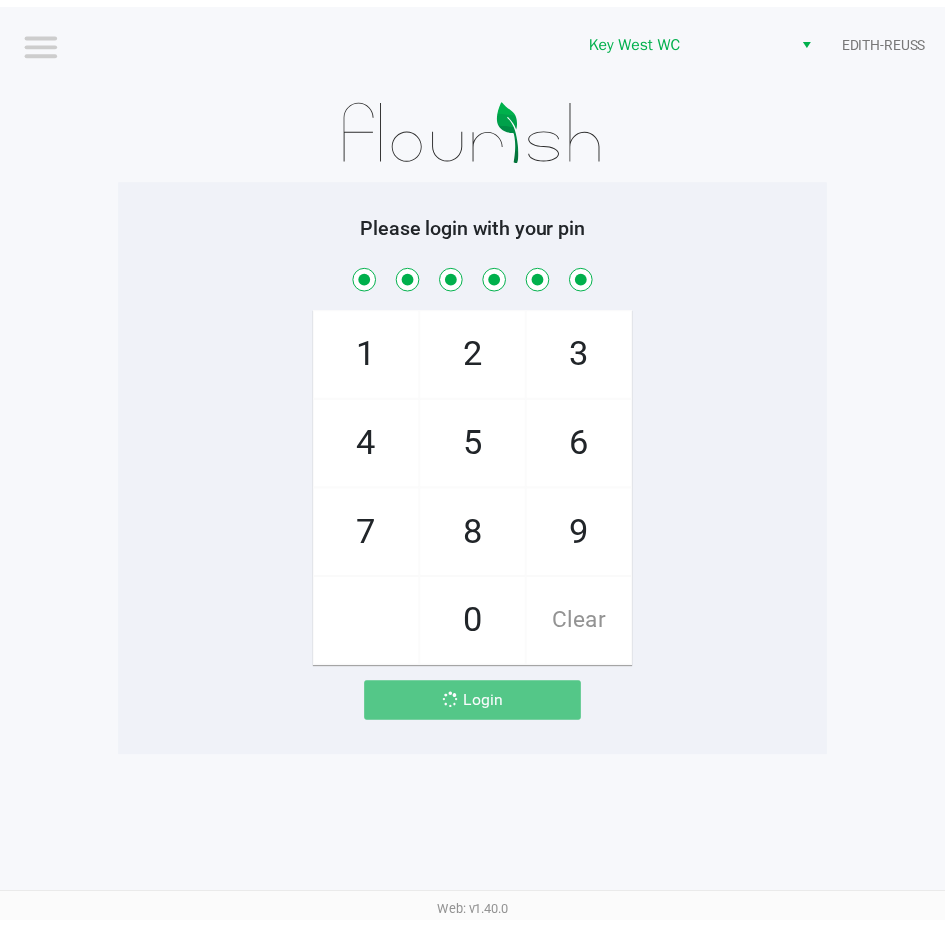 scroll, scrollTop: 0, scrollLeft: 0, axis: both 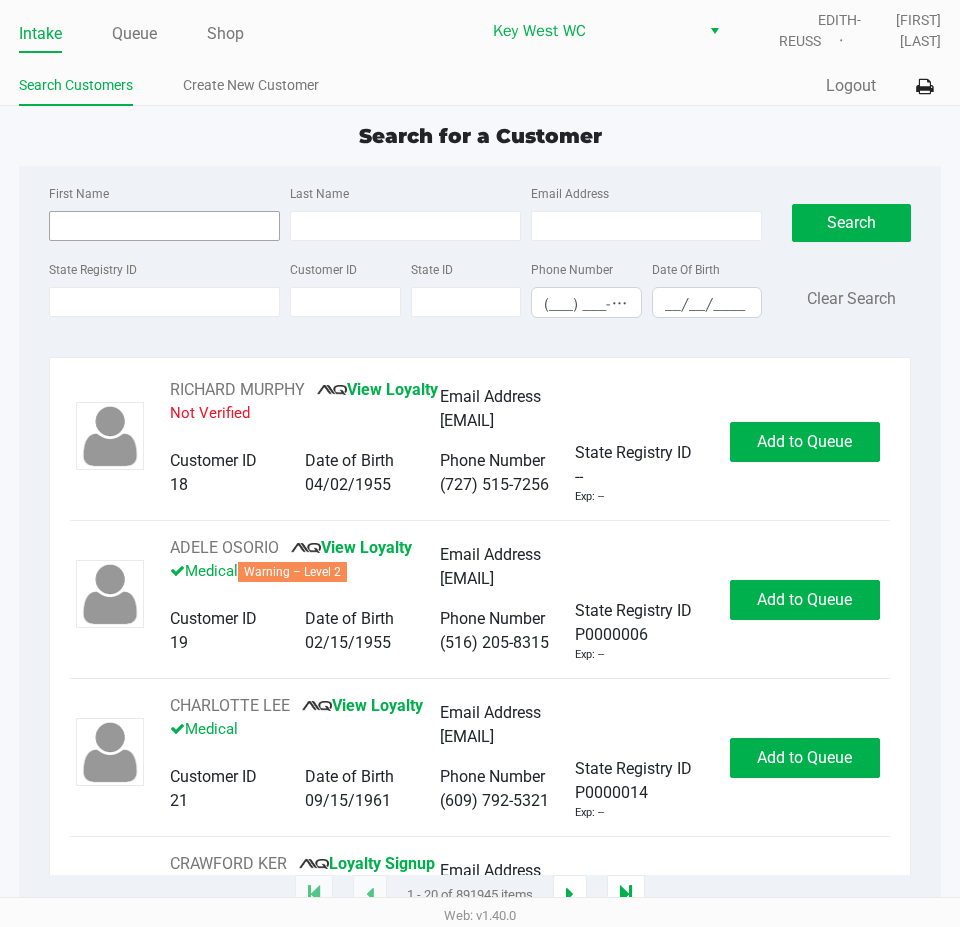 drag, startPoint x: 173, startPoint y: 194, endPoint x: 168, endPoint y: 235, distance: 41.303753 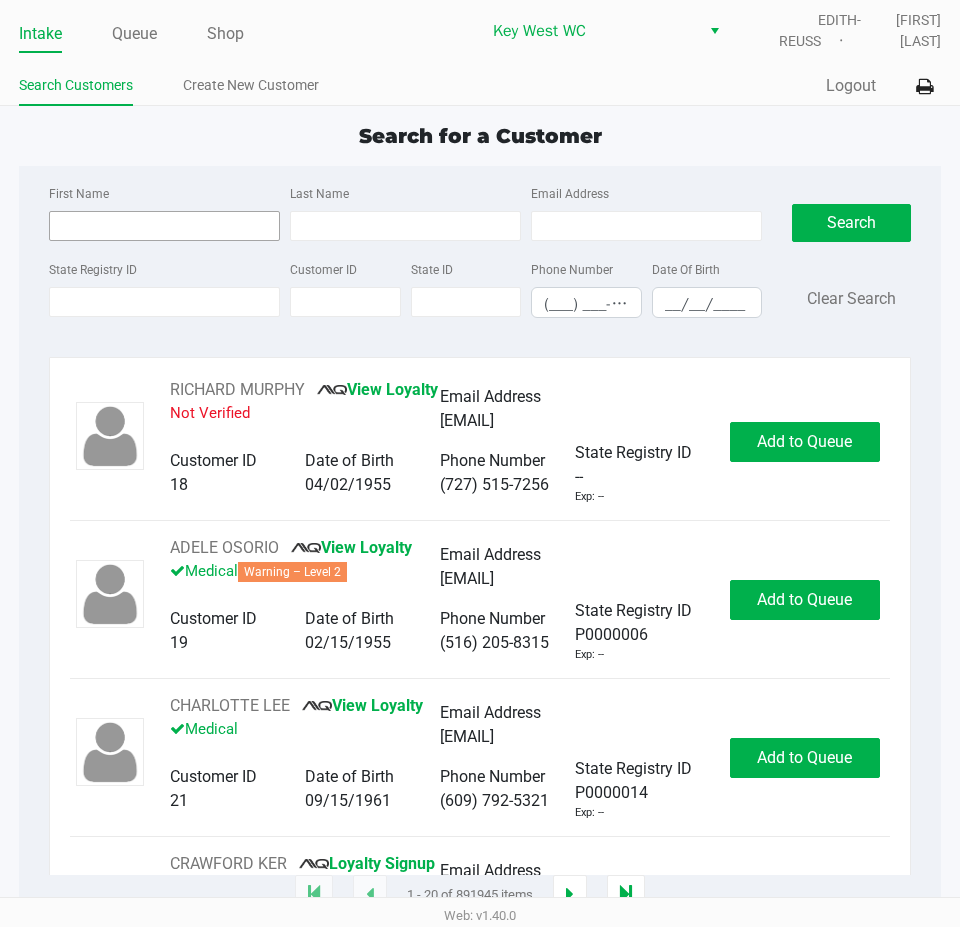 click on "First Name" 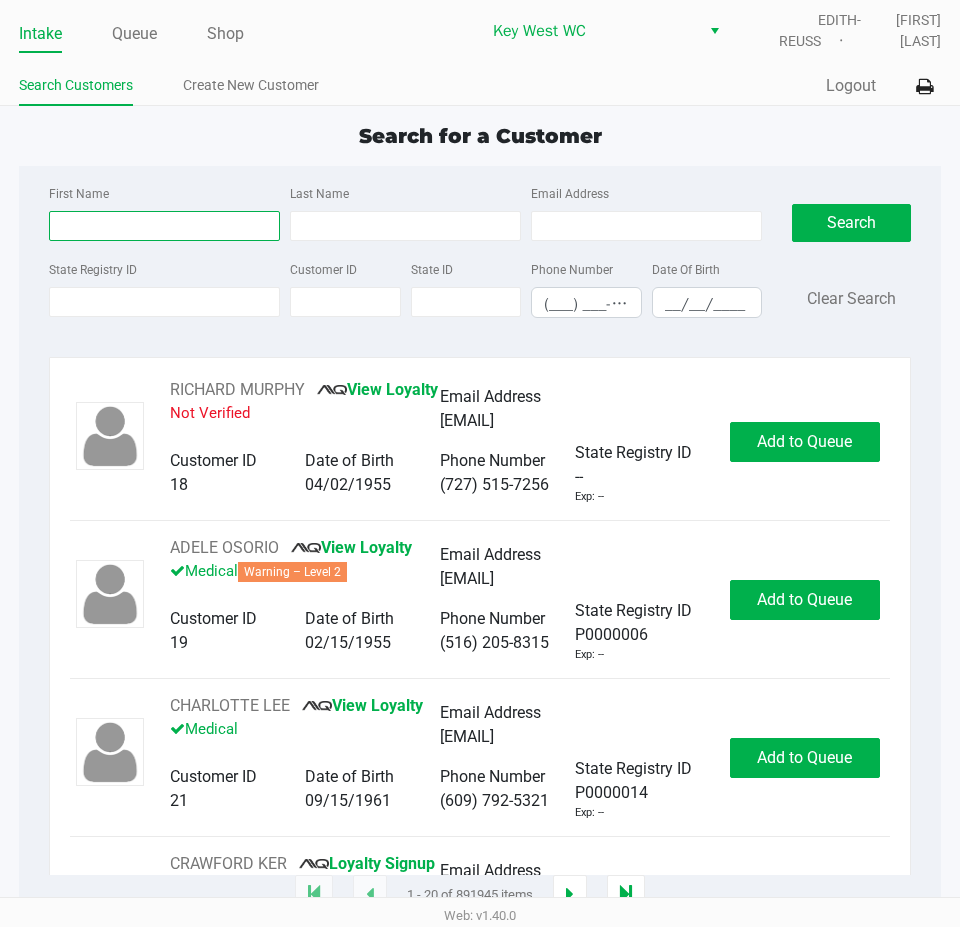 click on "First Name" at bounding box center (164, 226) 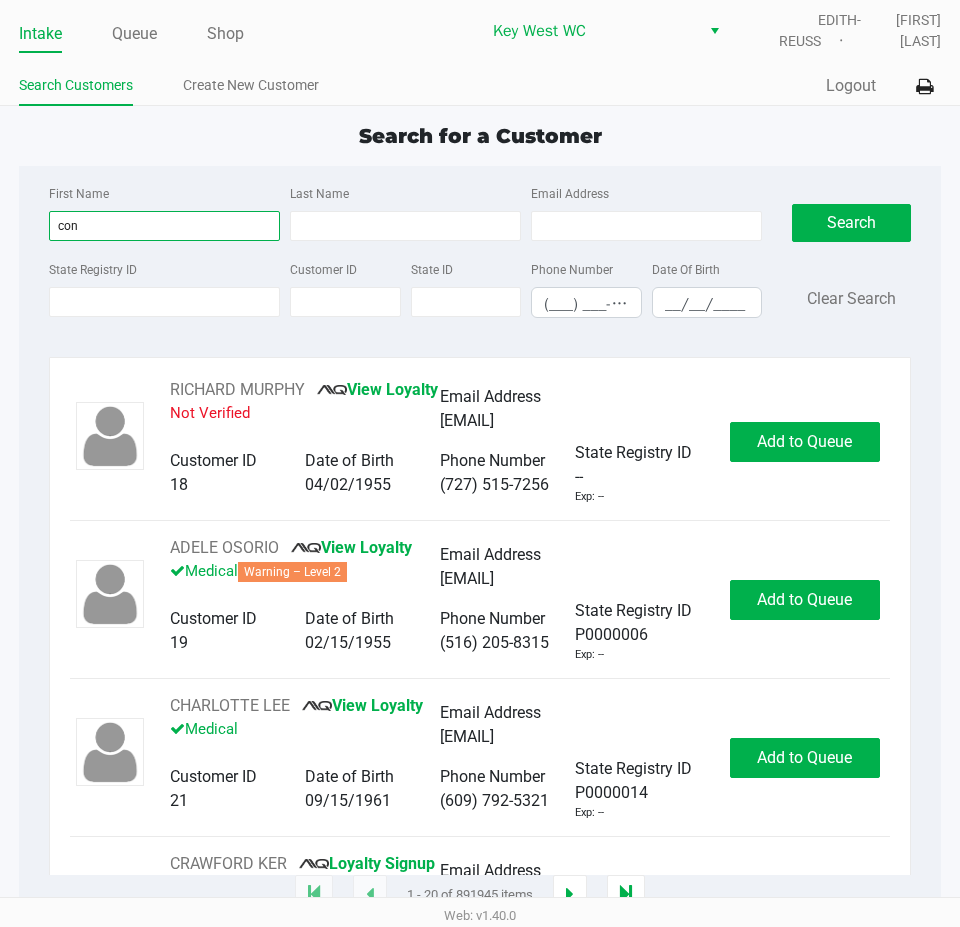 type on "con" 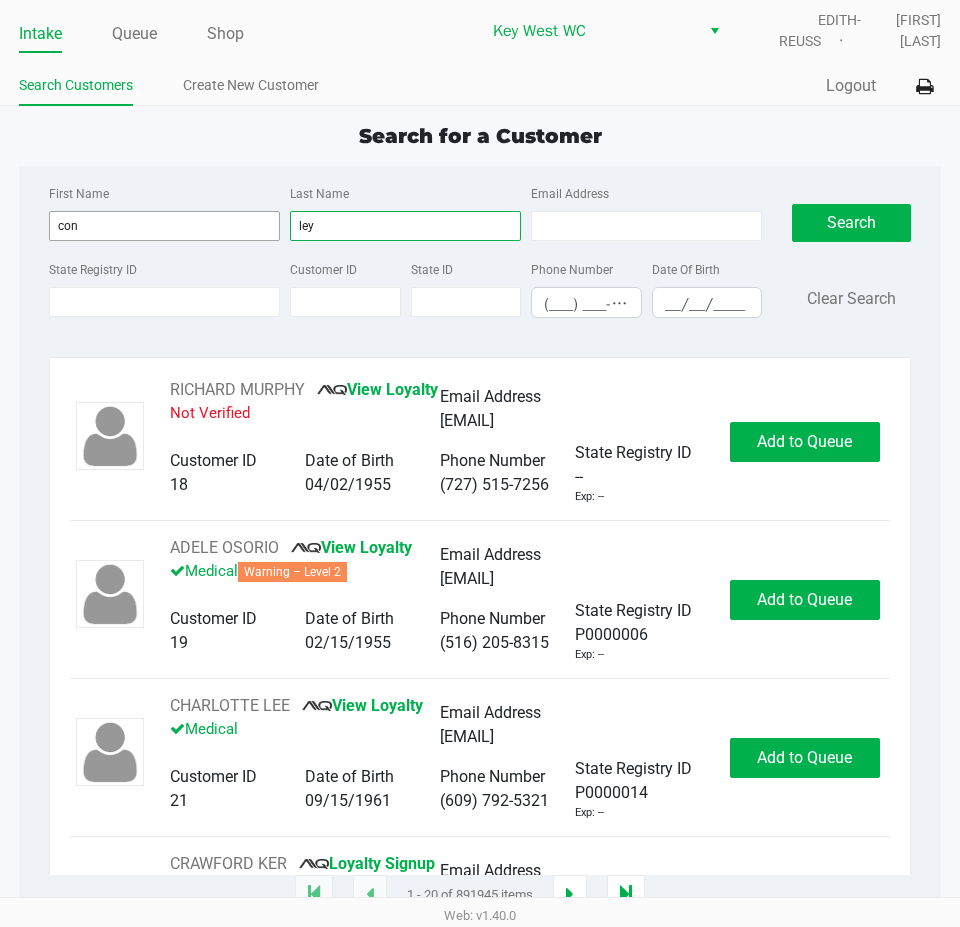 type on "ley" 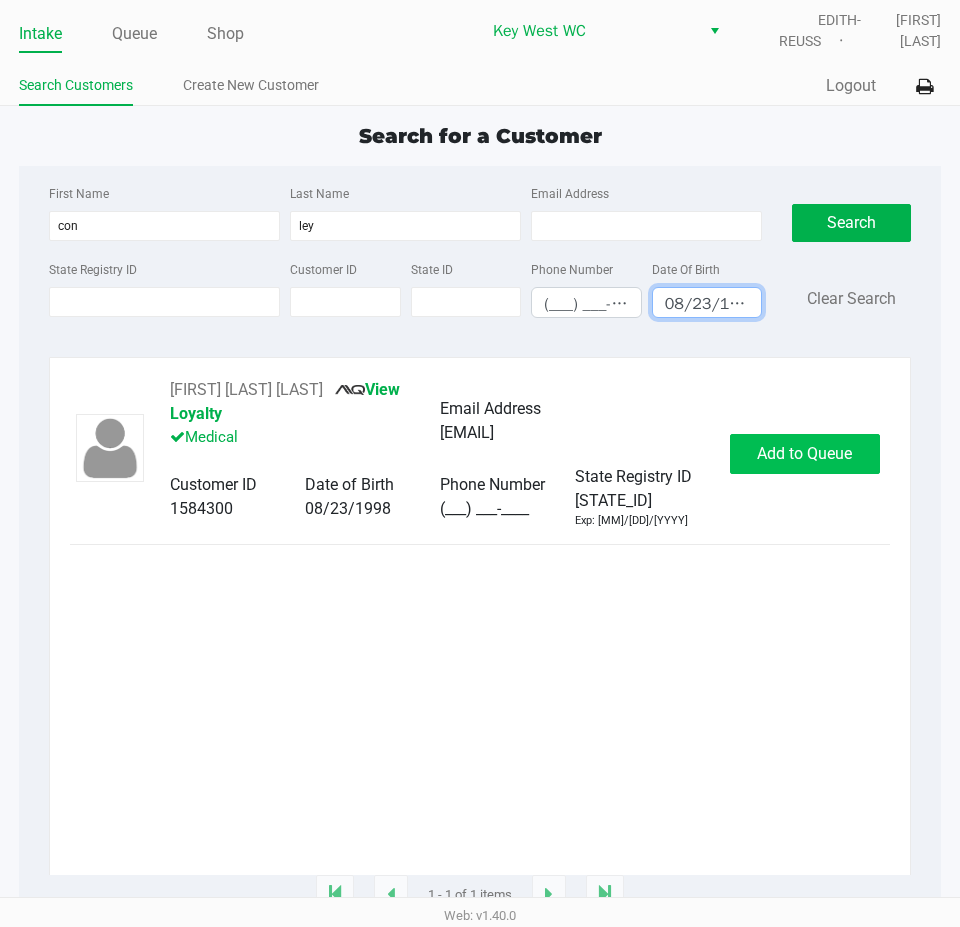 type on "08/23/1998" 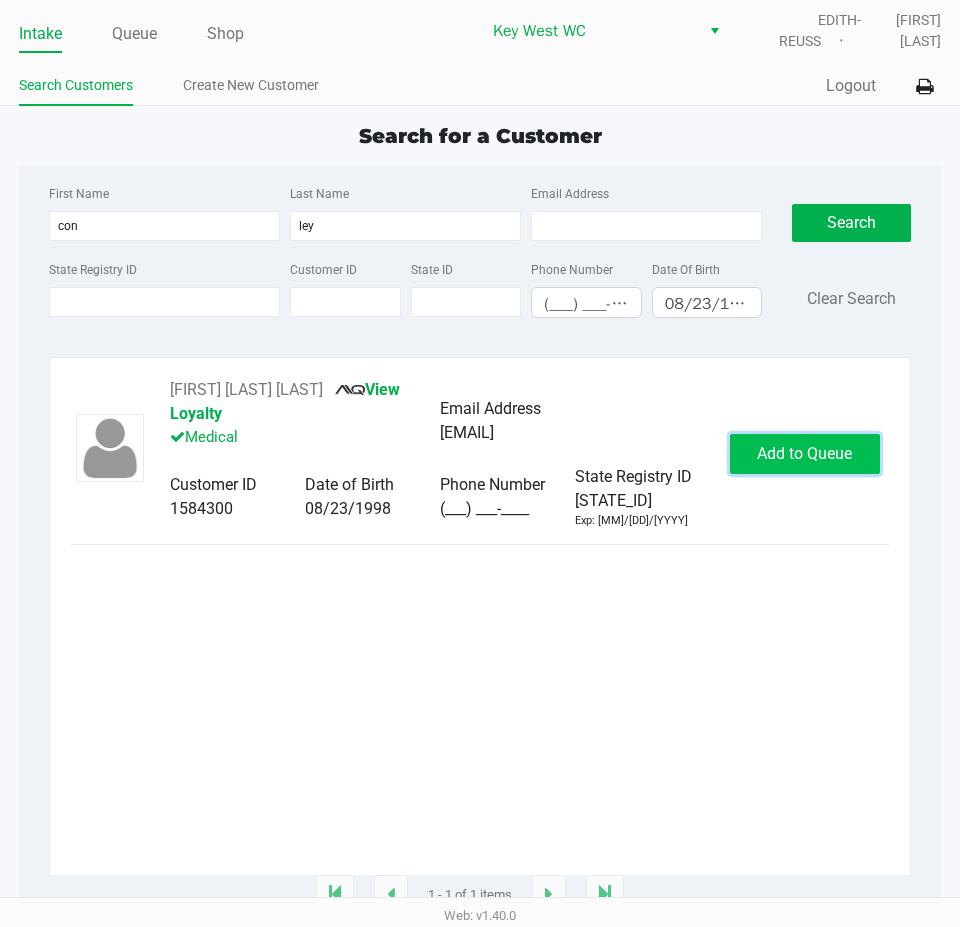 click on "Add to Queue" 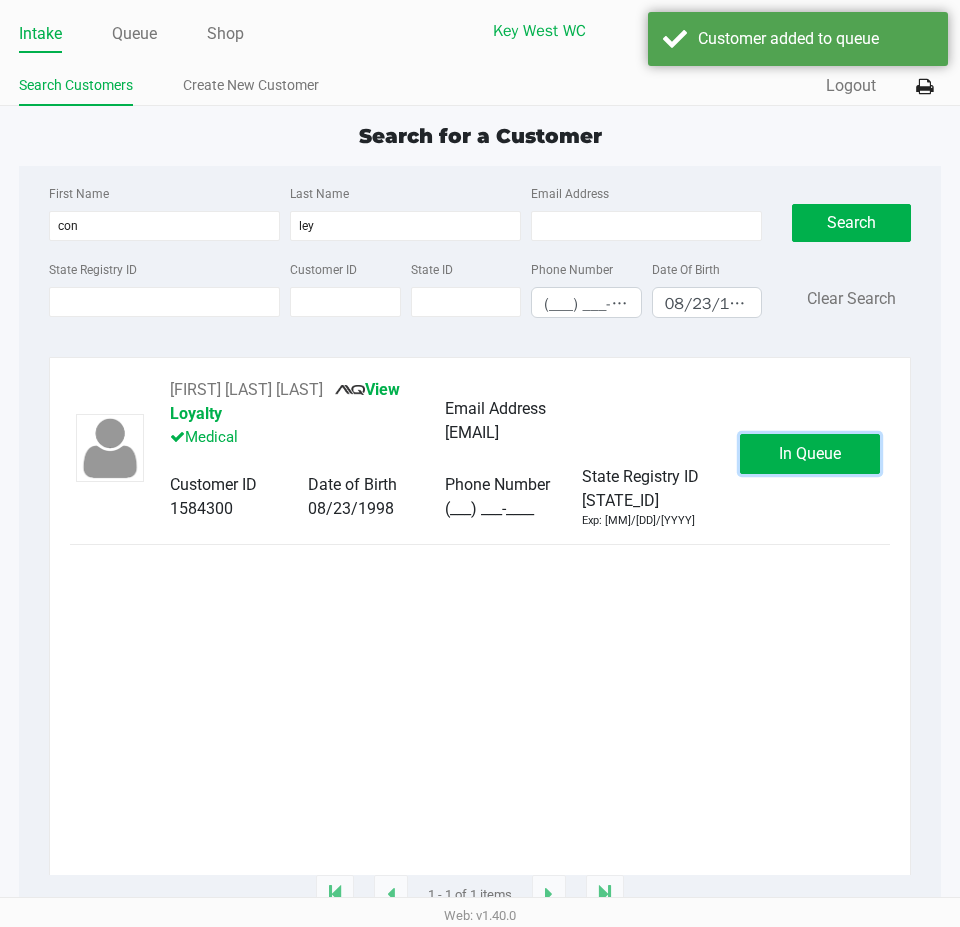 click on "In Queue" 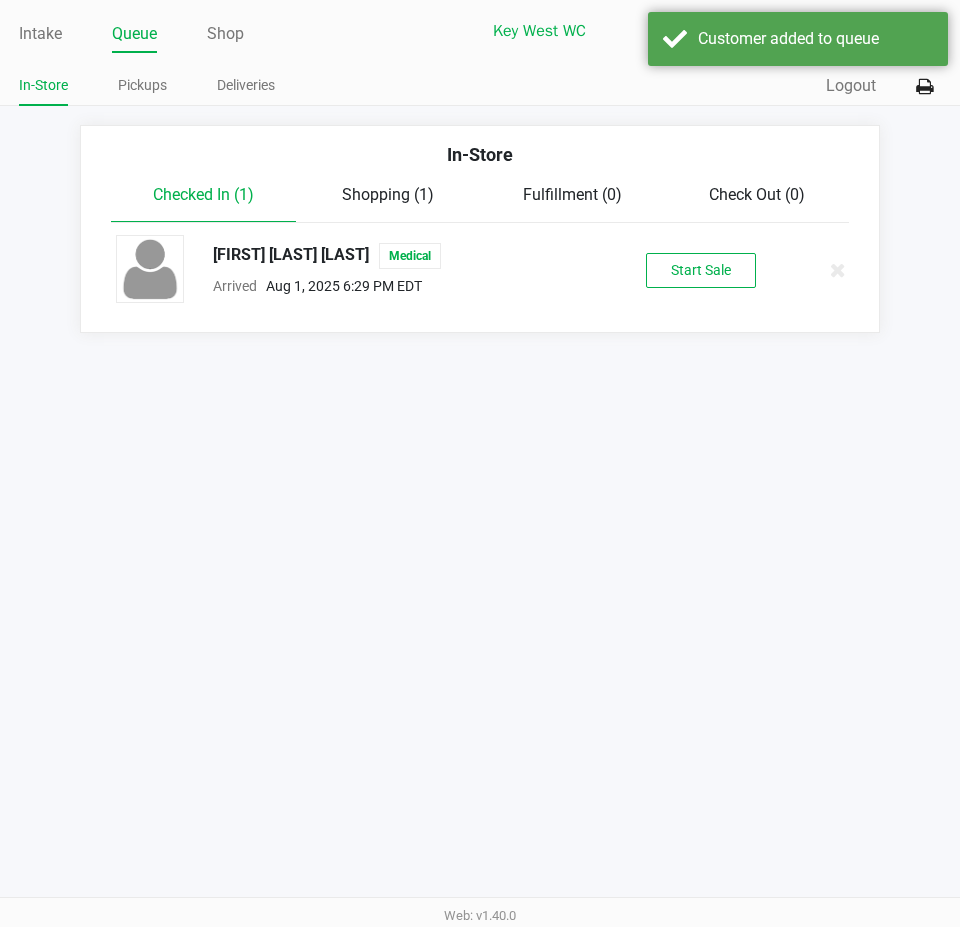 click on "CONRADO LEYVA MESA   Medical  Arrived      Aug 1, 2025 6:29 PM EDT  Start Sale" 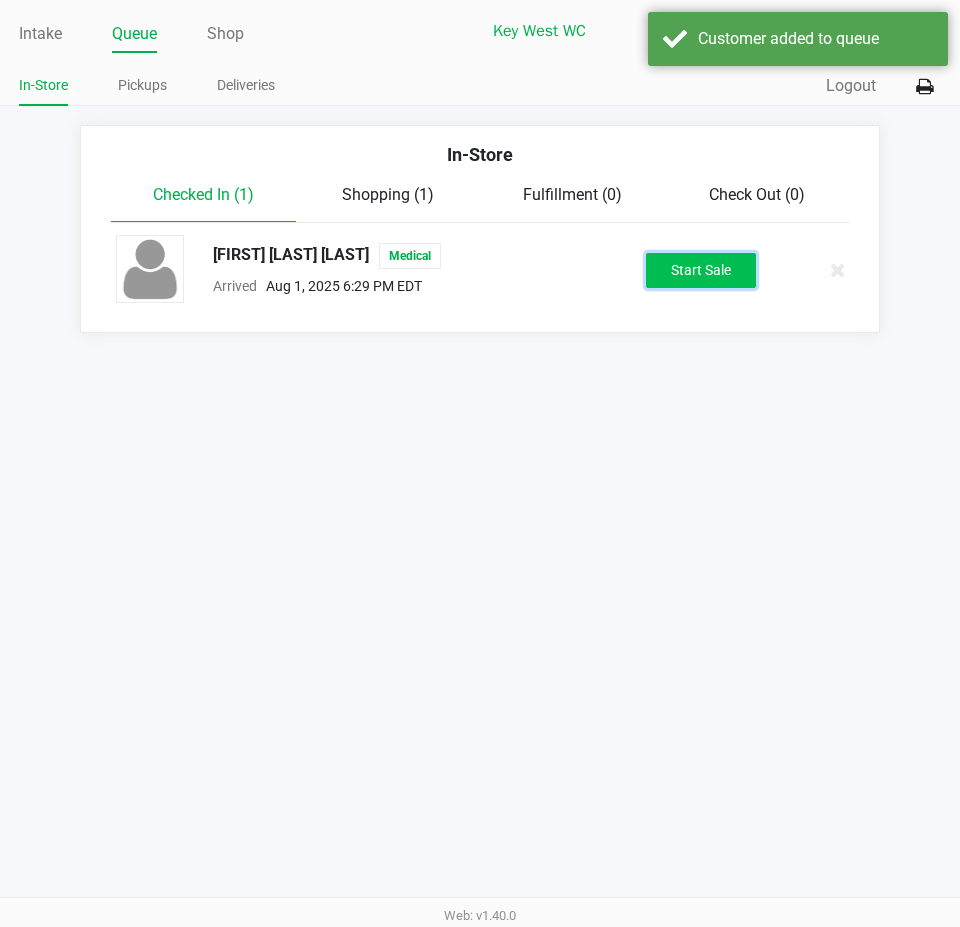 click on "Start Sale" 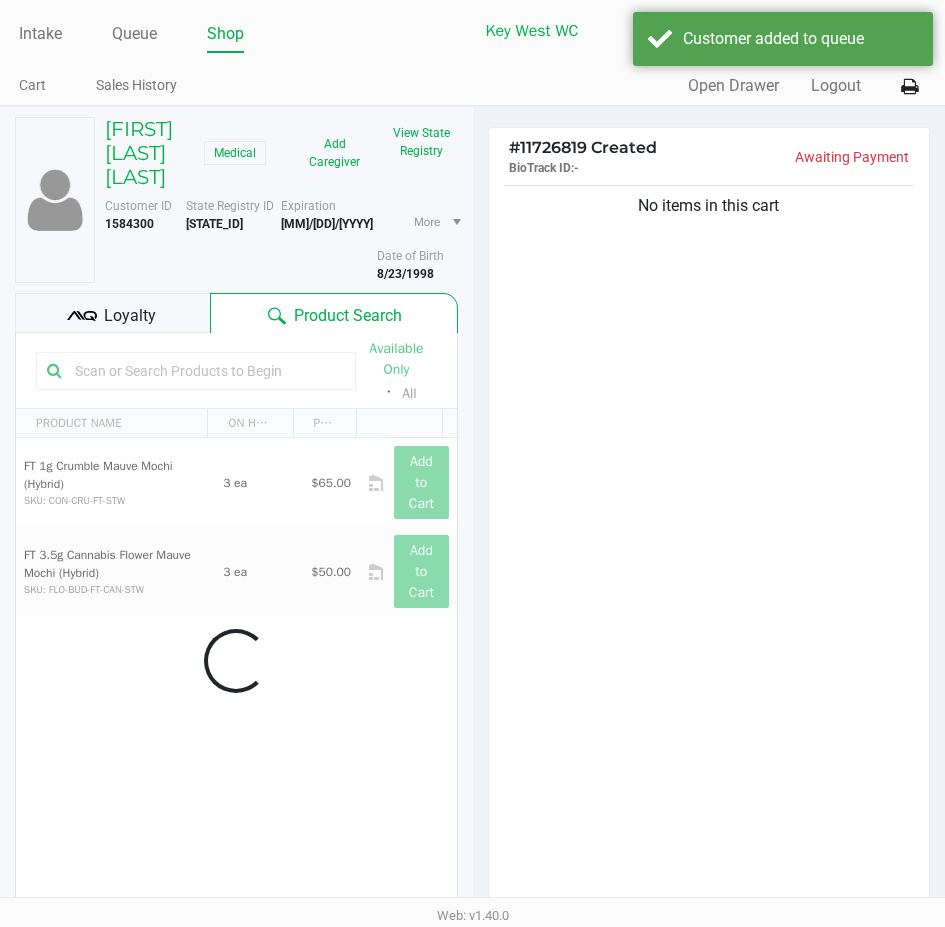 click on "Customer ID   [NUMBER]  State Registry ID  [STATE_ID]   Expiration   [DATE]  More  Date of Birth   [DATE]" 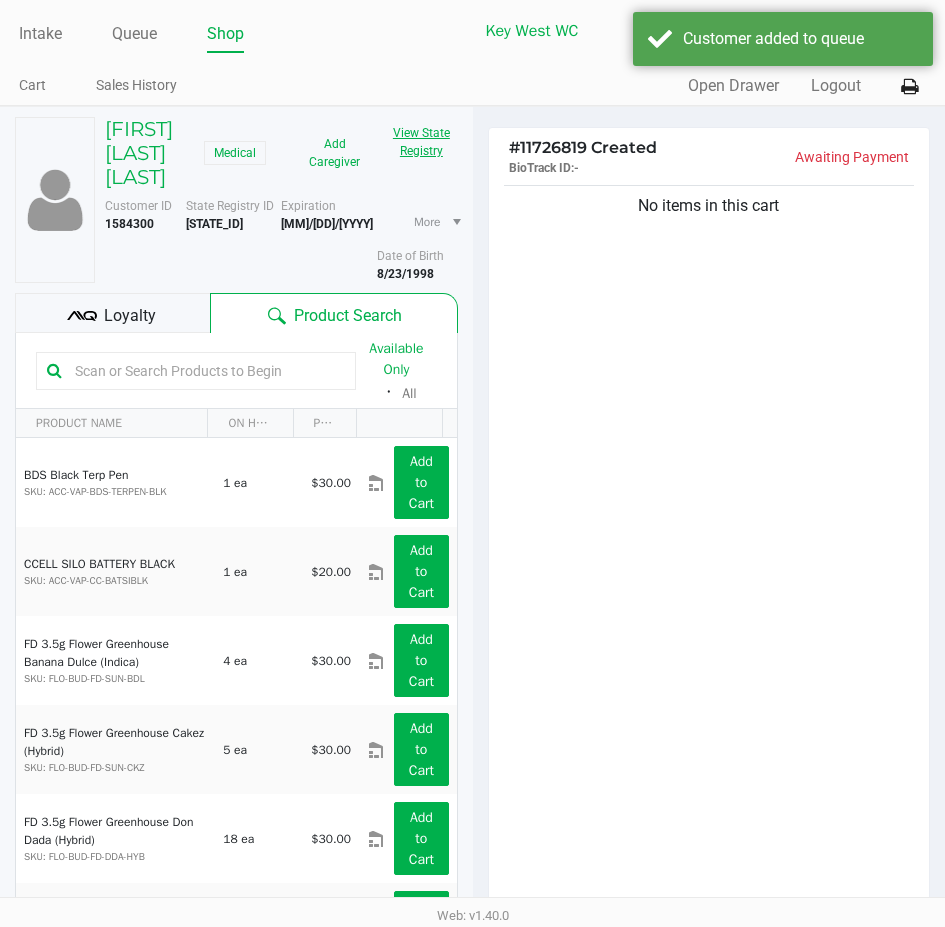 click on "View State Registry" 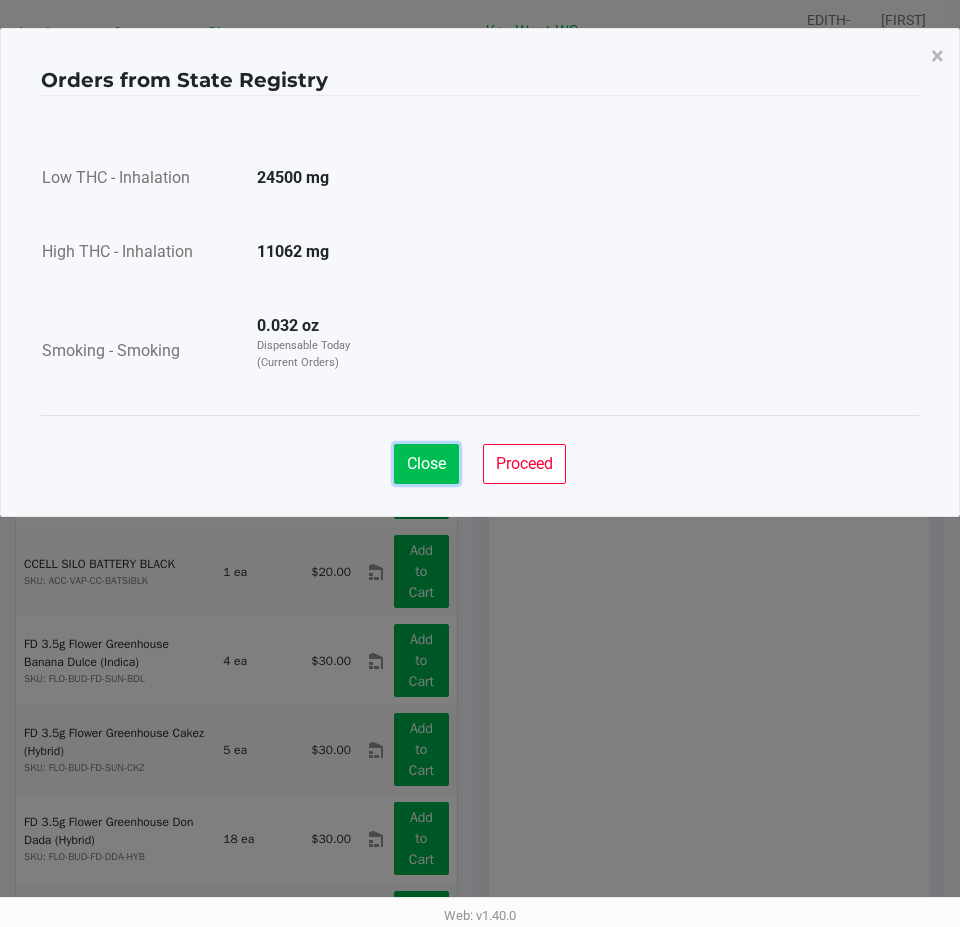 click on "Close" 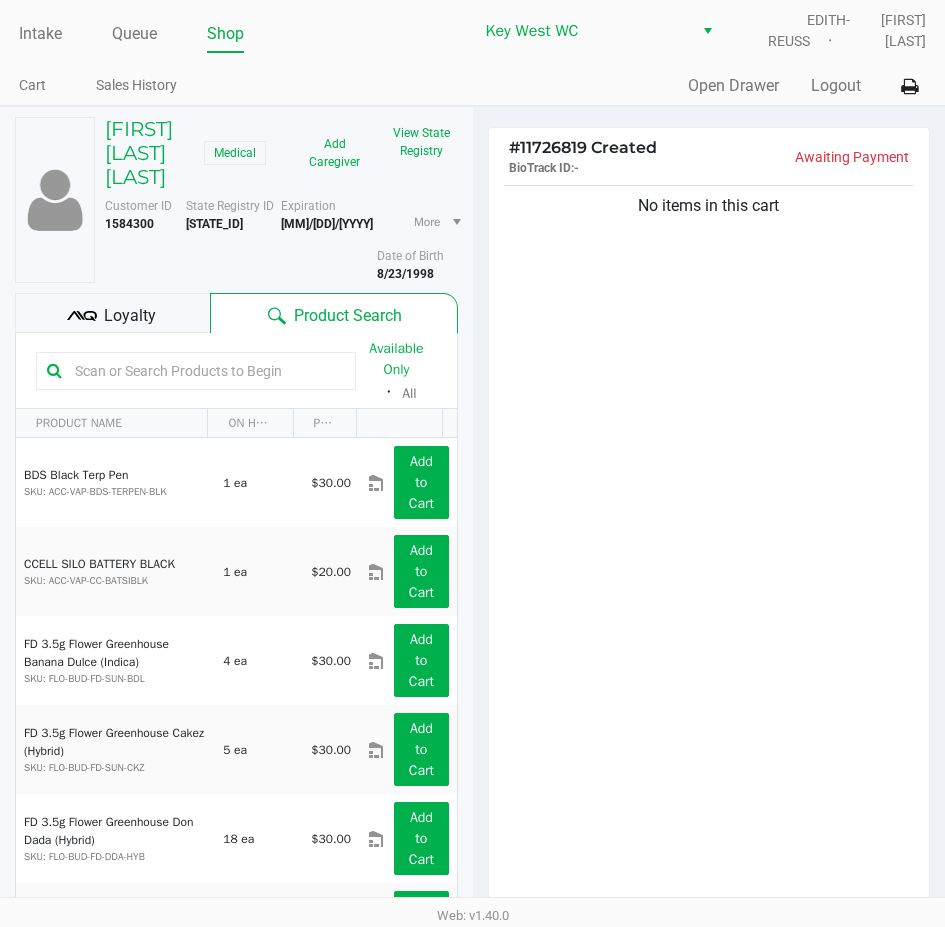 click on "Orders from State Registry  ×      Low THC - Inhalation  24500 mg      High THC - Inhalation  11062 mg      Smoking - Smoking  0.032 oz  Dispensable Today (Current Orders)   Close   Proceed" 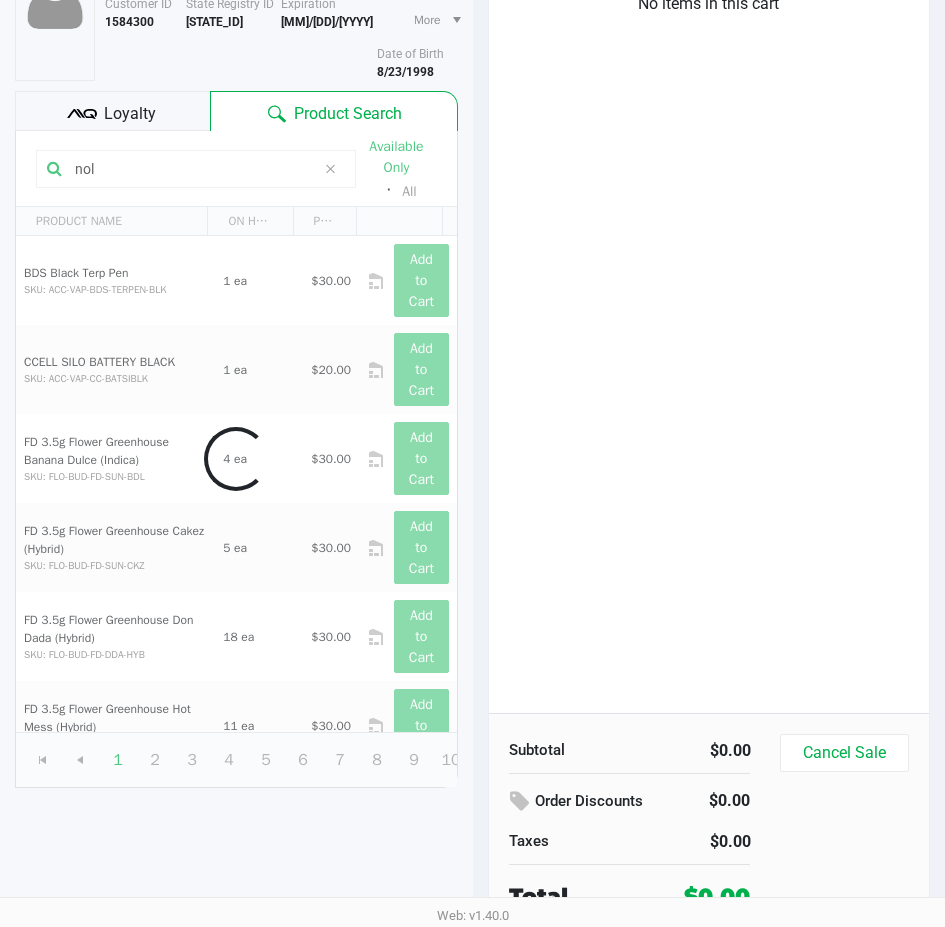 scroll, scrollTop: 209, scrollLeft: 0, axis: vertical 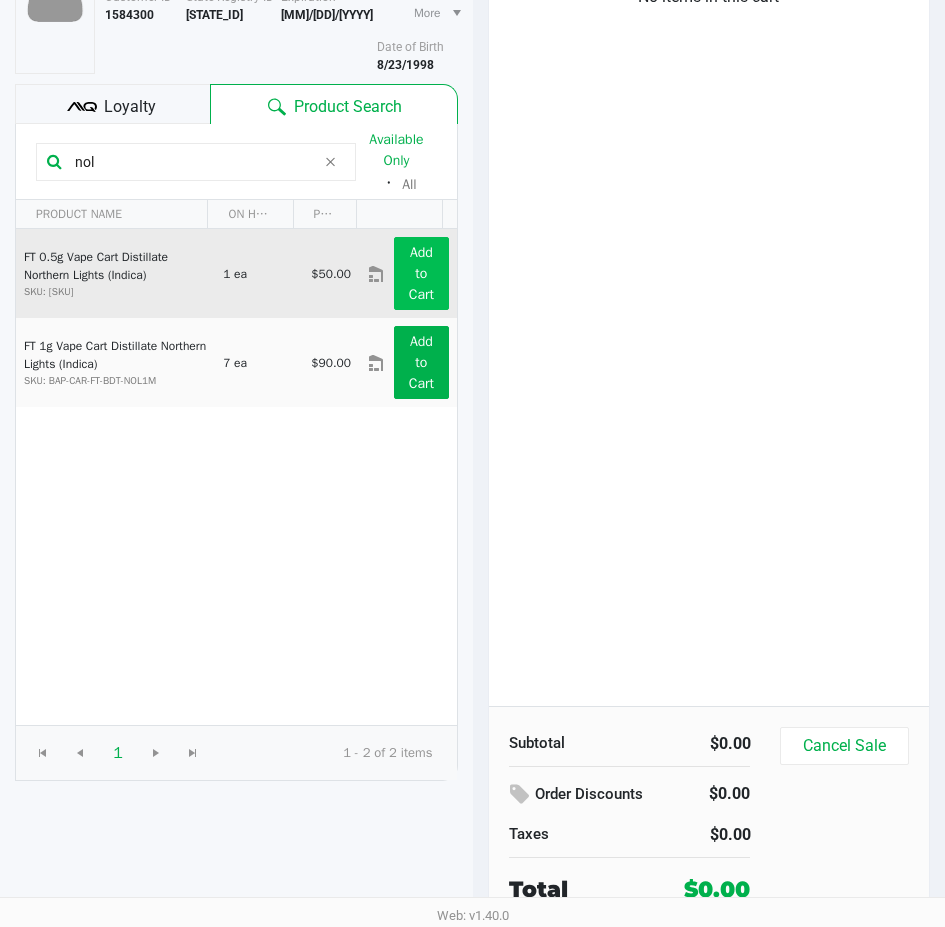 type on "nol" 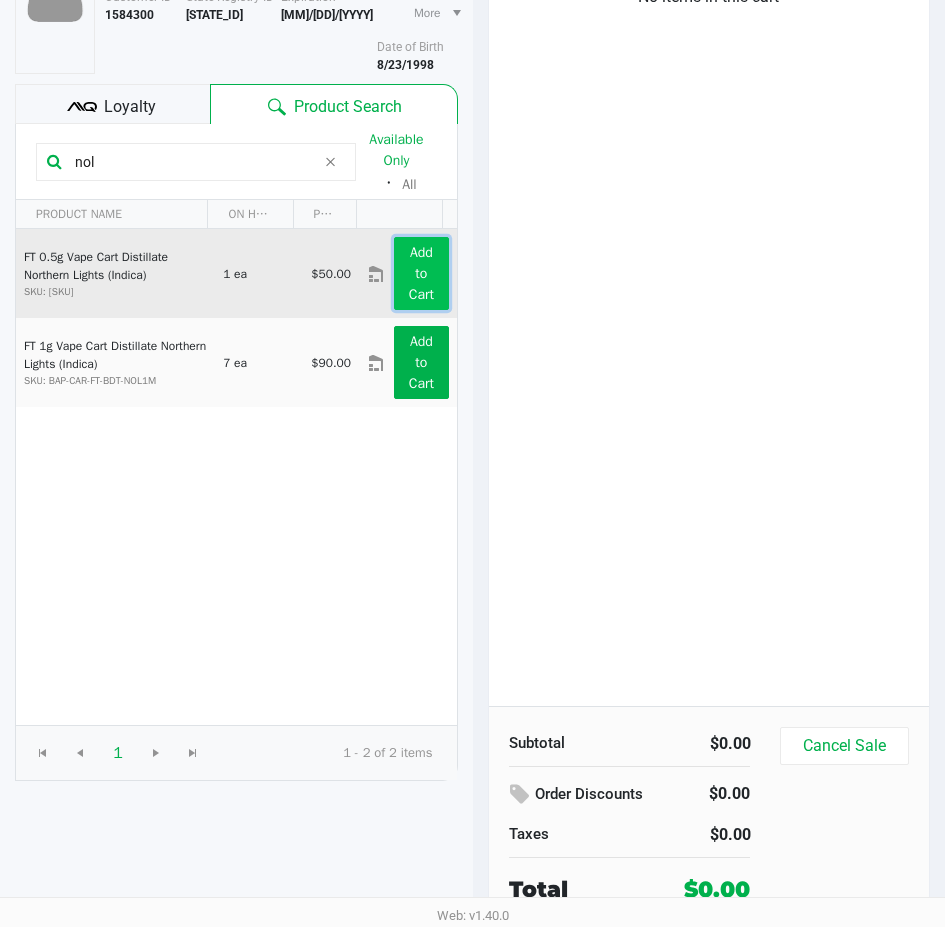 click on "Add to Cart" 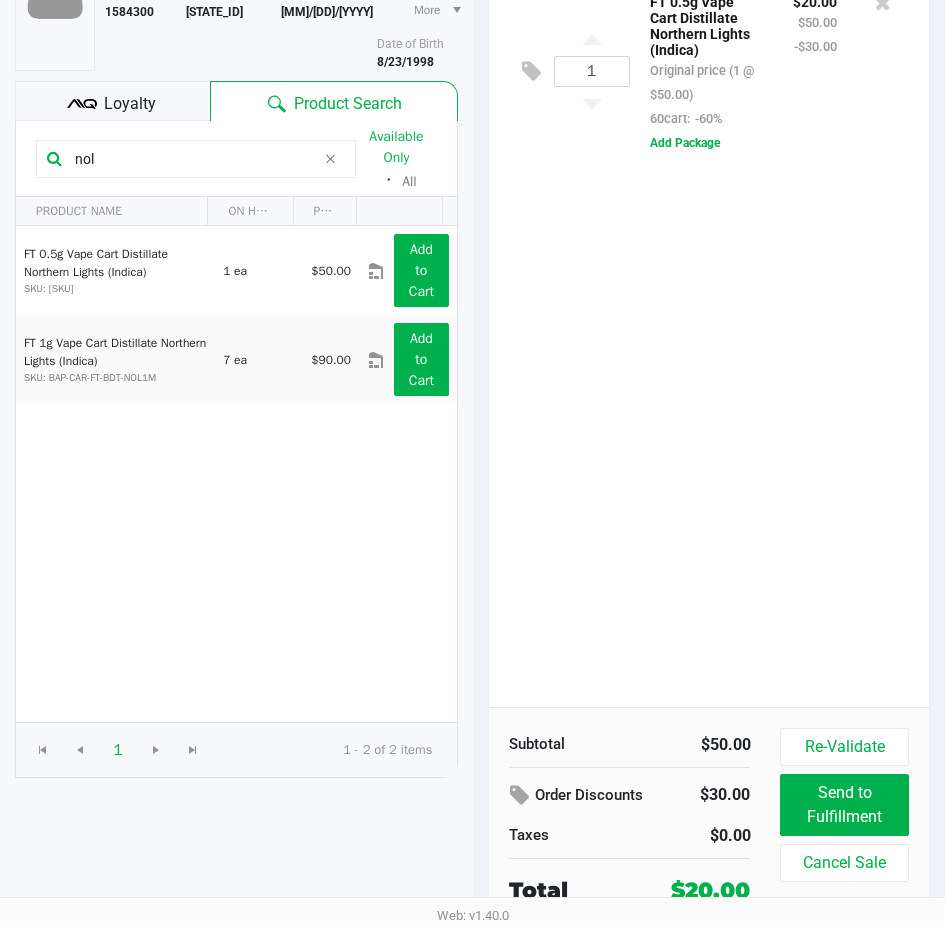 scroll, scrollTop: 213, scrollLeft: 0, axis: vertical 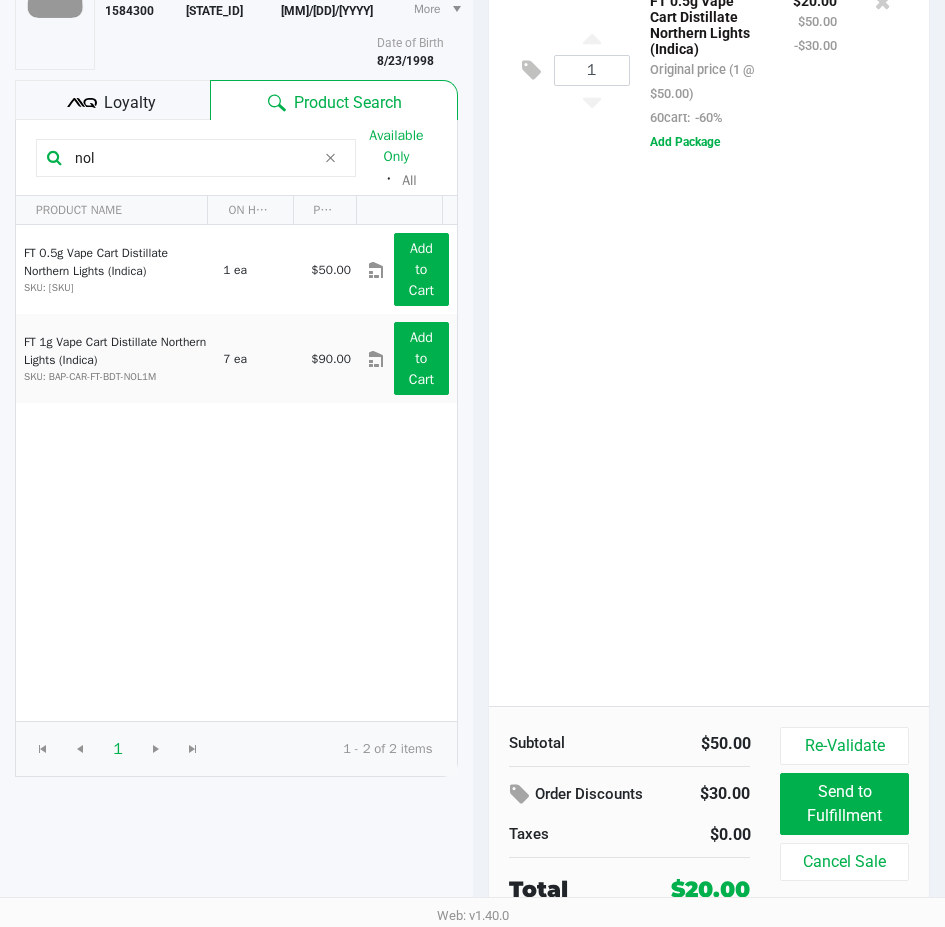 click 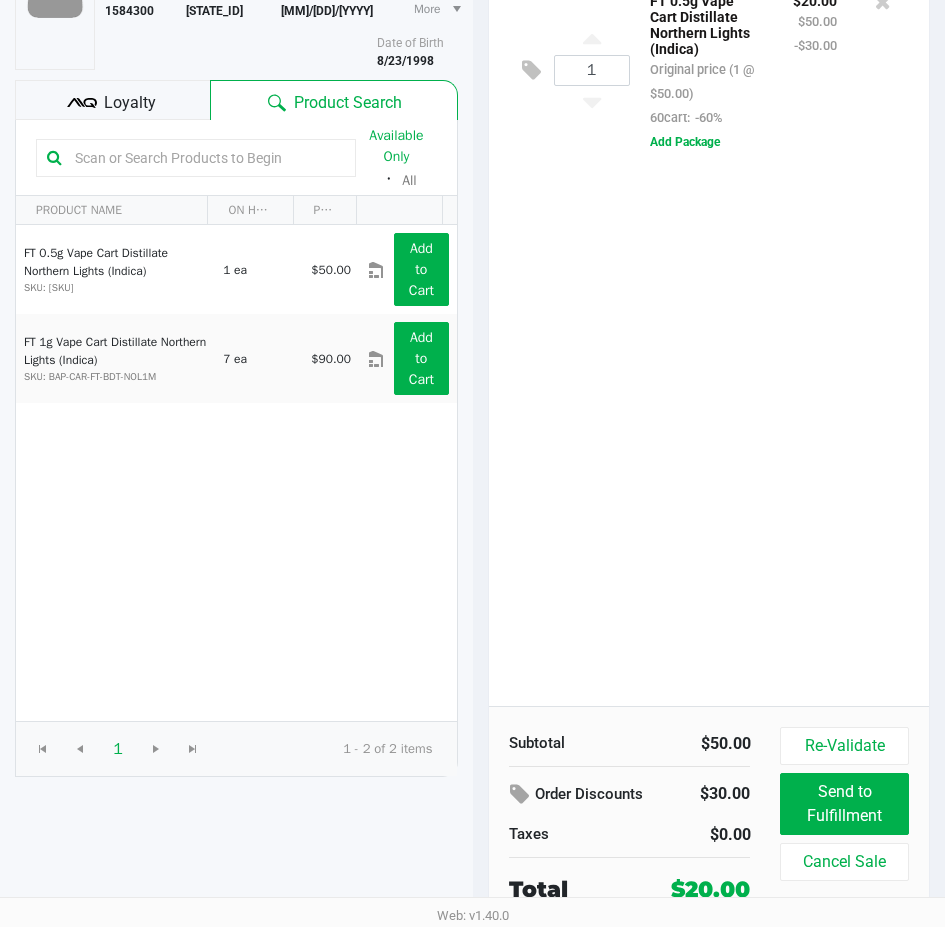 click 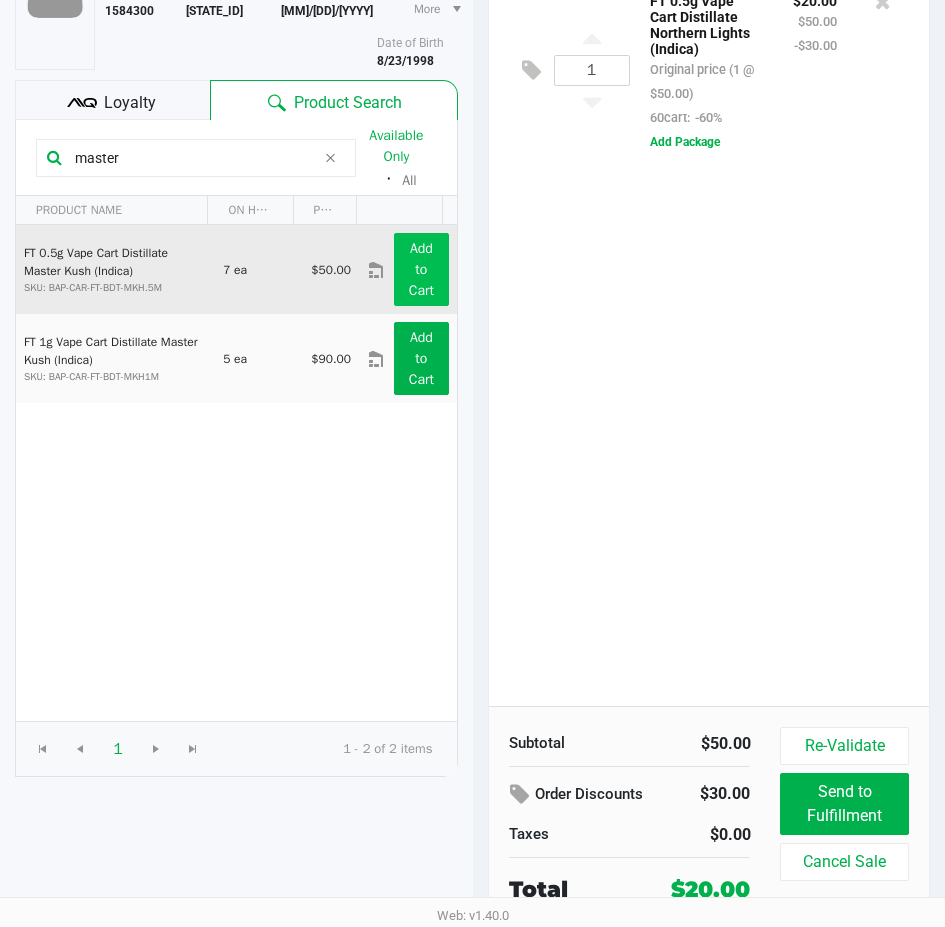 type on "master" 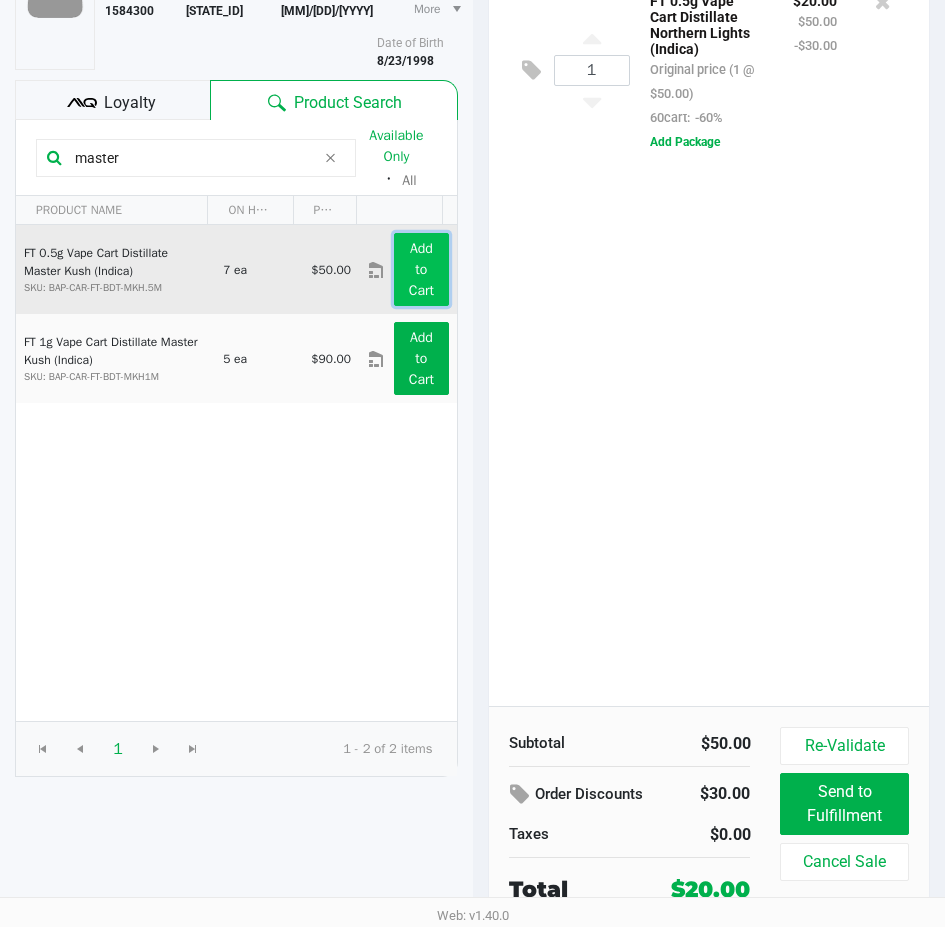 click on "Add to Cart" 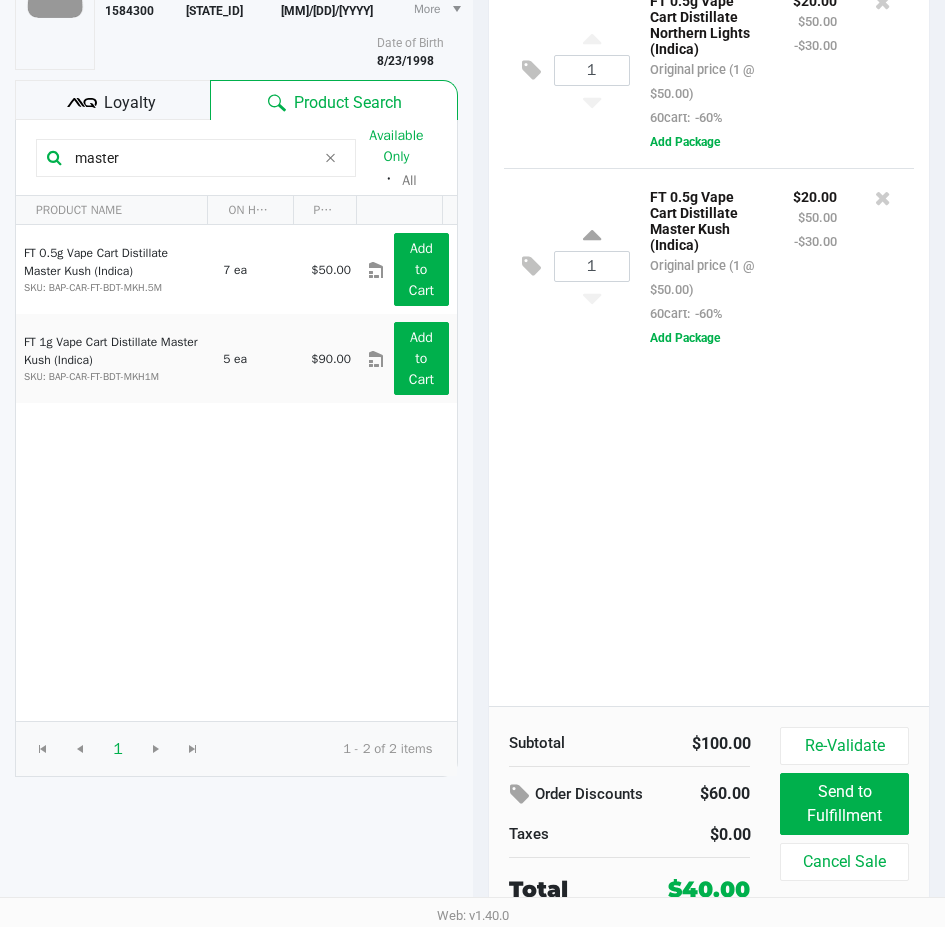 click 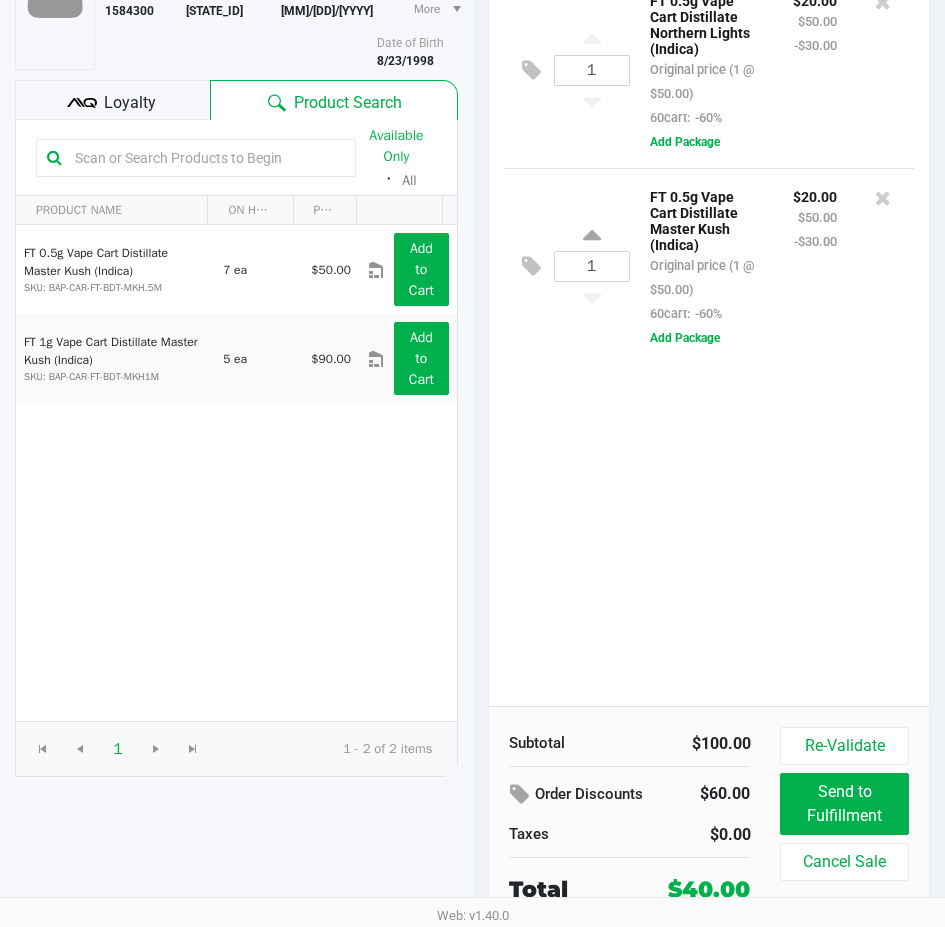 click 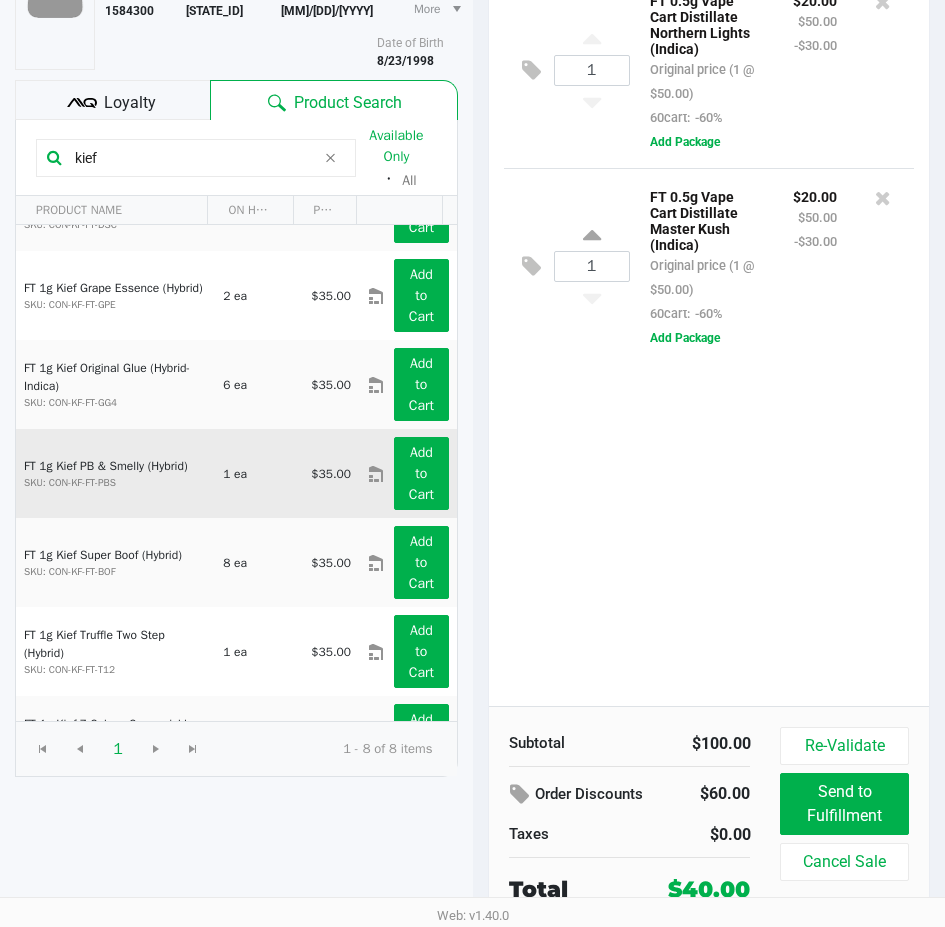 scroll, scrollTop: 116, scrollLeft: 0, axis: vertical 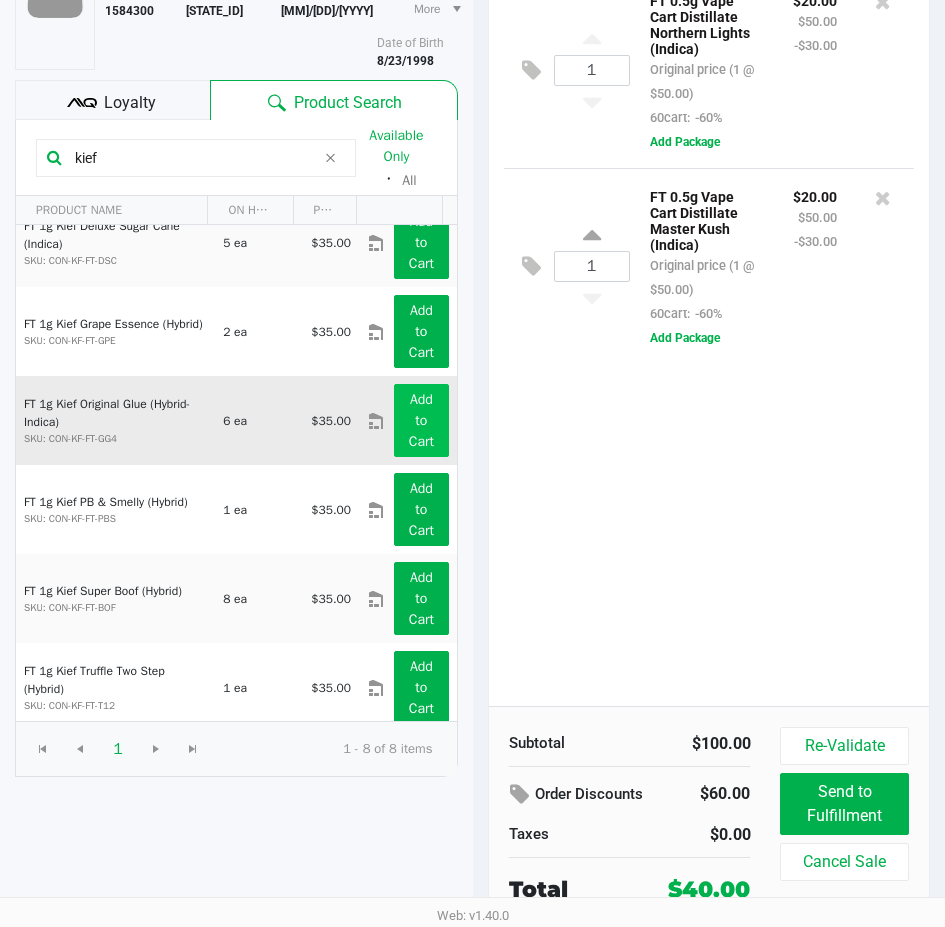 type on "kief" 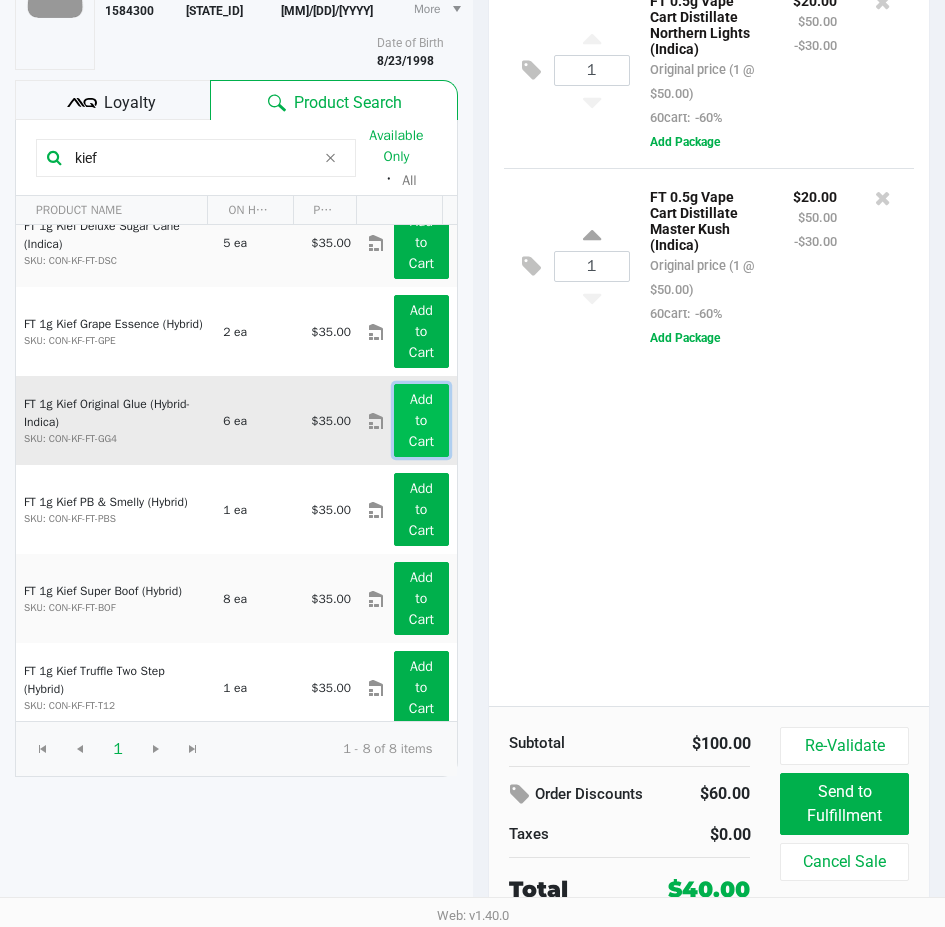 click on "Add to Cart" 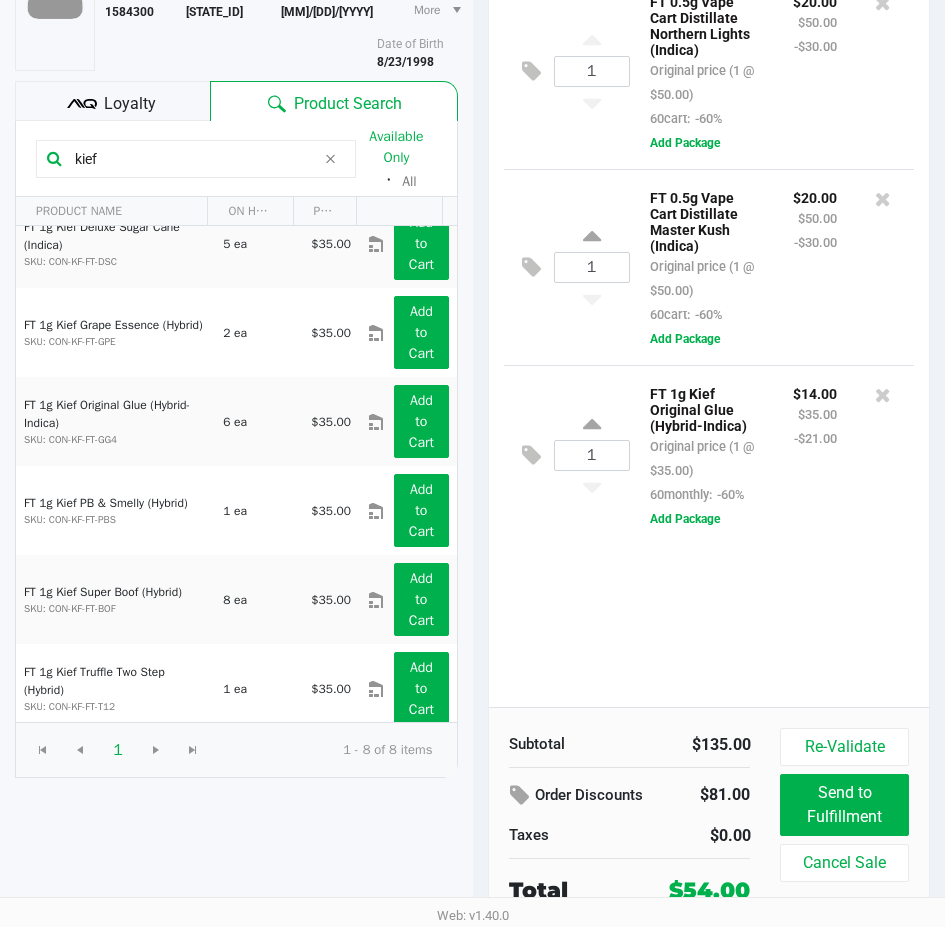 scroll, scrollTop: 213, scrollLeft: 0, axis: vertical 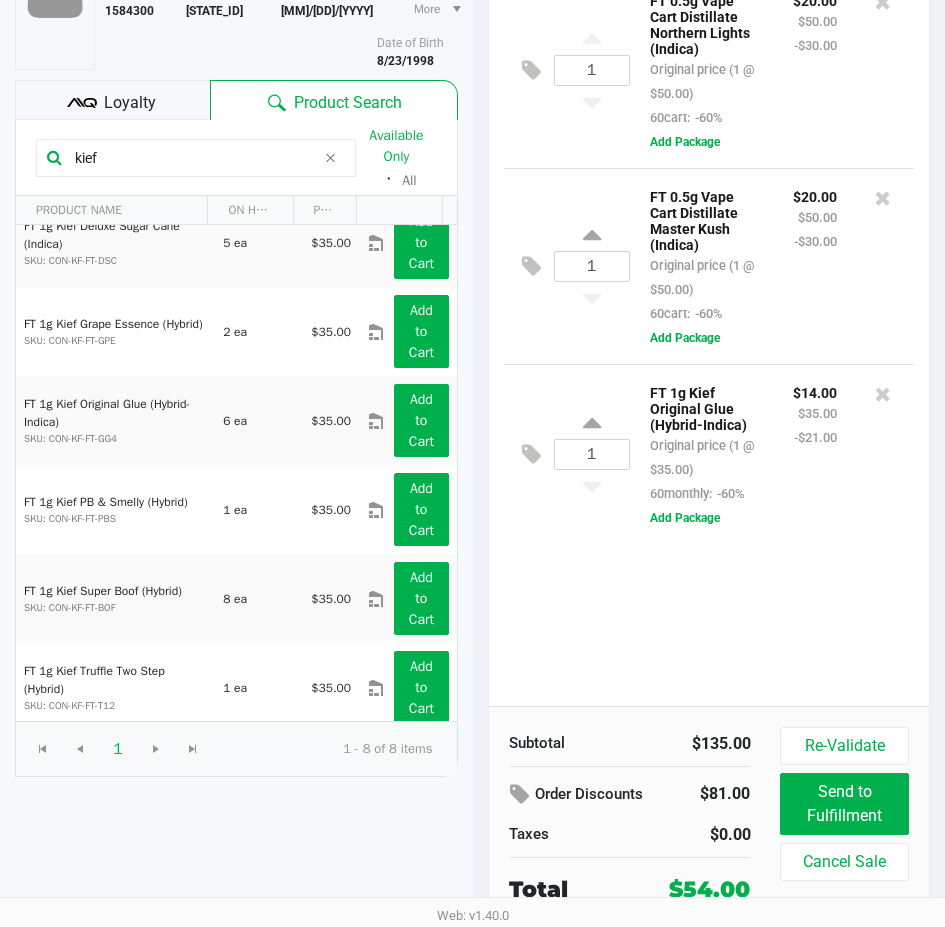 click on "kief  Available Only  ᛫  All" 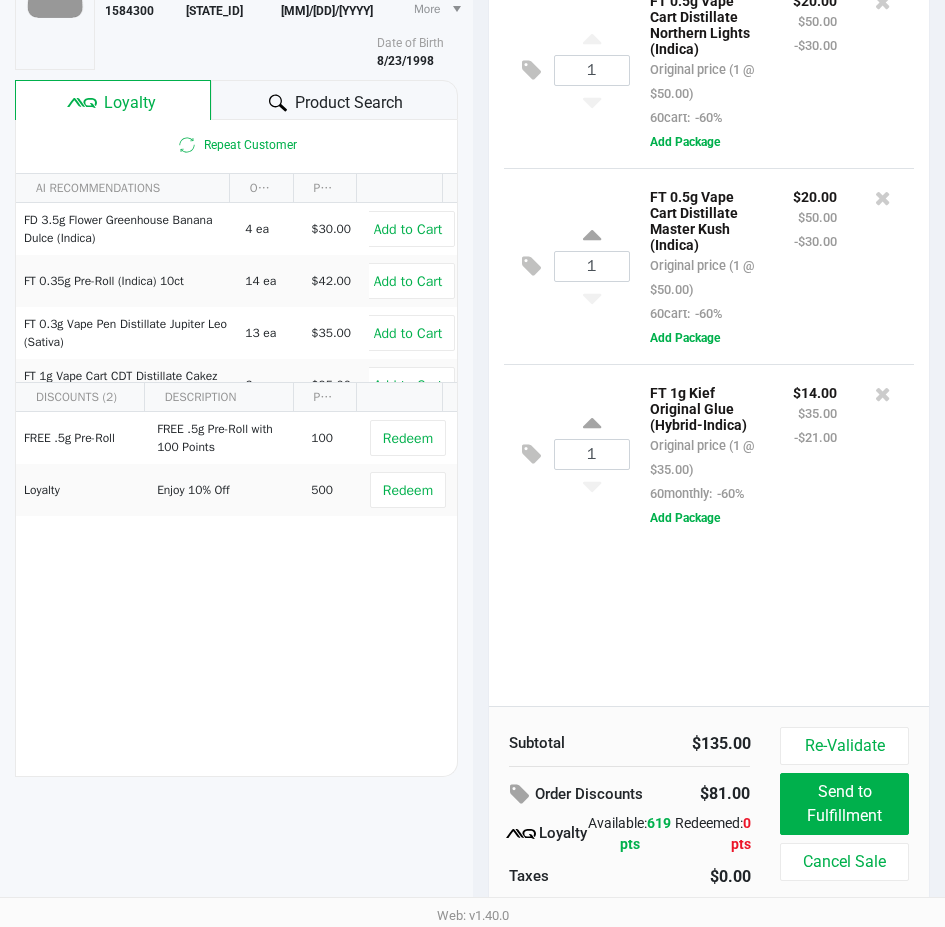 click on "1  FT 0.5g Vape Cart Distillate Northern Lights (Indica)   Original price (1 @ $50.00)  60cart:  -60% $20.00 $50.00 -$30.00  Add Package  1  FT 0.5g Vape Cart Distillate Master Kush (Indica)   Original price (1 @ $50.00)  60cart:  -60% $20.00 $50.00 -$30.00  Add Package  1  FT 1g Kief Original Glue (Hybrid-Indica)   Original price (1 @ $35.00)  60monthly:  -60% $14.00 $35.00 -$21.00  Add Package" 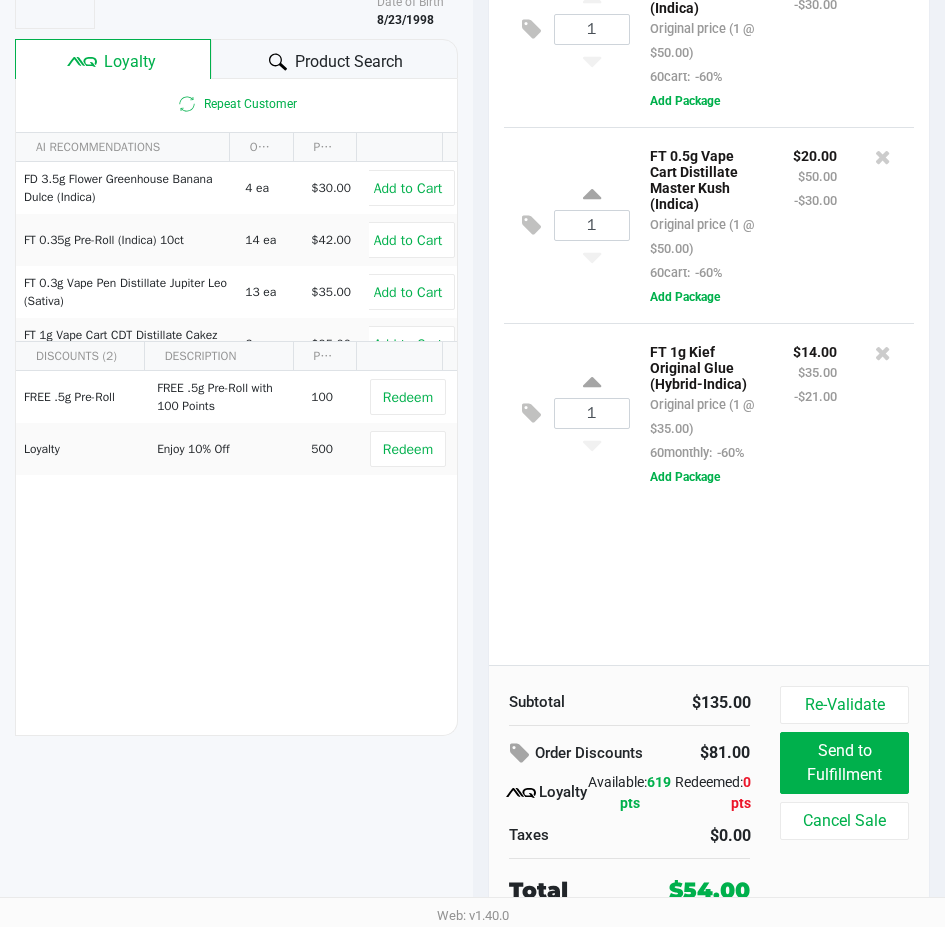 scroll, scrollTop: 255, scrollLeft: 0, axis: vertical 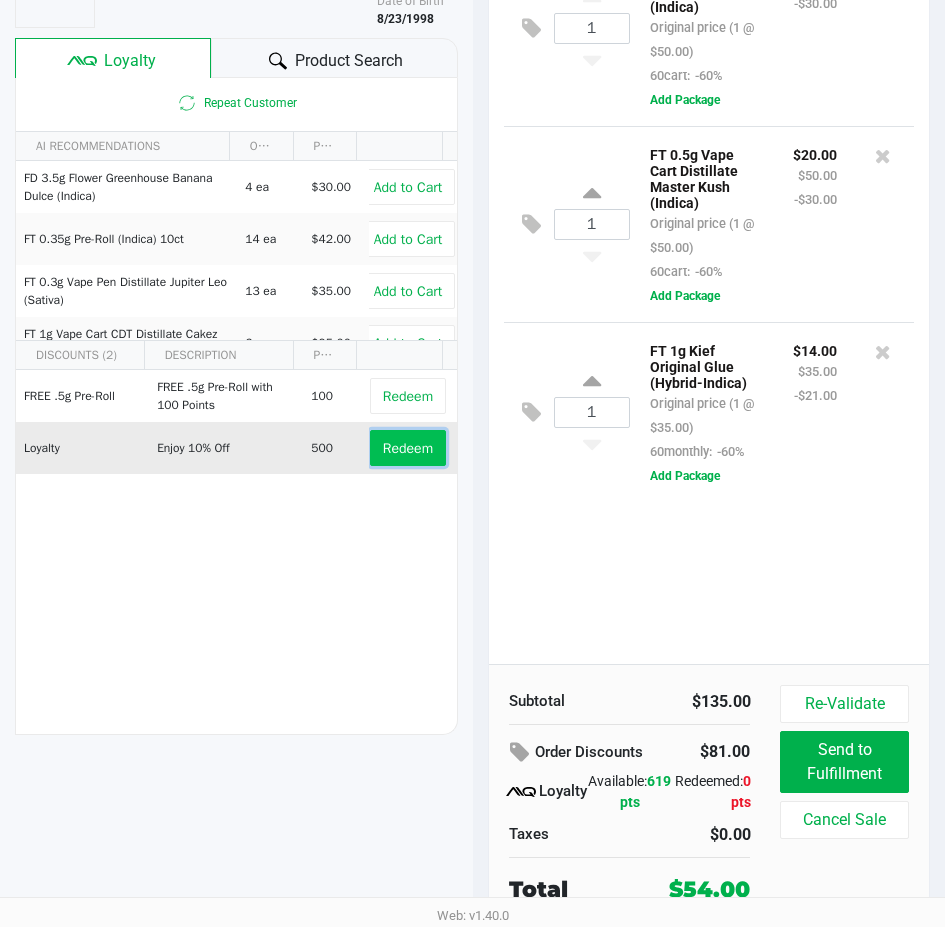 click on "Redeem" 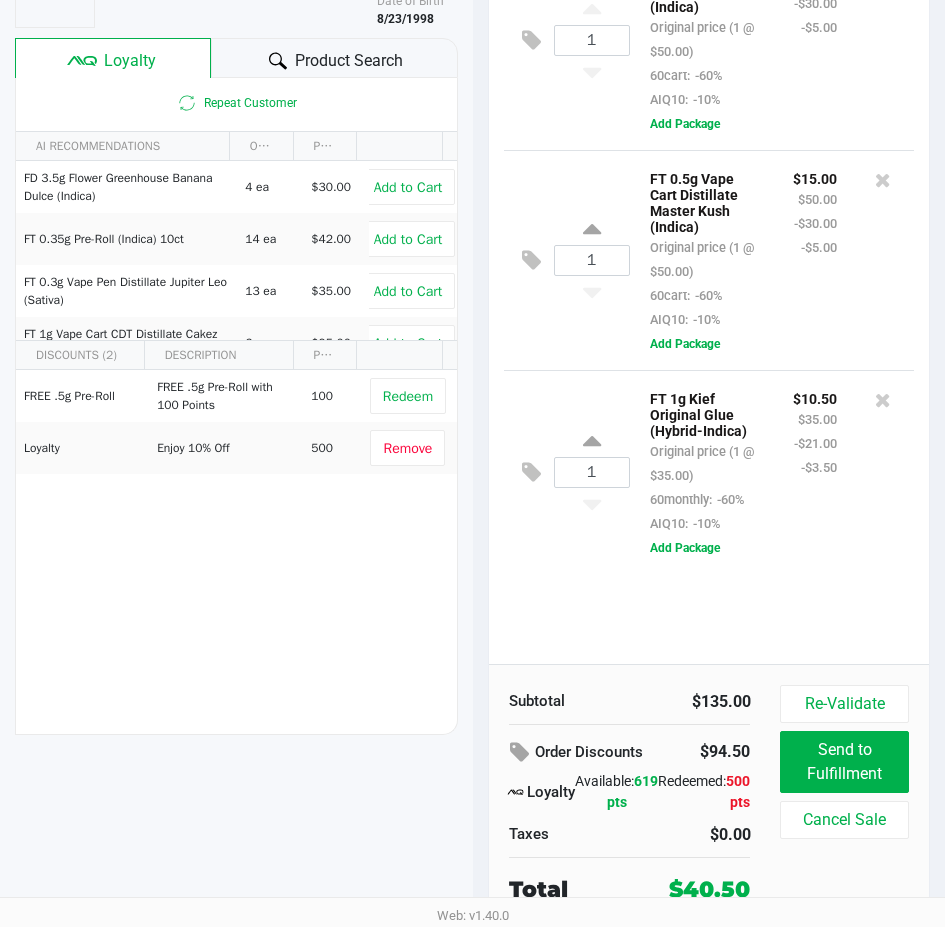 click on "1 FT 0.5g Vape Cart Distillate Northern Lights (Indica) Original price (1 @ $50.00) 60cart: -60% AIQ10: -10% $15.00 $50.00 -$30.00 -$5.00 Add Package 1 FT 0.5g Vape Cart Distillate Master Kush (Indica) Original price (1 @ $50.00) 60cart: -60% AIQ10: -10% $15.00 $50.00 -$30.00 -$5.00 Add Package 1 FT 1g Kief Original Glue (Hybrid-Indica) Original price (1 @ $35.00) 60monthly: -60% AIQ10: -10% $10.50 $35.00 -$21.00 -$3.50 Add Package" 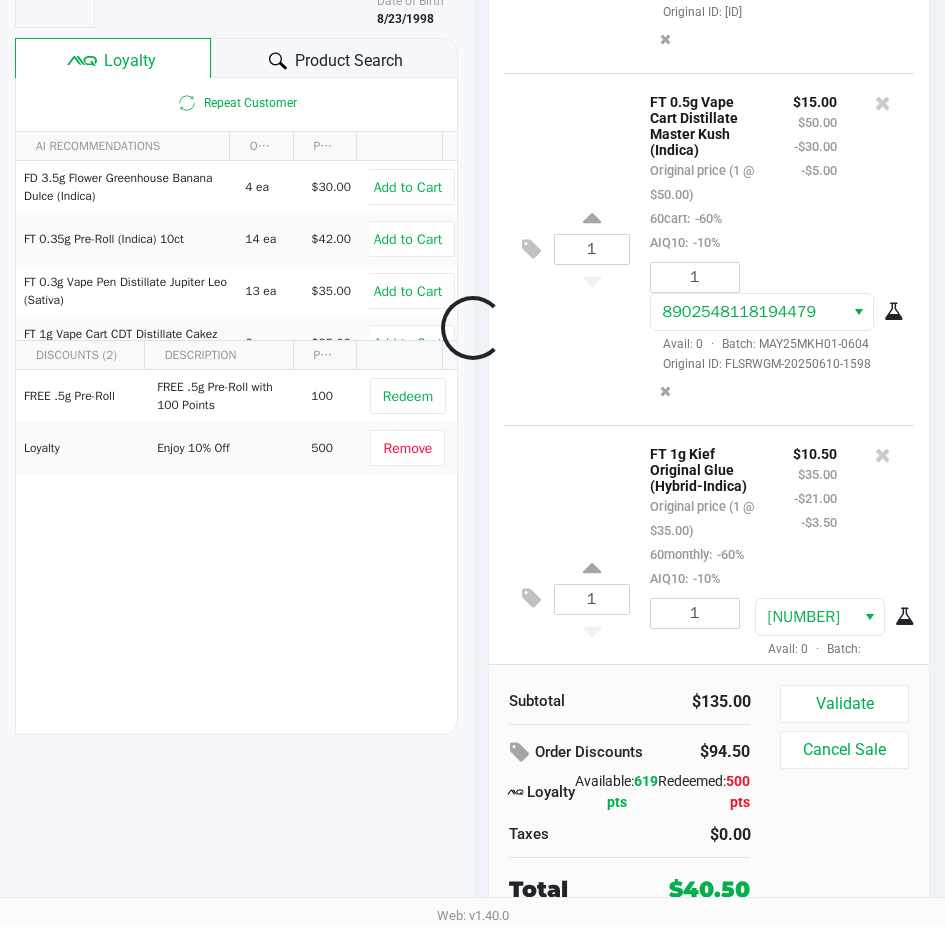 scroll, scrollTop: 341, scrollLeft: 0, axis: vertical 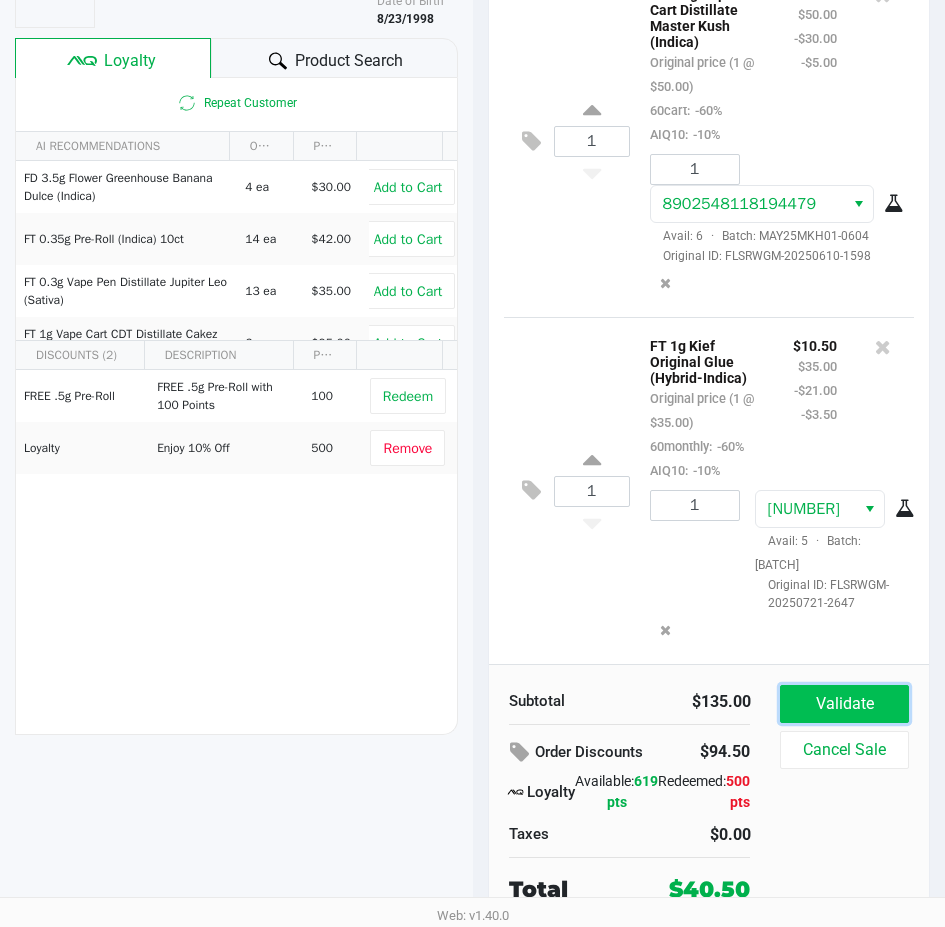 click on "Validate" 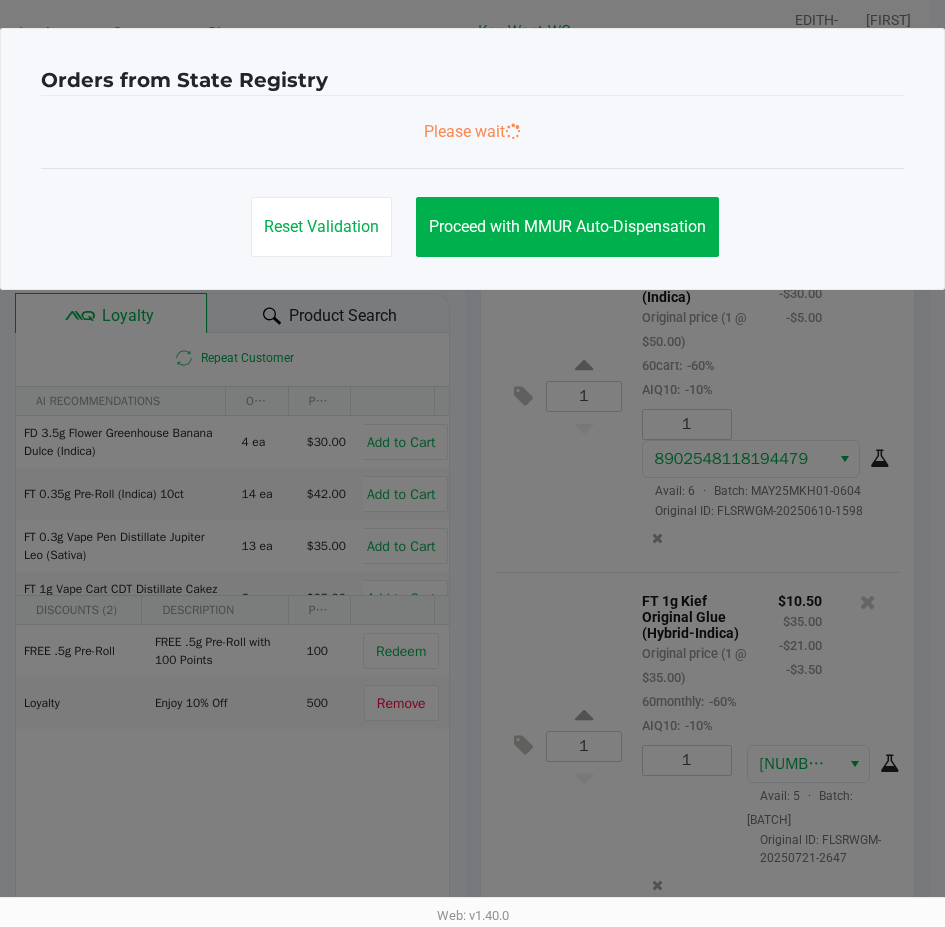 scroll, scrollTop: 0, scrollLeft: 0, axis: both 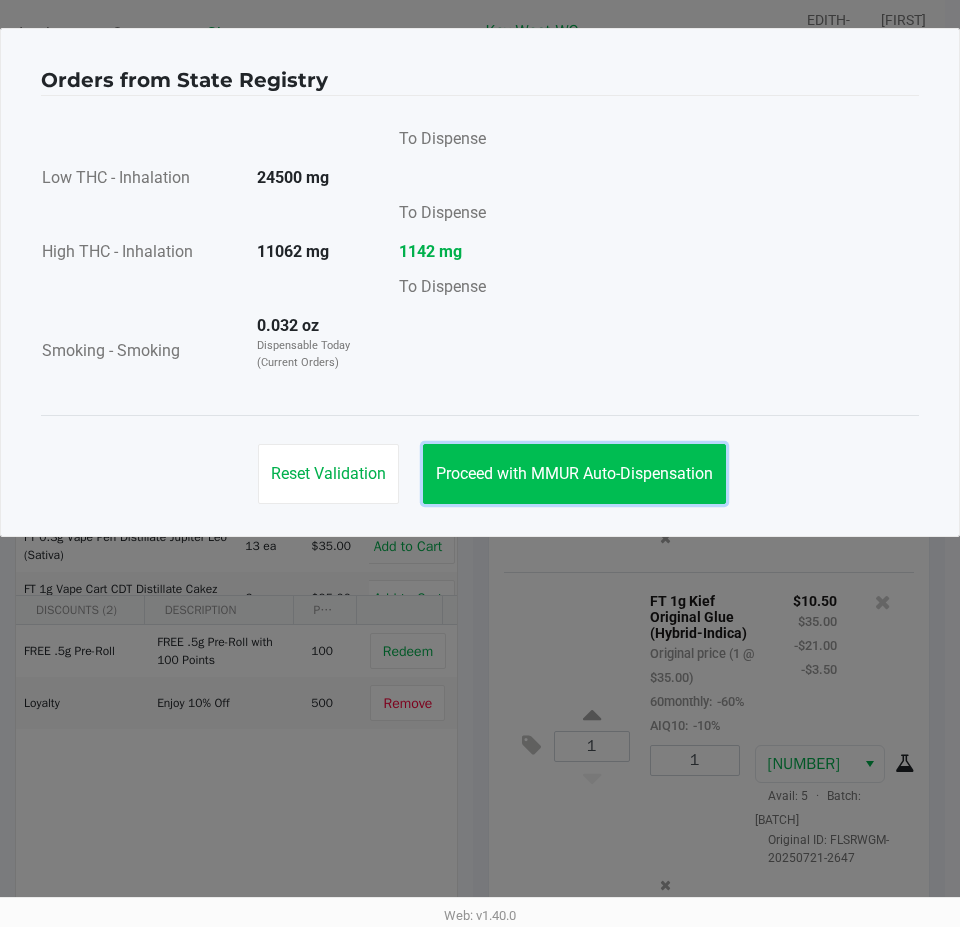 click on "Proceed with MMUR Auto-Dispensation" 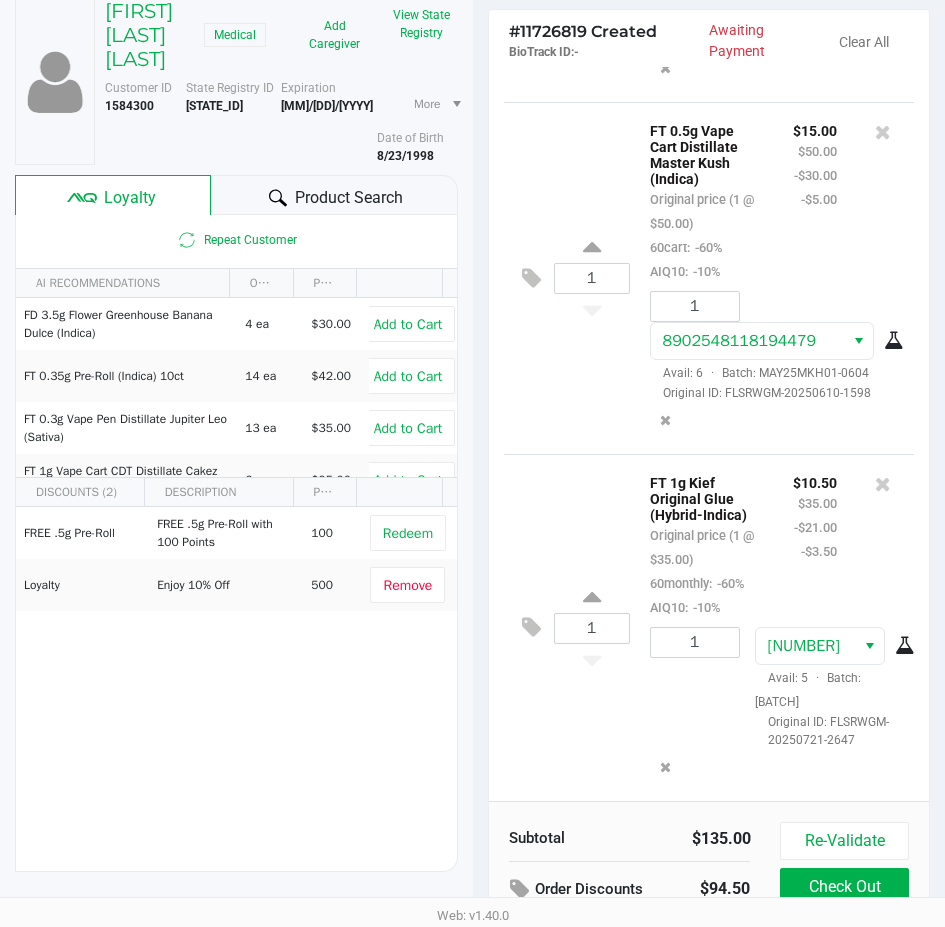 scroll, scrollTop: 258, scrollLeft: 0, axis: vertical 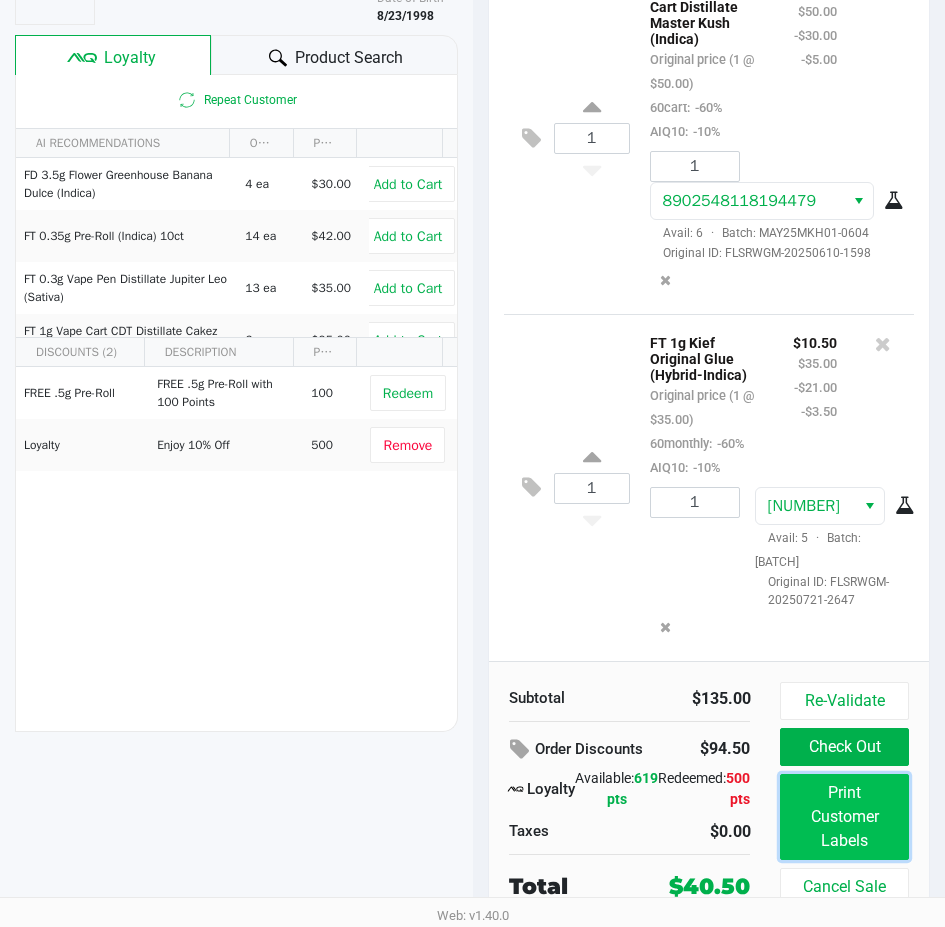 click on "Print Customer Labels" 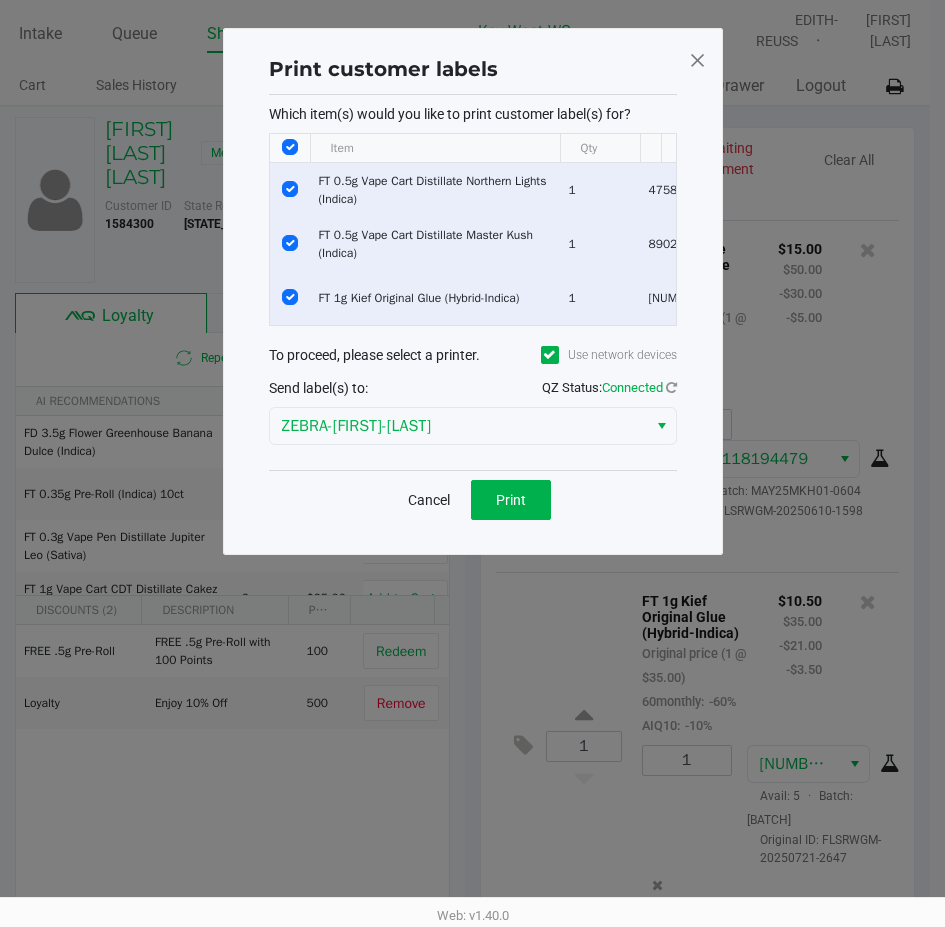 scroll, scrollTop: 0, scrollLeft: 0, axis: both 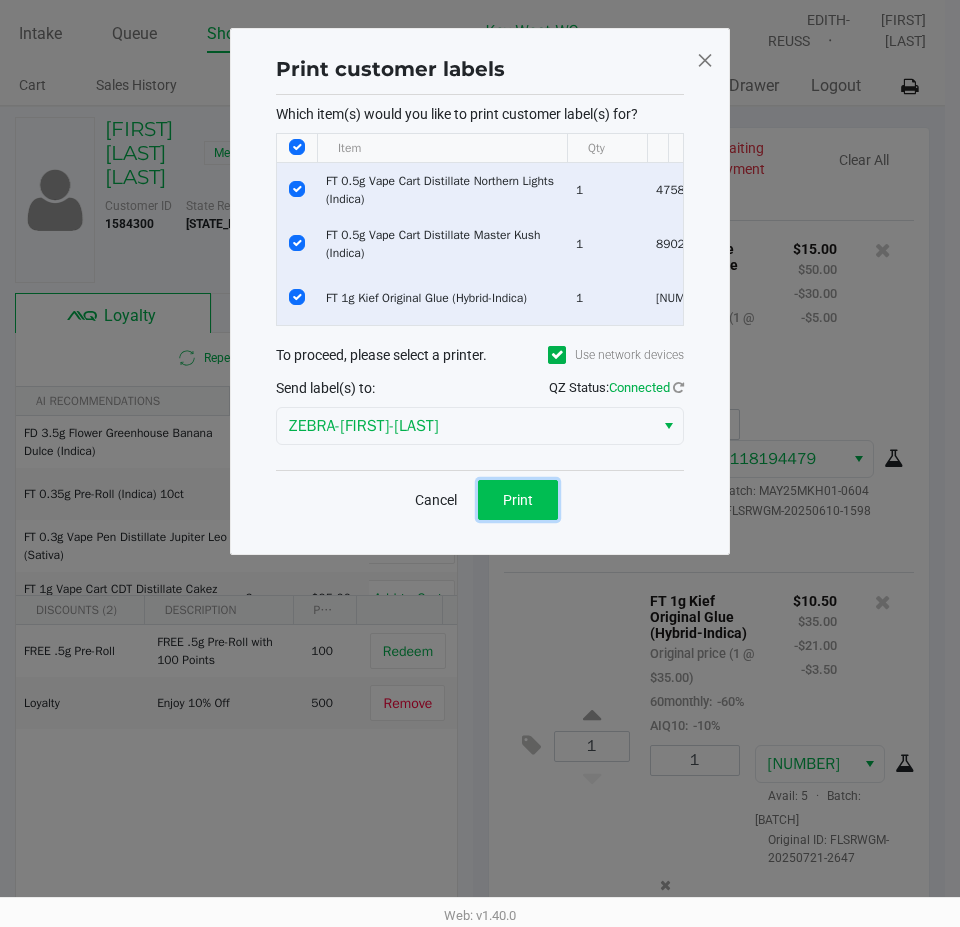 click on "Print" 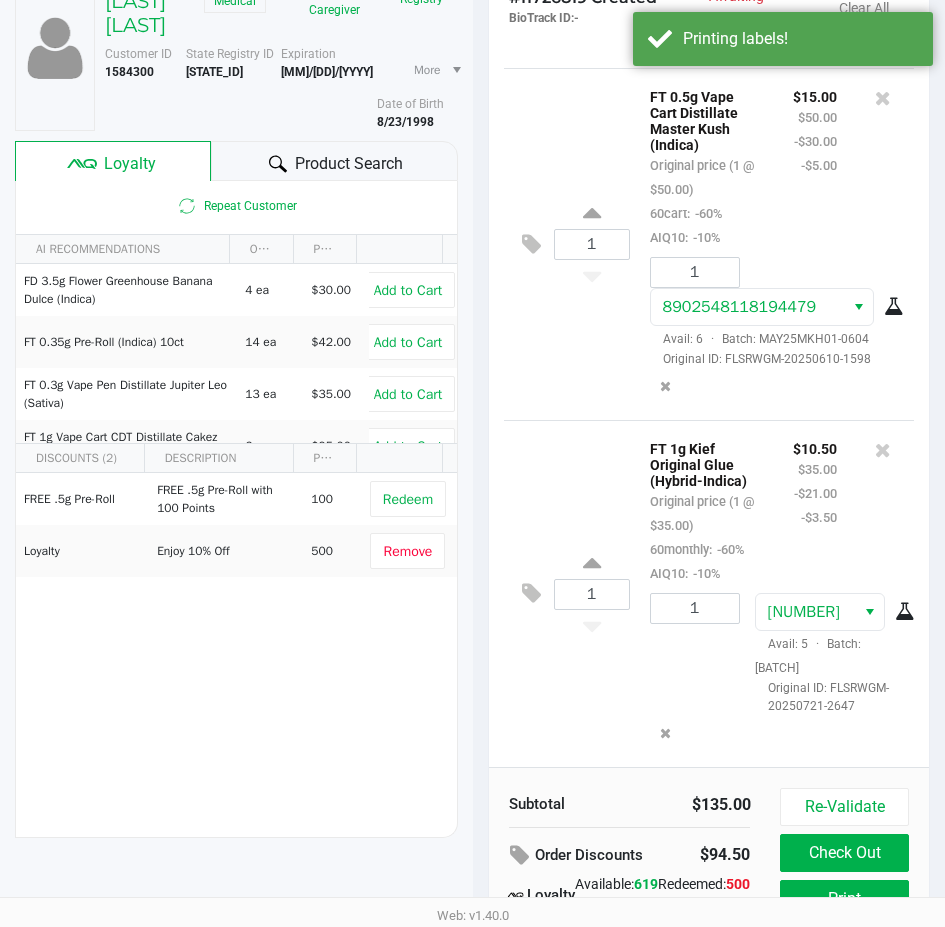 scroll, scrollTop: 258, scrollLeft: 0, axis: vertical 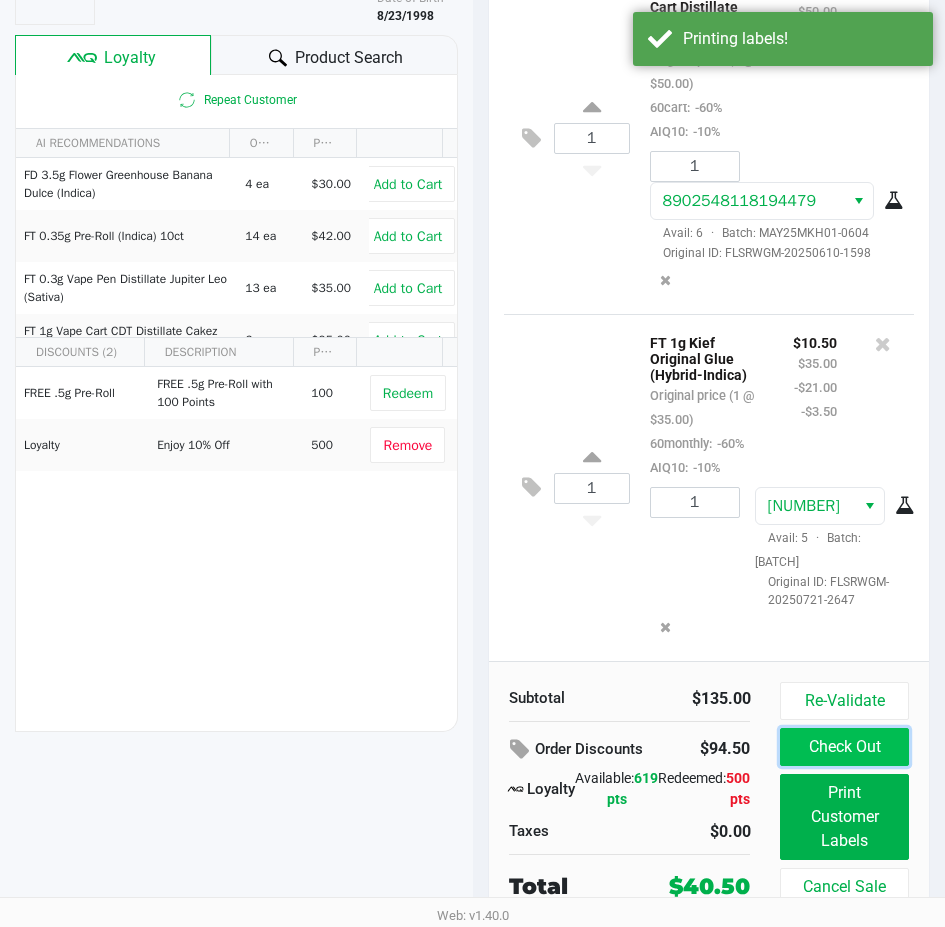click on "Check Out" 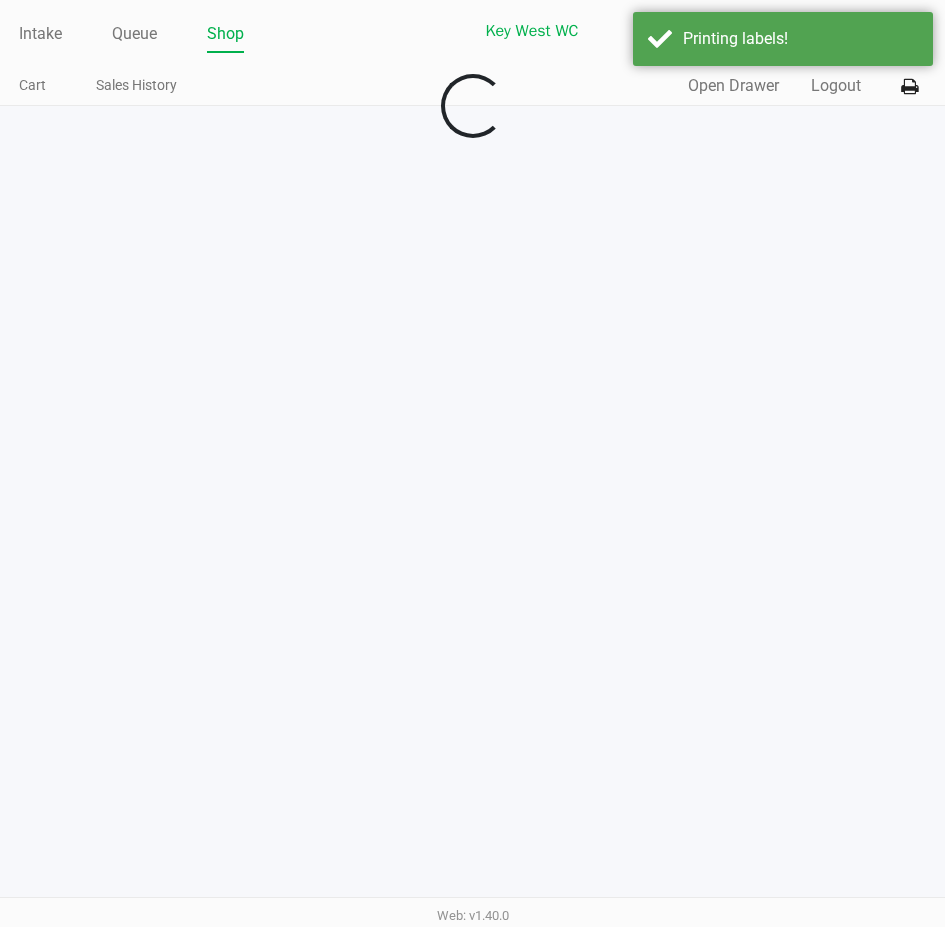 scroll, scrollTop: 0, scrollLeft: 0, axis: both 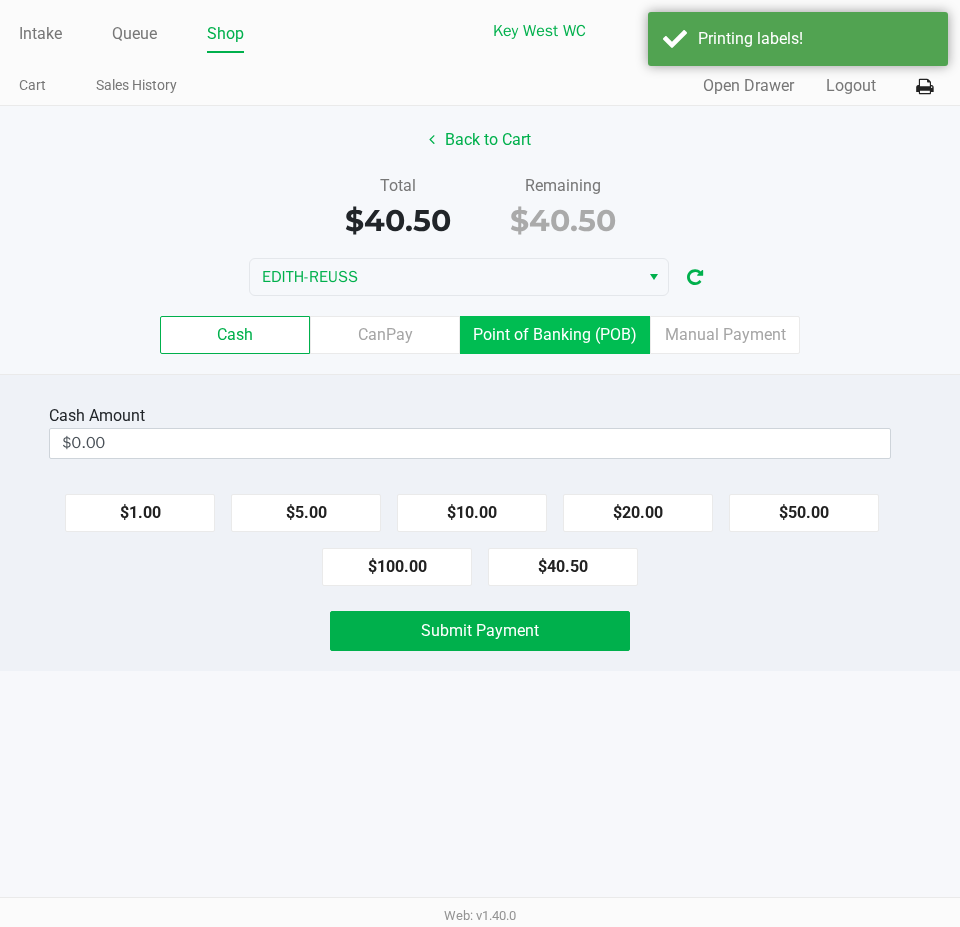 click on "Point of Banking (POB)" 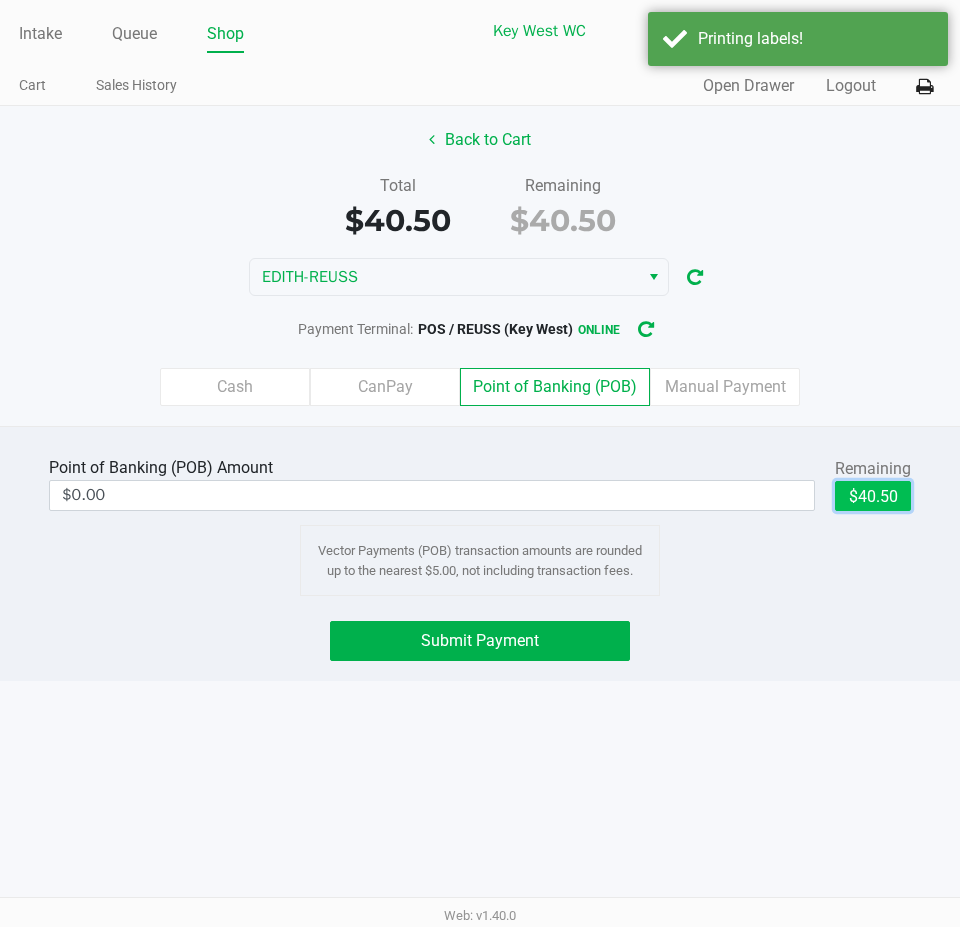 click on "$40.50" 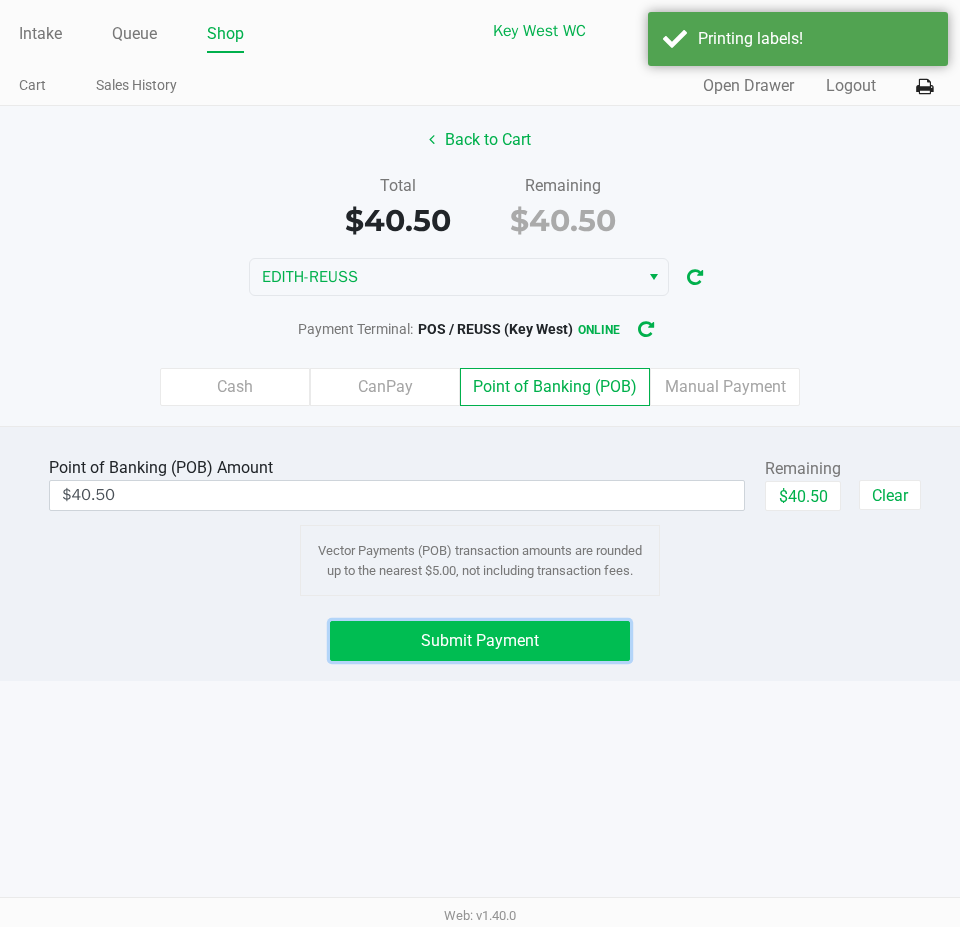 click on "Submit Payment" 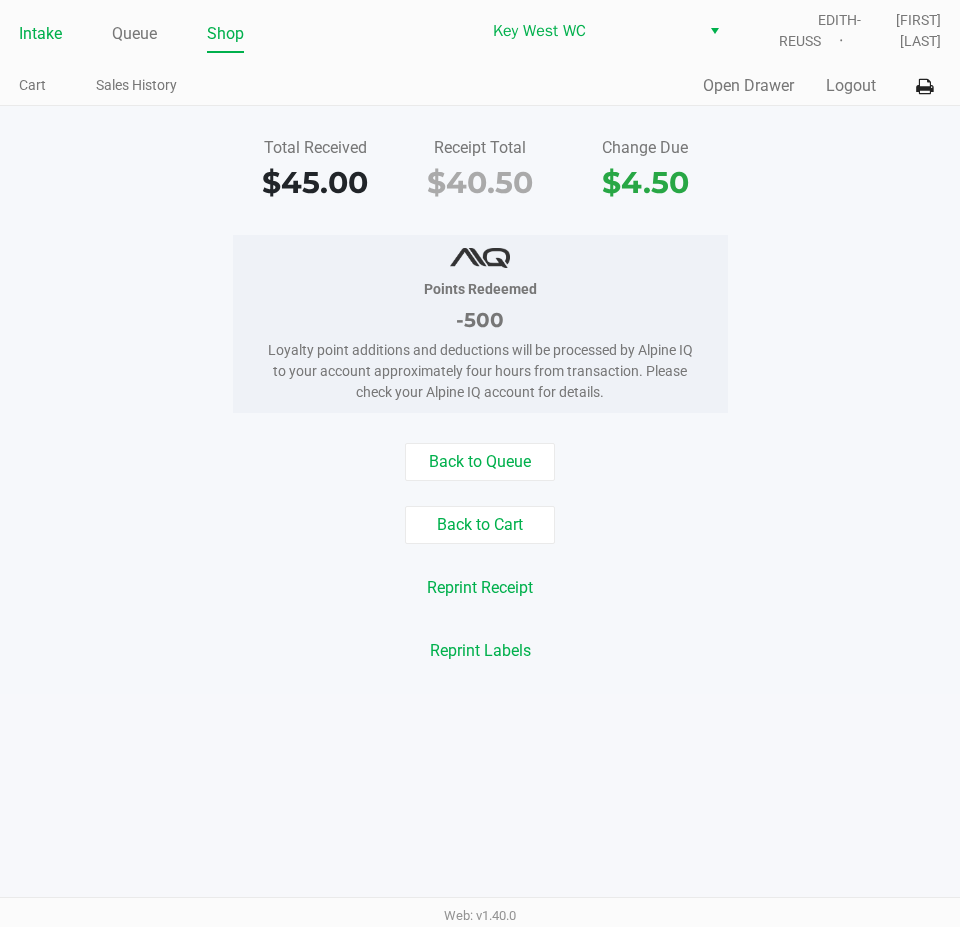 click on "Intake" 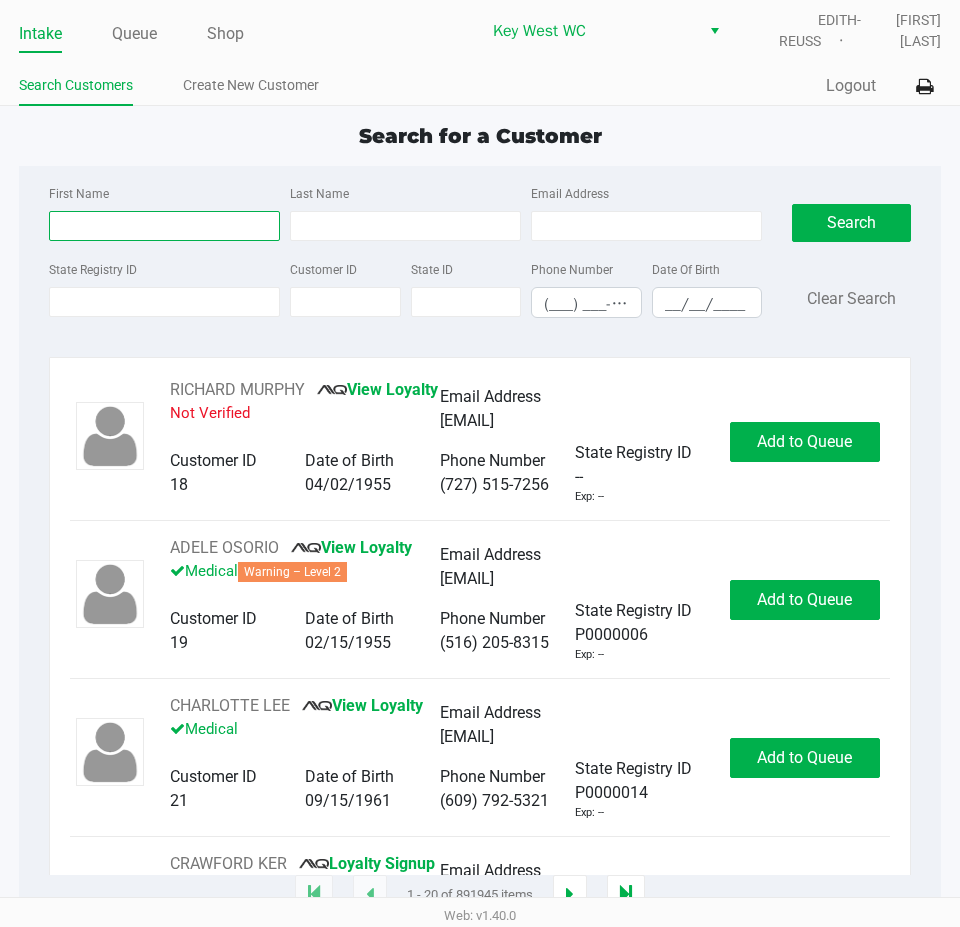 click on "First Name" at bounding box center (164, 226) 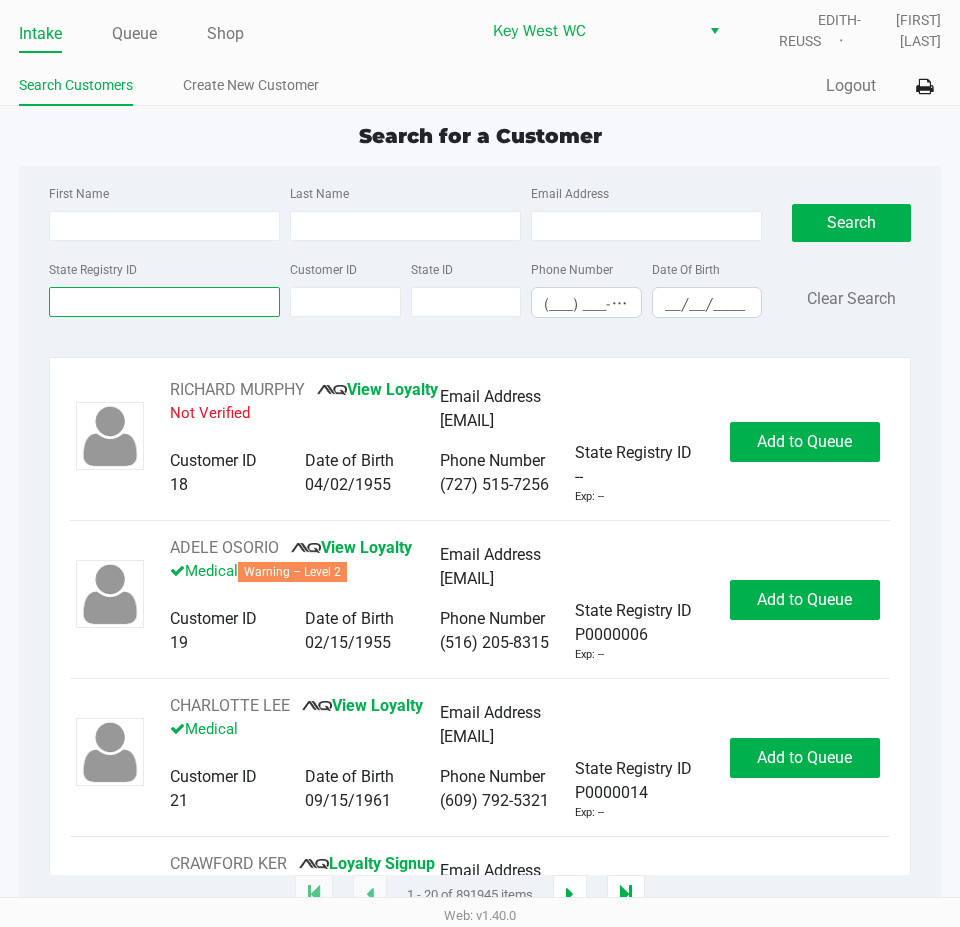 click on "State Registry ID" at bounding box center (164, 302) 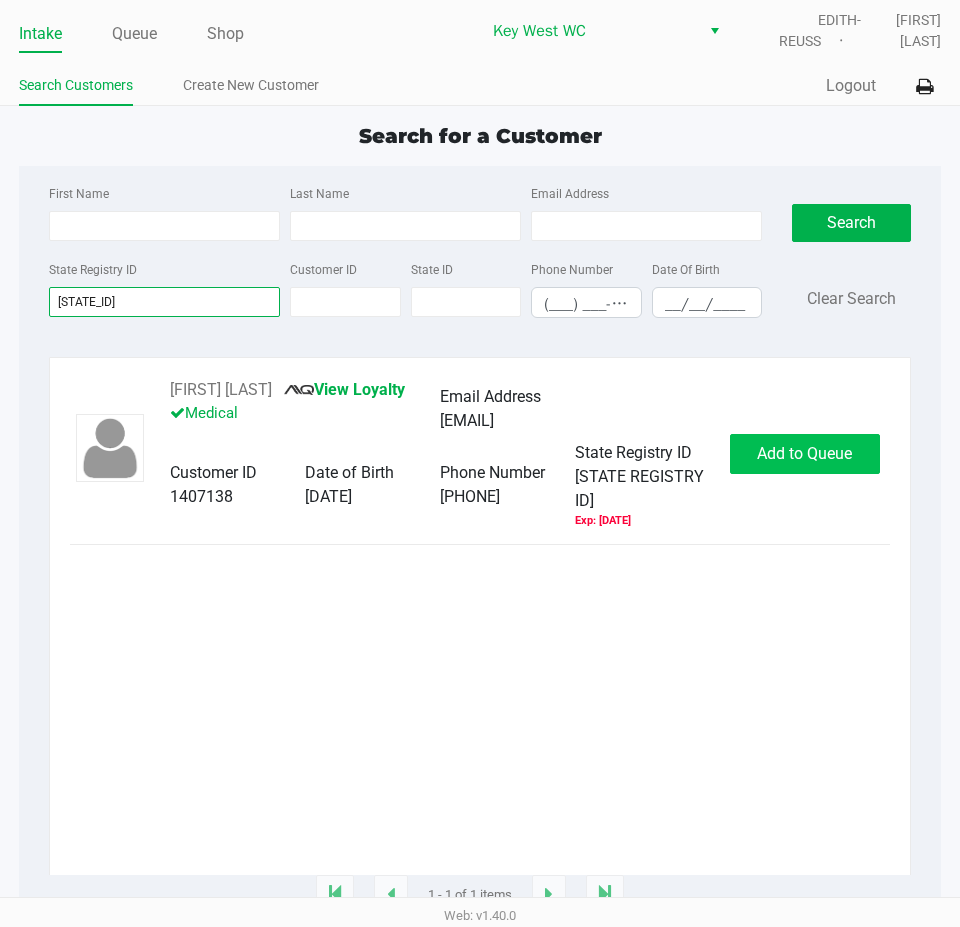 type on "[STATE_ID]" 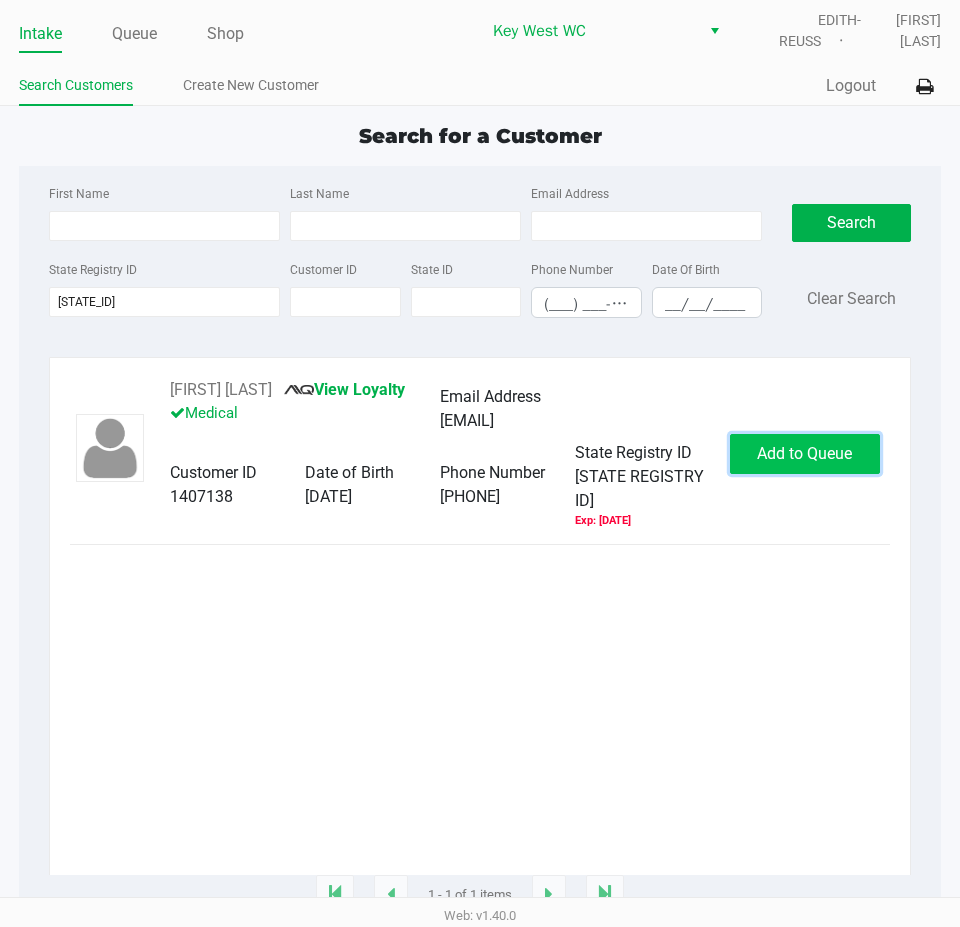 click on "Add to Queue" 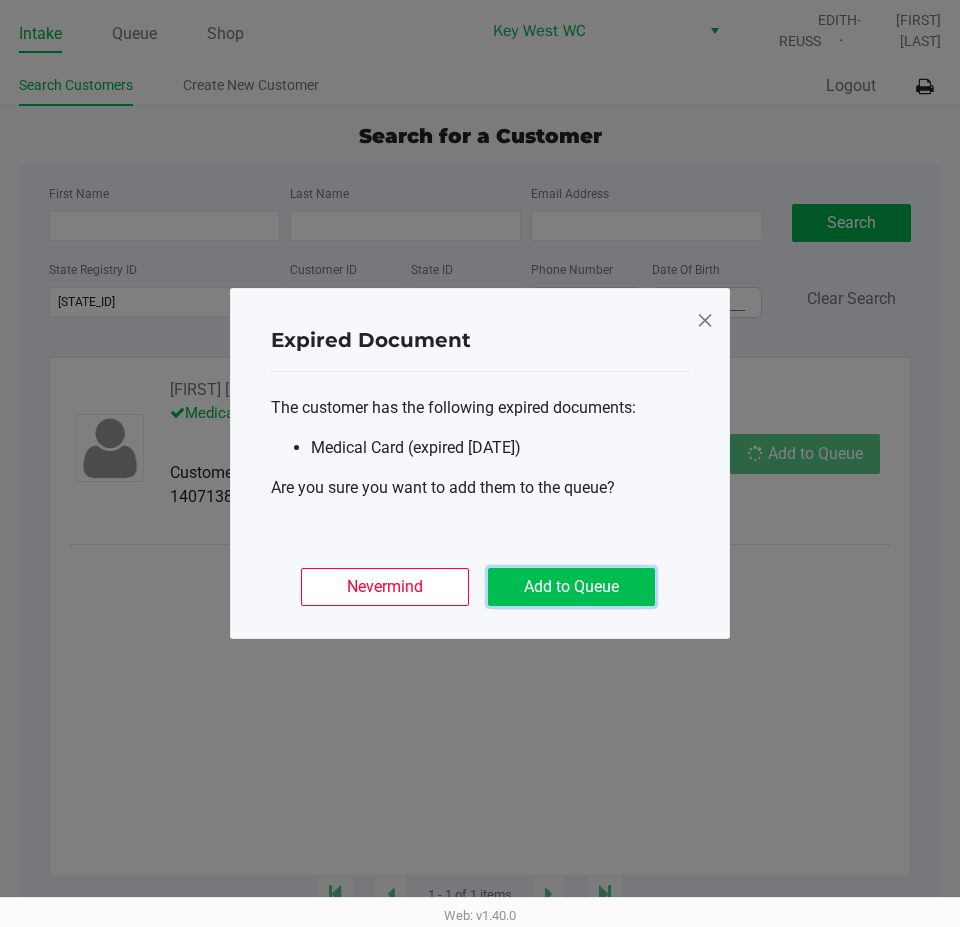 click on "Add to Queue" 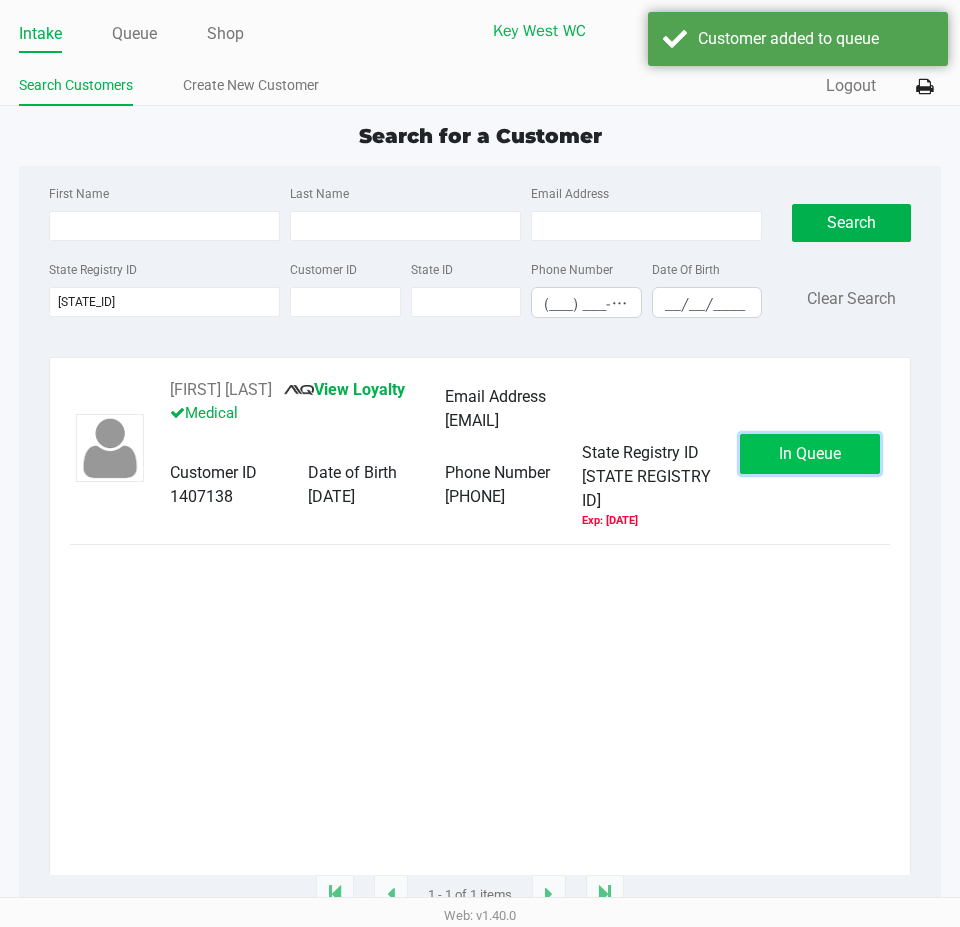 click on "In Queue" 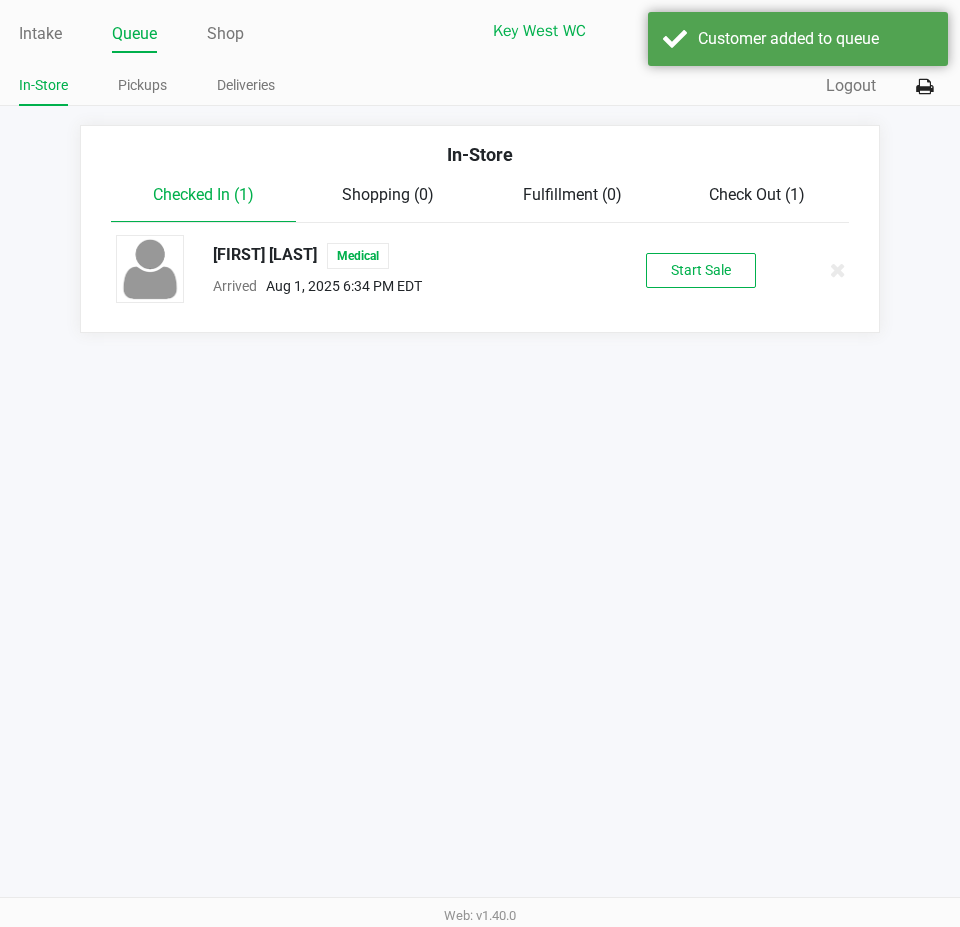 click on "[FIRST] [LAST]   Medical  Arrived      [DATE] [TIME] [TIMEZONE]   Start Sale" 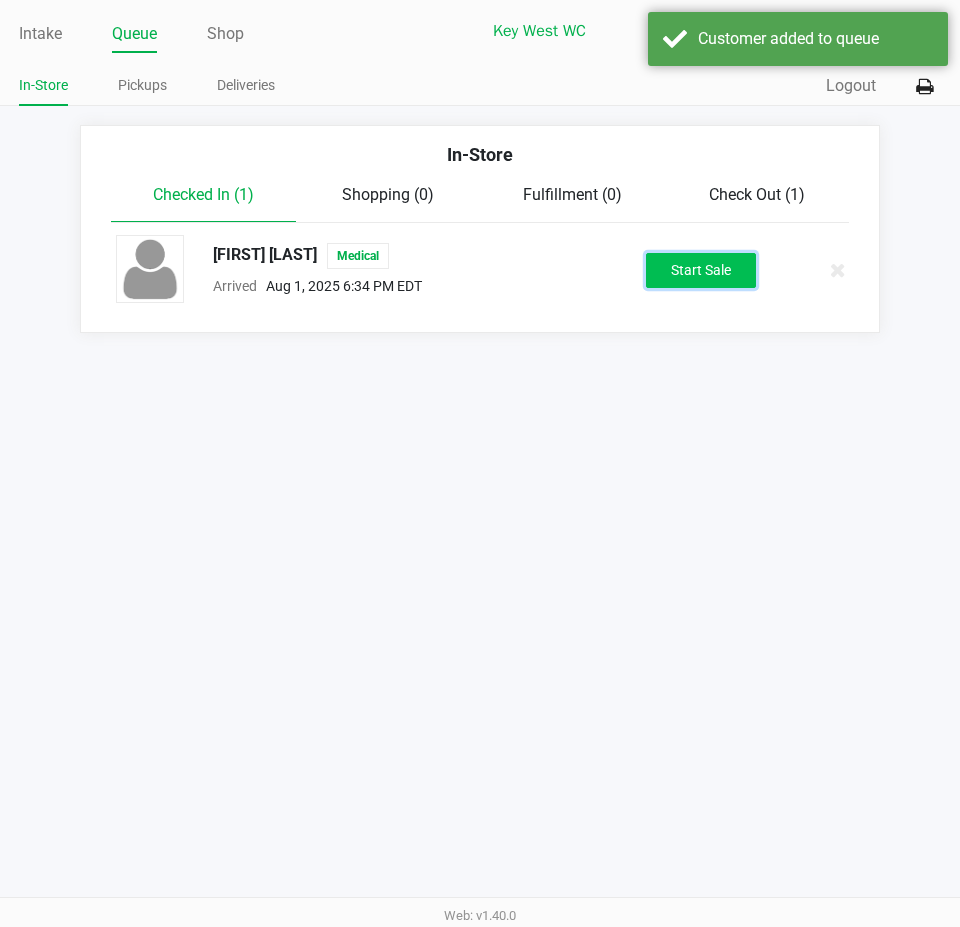 click on "Start Sale" 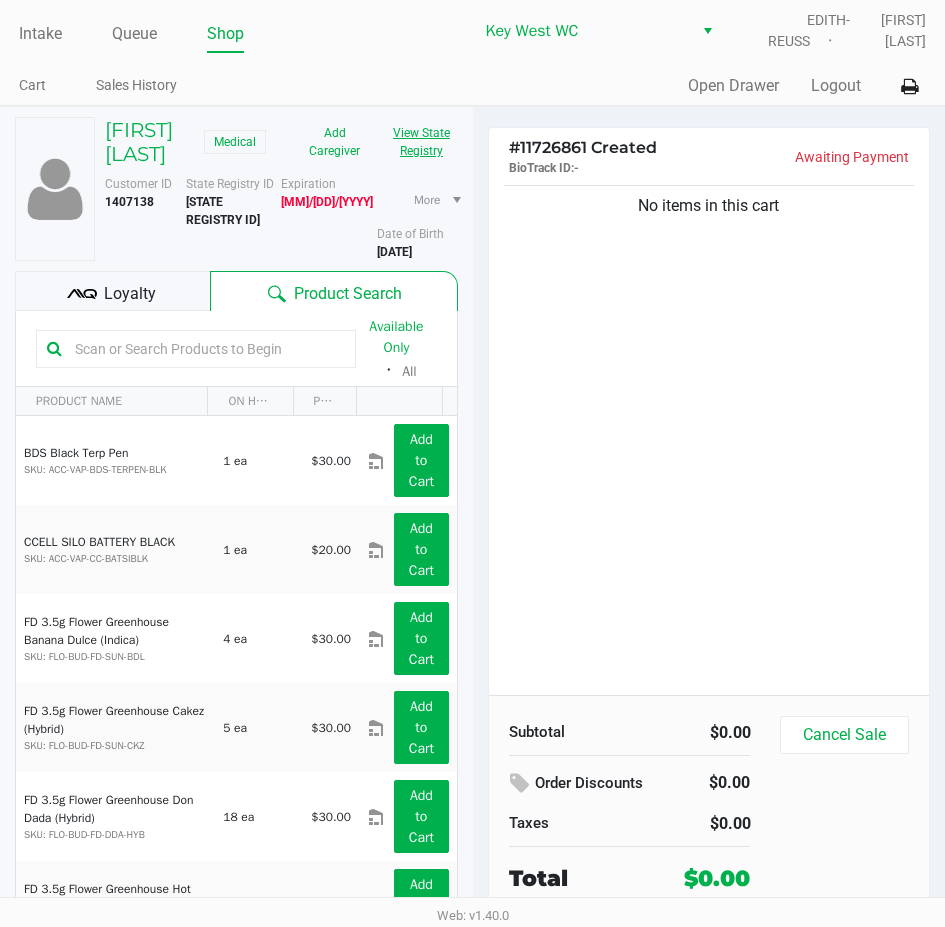 click on "View State Registry" 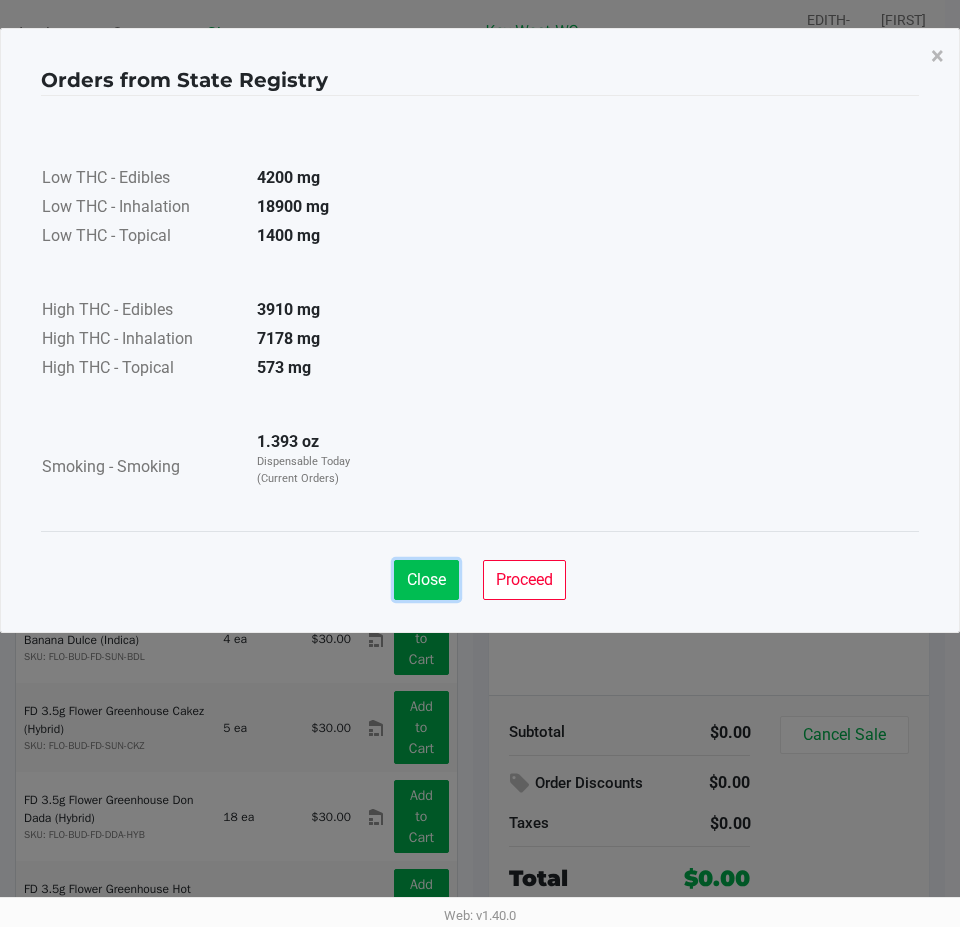 click on "Close" 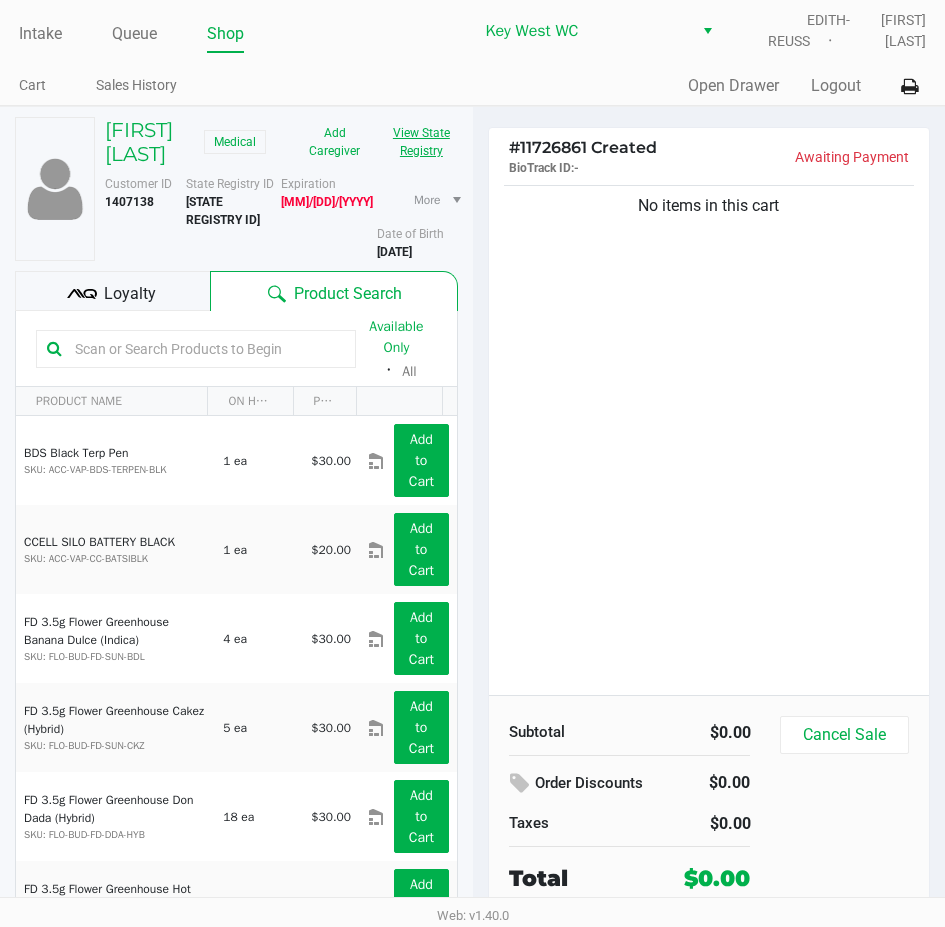click on "View State Registry" 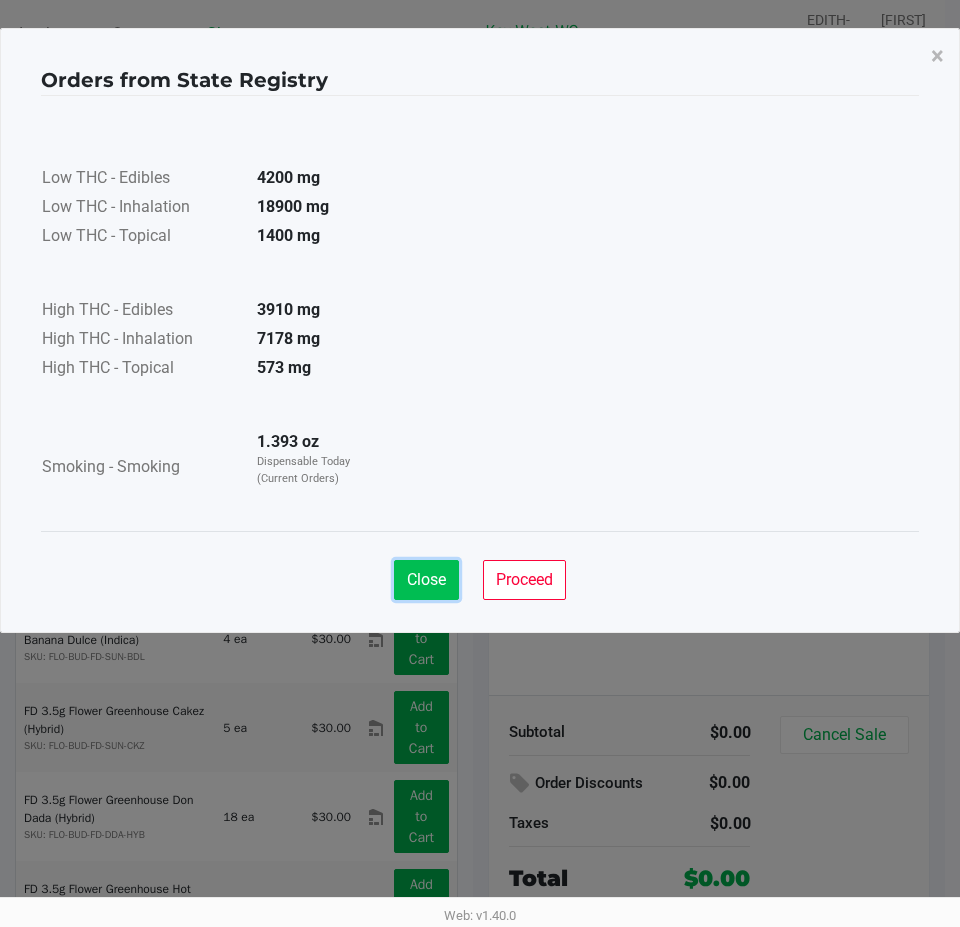 drag, startPoint x: 0, startPoint y: 966, endPoint x: 426, endPoint y: 591, distance: 567.5394 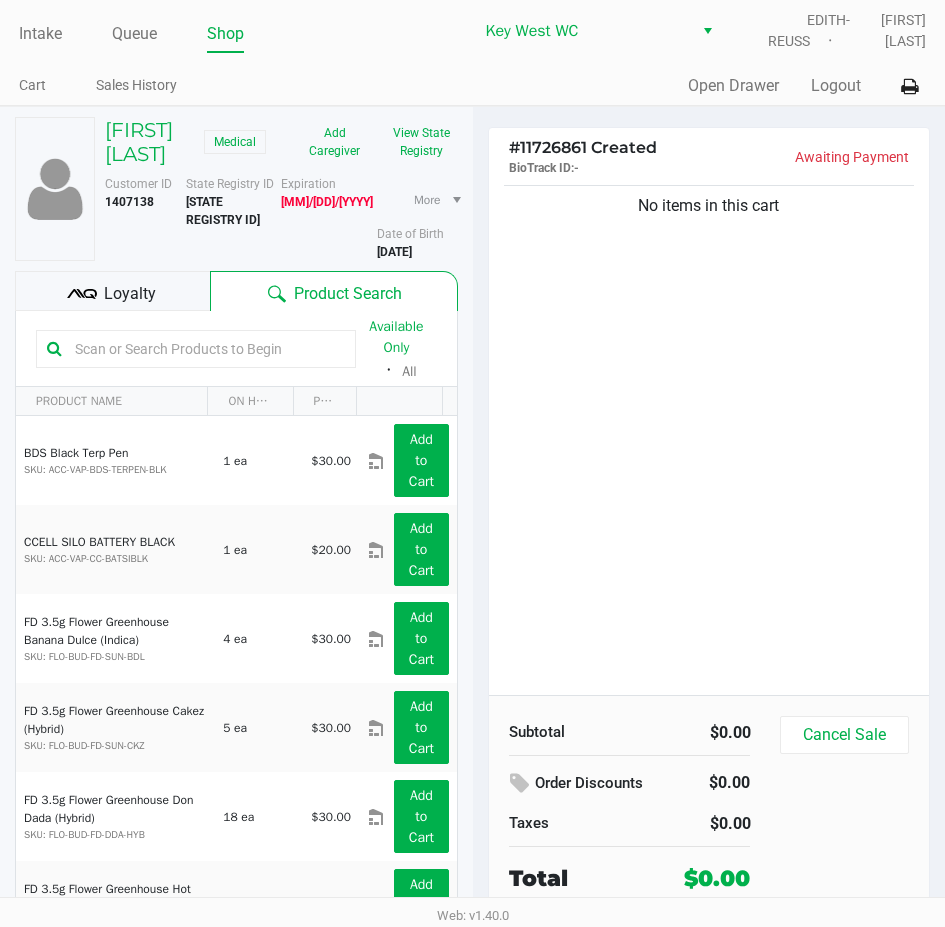 click 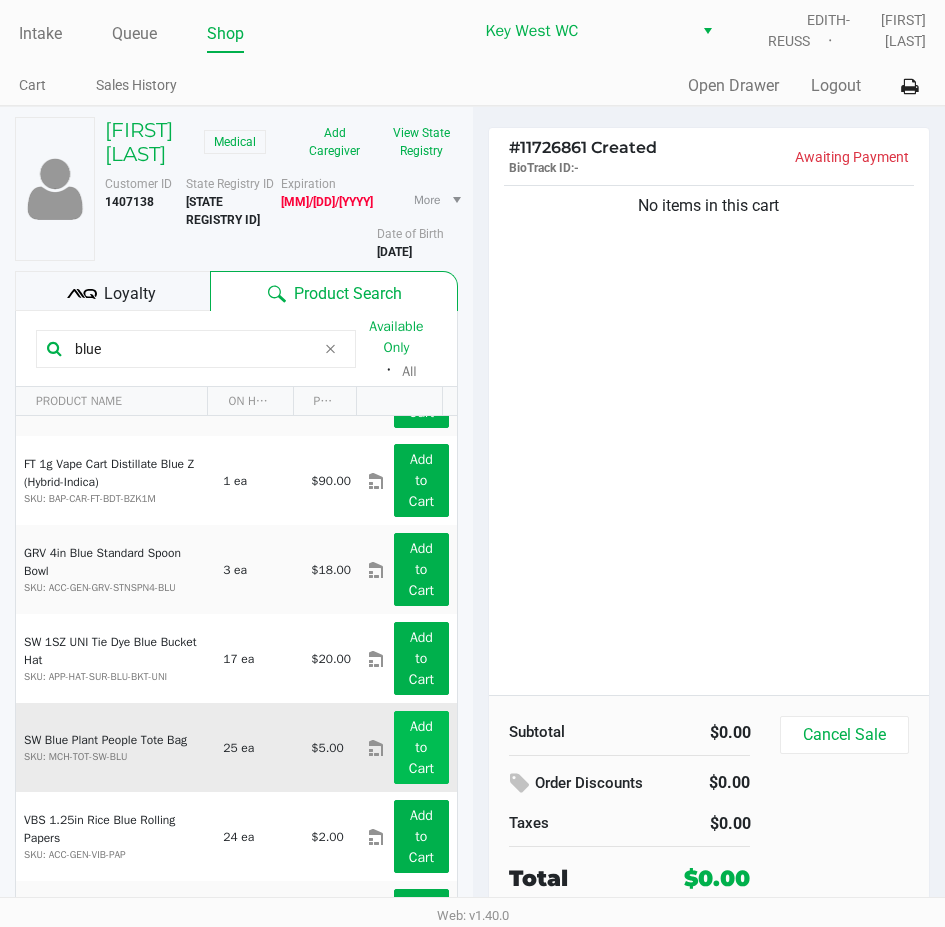 scroll, scrollTop: 216, scrollLeft: 0, axis: vertical 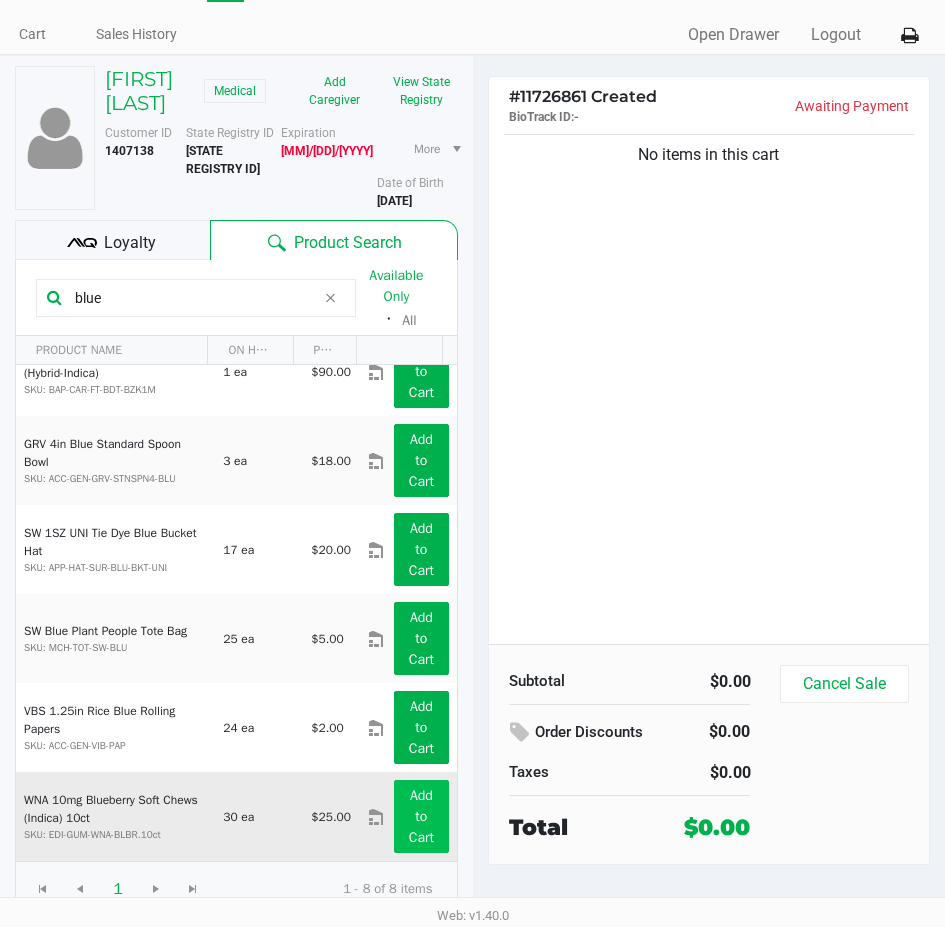 type on "blue" 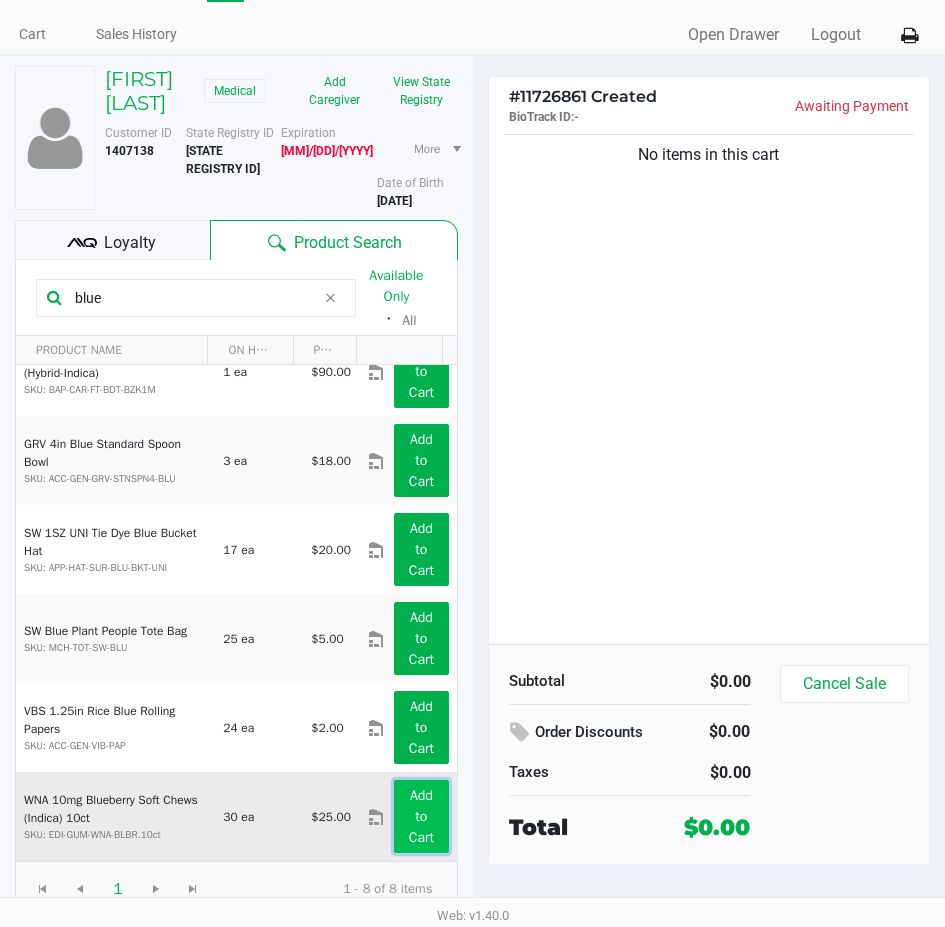 click on "Add to Cart" 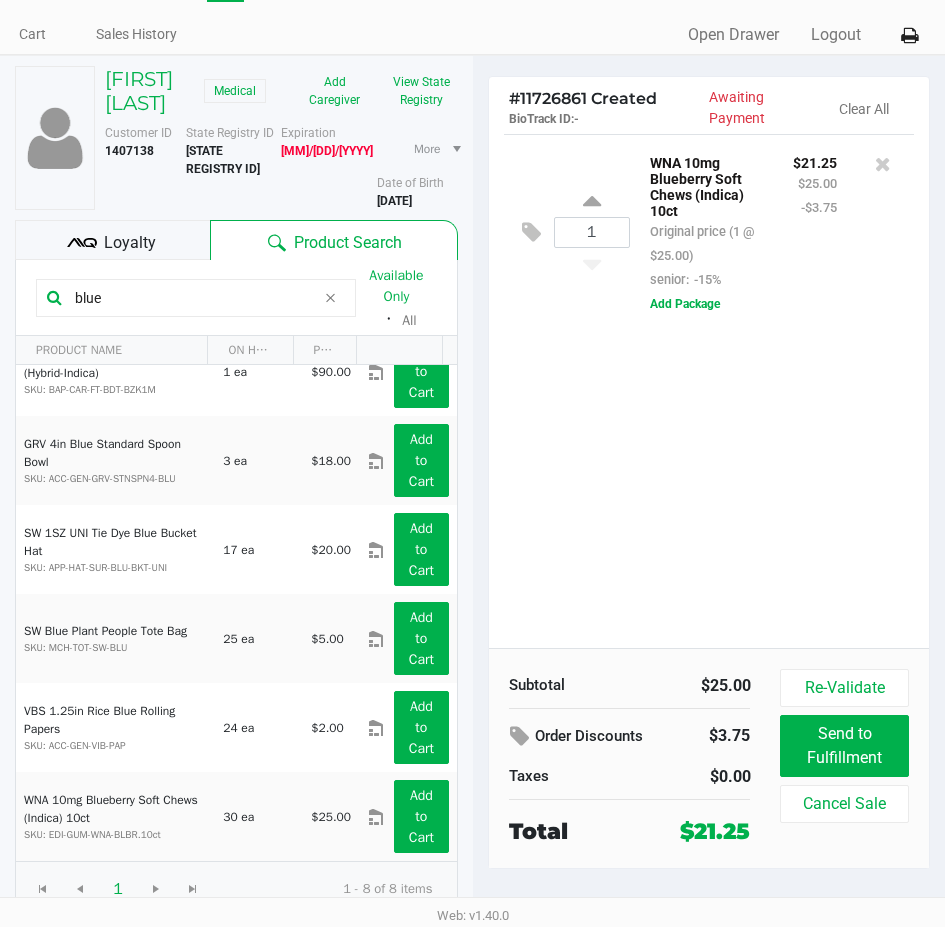click on "1  WNA 10mg Blueberry Soft Chews (Indica) 10ct   Original price (1 @ $25.00)  senior:  -15% $21.25 $25.00 -$3.75  Add Package" 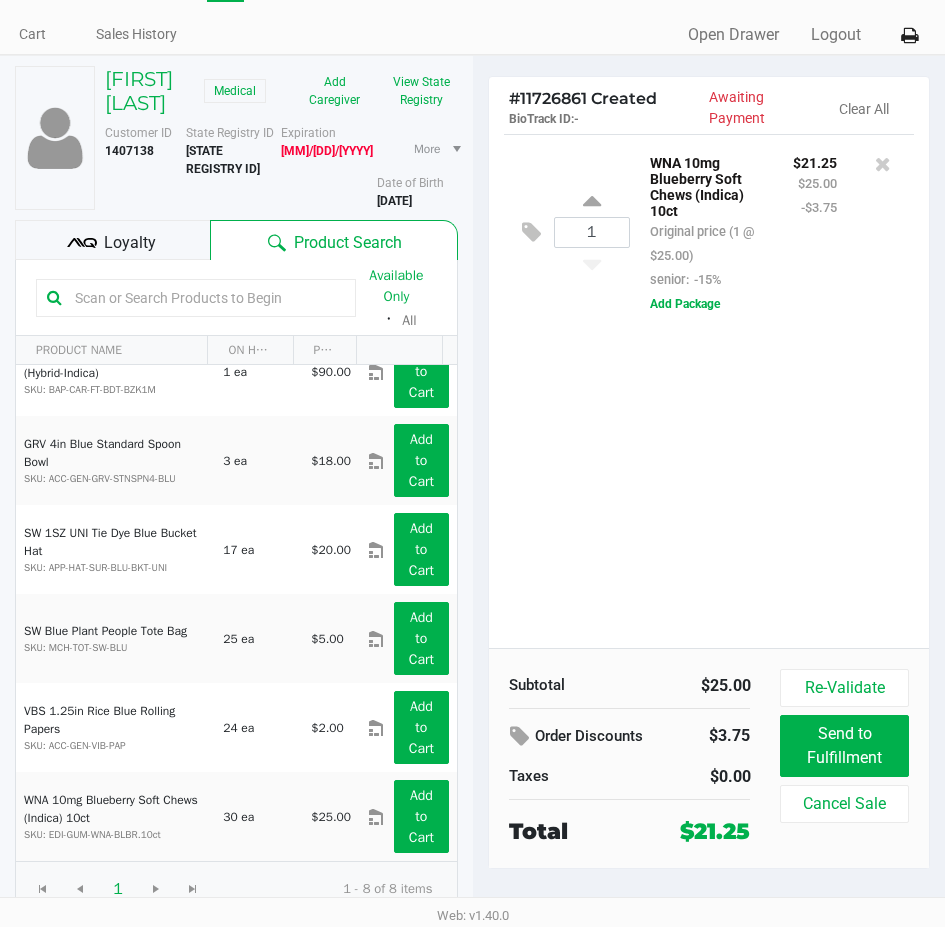 click 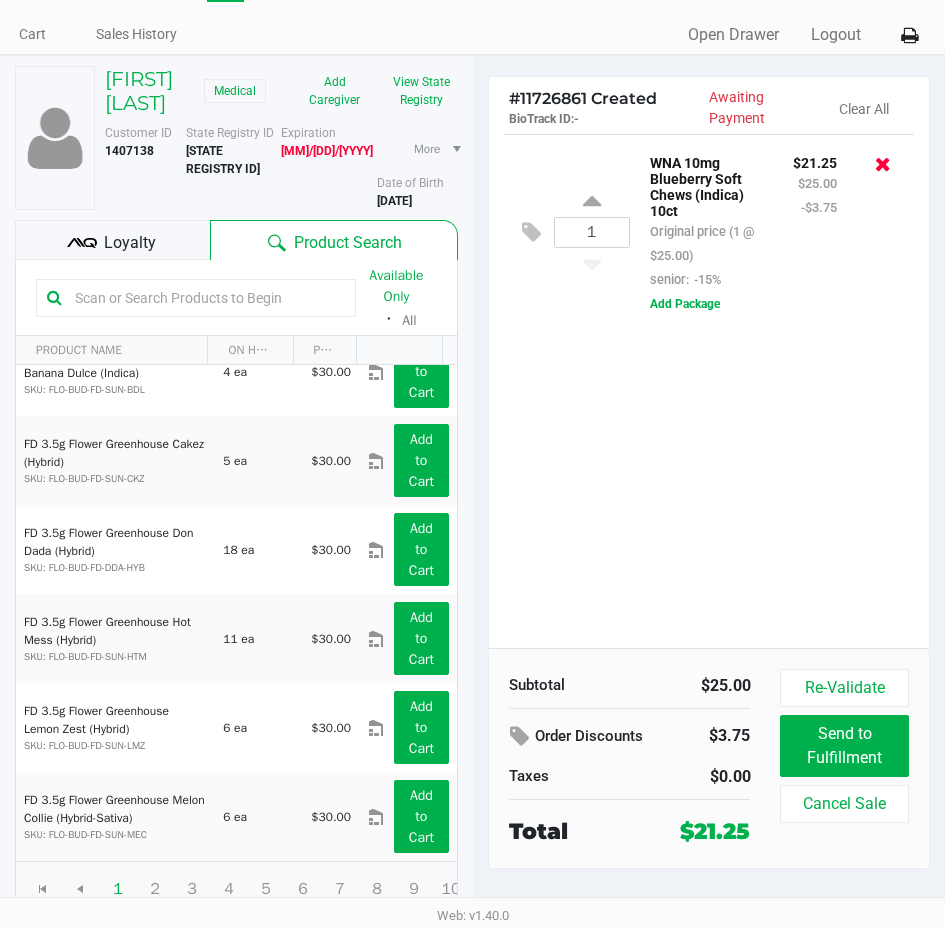 click 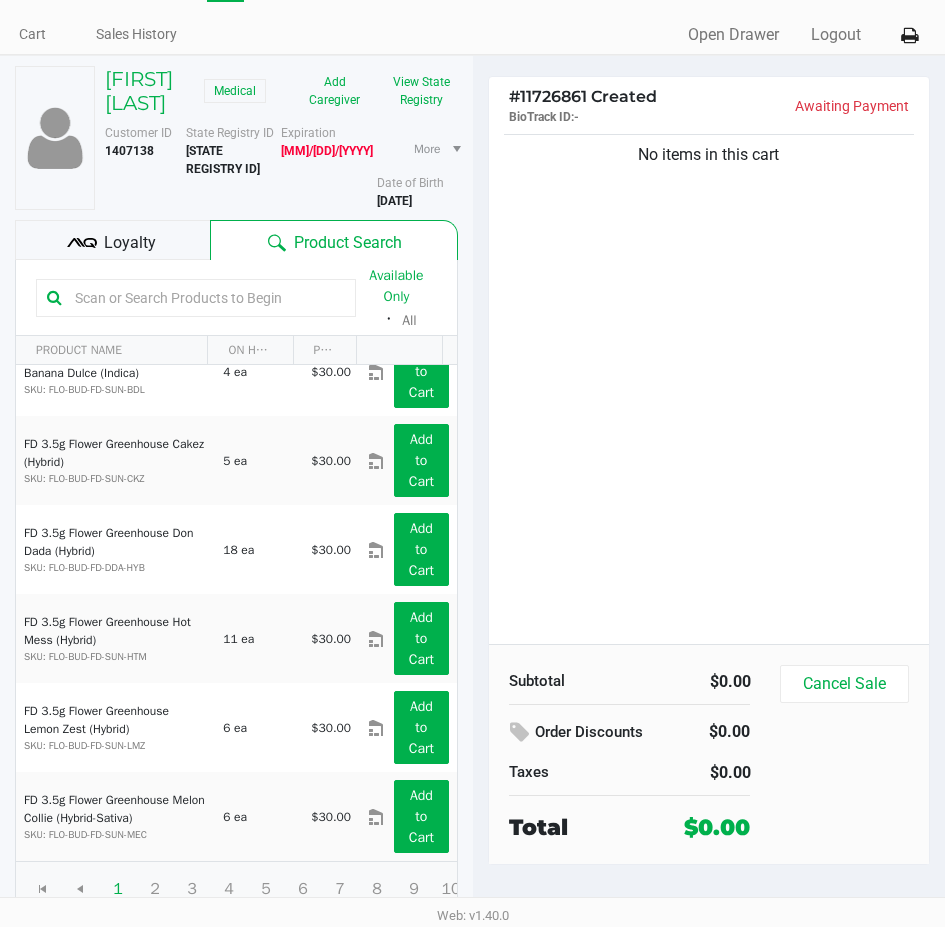click 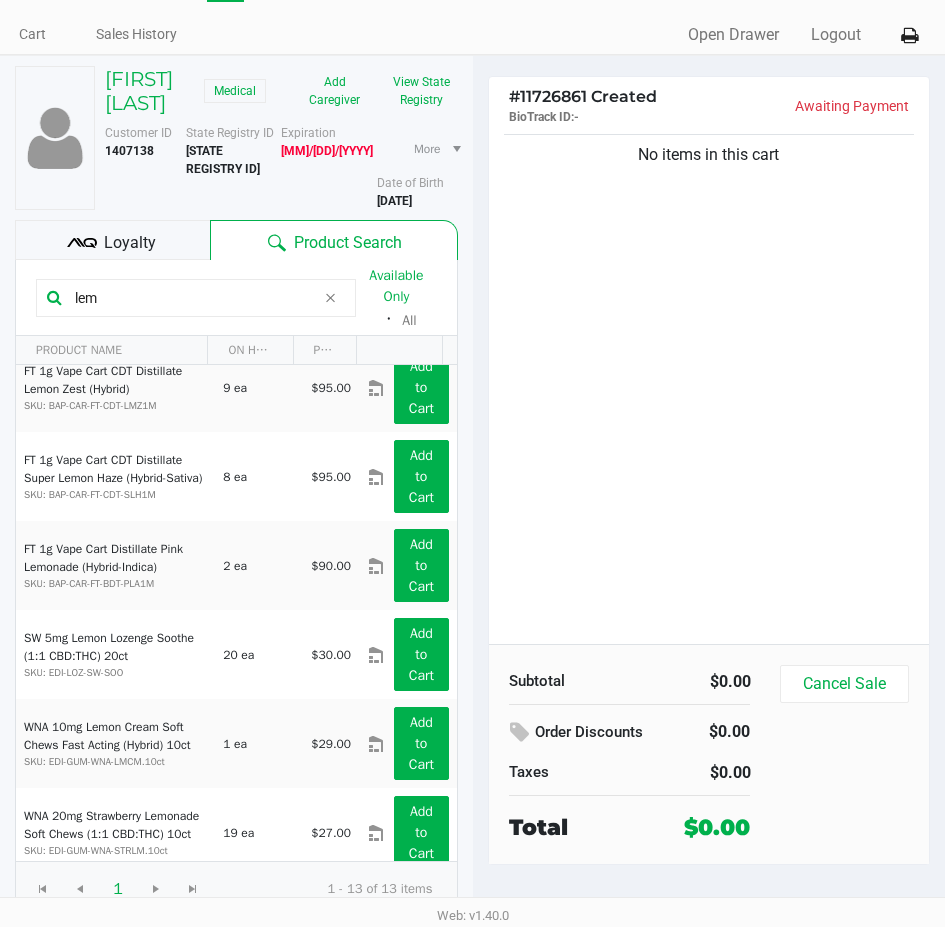 scroll, scrollTop: 661, scrollLeft: 0, axis: vertical 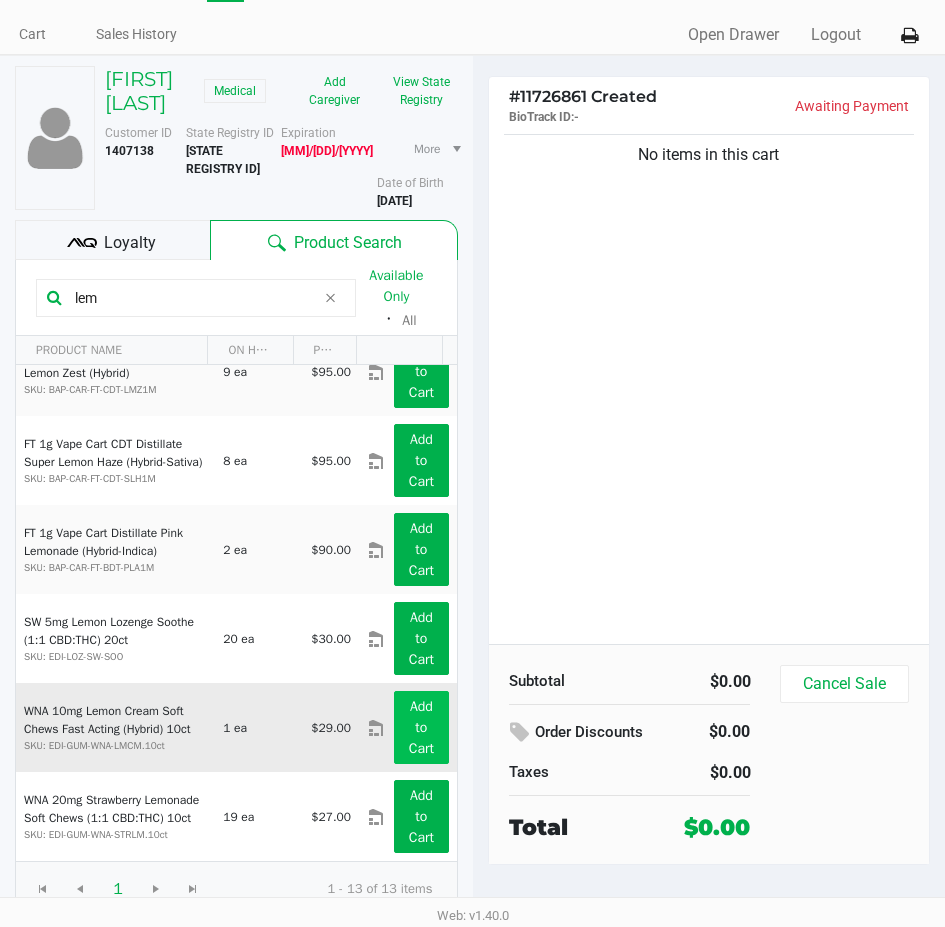 type on "lem" 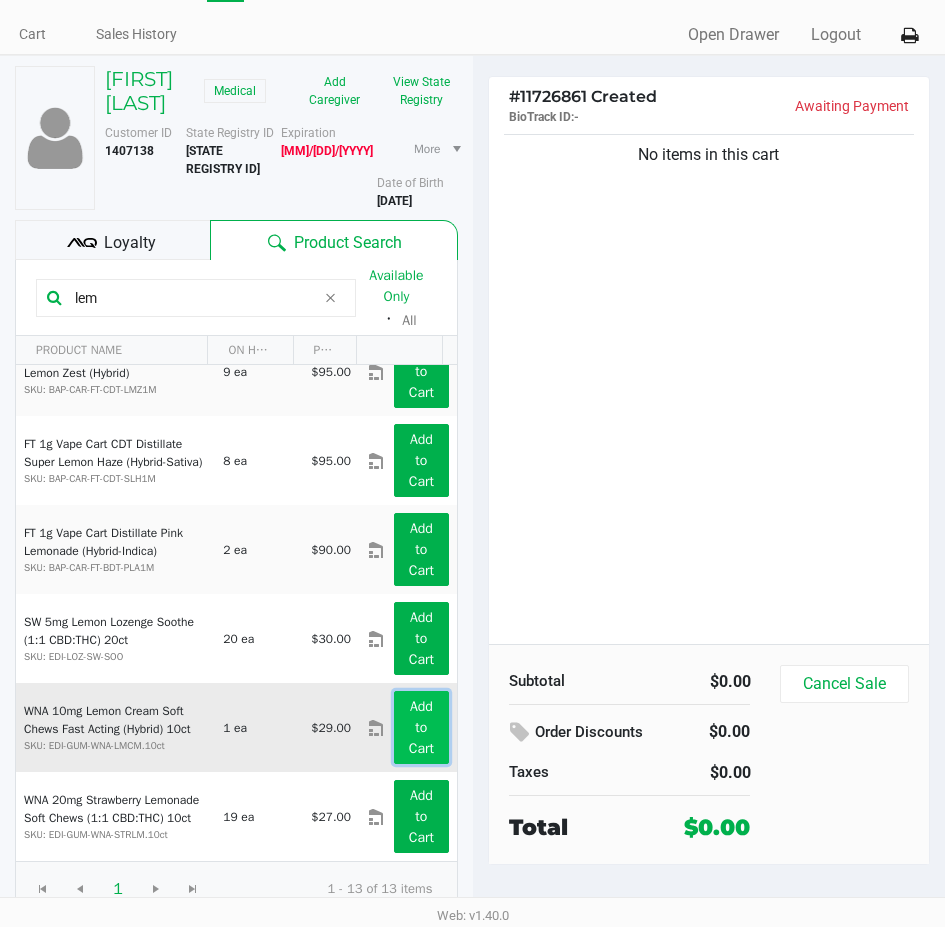 click on "Add to Cart" 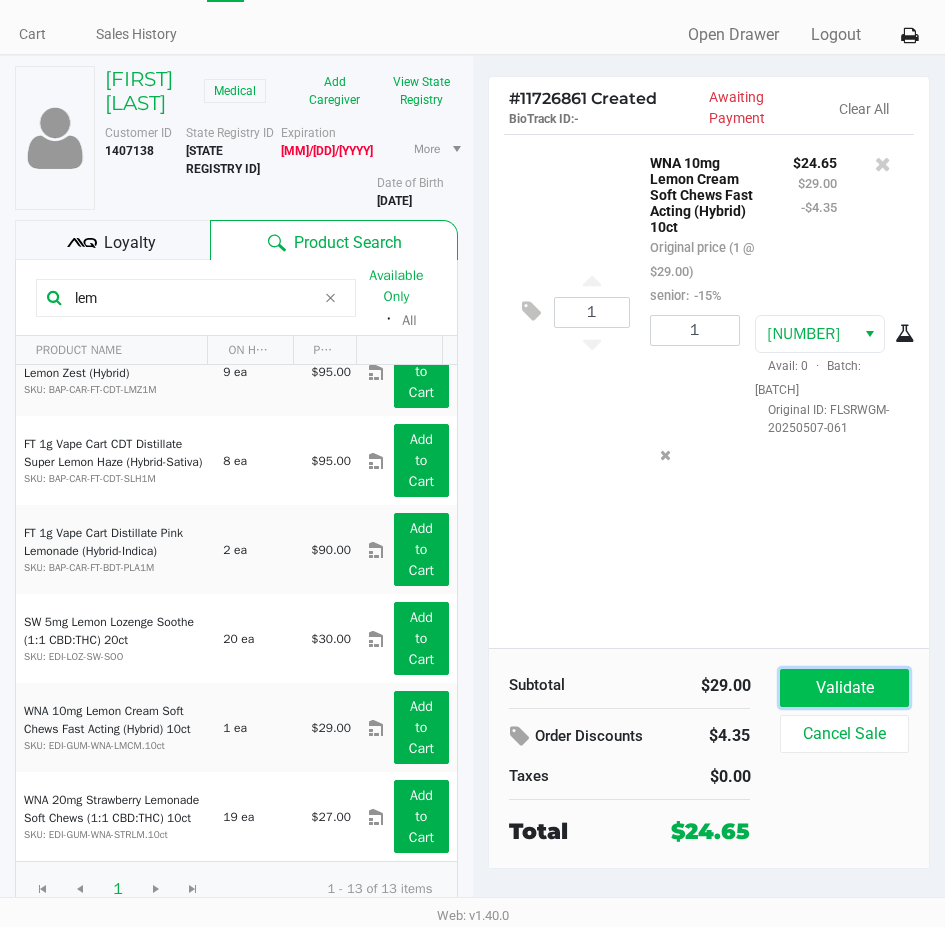 click on "Validate" 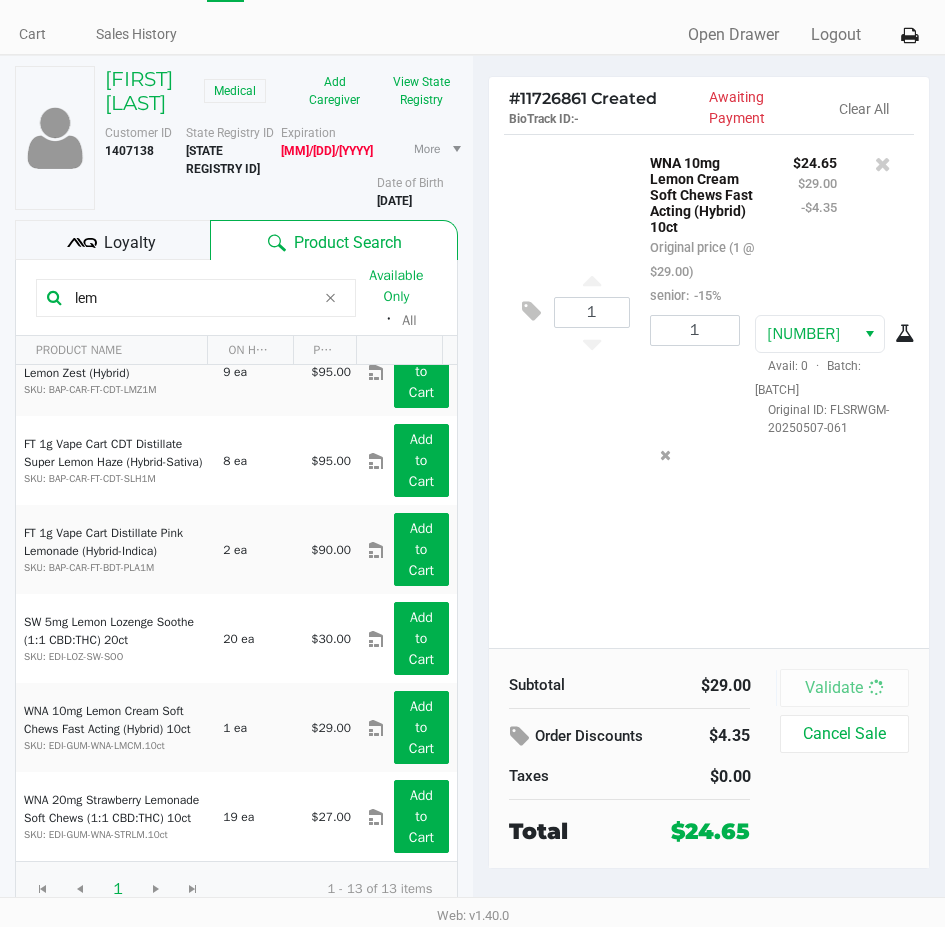 scroll, scrollTop: 0, scrollLeft: 0, axis: both 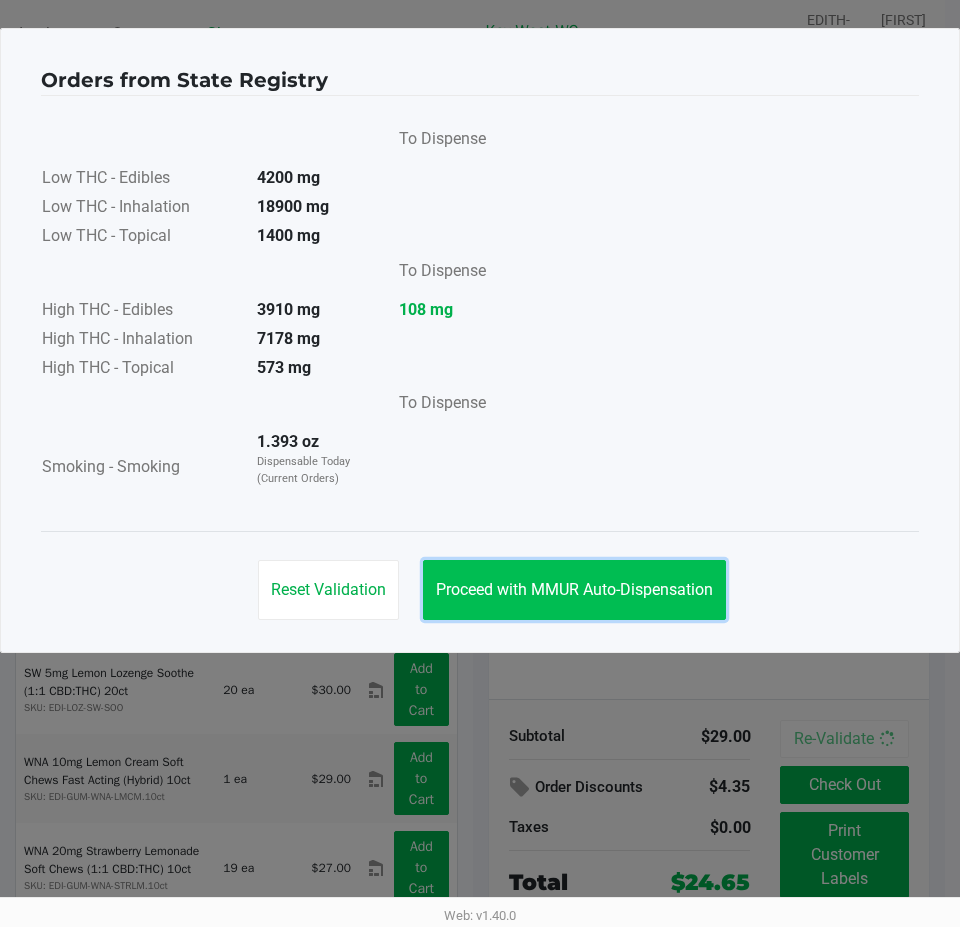 click on "Proceed with MMUR Auto-Dispensation" 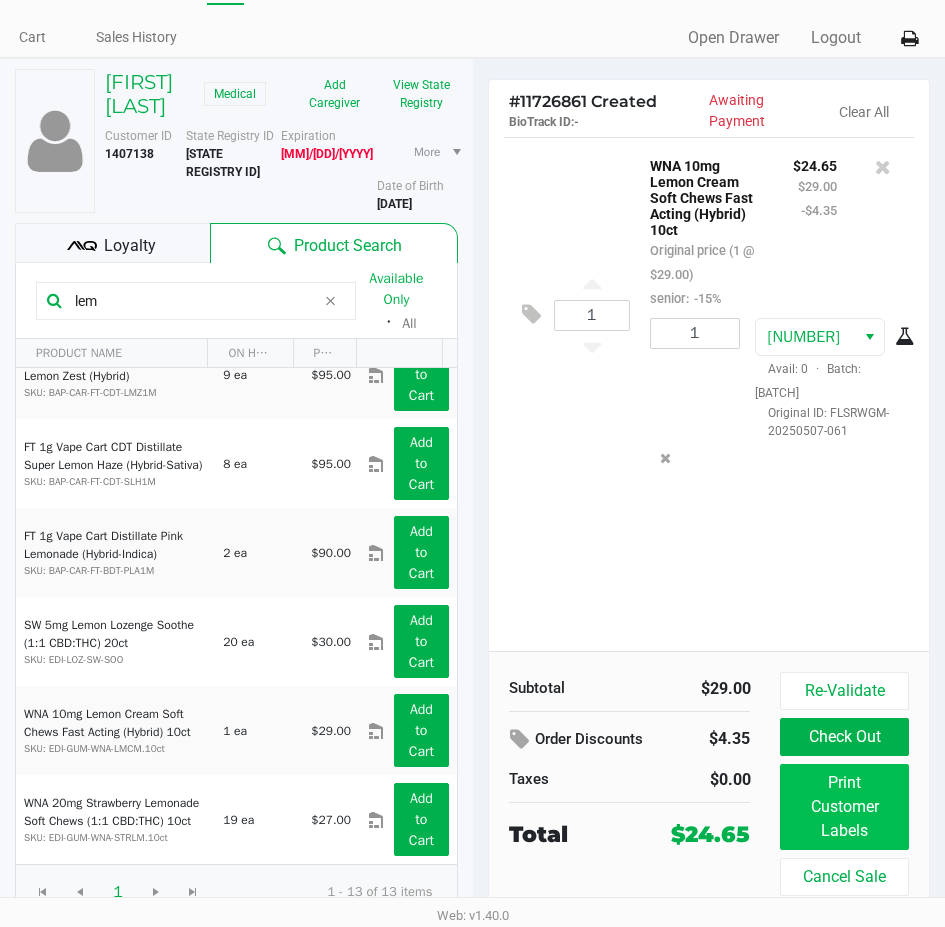 scroll, scrollTop: 75, scrollLeft: 0, axis: vertical 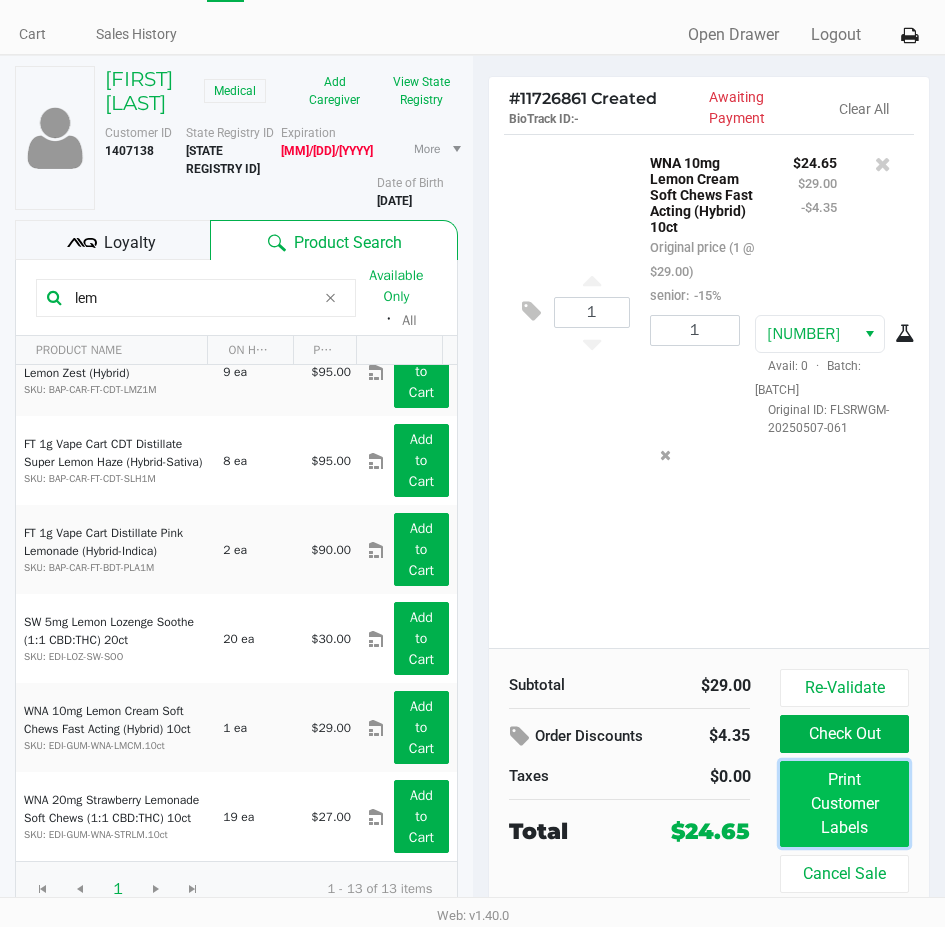 click on "Print Customer Labels" 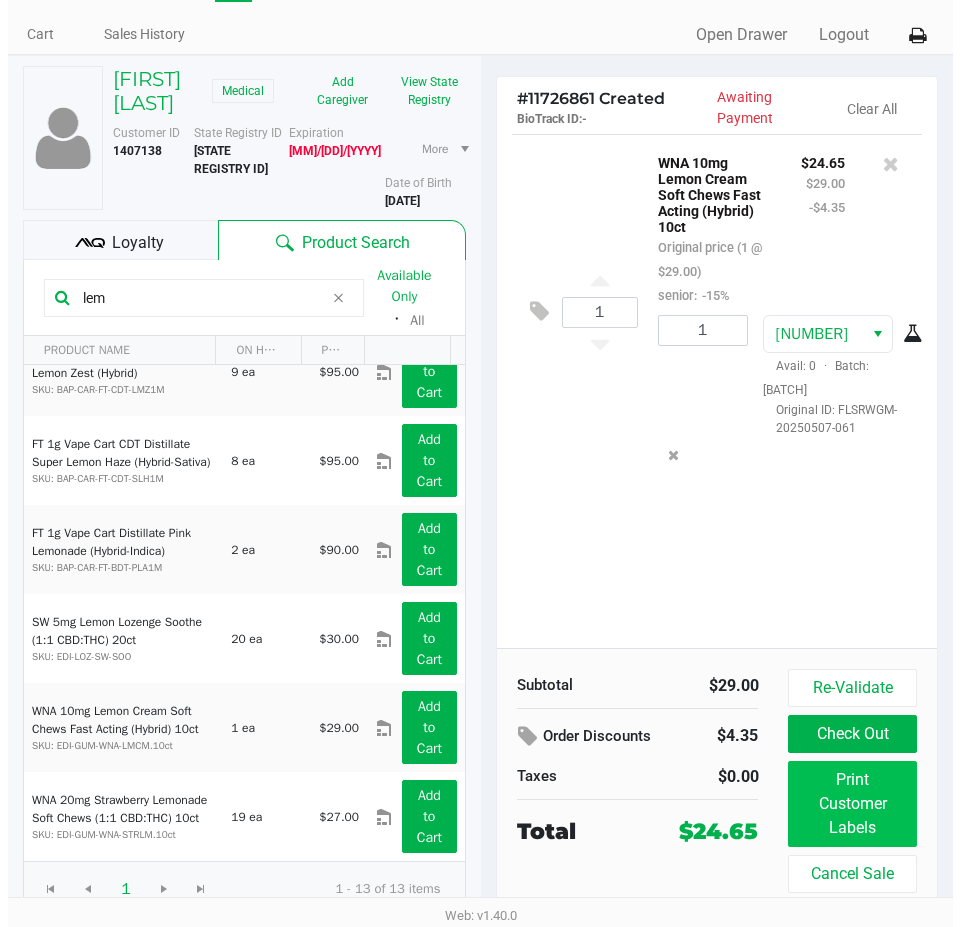 scroll, scrollTop: 0, scrollLeft: 0, axis: both 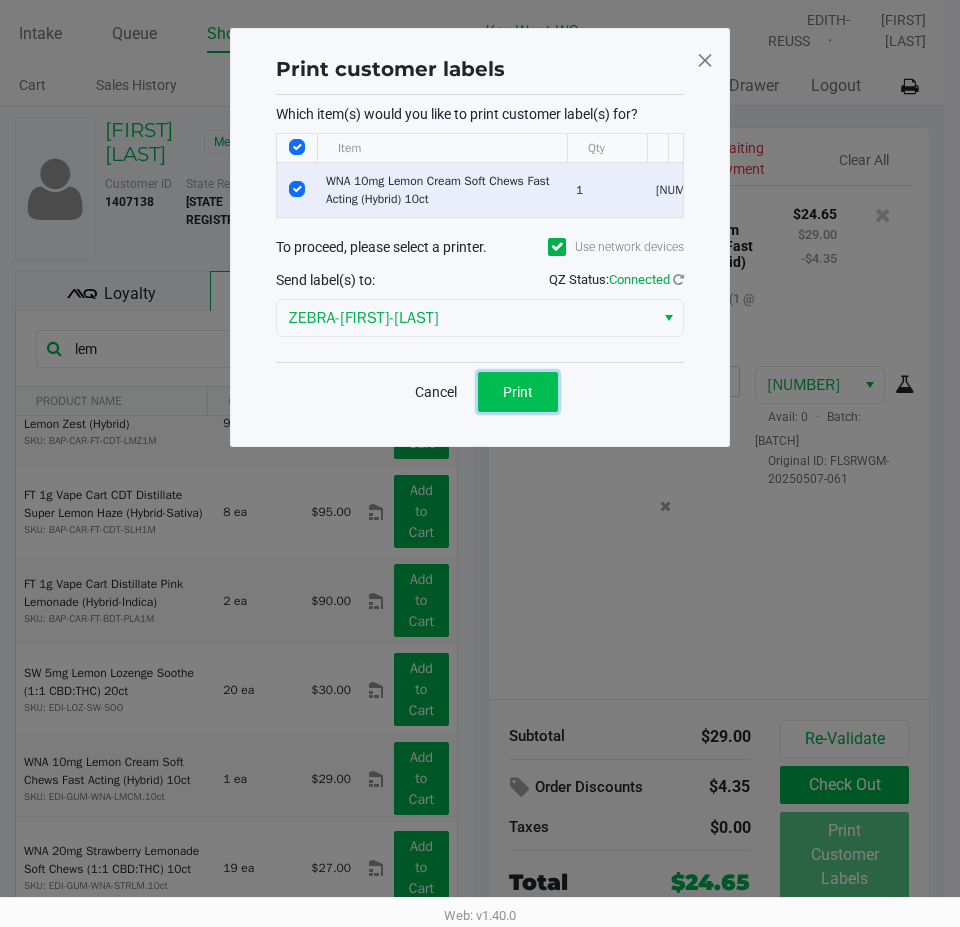 click on "Print" 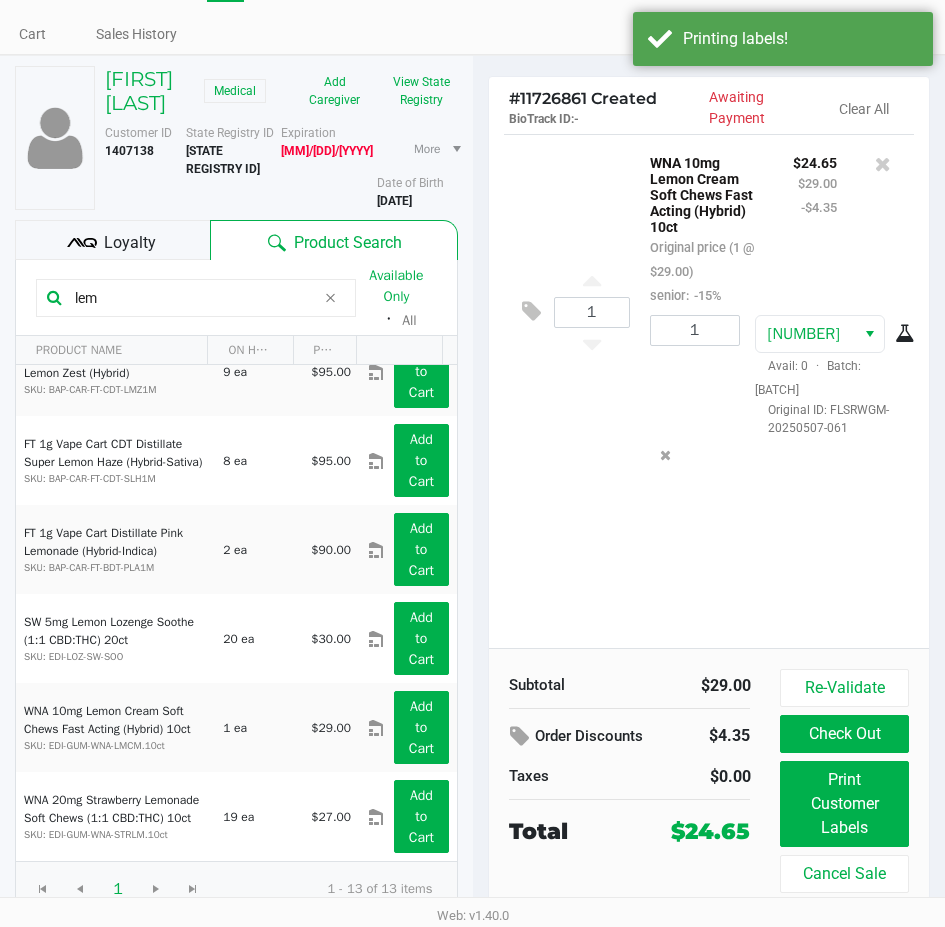 scroll, scrollTop: 75, scrollLeft: 0, axis: vertical 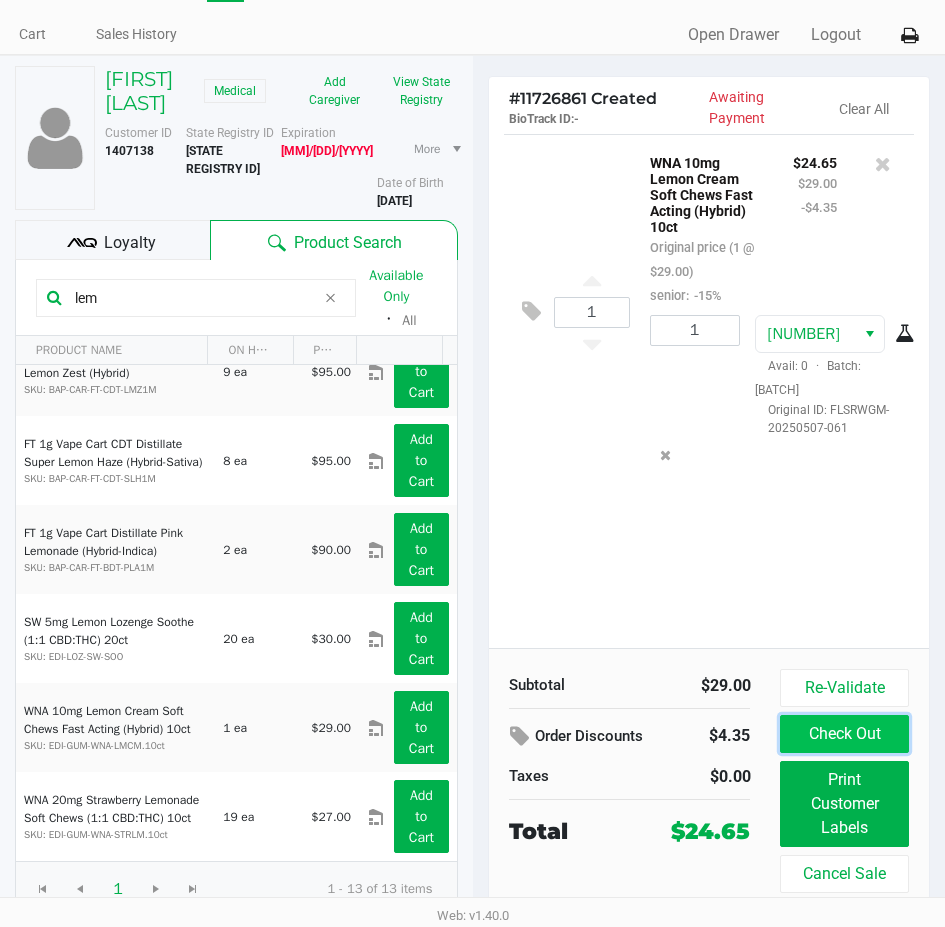 click on "Check Out" 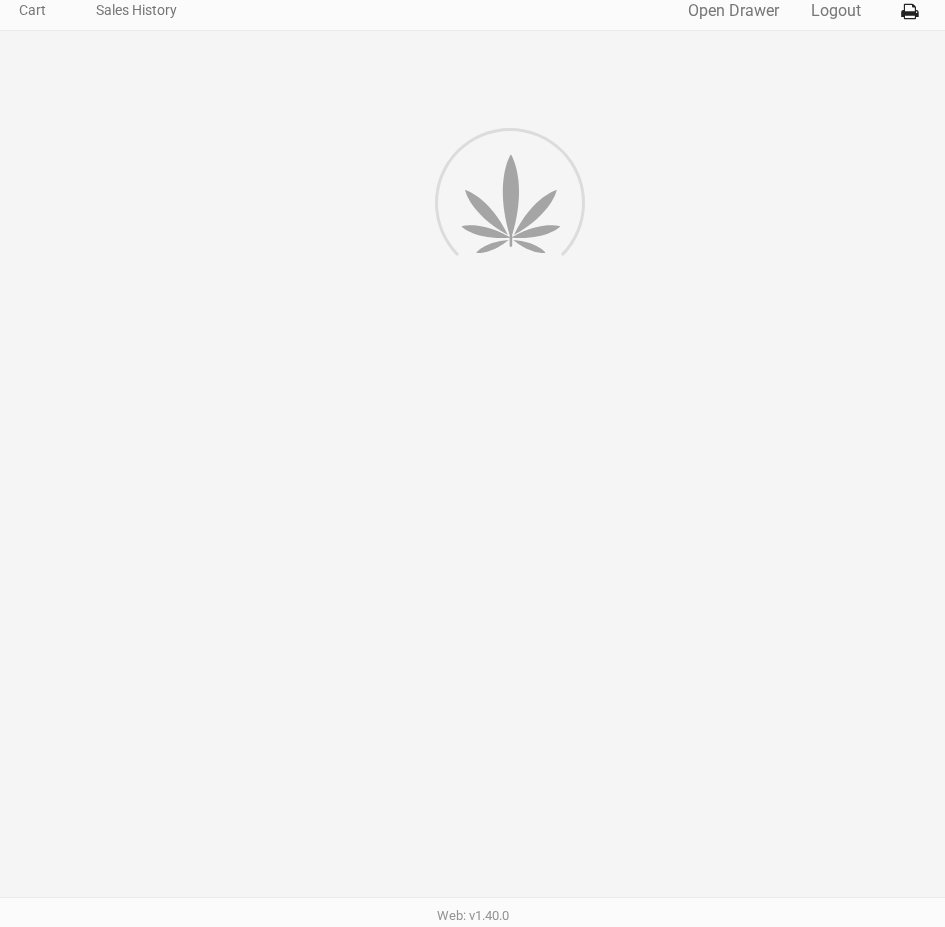 scroll, scrollTop: 0, scrollLeft: 0, axis: both 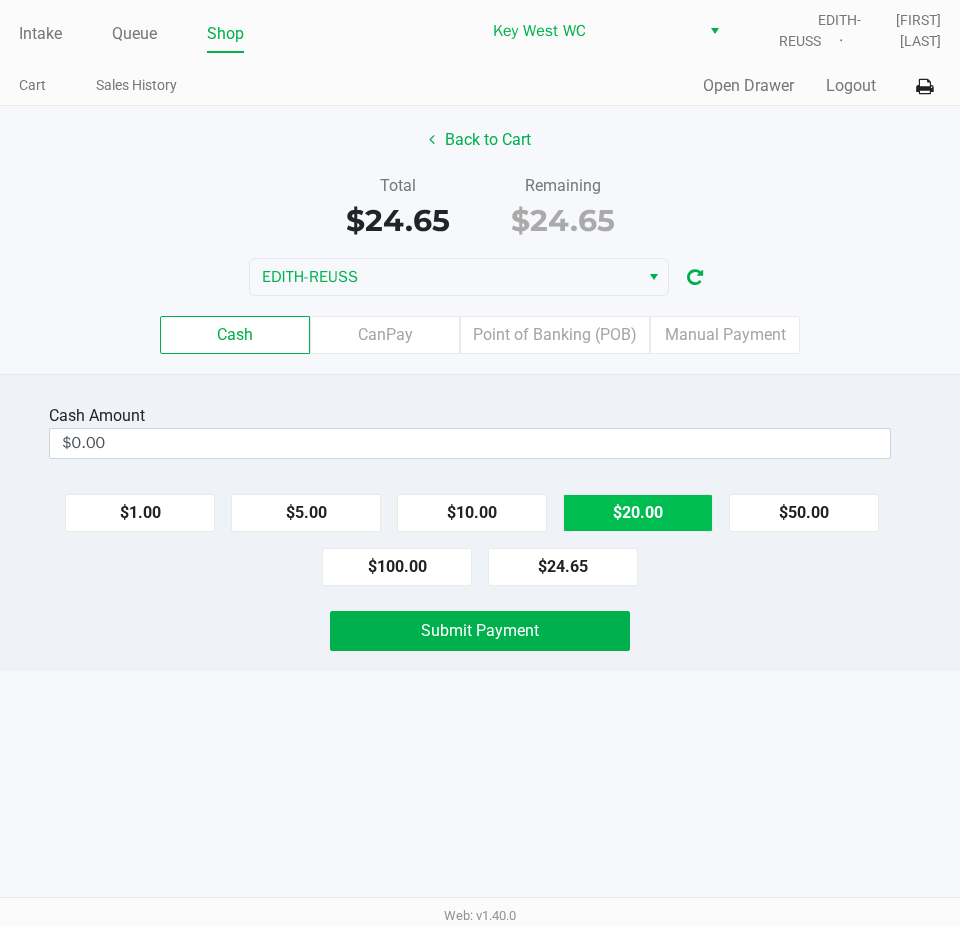 click on "$20.00" 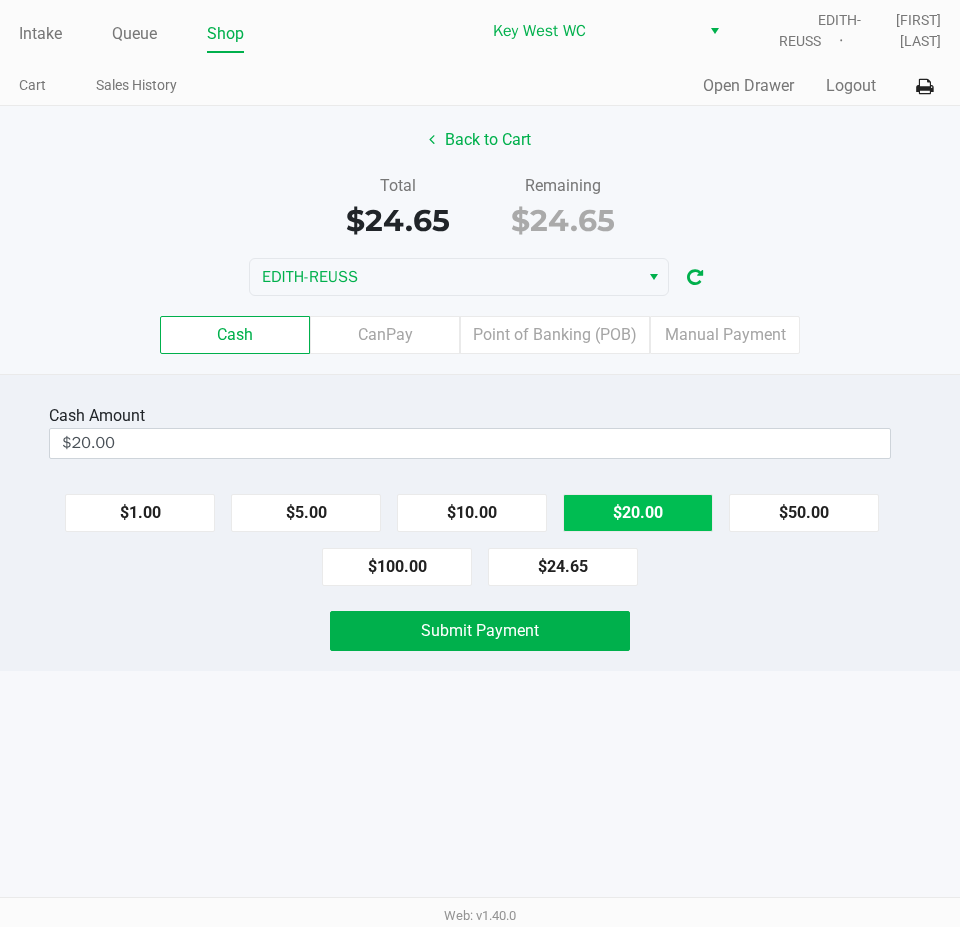 click on "$20.00" 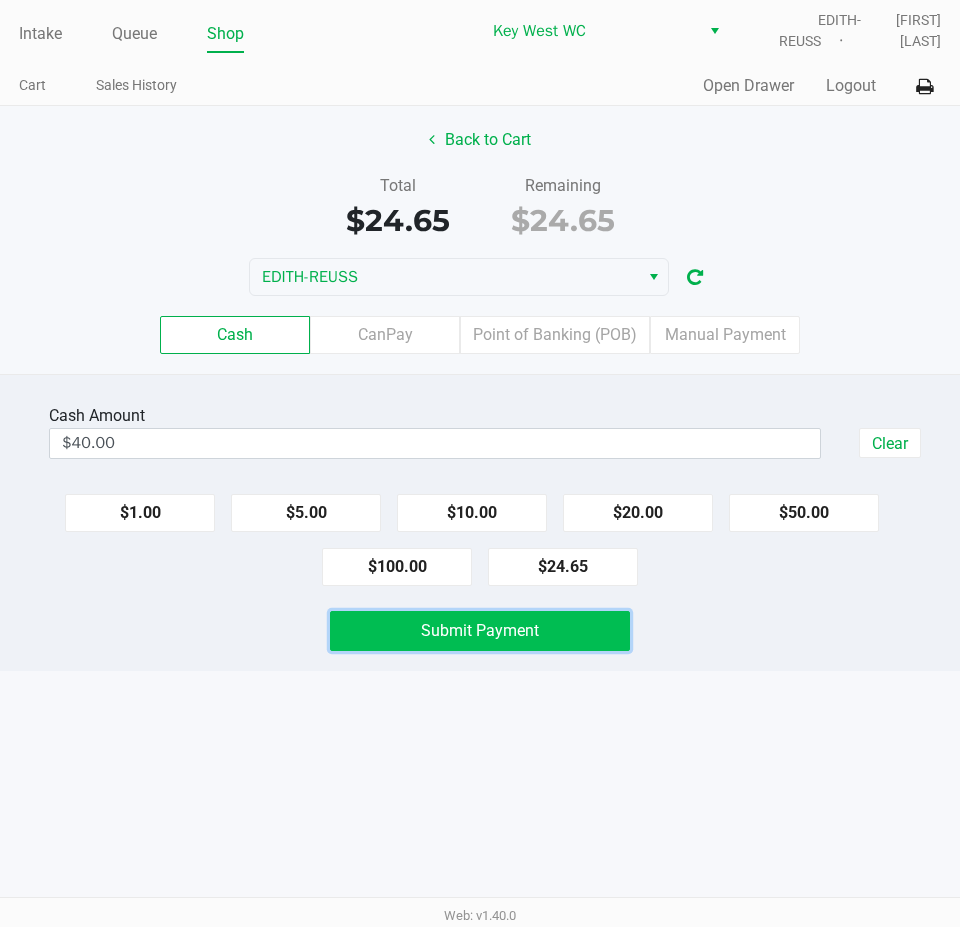click on "Submit Payment" 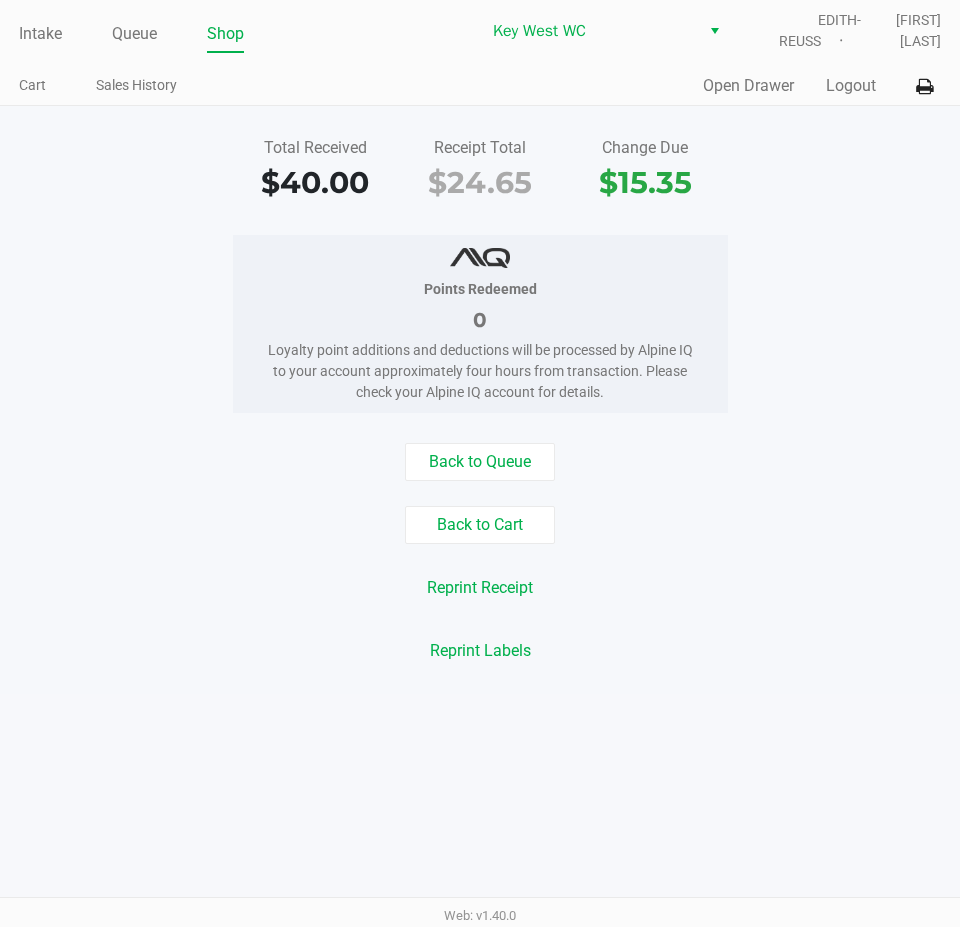 click on "Intake Queue Shop" 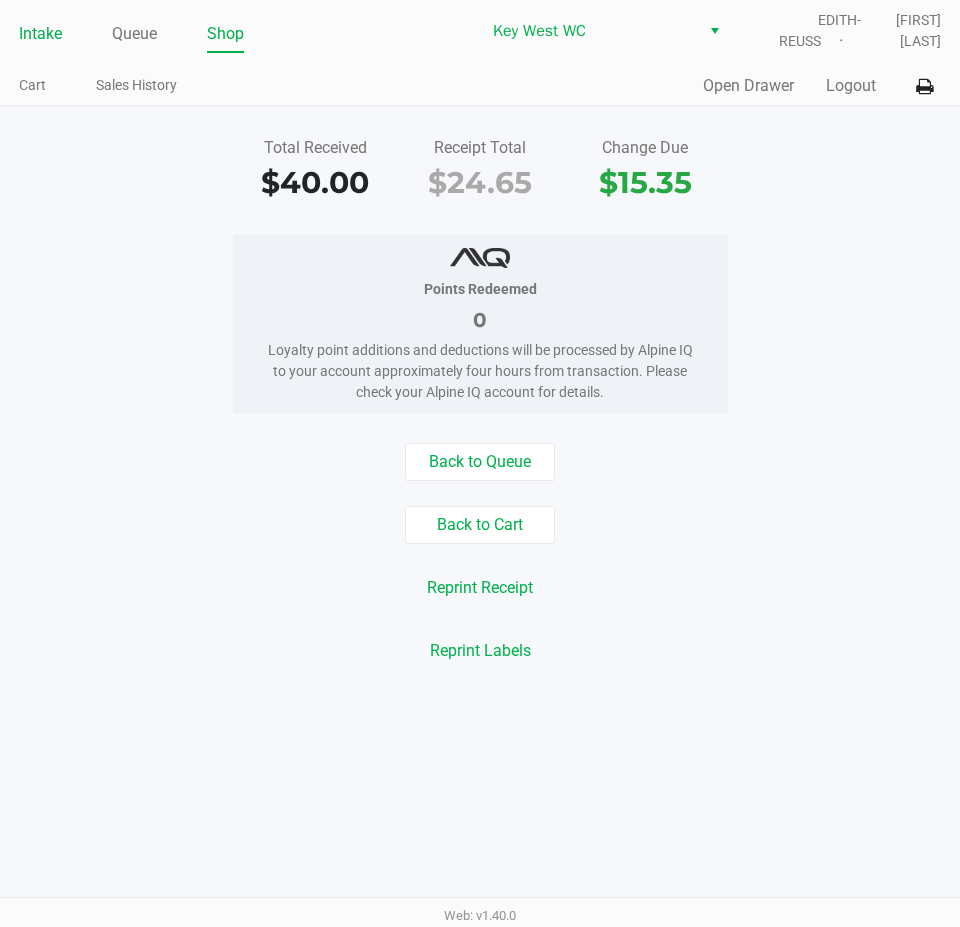 click on "Intake" 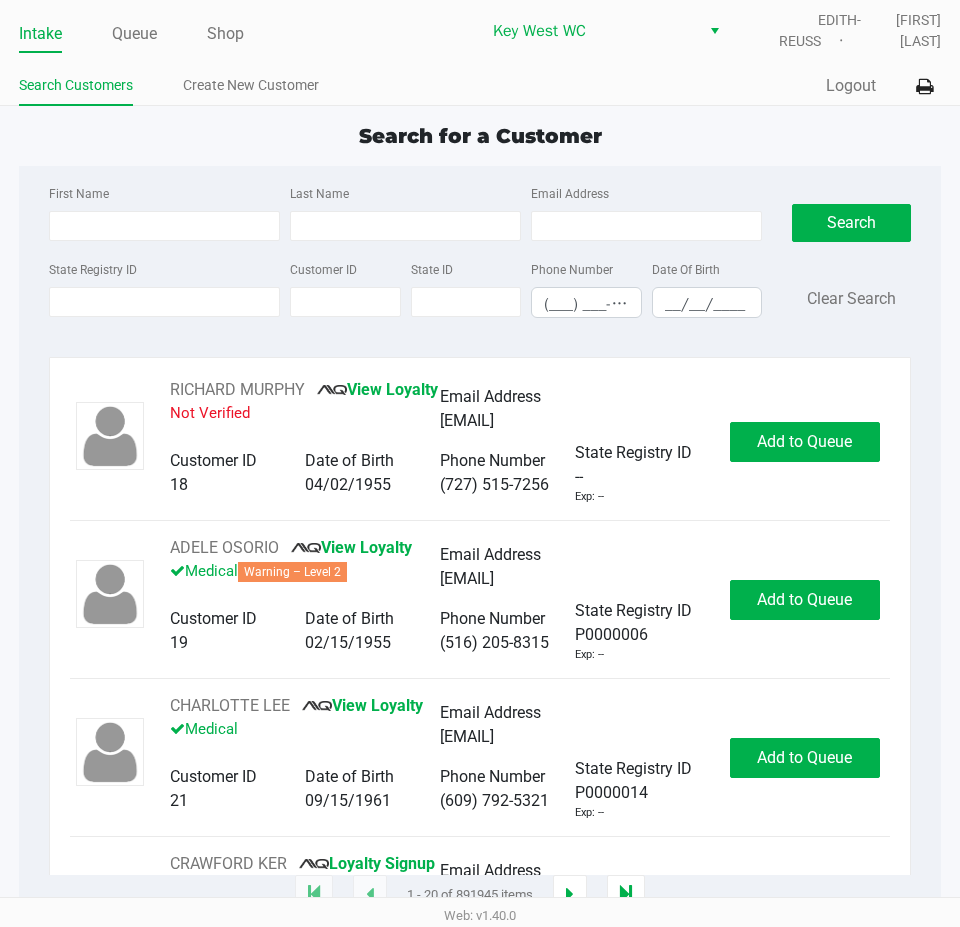 click on "Search for a Customer" 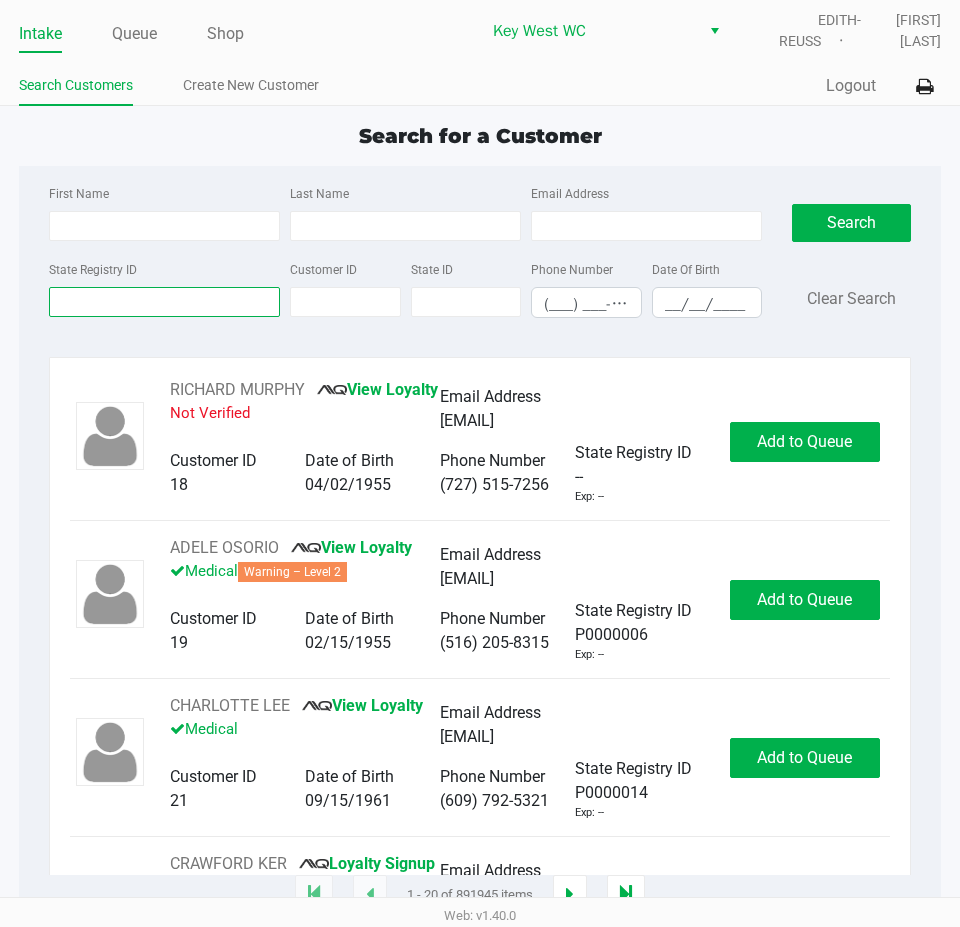 click on "State Registry ID" at bounding box center (164, 302) 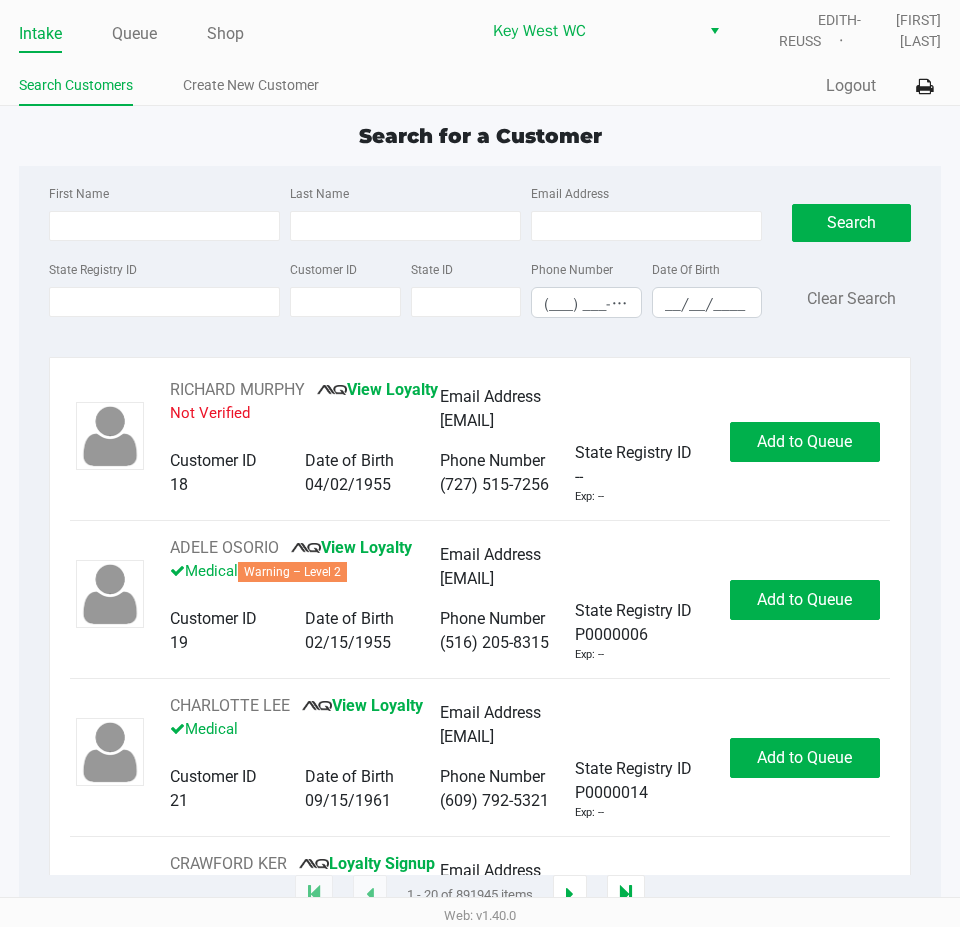 click on "First Name" 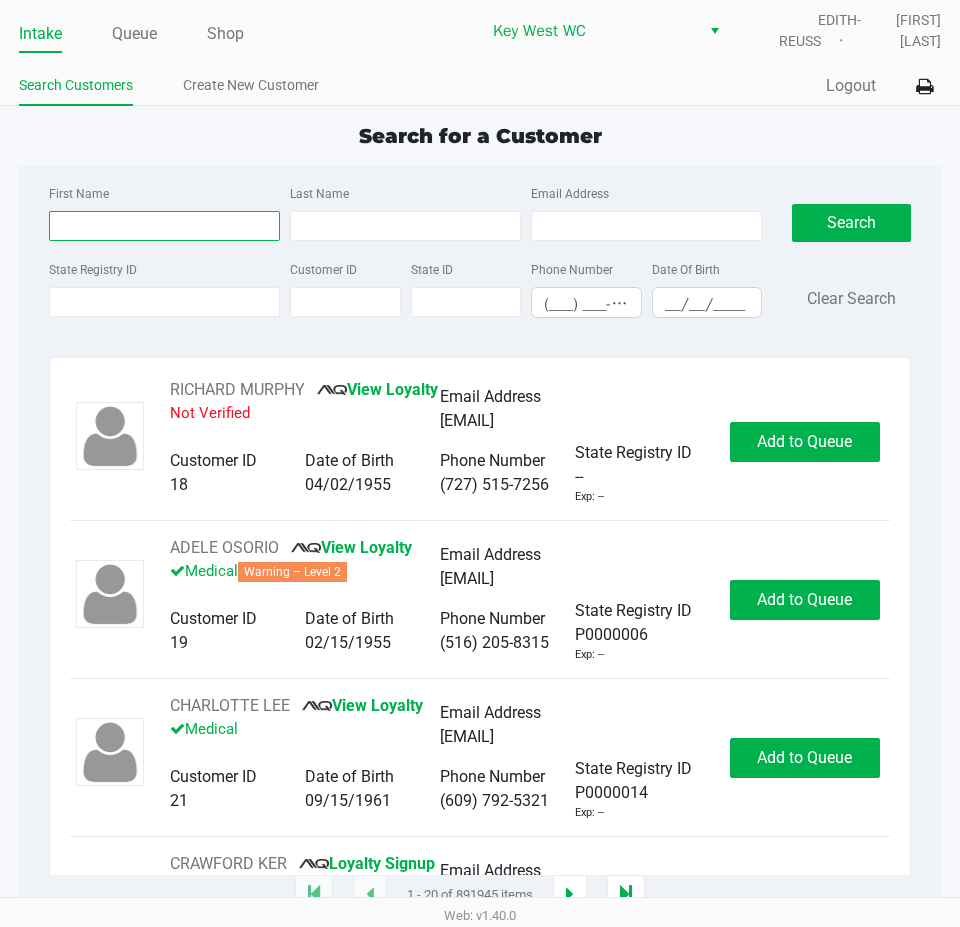 click on "First Name" at bounding box center (164, 226) 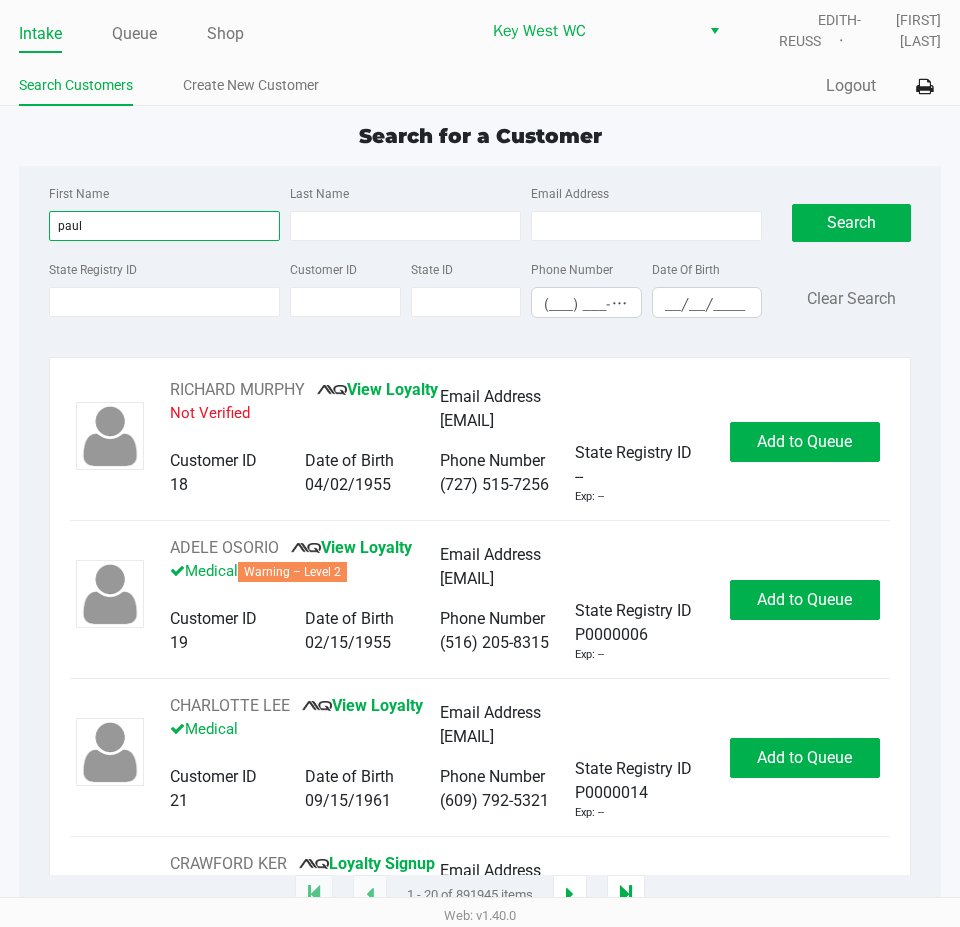 type on "paul" 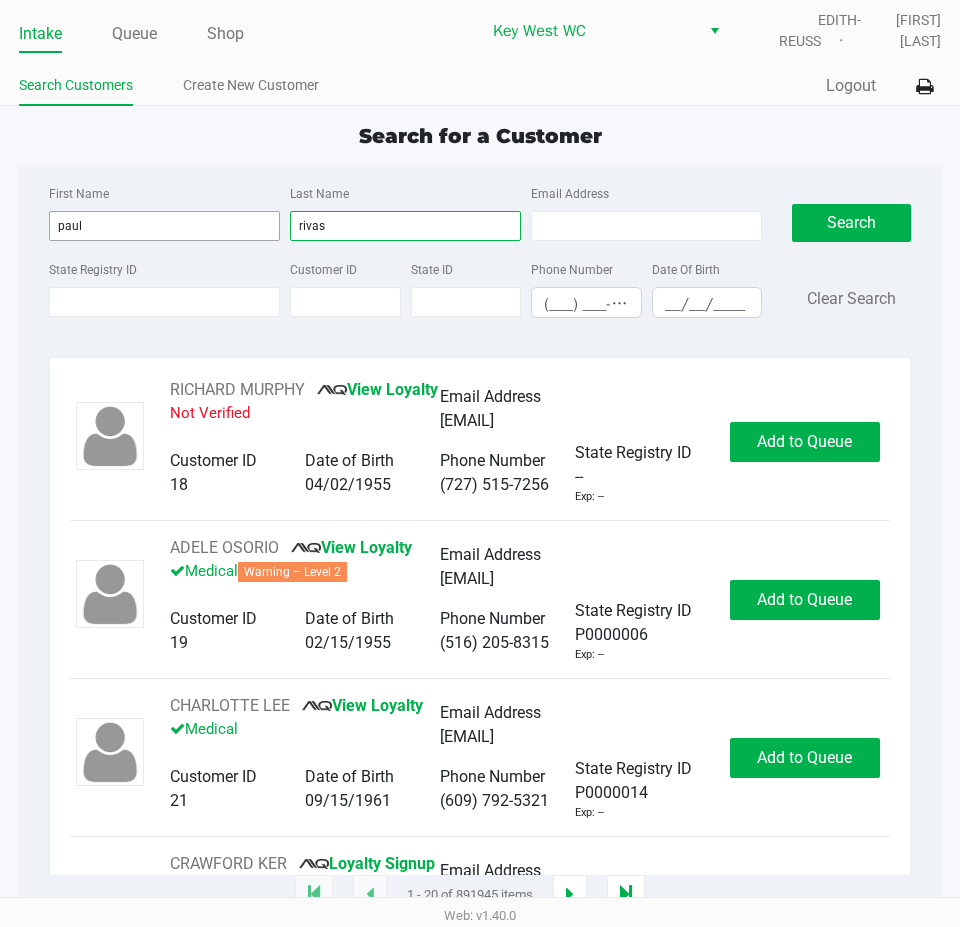 type on "rivas" 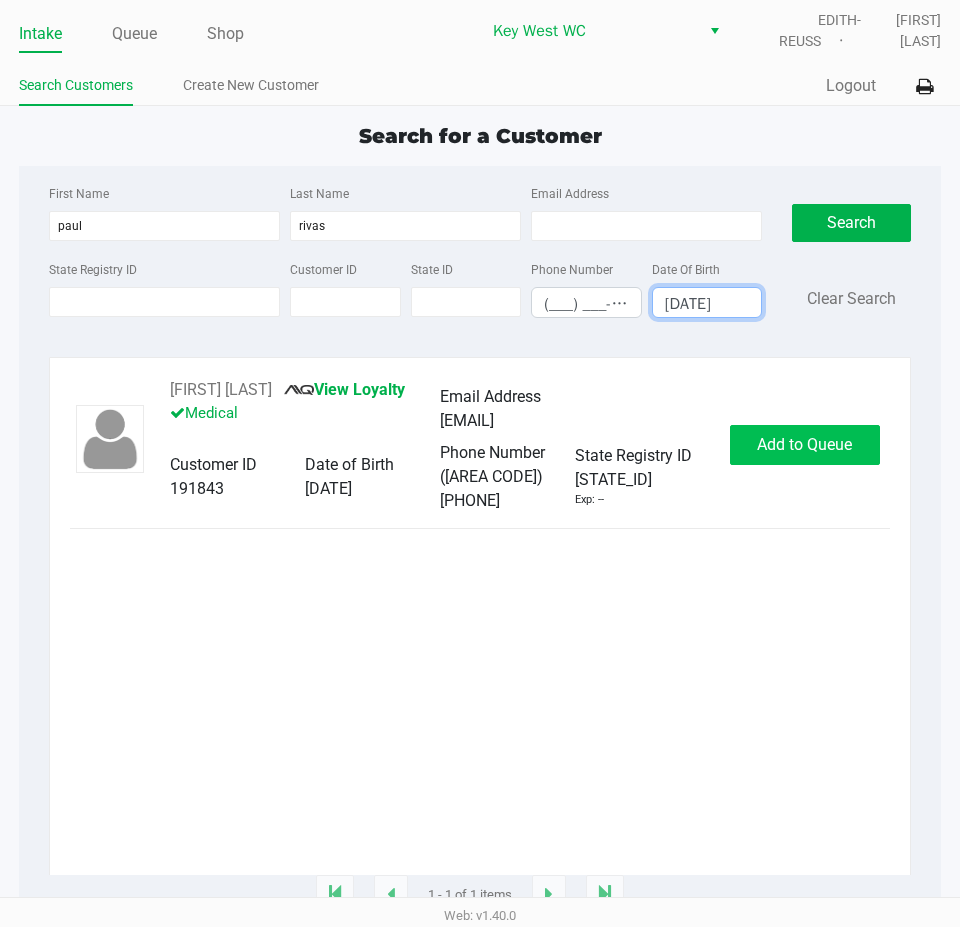 type on "[DATE]" 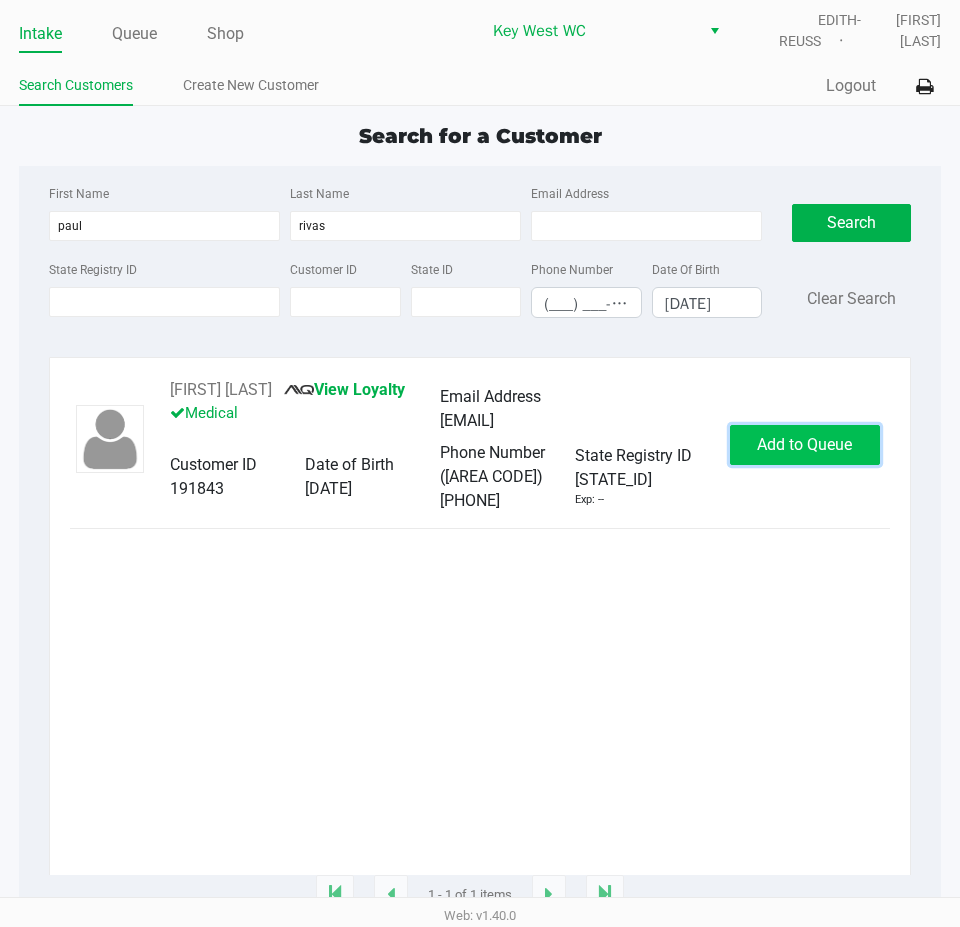 click on "Add to Queue" 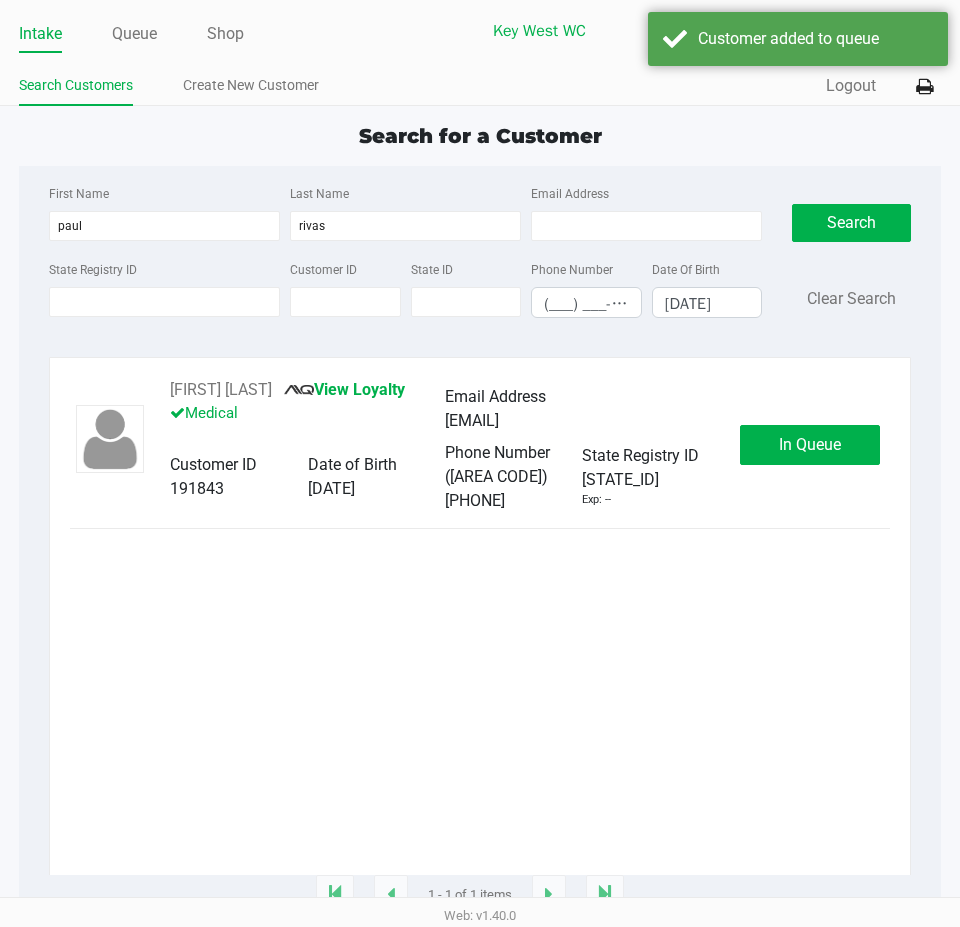 click on "In Queue" 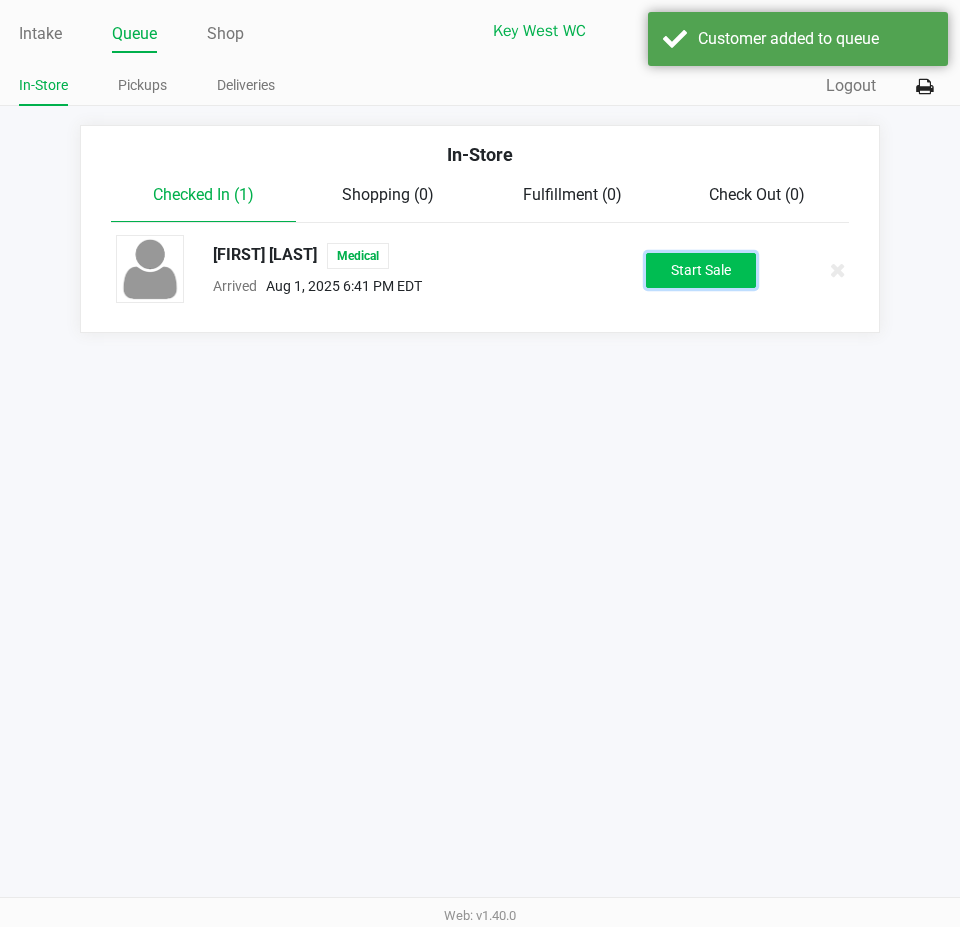 click on "Start Sale" 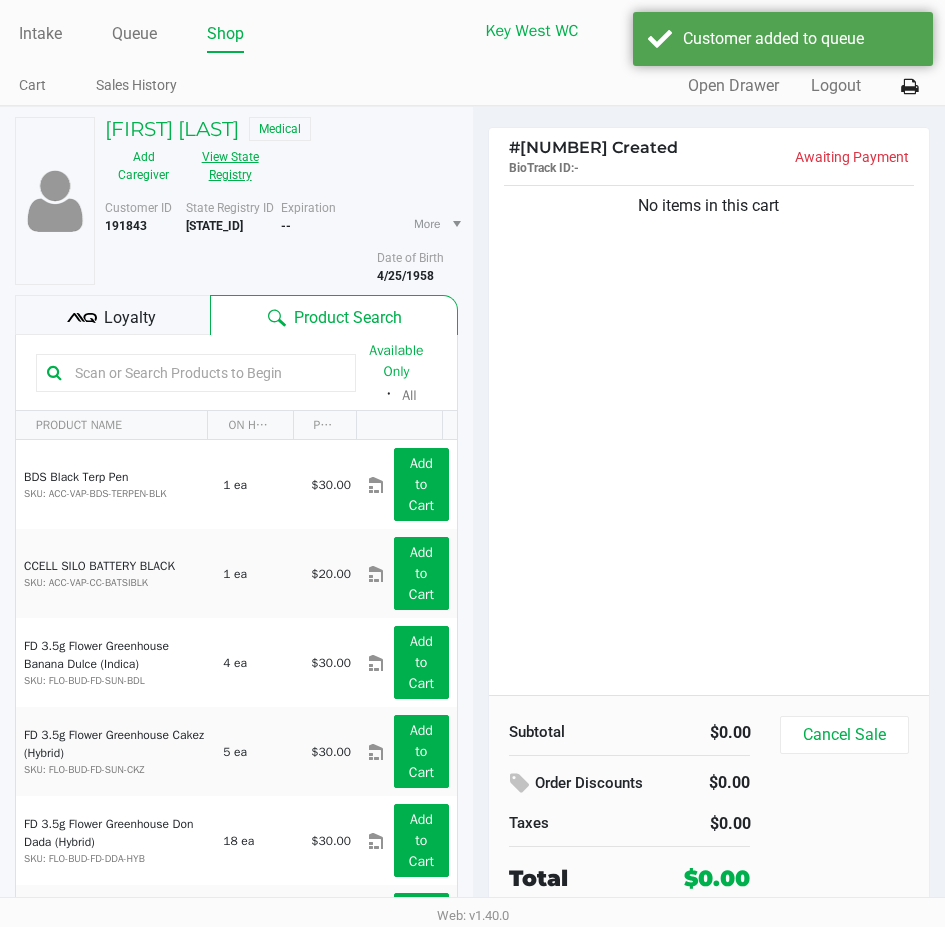 click on "View State Registry" 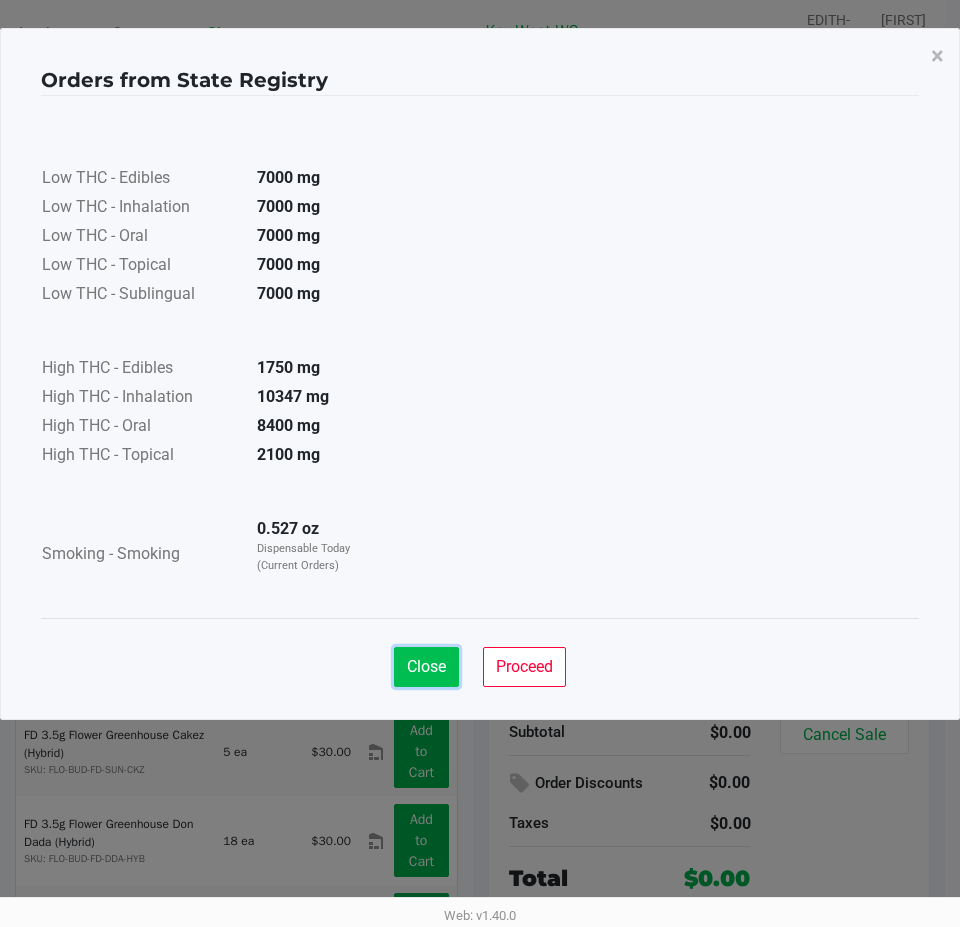 click on "Close" 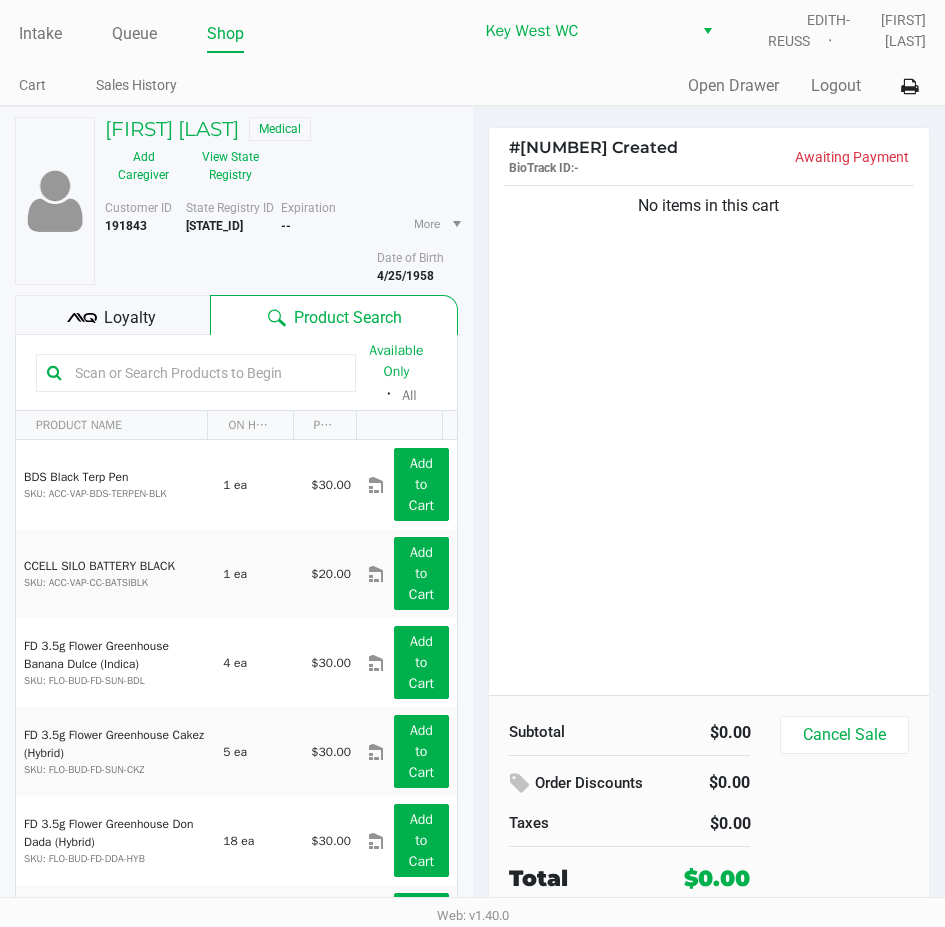 click 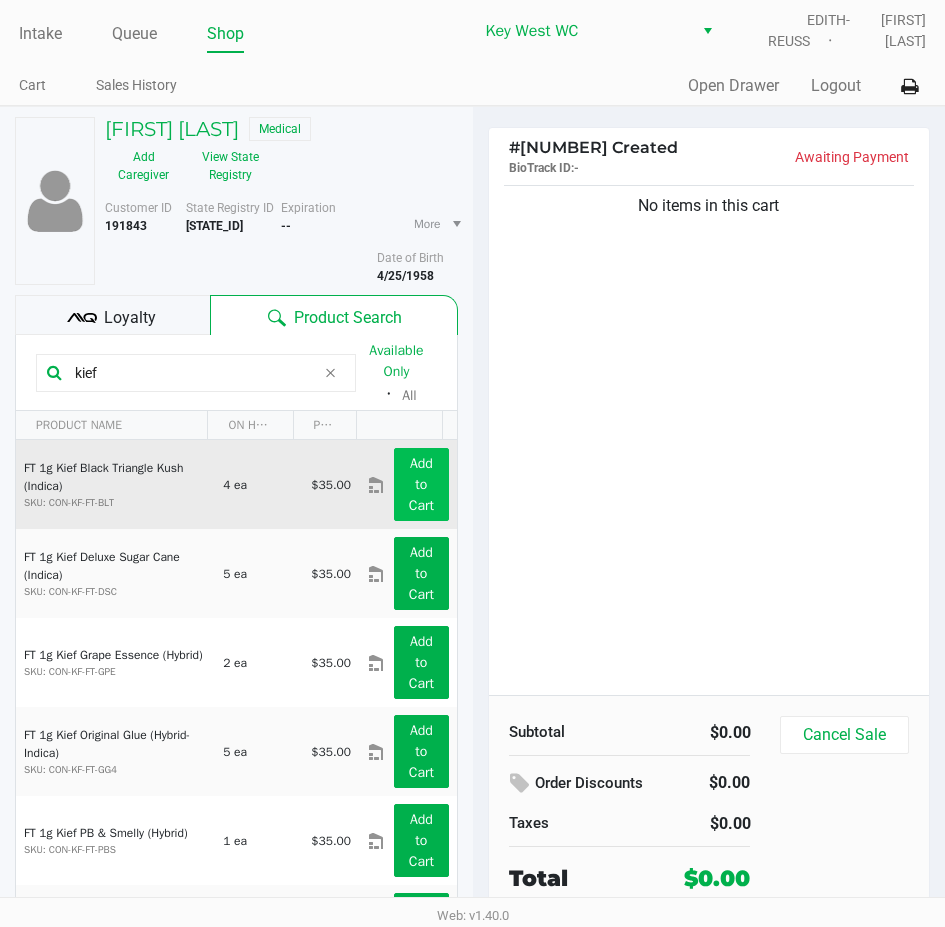 type on "kief" 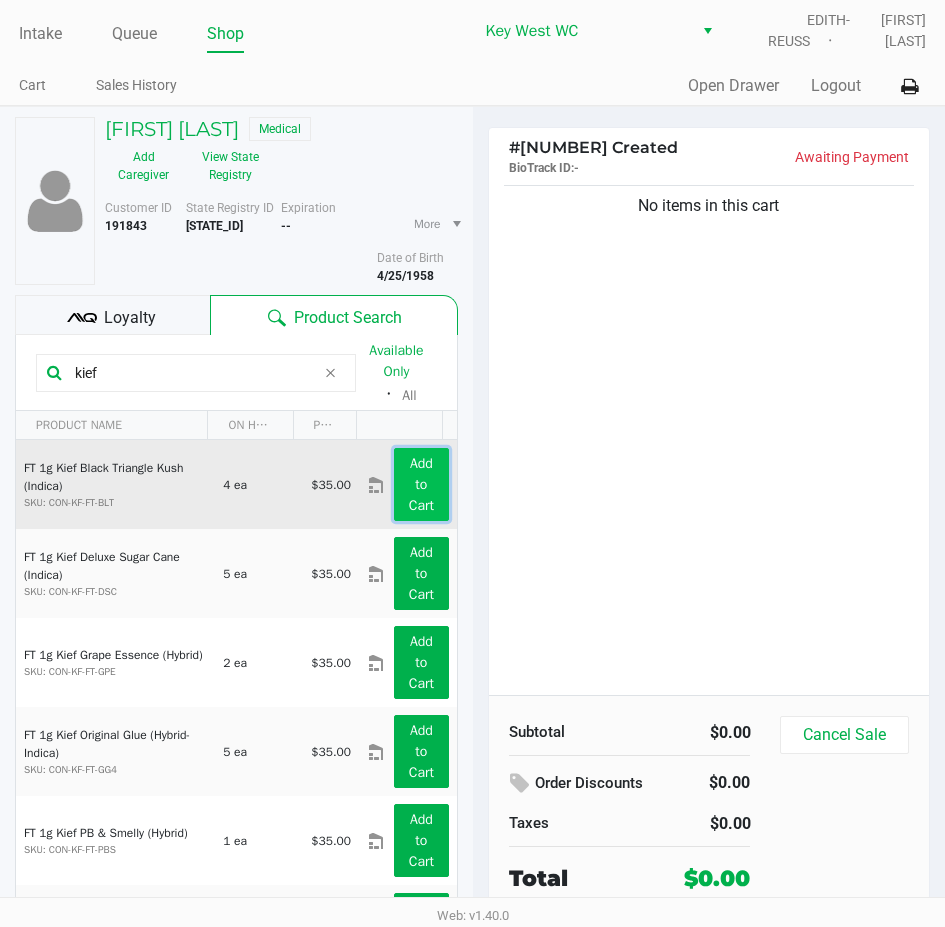 click on "Add to Cart" 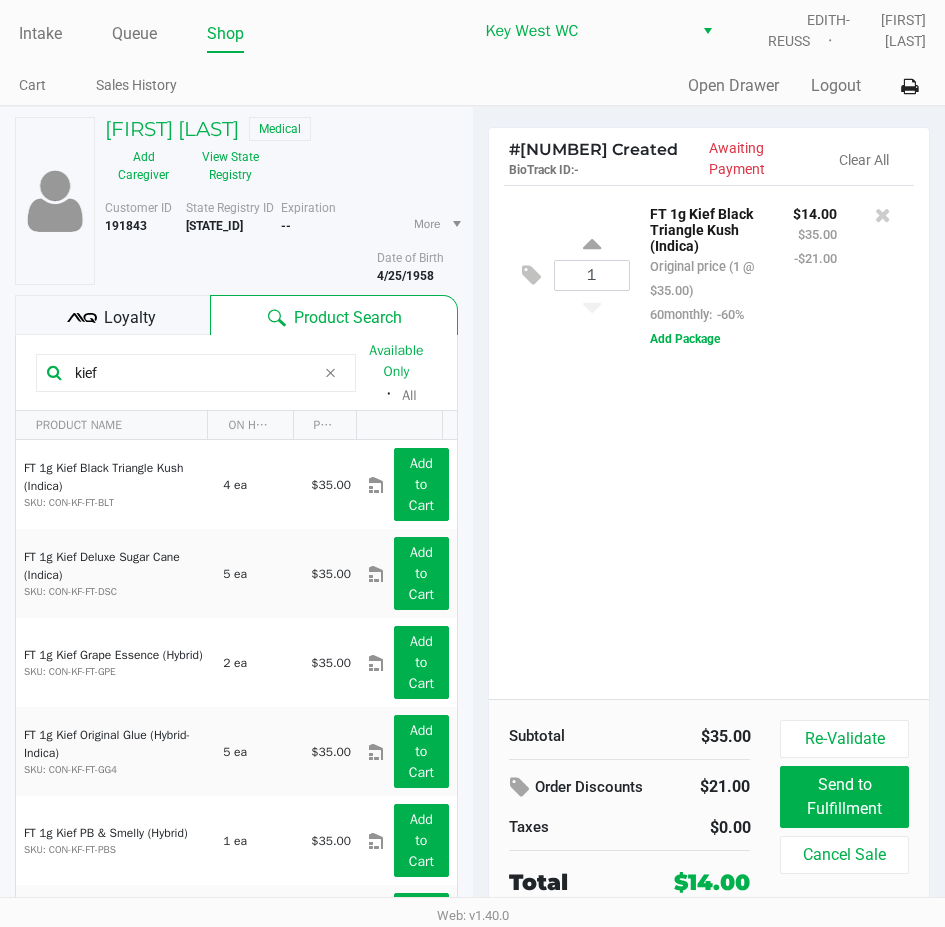 click 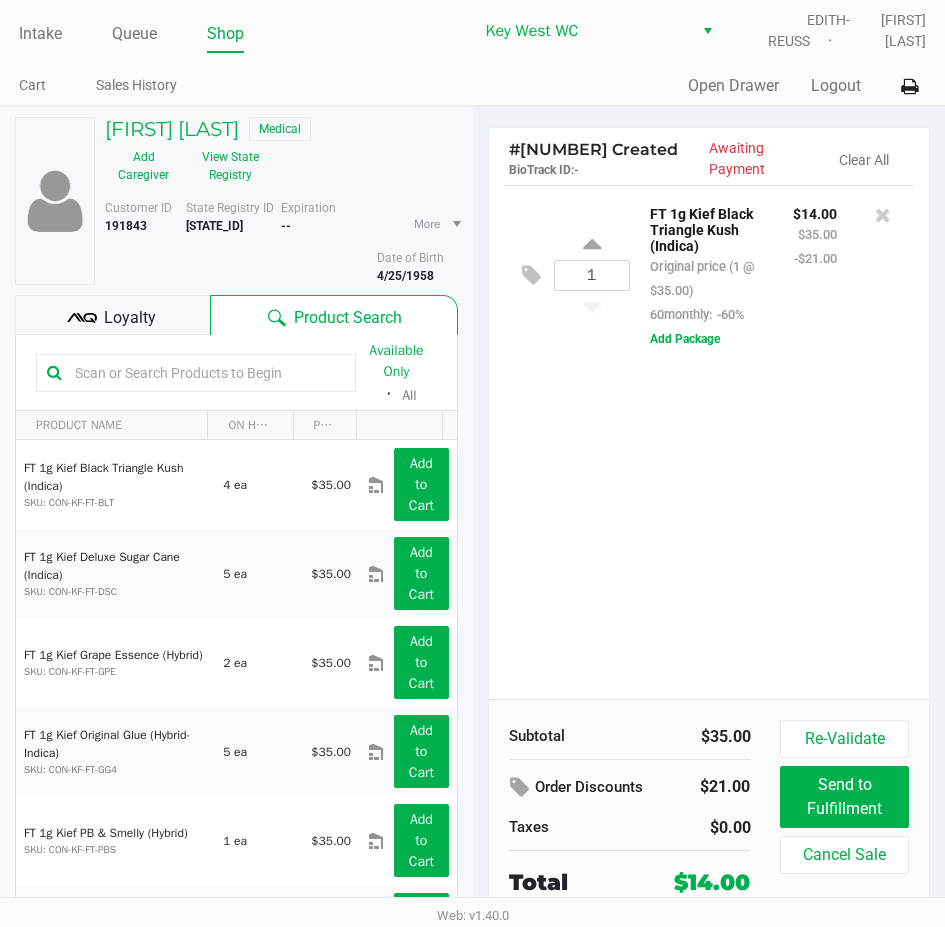 click 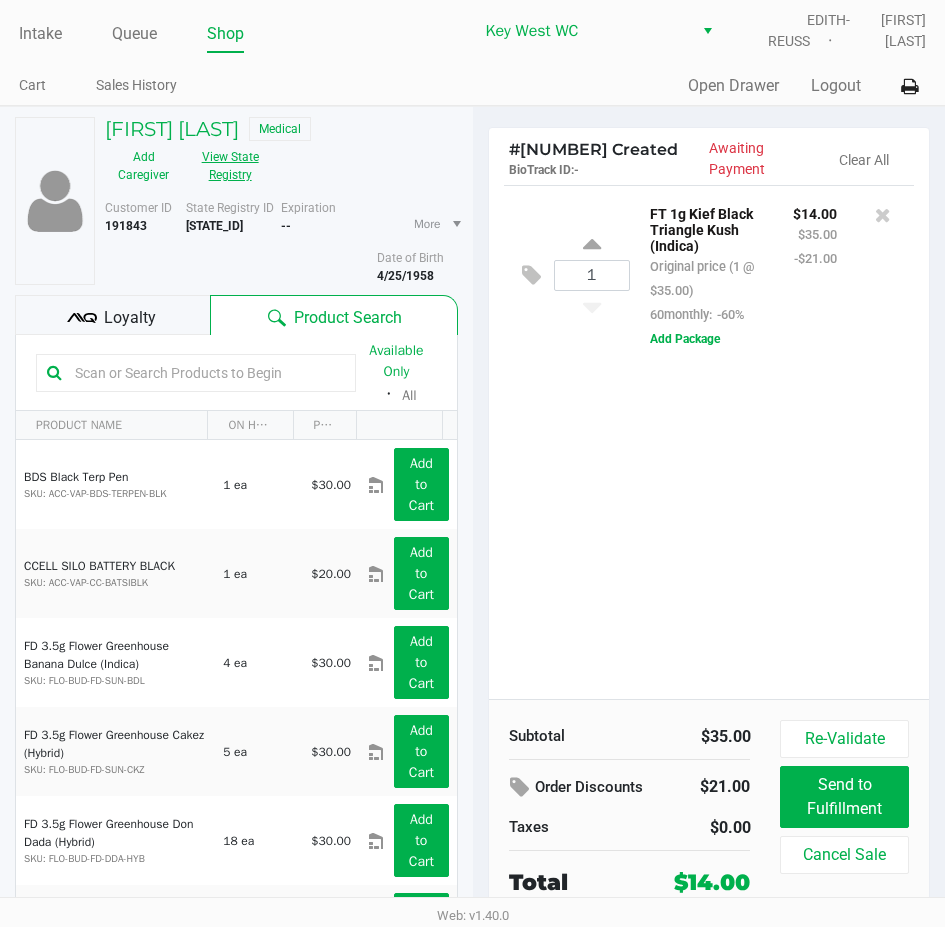click on "View State Registry" 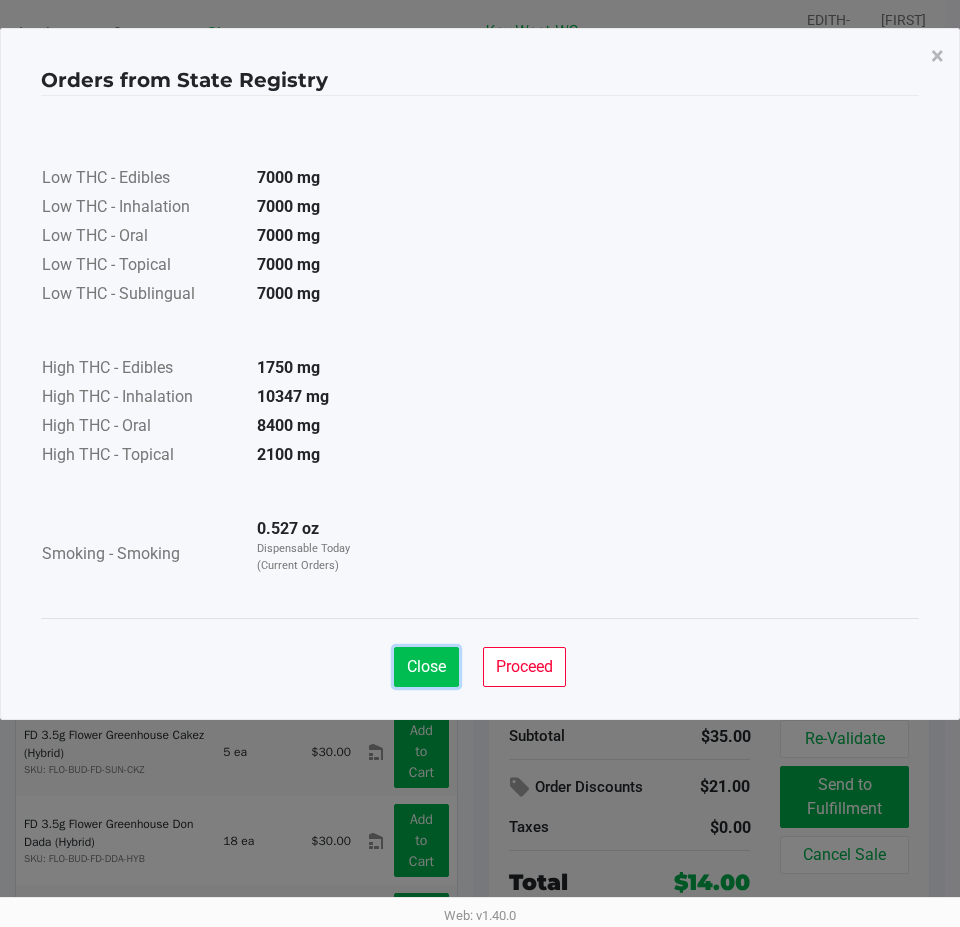 drag, startPoint x: 435, startPoint y: 676, endPoint x: 412, endPoint y: 591, distance: 88.0568 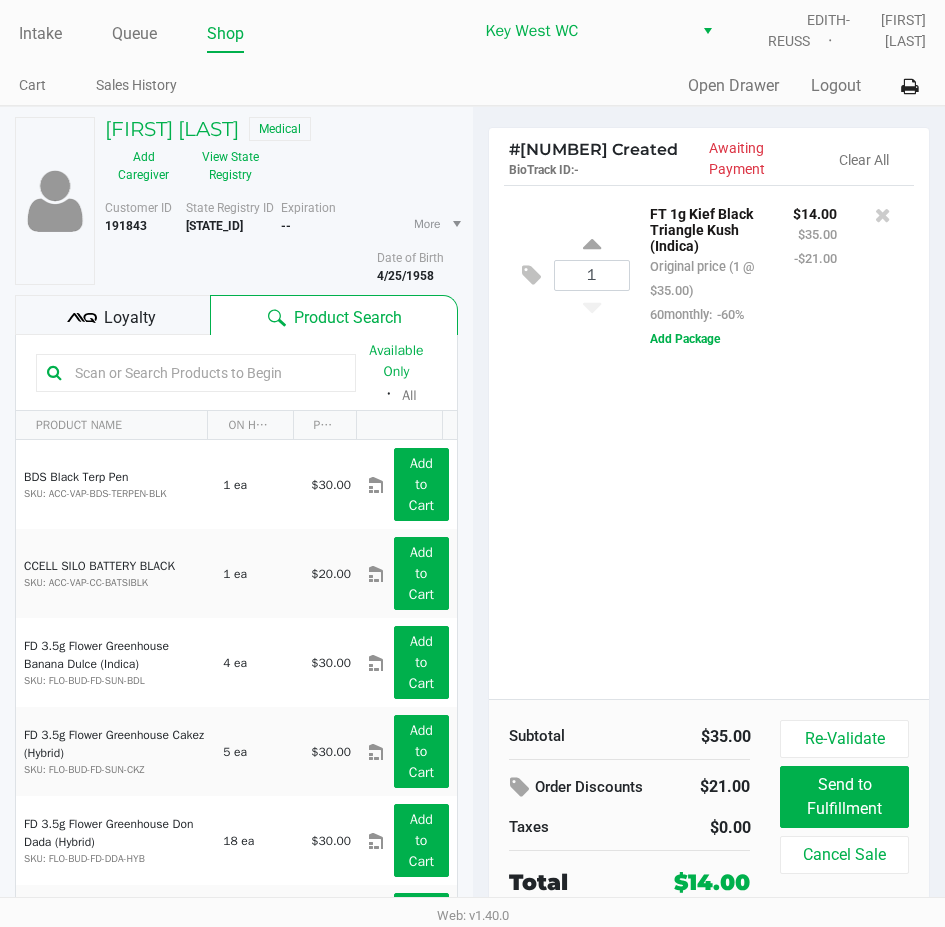 click 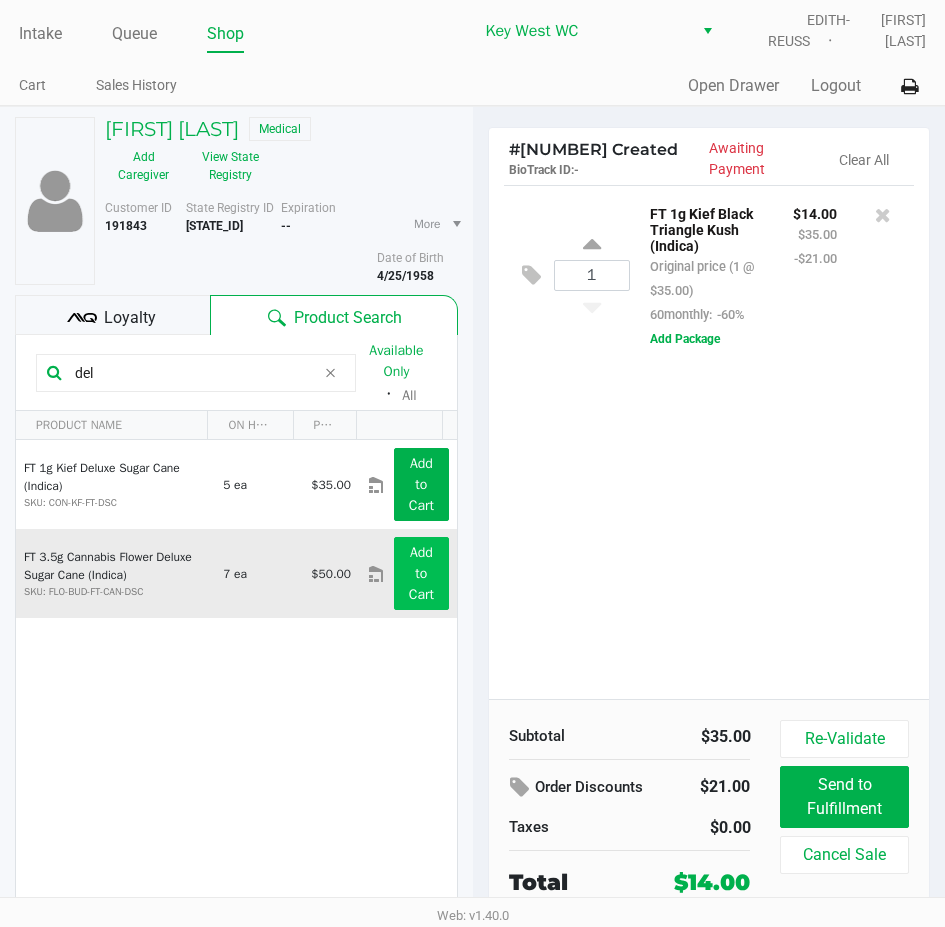 type on "del" 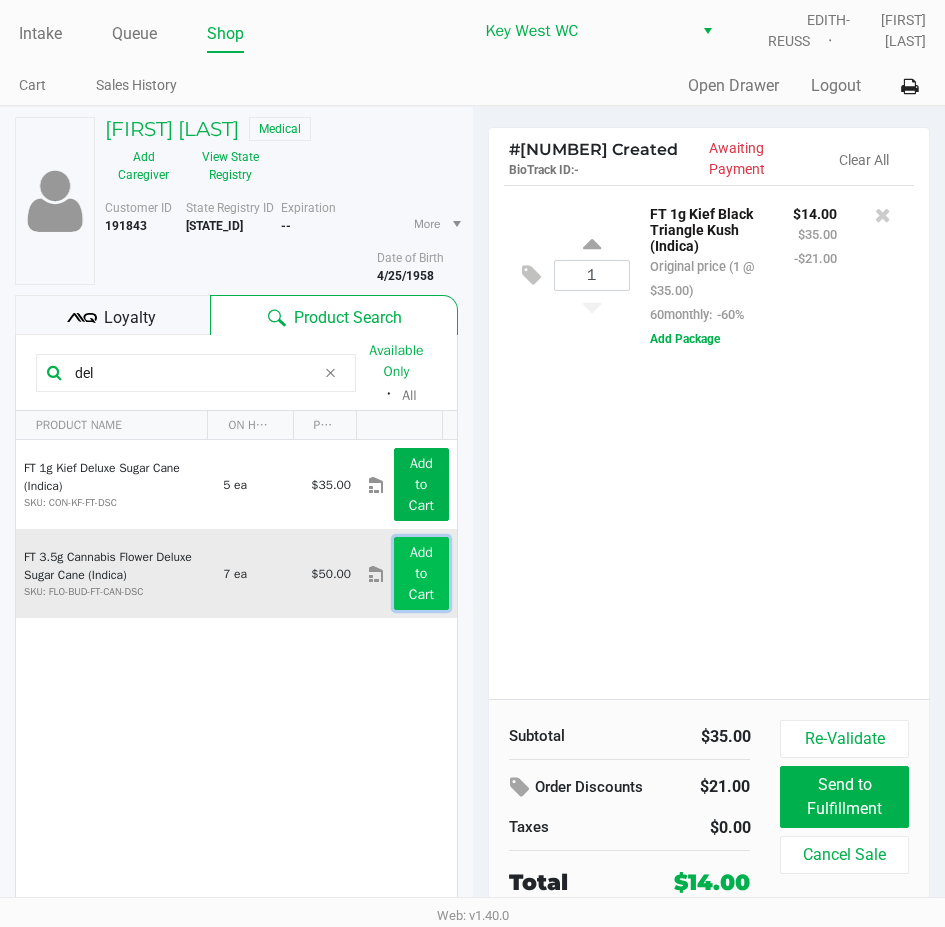 click on "Add to Cart" 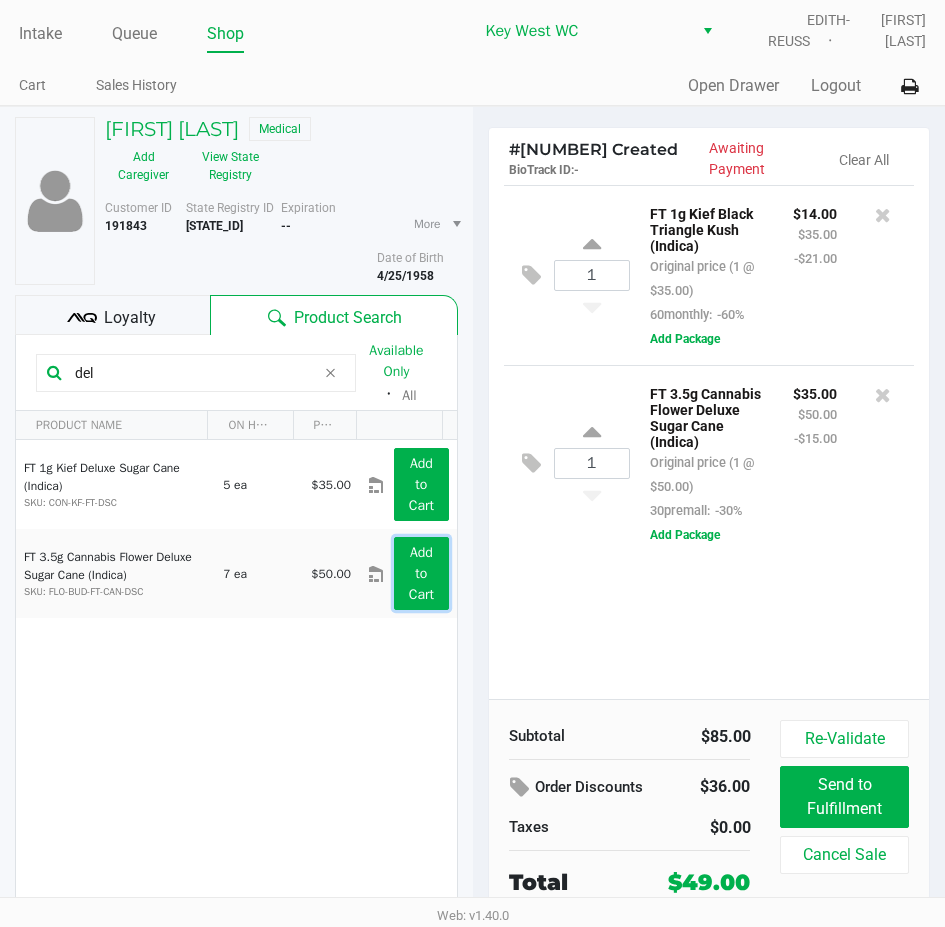 click on "Add to Cart" 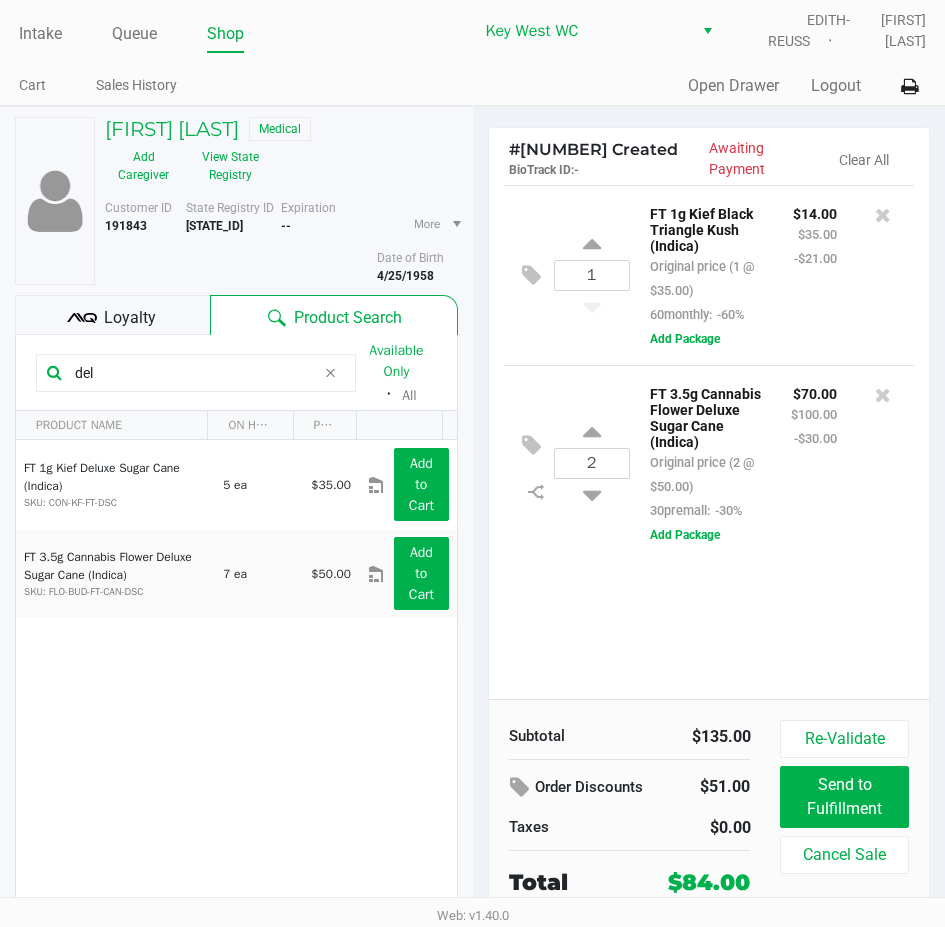 click on "del" 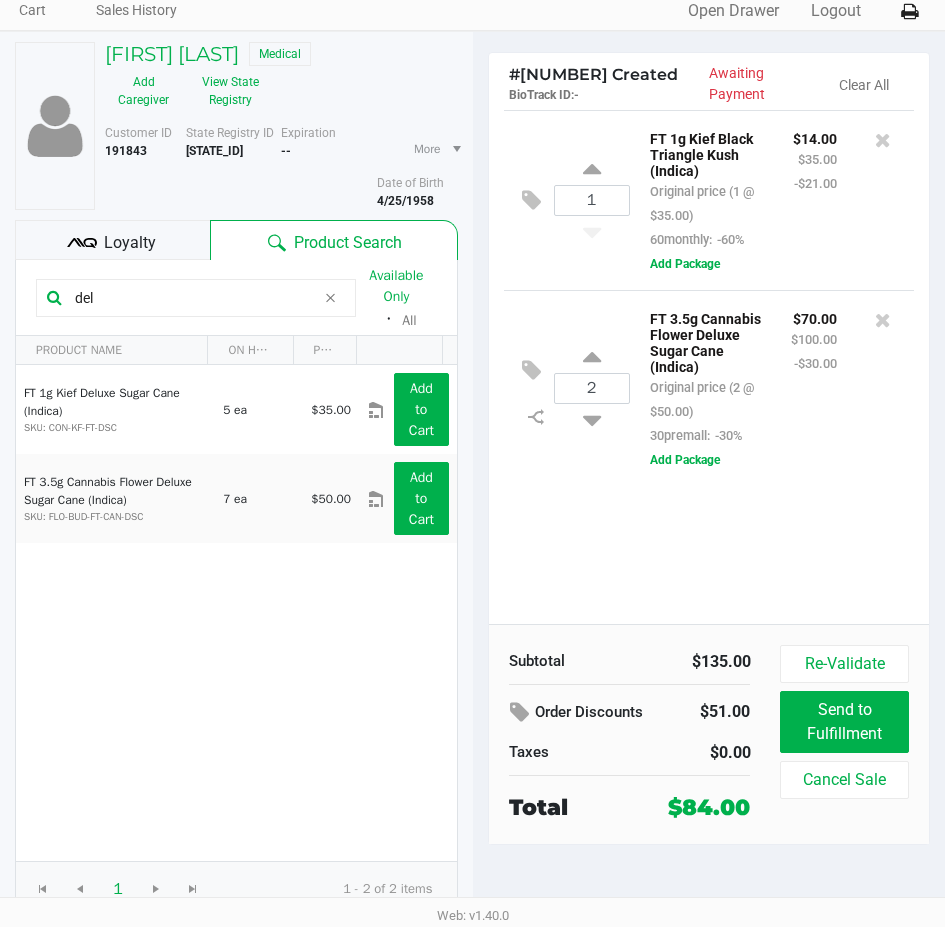 click on "1  FT 1g Kief Black Triangle Kush (Indica)   Original price (1 @ $35.00)  60monthly:  -60% $14.00 $35.00 -$21.00  Add Package
2  FT 3.5g Cannabis Flower Deluxe Sugar Cane (Indica)   Original price (2 @ $50.00)  30premall:  -30% $70.00 $100.00 -$30.00  Add Package" 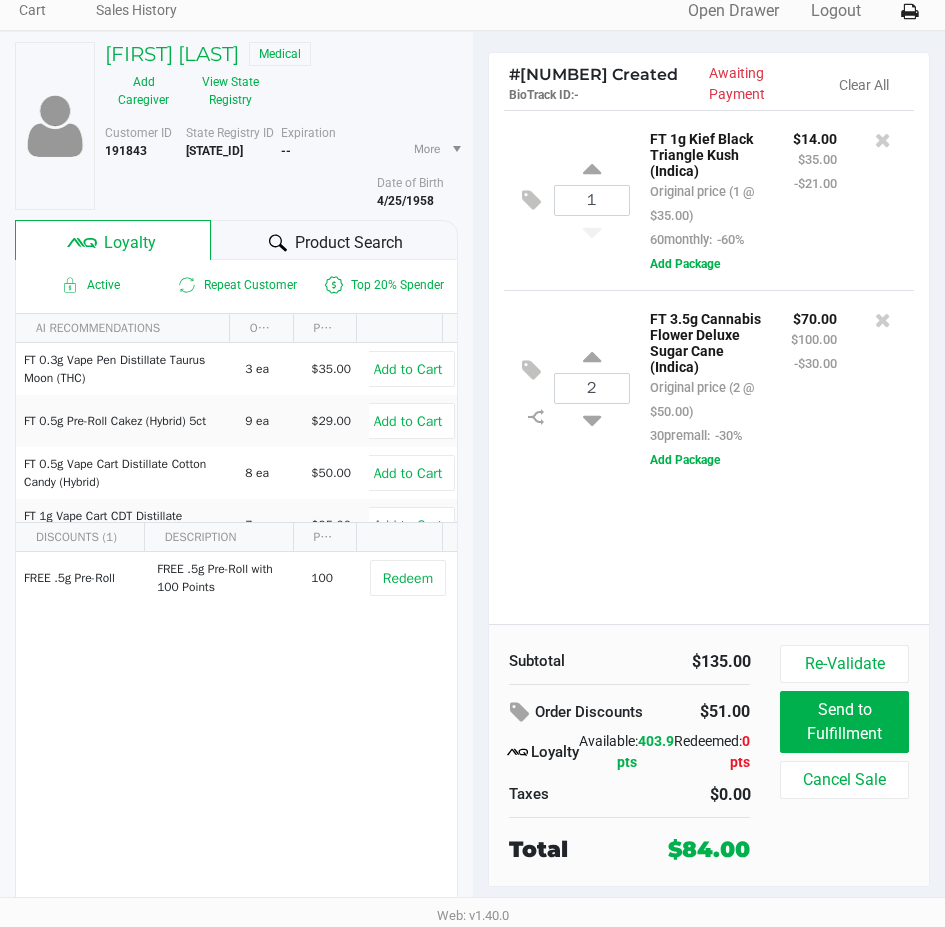 click on "1  FT 1g Kief Black Triangle Kush (Indica)   Original price (1 @ $35.00)  60monthly:  -60% $14.00 $35.00 -$21.00  Add Package
2  FT 3.5g Cannabis Flower Deluxe Sugar Cane (Indica)   Original price (2 @ $50.00)  30premall:  -30% $70.00 $100.00 -$30.00  Add Package" 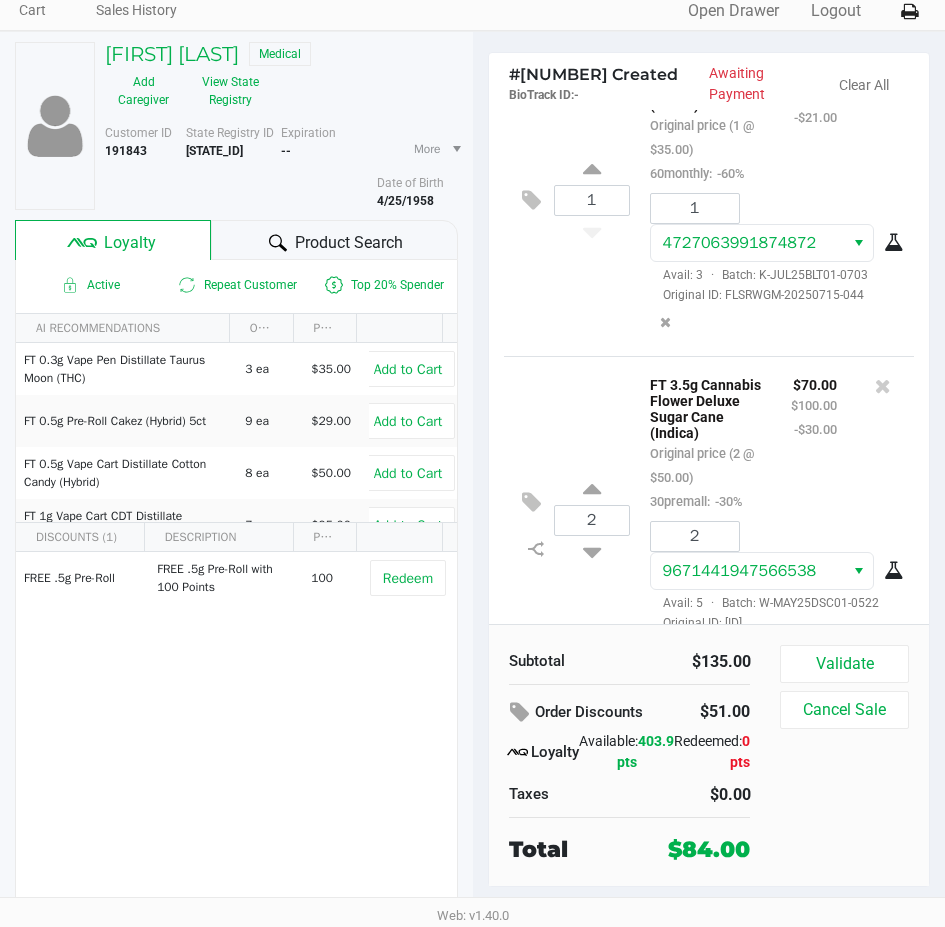 scroll, scrollTop: 198, scrollLeft: 0, axis: vertical 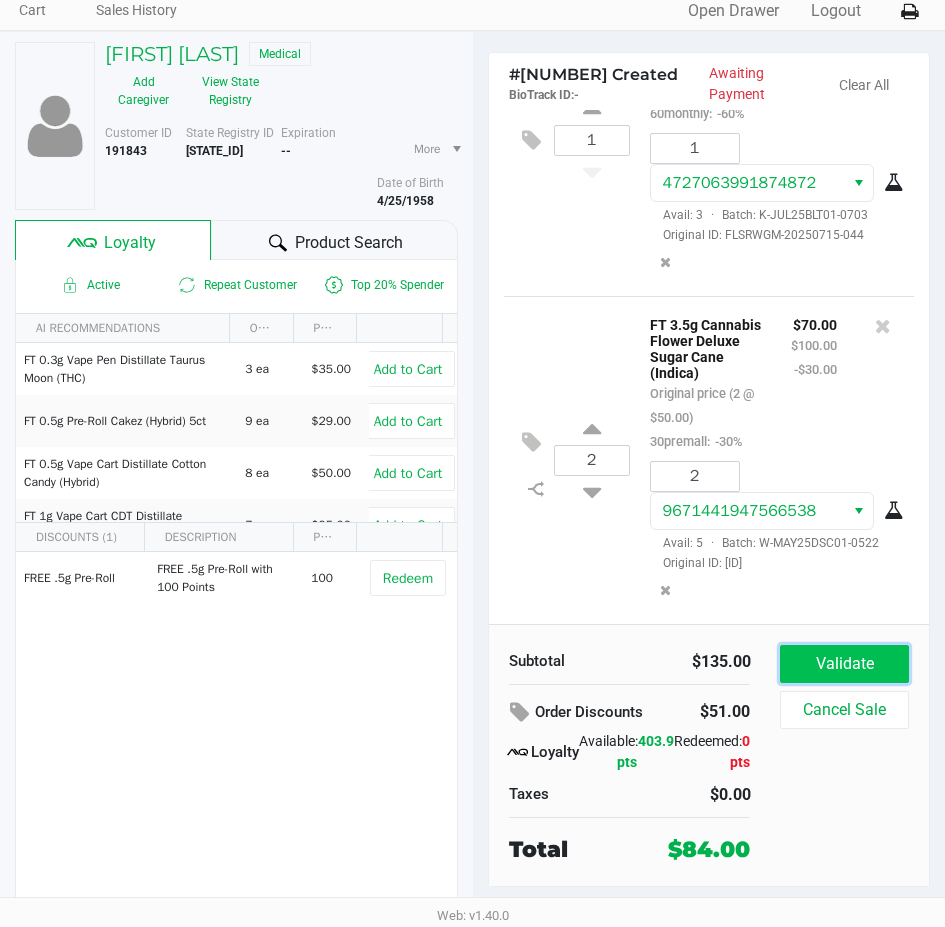 click on "Validate" 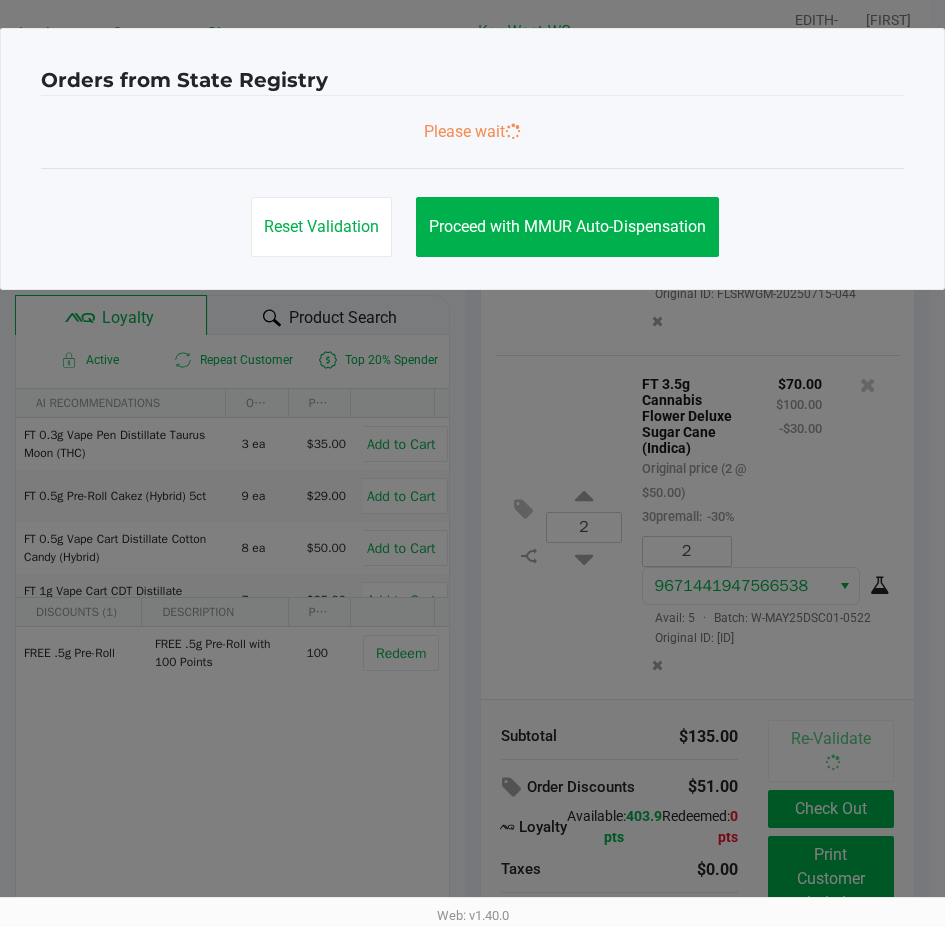 scroll, scrollTop: 0, scrollLeft: 0, axis: both 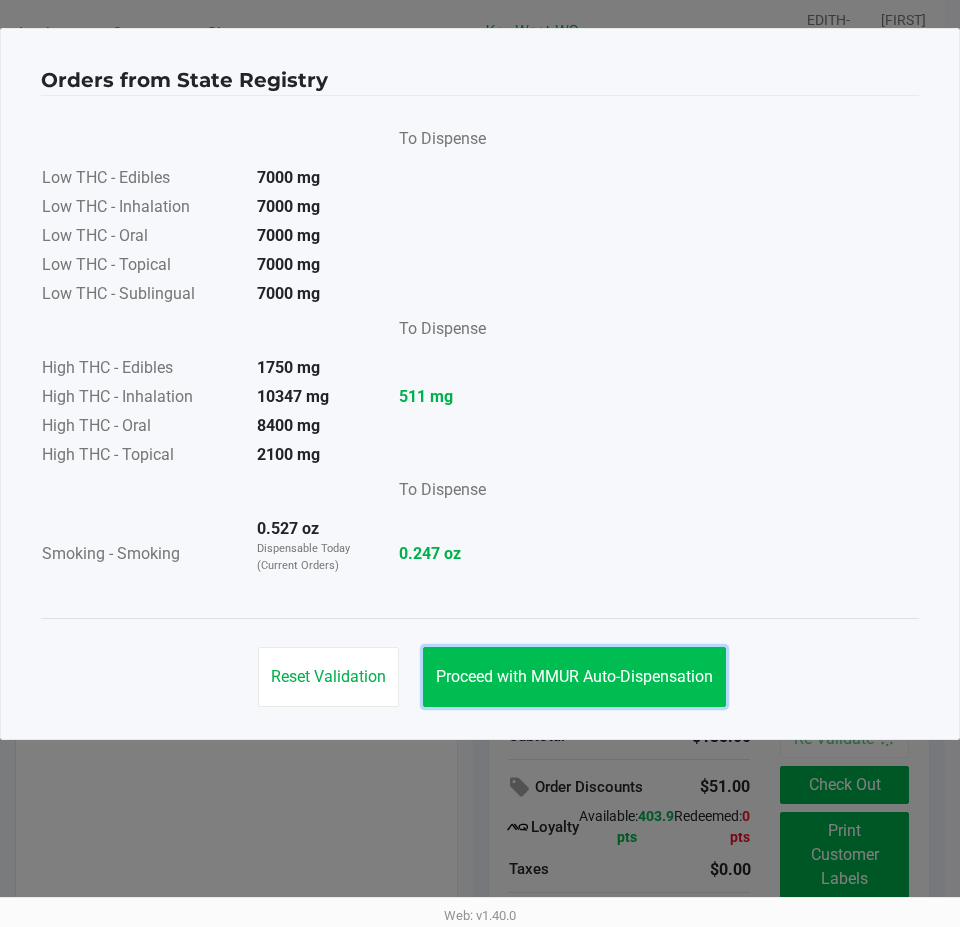 click on "Proceed with MMUR Auto-Dispensation" 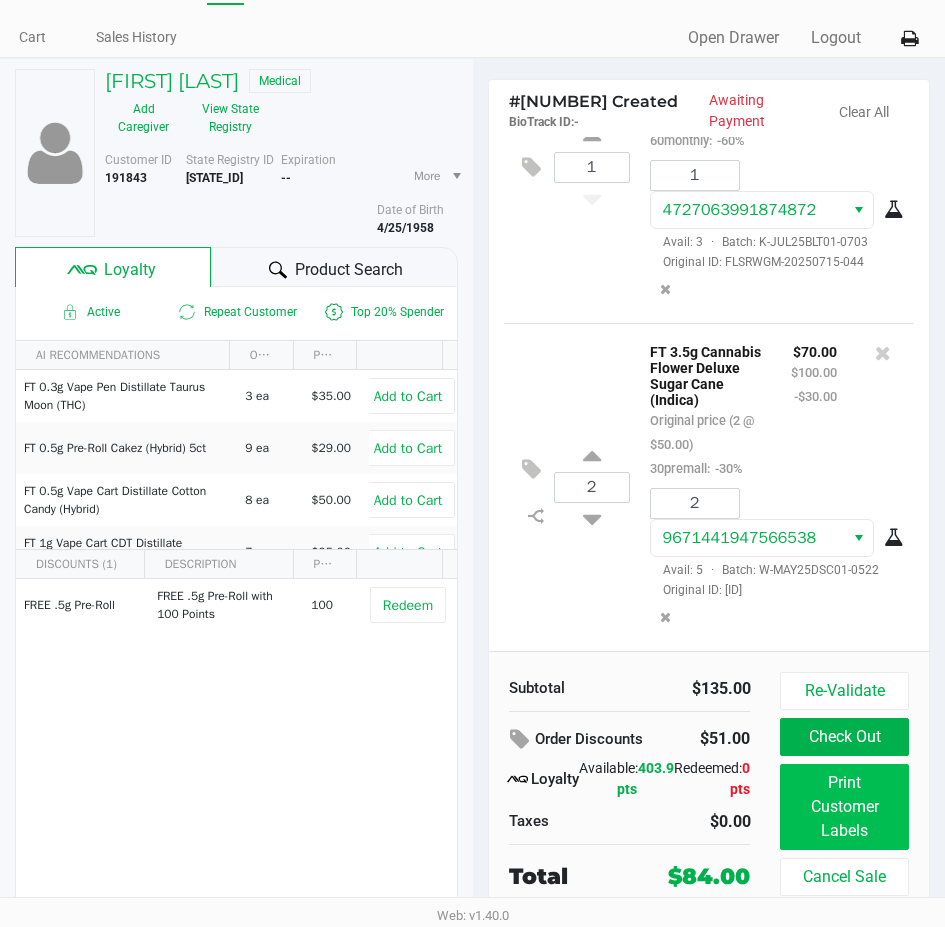 scroll, scrollTop: 75, scrollLeft: 0, axis: vertical 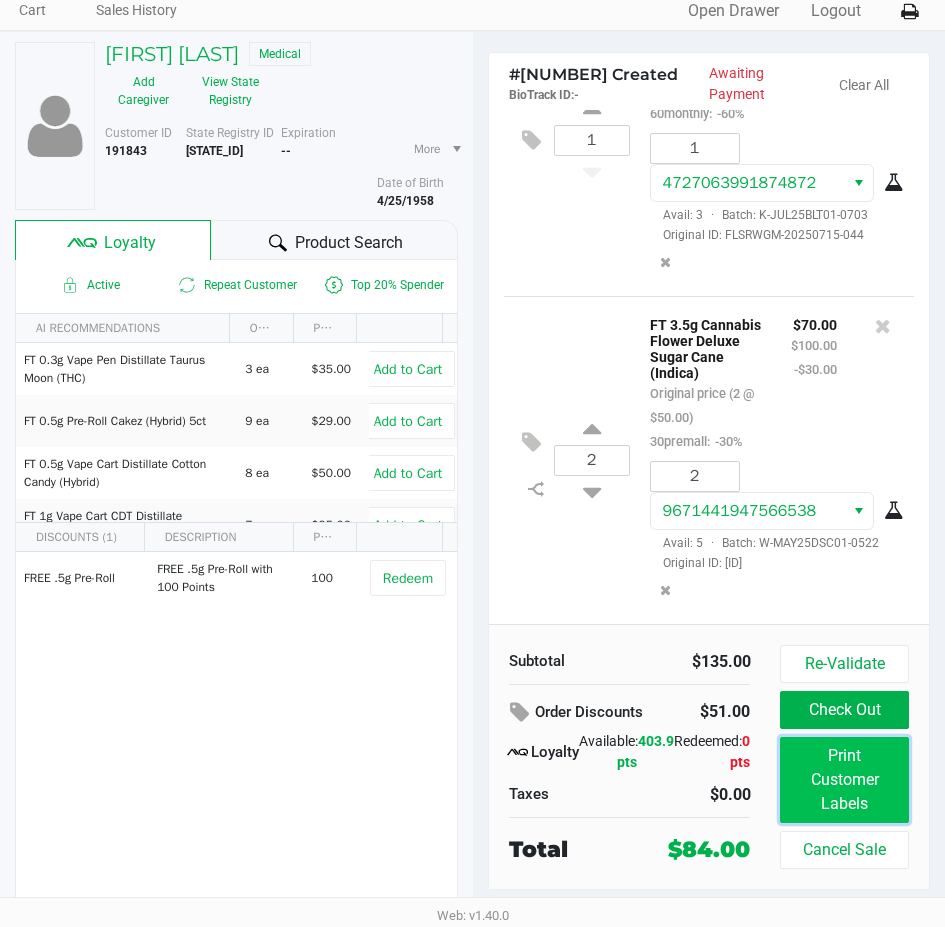 click on "Print Customer Labels" 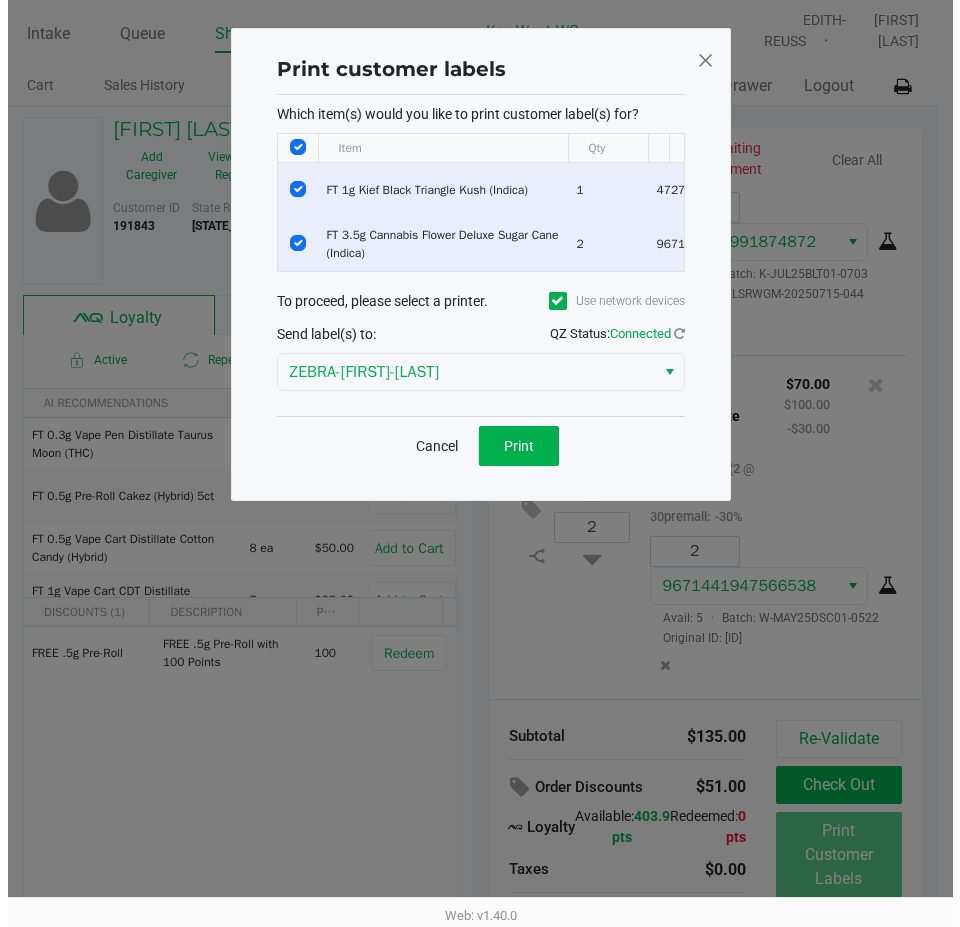 scroll, scrollTop: 0, scrollLeft: 0, axis: both 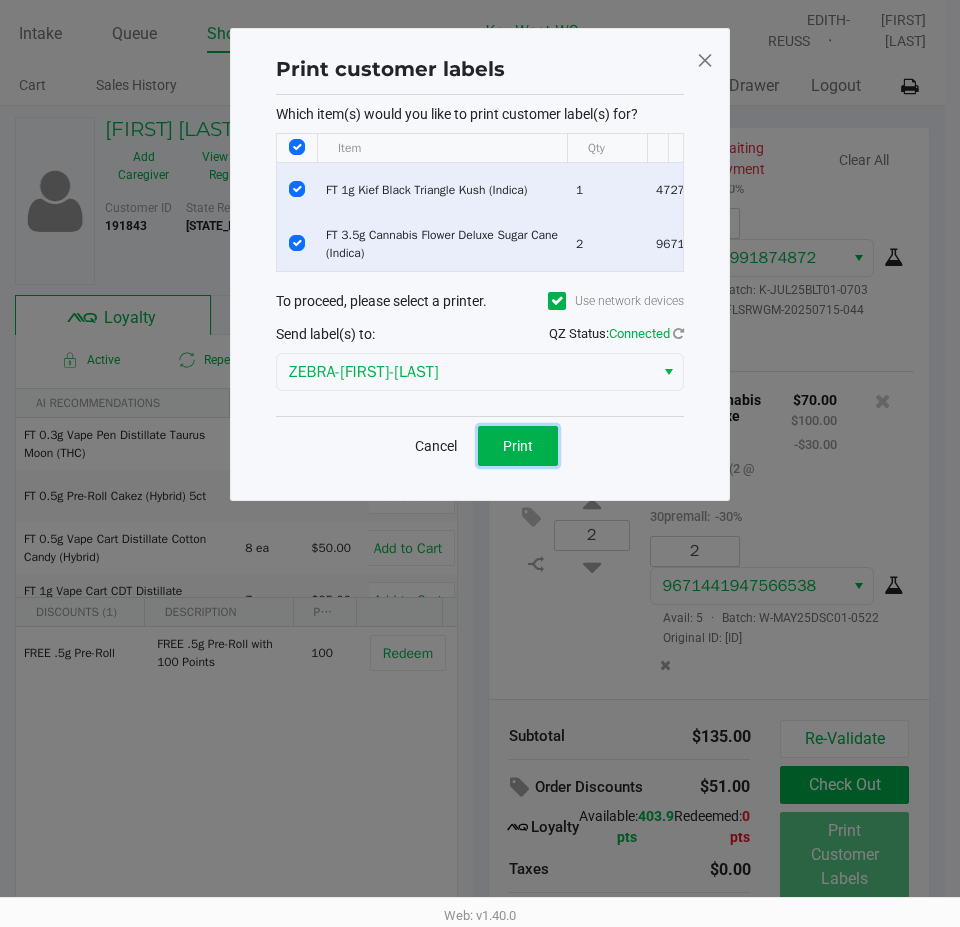 click on "Print" 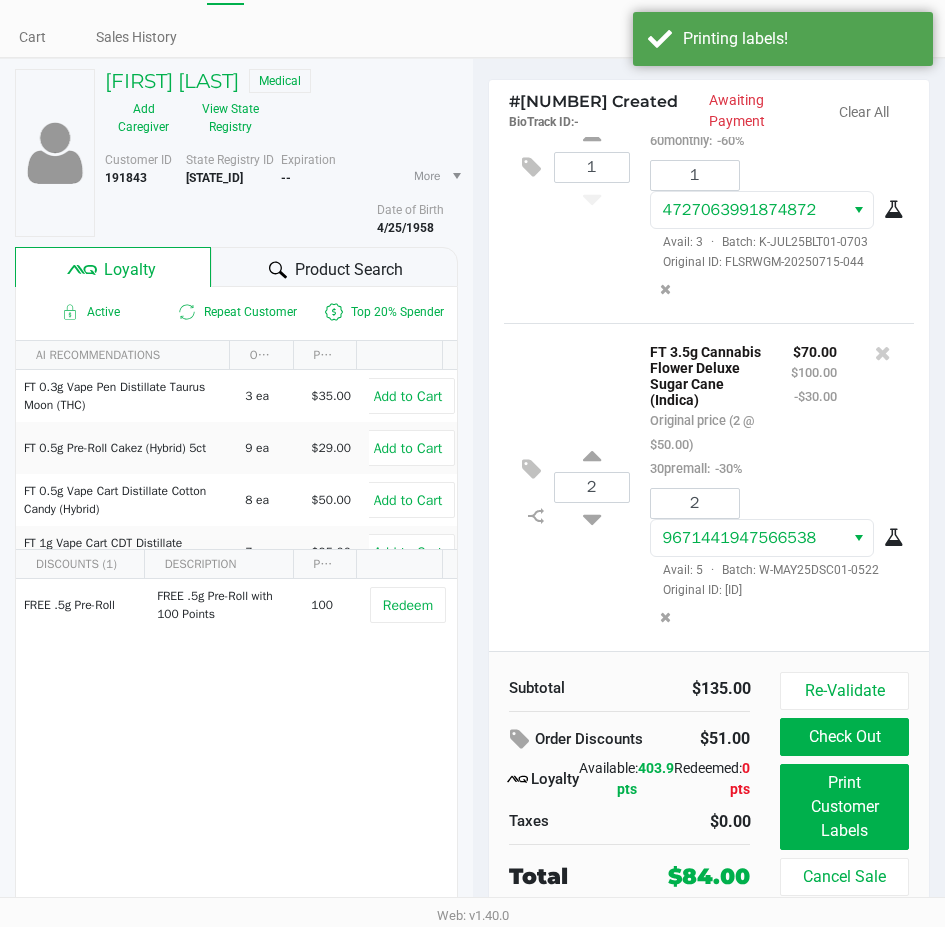 scroll, scrollTop: 75, scrollLeft: 0, axis: vertical 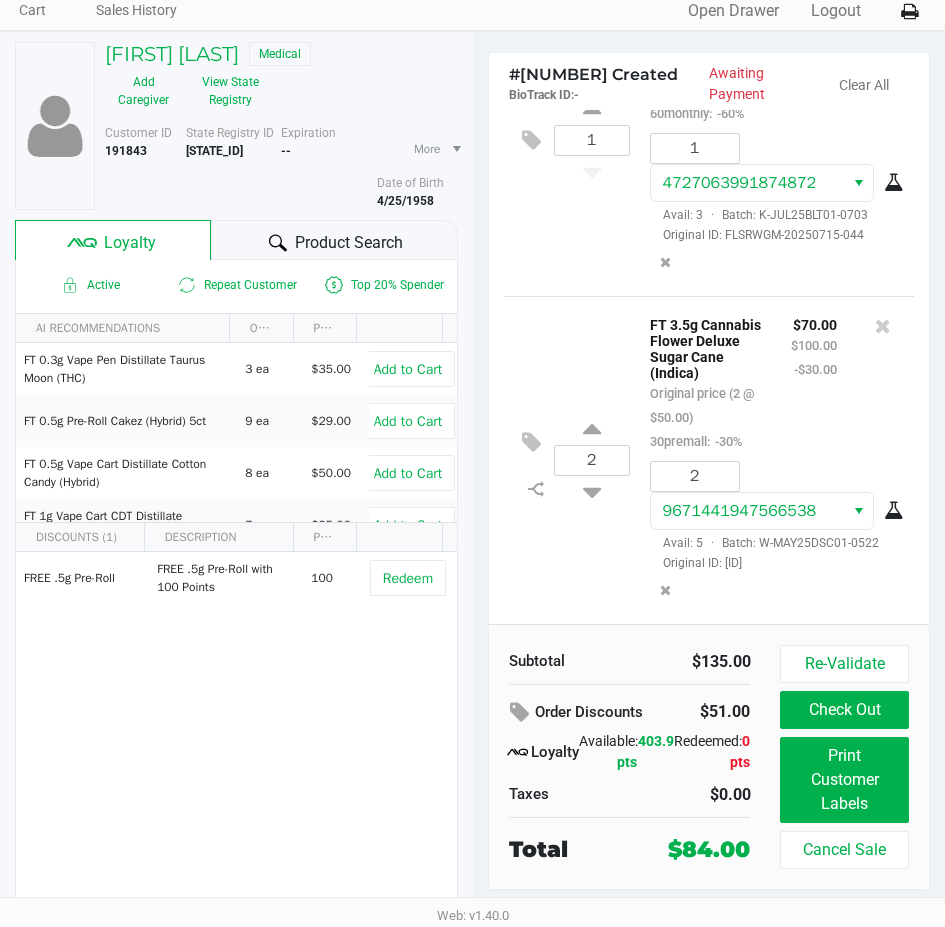 click 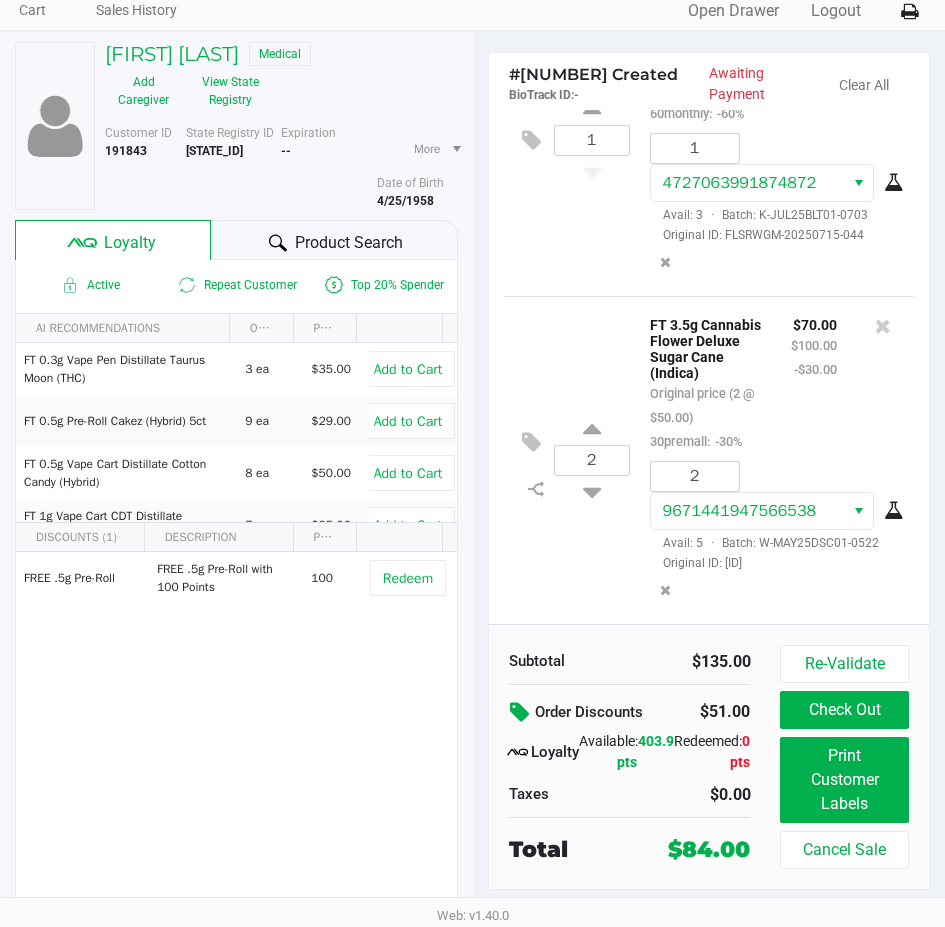 click 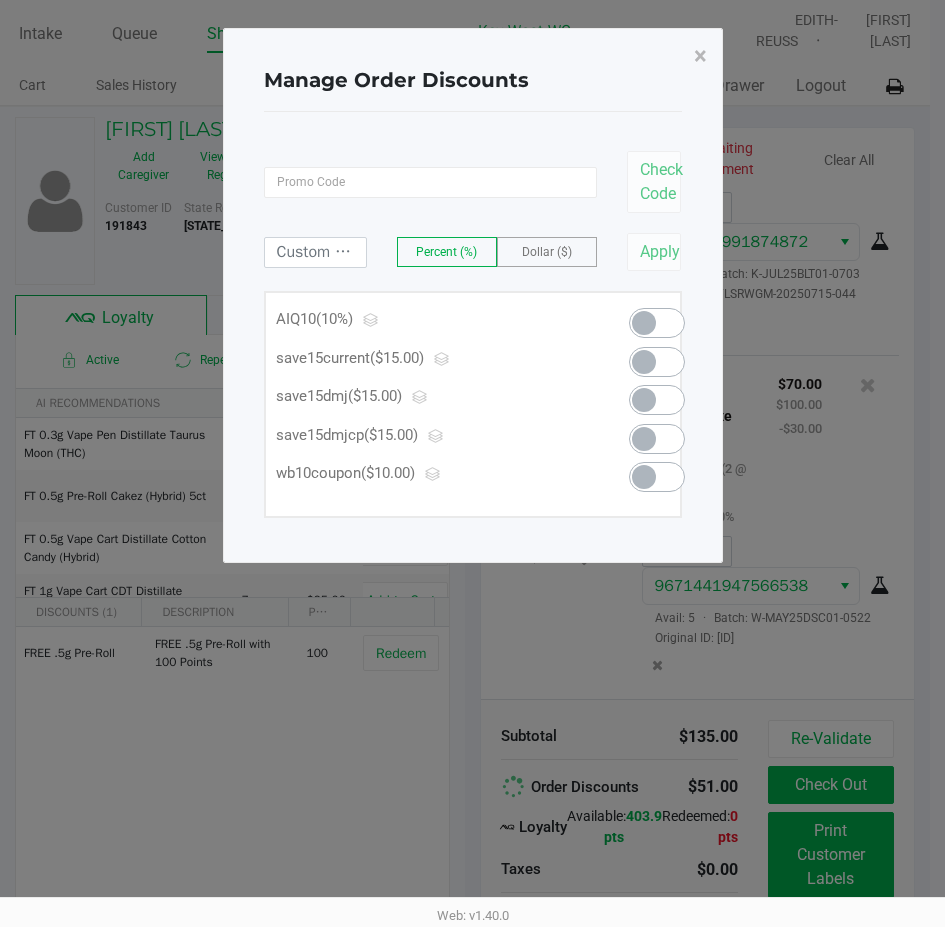 scroll, scrollTop: 0, scrollLeft: 0, axis: both 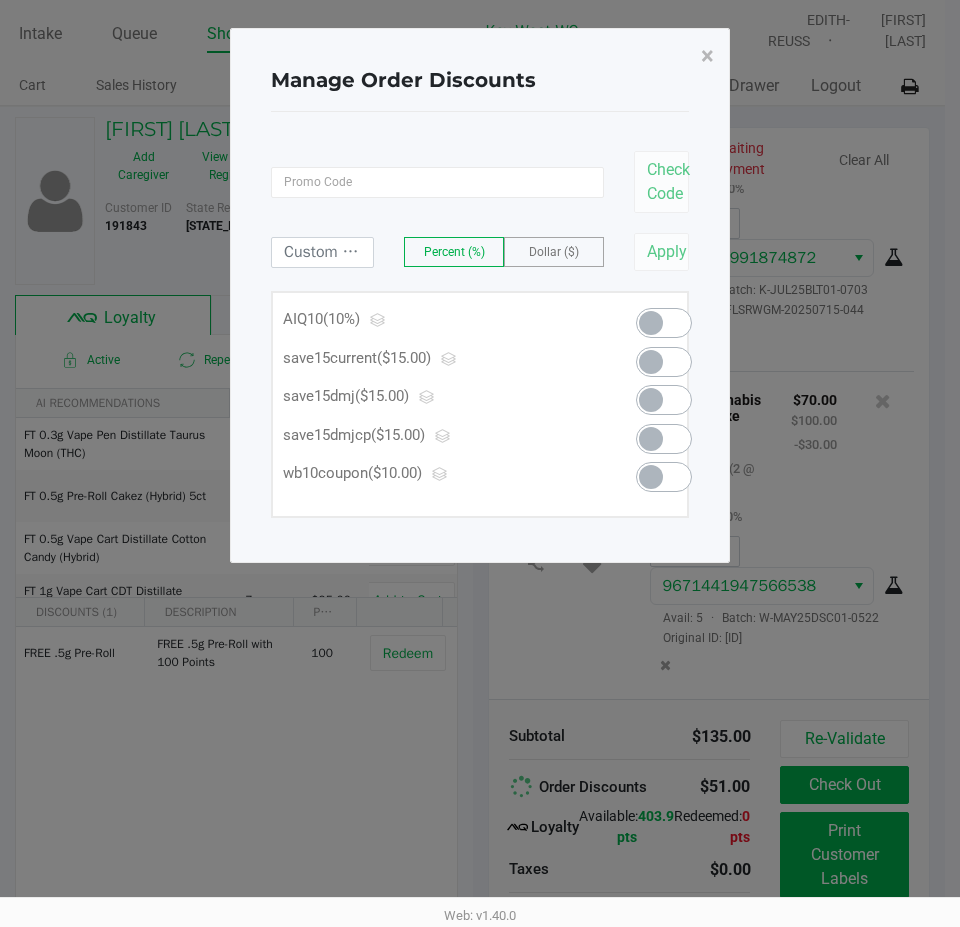 click at bounding box center [664, 323] 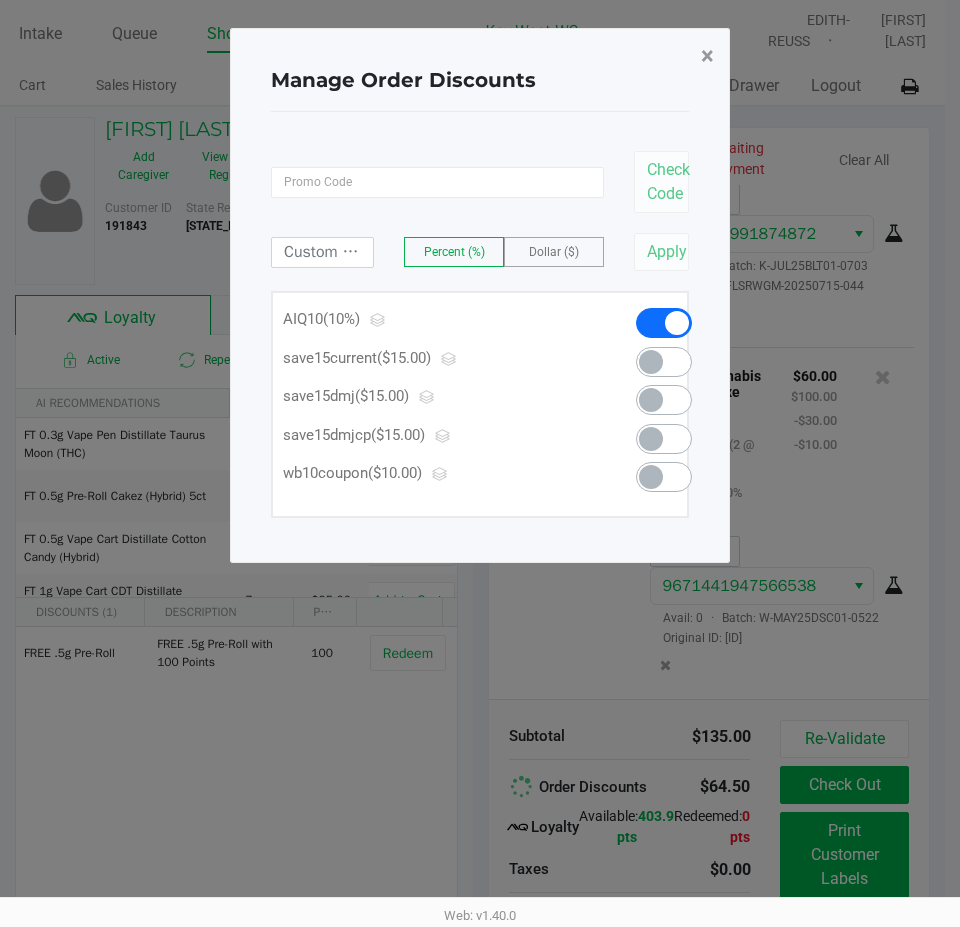 click on "×" 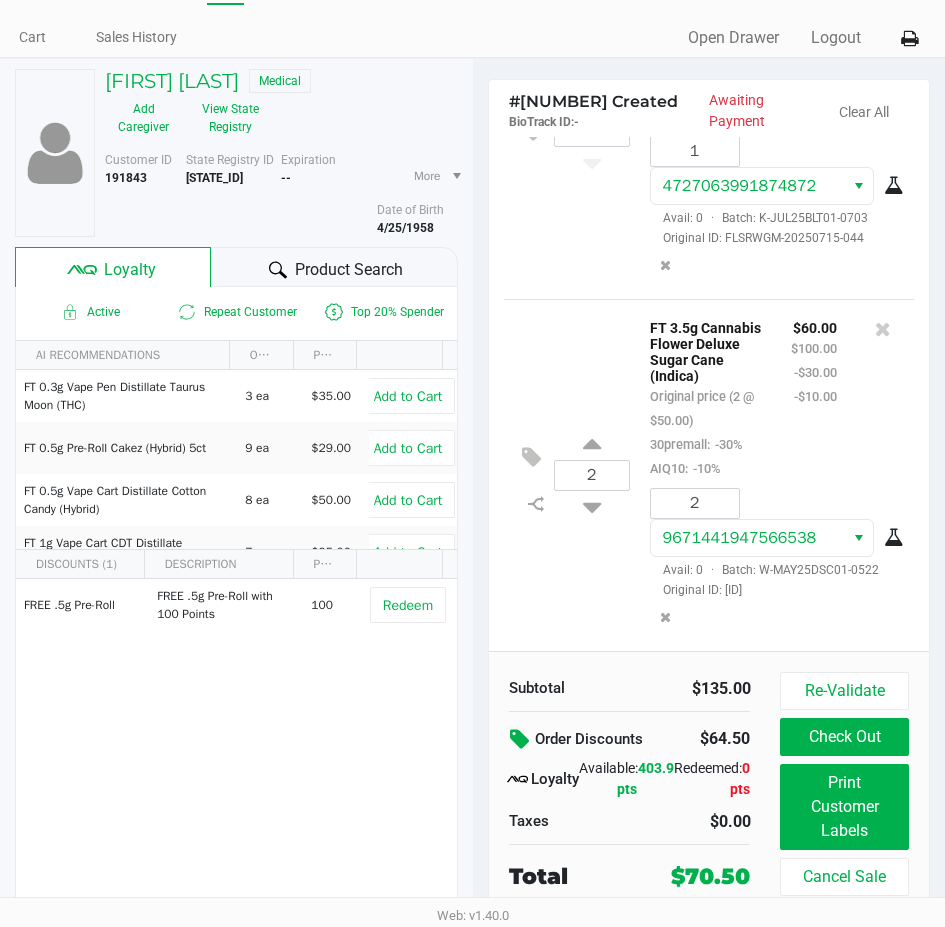 scroll, scrollTop: 75, scrollLeft: 0, axis: vertical 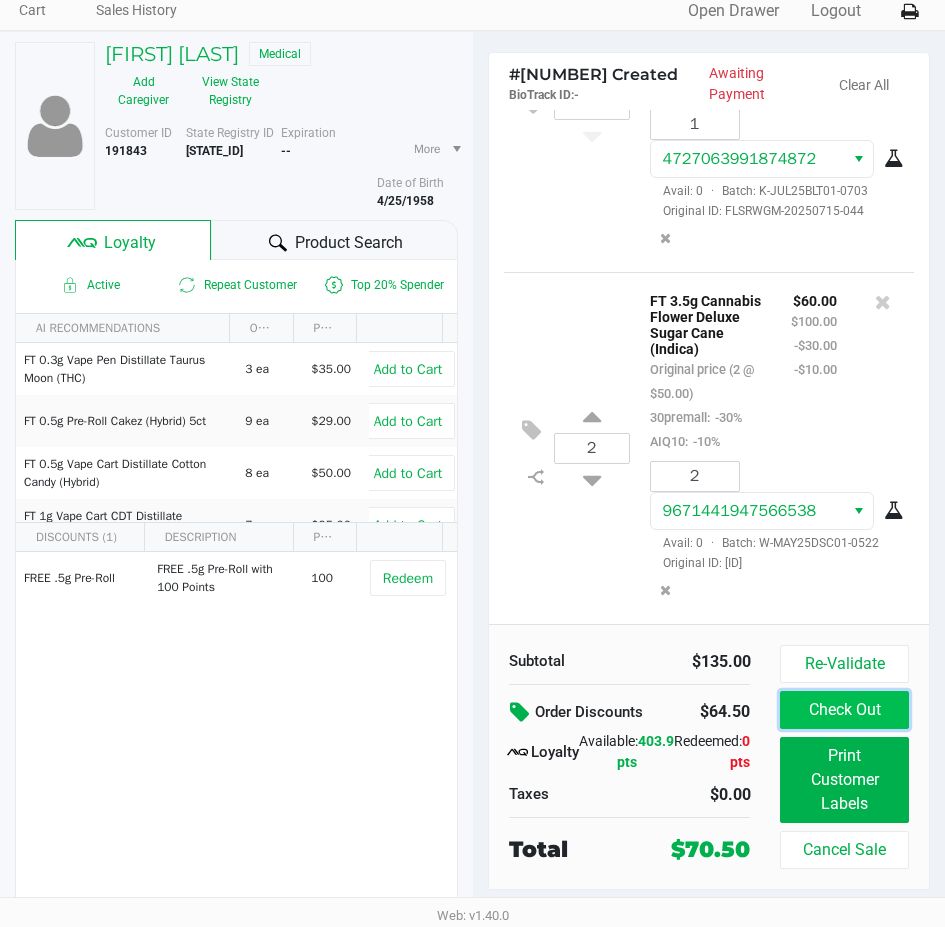 click on "Check Out" 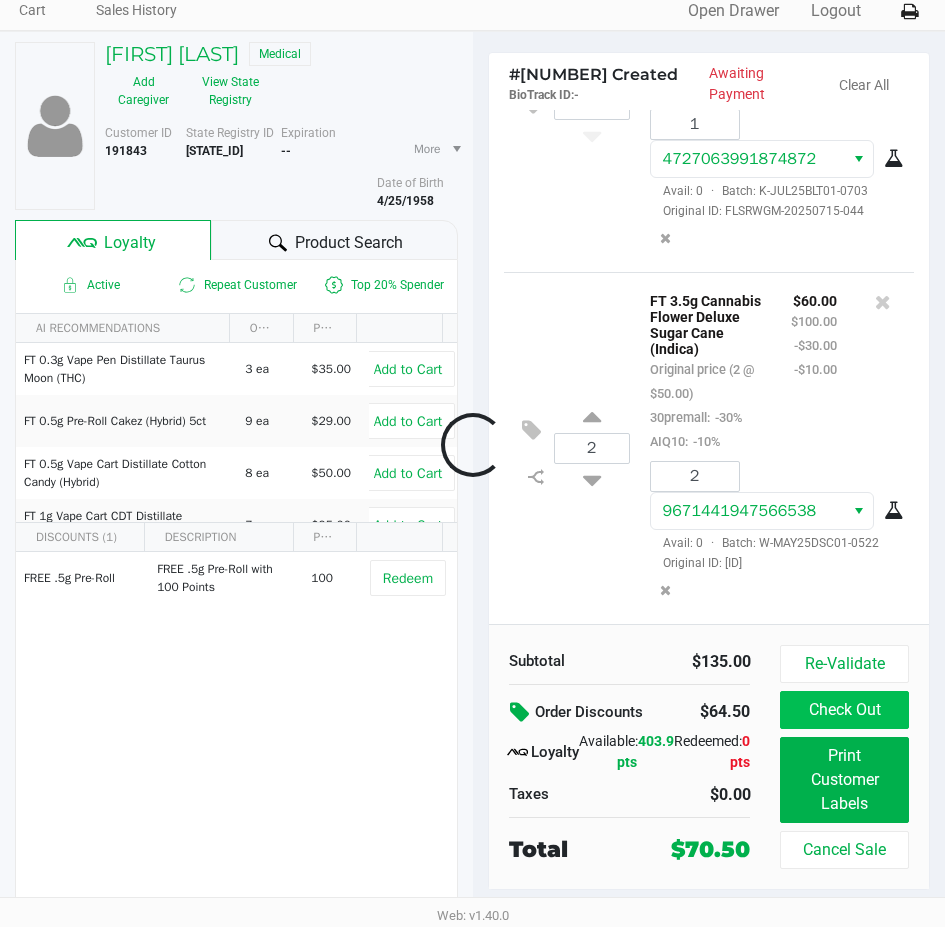 scroll, scrollTop: 246, scrollLeft: 0, axis: vertical 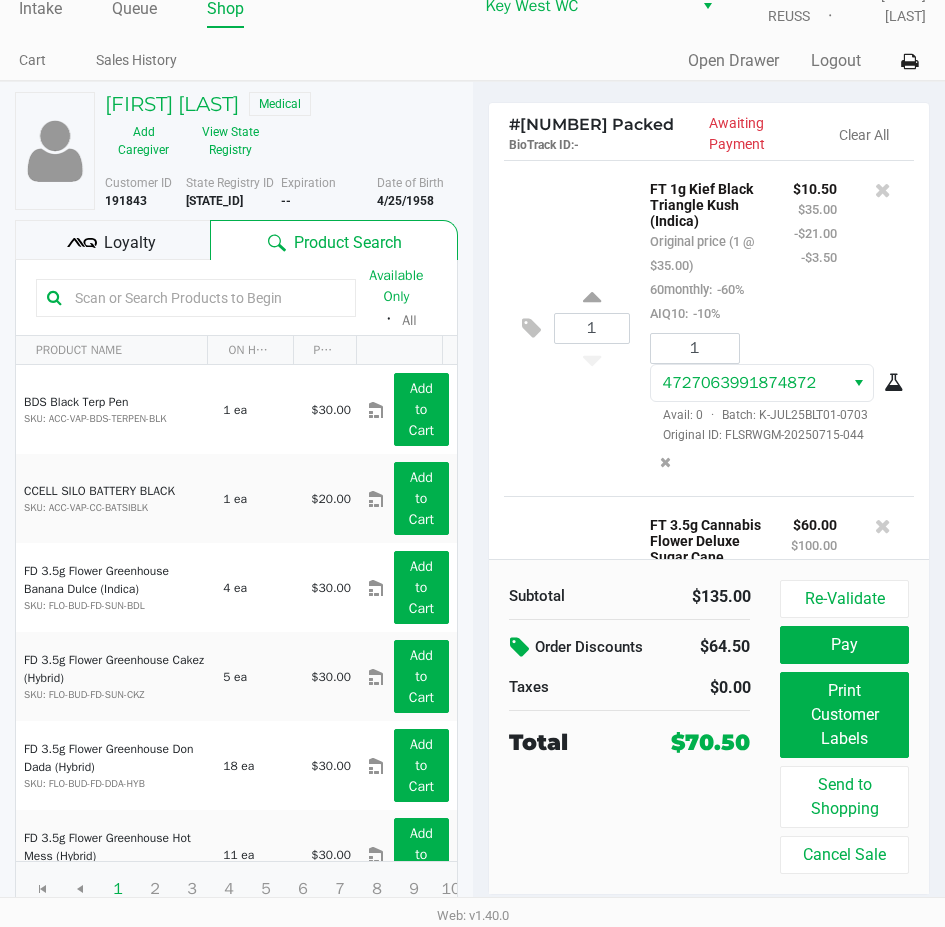 click 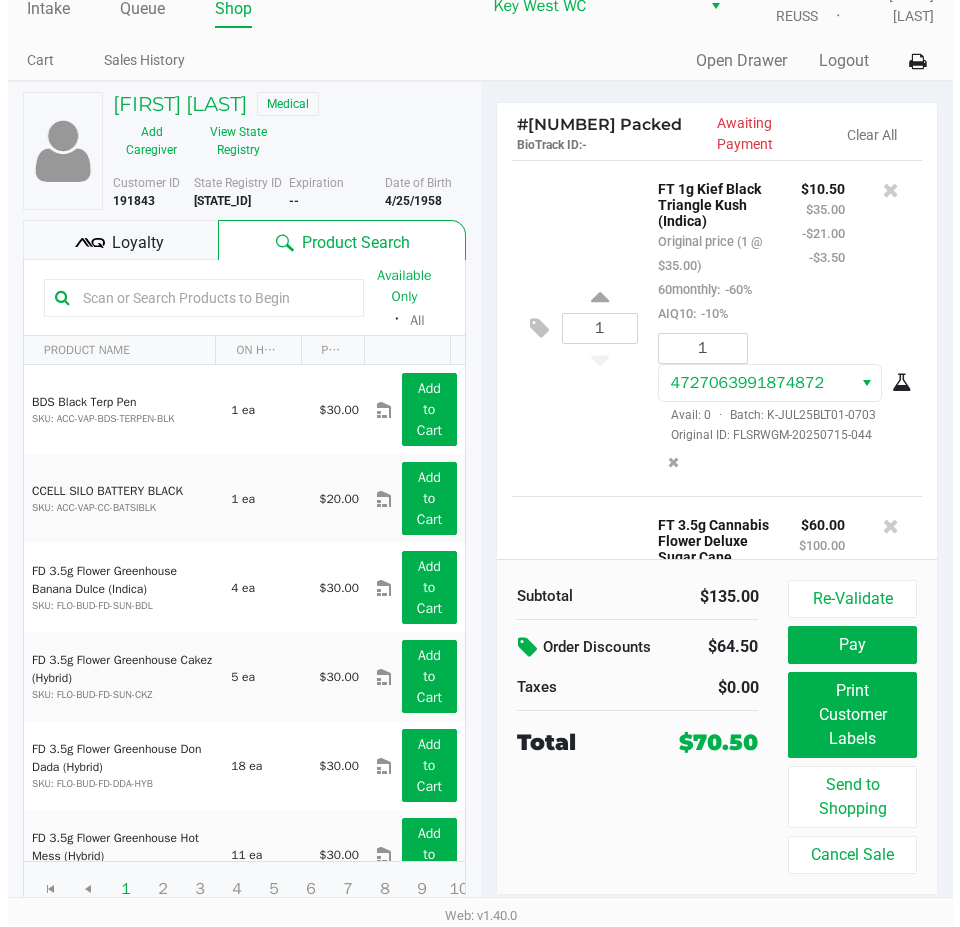 scroll, scrollTop: 0, scrollLeft: 0, axis: both 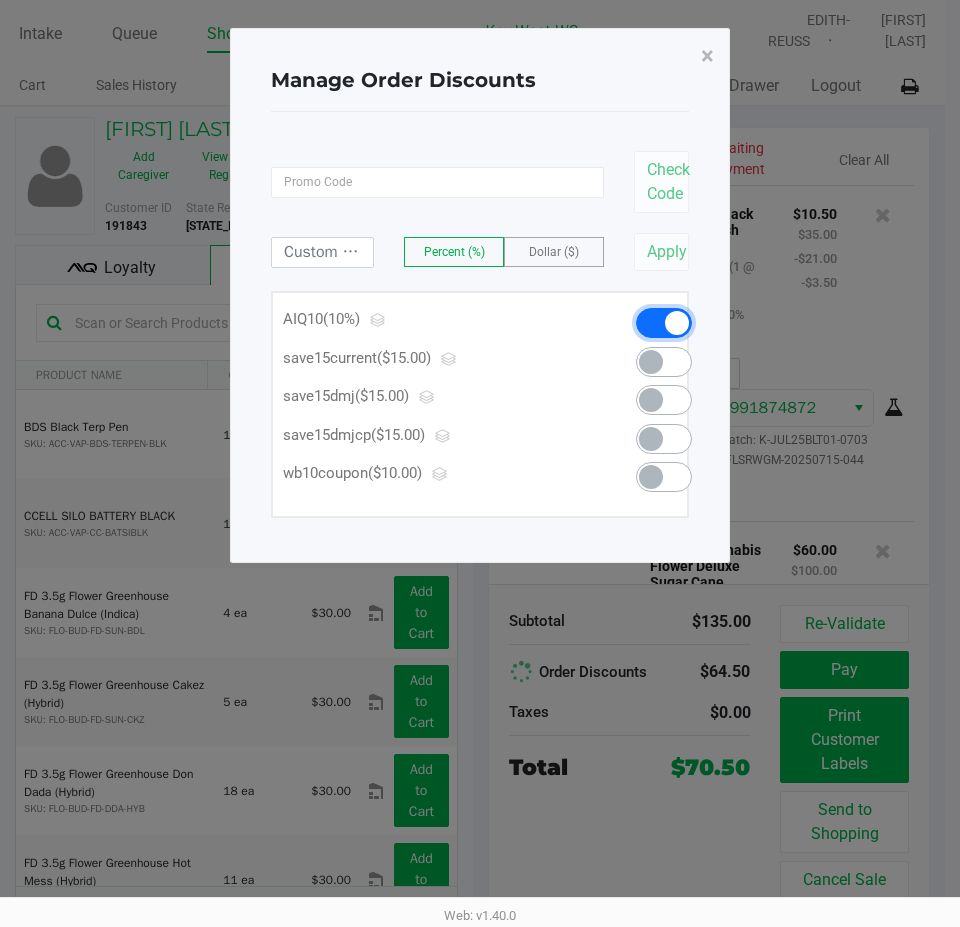 click at bounding box center (664, 323) 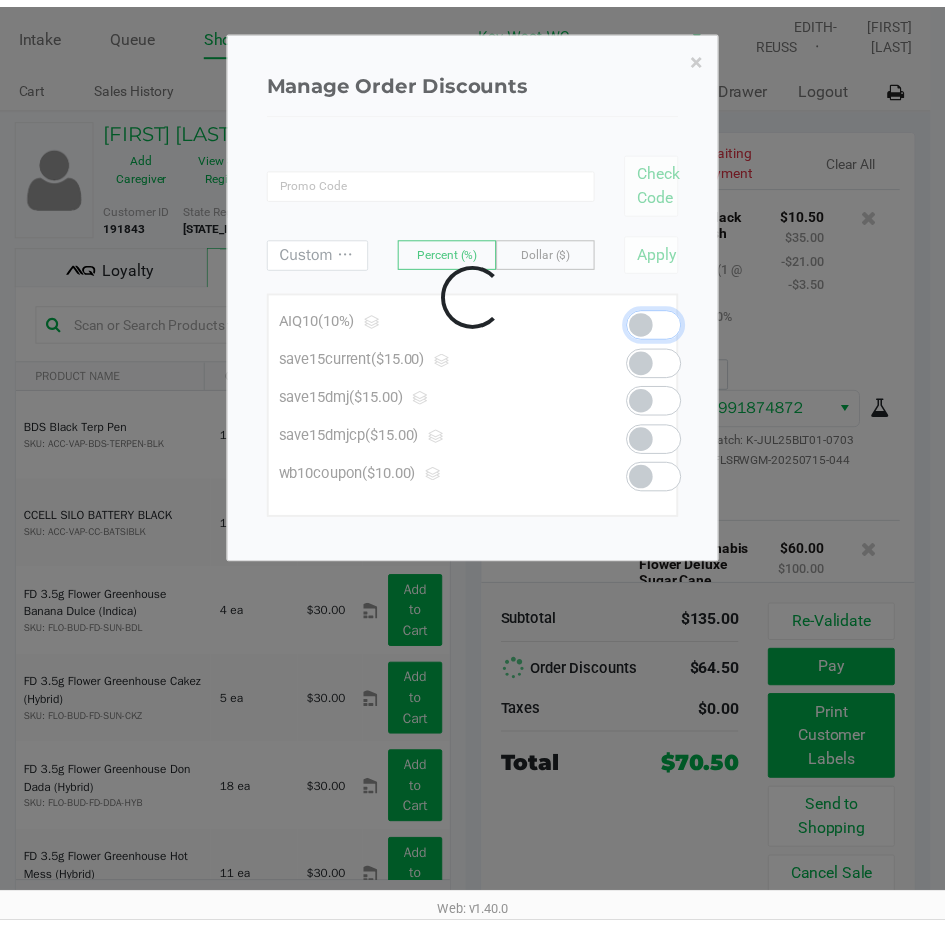 scroll, scrollTop: 313, scrollLeft: 0, axis: vertical 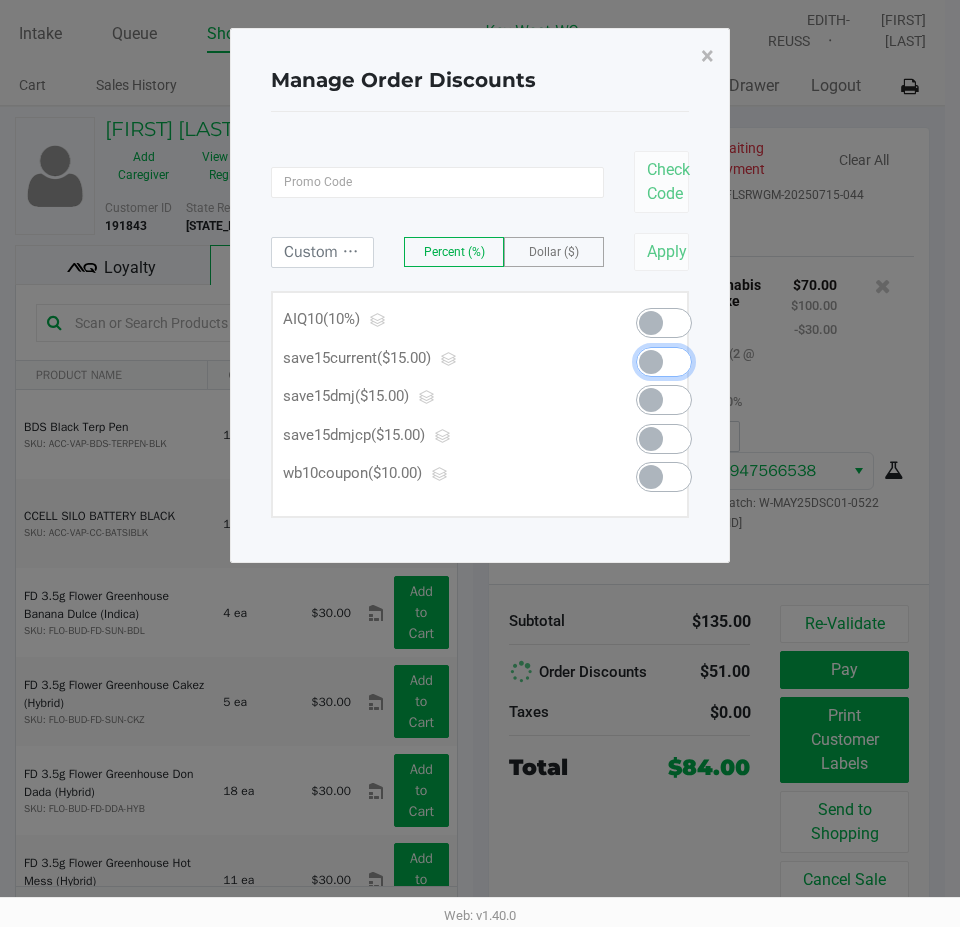 click at bounding box center (664, 362) 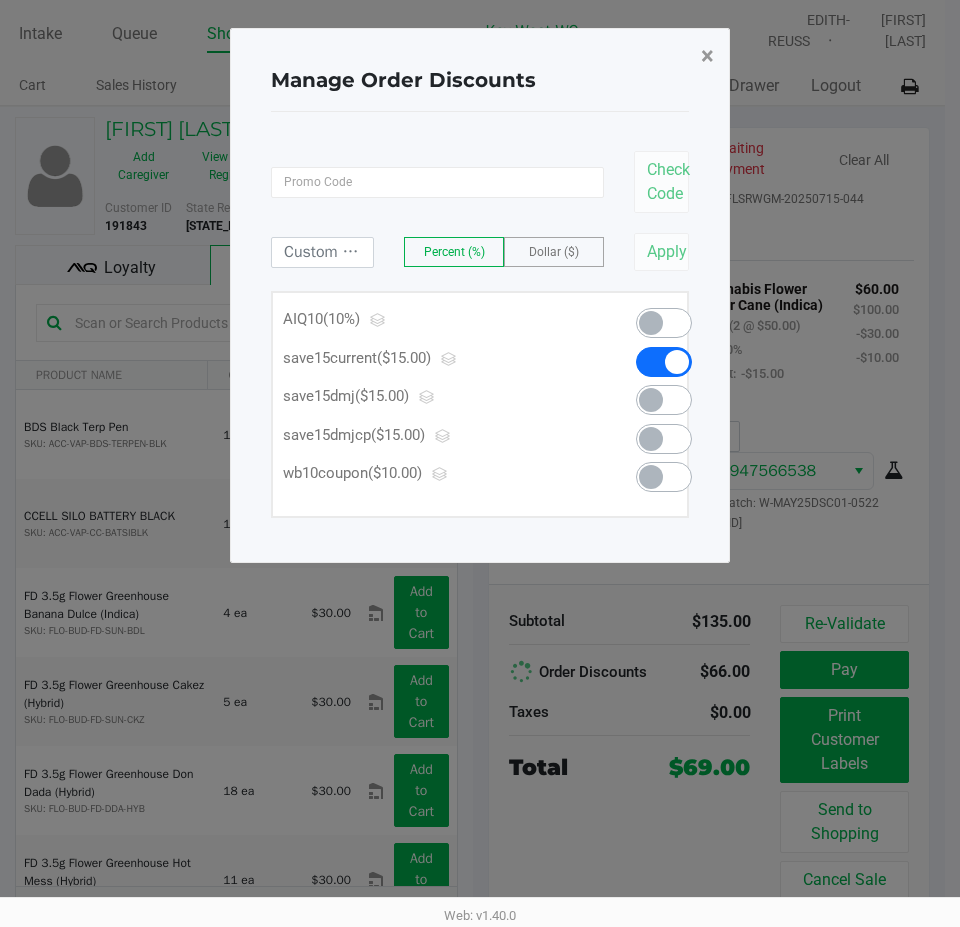 click on "×" 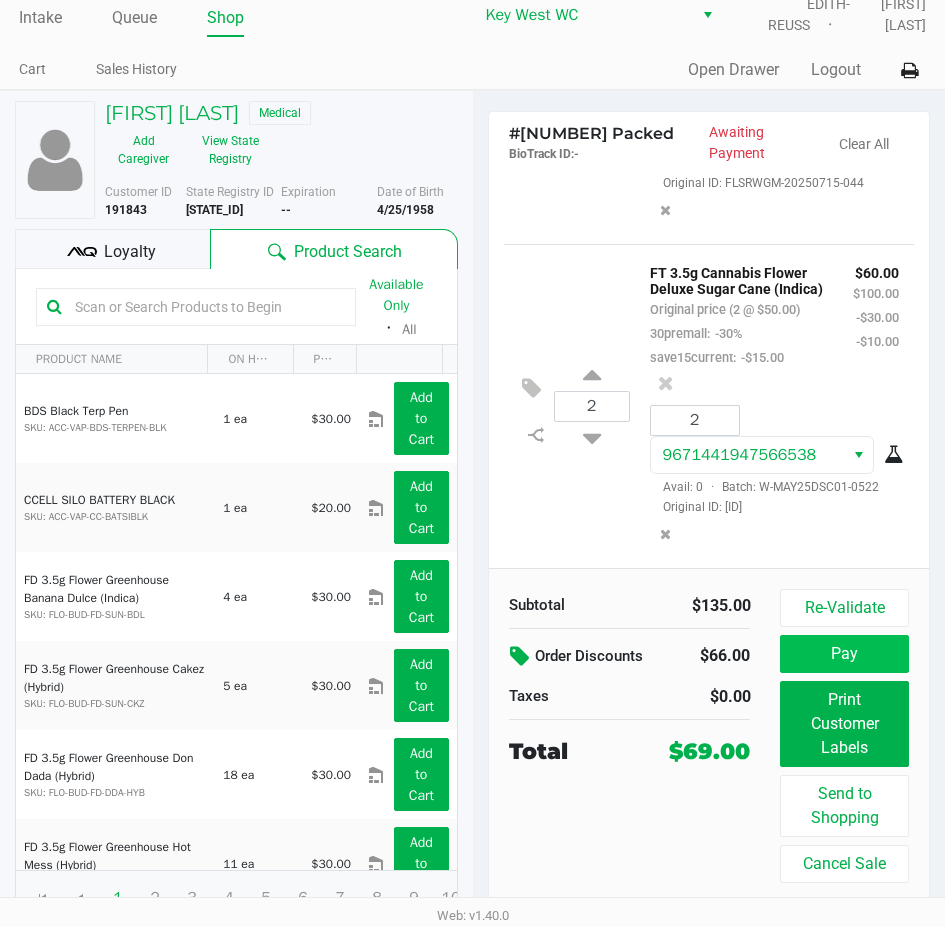 scroll, scrollTop: 25, scrollLeft: 0, axis: vertical 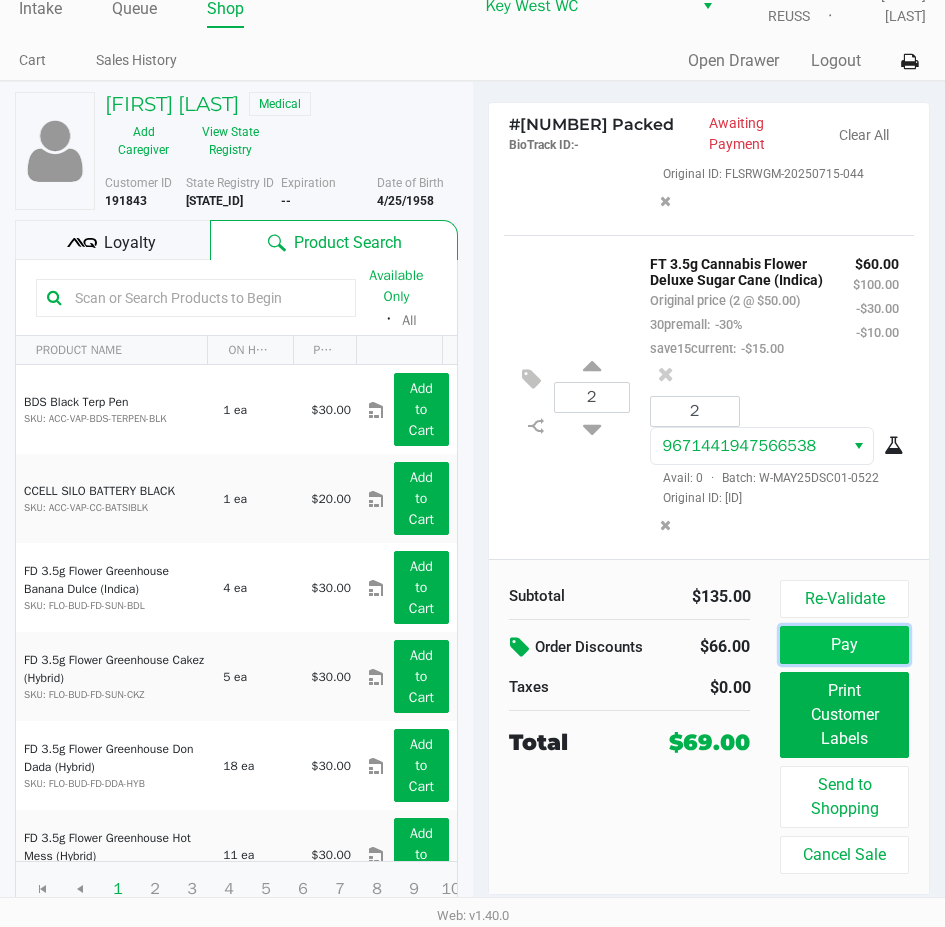 click on "Pay" 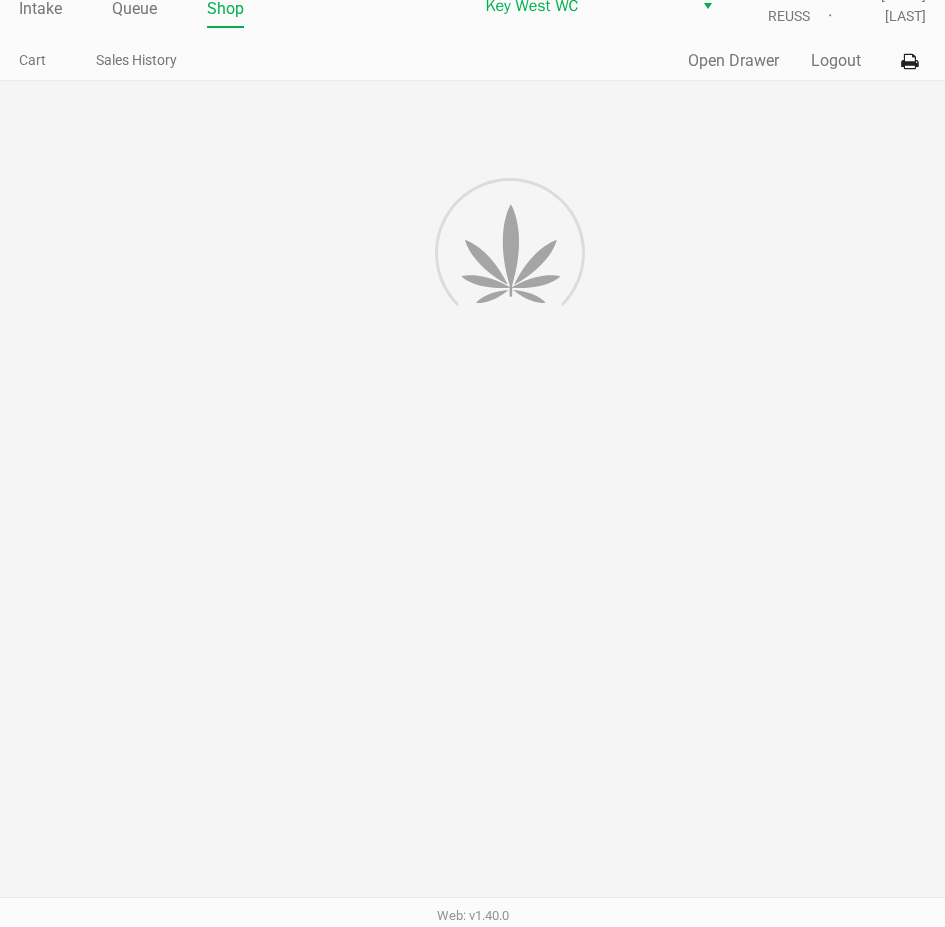 scroll, scrollTop: 0, scrollLeft: 0, axis: both 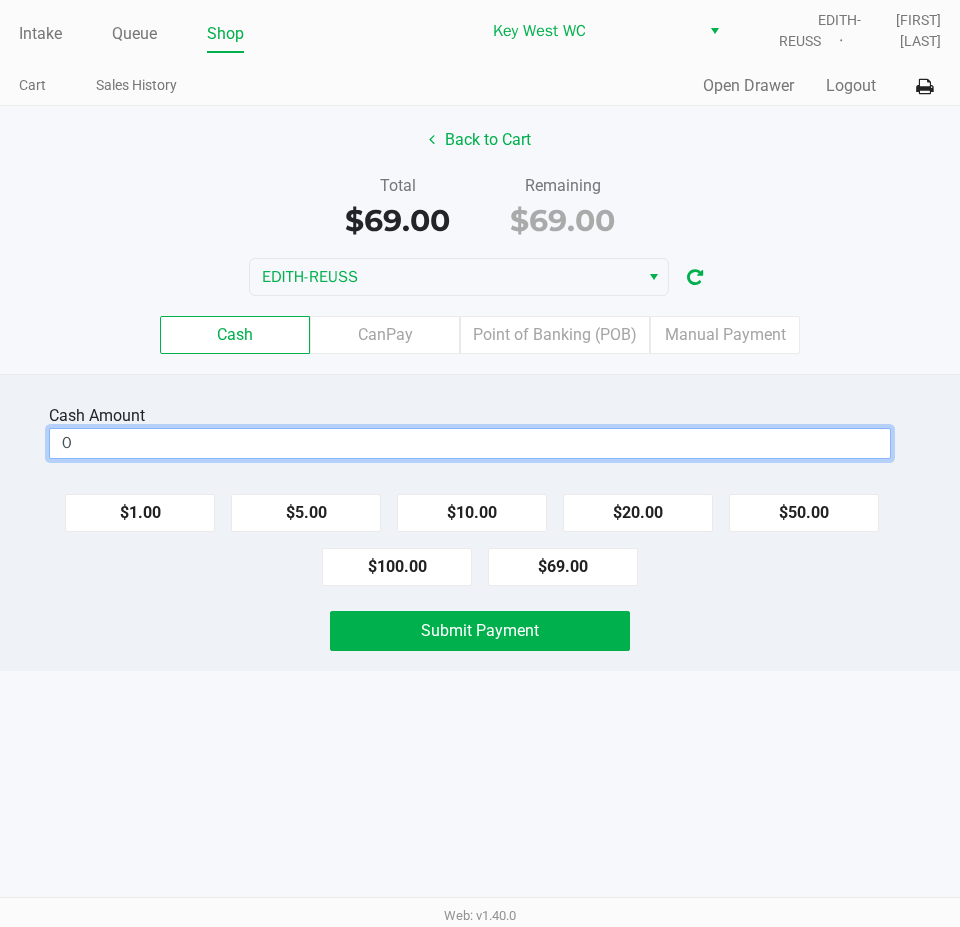 click on "0" at bounding box center (470, 443) 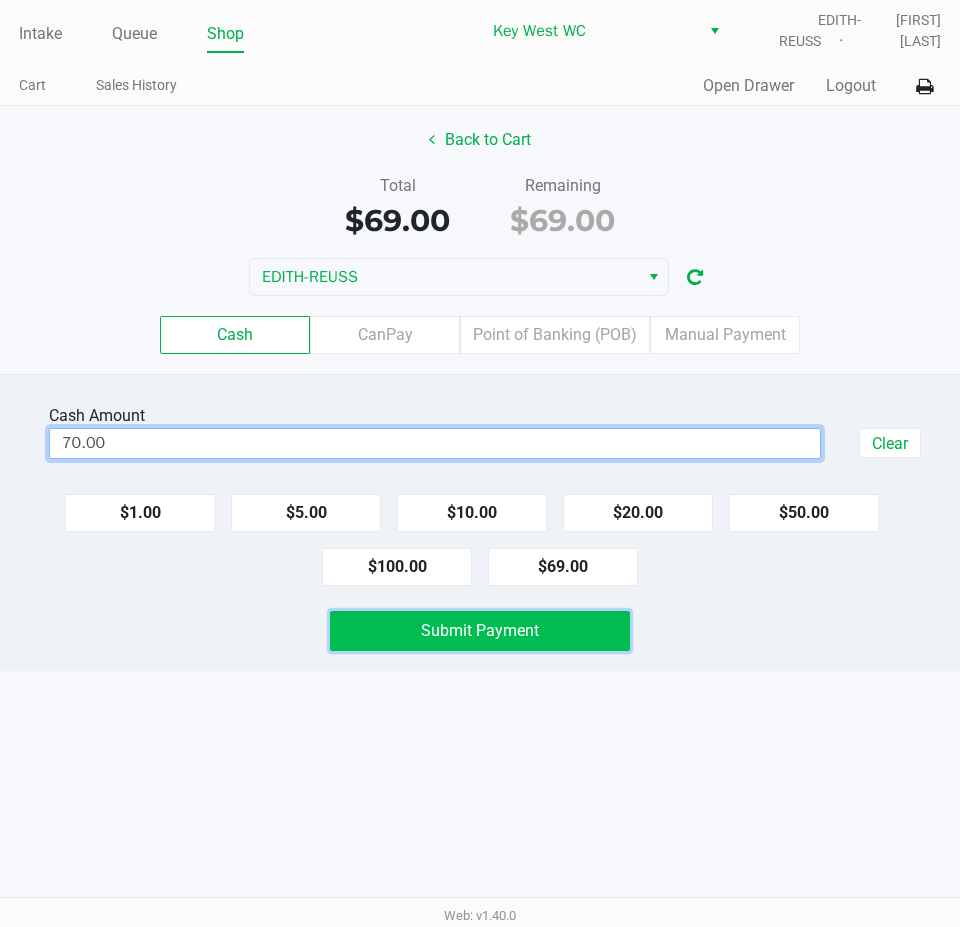 type on "$70.00" 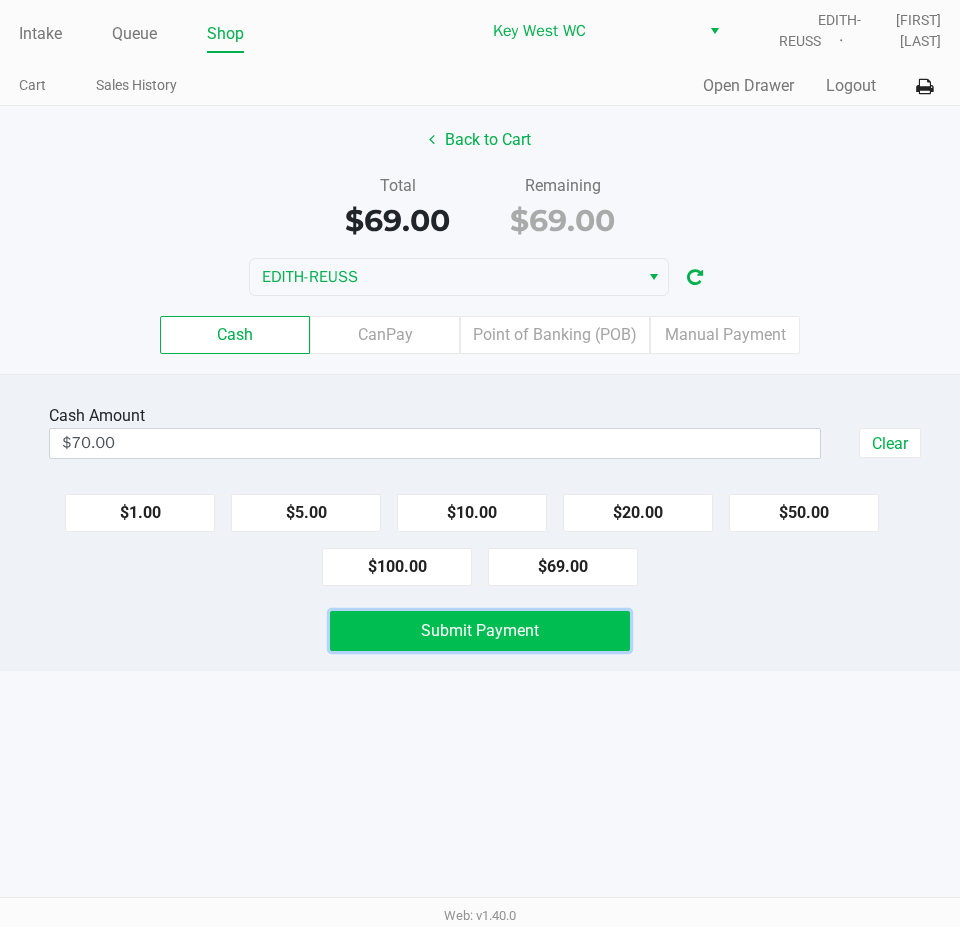 click on "Submit Payment" 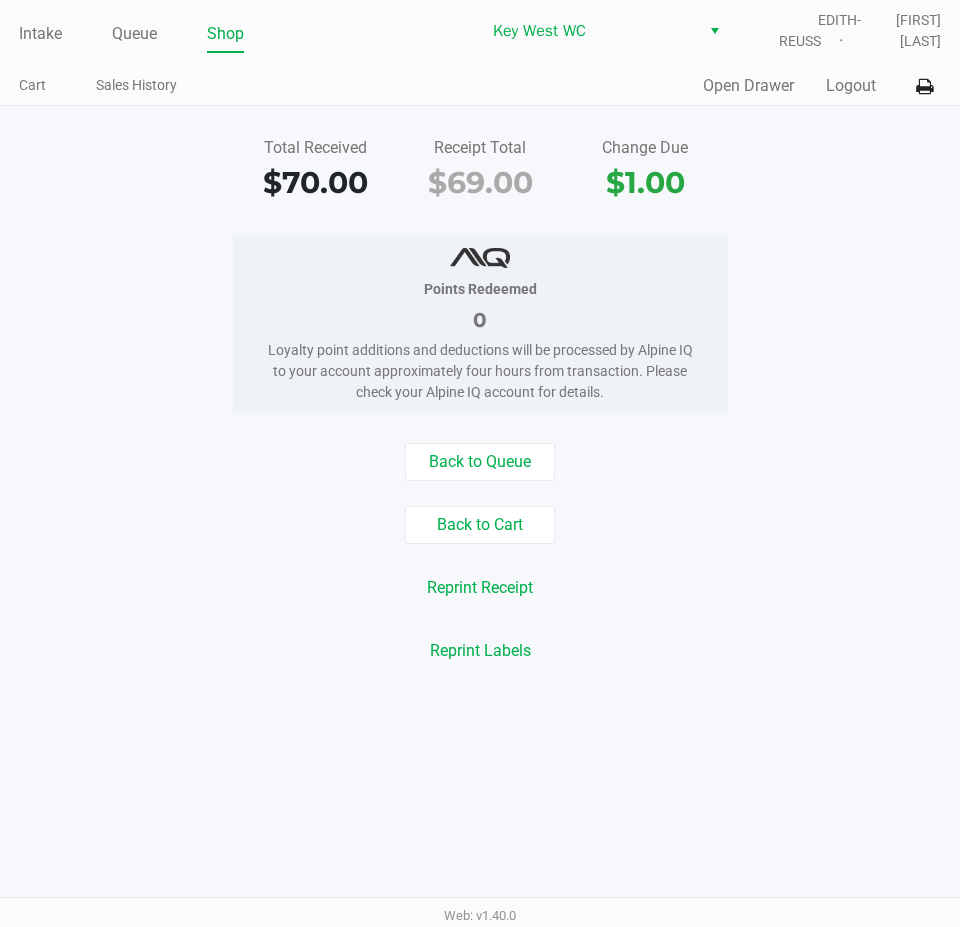 click on "Intake Queue Shop" 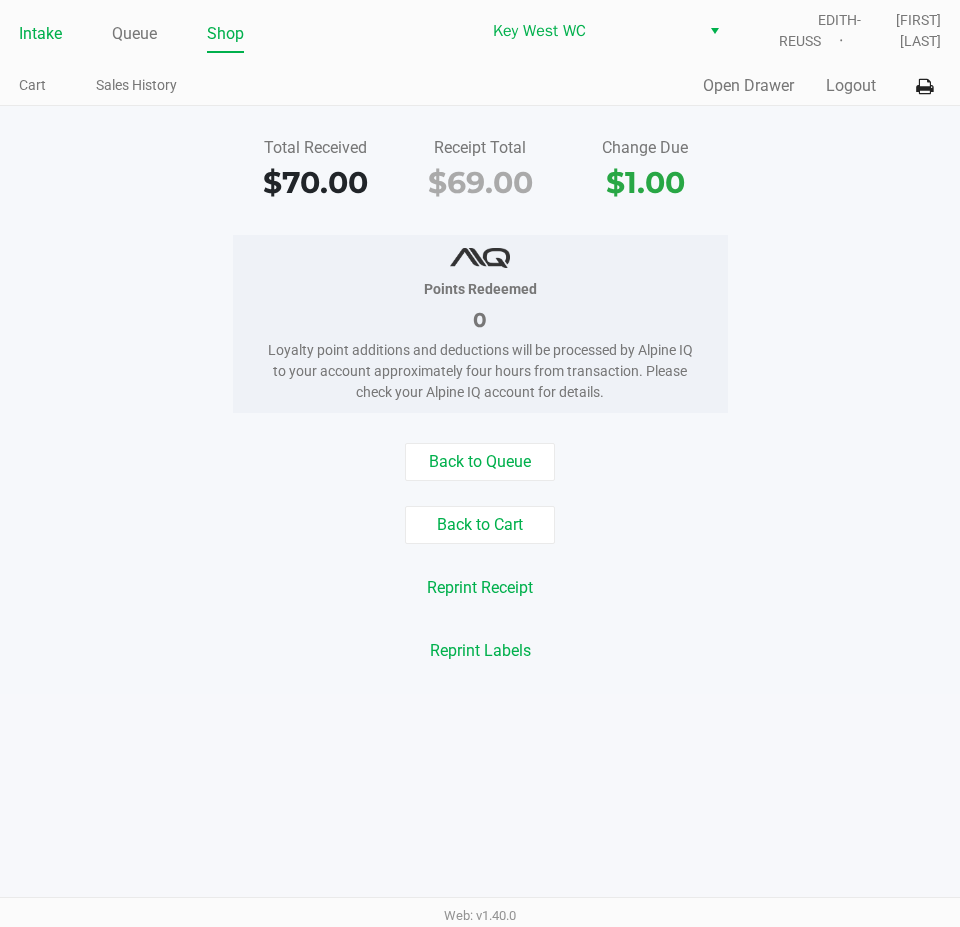click on "Intake" 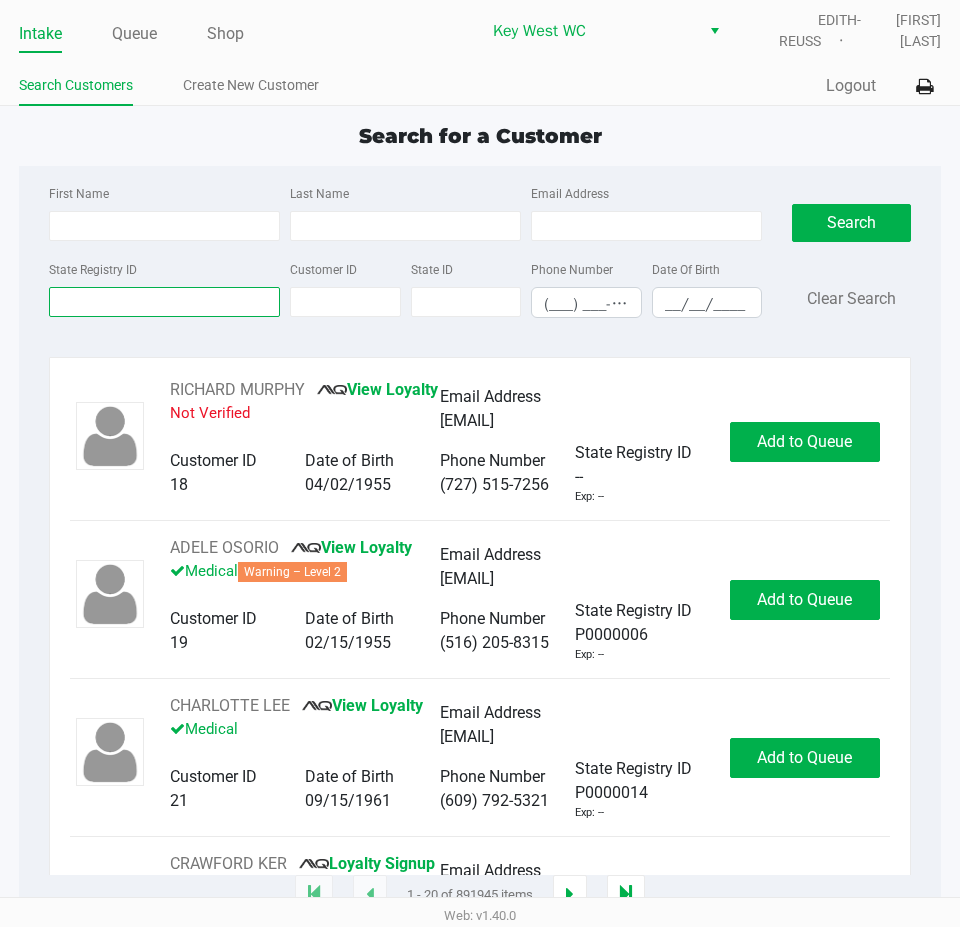 click on "State Registry ID" at bounding box center (164, 302) 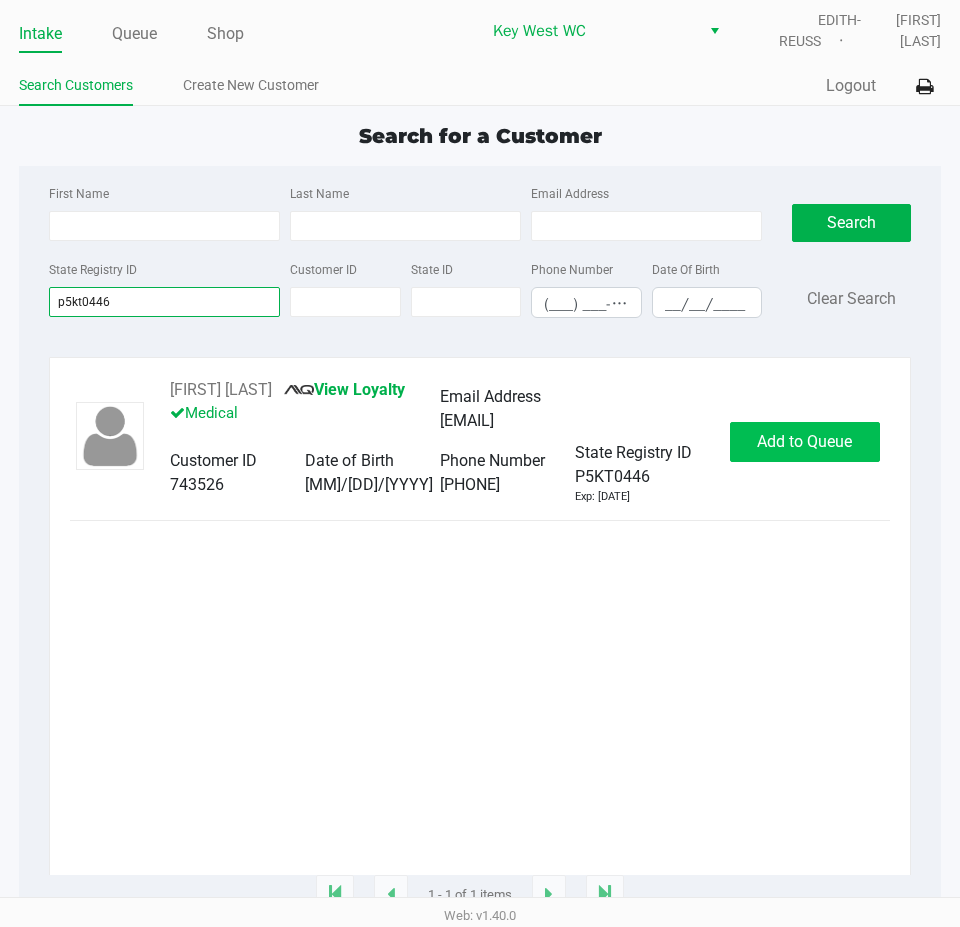 type on "p5kt0446" 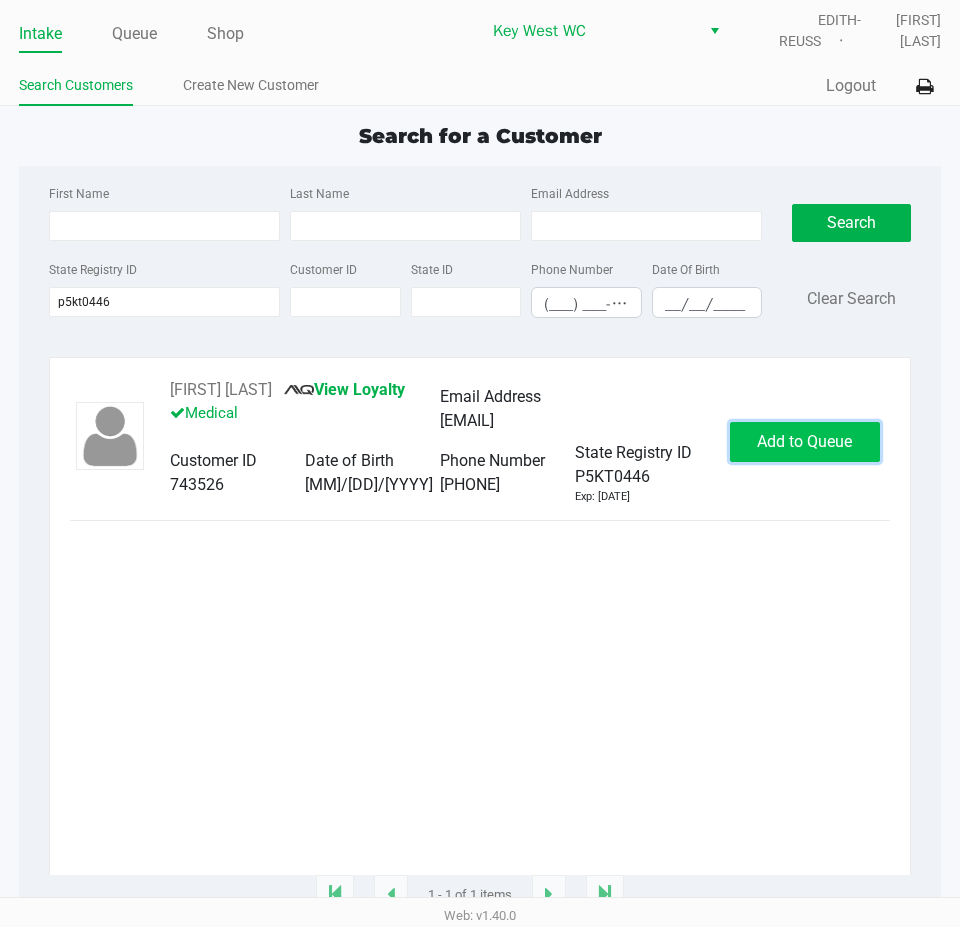 click on "Add to Queue" 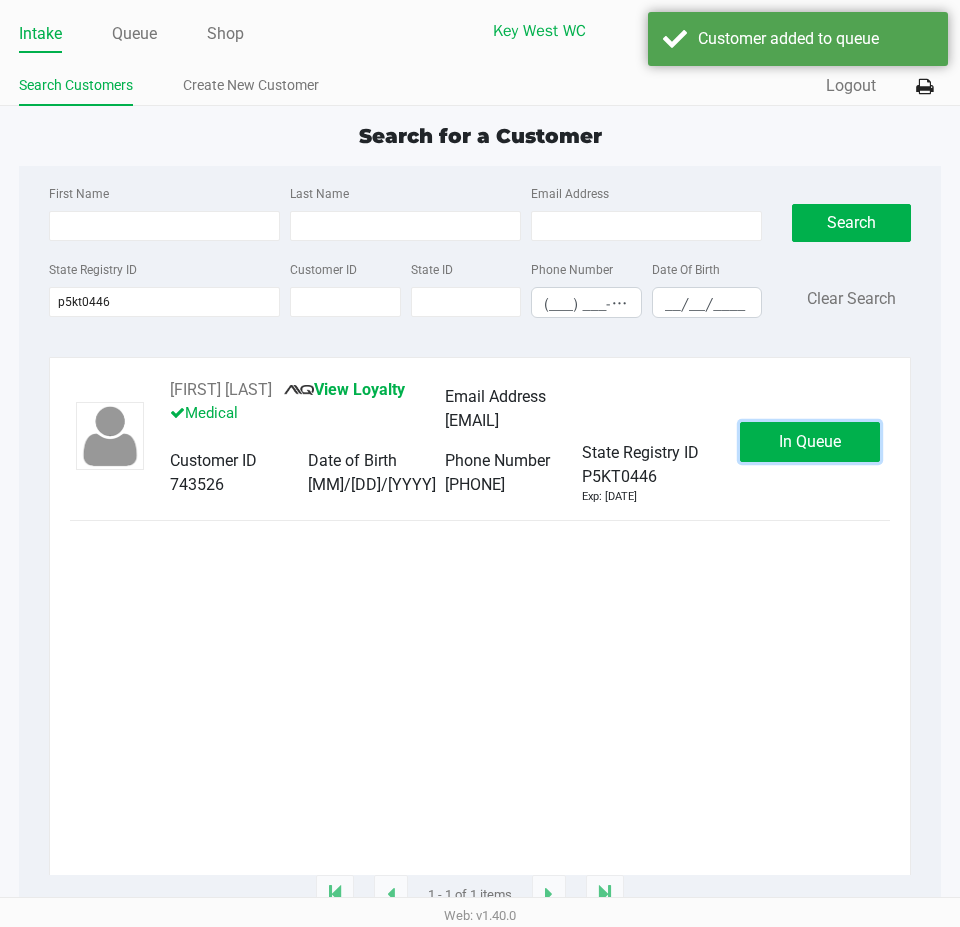 click on "In Queue" 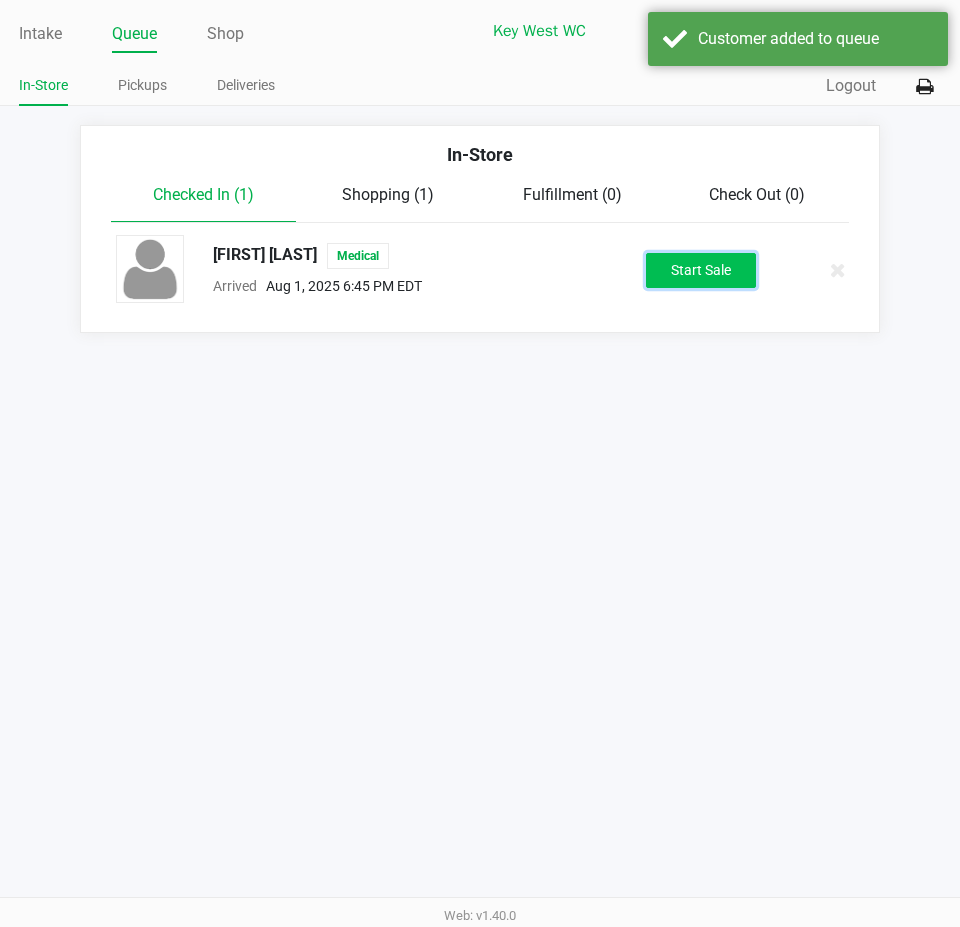 click on "Start Sale" 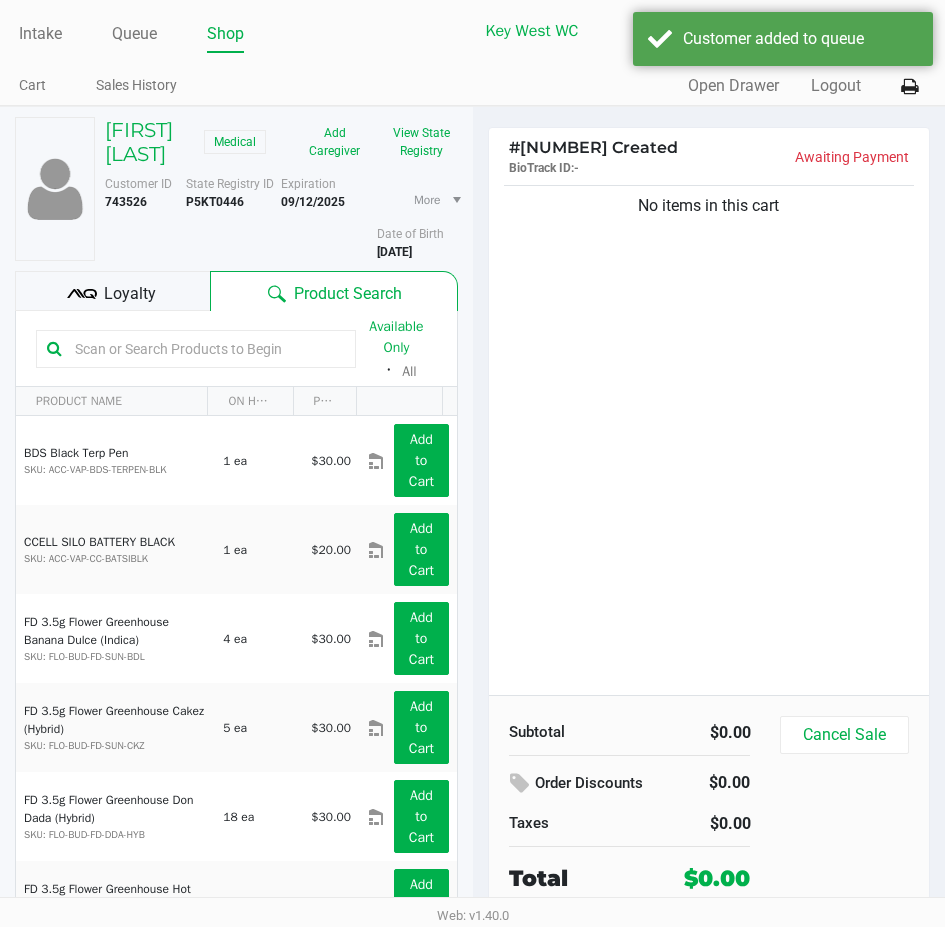 click on "Customer ID   [NUMBER]  State Registry ID  [STATE_ID]   Expiration   [DATE]  More  Date of Birth   [DATE]" 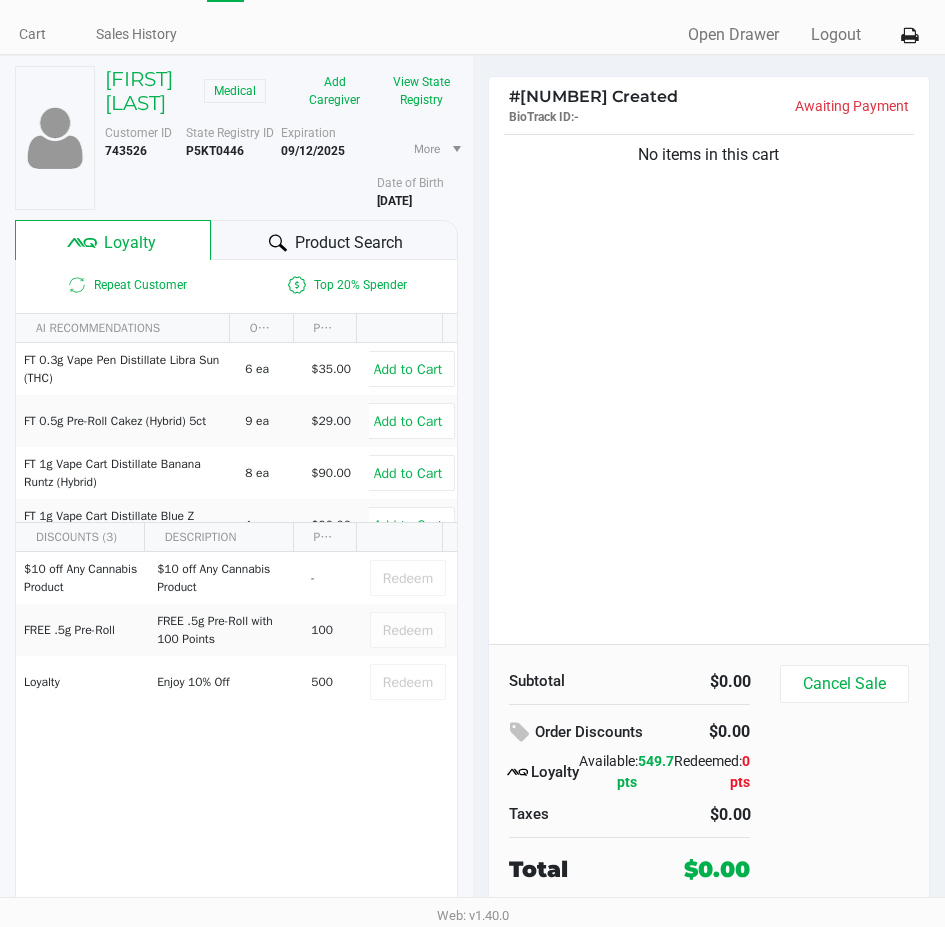 scroll, scrollTop: 75, scrollLeft: 0, axis: vertical 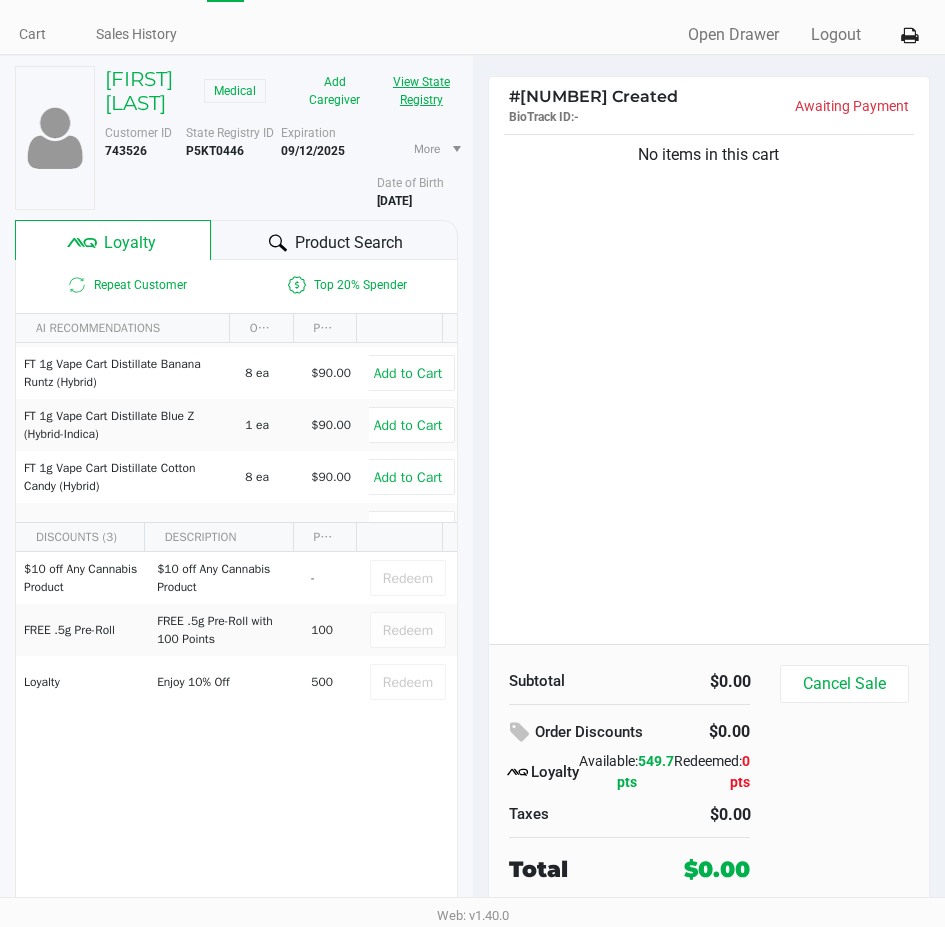 click on "View State Registry" 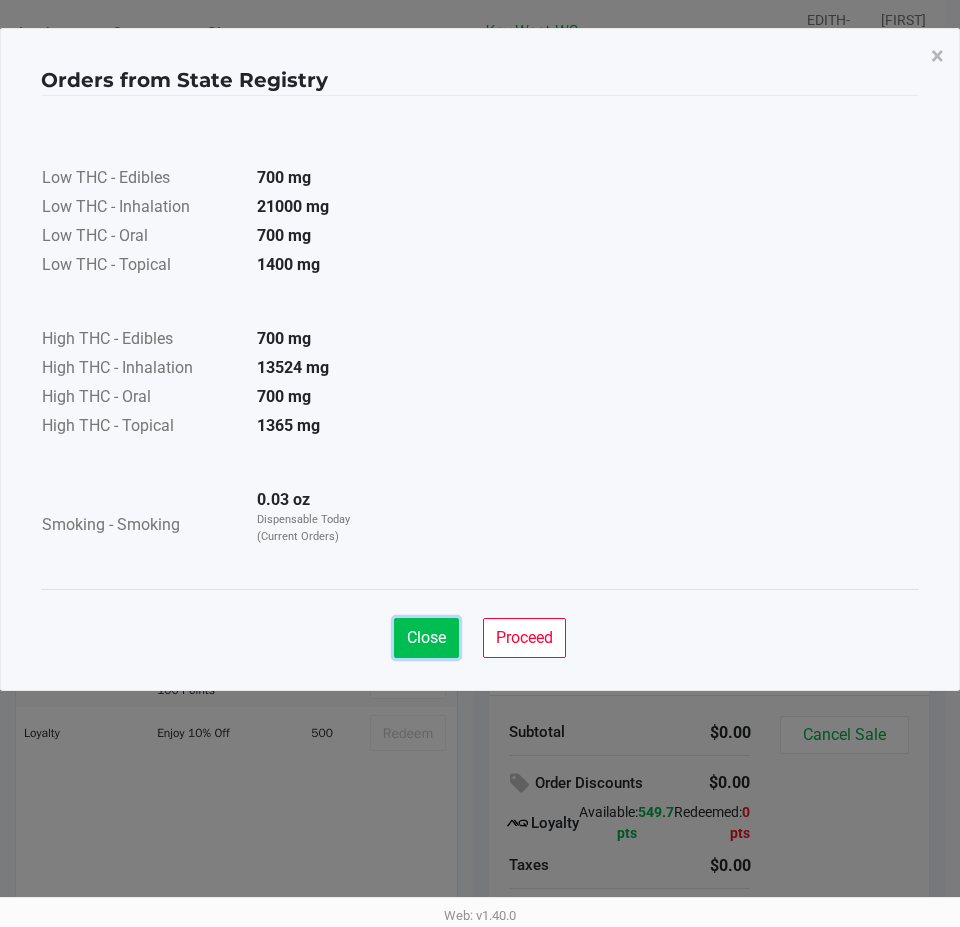 click on "Close" 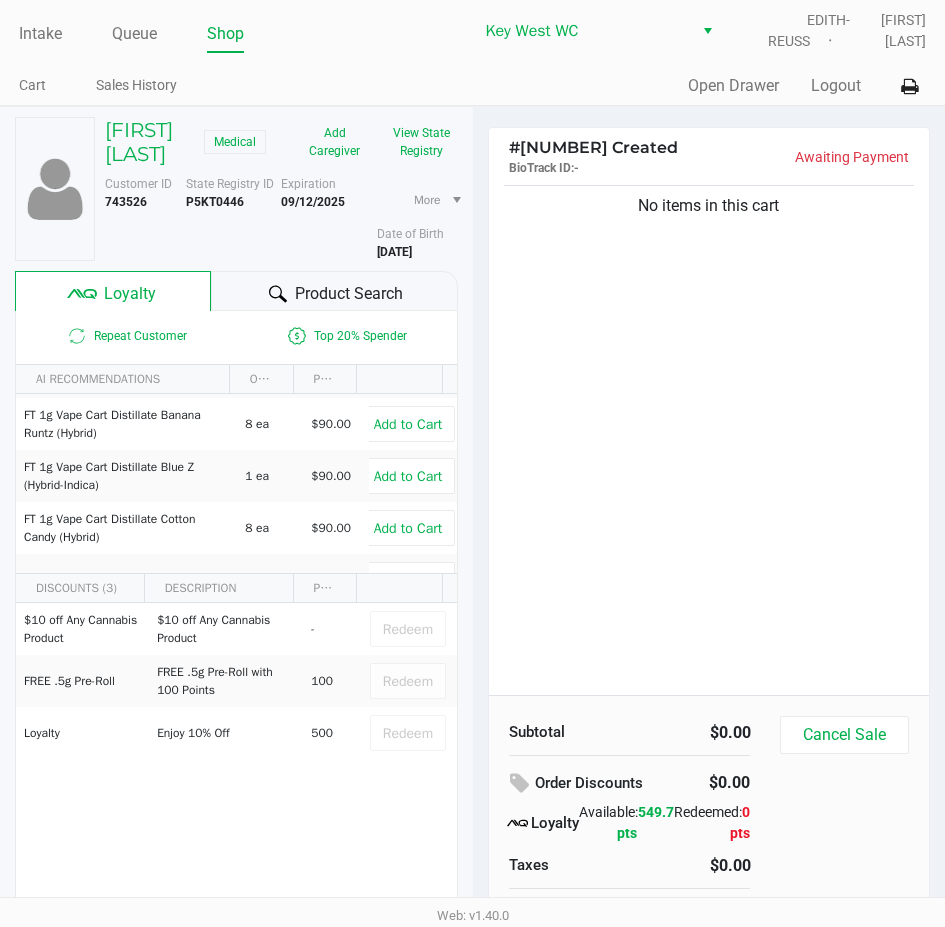 click on "Product Search" 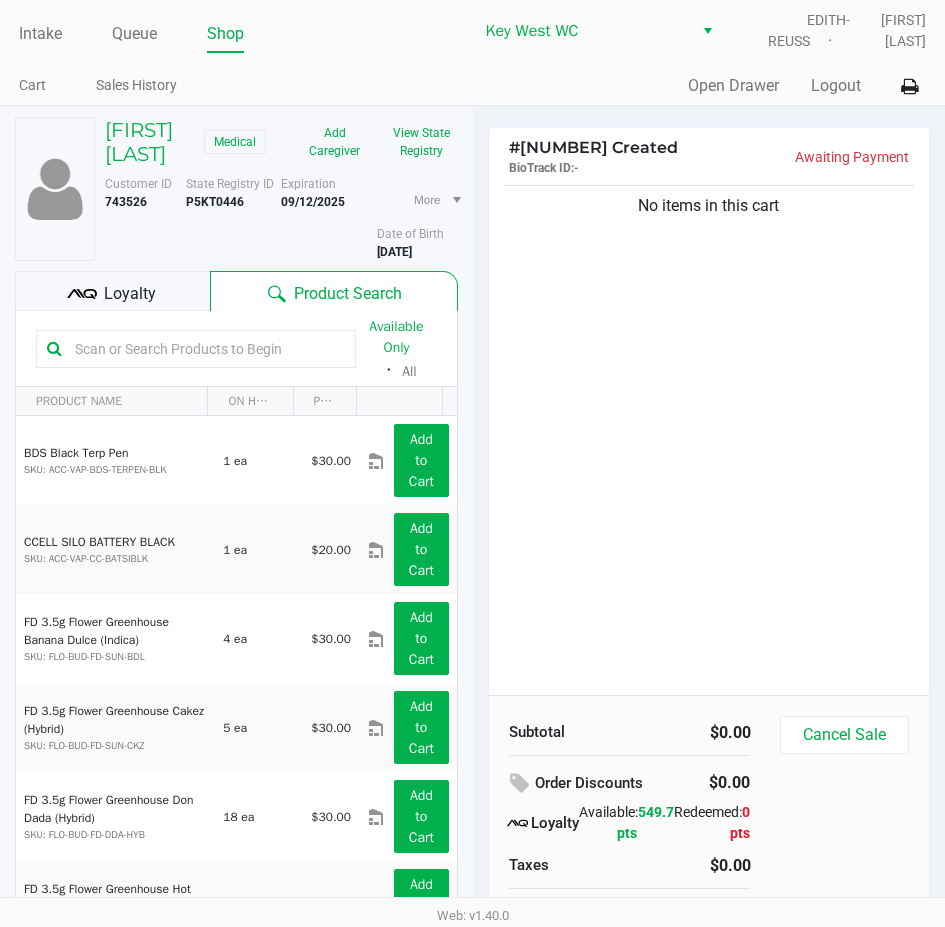 click on "Loyalty" 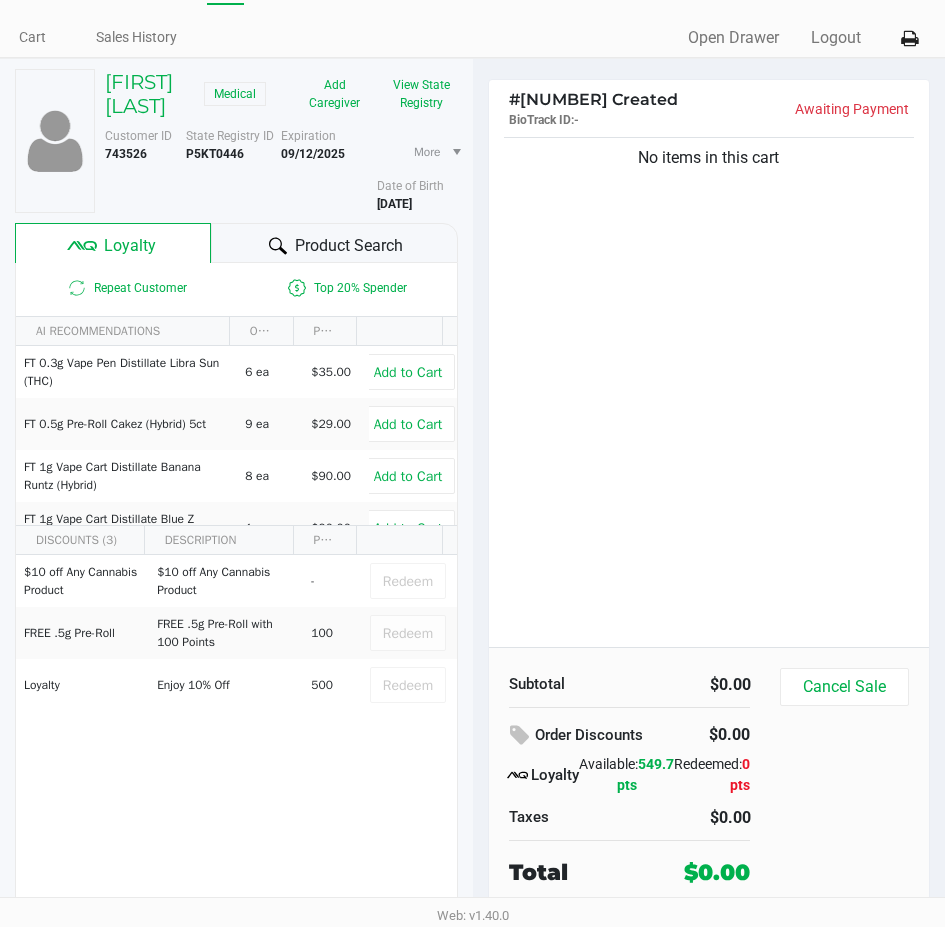 scroll, scrollTop: 75, scrollLeft: 0, axis: vertical 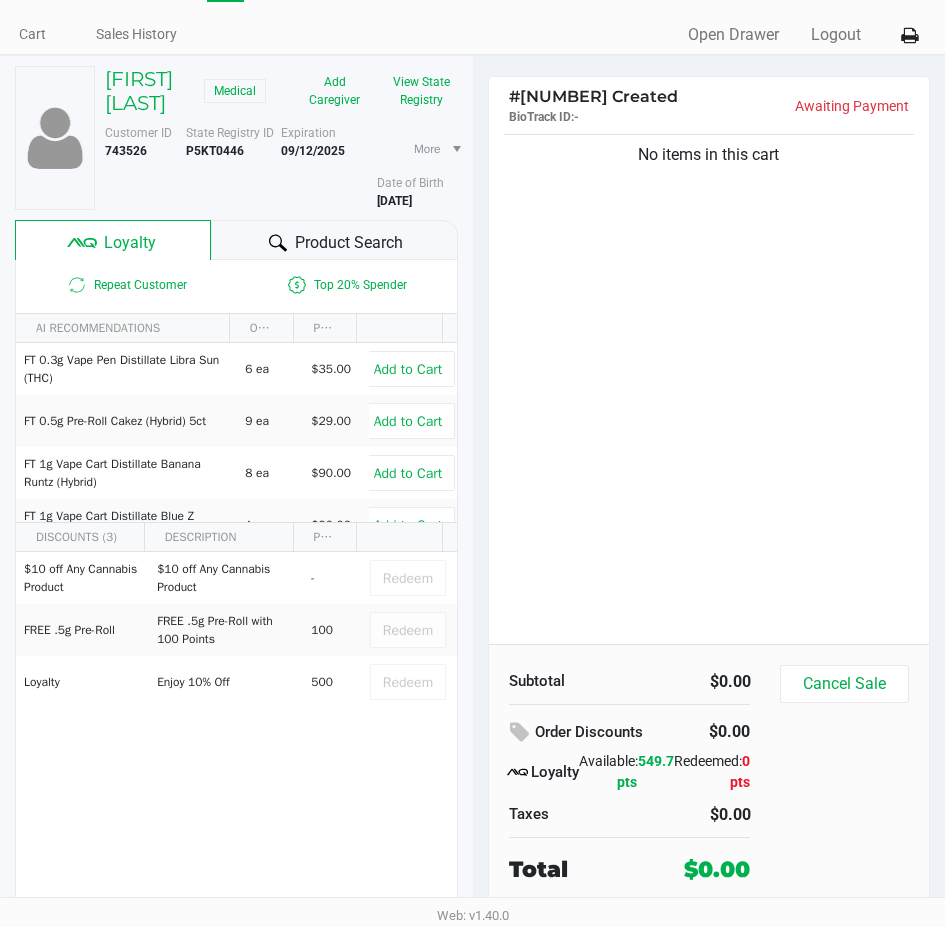 click on "Order Discounts" 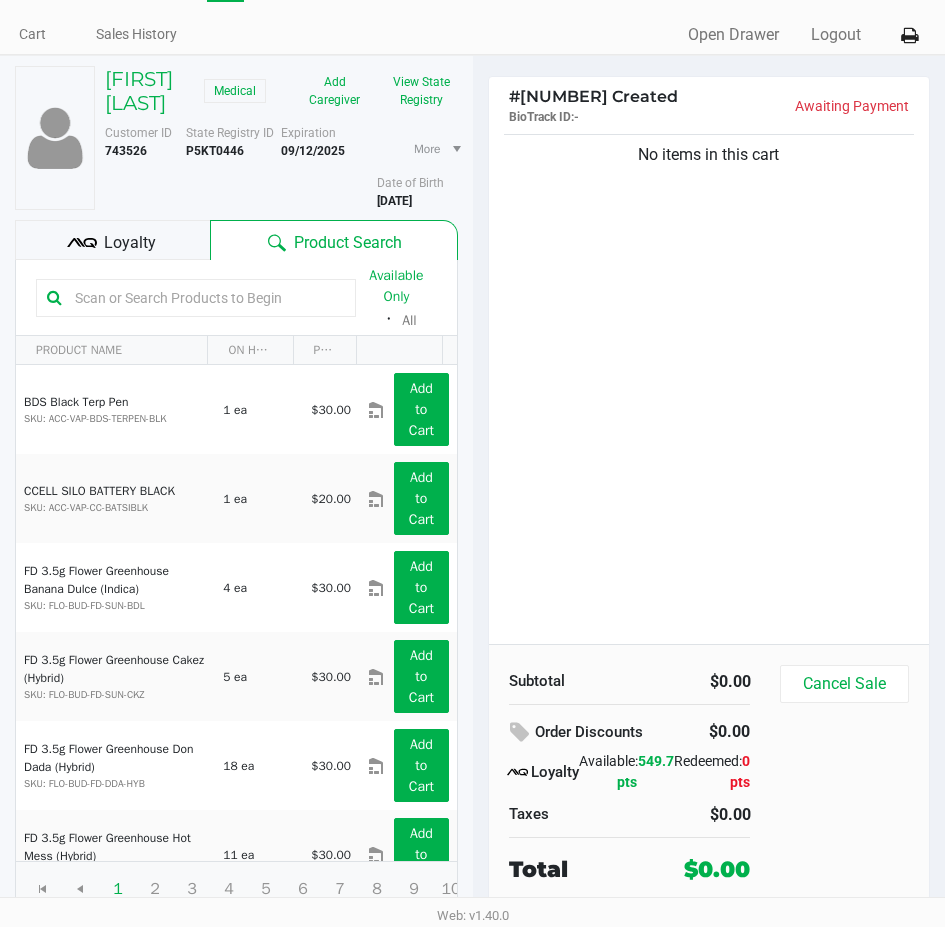 click 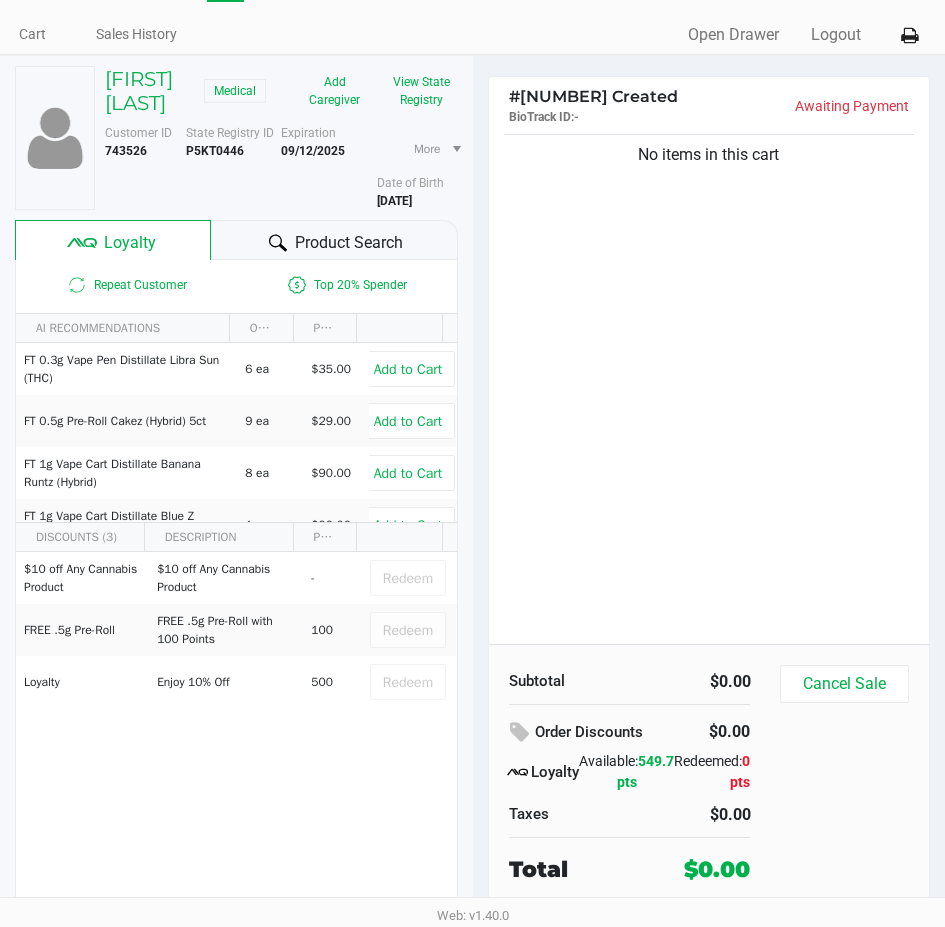 click on "Product Search" 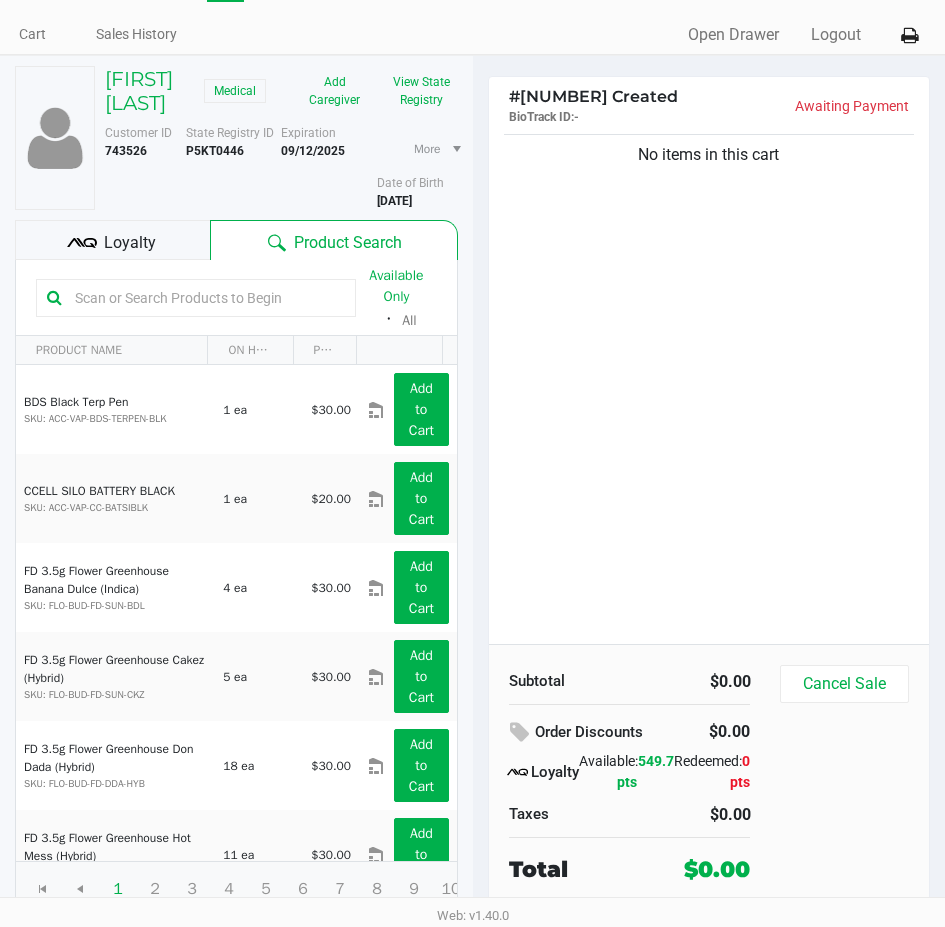 click on "Available Only  ᛫  All" 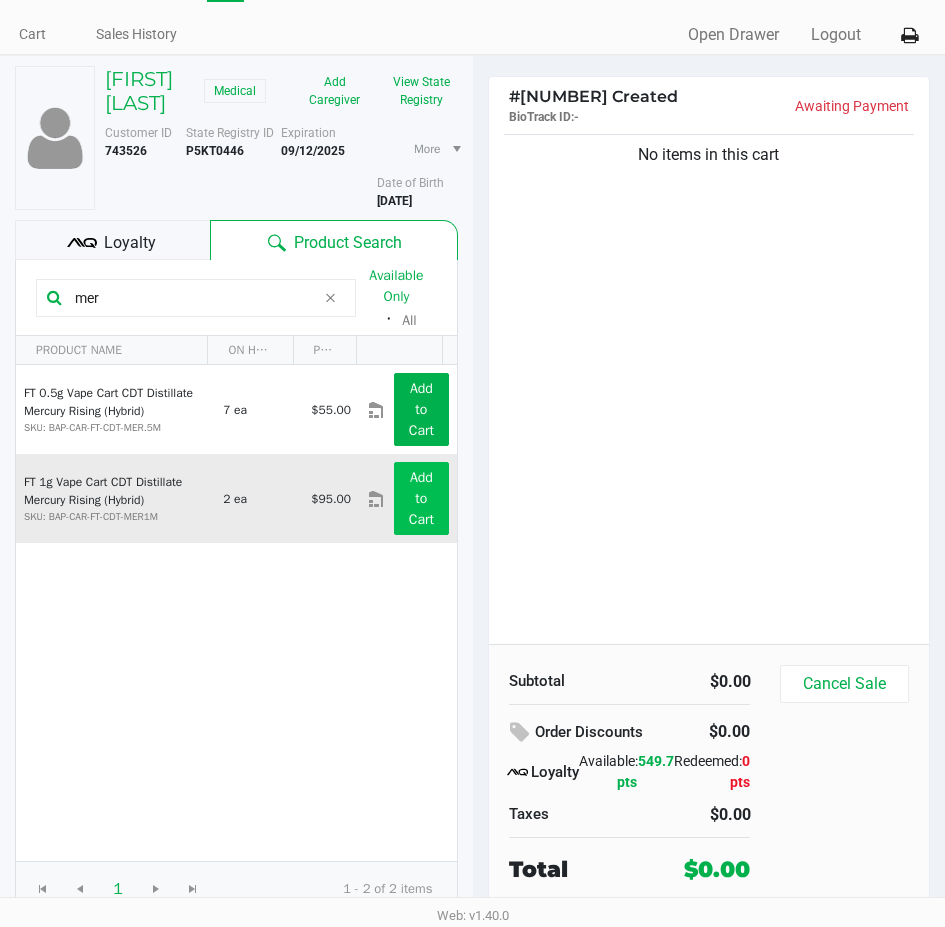 type on "mer" 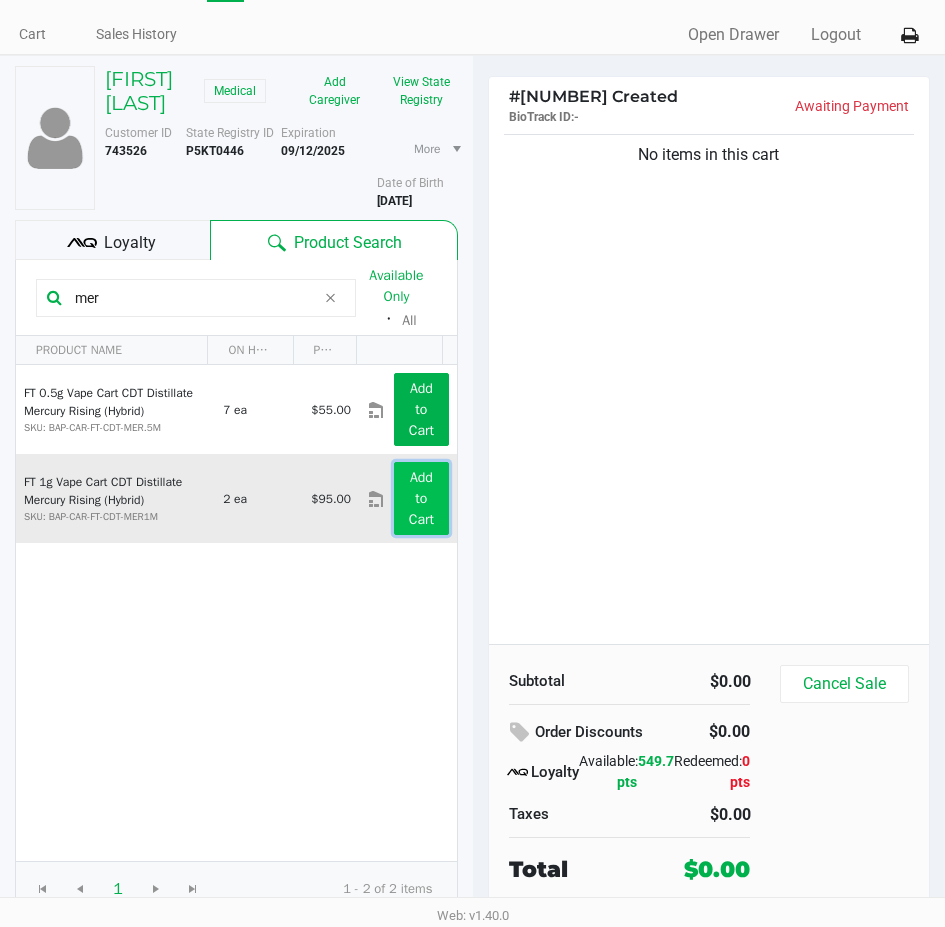 click on "Add to Cart" 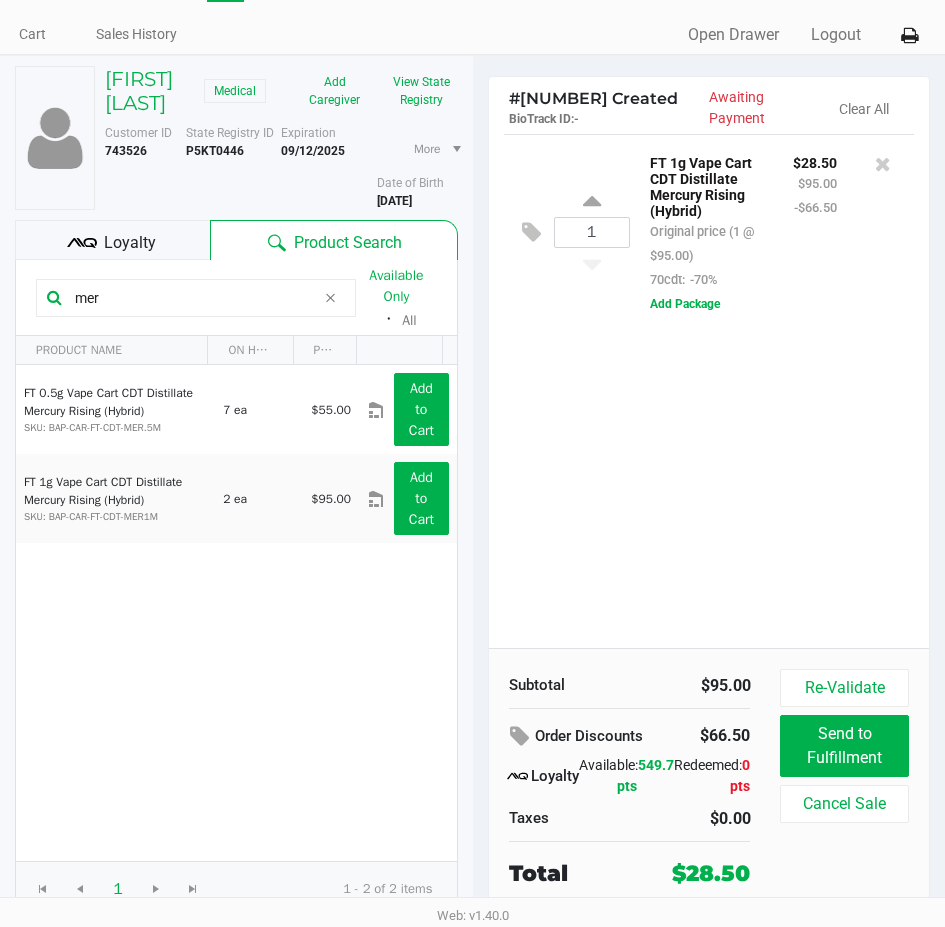 click on "1  FT 1g Vape Cart CDT Distillate Mercury Rising (Hybrid)   Original price (1 @ $95.00)  70cdt:  -70% $28.50 $95.00 -$66.50  Add Package" 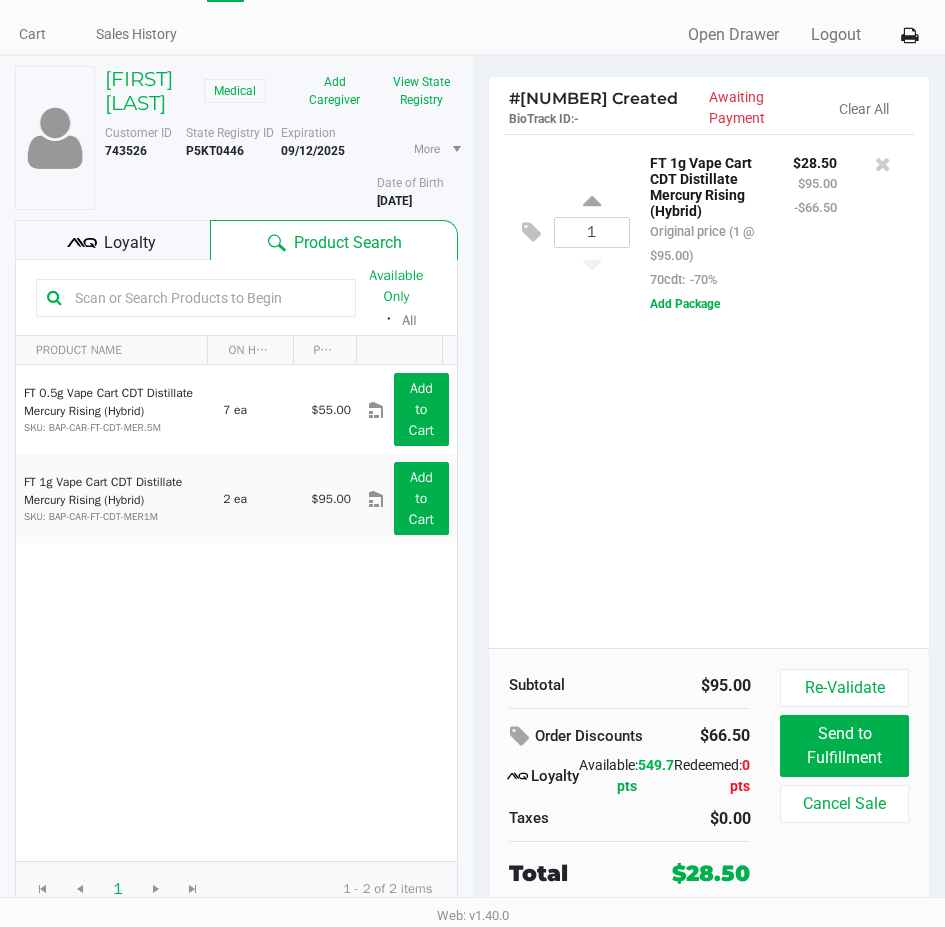 click 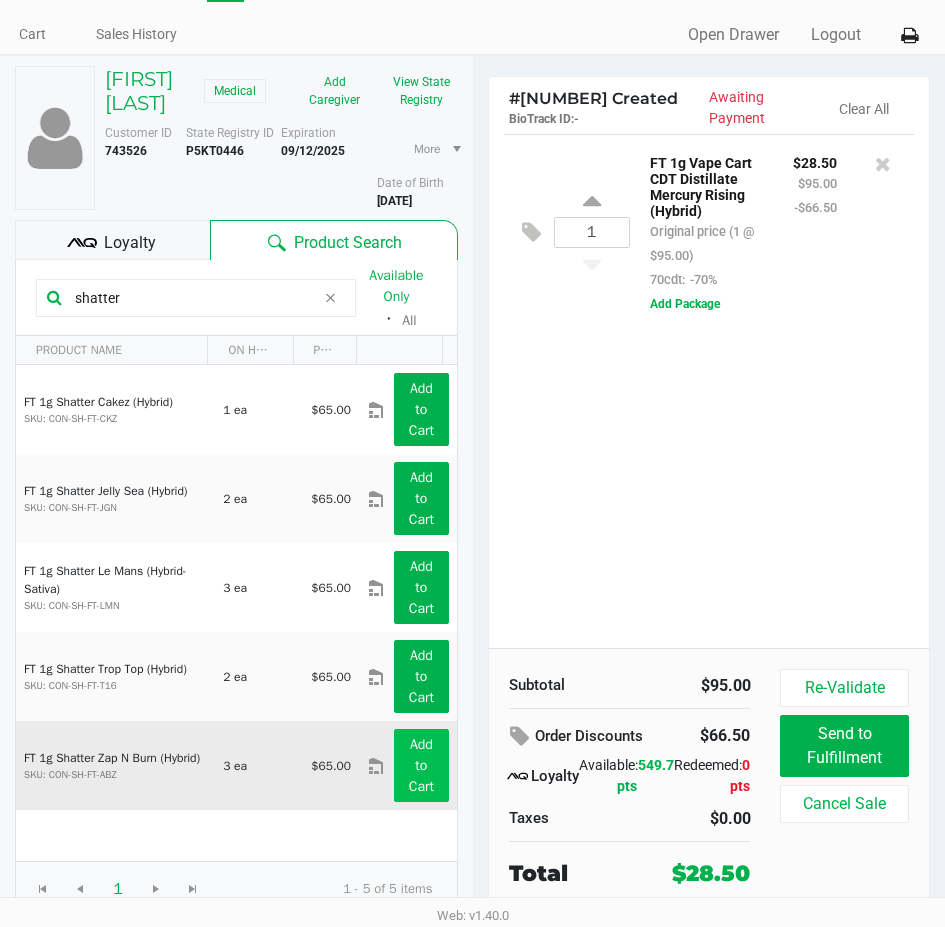 type on "shatter" 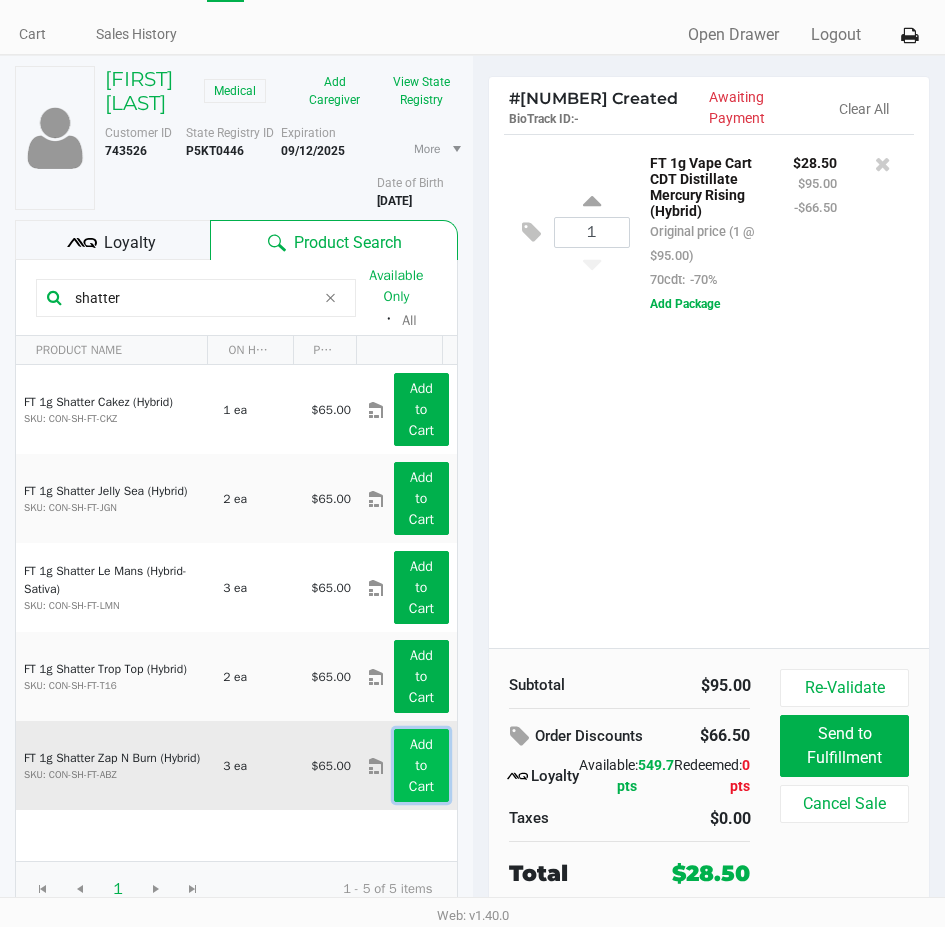 click on "Add to Cart" 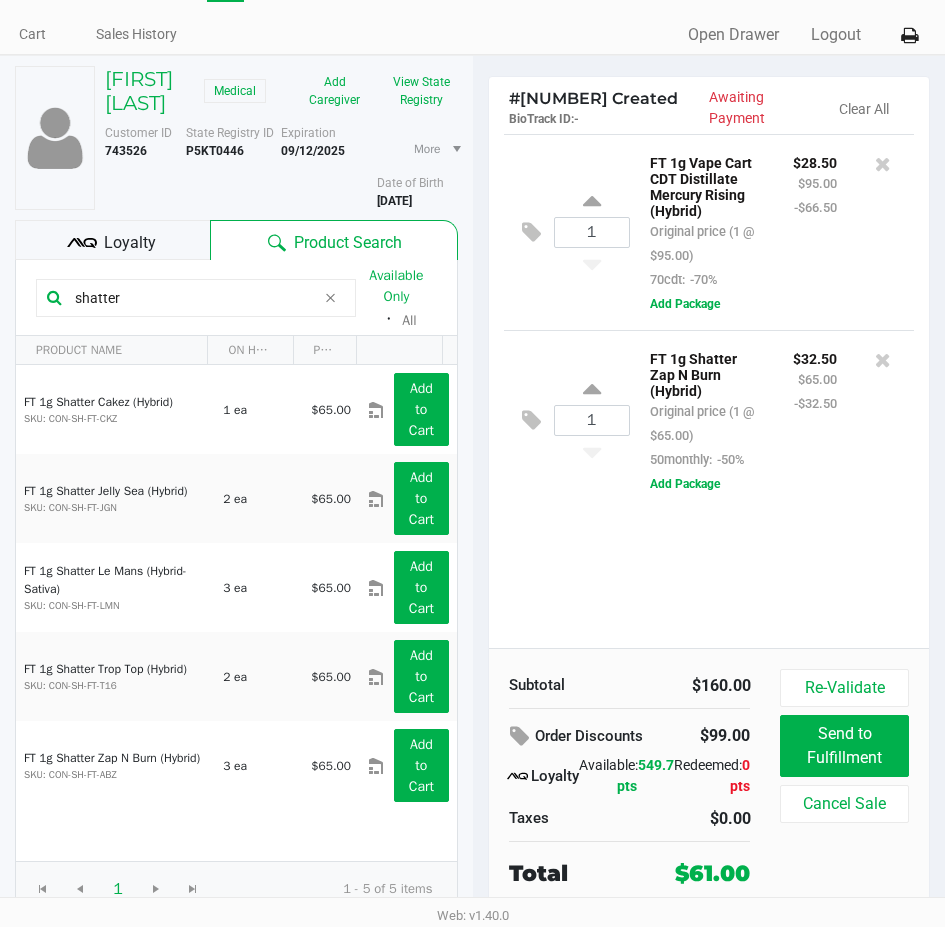 click on "Loyalty" 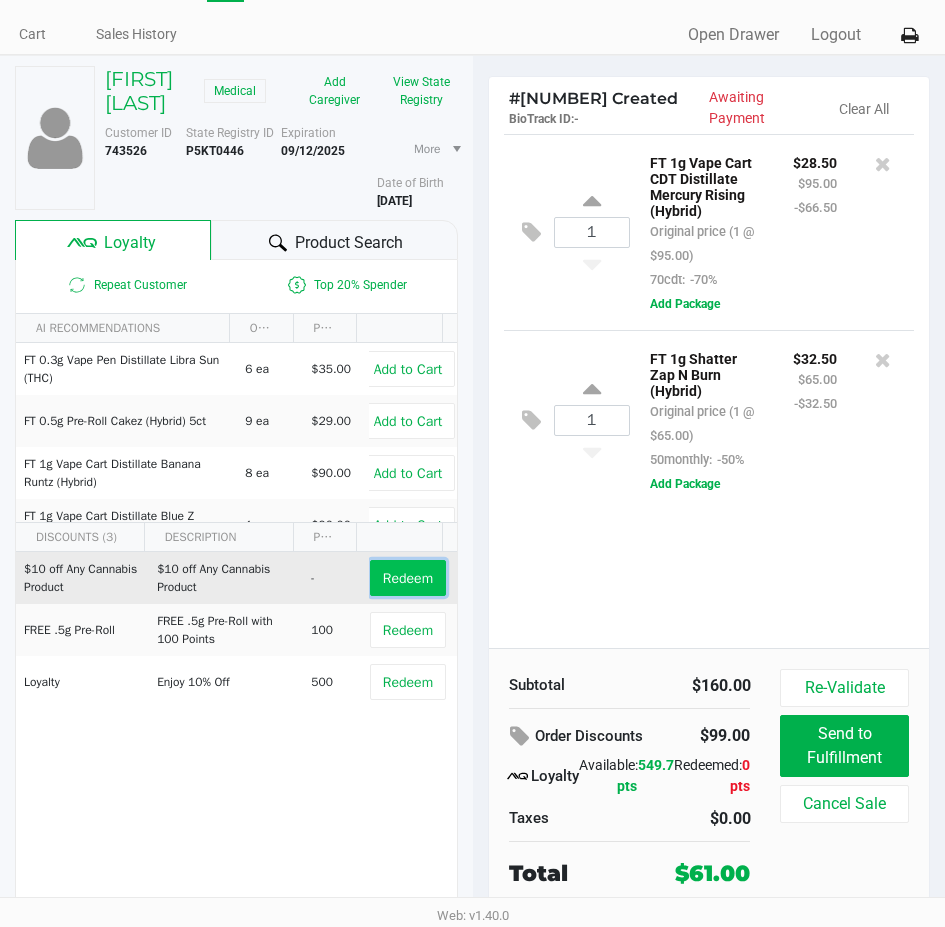 click on "Redeem" 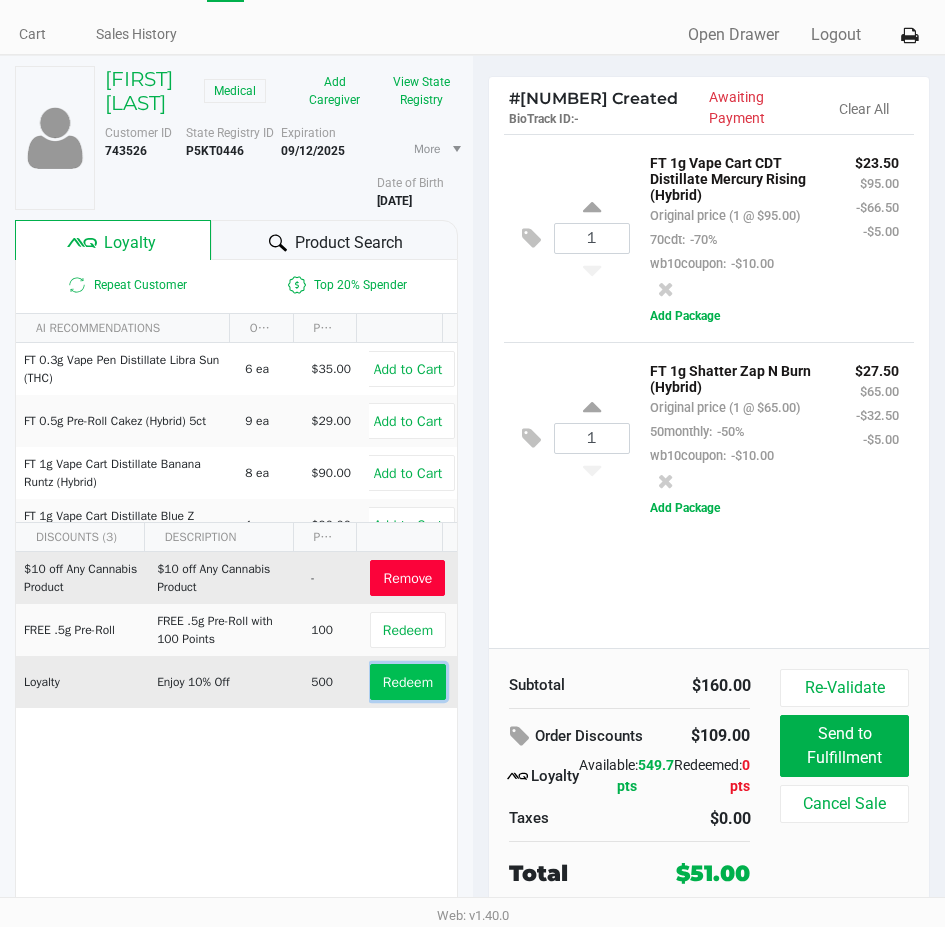 click on "Redeem" 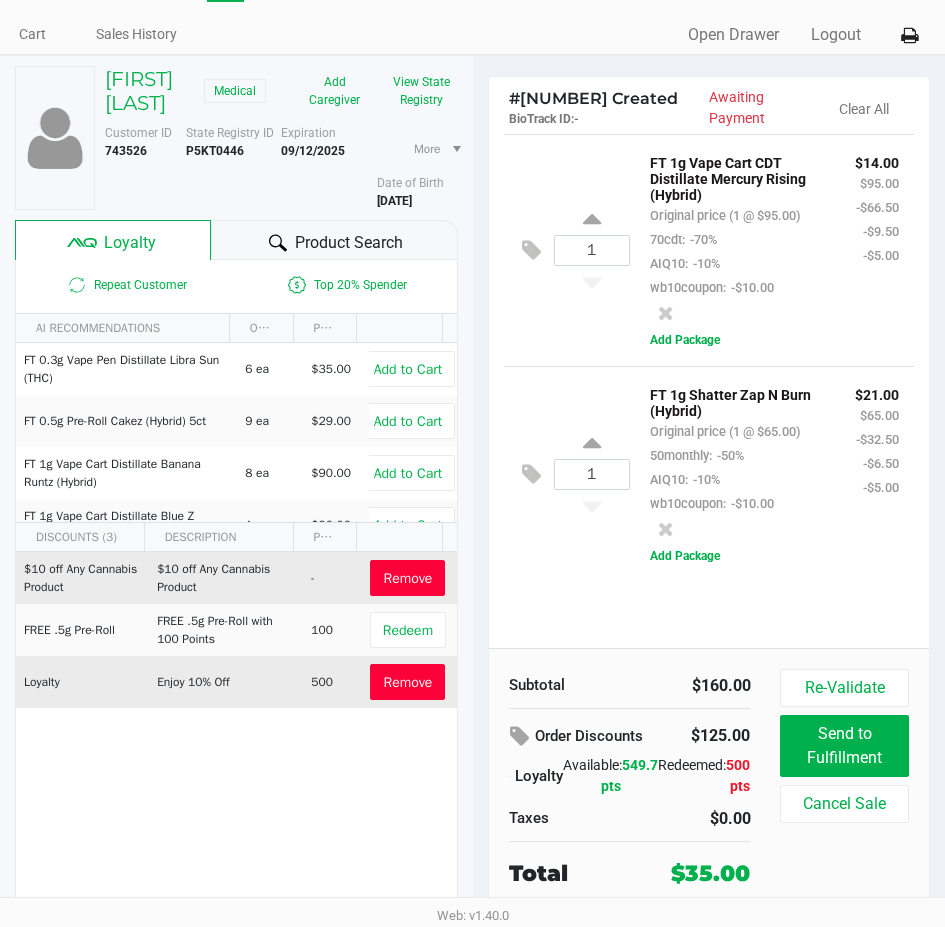 click on "$21.00 $65.00 -$32.50 -$6.50 -$5.00" 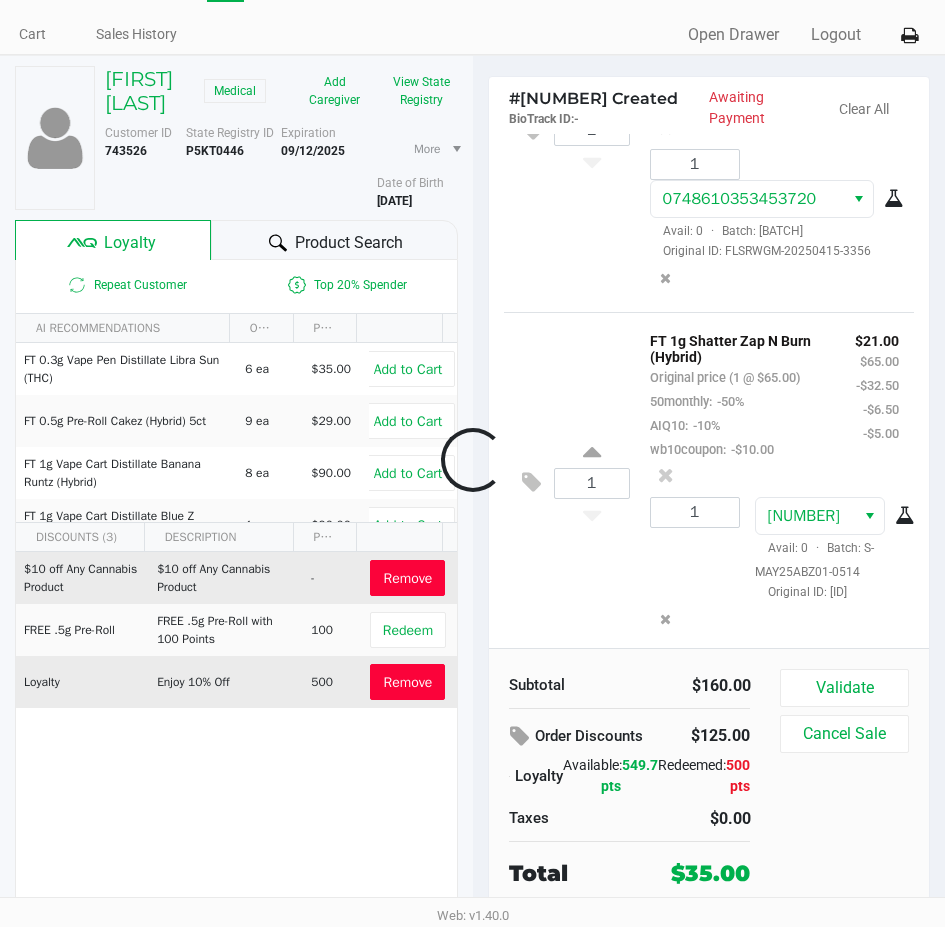 scroll, scrollTop: 318, scrollLeft: 0, axis: vertical 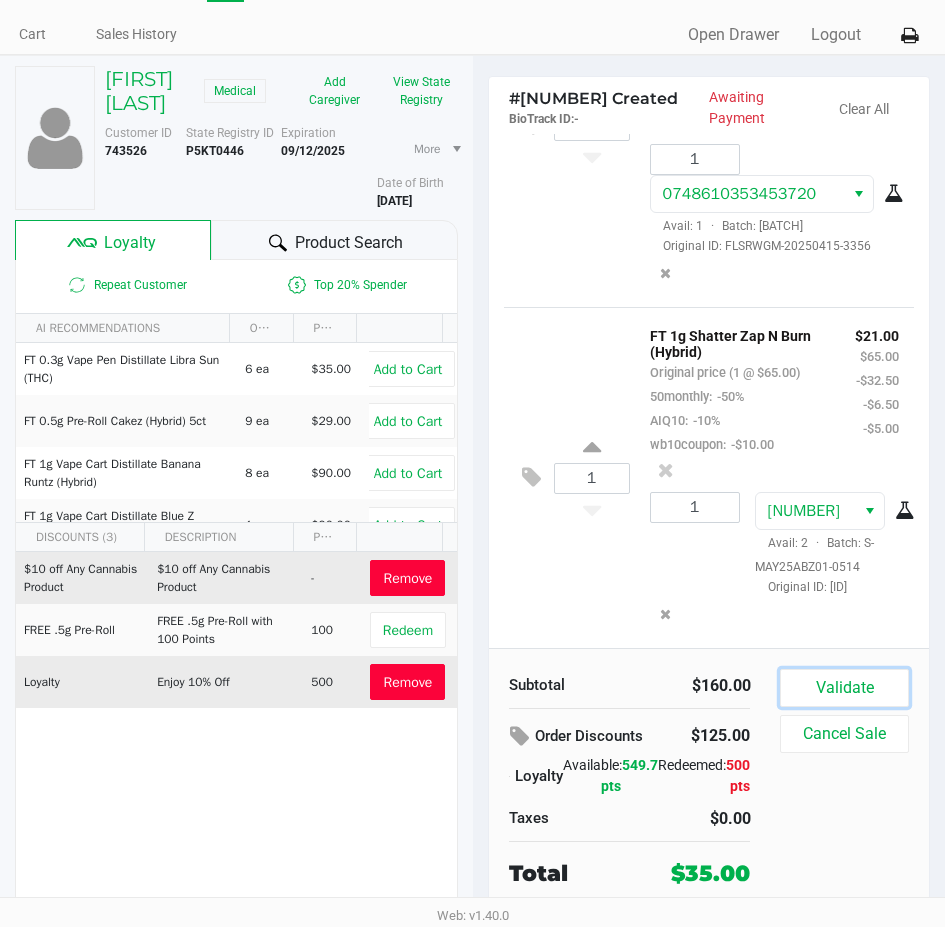 click on "Validate" 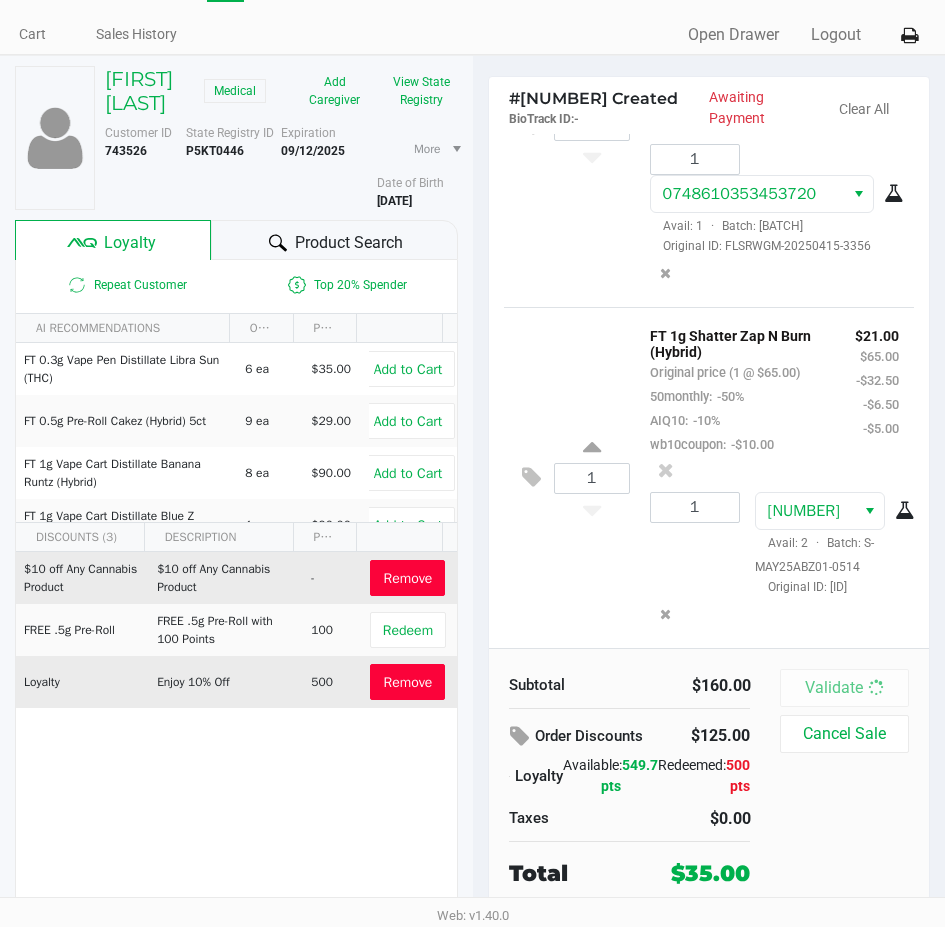 scroll, scrollTop: 0, scrollLeft: 0, axis: both 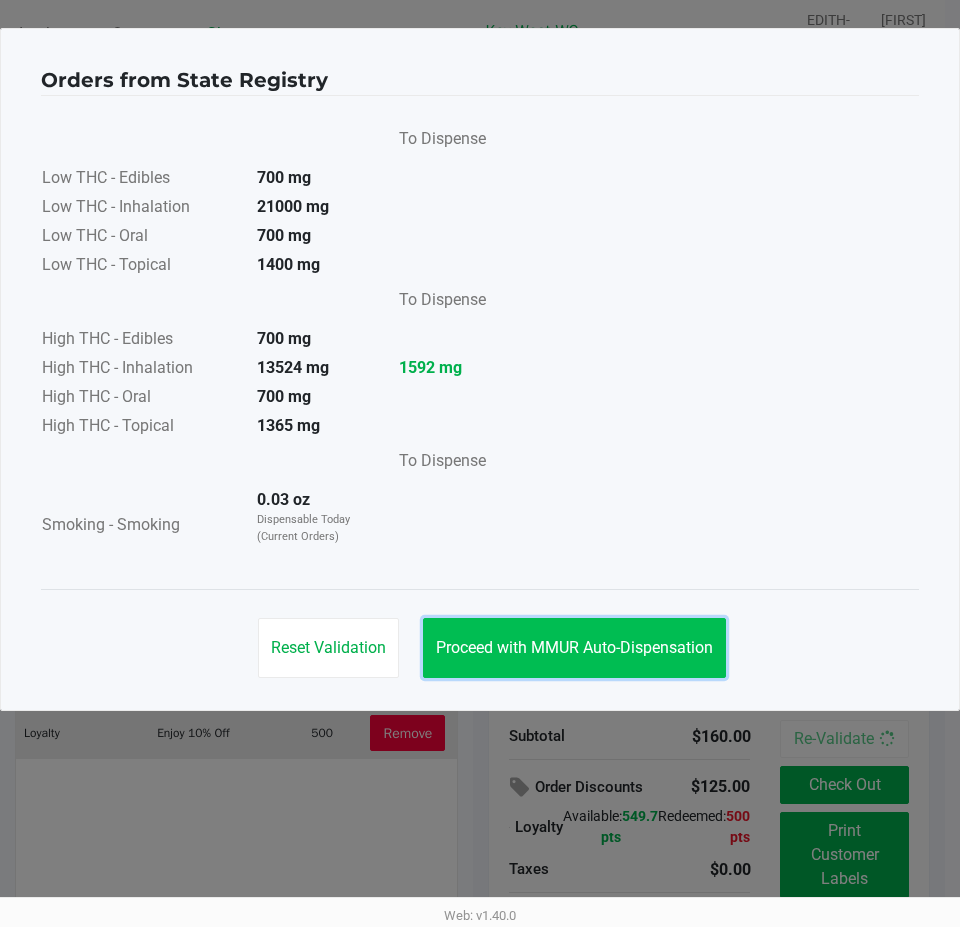 click on "Proceed with MMUR Auto-Dispensation" 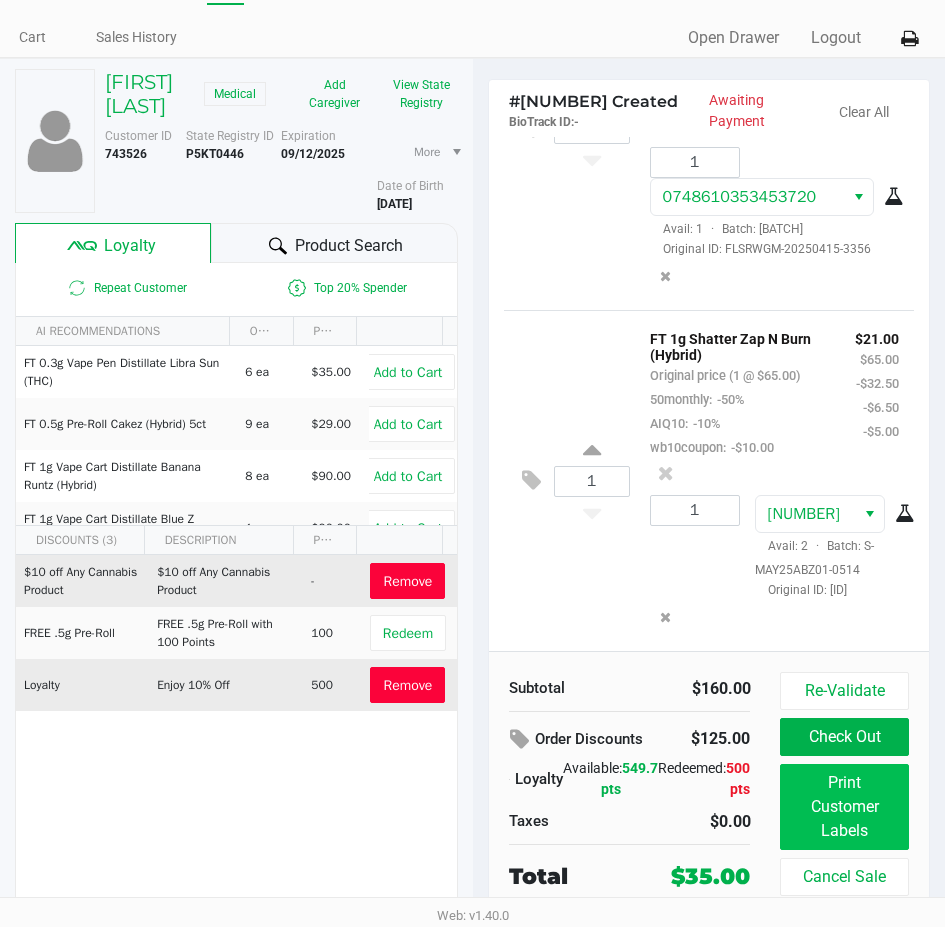 scroll, scrollTop: 75, scrollLeft: 0, axis: vertical 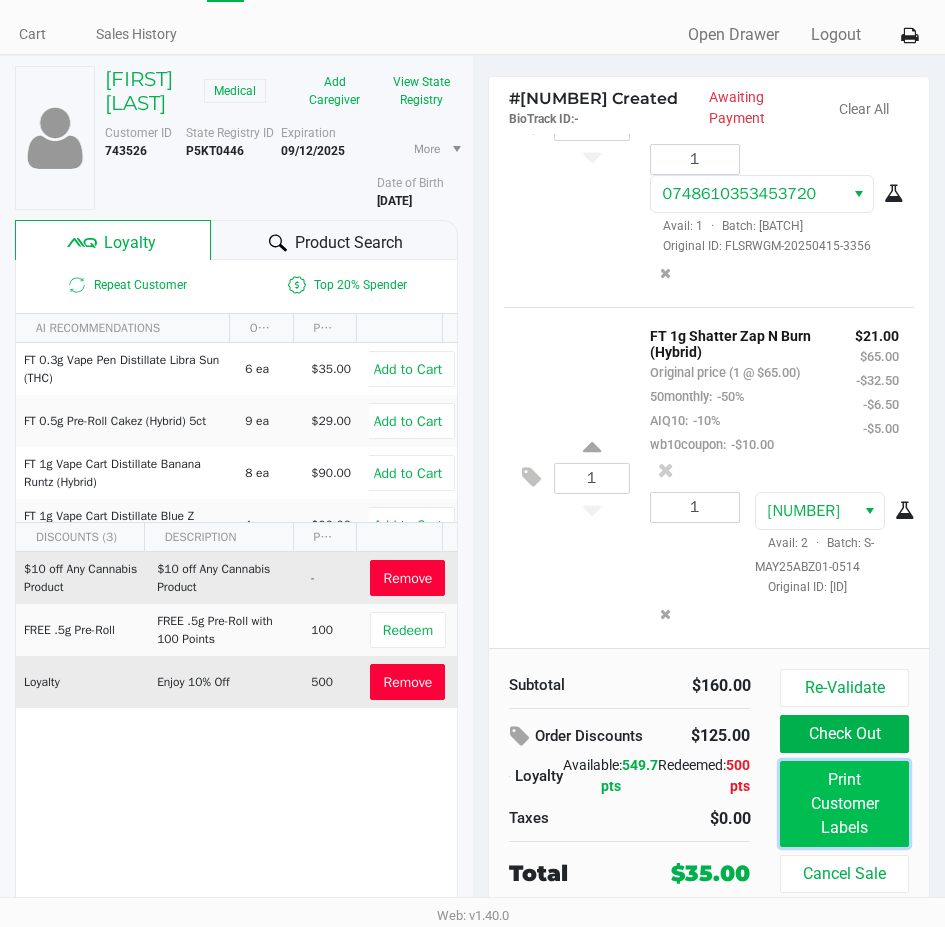 click on "Print Customer Labels" 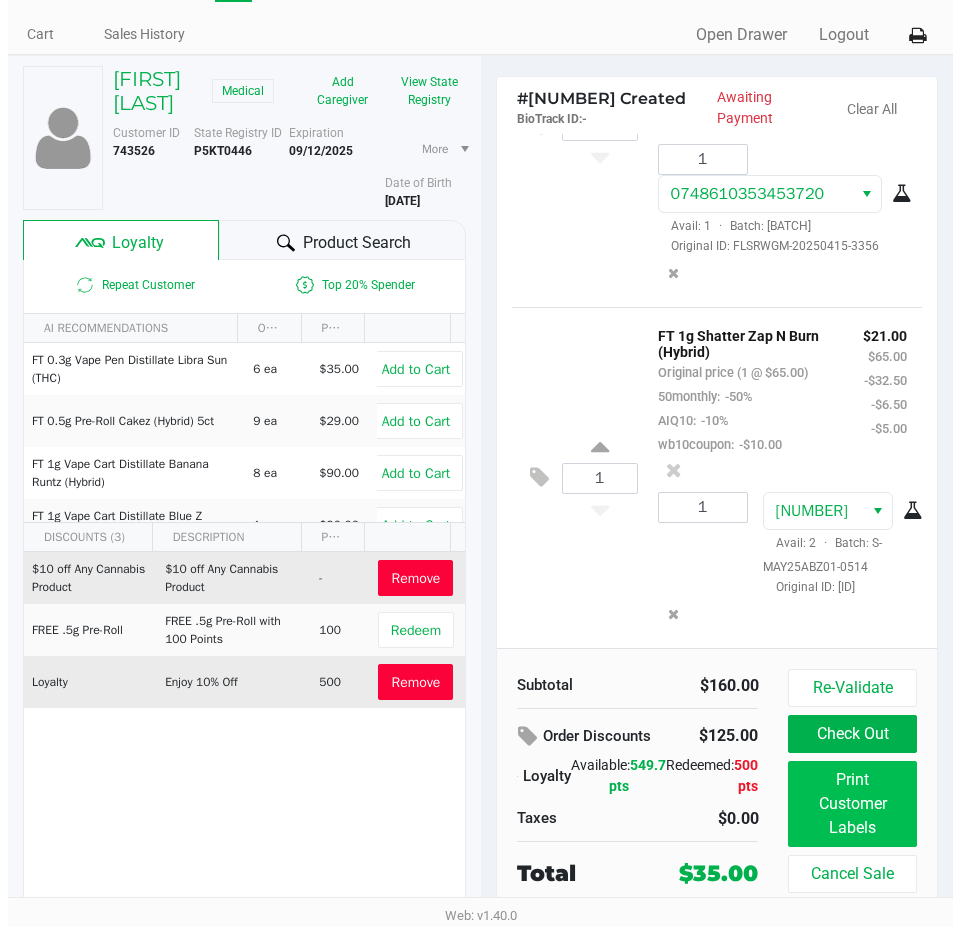 scroll, scrollTop: 0, scrollLeft: 0, axis: both 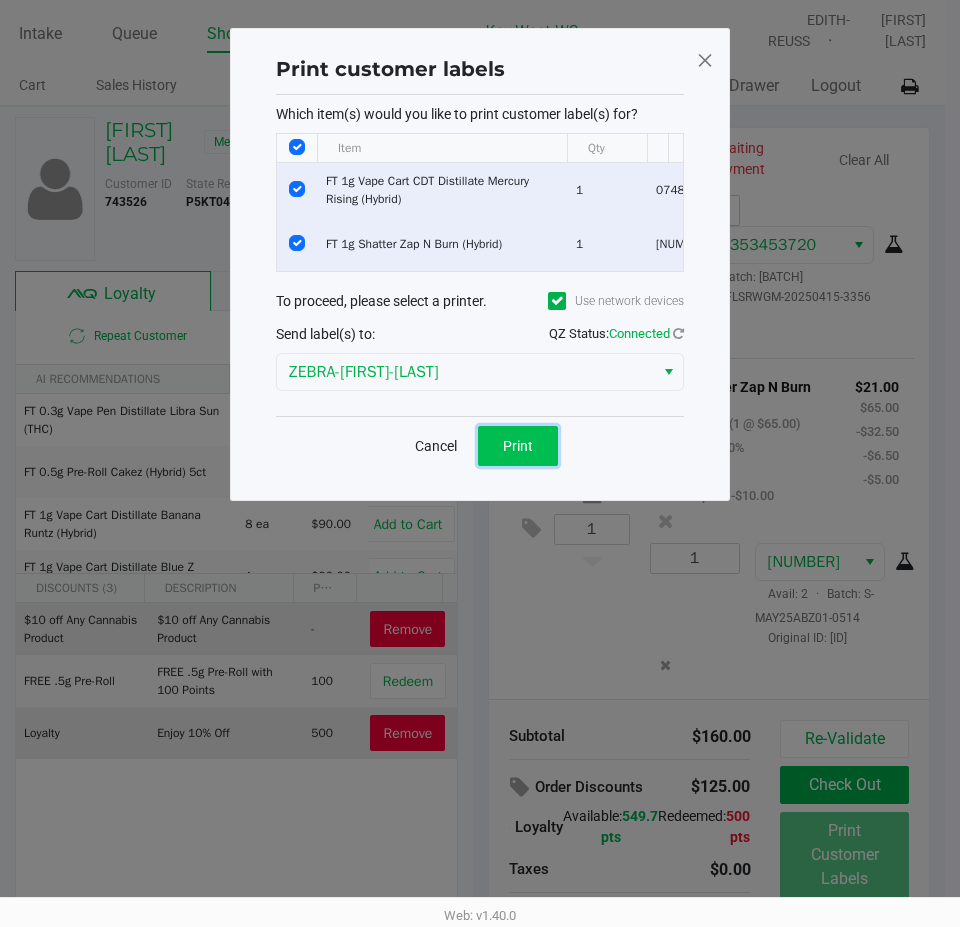click on "Print" 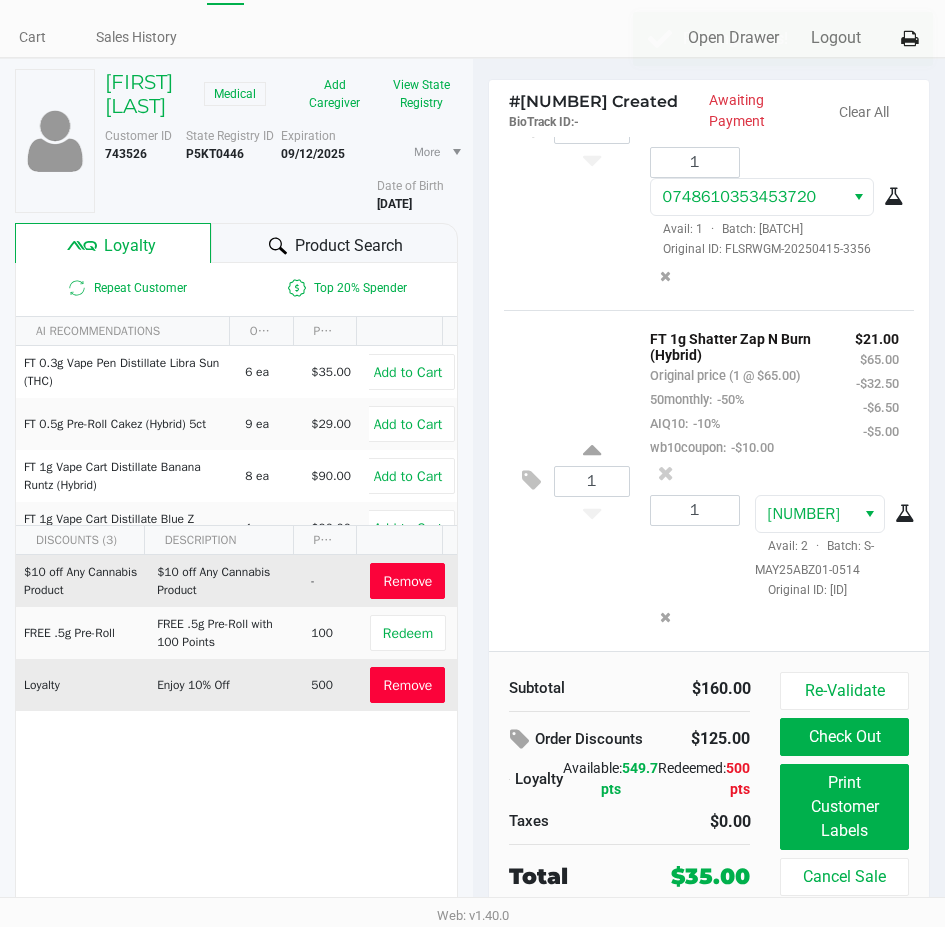 scroll, scrollTop: 75, scrollLeft: 0, axis: vertical 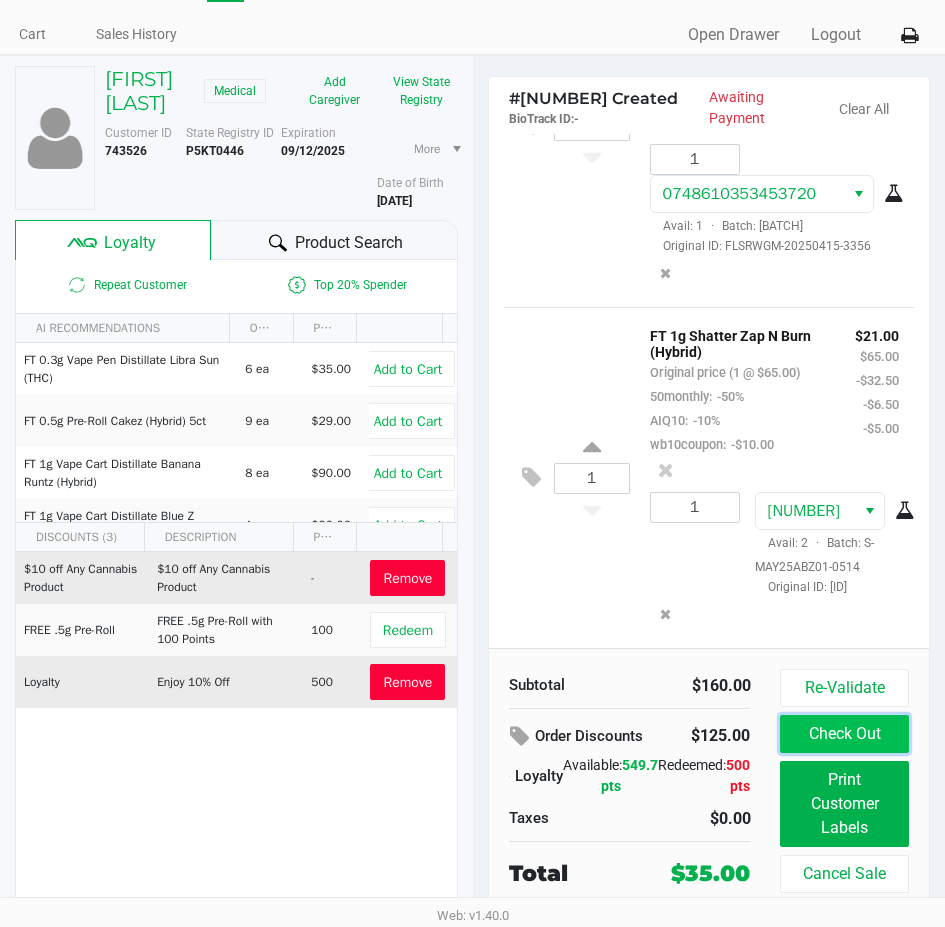 click on "Check Out" 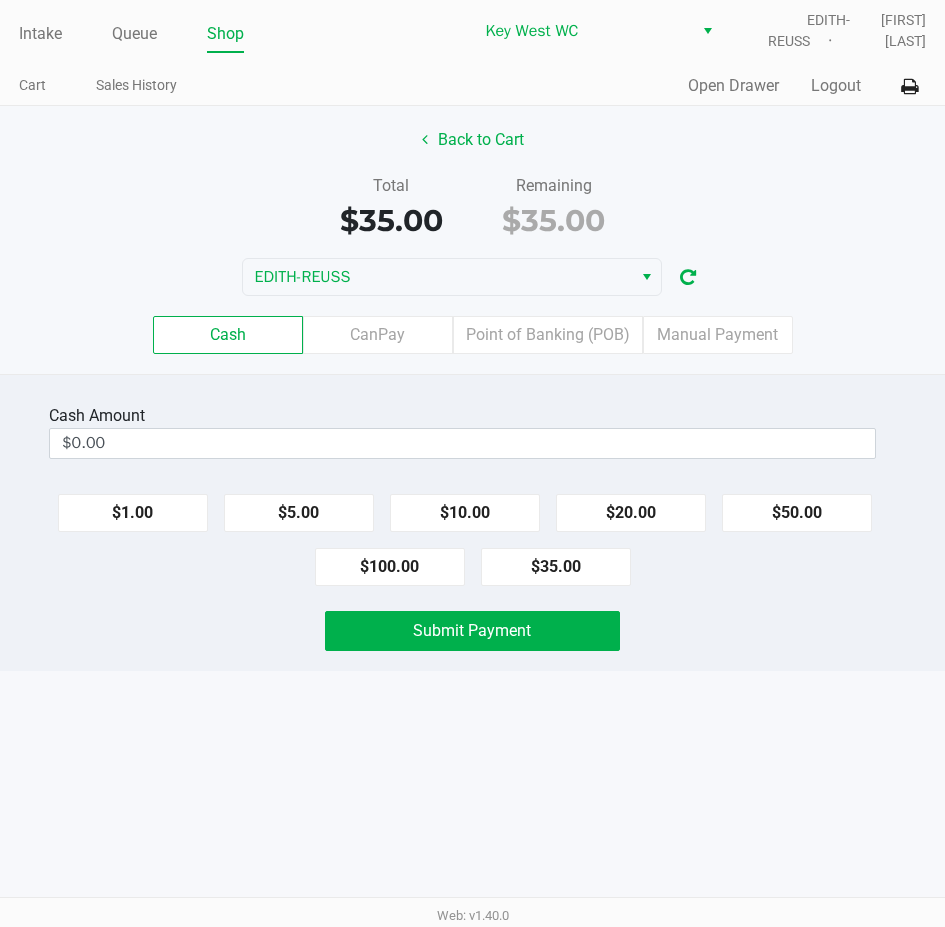 scroll, scrollTop: 0, scrollLeft: 0, axis: both 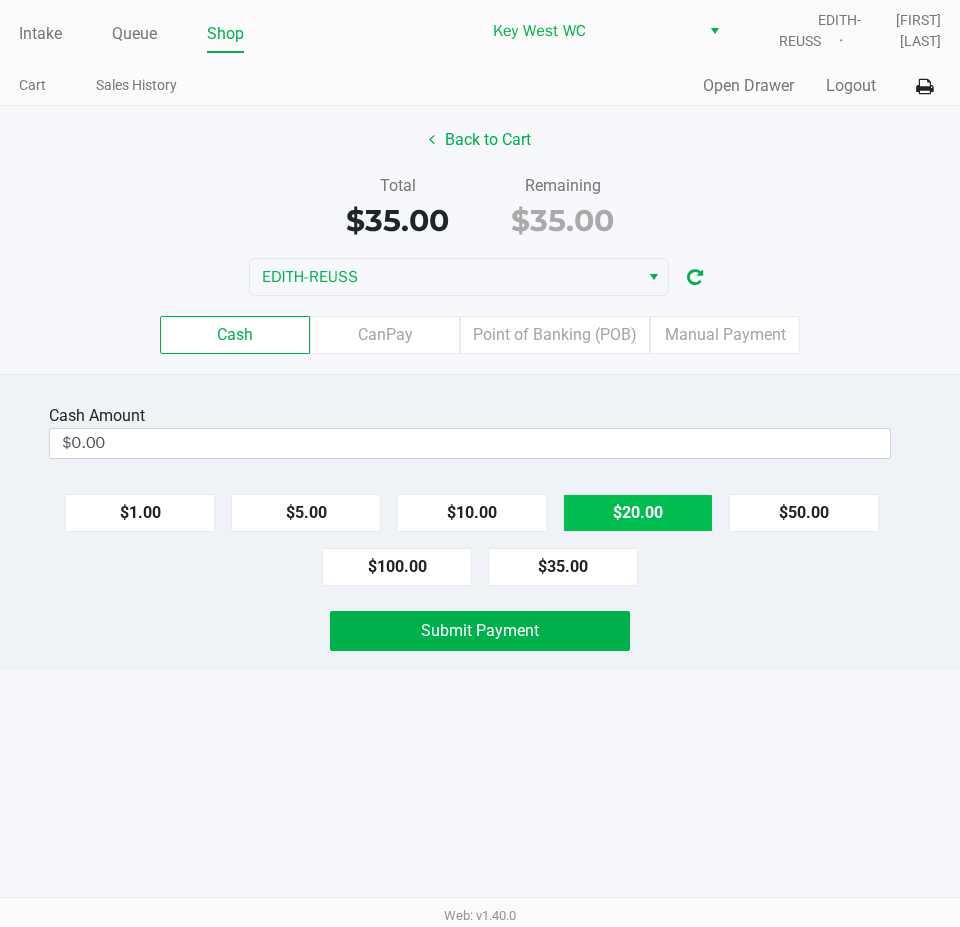 click on "$20.00" 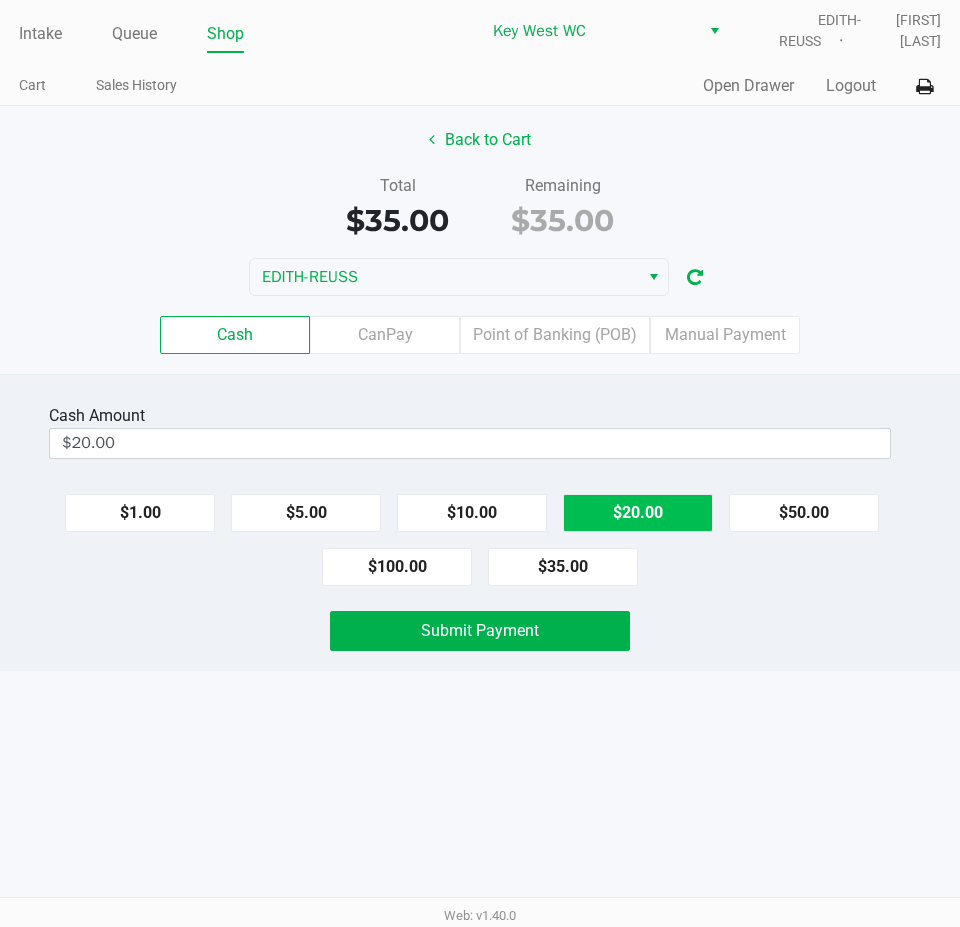 click on "$20.00" 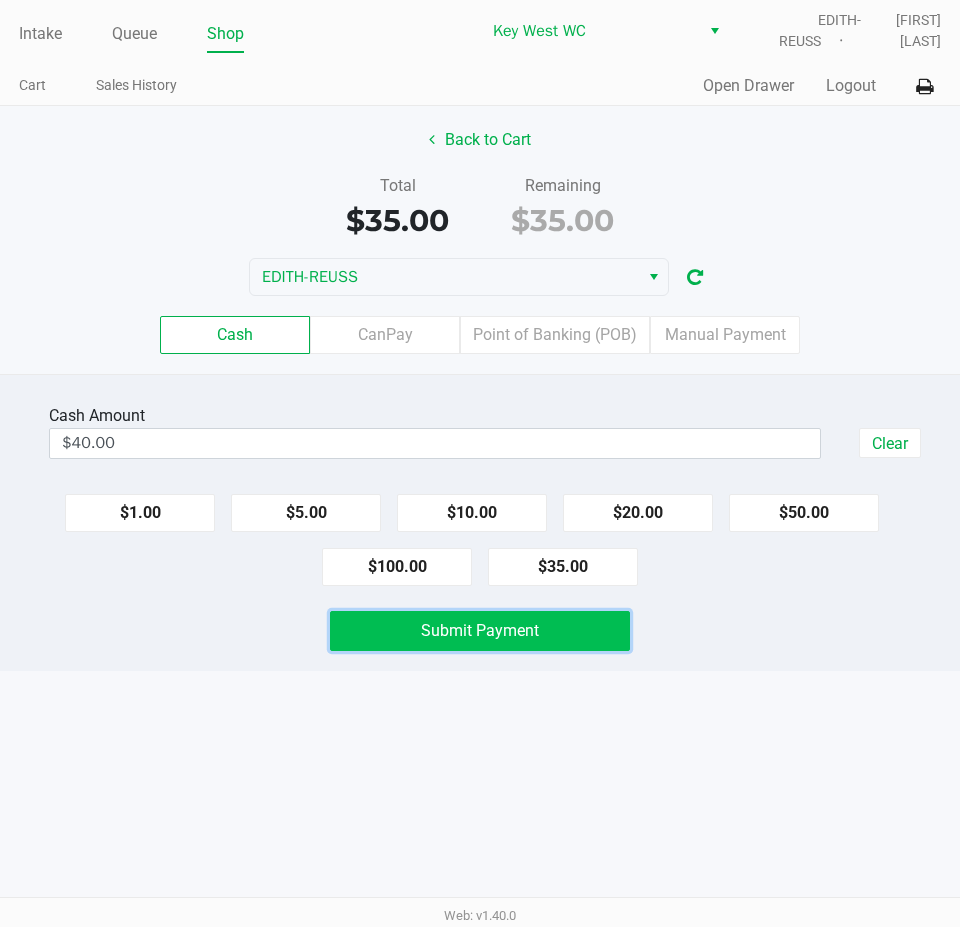 click on "Submit Payment" 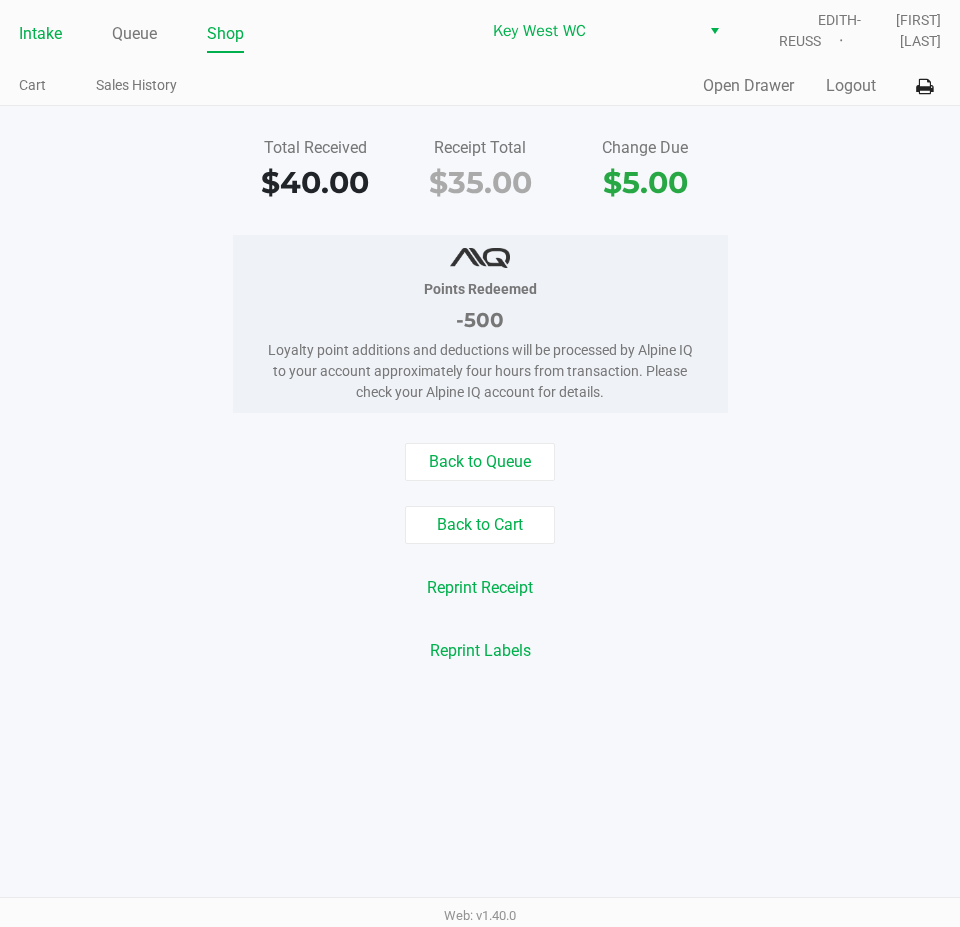click on "Intake" 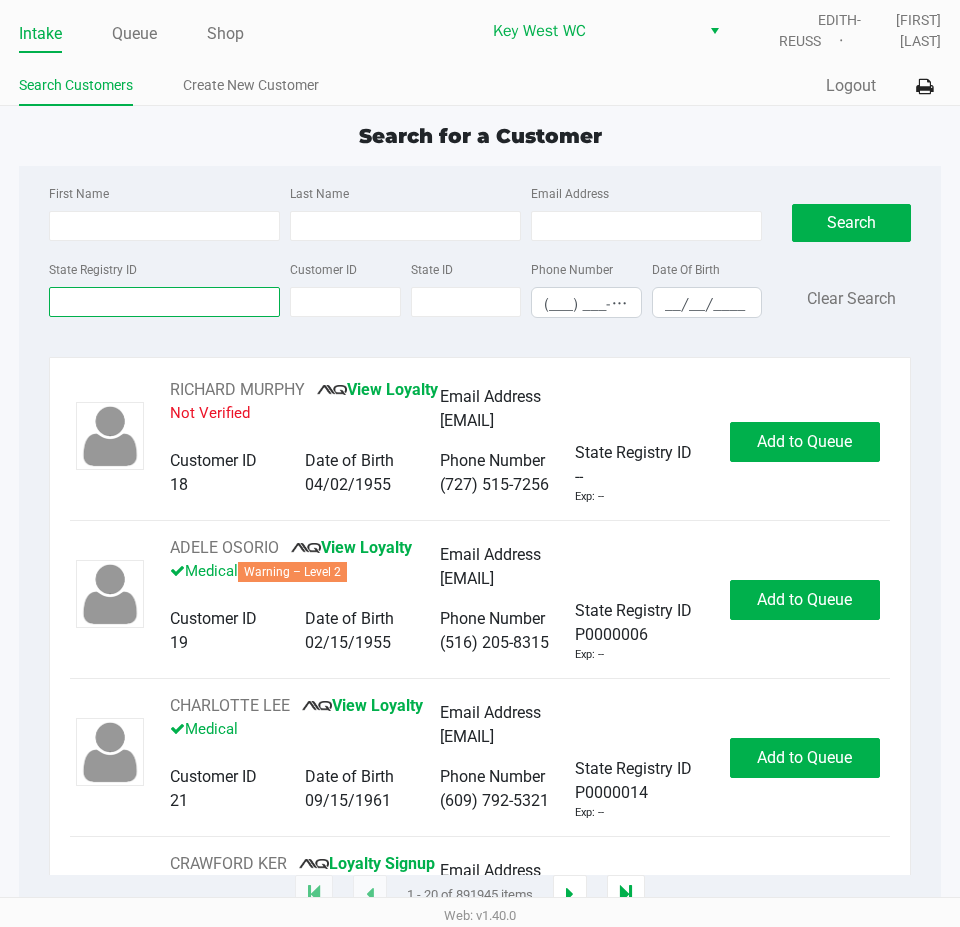 click on "State Registry ID" at bounding box center [164, 302] 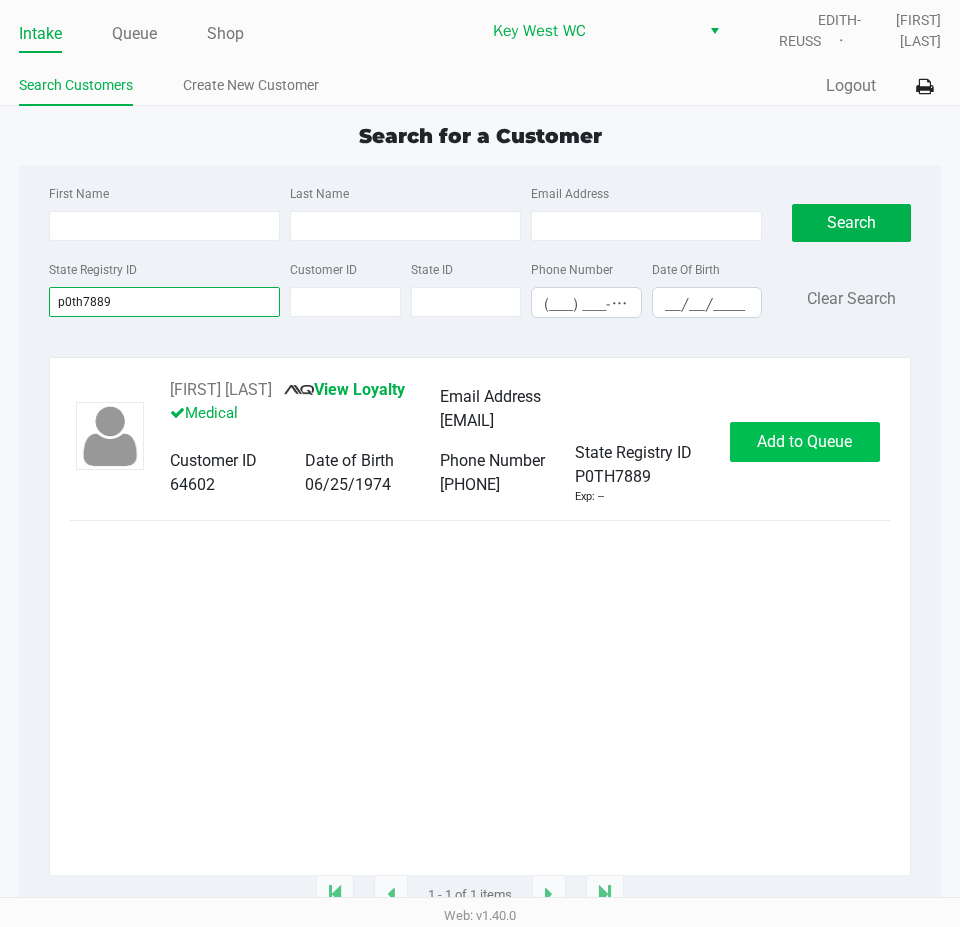 type on "p0th7889" 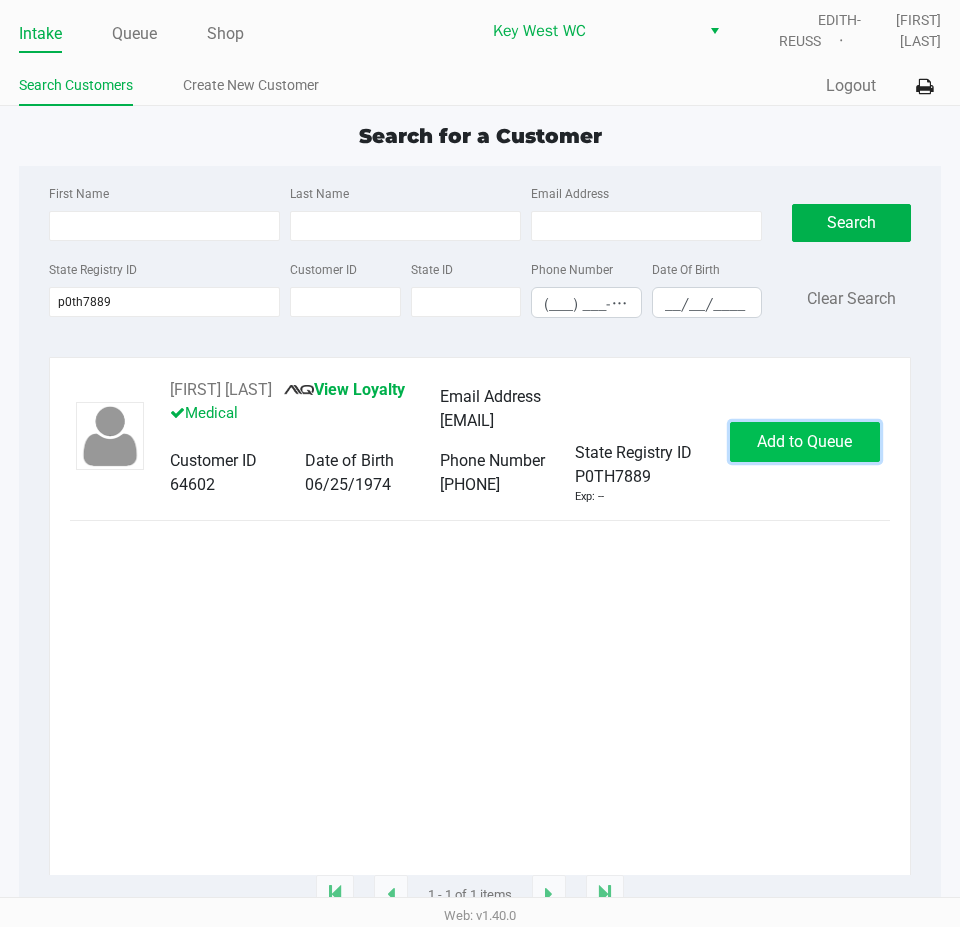 click on "Add to Queue" 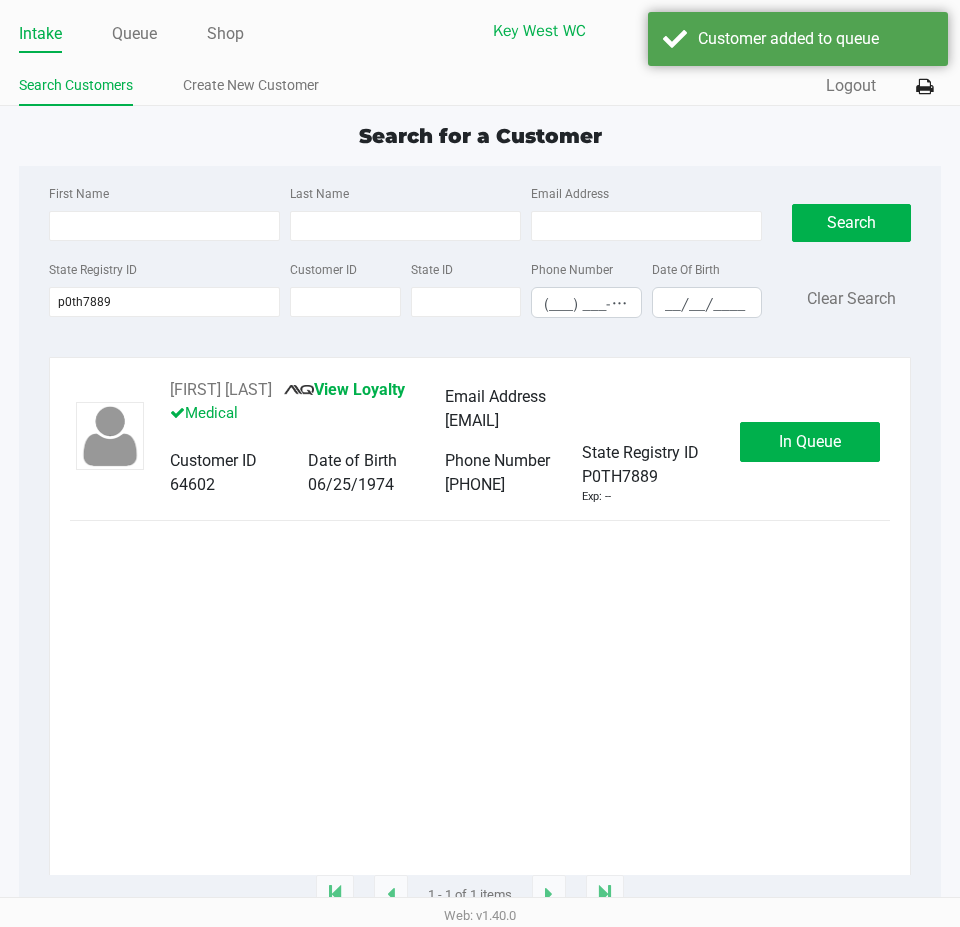 click on "In Queue" 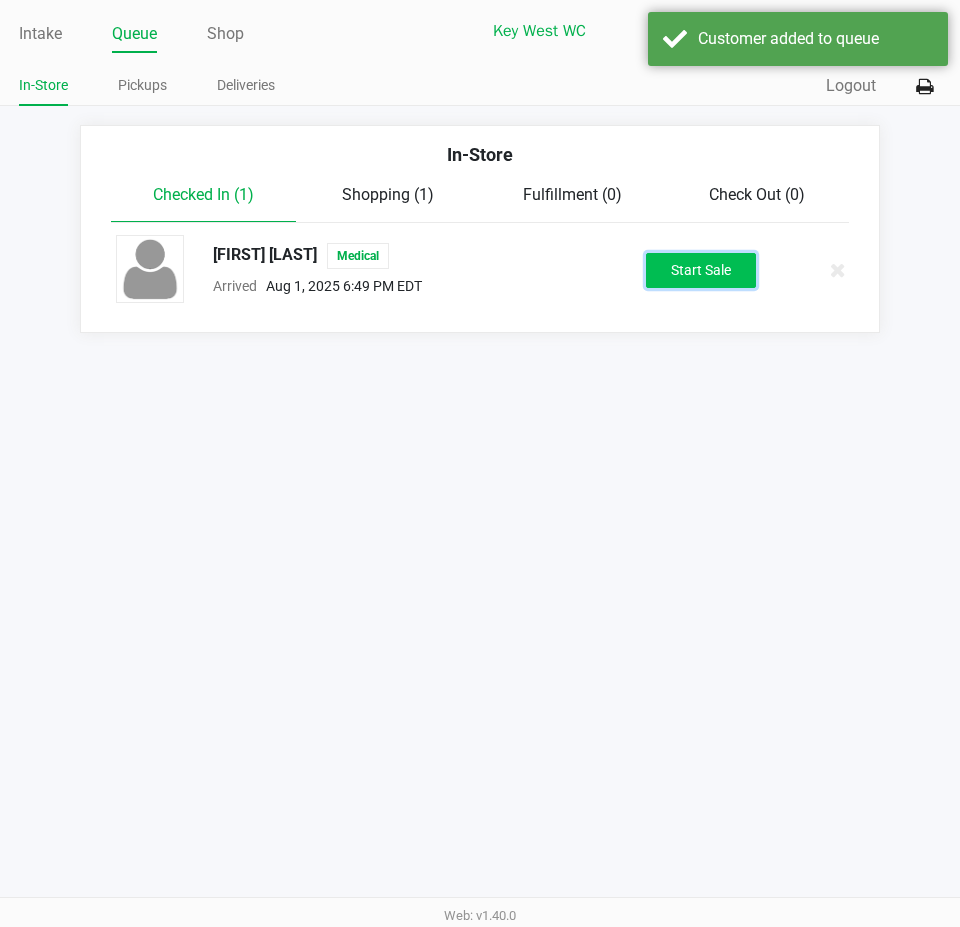 click on "Start Sale" 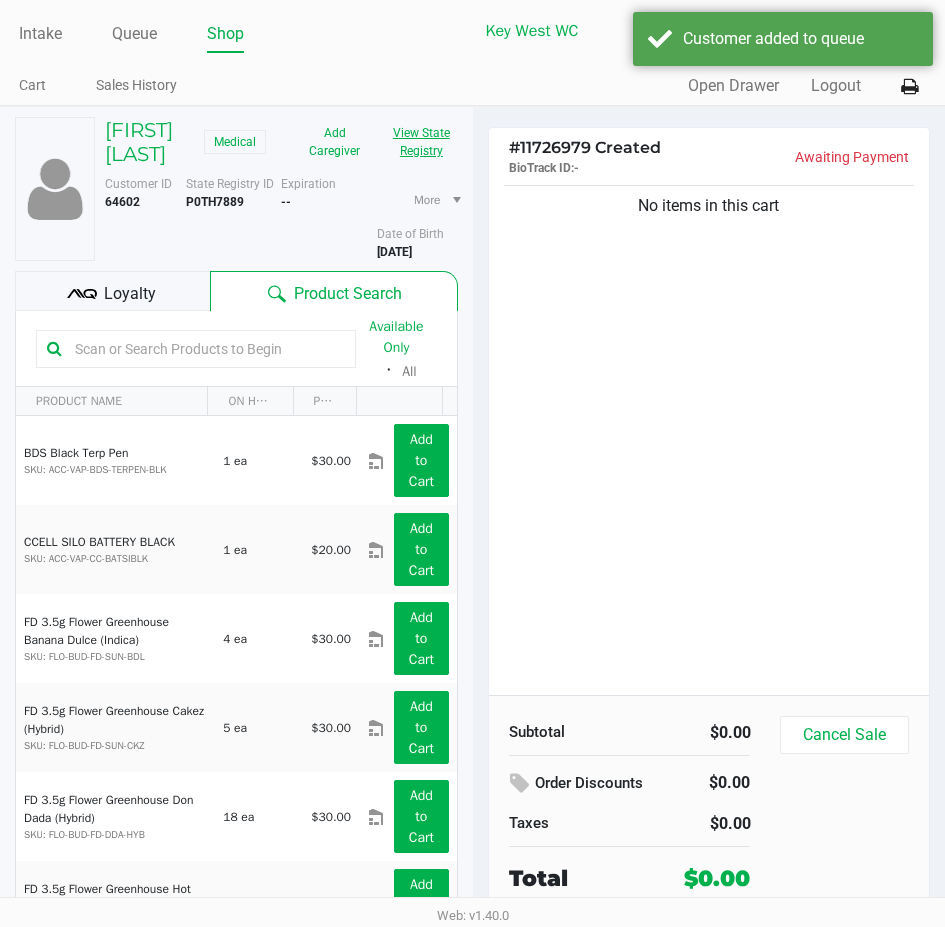click on "View State Registry" 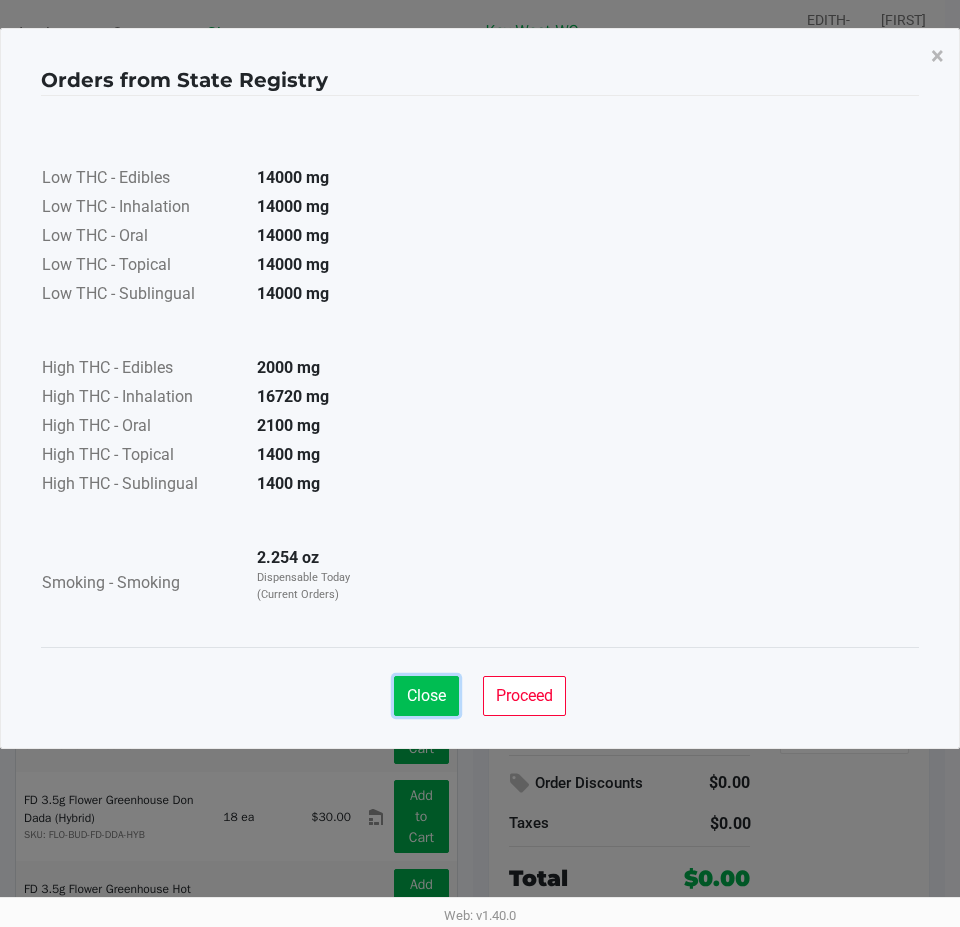 click on "Close" 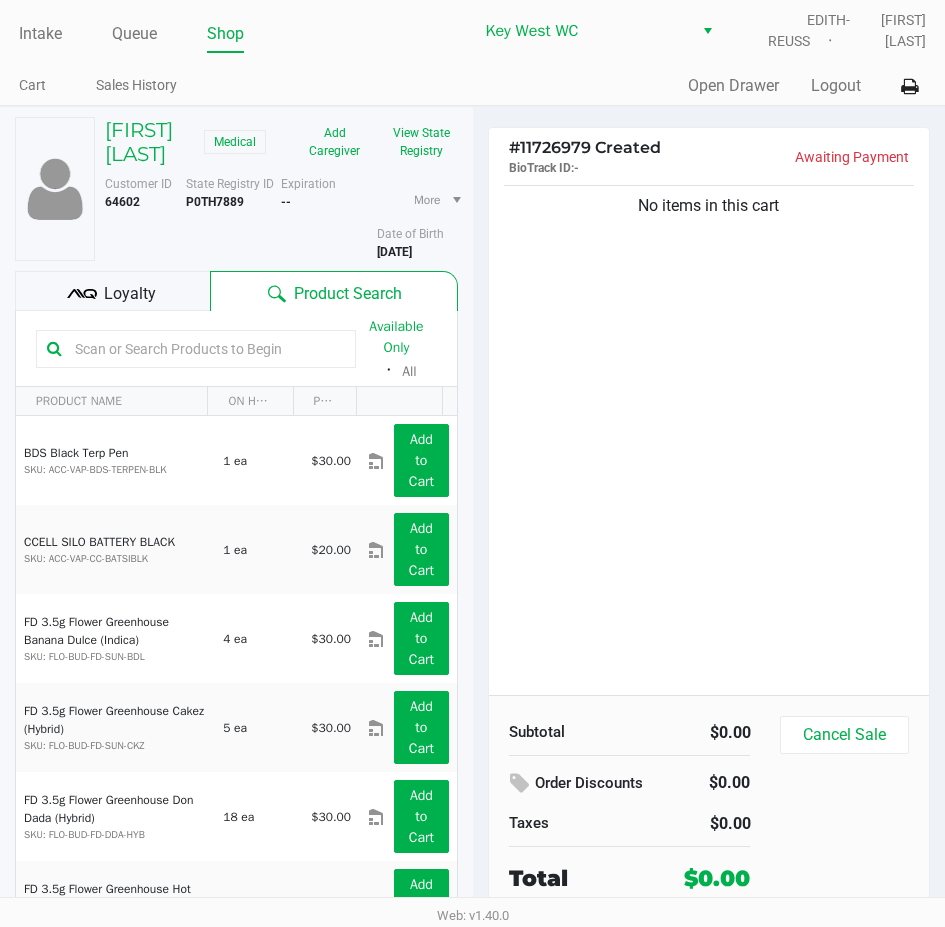 click on "No items in this cart" 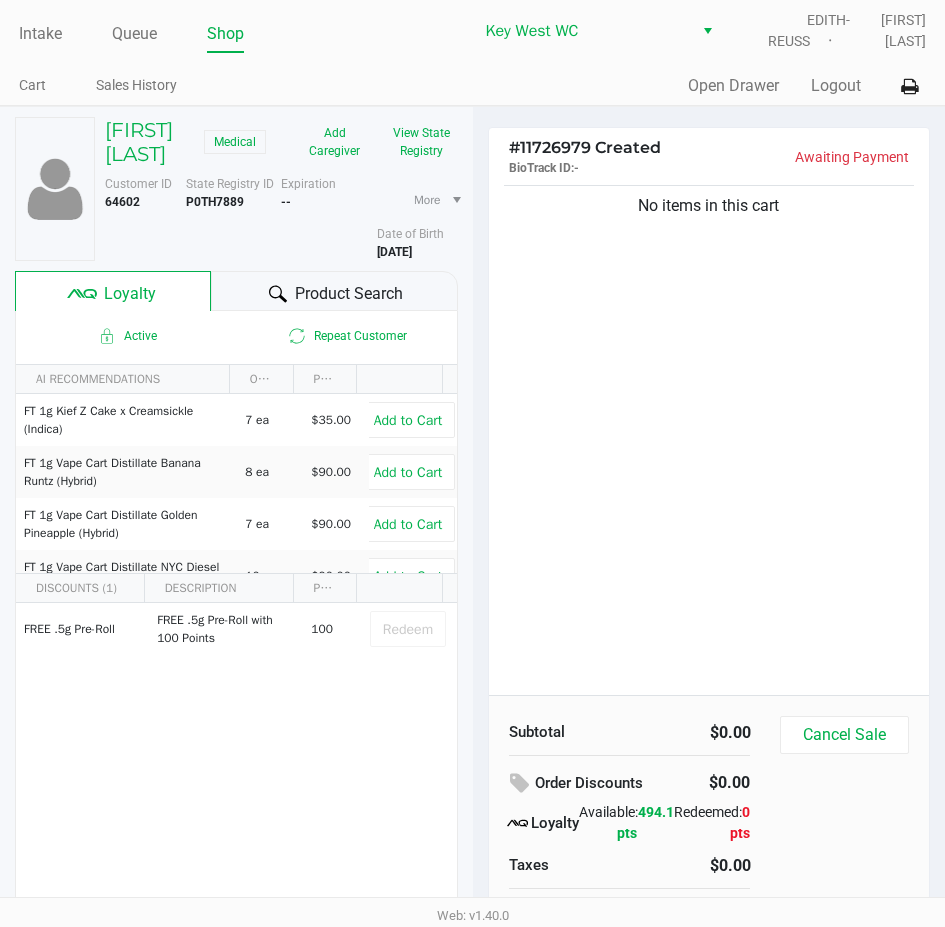 click on "Product Search" 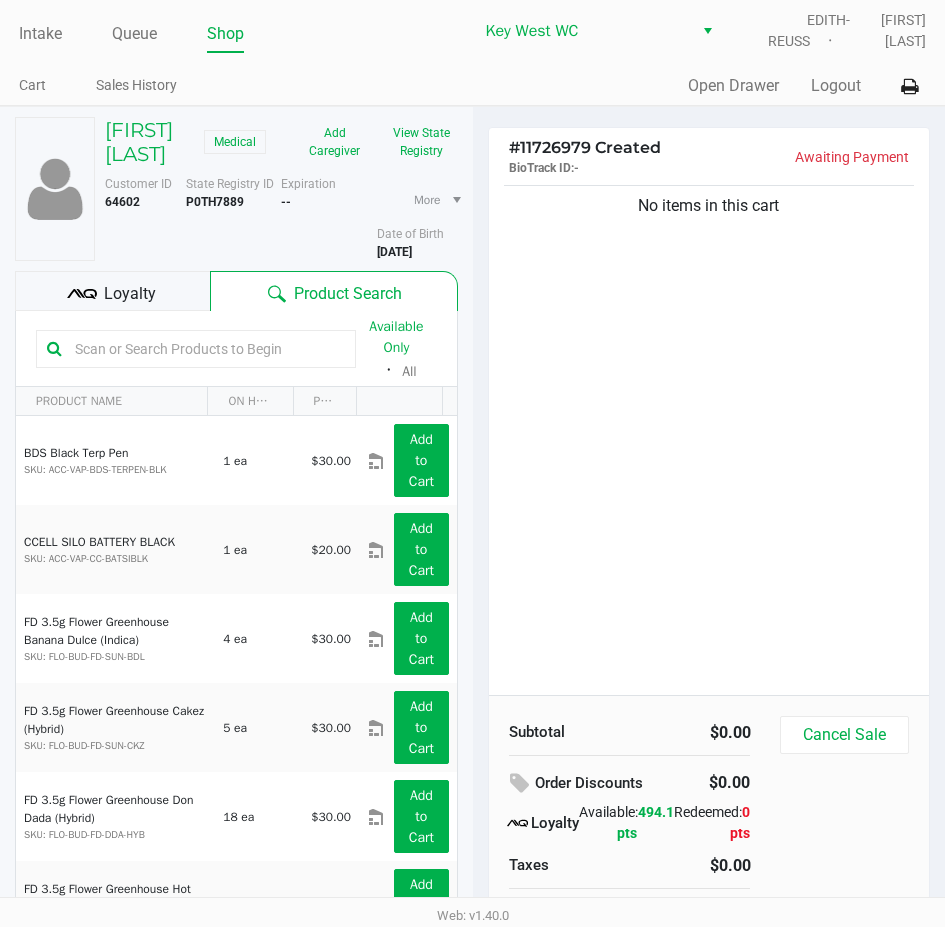 click 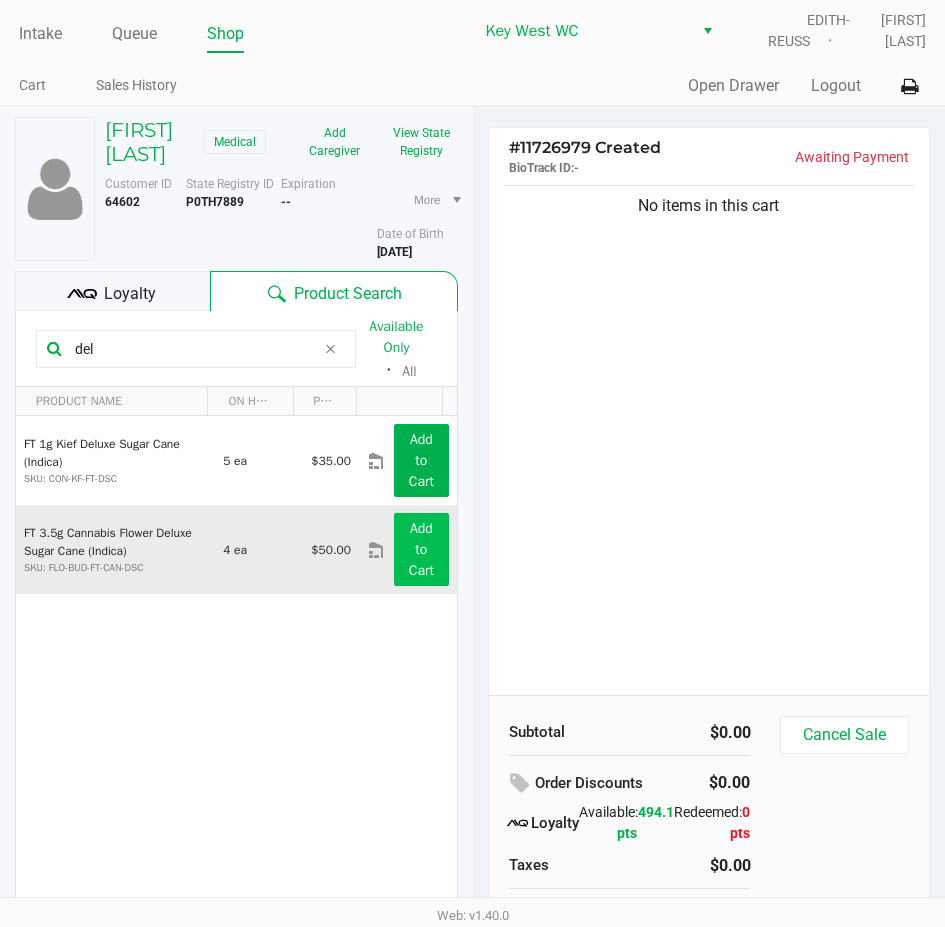 type on "del" 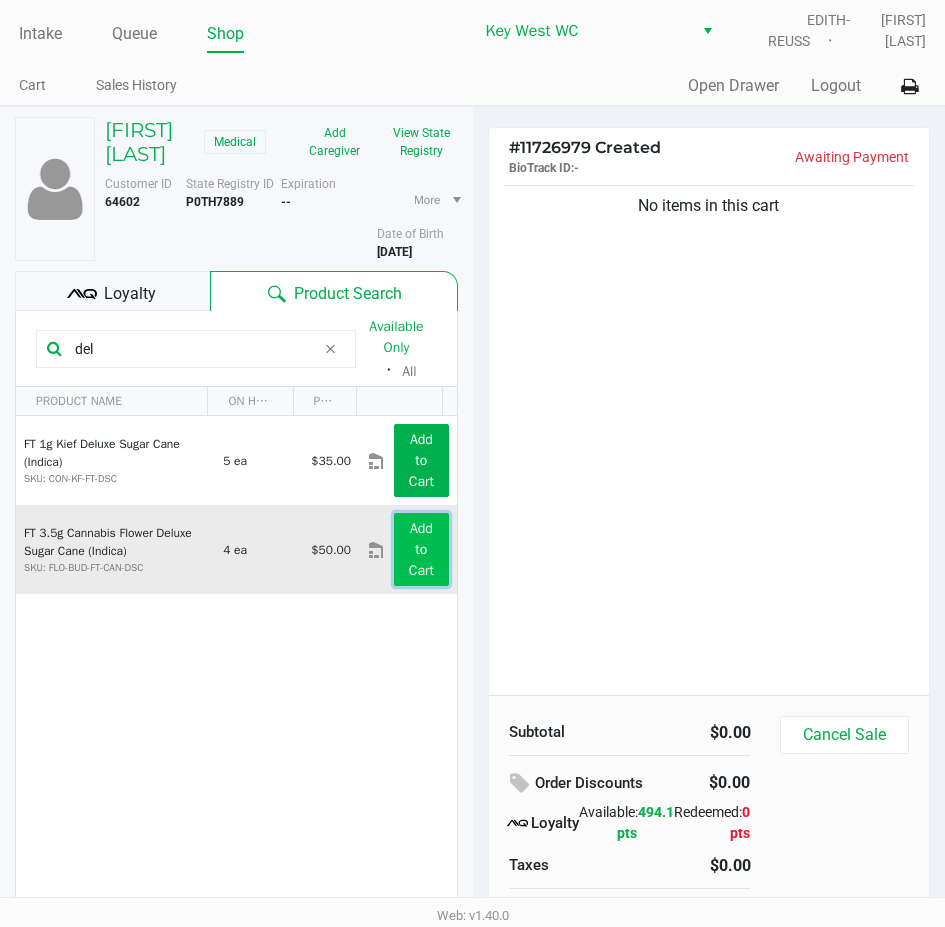 click on "Add to Cart" 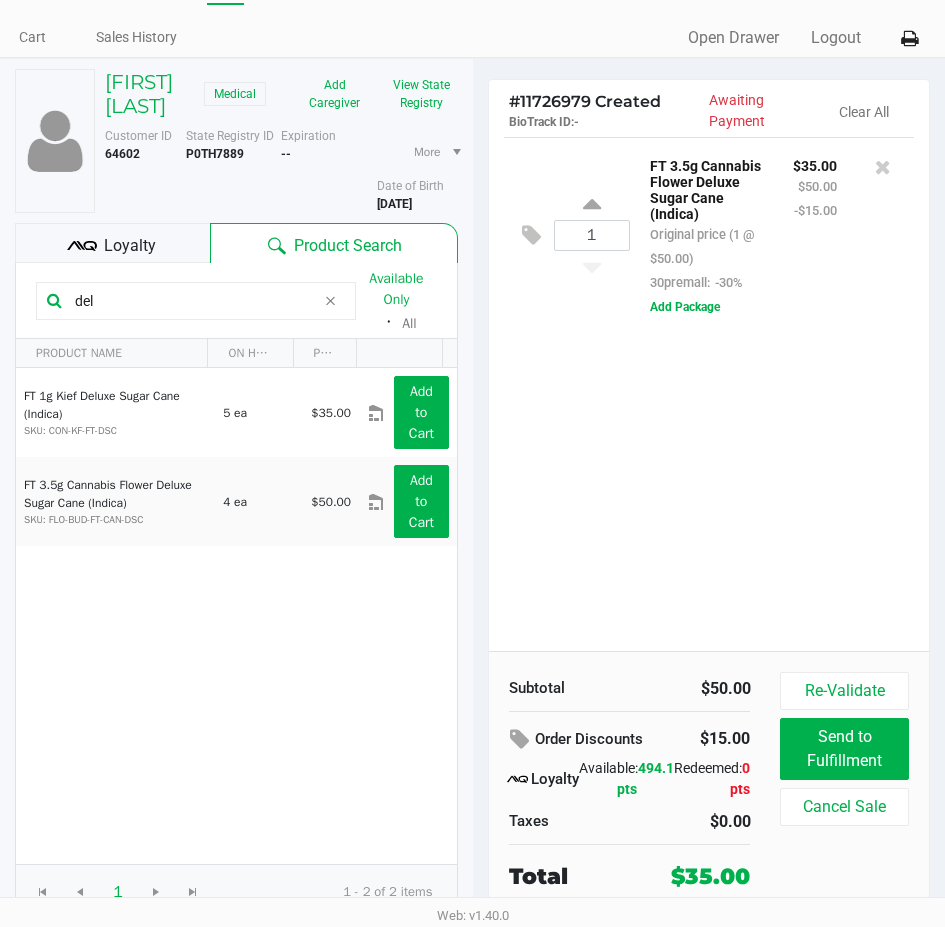 scroll, scrollTop: 75, scrollLeft: 0, axis: vertical 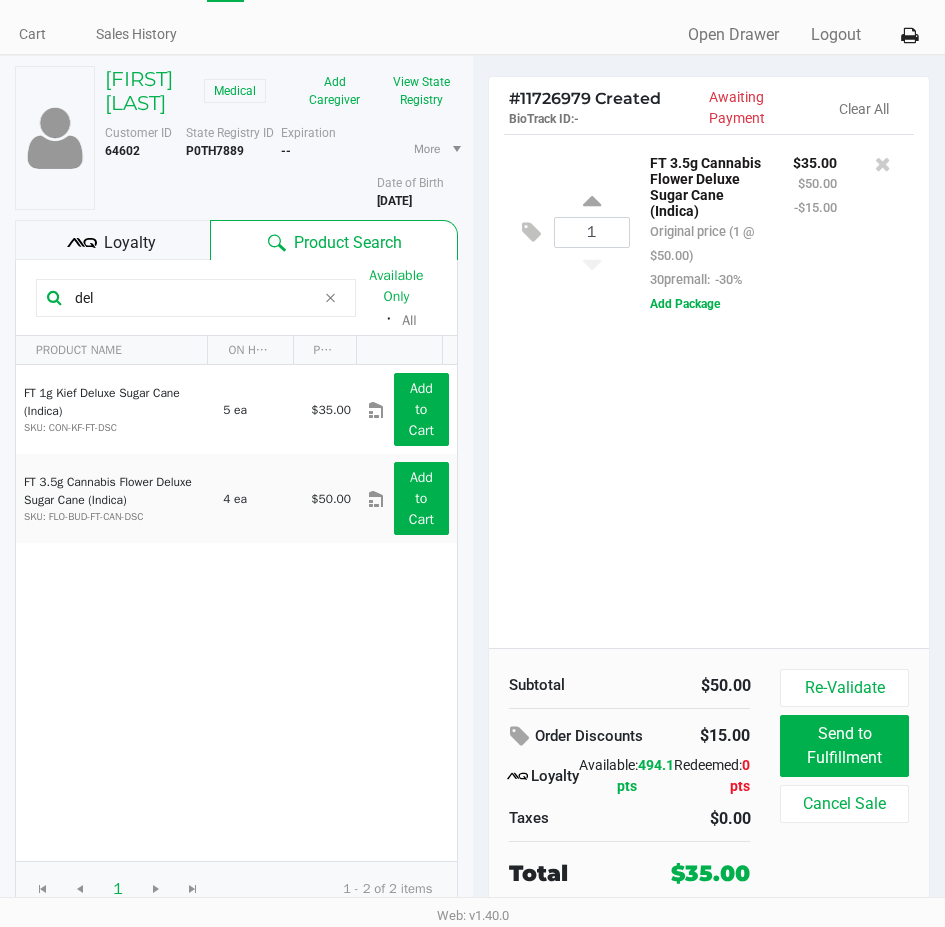 click 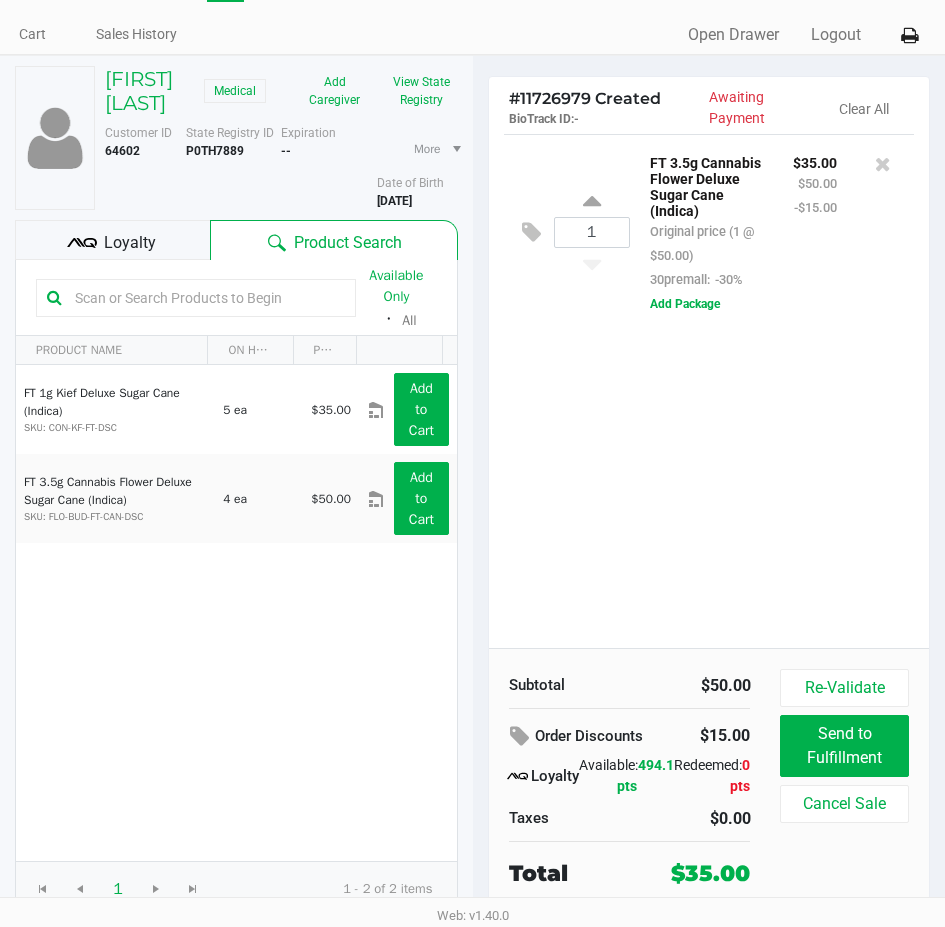 click 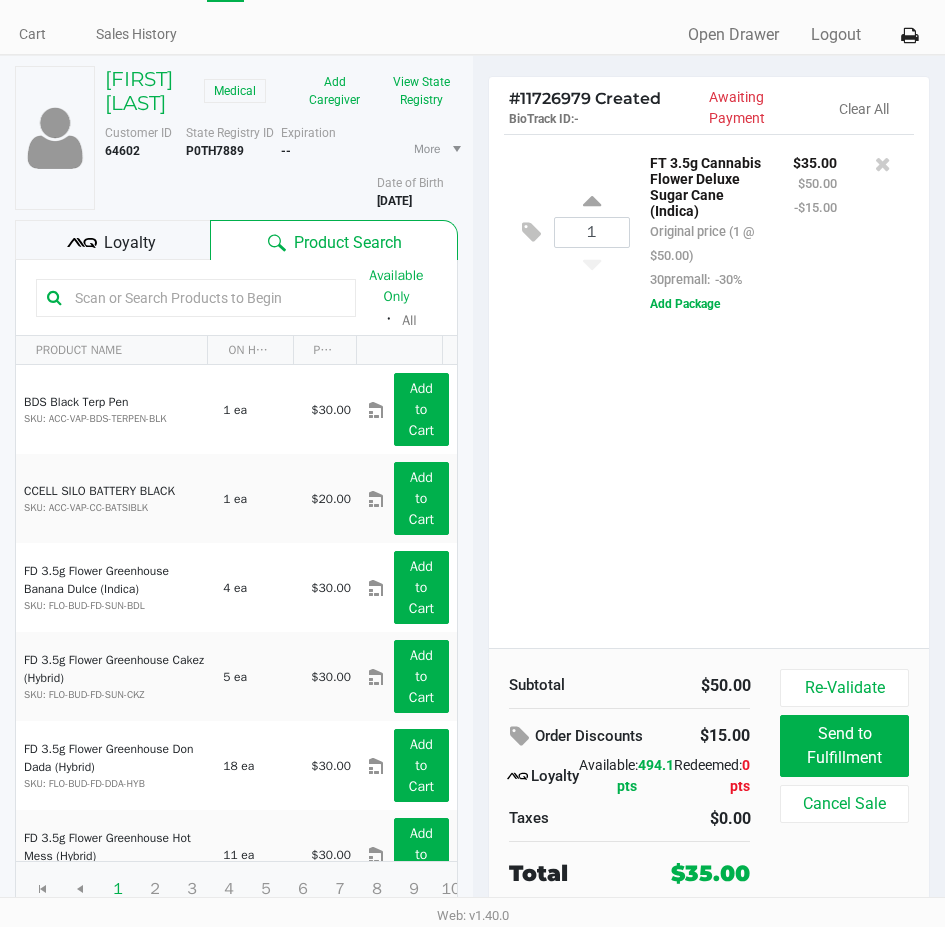click 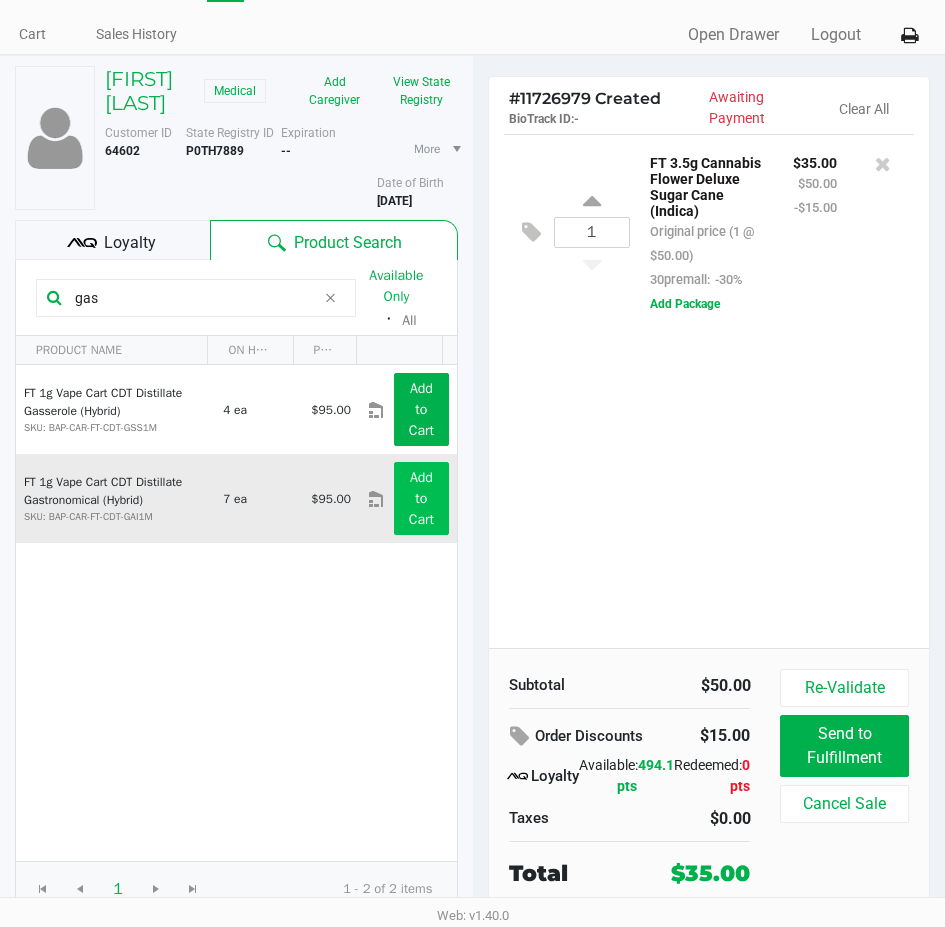 type on "gas" 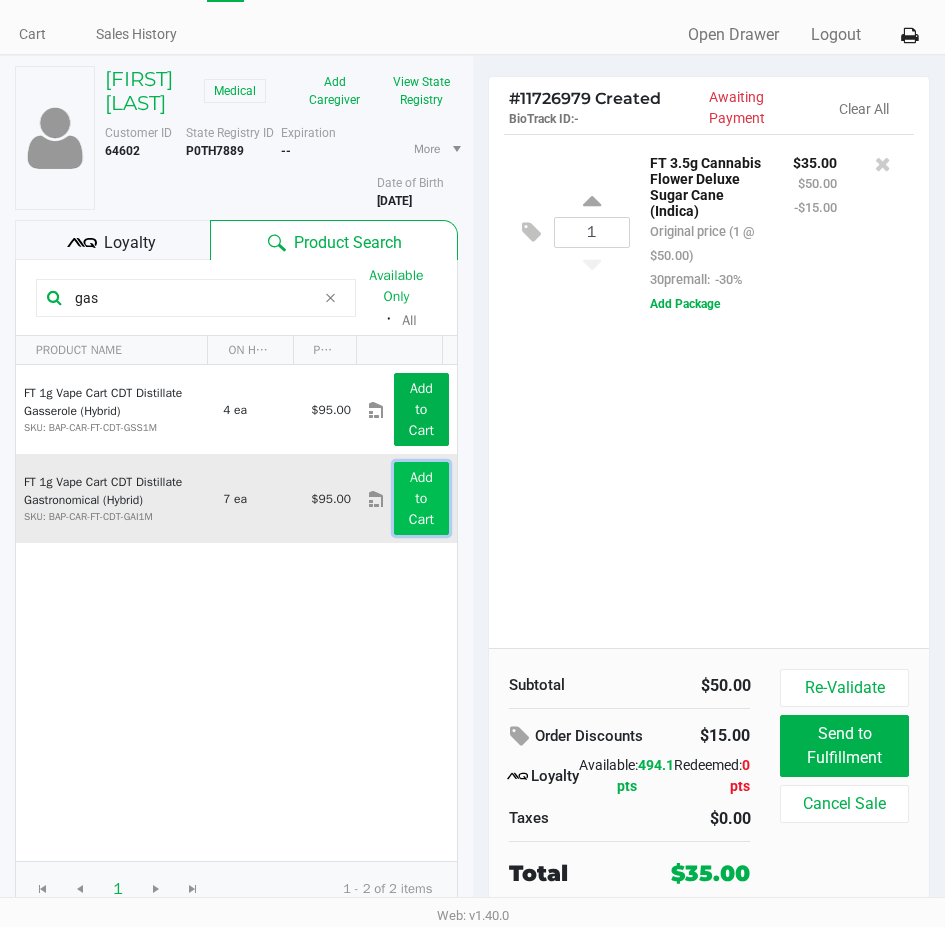 click on "Add to Cart" 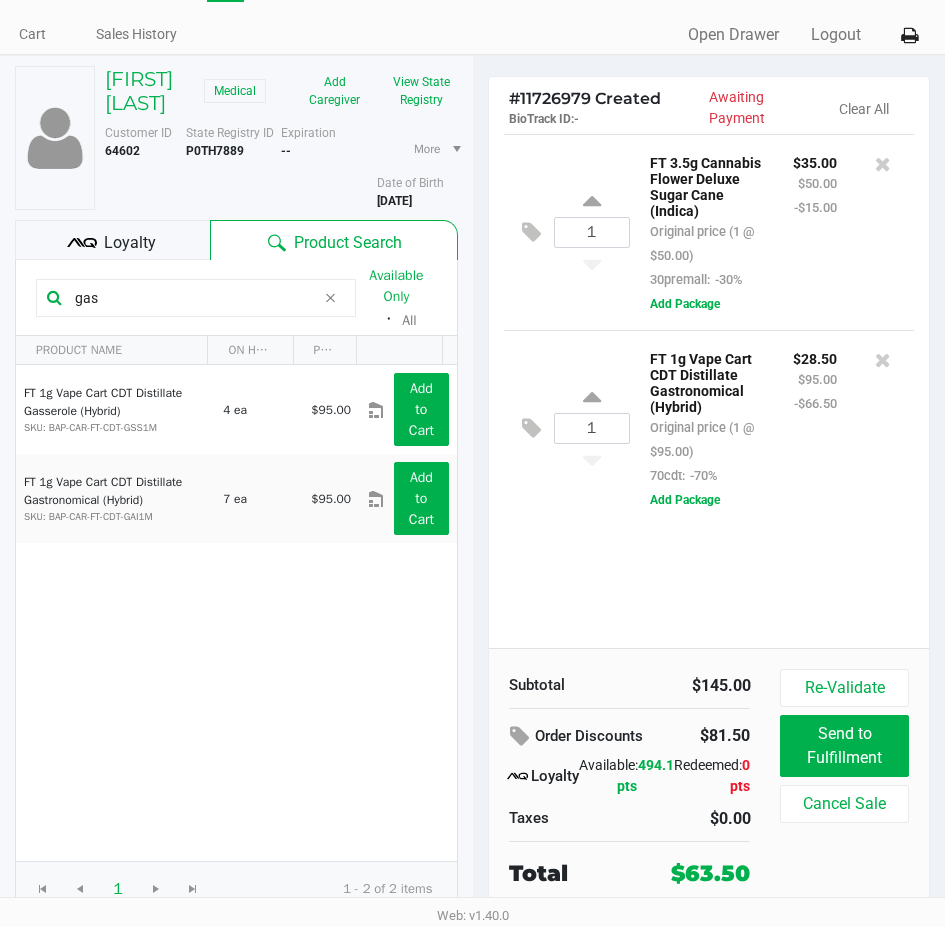 click on "Loyalty" 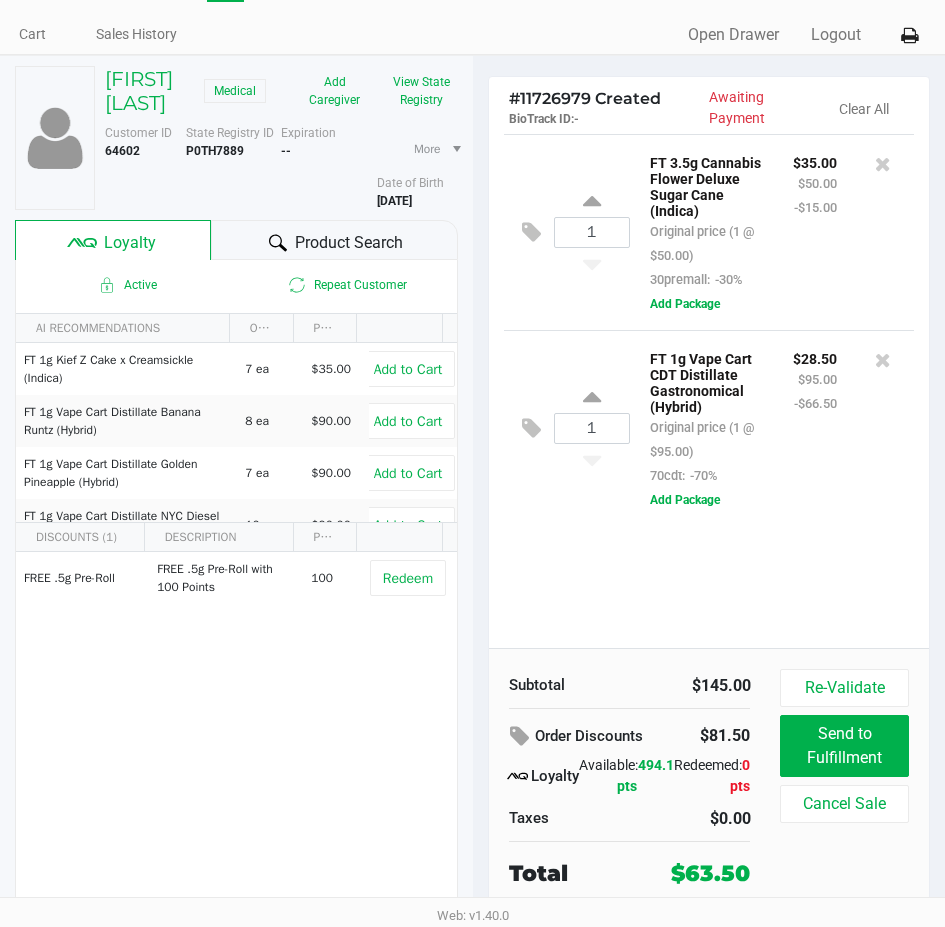 click on "1  FT 3.5g Cannabis Flower Deluxe Sugar Cane (Indica)   Original price (1 @ [PRICE])  30premall:  -30% [PRICE] [PRICE] -[PRICE]  Add Package  1  FT 1g Vape Cart CDT Distillate Gastronomical (Hybrid)   Original price (1 @ [PRICE])  70cdt:  -70% [PRICE] [PRICE] -[PRICE]  Add Package" 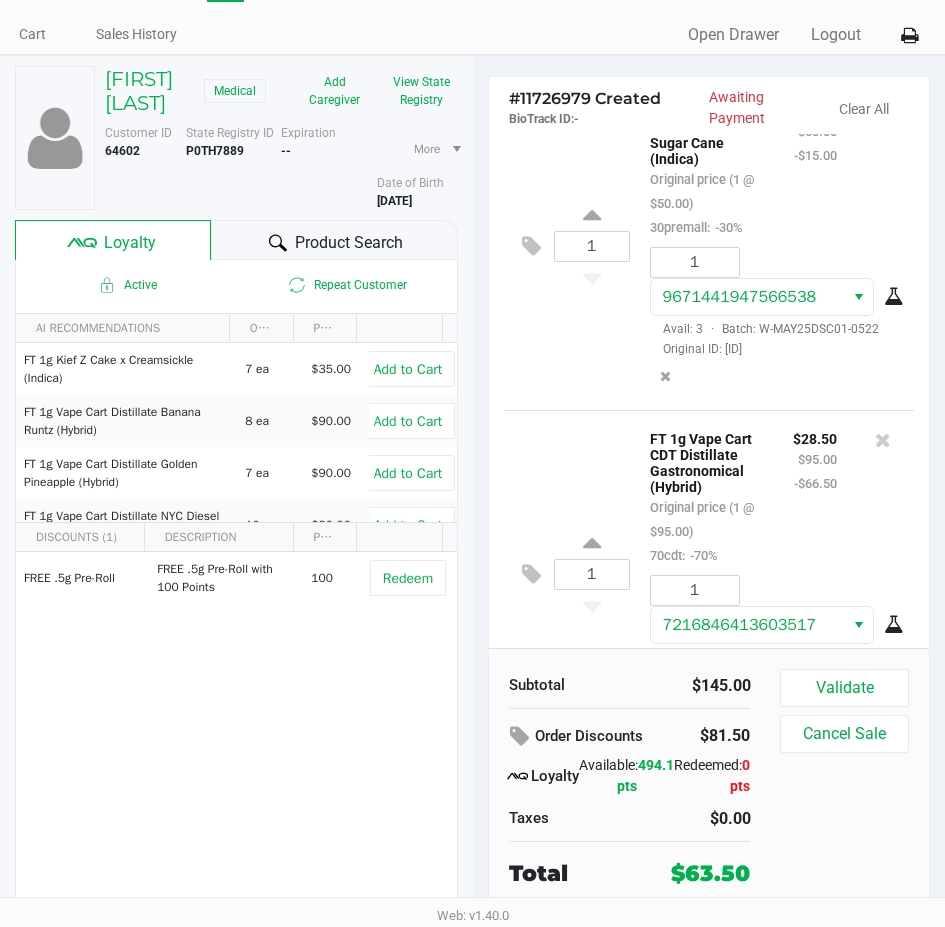 scroll, scrollTop: 184, scrollLeft: 0, axis: vertical 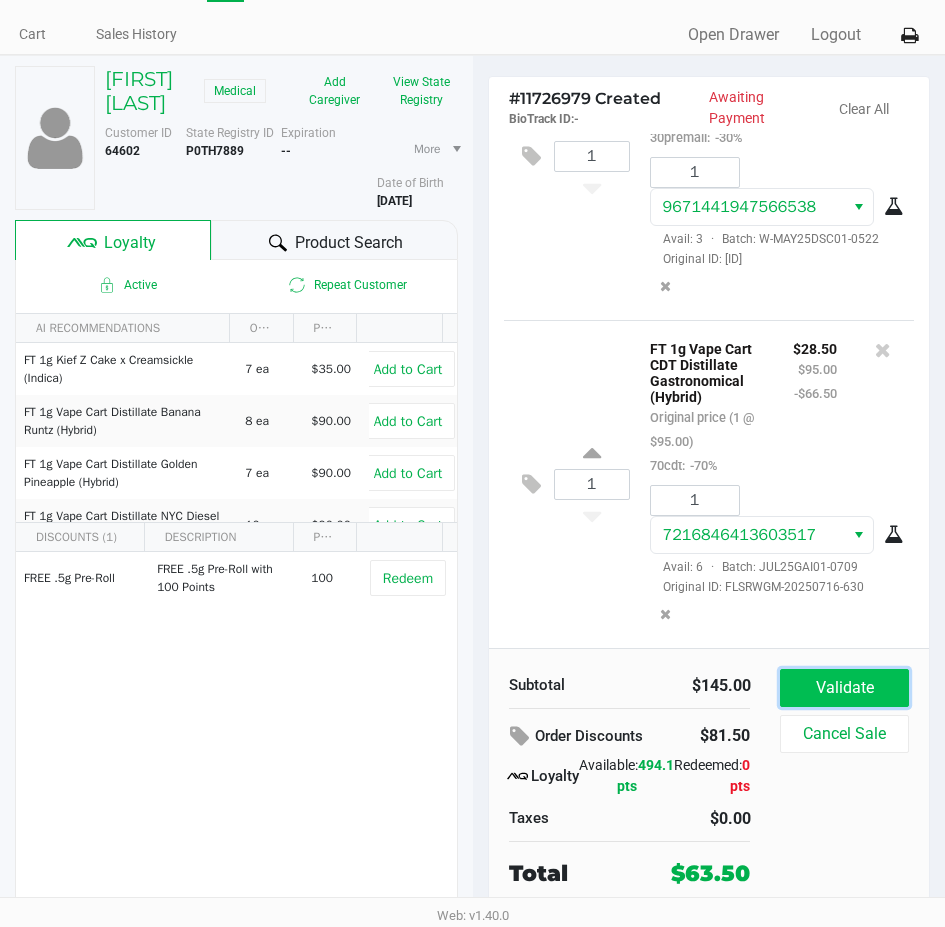 click on "Validate" 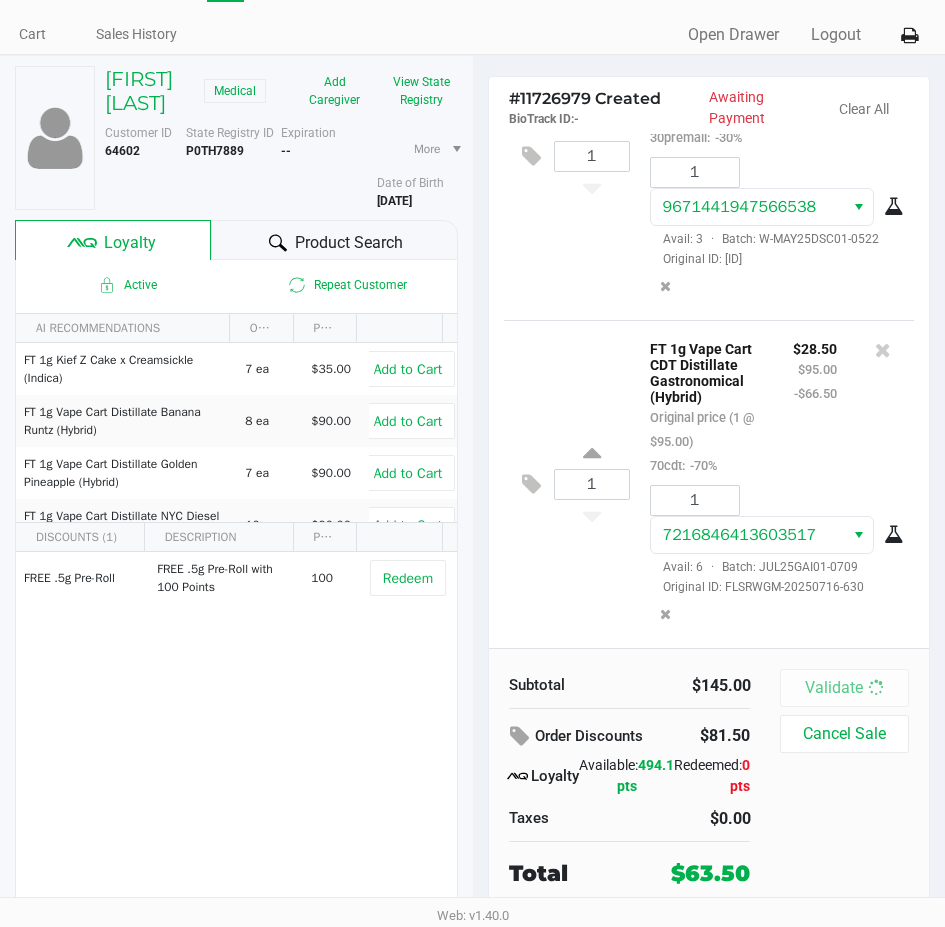scroll, scrollTop: 0, scrollLeft: 0, axis: both 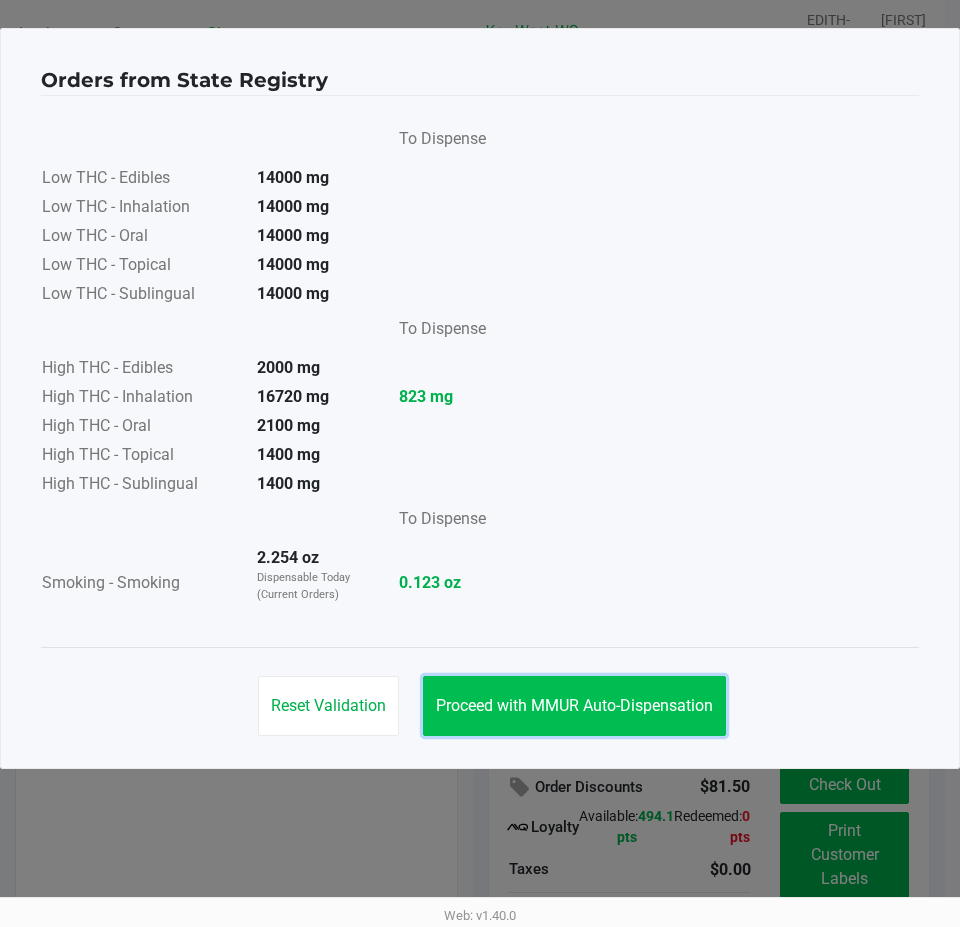 click on "Proceed with MMUR Auto-Dispensation" 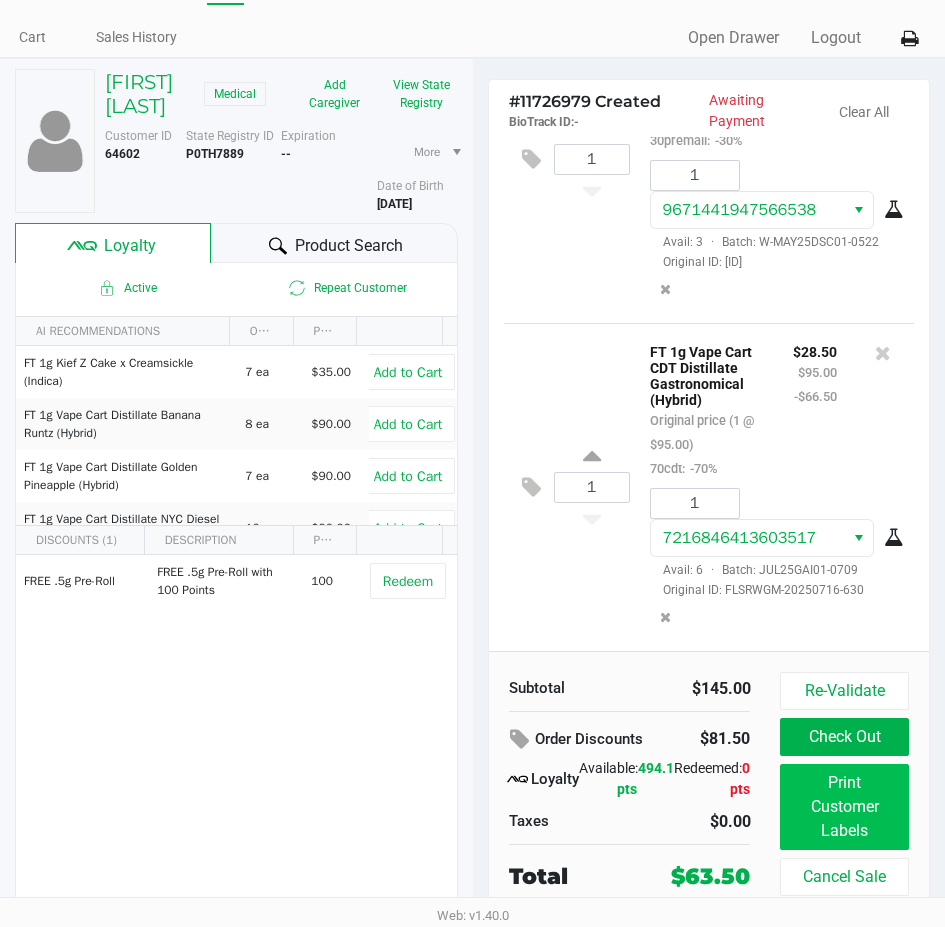 scroll, scrollTop: 75, scrollLeft: 0, axis: vertical 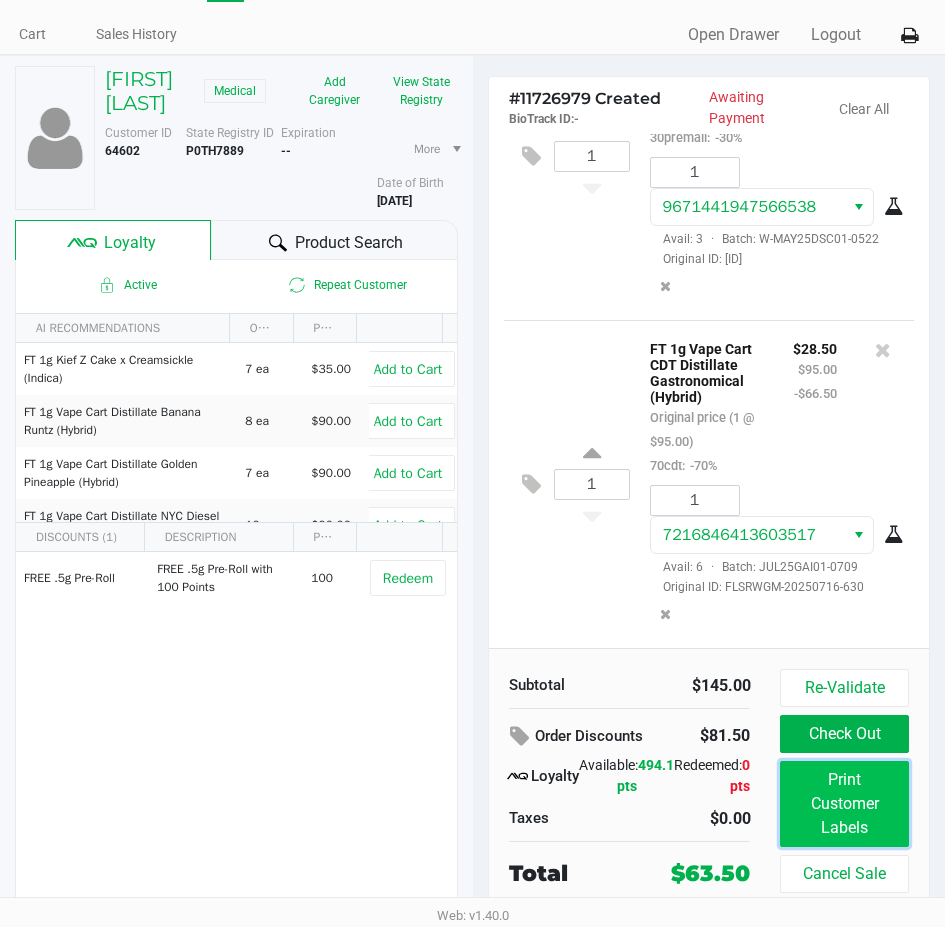 click on "Print Customer Labels" 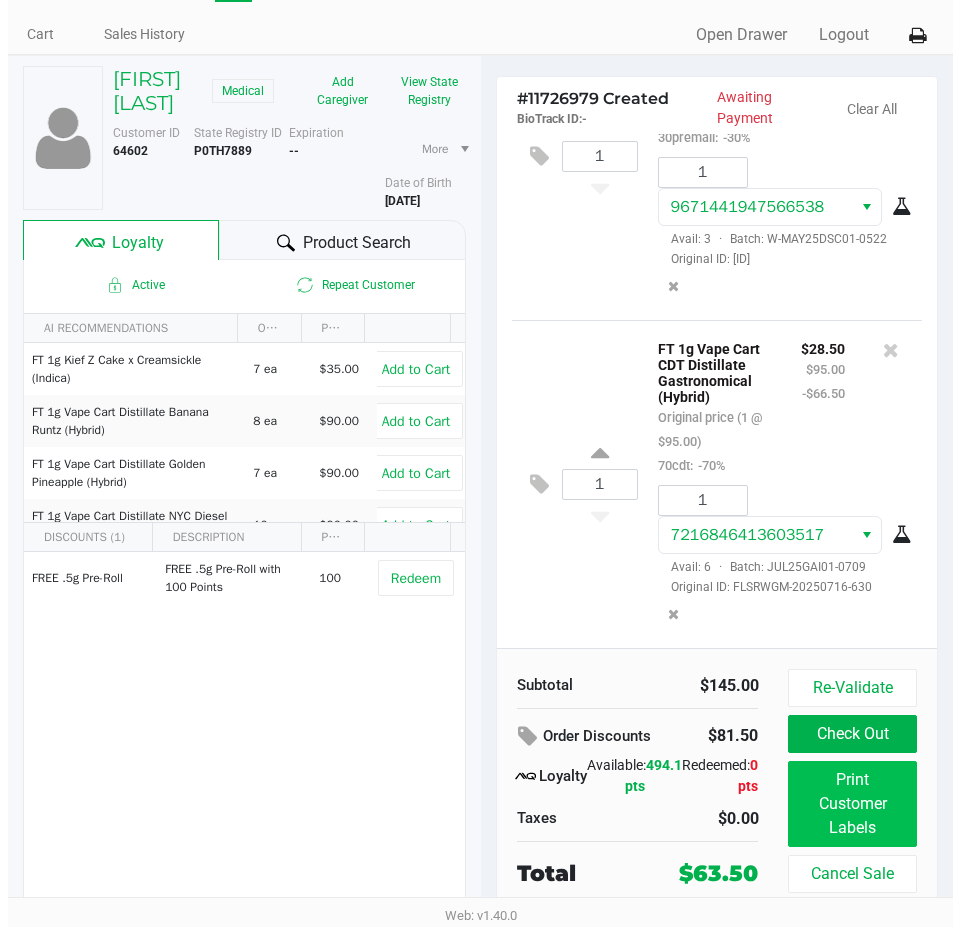 scroll, scrollTop: 0, scrollLeft: 0, axis: both 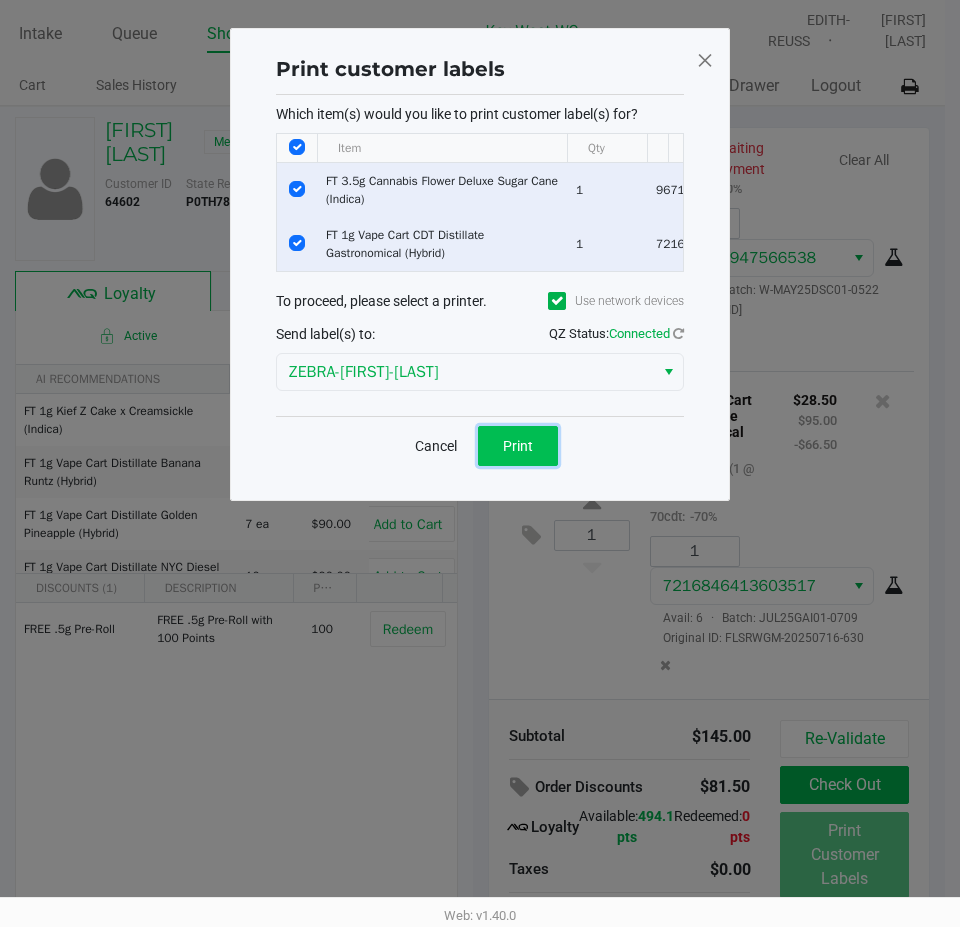 click on "Print" 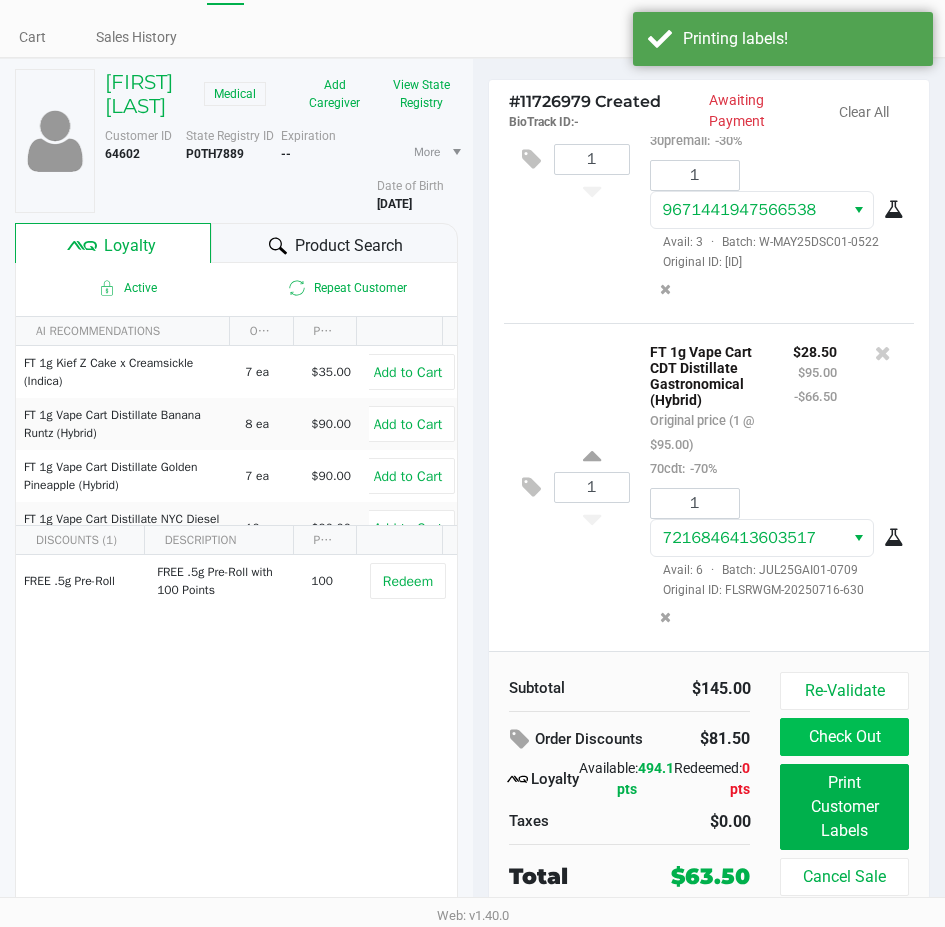scroll, scrollTop: 75, scrollLeft: 0, axis: vertical 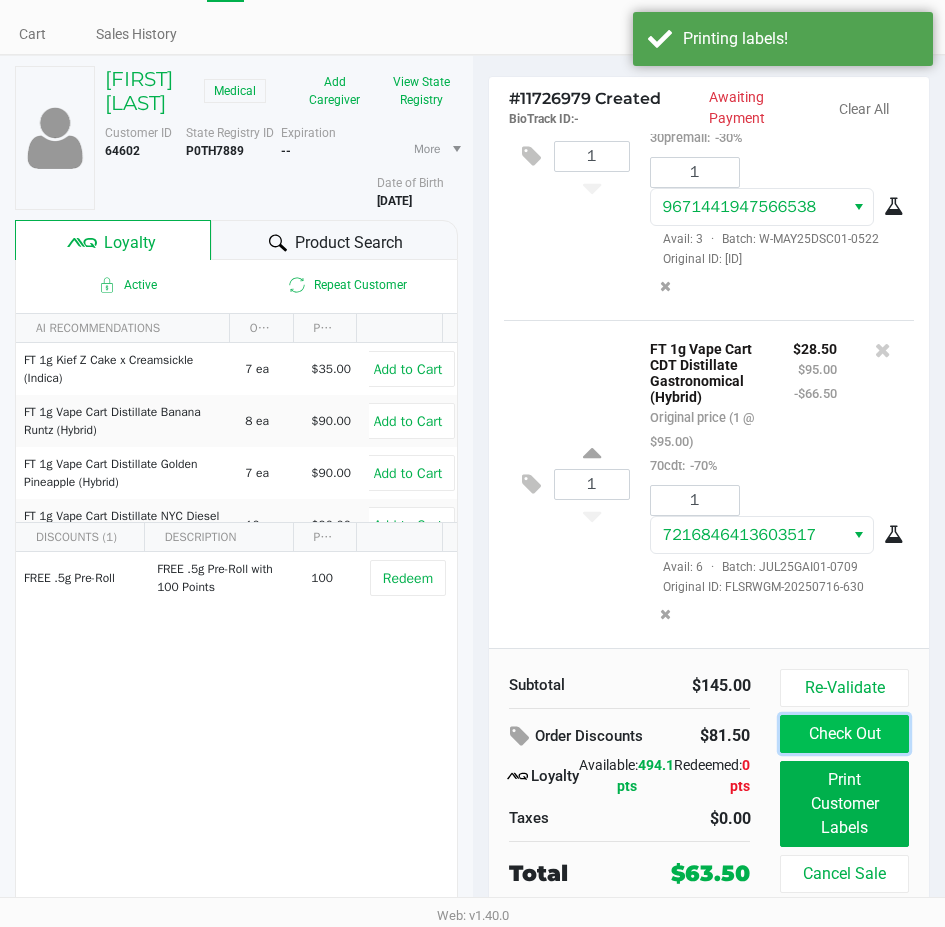 click on "Check Out" 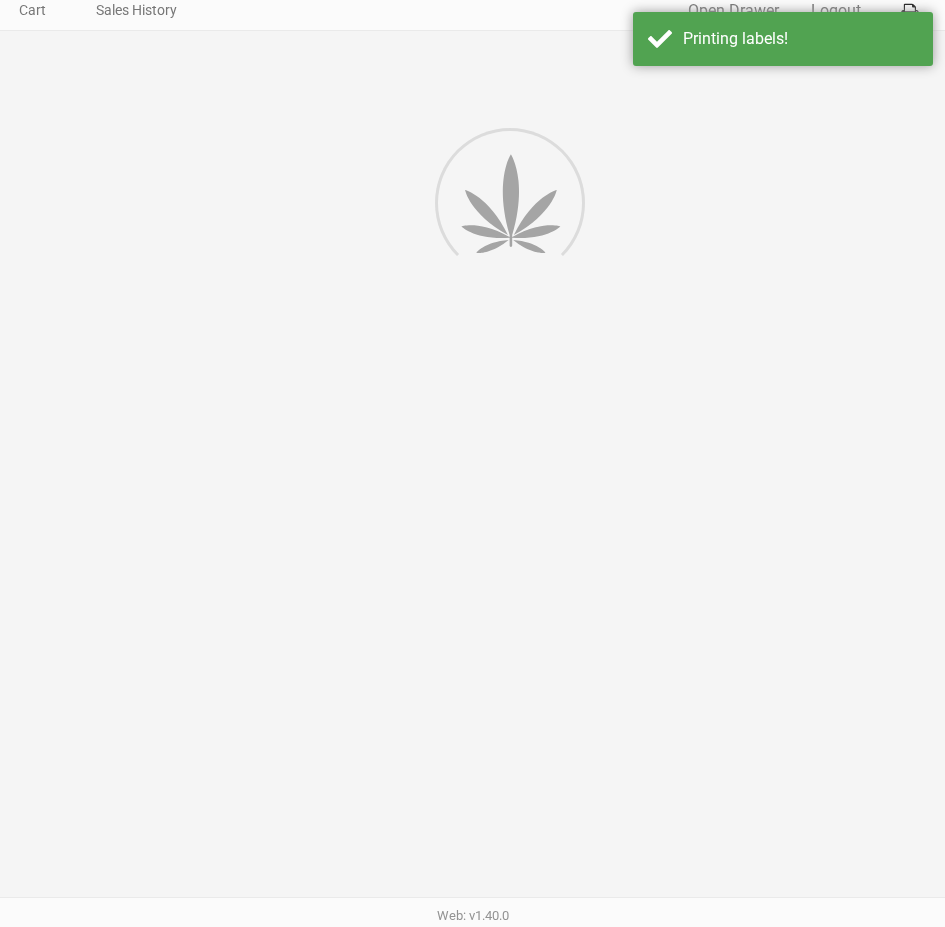 scroll, scrollTop: 0, scrollLeft: 0, axis: both 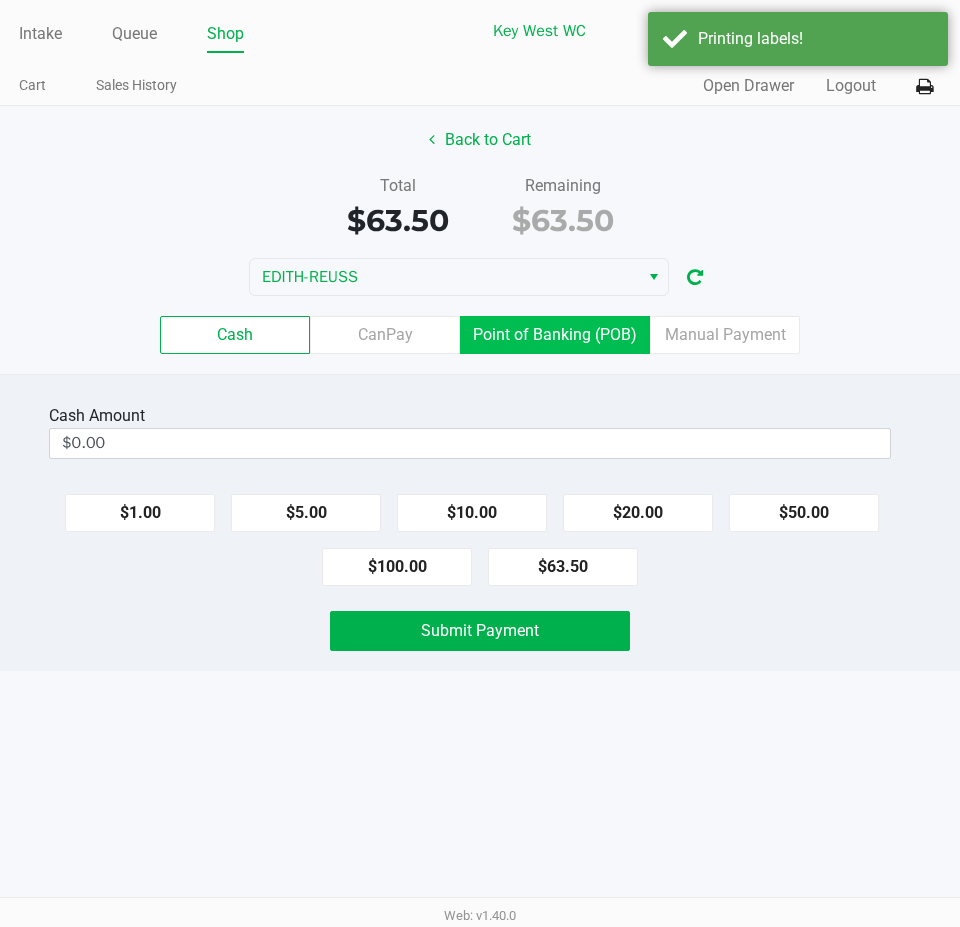 click on "Point of Banking (POB)" 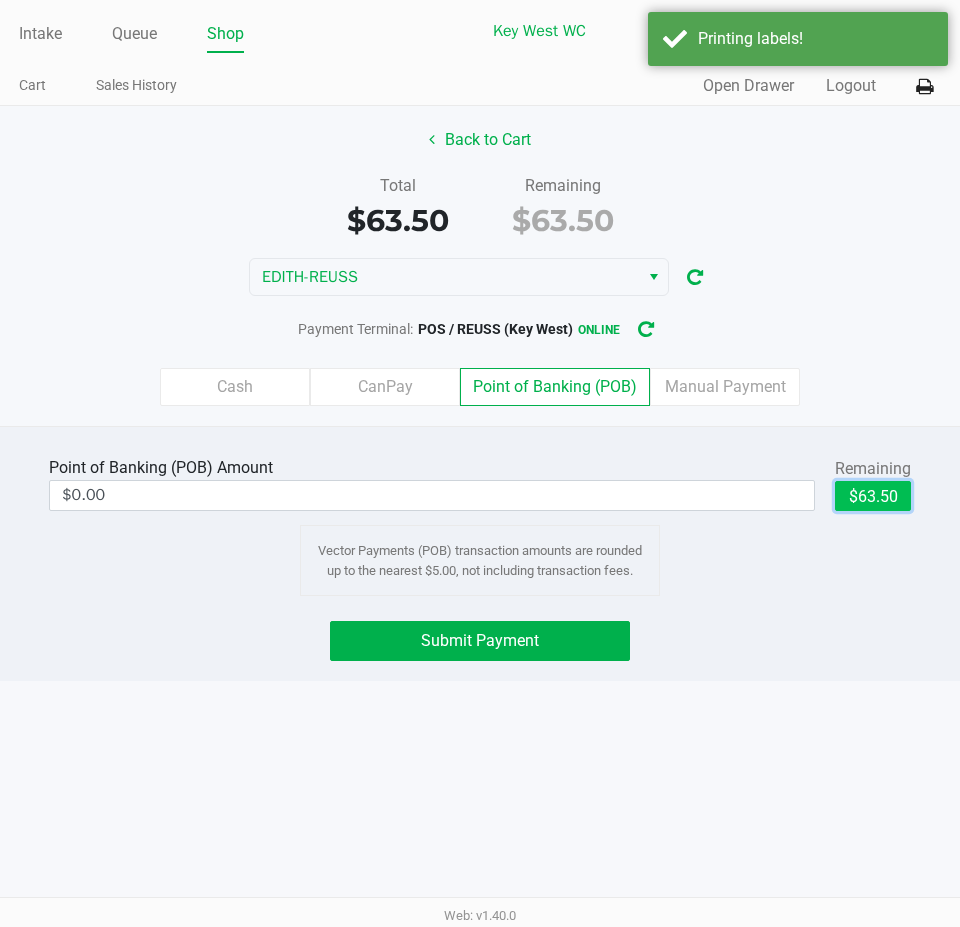 click on "$63.50" 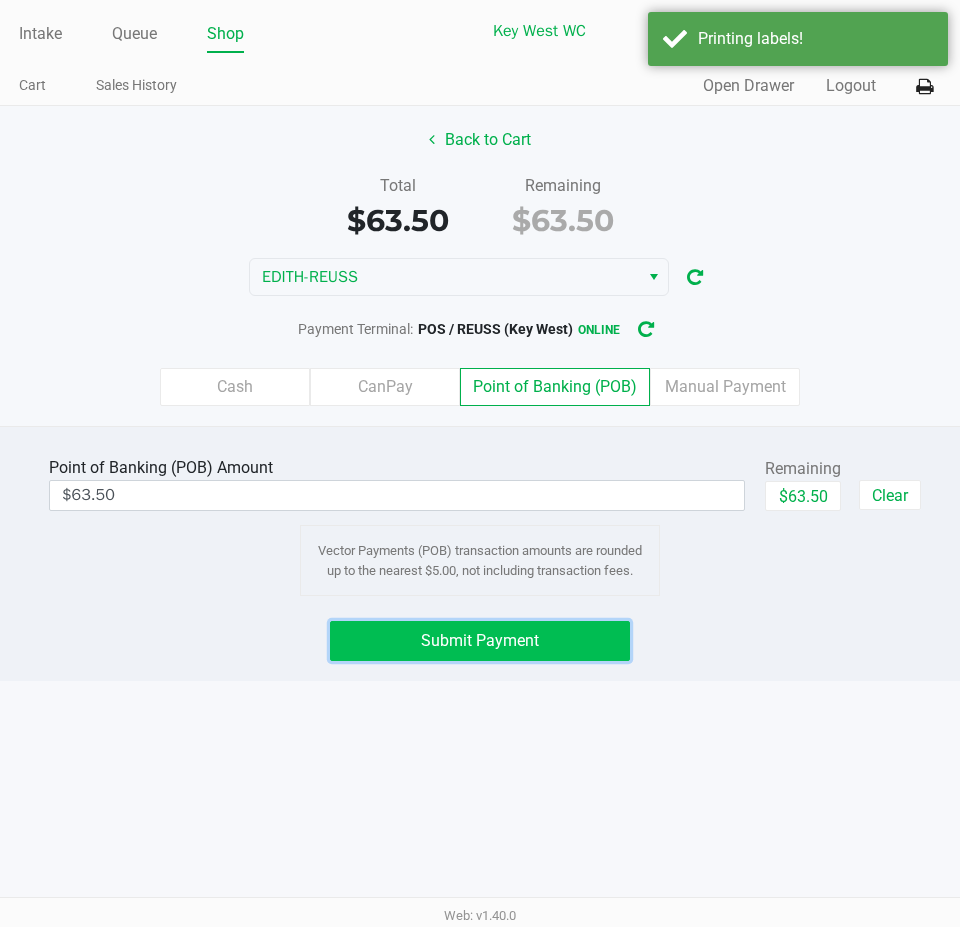 click on "Submit Payment" 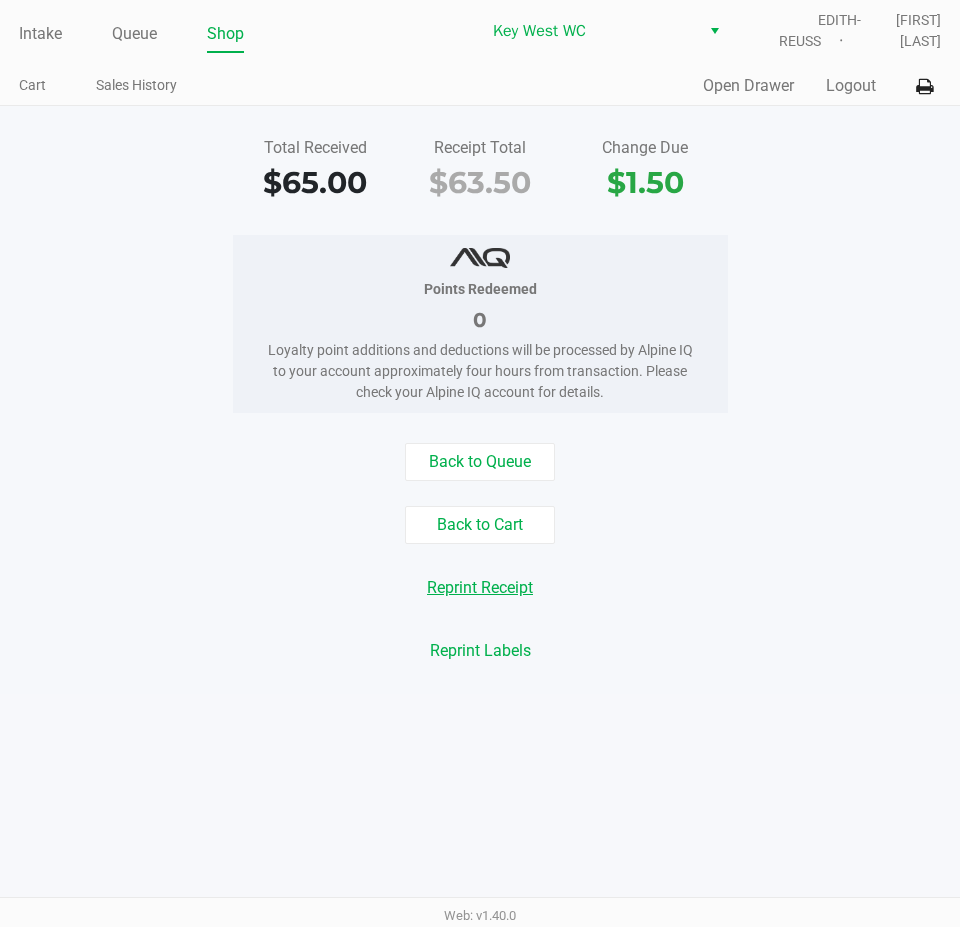 click on "Reprint Receipt" 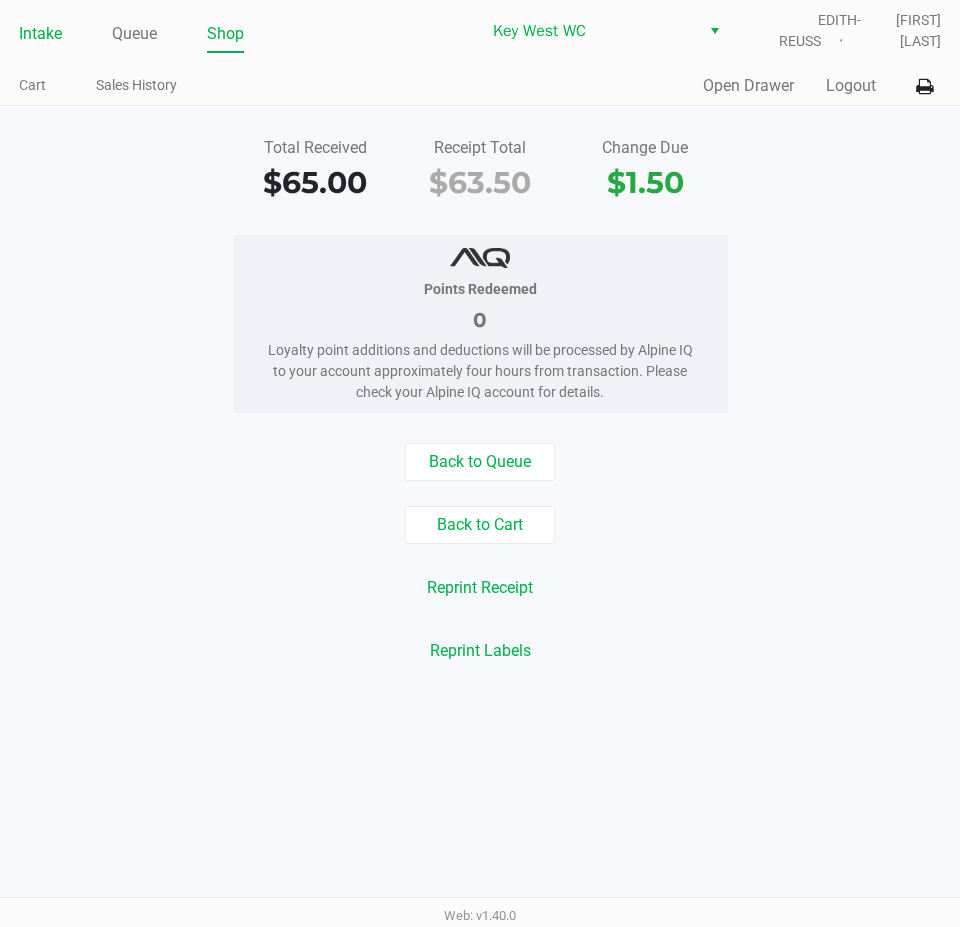 click on "Intake" 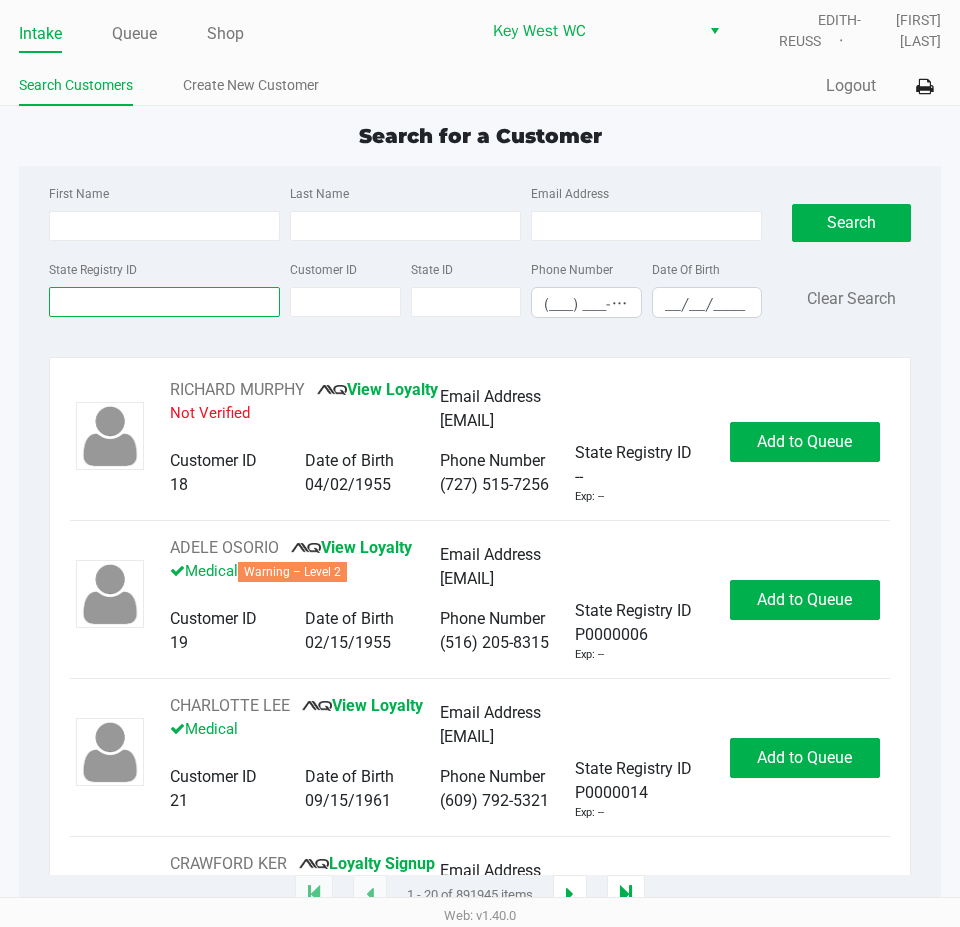 click on "State Registry ID" at bounding box center (164, 302) 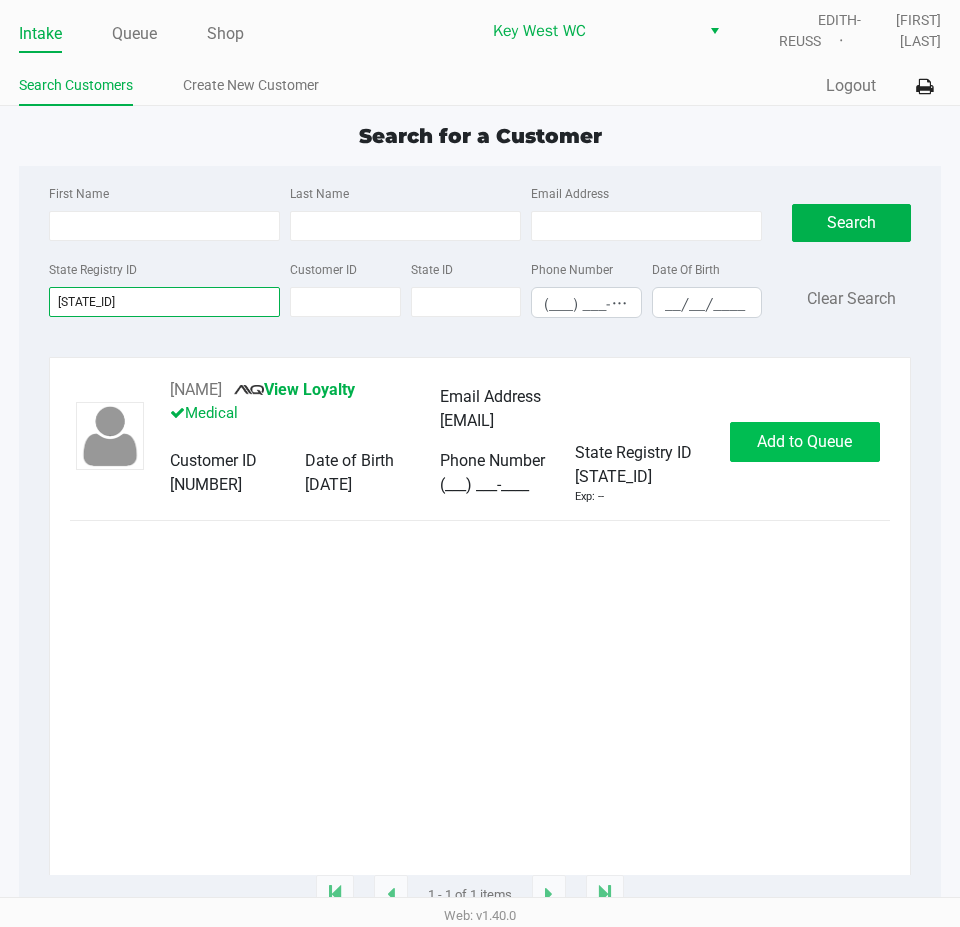 type on "[STATE_ID]" 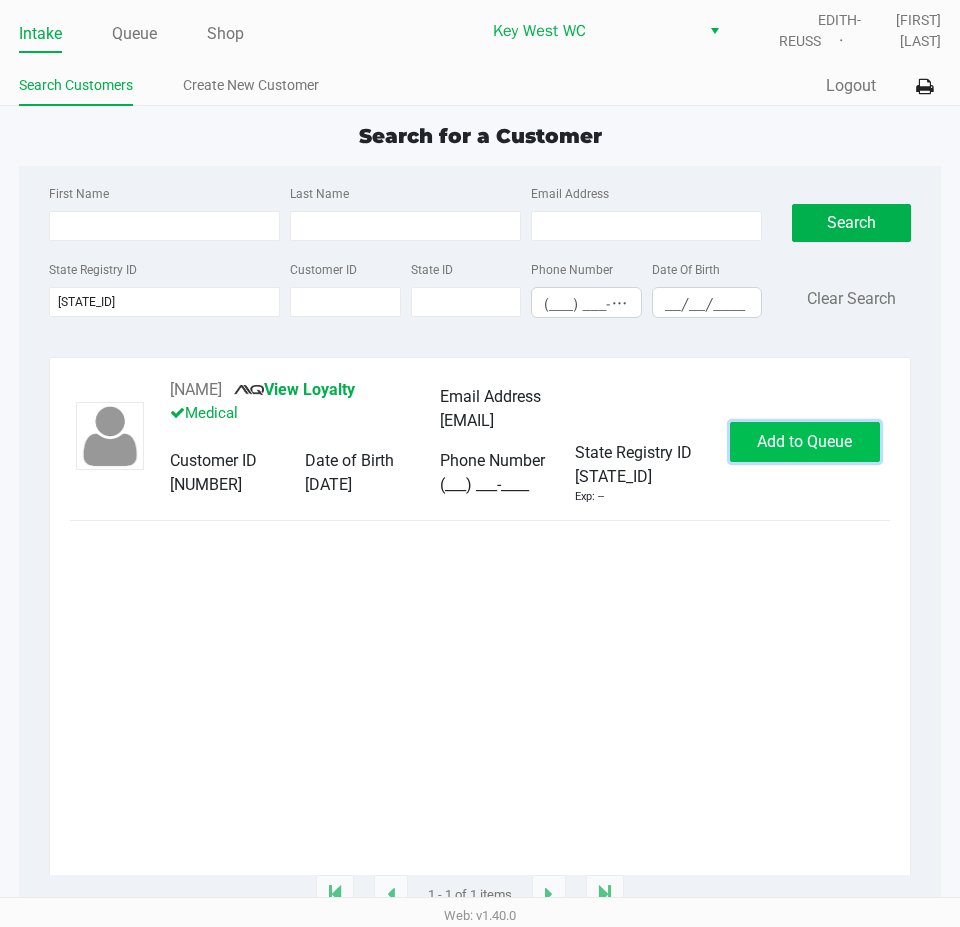 click on "Add to Queue" 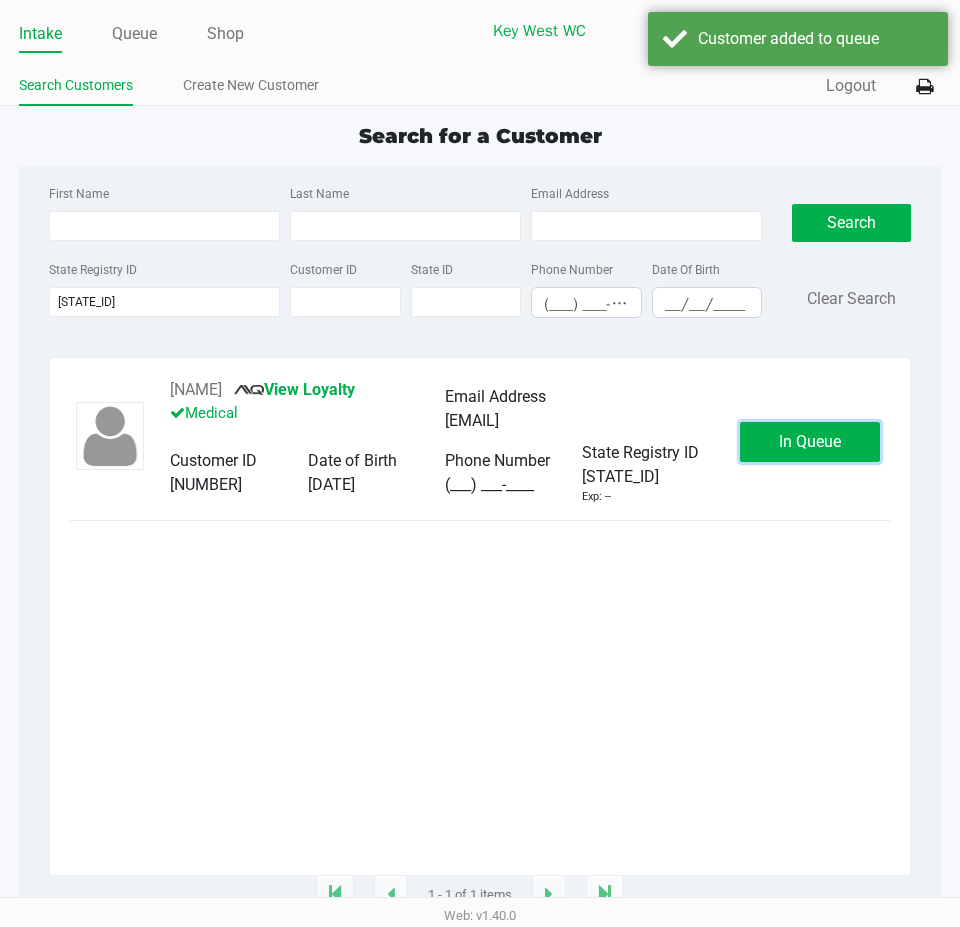 click on "In Queue" 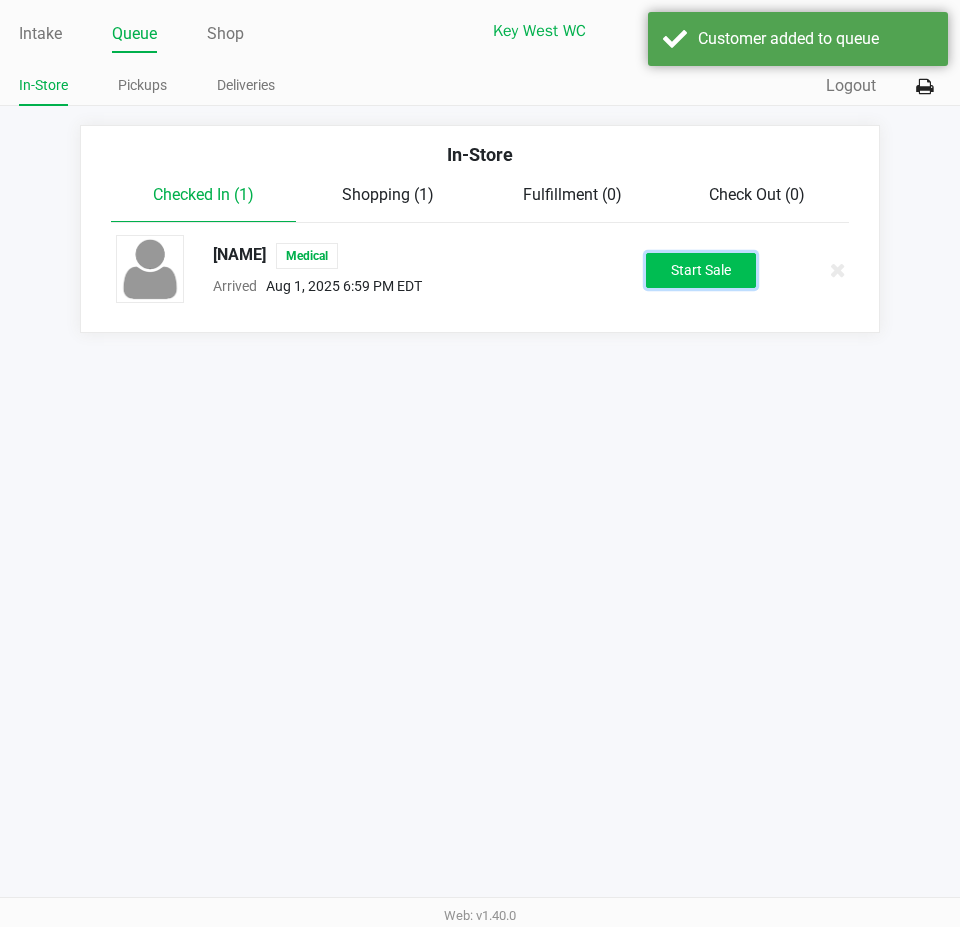 click on "Start Sale" 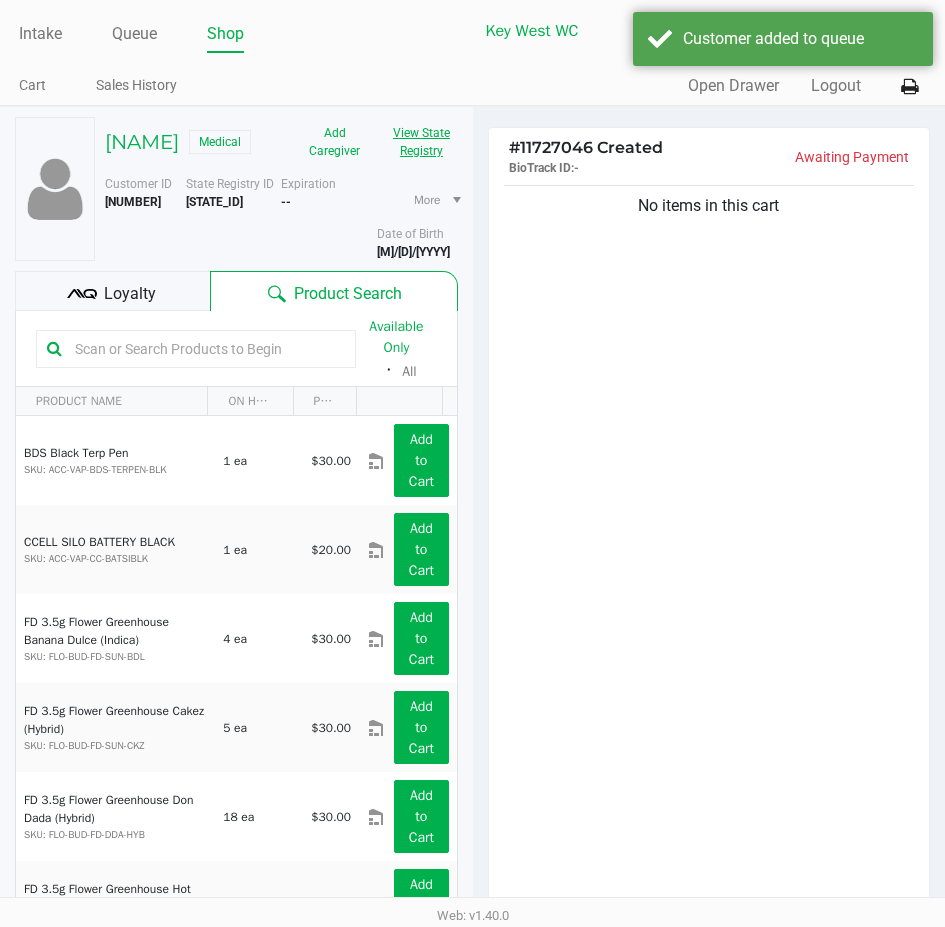 click on "View State Registry" 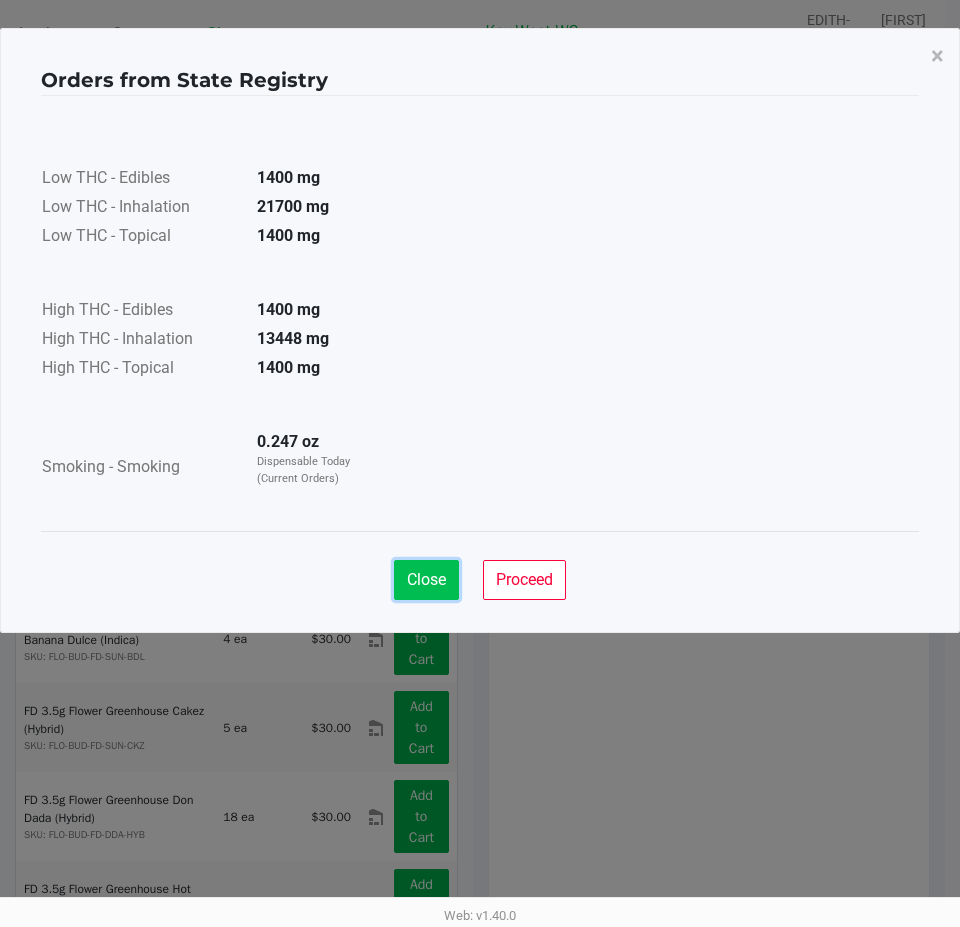click on "Close" 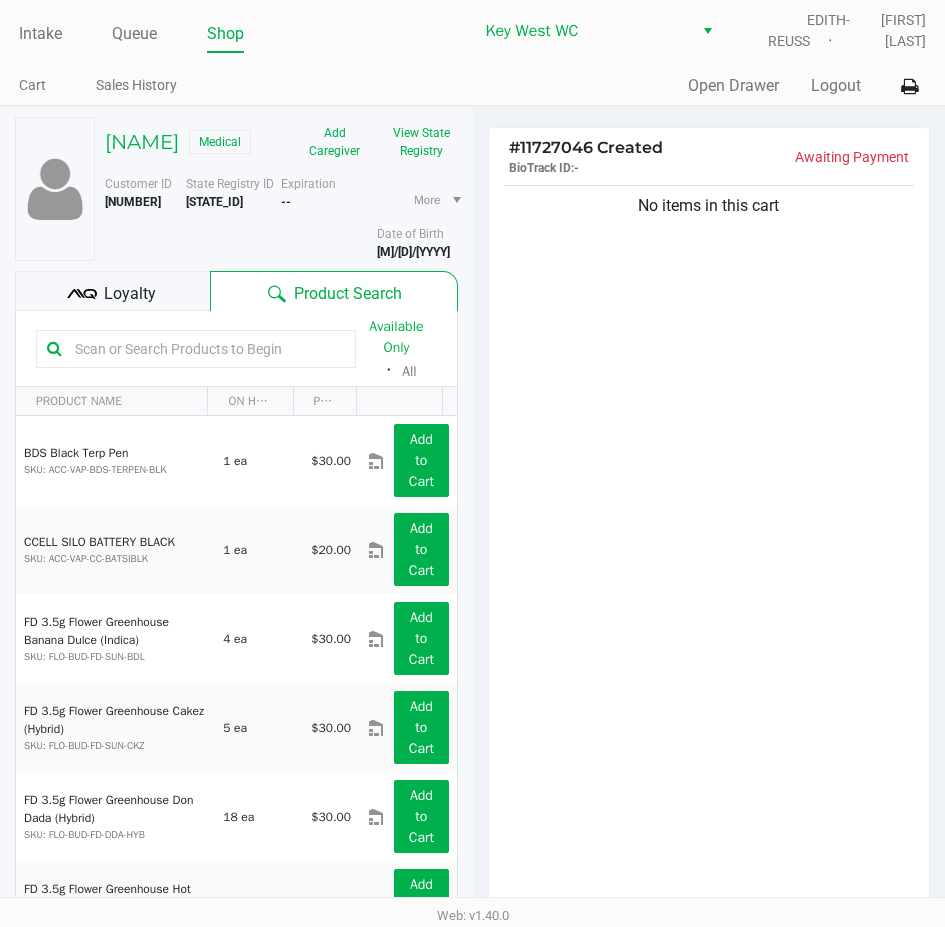 click on "No items in this cart" 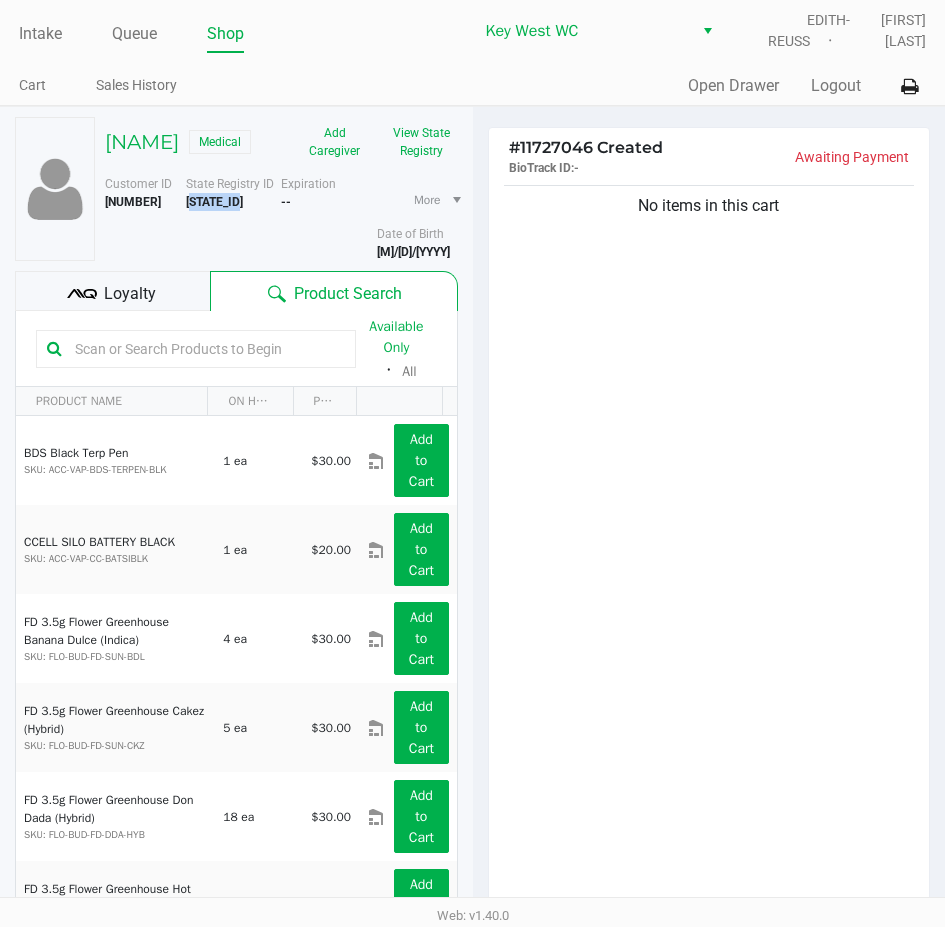 drag, startPoint x: 248, startPoint y: 227, endPoint x: 187, endPoint y: 231, distance: 61.13101 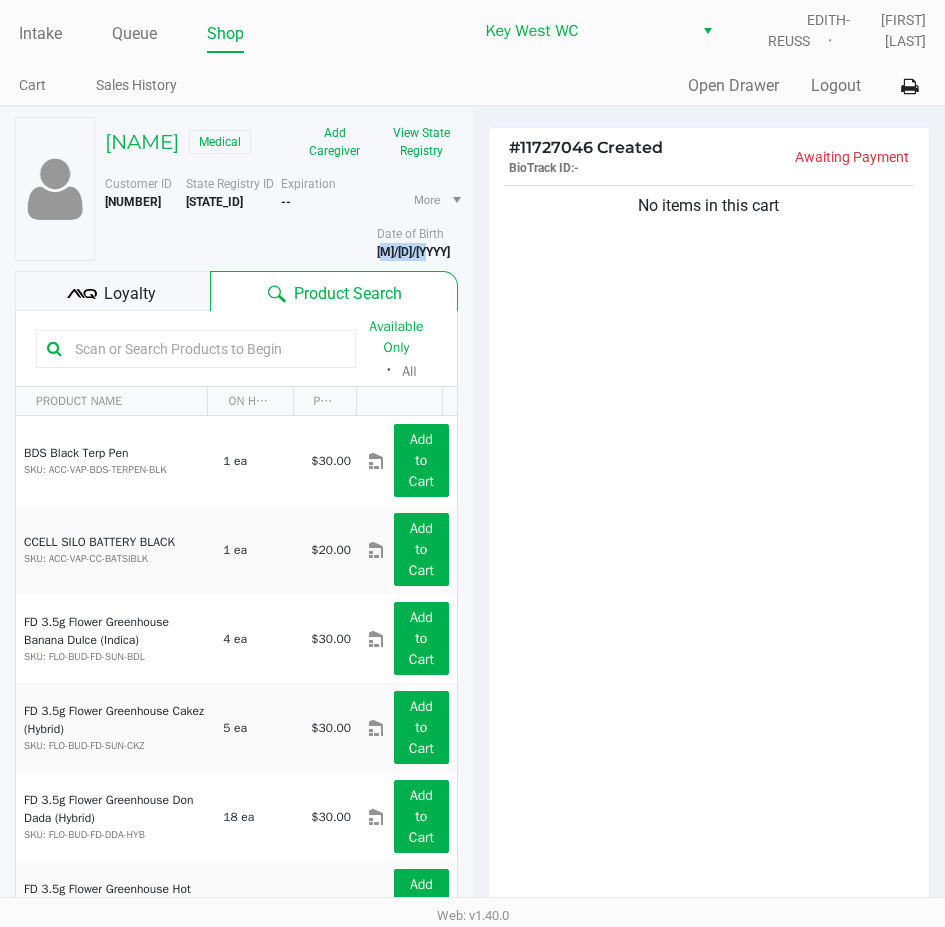 drag, startPoint x: 436, startPoint y: 278, endPoint x: 379, endPoint y: 282, distance: 57.14018 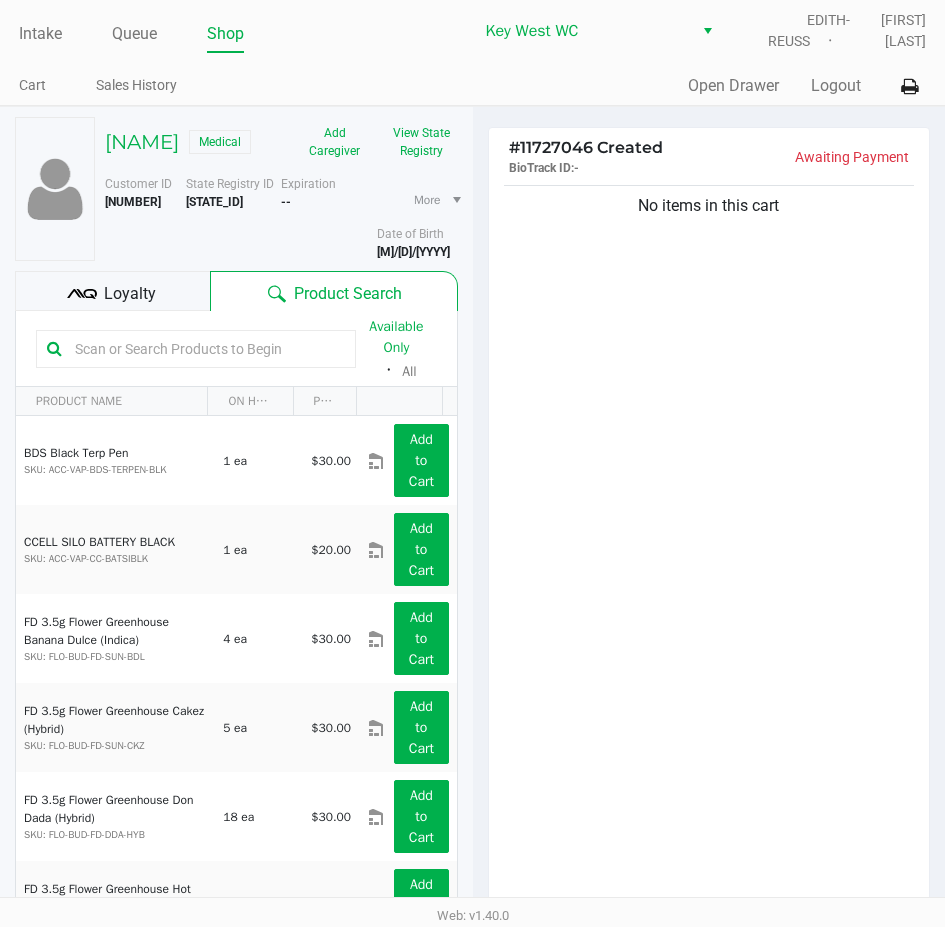 click 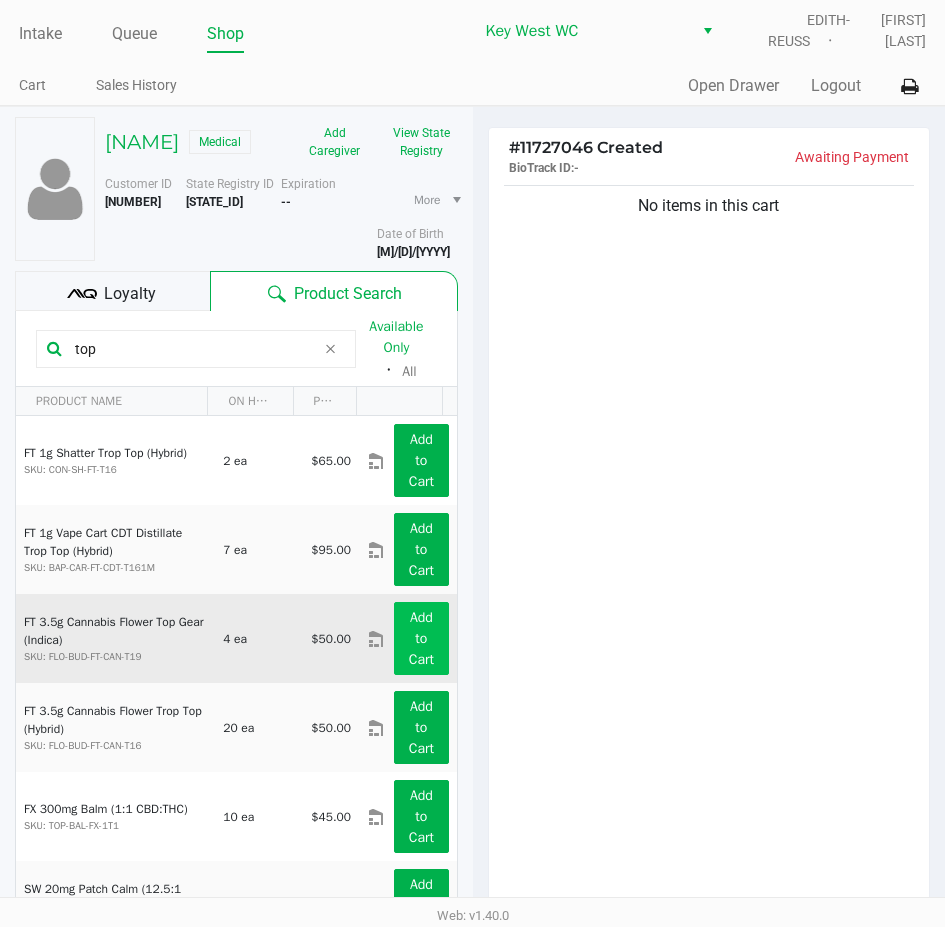type on "top" 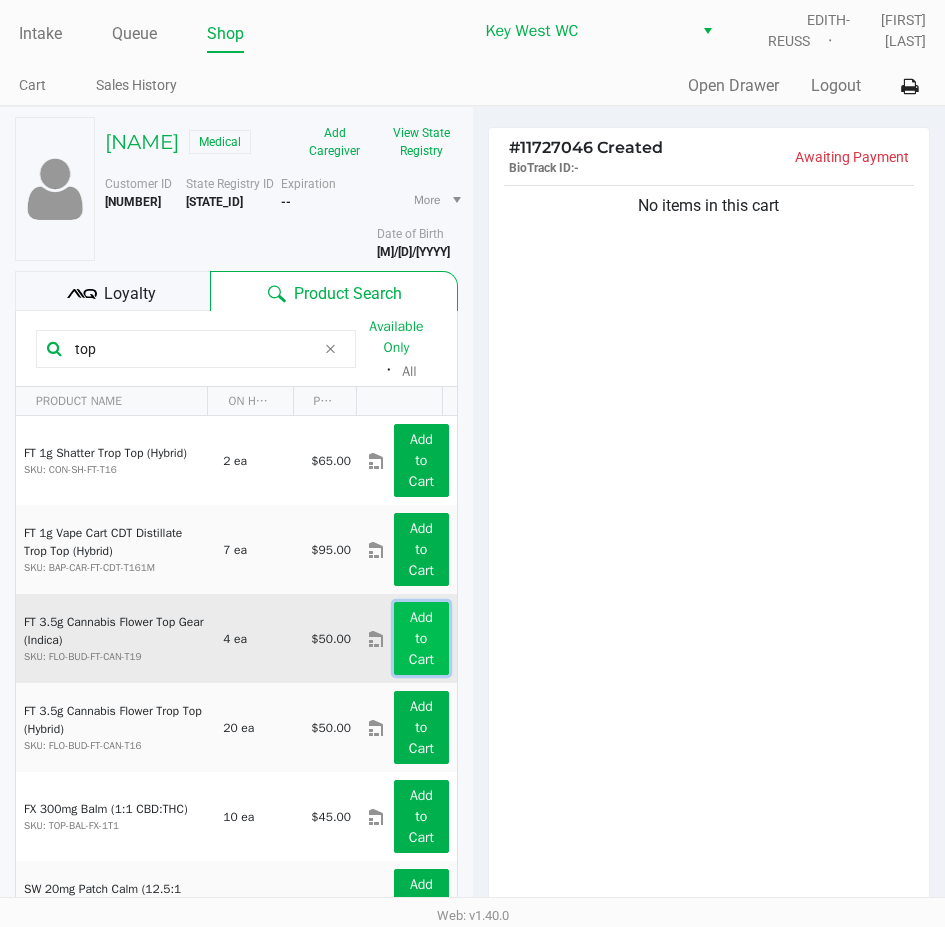 click on "Add to Cart" 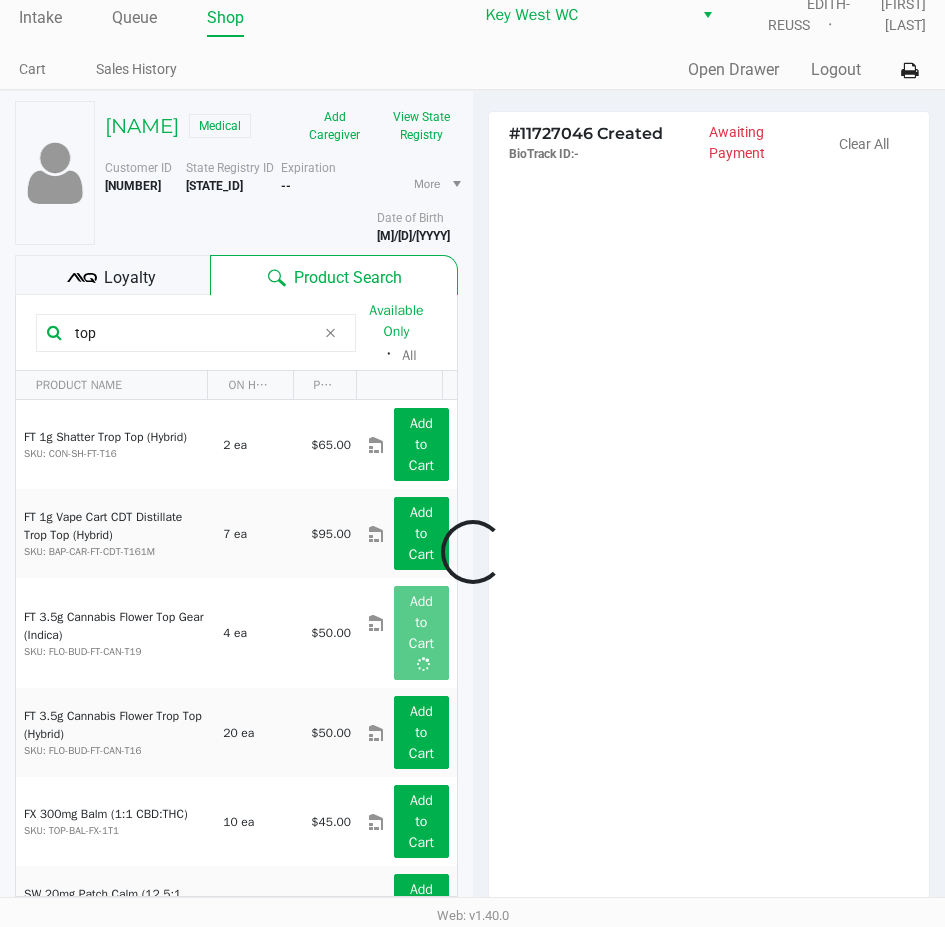 scroll, scrollTop: 213, scrollLeft: 0, axis: vertical 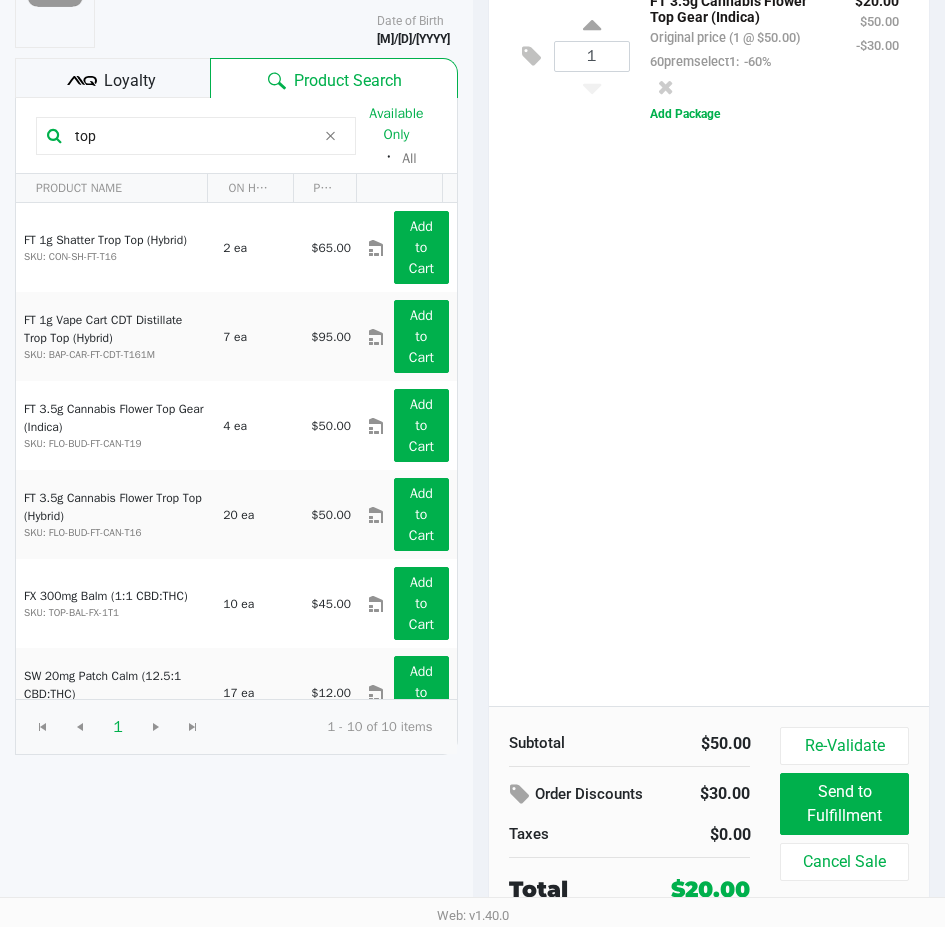 click on "1 FT 3.5g Cannabis Flower Top Gear (Indica) Original price (1 @ $50.00) 60premselect1: -60% $20.00 $50.00 -$30.00 Add Package" 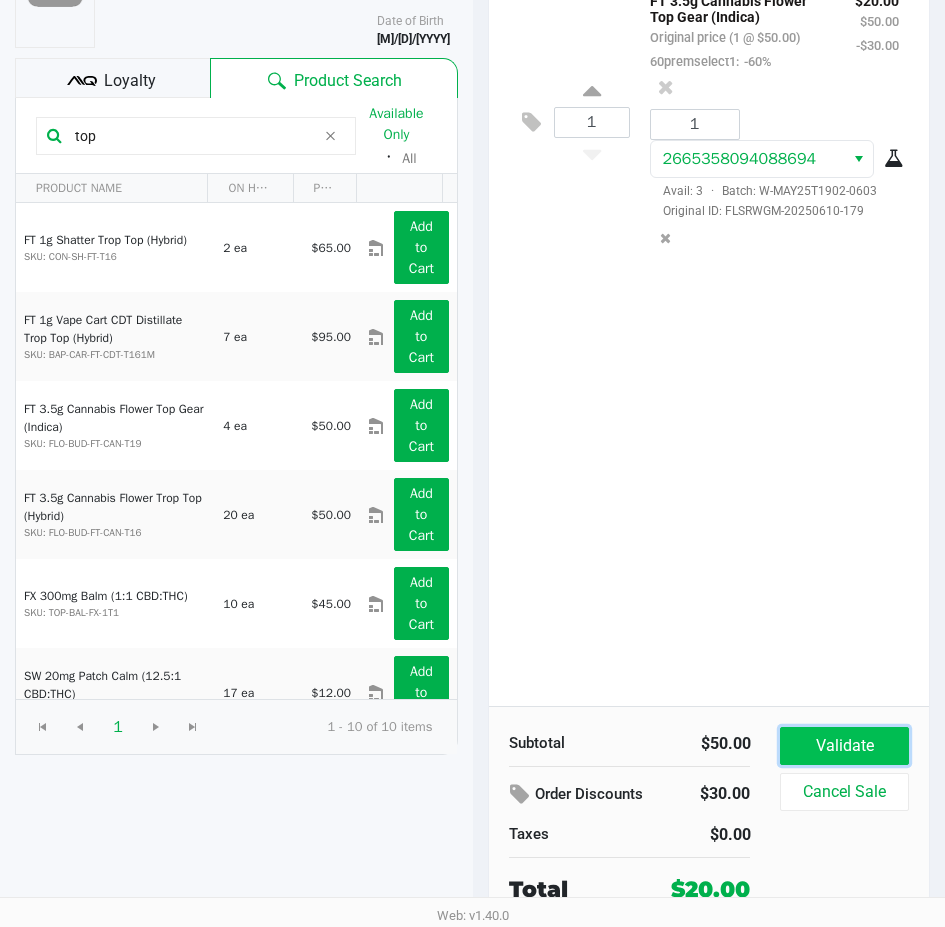 click on "Validate" 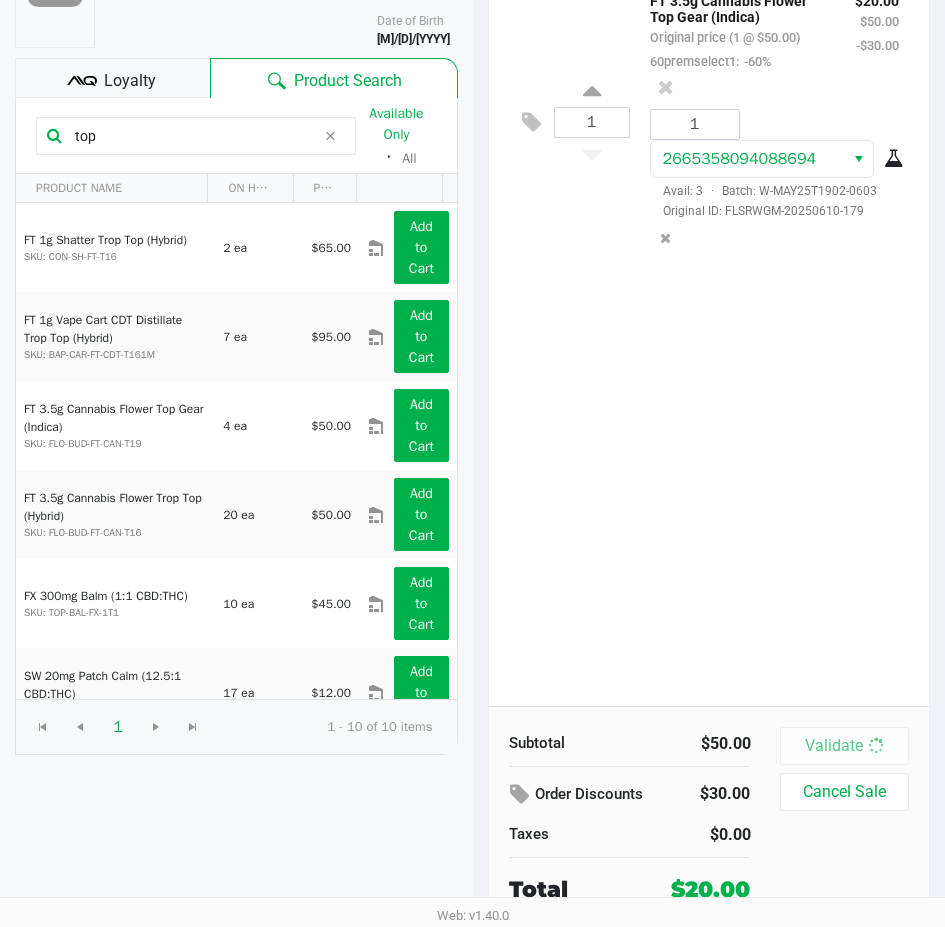 scroll, scrollTop: 0, scrollLeft: 0, axis: both 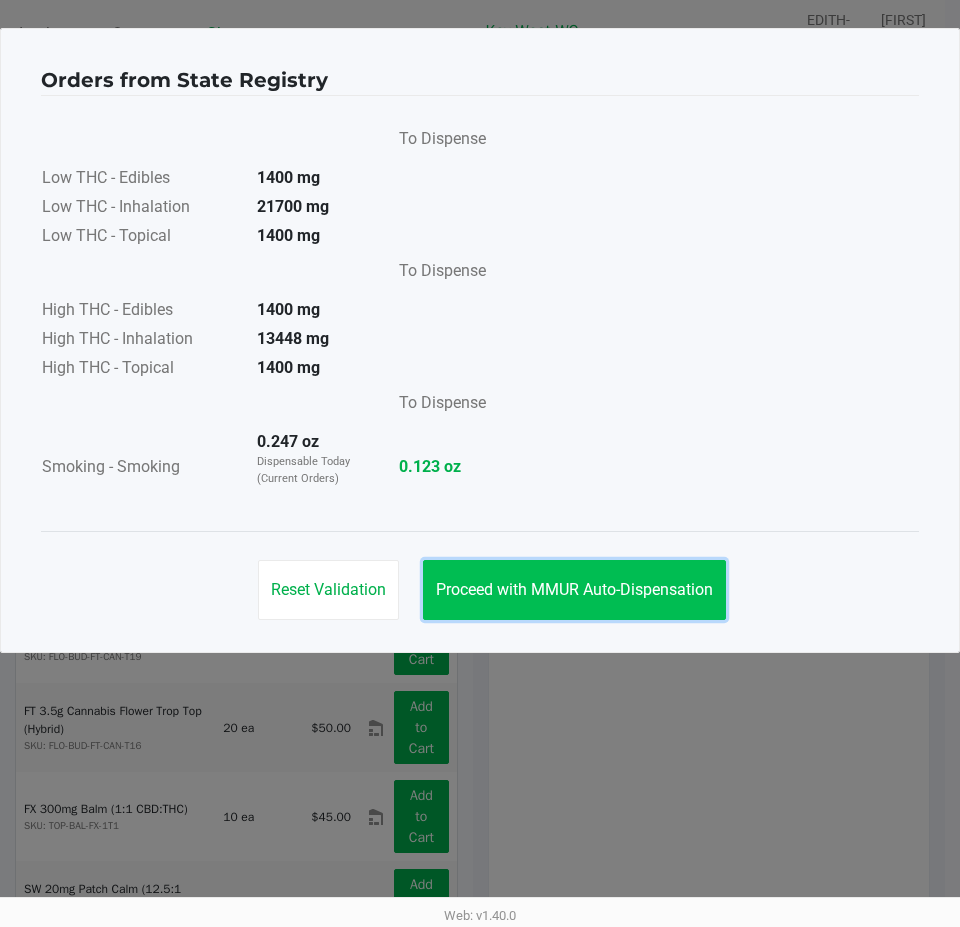 click on "Proceed with MMUR Auto-Dispensation" 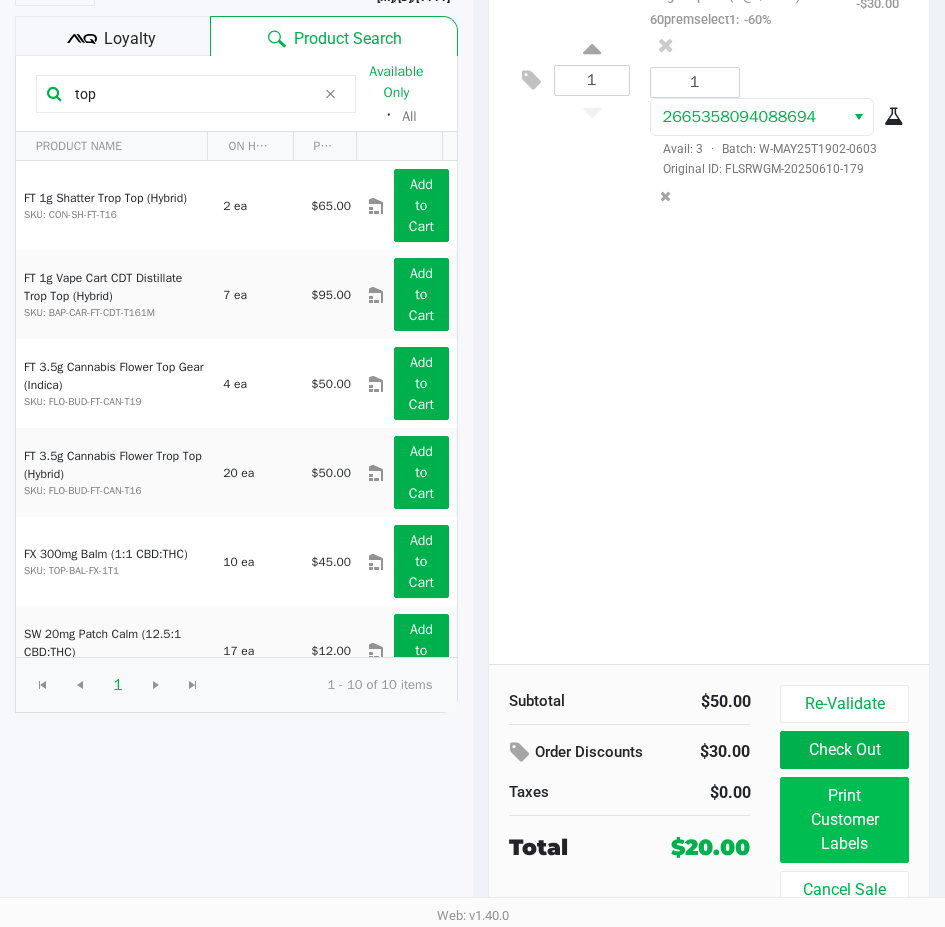 scroll, scrollTop: 258, scrollLeft: 0, axis: vertical 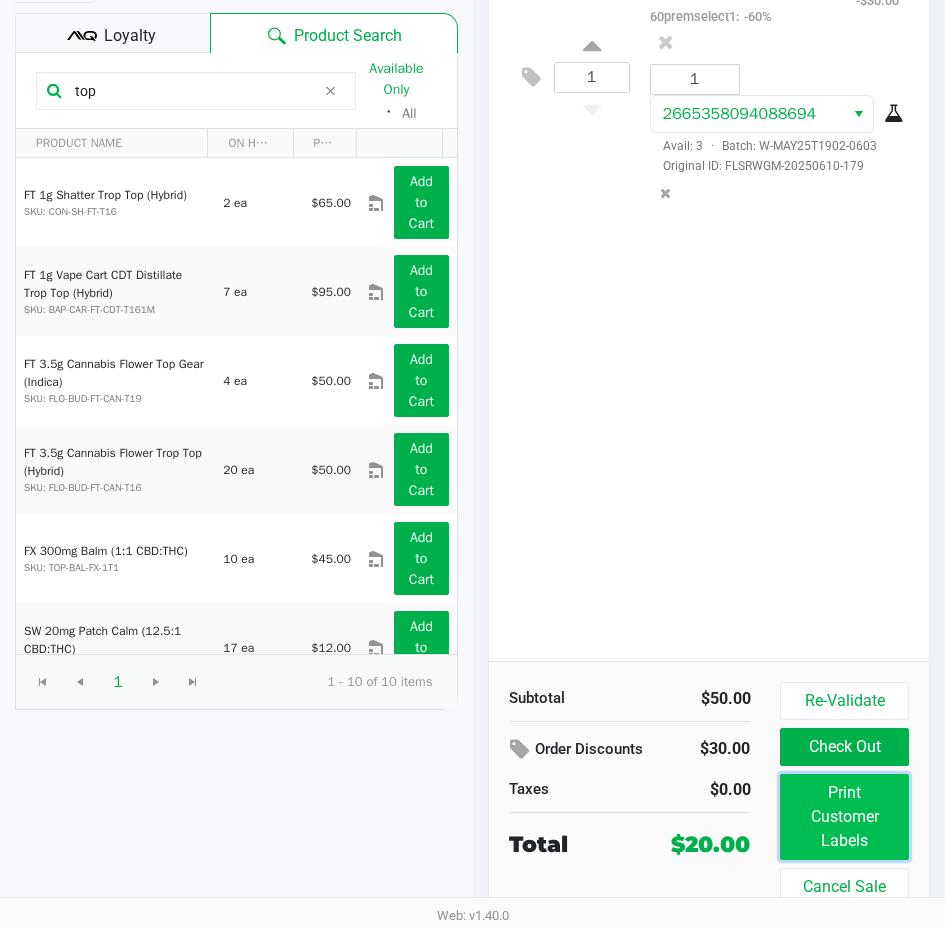 click on "Print Customer Labels" 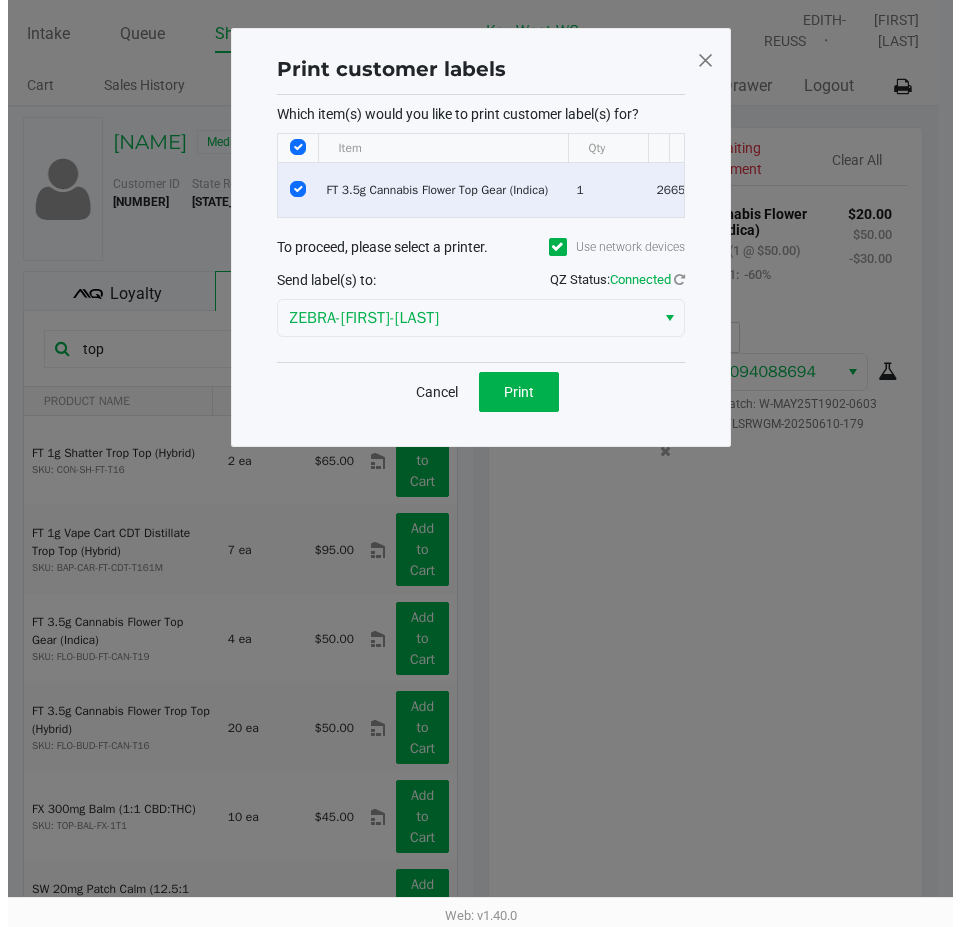 scroll, scrollTop: 0, scrollLeft: 0, axis: both 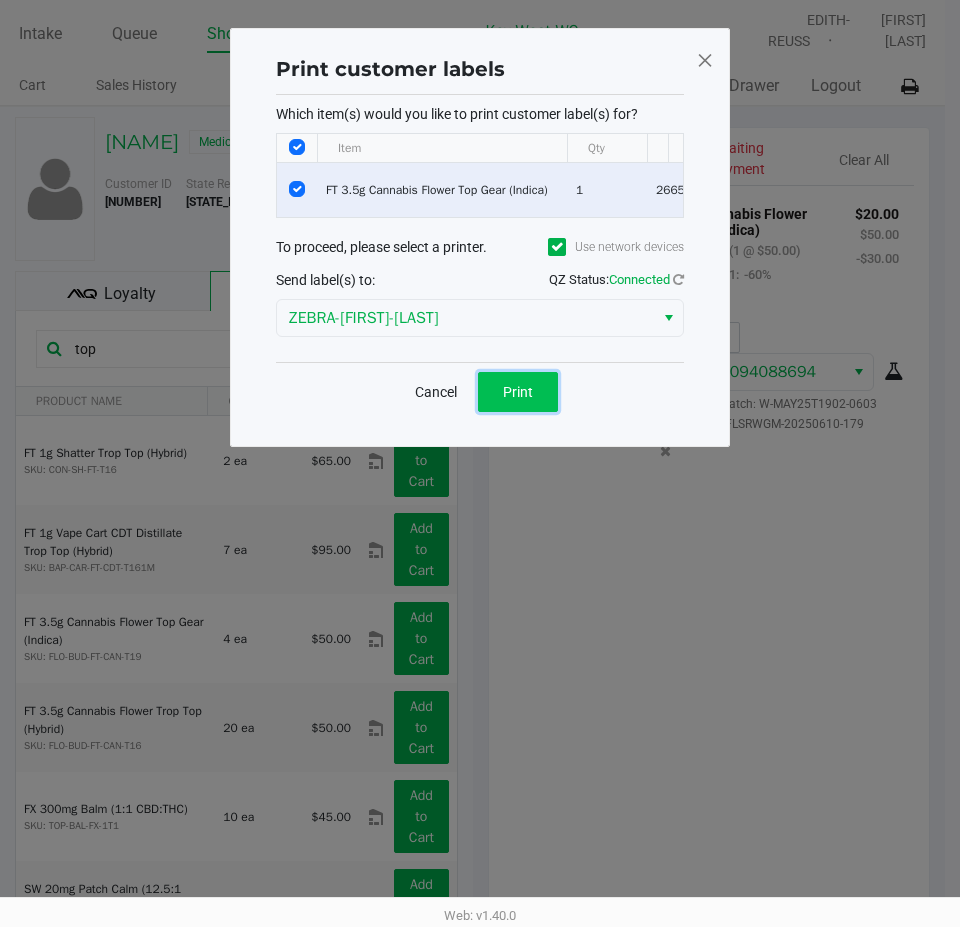 click on "Print" 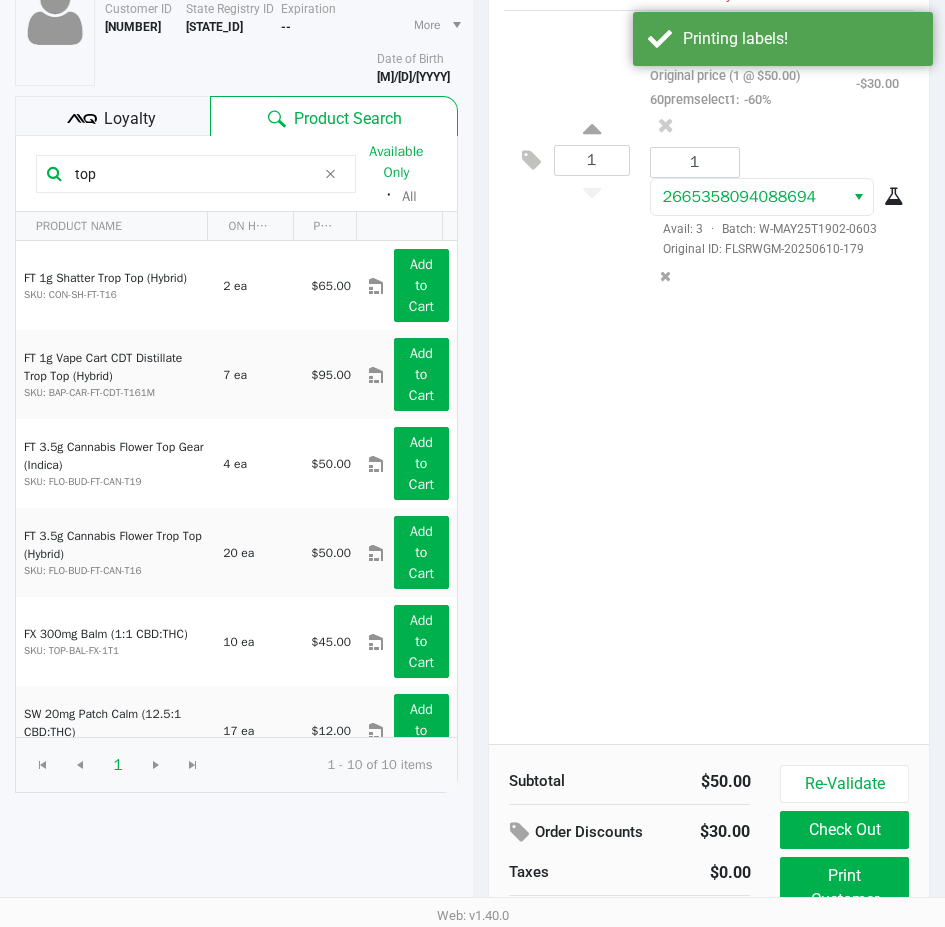 scroll, scrollTop: 258, scrollLeft: 0, axis: vertical 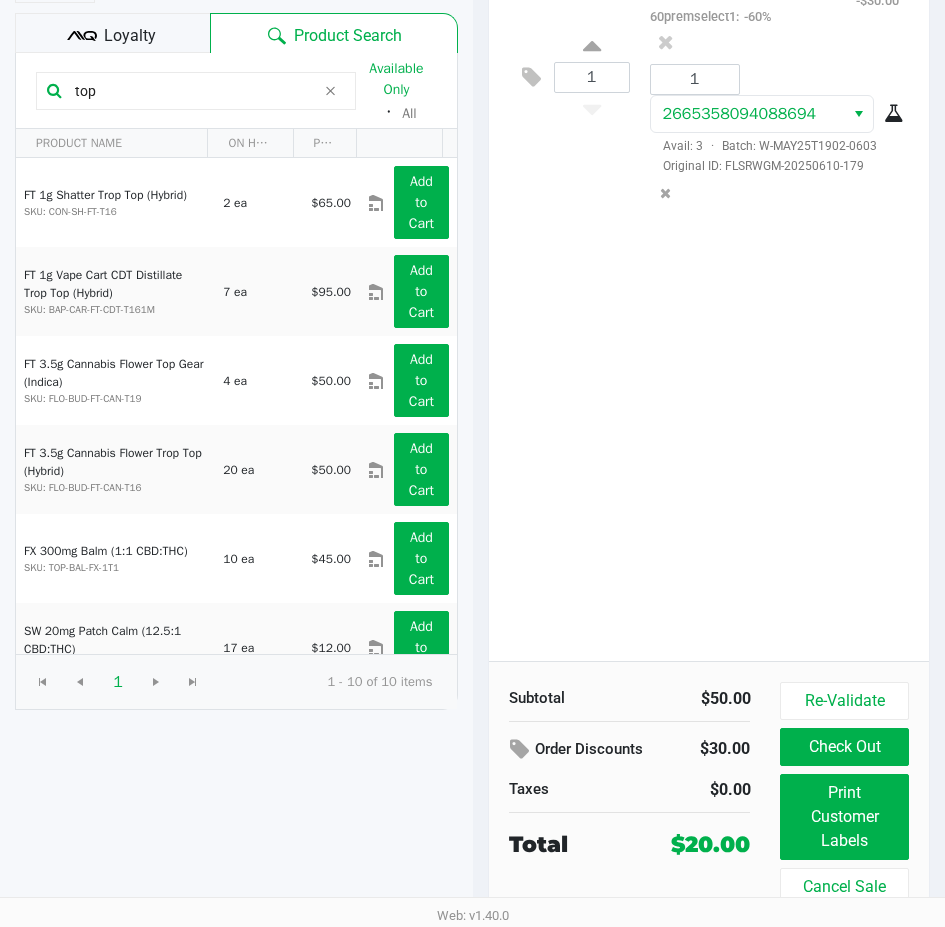 drag, startPoint x: 534, startPoint y: 483, endPoint x: 583, endPoint y: 543, distance: 77.46612 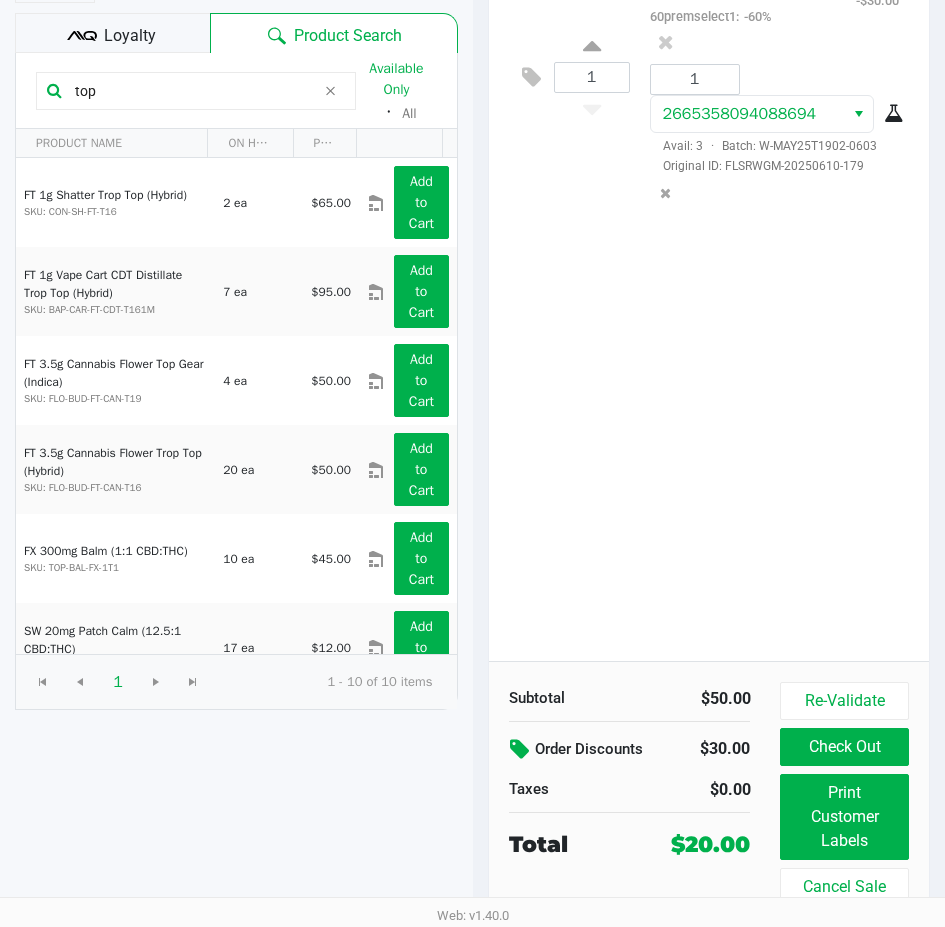 click 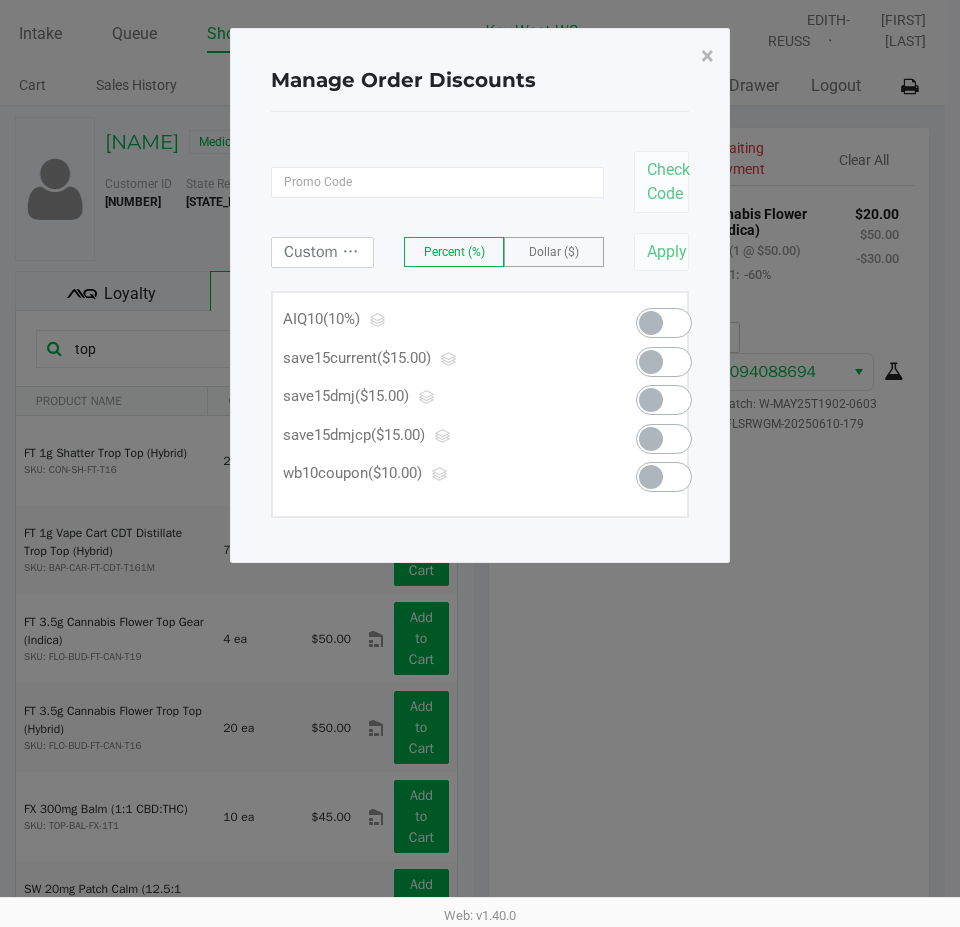 click at bounding box center (664, 362) 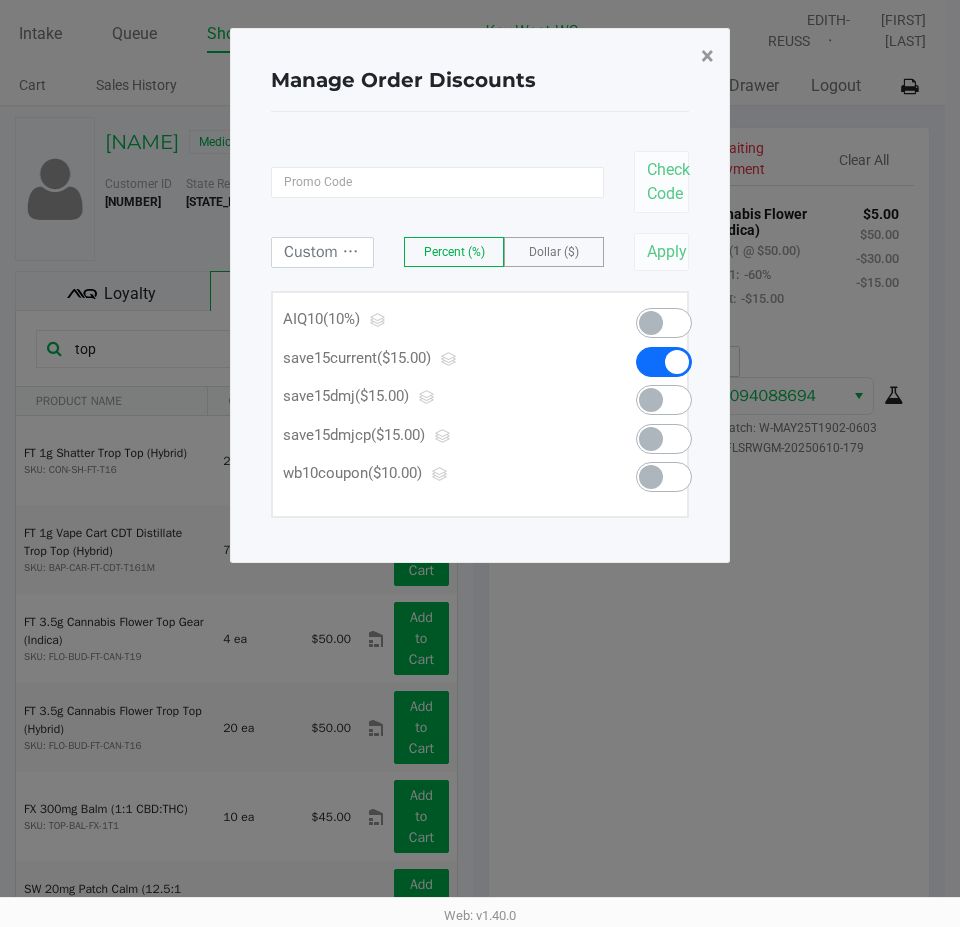 click on "×" 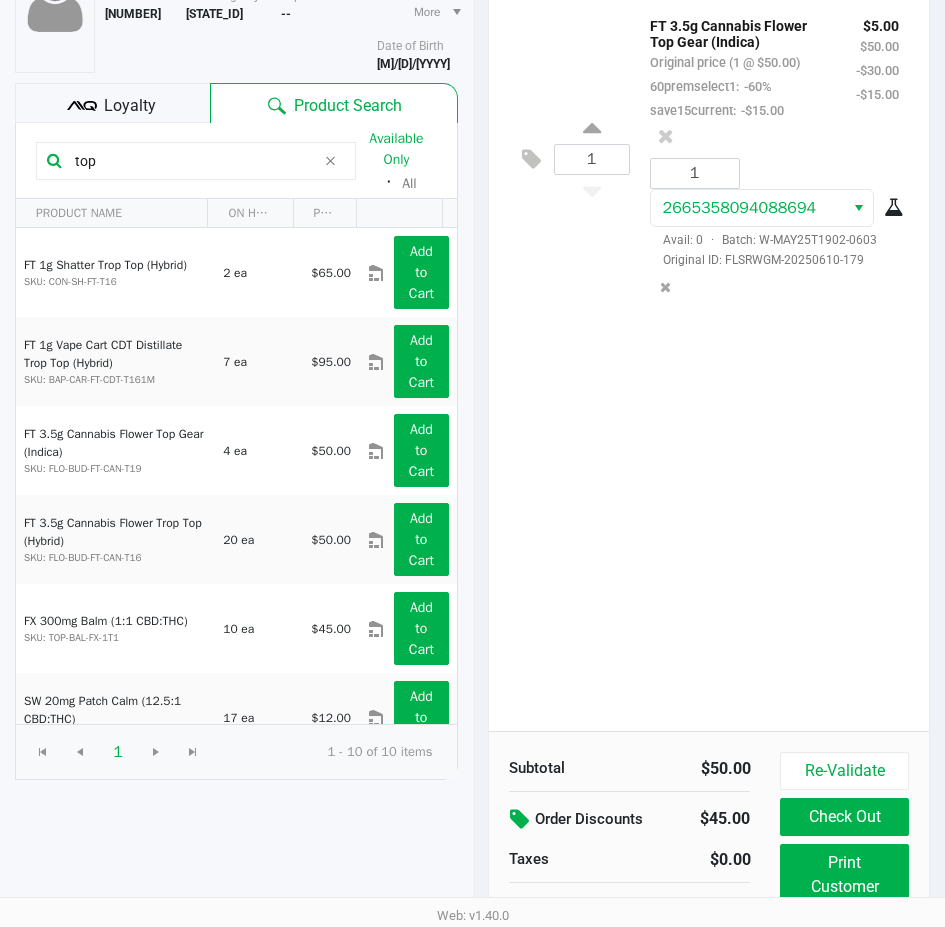 scroll, scrollTop: 258, scrollLeft: 0, axis: vertical 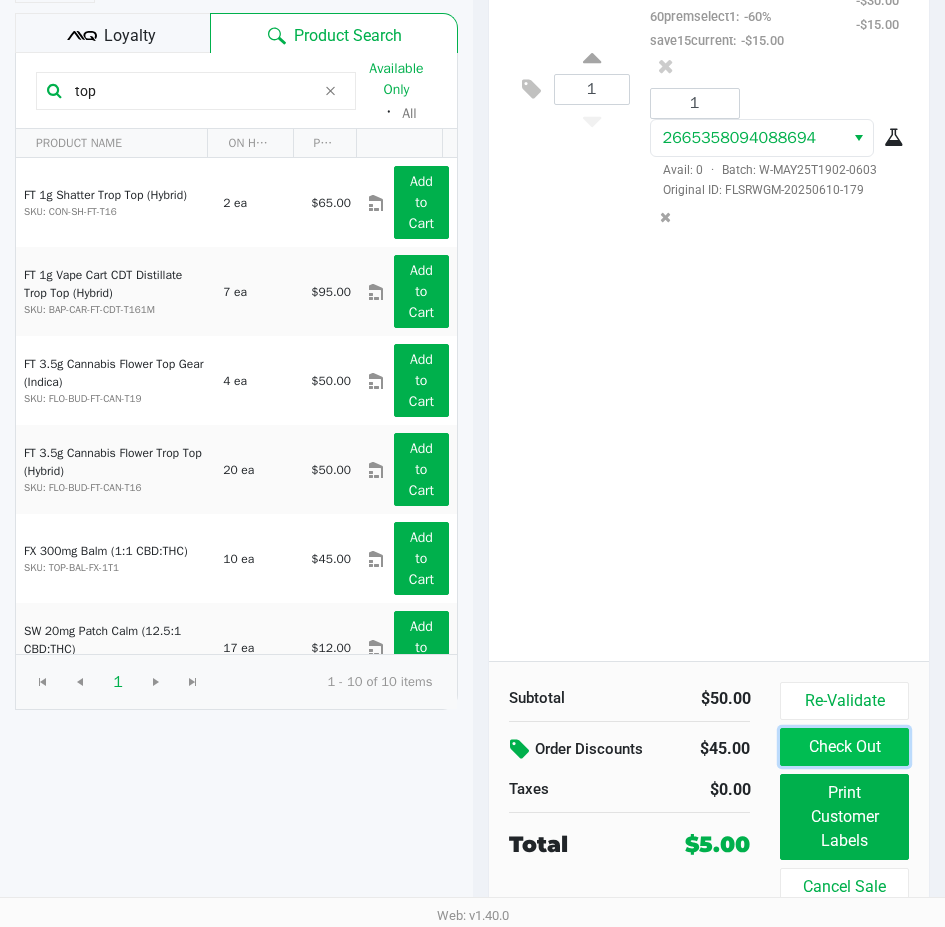 click on "Check Out" 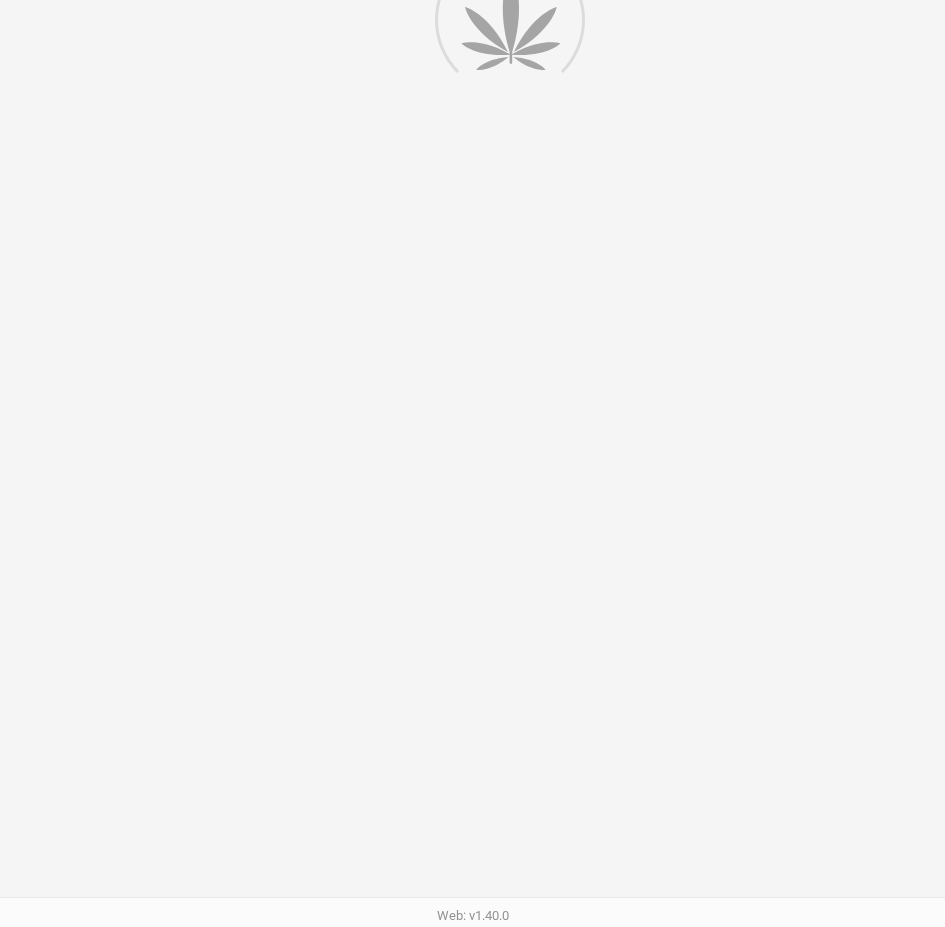 scroll, scrollTop: 0, scrollLeft: 0, axis: both 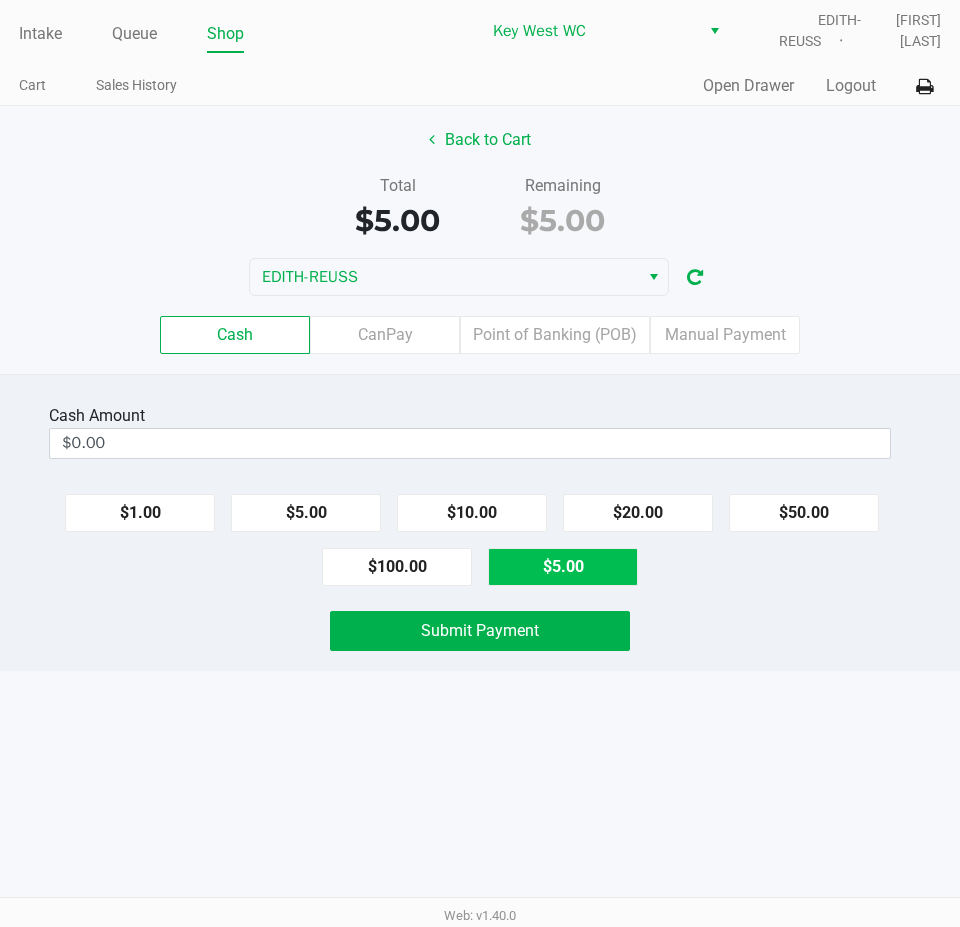 click on "$5.00" 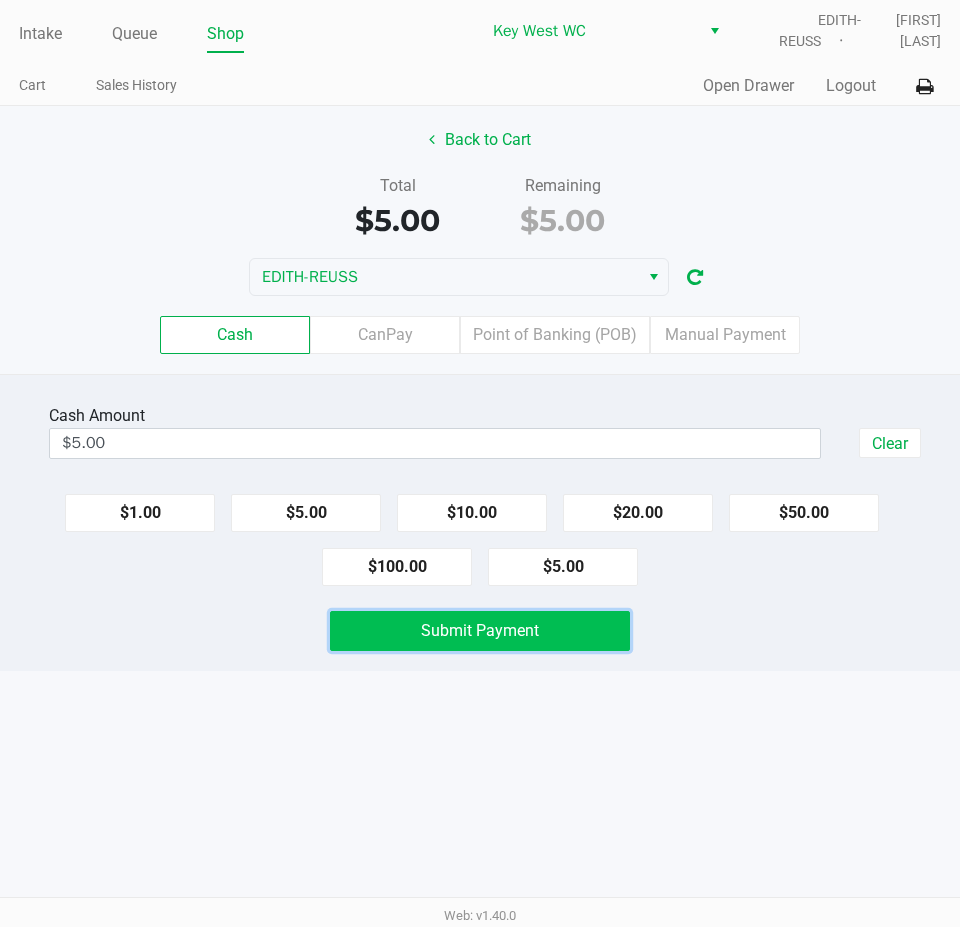 click on "Submit Payment" 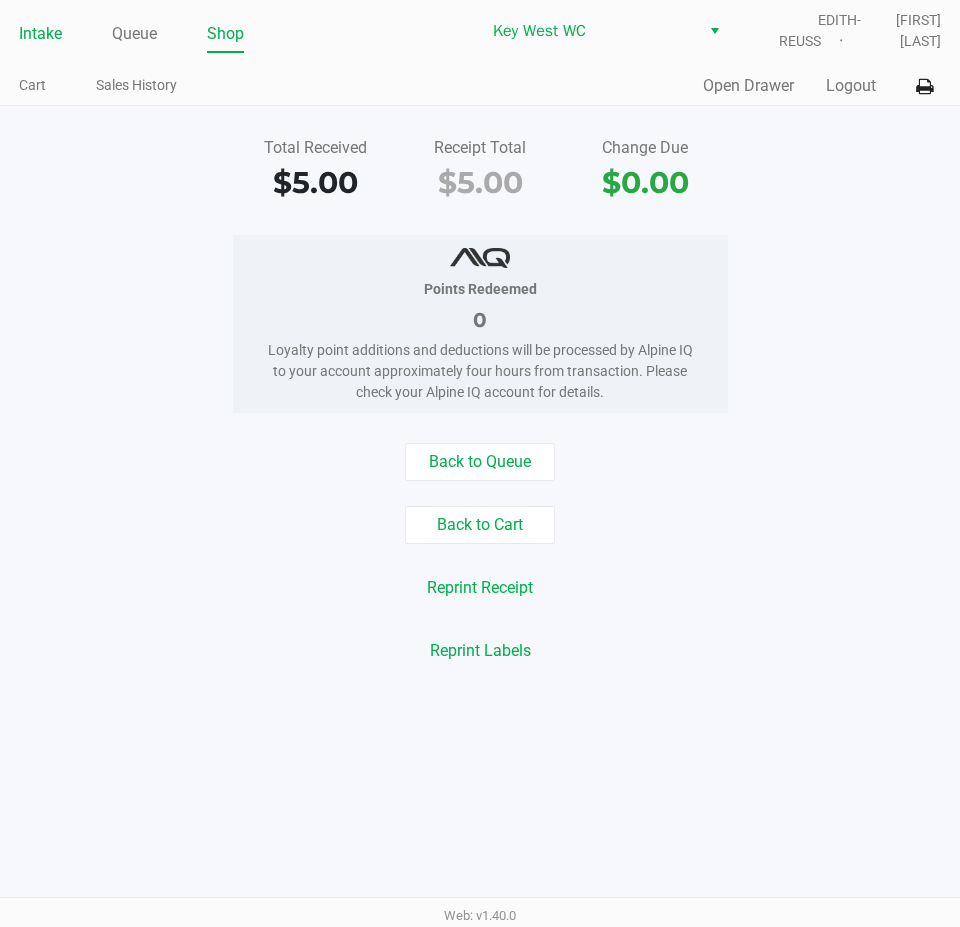 click on "Intake" 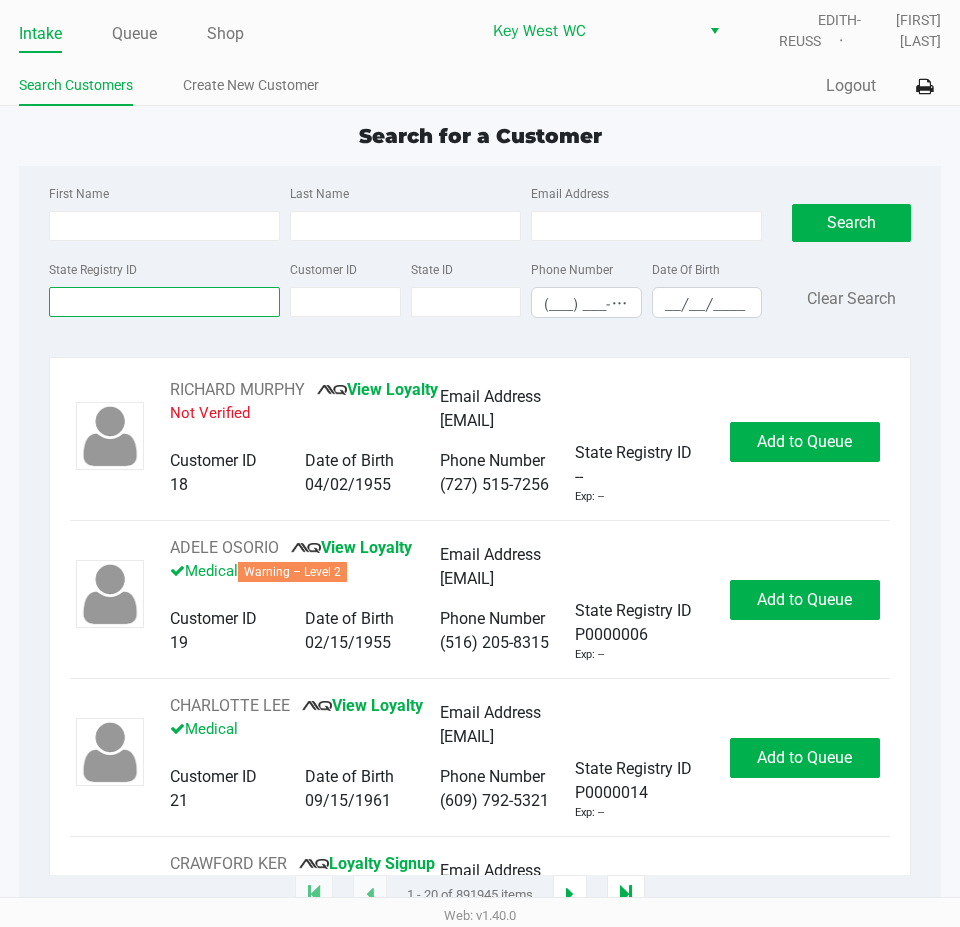 click on "State Registry ID" at bounding box center [164, 302] 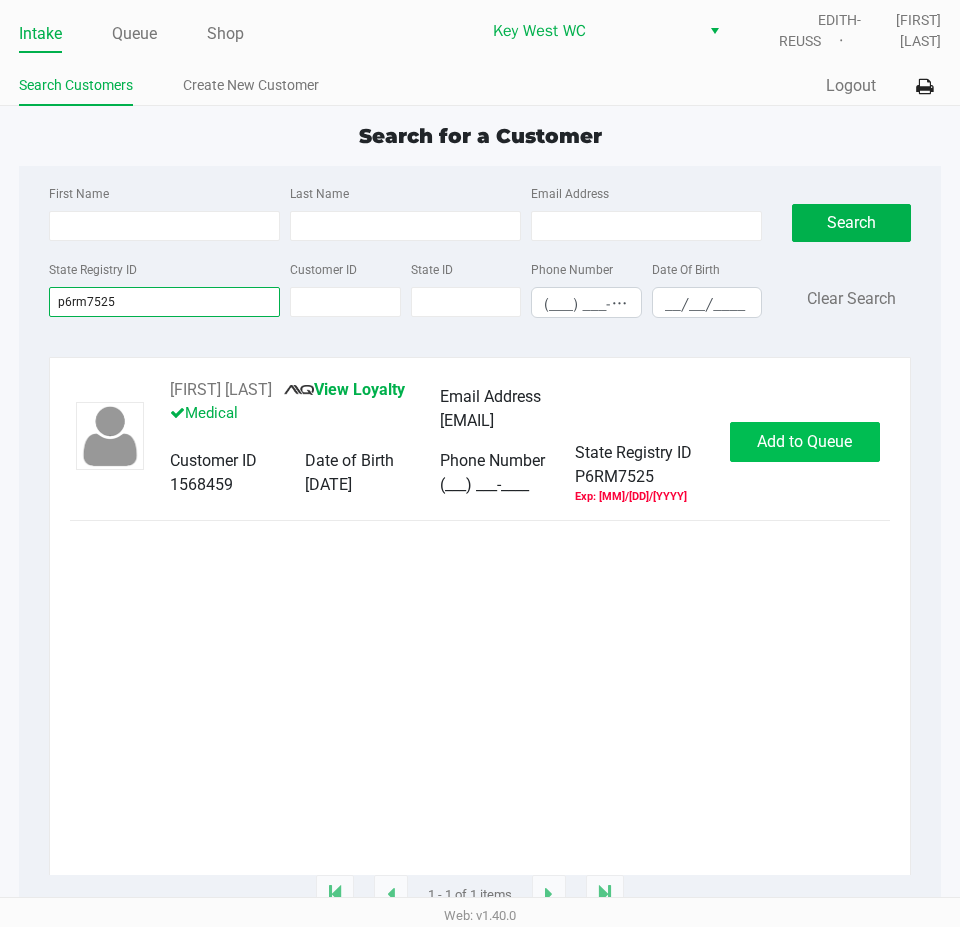 type on "p6rm7525" 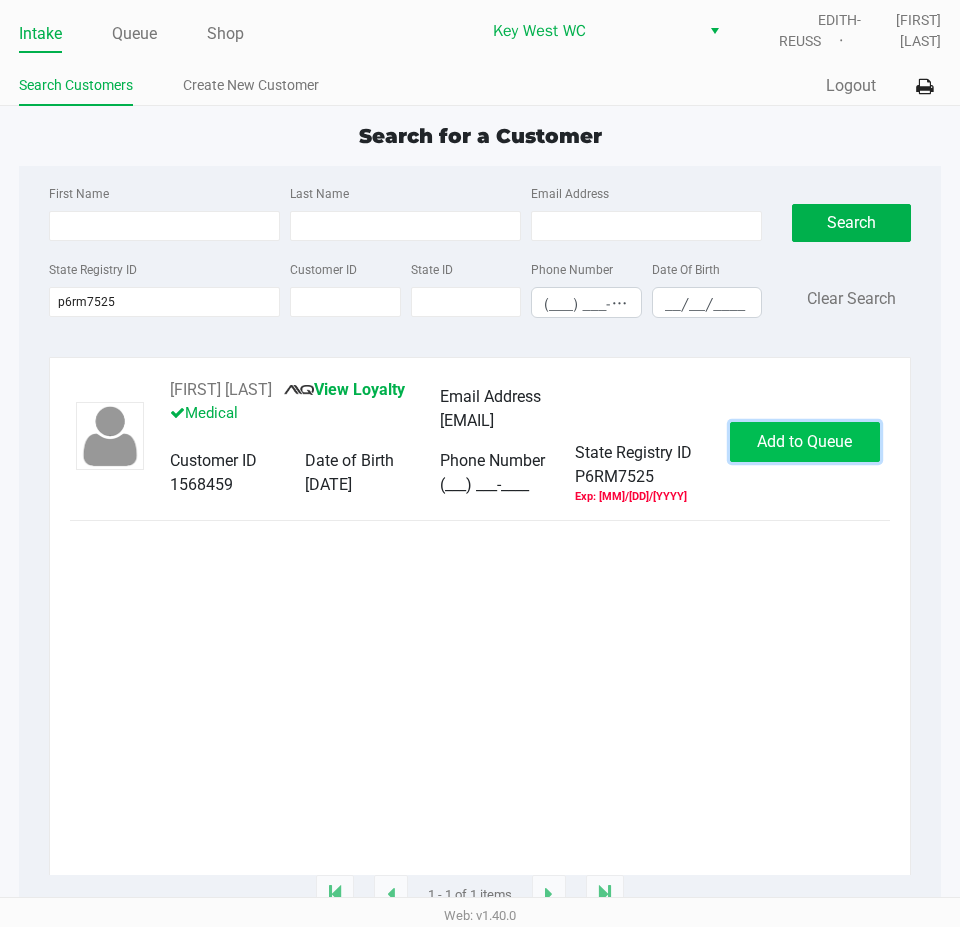 click on "Add to Queue" 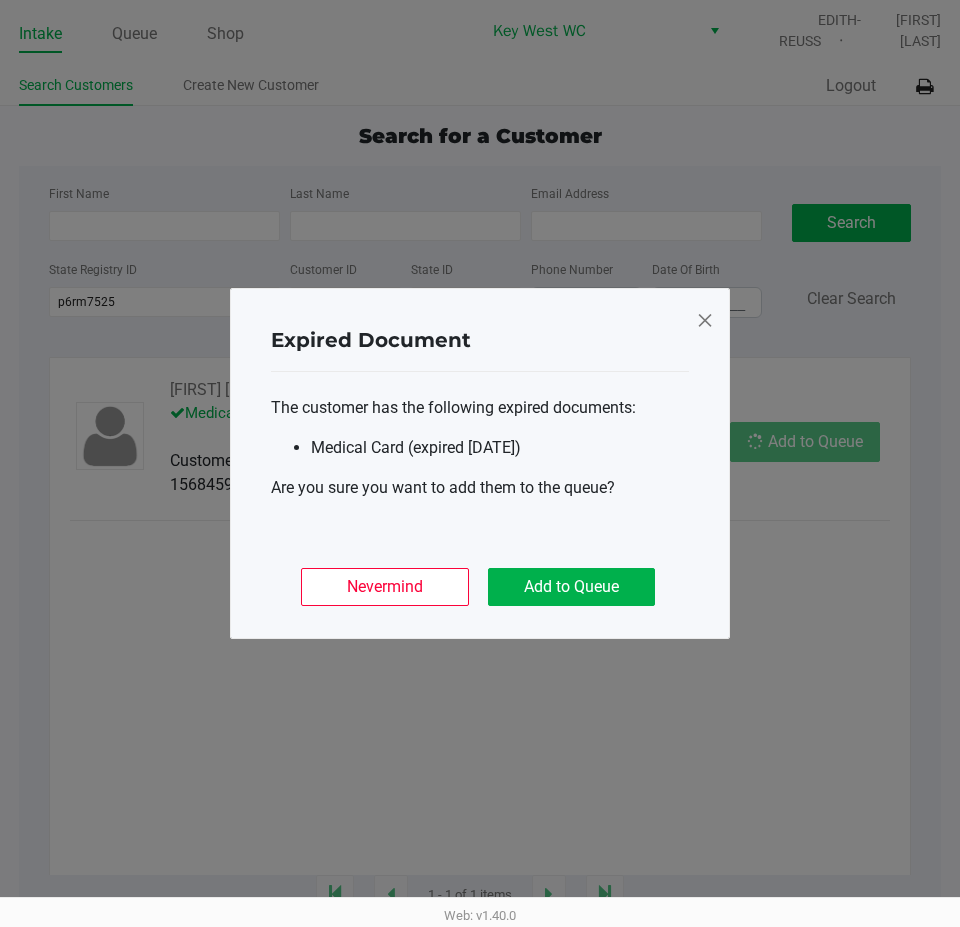click on "Nevermind   Add to Queue" 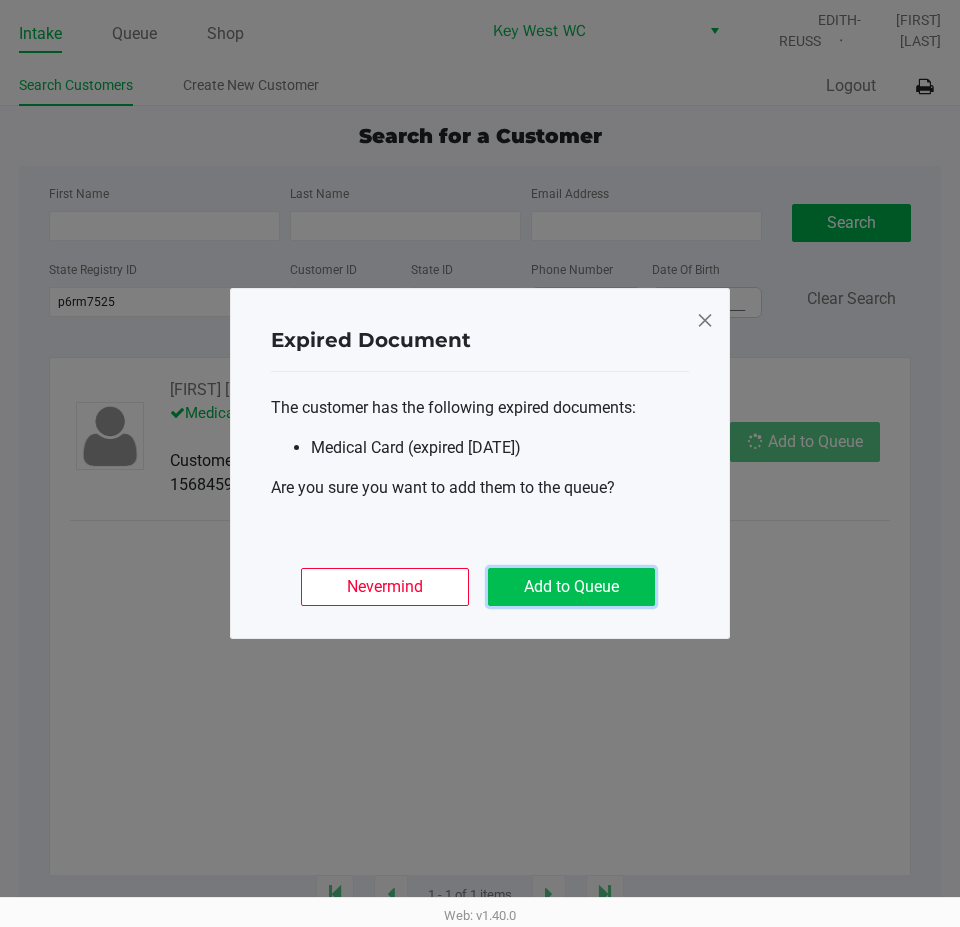 click on "Add to Queue" 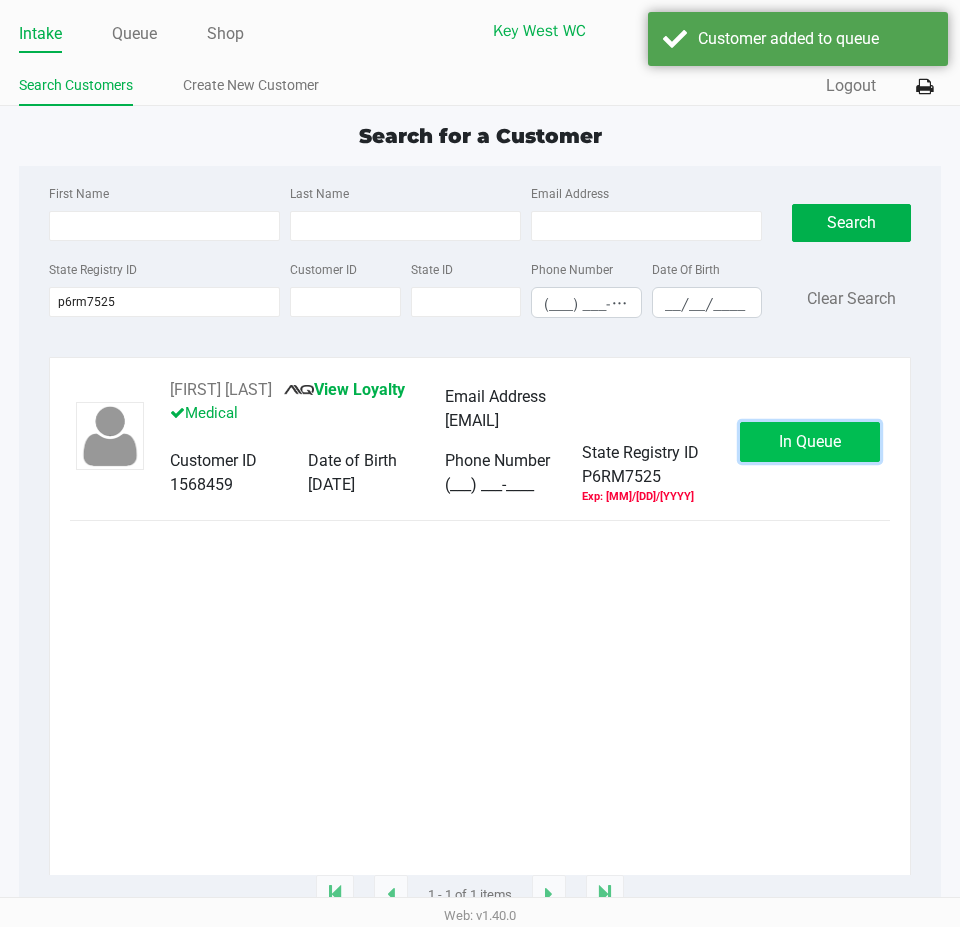 click on "In Queue" 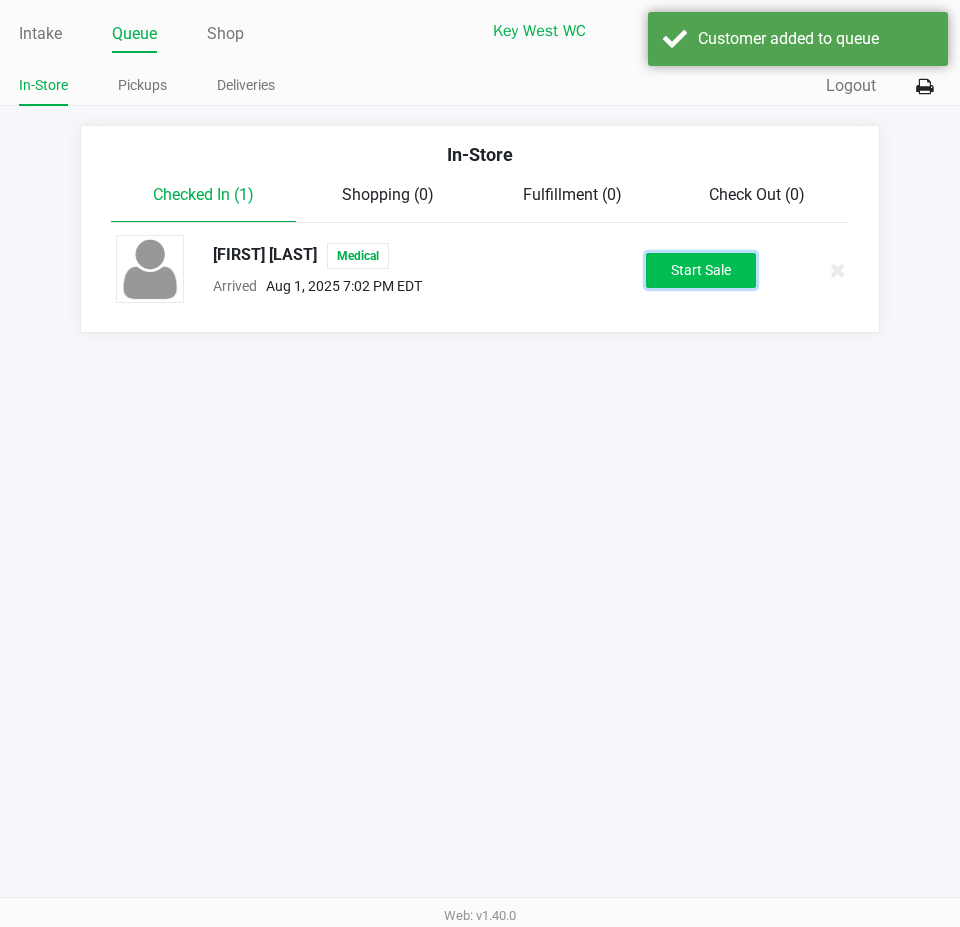 click on "Start Sale" 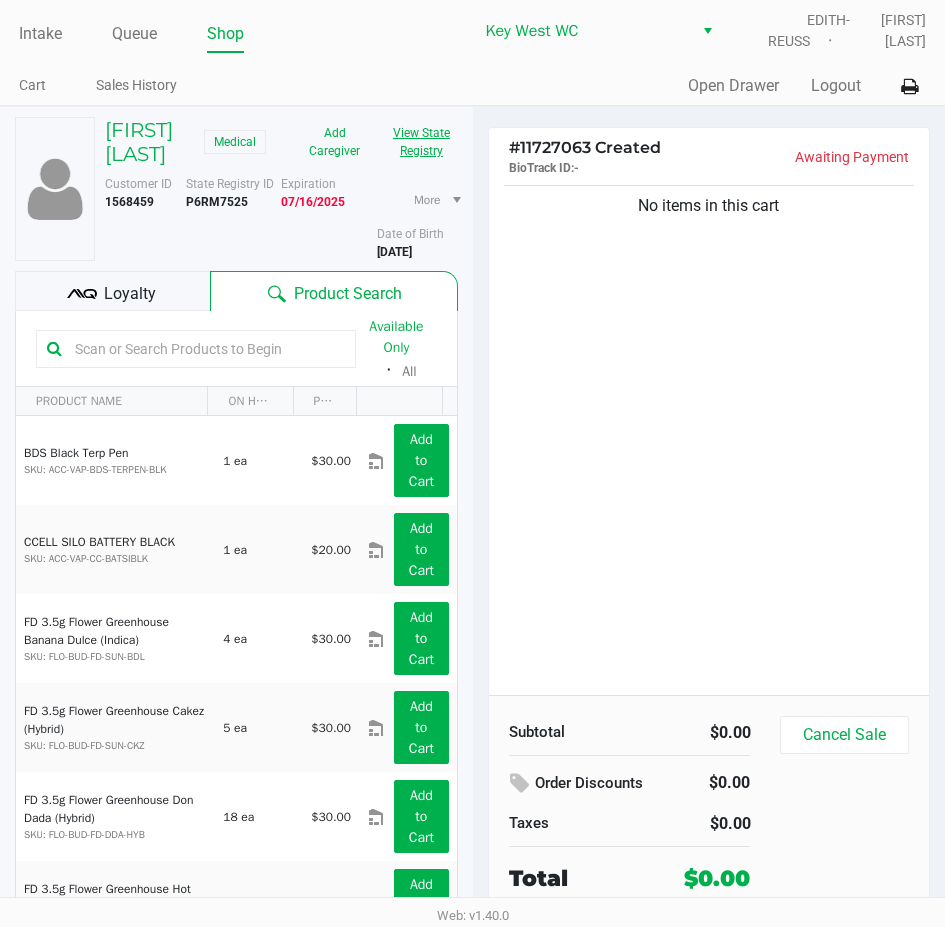 click on "View State Registry" 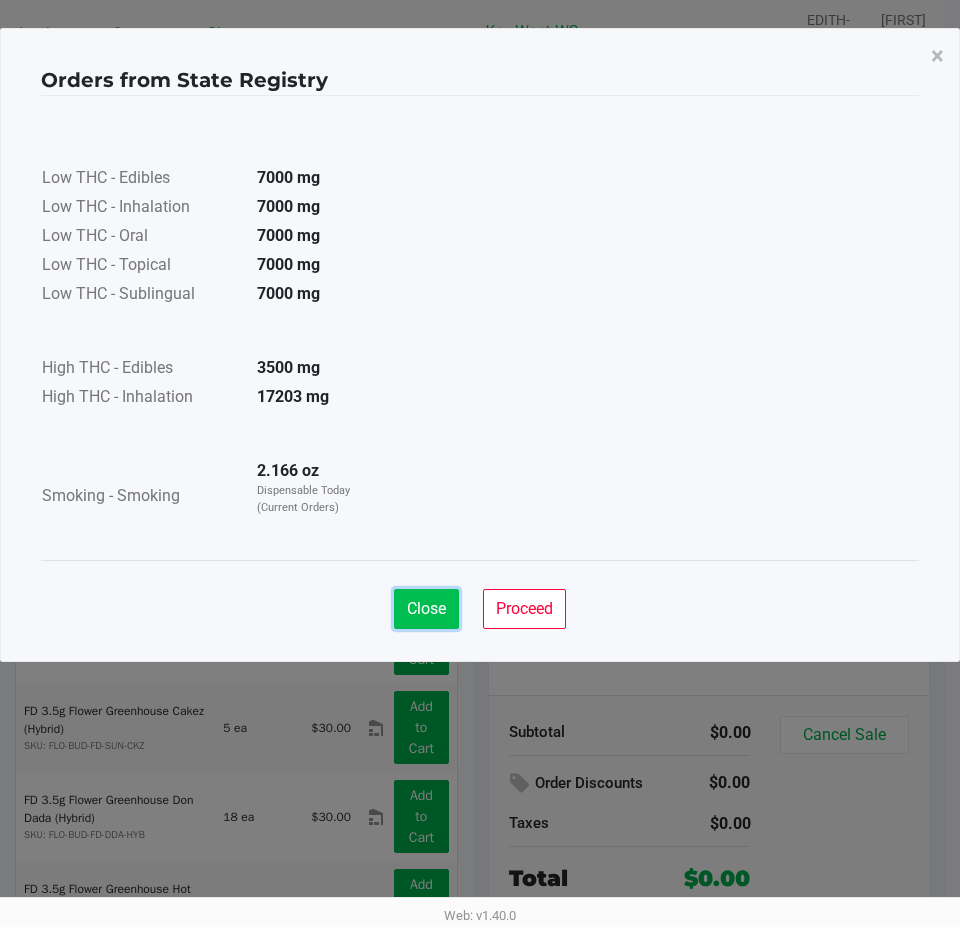 click on "Close" 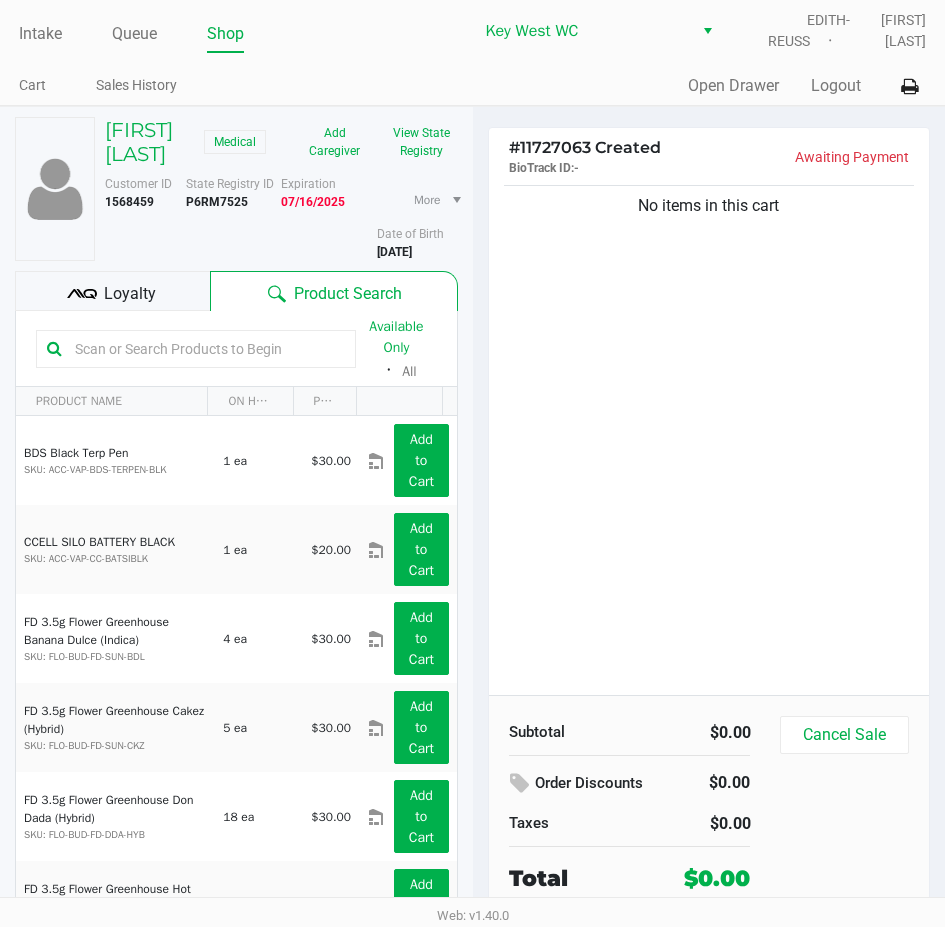 click on "No items in this cart" 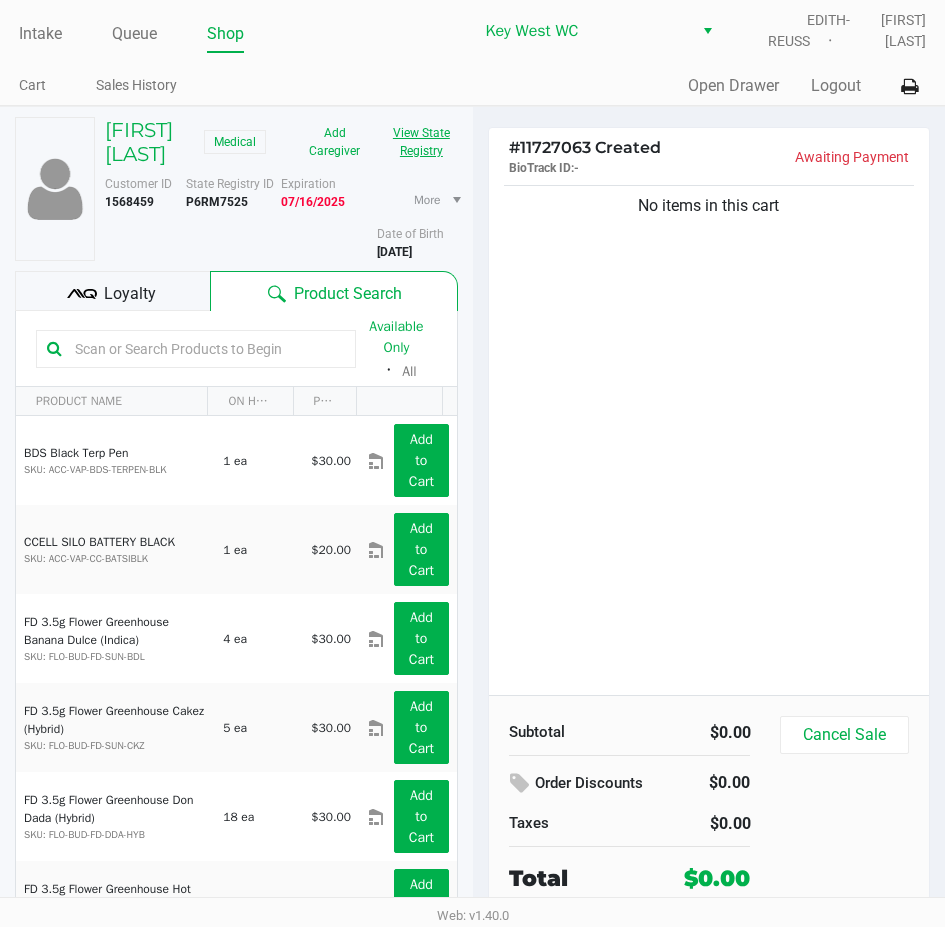 click on "View State Registry" 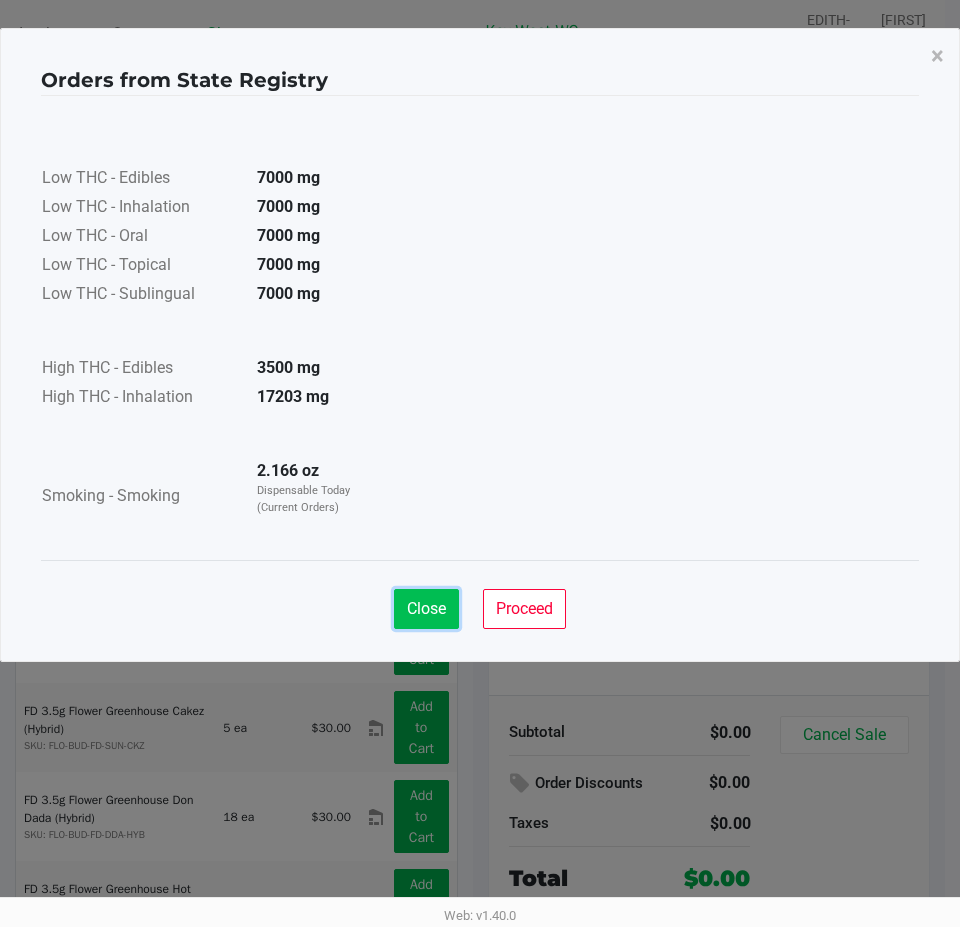 click on "Close" 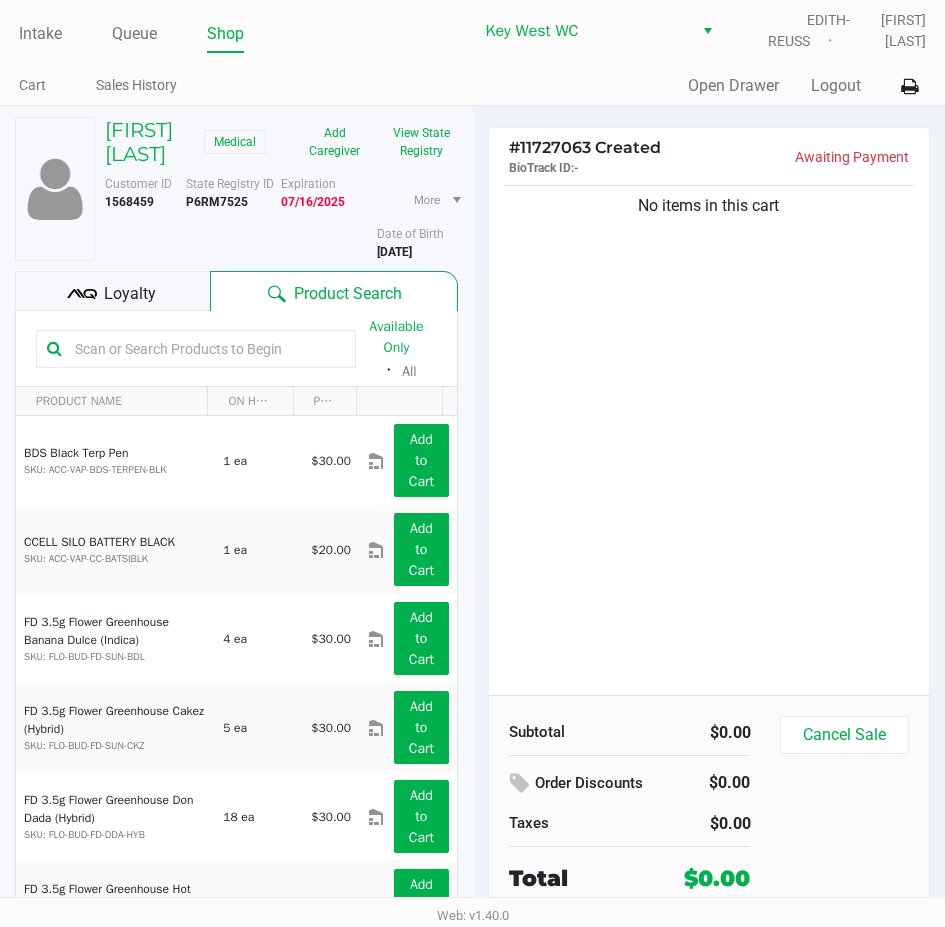 click 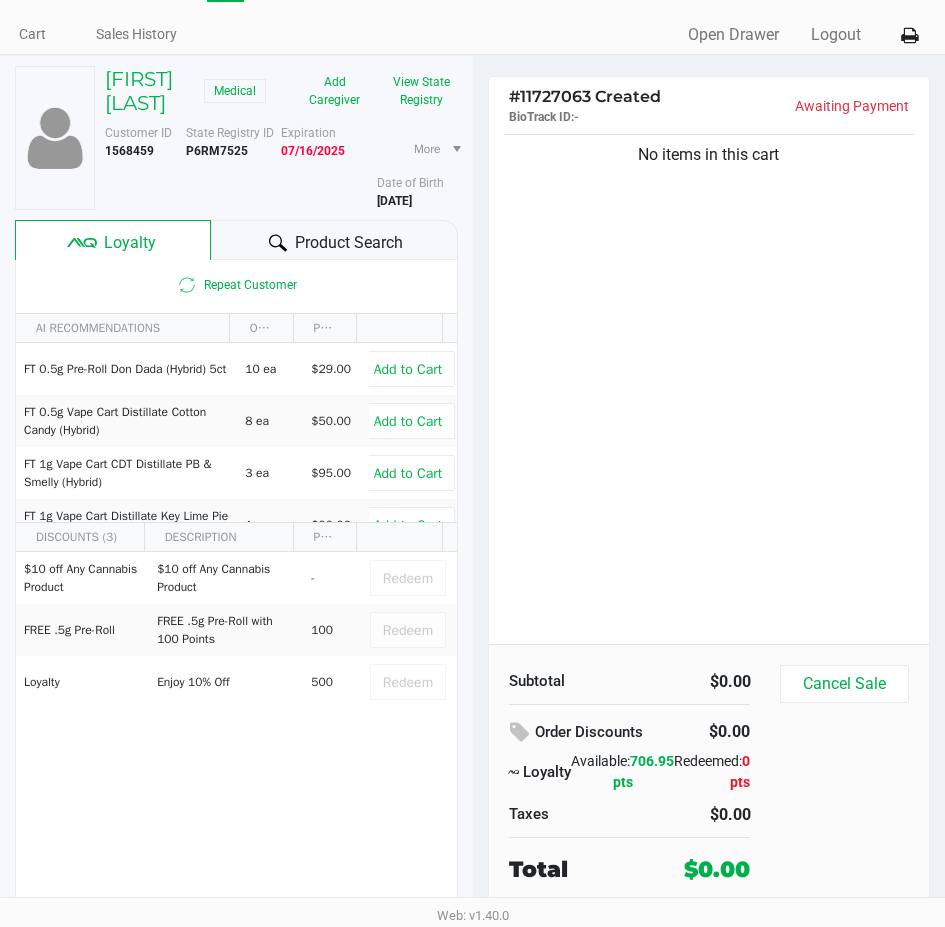 click on "Product Search" 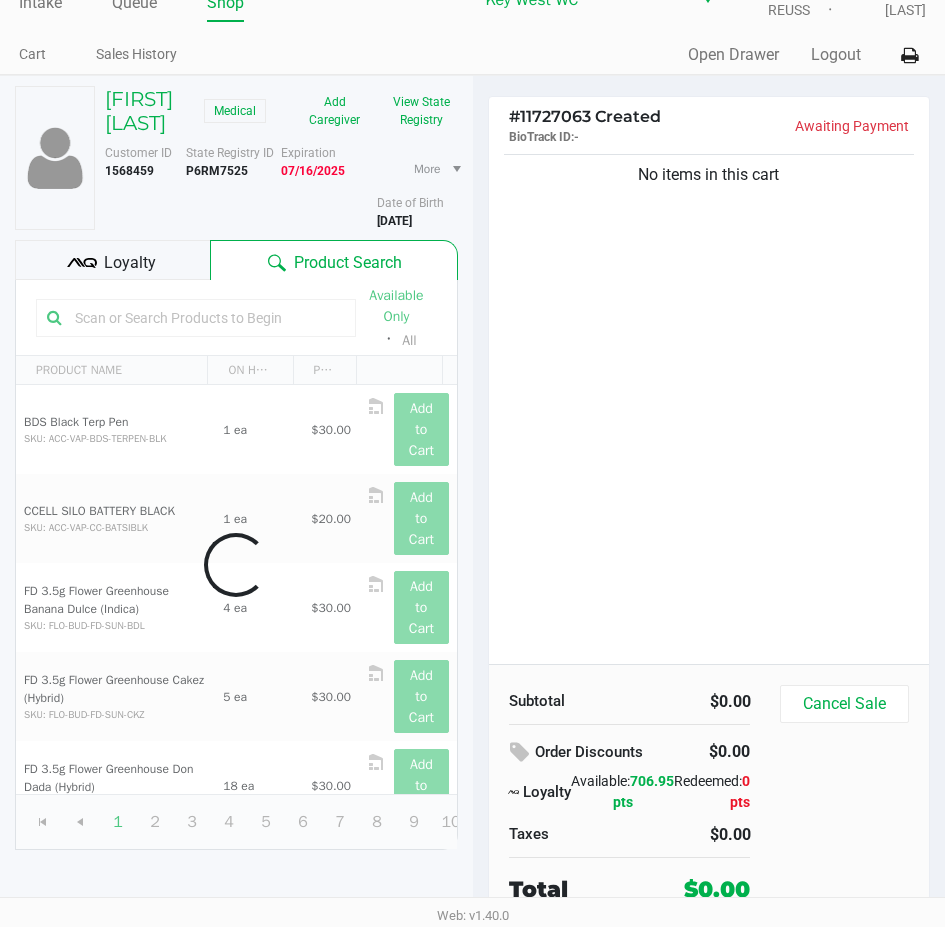 scroll, scrollTop: 75, scrollLeft: 0, axis: vertical 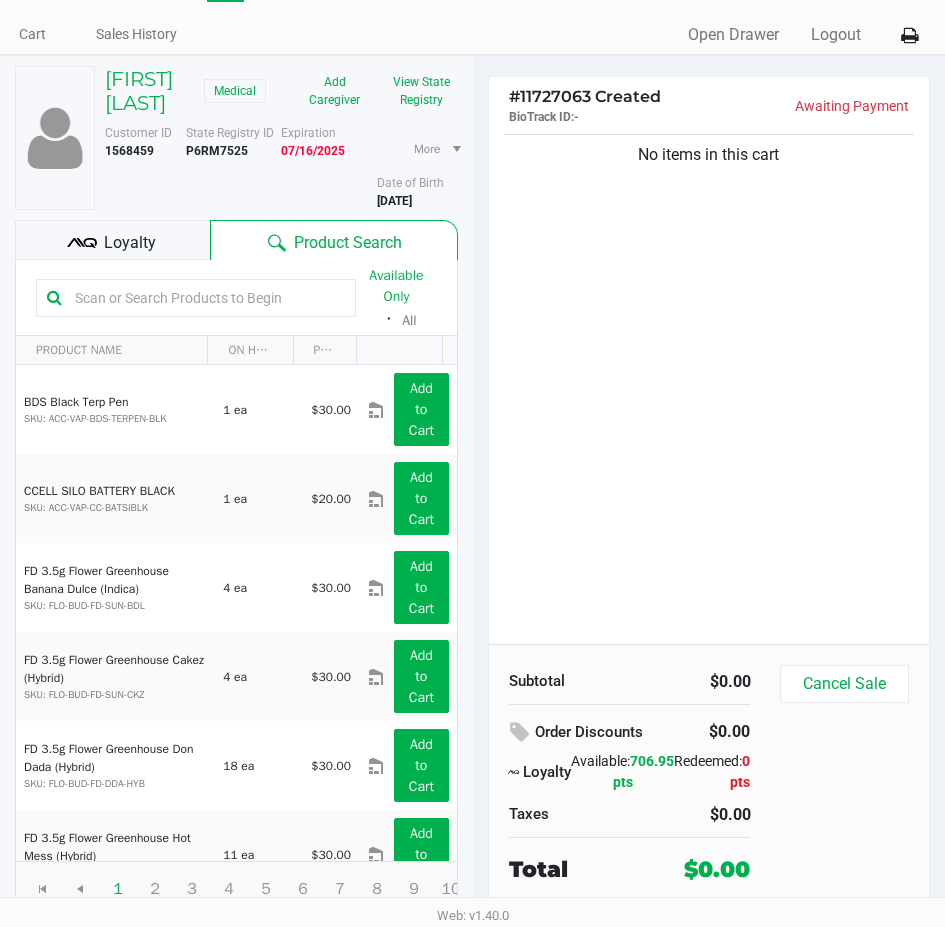 click 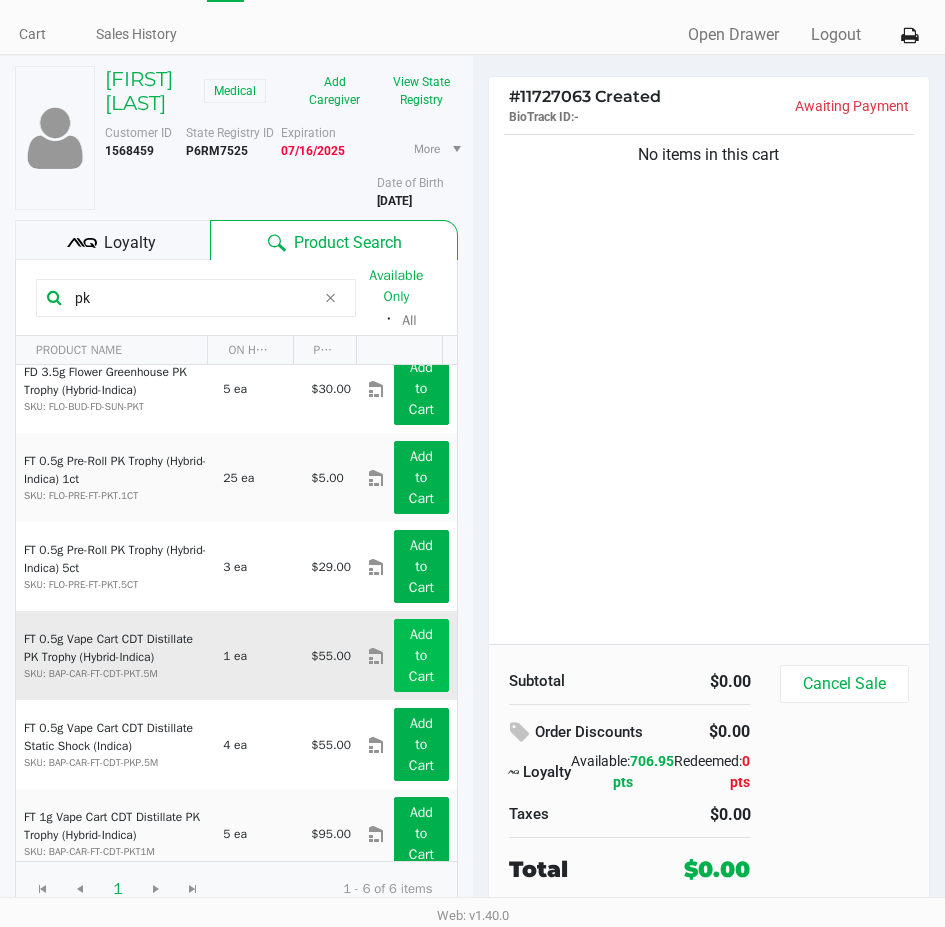 scroll, scrollTop: 38, scrollLeft: 0, axis: vertical 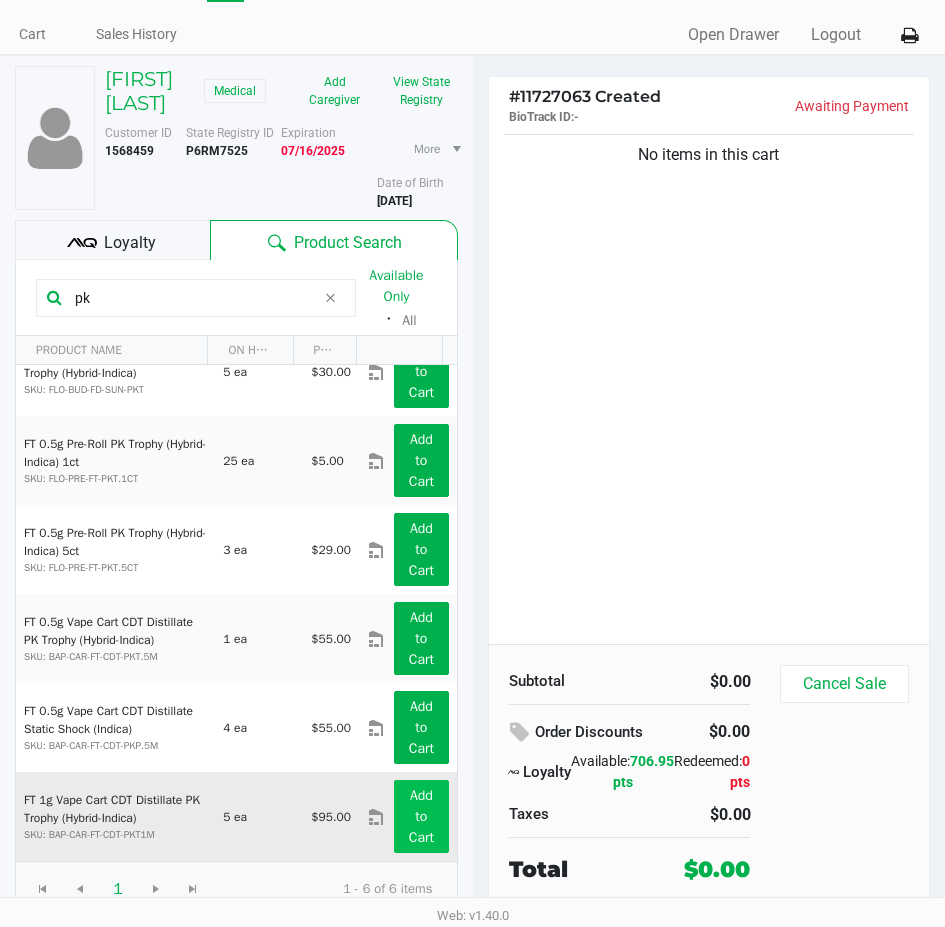 type on "pk" 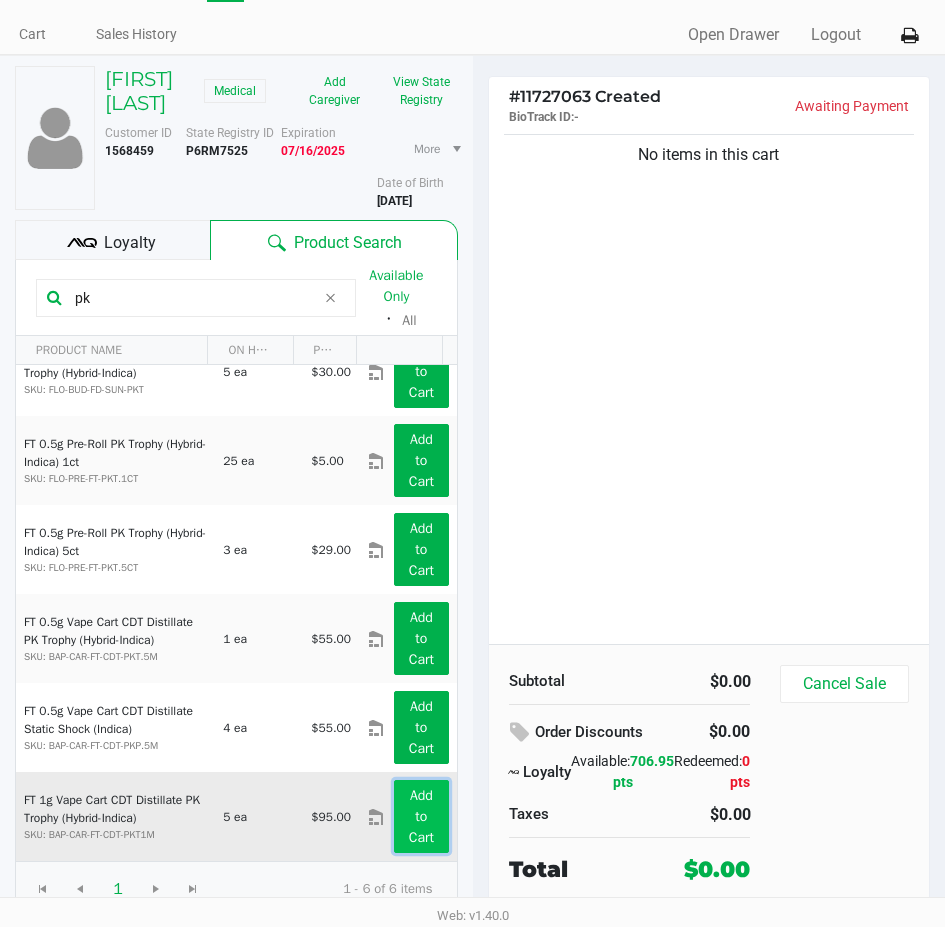 click on "Add to Cart" 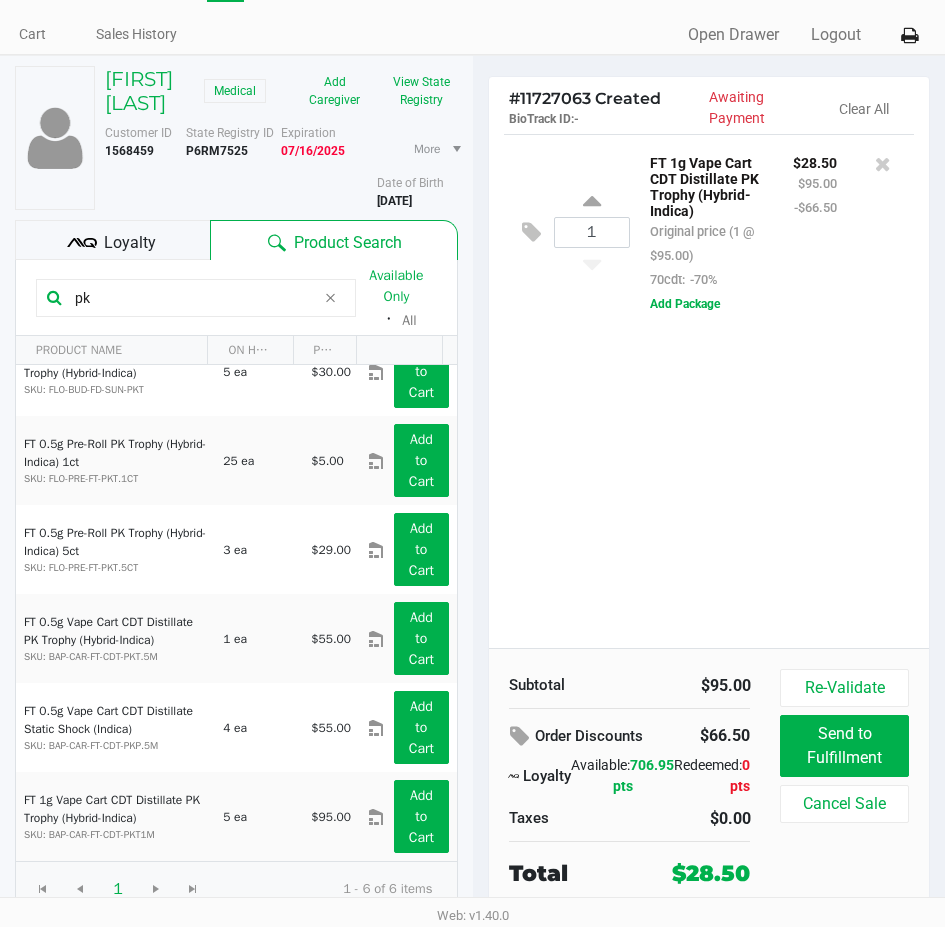 click 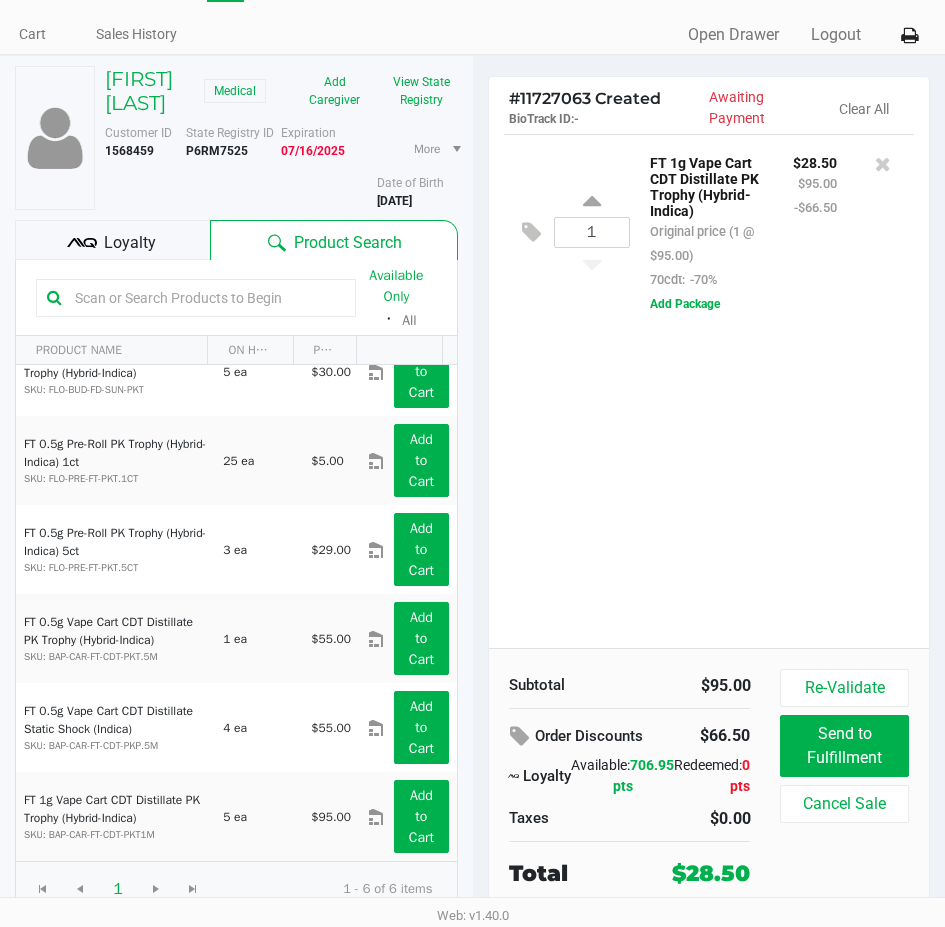 click 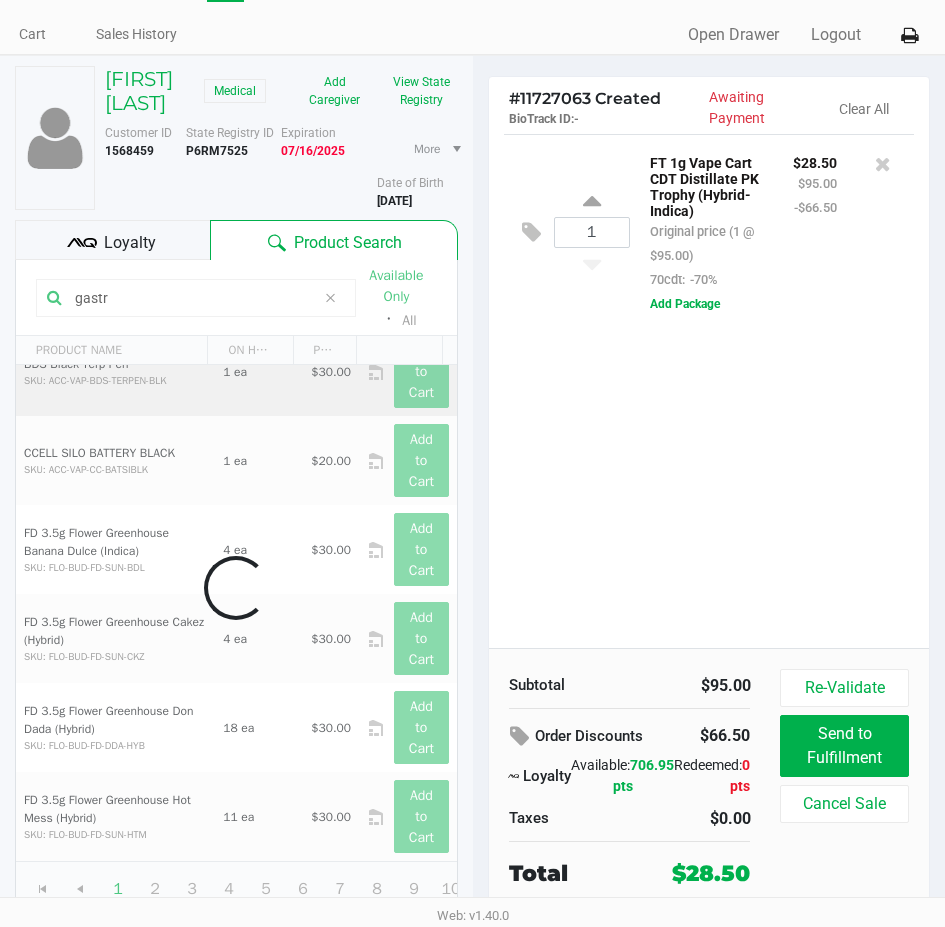 scroll, scrollTop: 0, scrollLeft: 0, axis: both 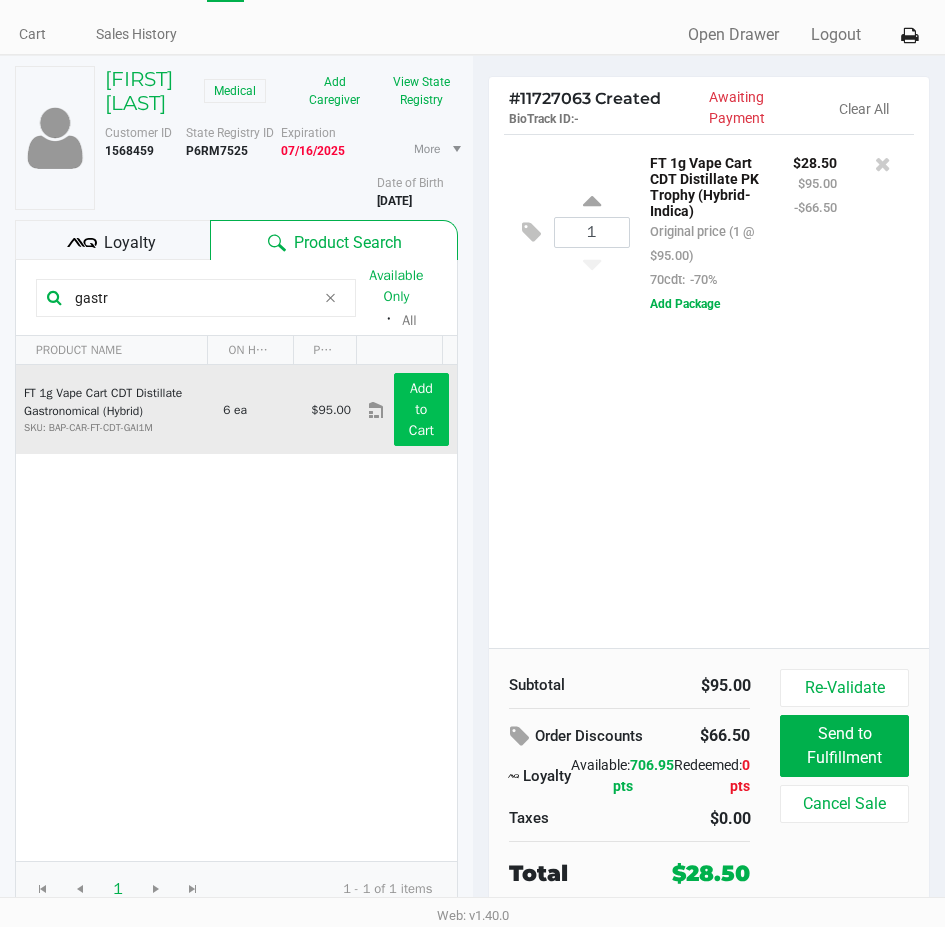 type on "gastr" 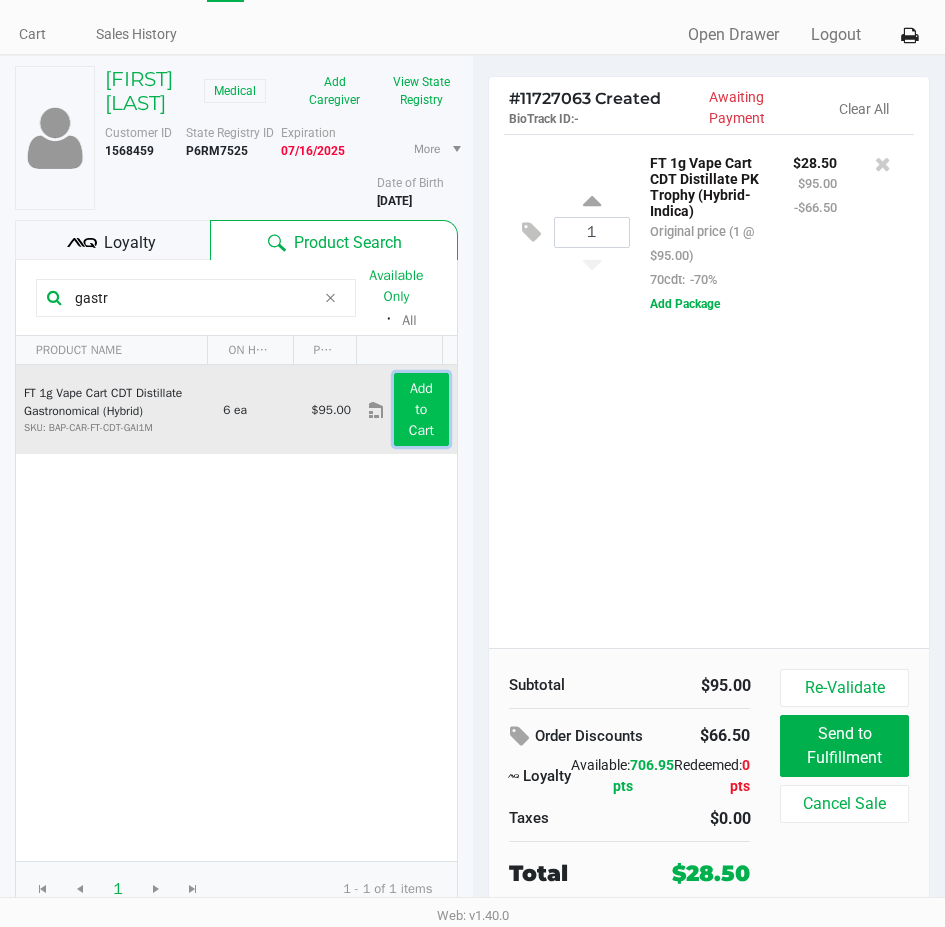 click on "Add to Cart" 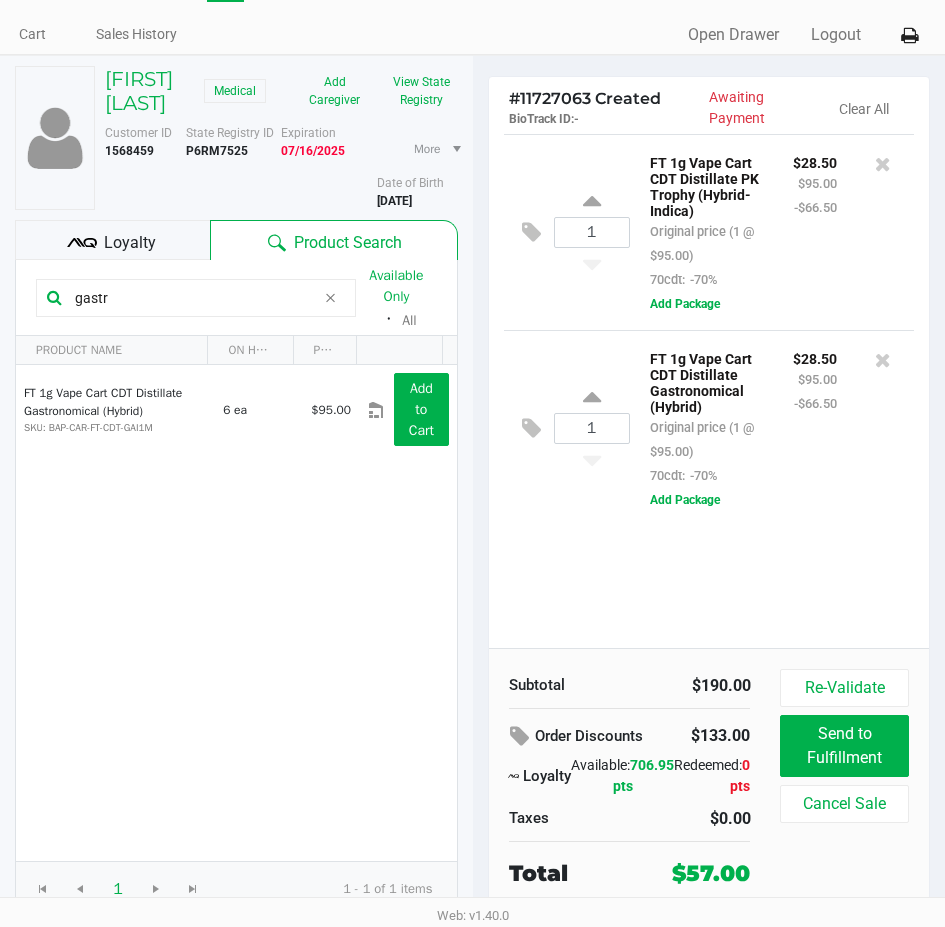 click 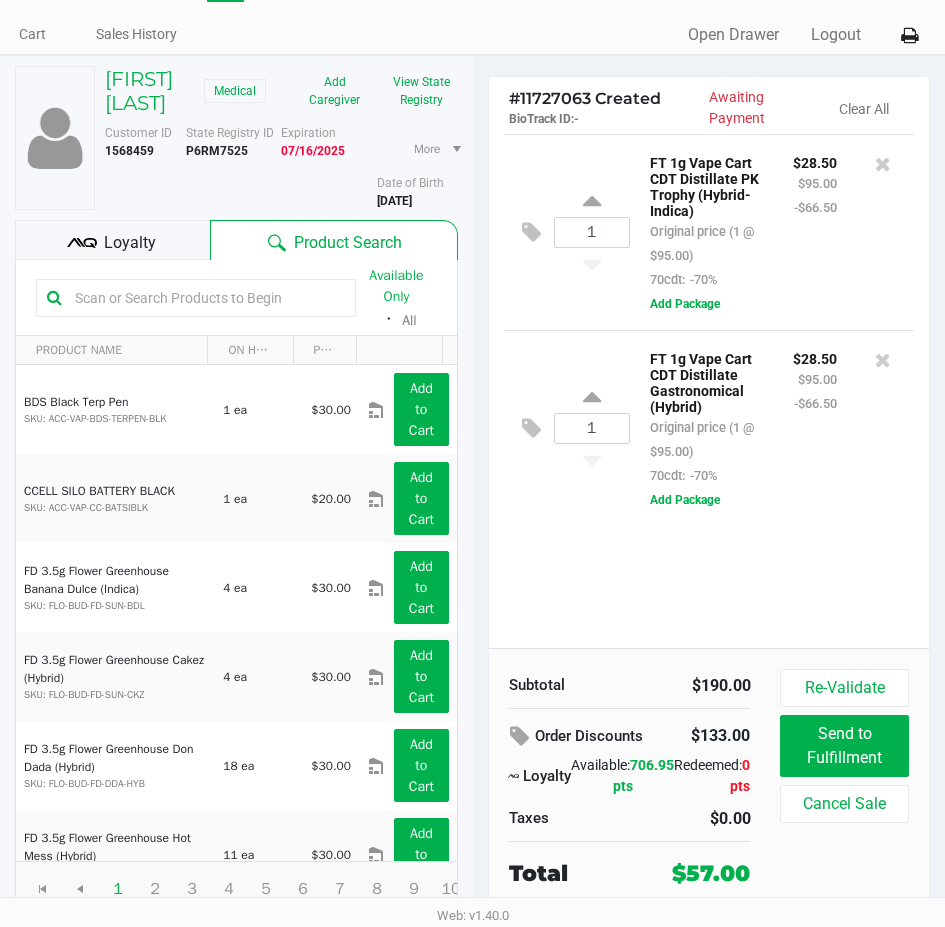 click 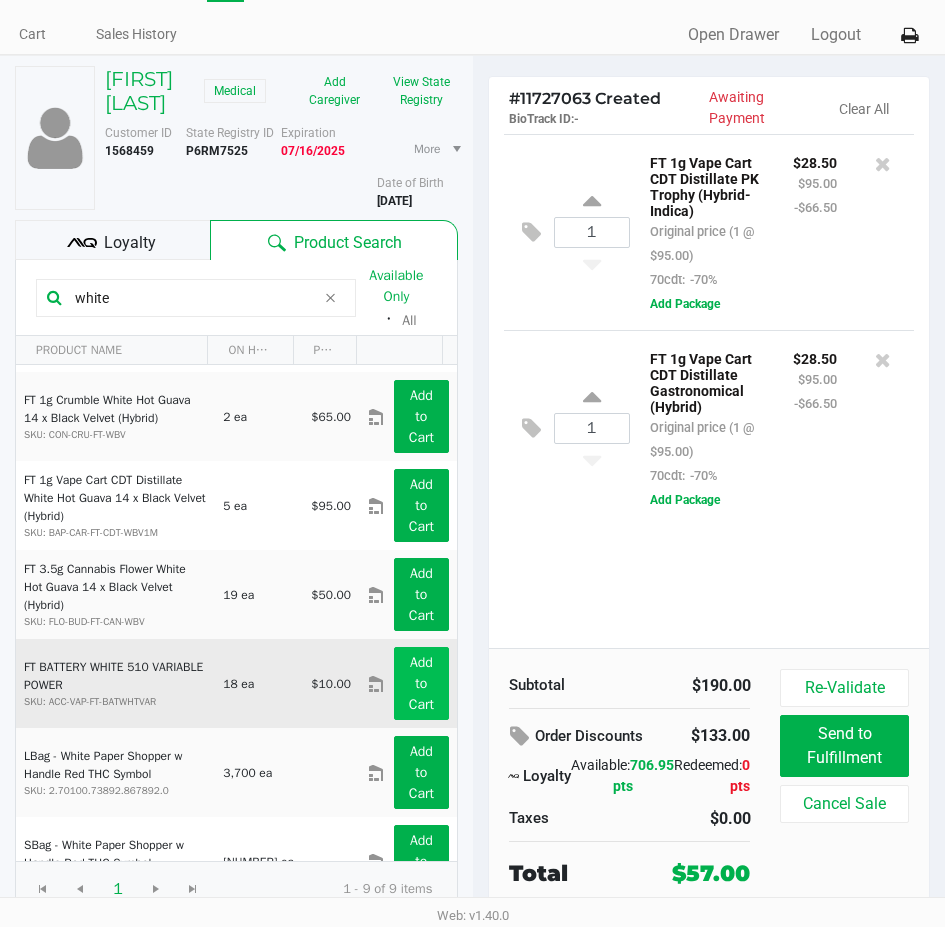 scroll, scrollTop: 200, scrollLeft: 0, axis: vertical 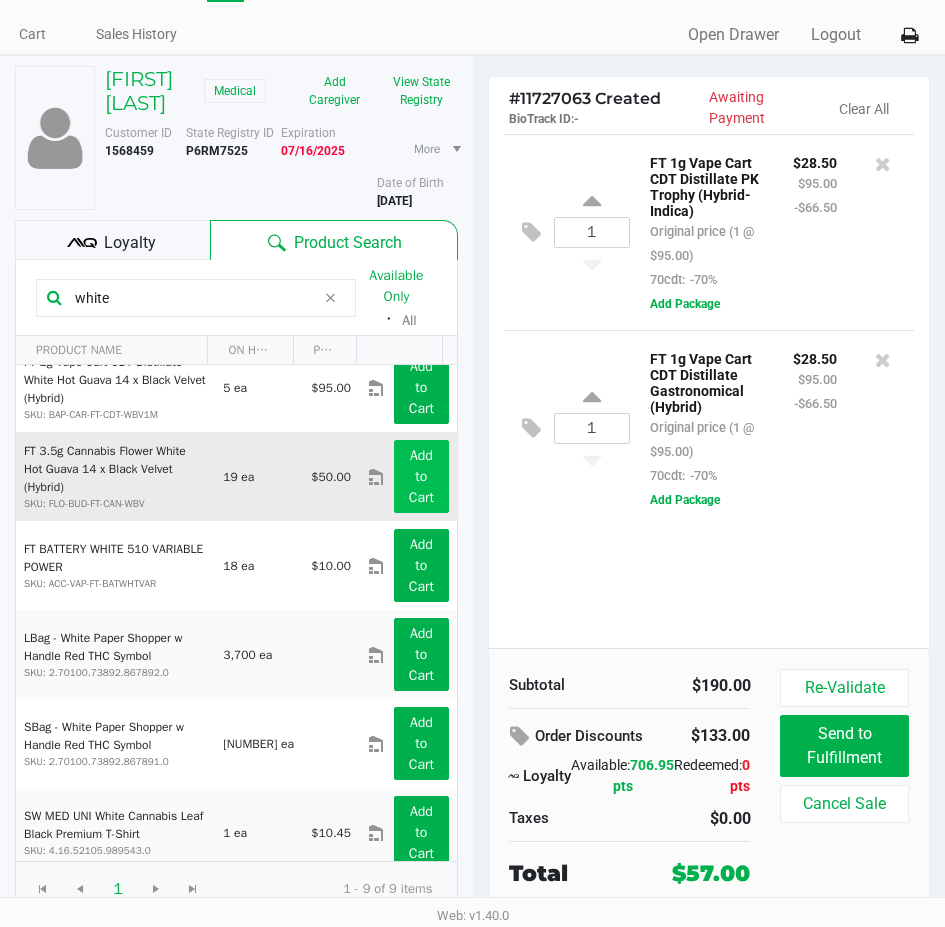 type on "white" 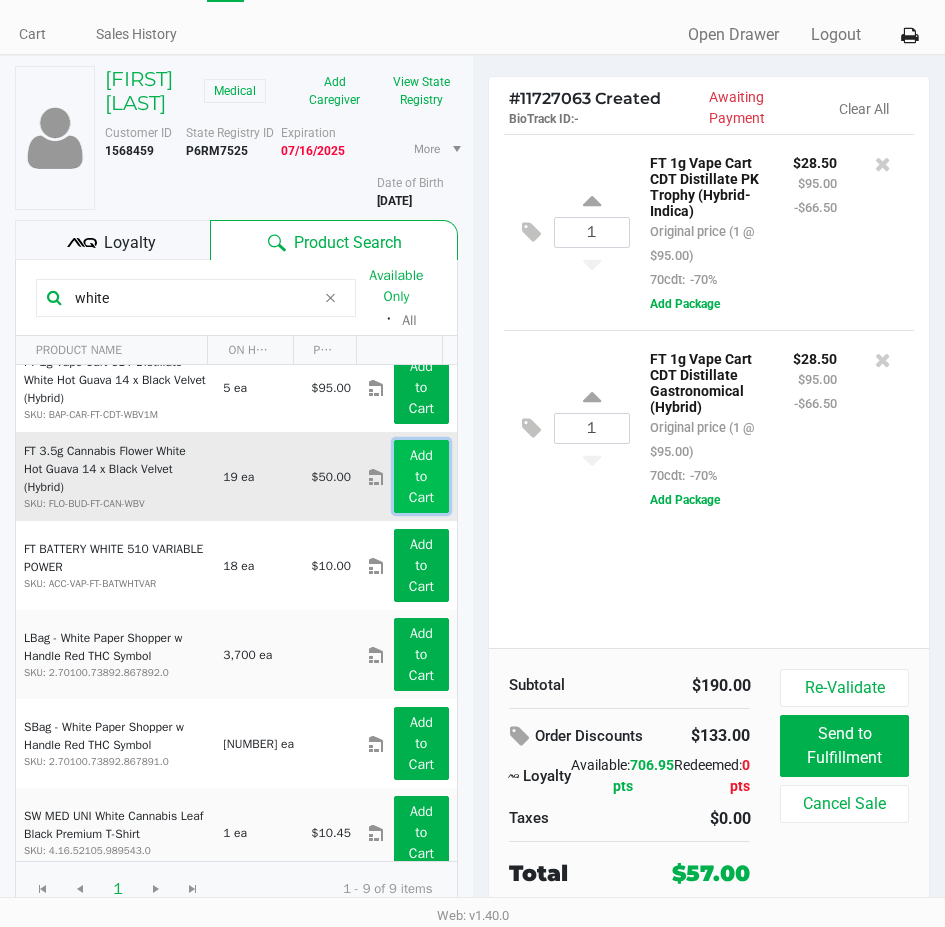 click on "Add to Cart" 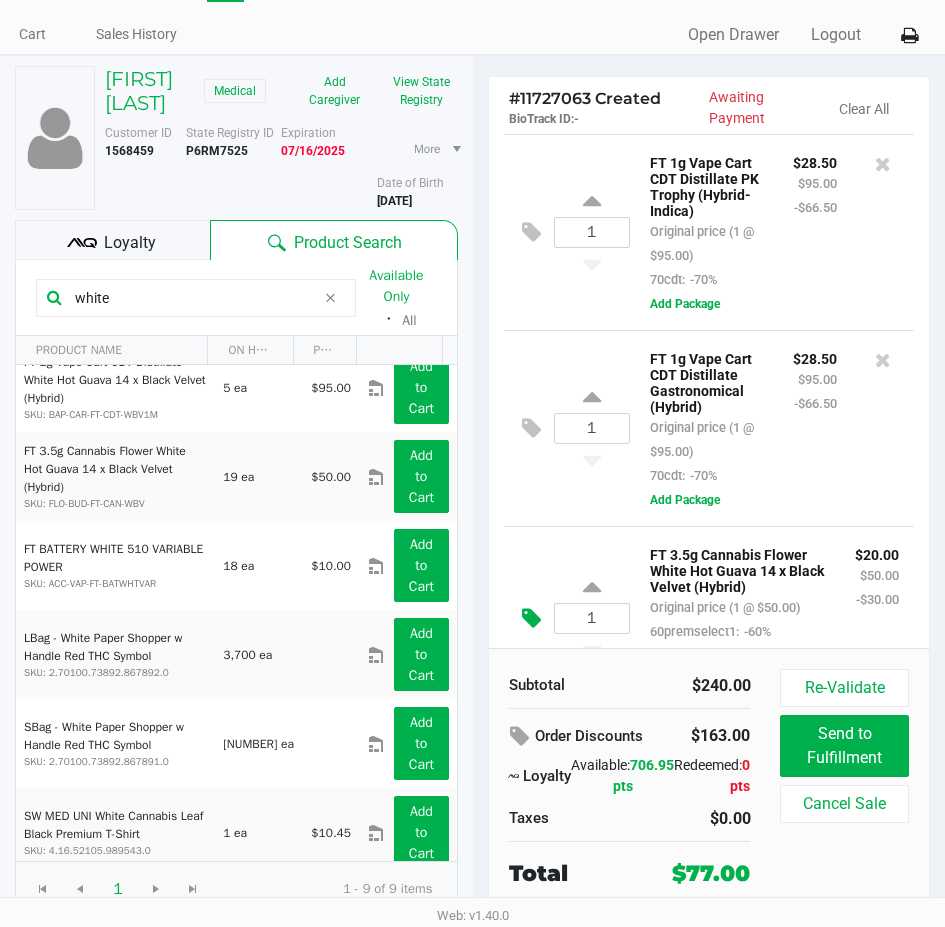 scroll, scrollTop: 178, scrollLeft: 0, axis: vertical 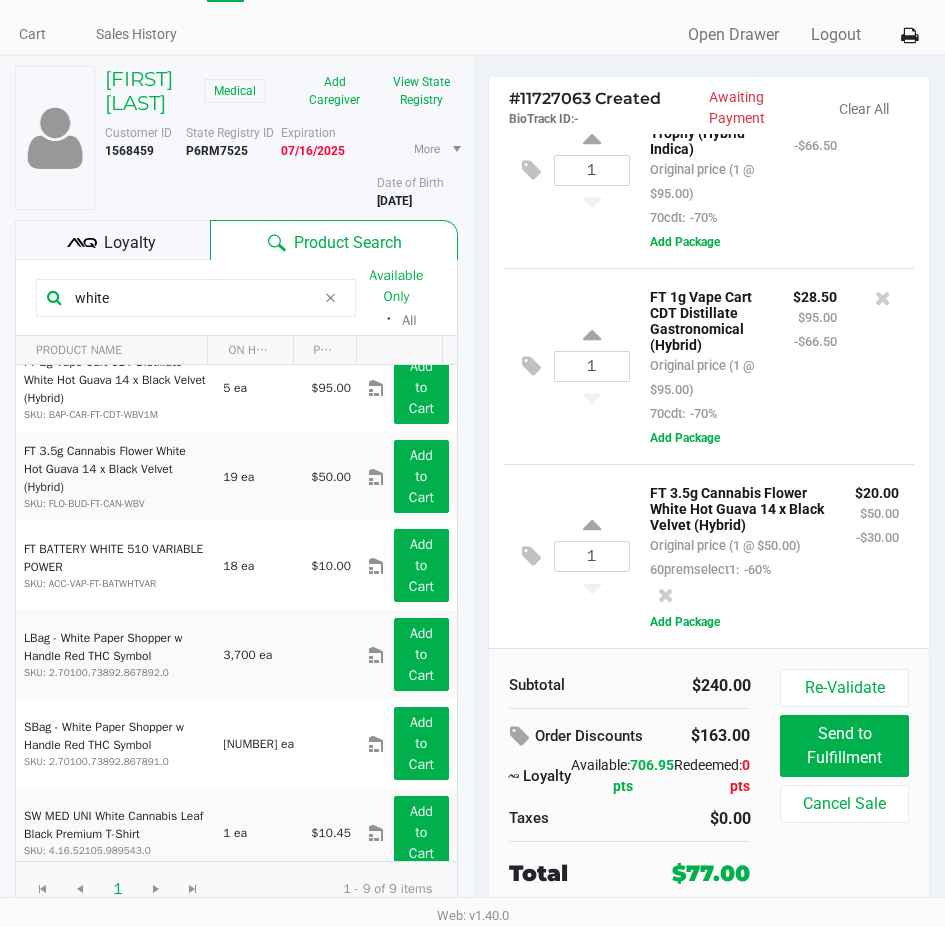 click on "white  Available Only  ᛫  All" 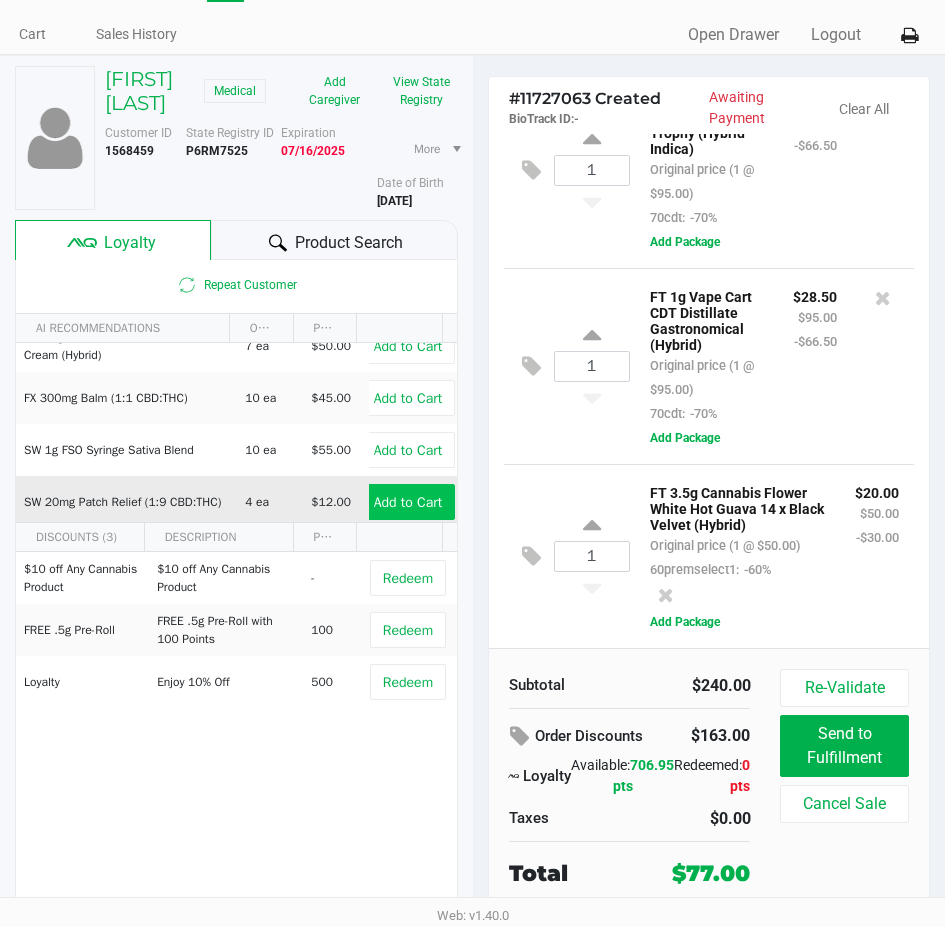 scroll, scrollTop: 237, scrollLeft: 0, axis: vertical 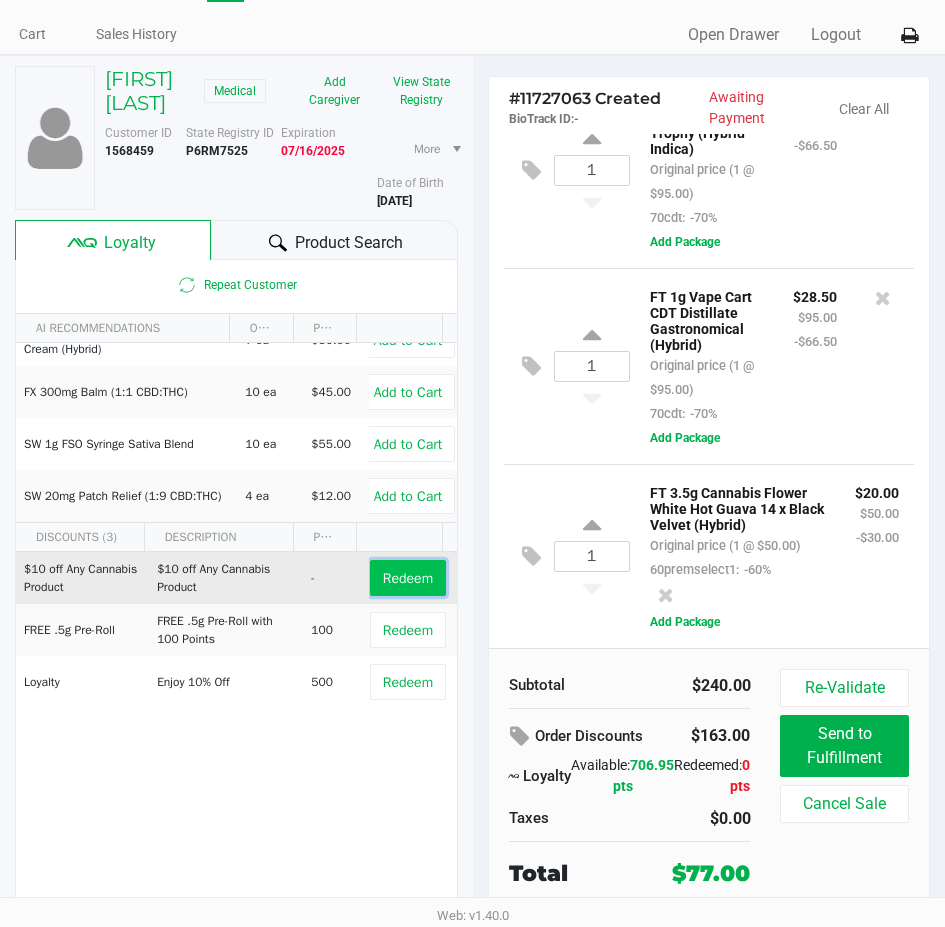 click on "Redeem" 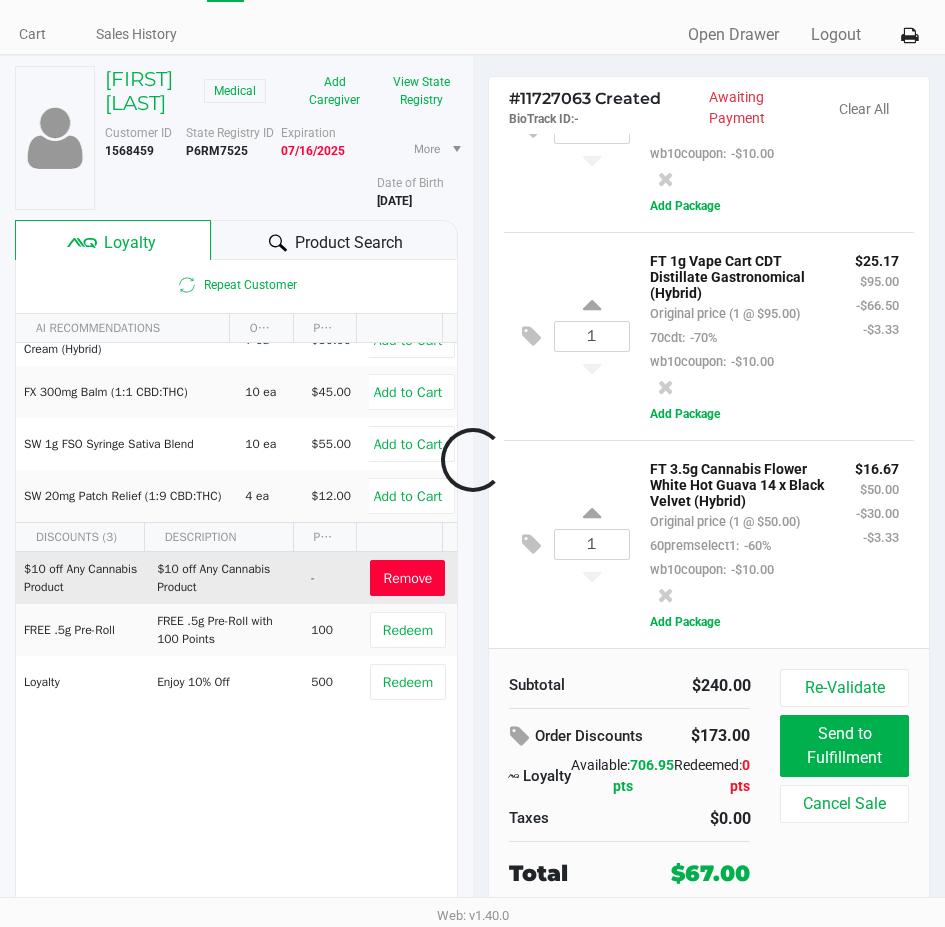 scroll, scrollTop: 322, scrollLeft: 0, axis: vertical 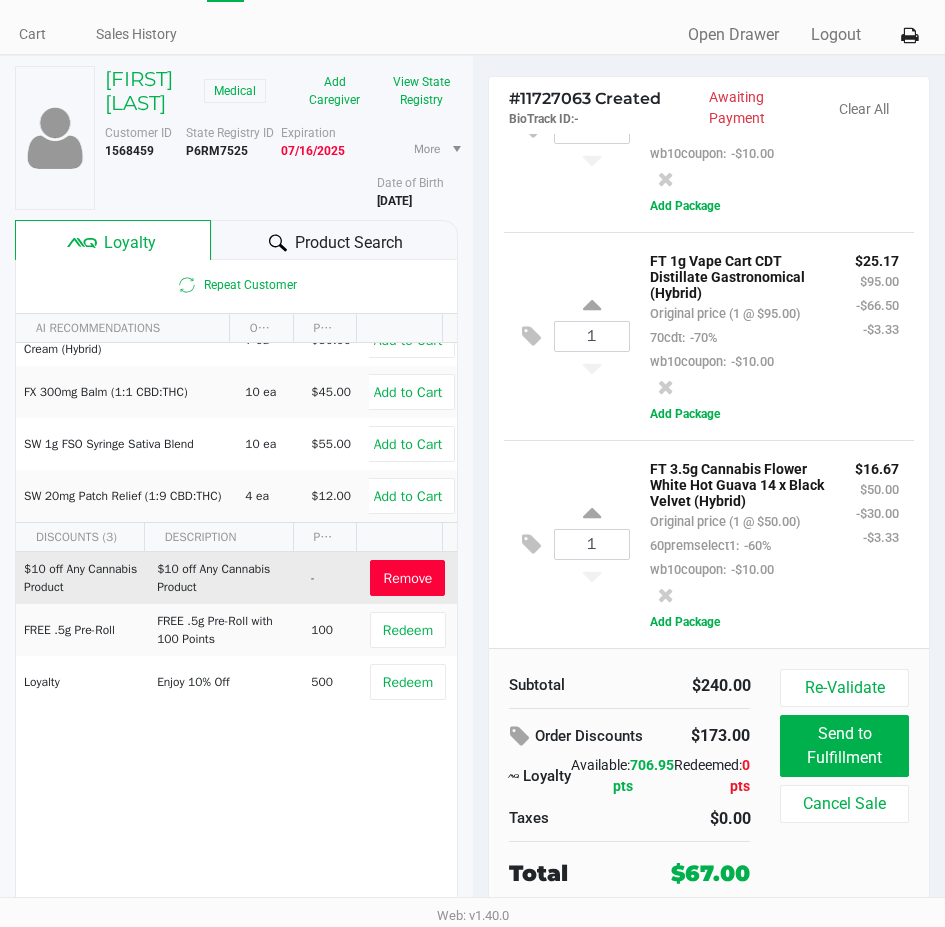click 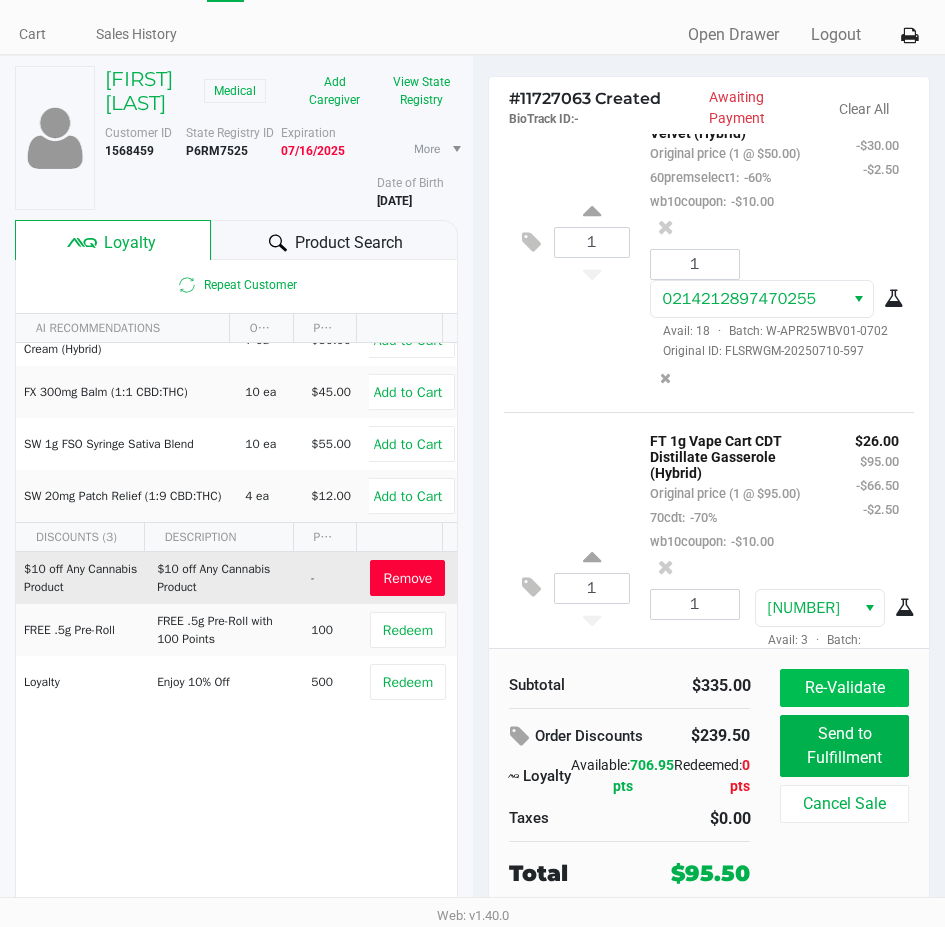 scroll, scrollTop: 988, scrollLeft: 0, axis: vertical 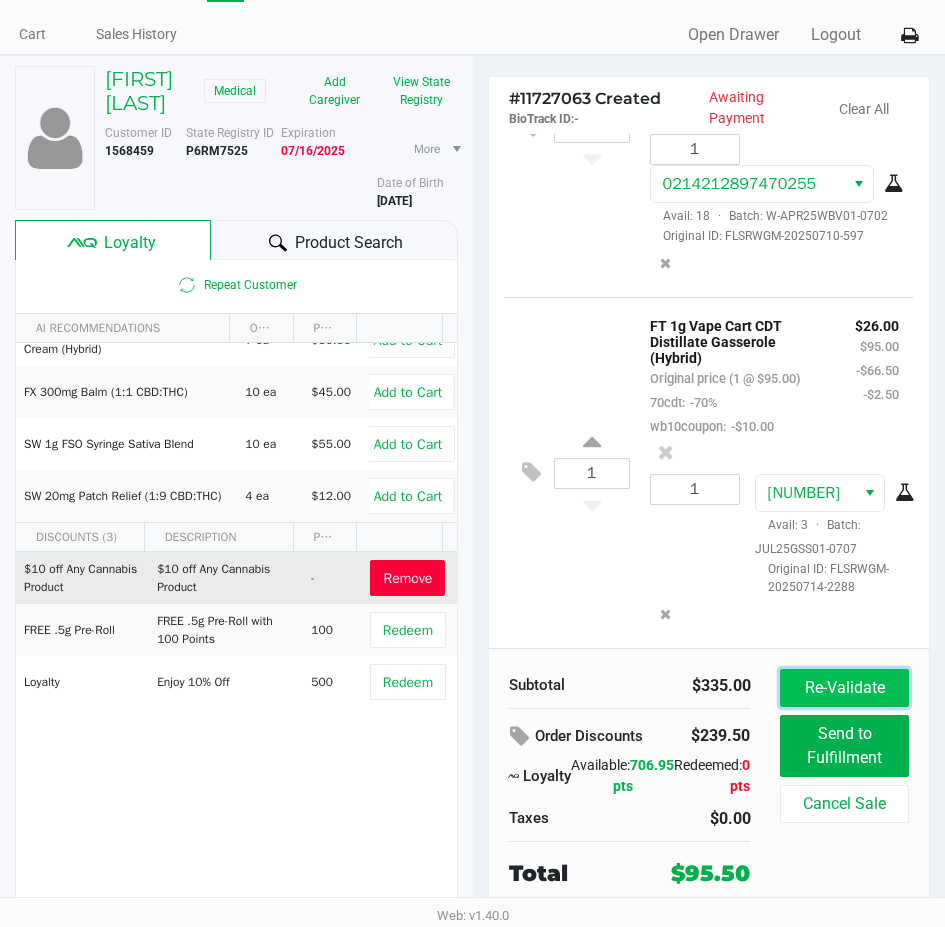 click on "Re-Validate" 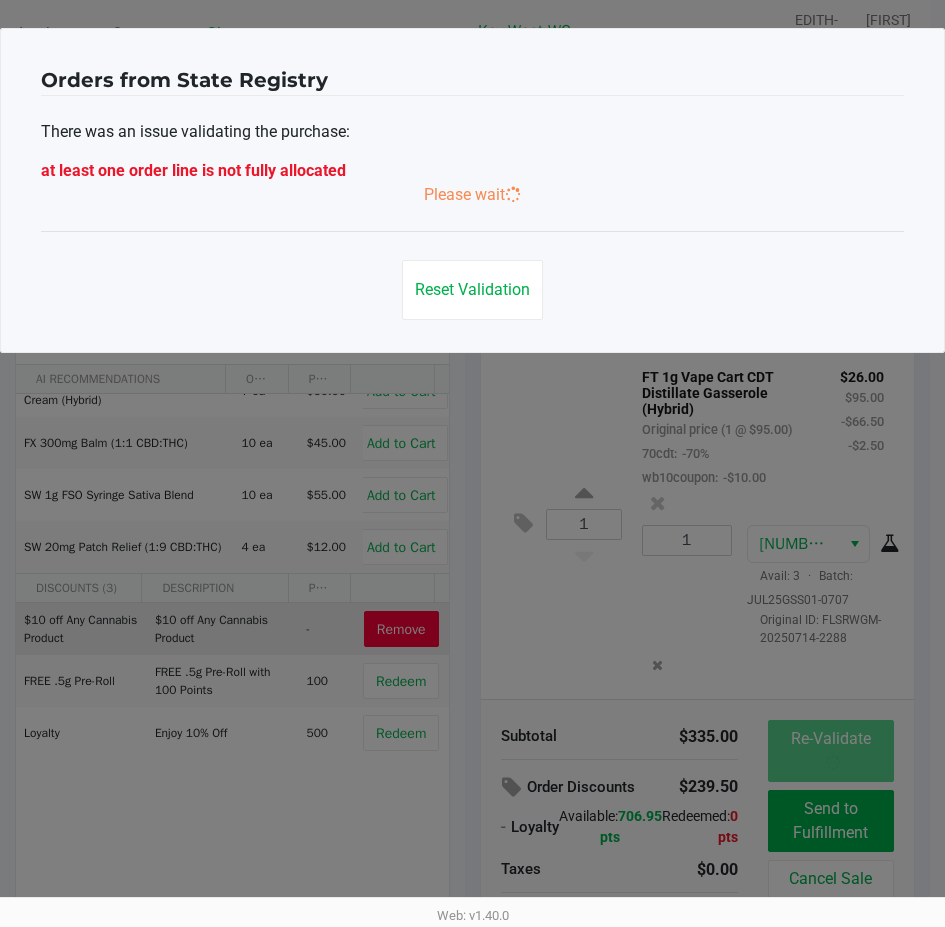 scroll, scrollTop: 0, scrollLeft: 0, axis: both 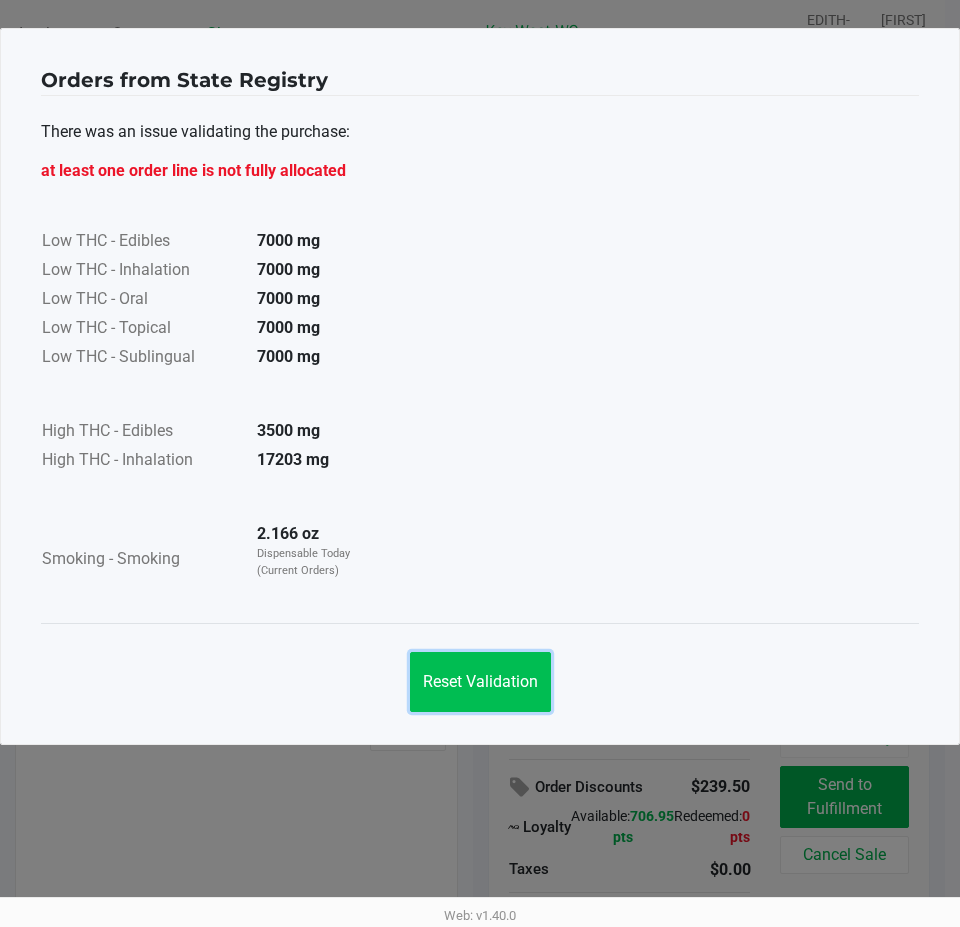 click on "Reset Validation" 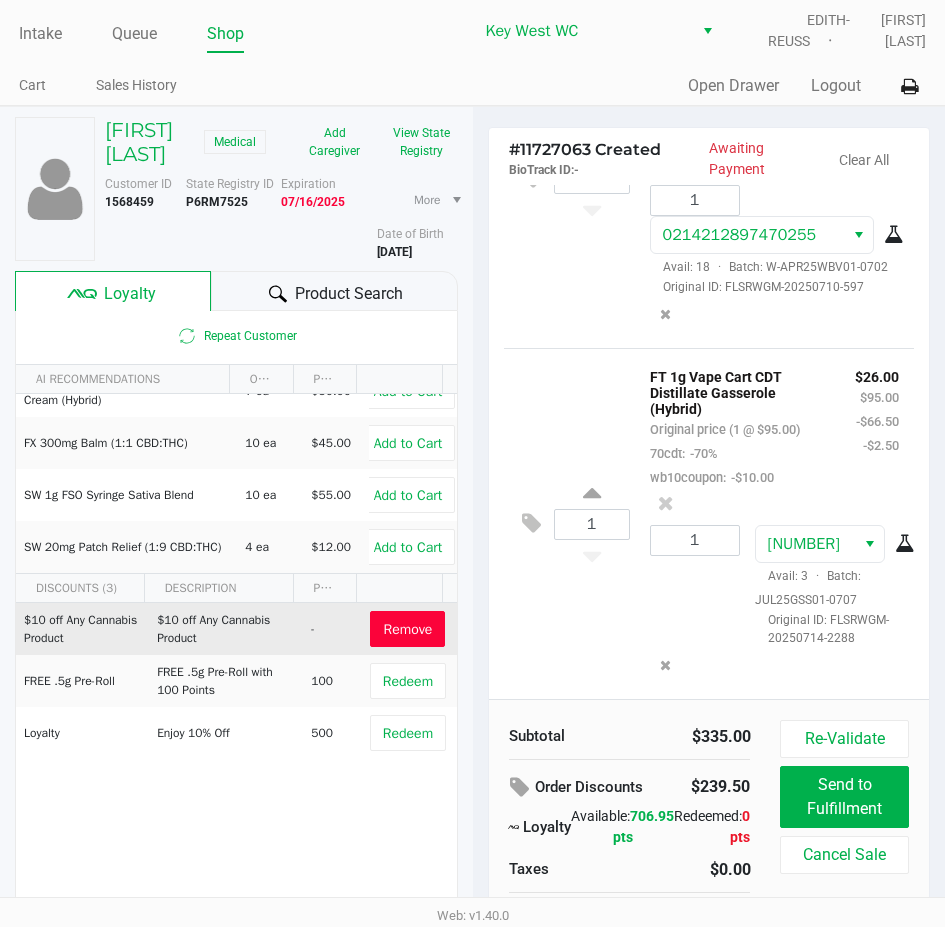 scroll, scrollTop: 907, scrollLeft: 0, axis: vertical 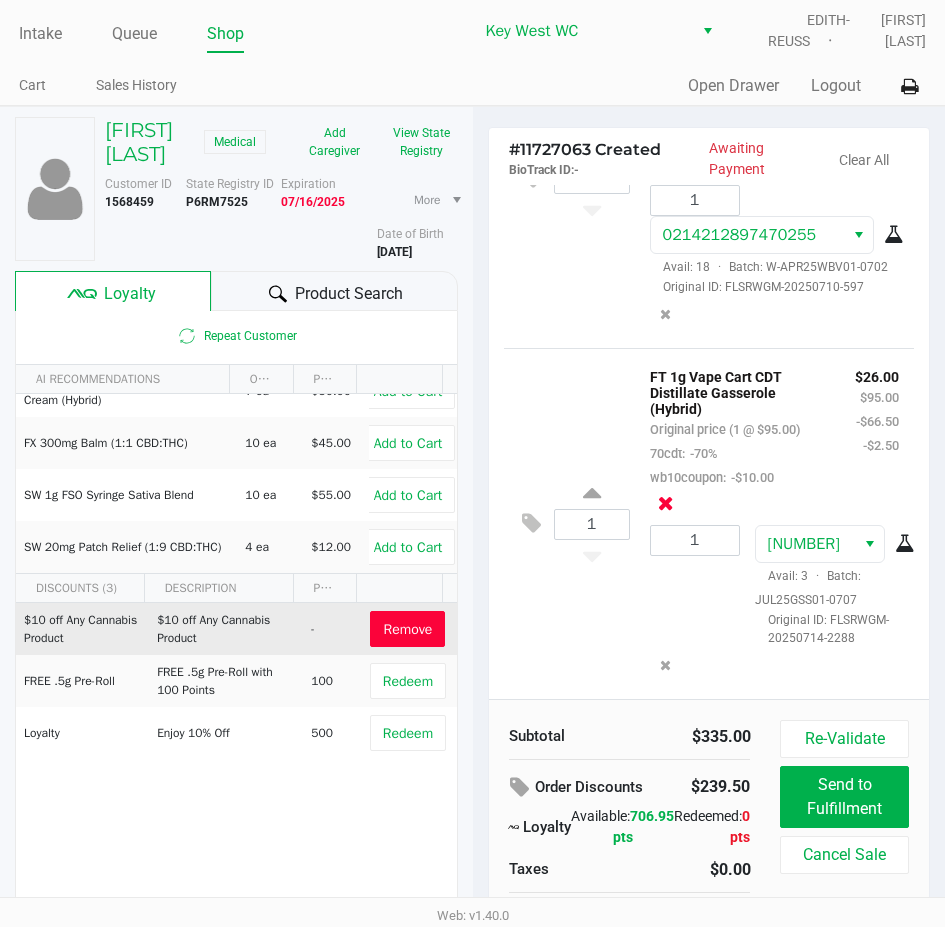 click 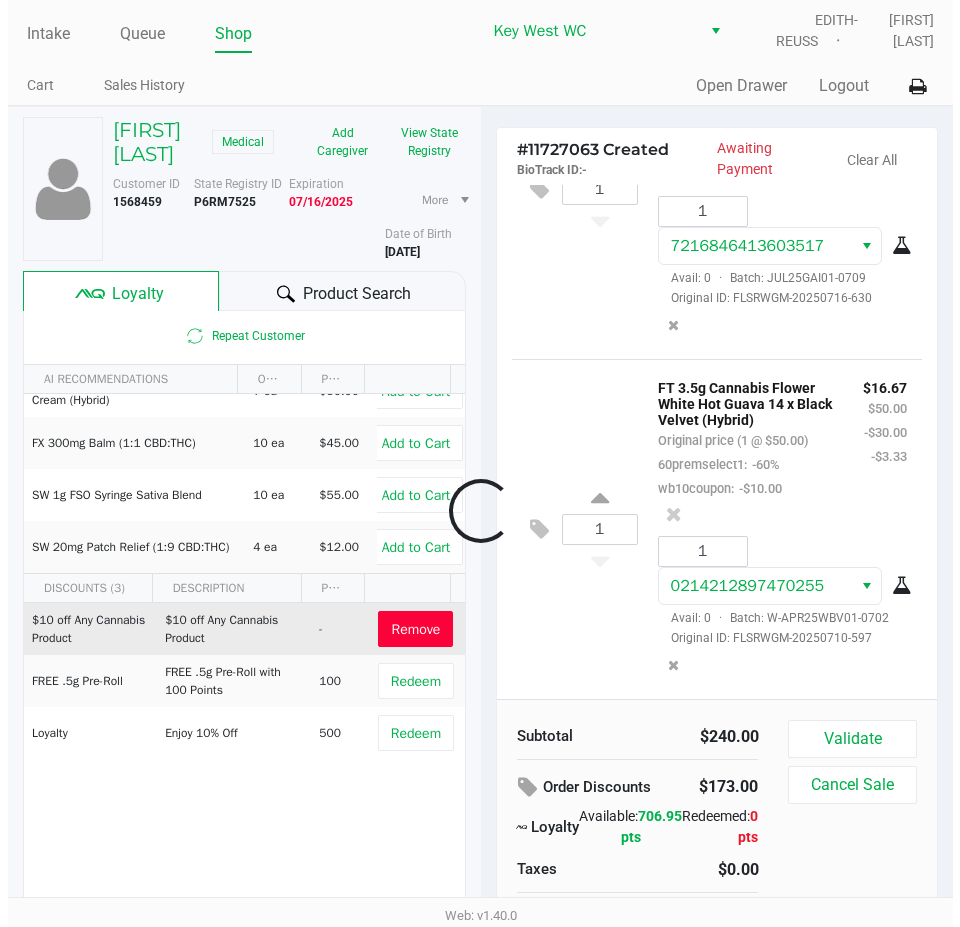 scroll, scrollTop: 718, scrollLeft: 0, axis: vertical 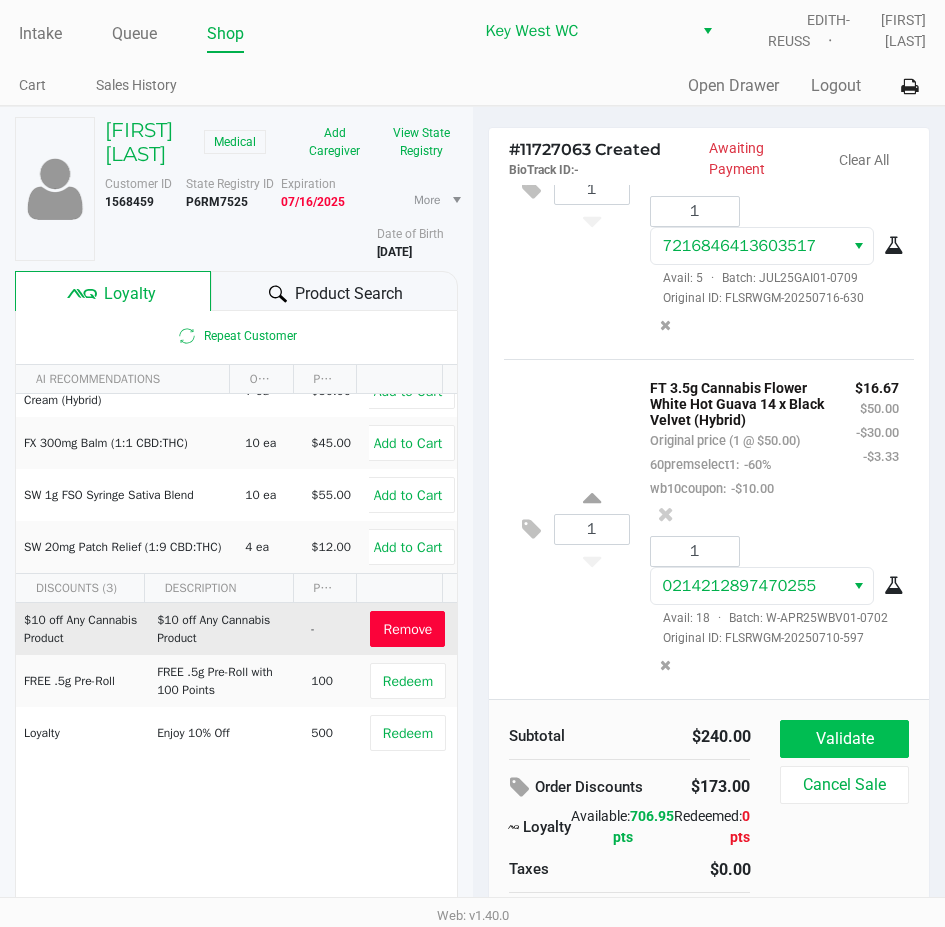click on "Subtotal   $240.00   Order Discounts   $173.00
Loyalty   Available:   706.95 pts   Redeemed:   0 pts   Taxes   $0.00   Total   $67.00   Validate   Cancel Sale" 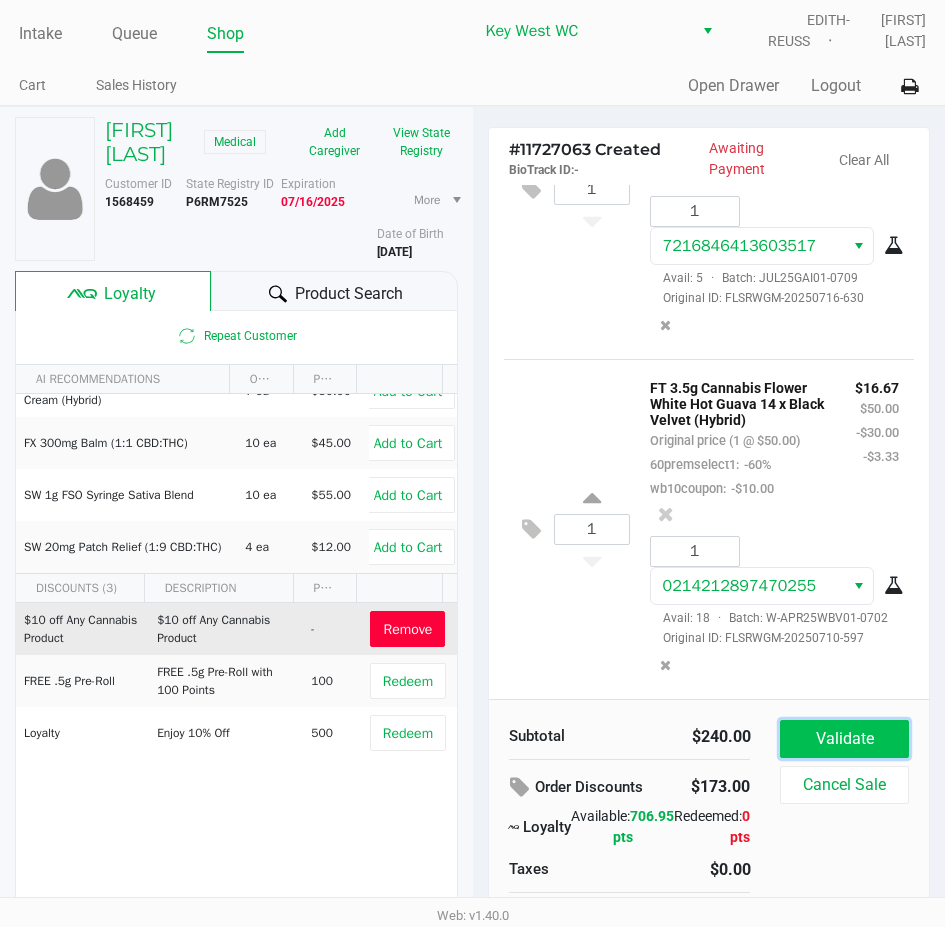 click on "Validate" 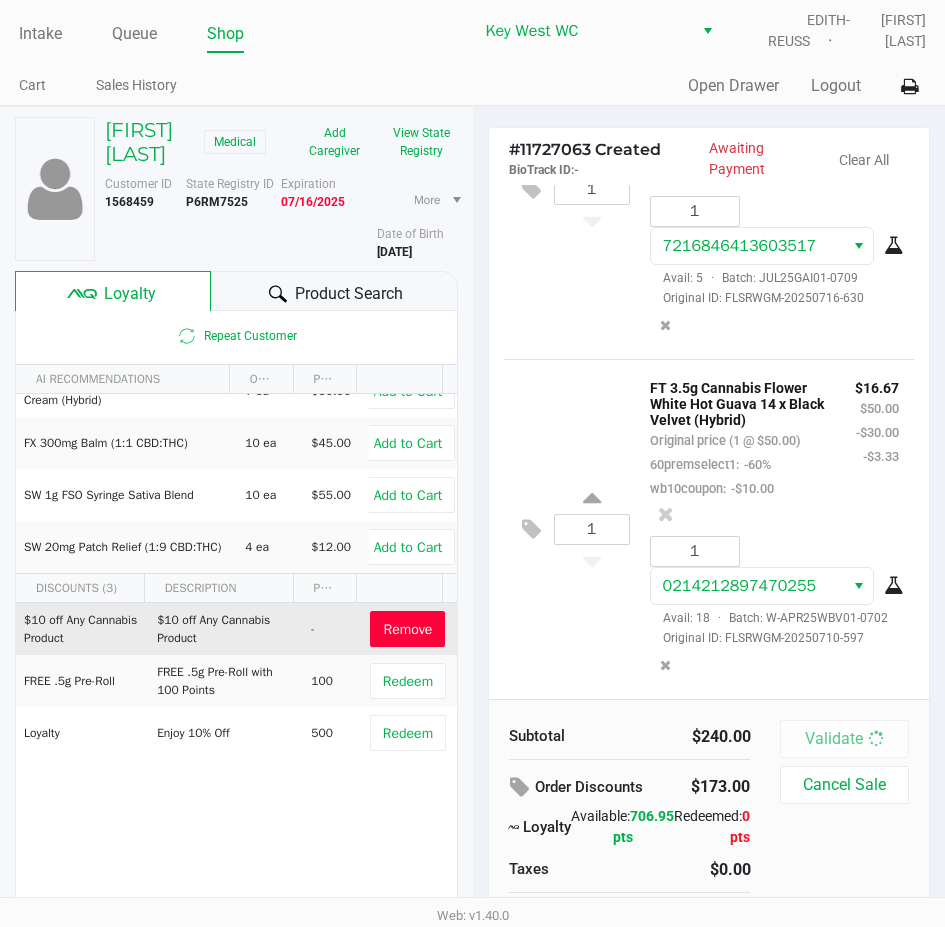 scroll, scrollTop: 742, scrollLeft: 0, axis: vertical 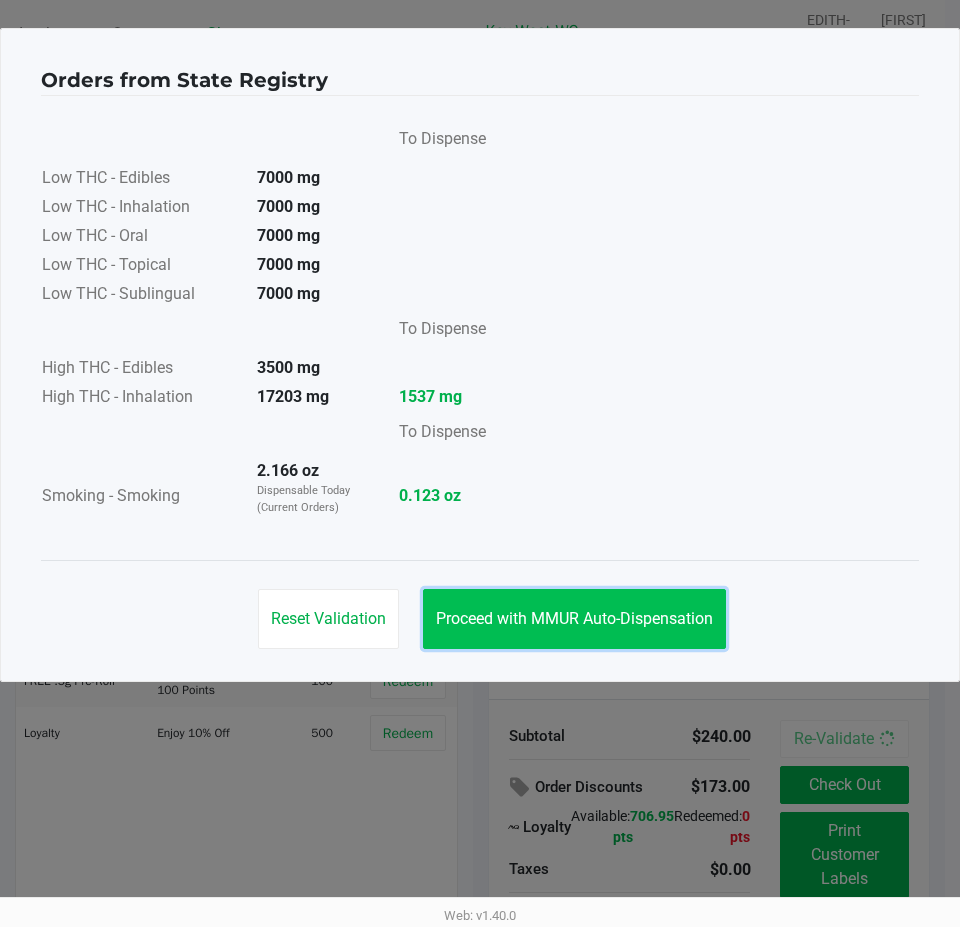 click on "Proceed with MMUR Auto-Dispensation" 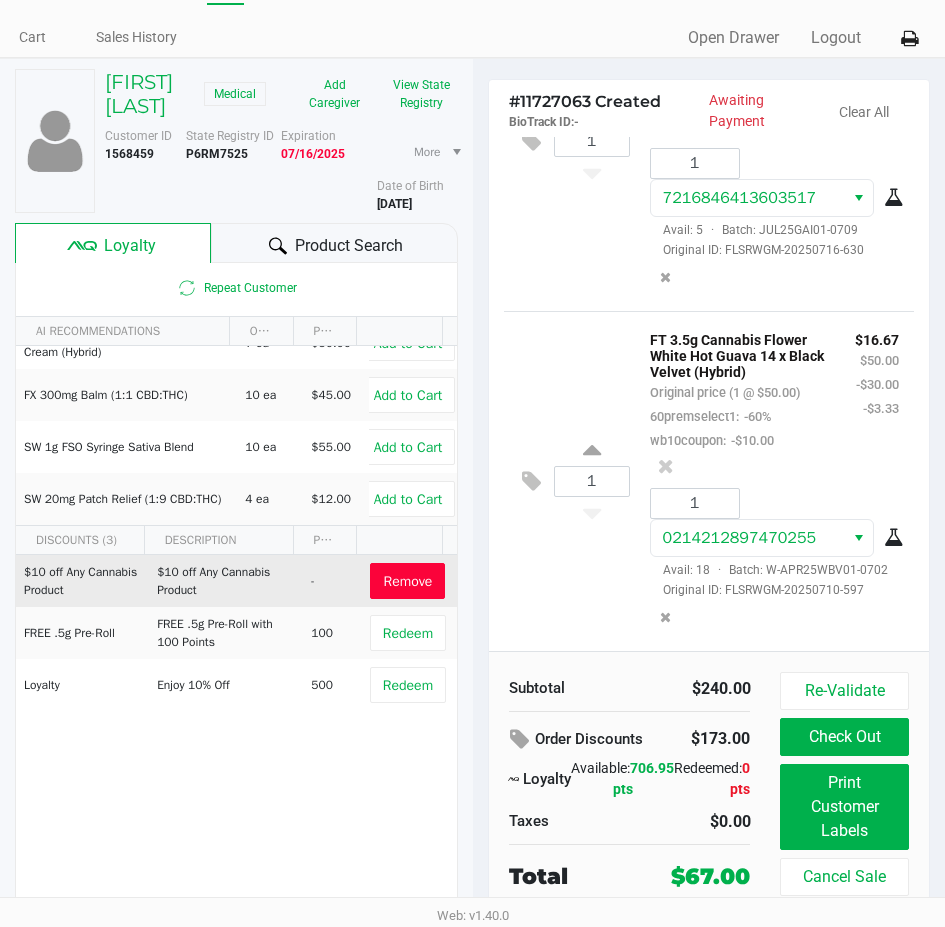 scroll, scrollTop: 75, scrollLeft: 0, axis: vertical 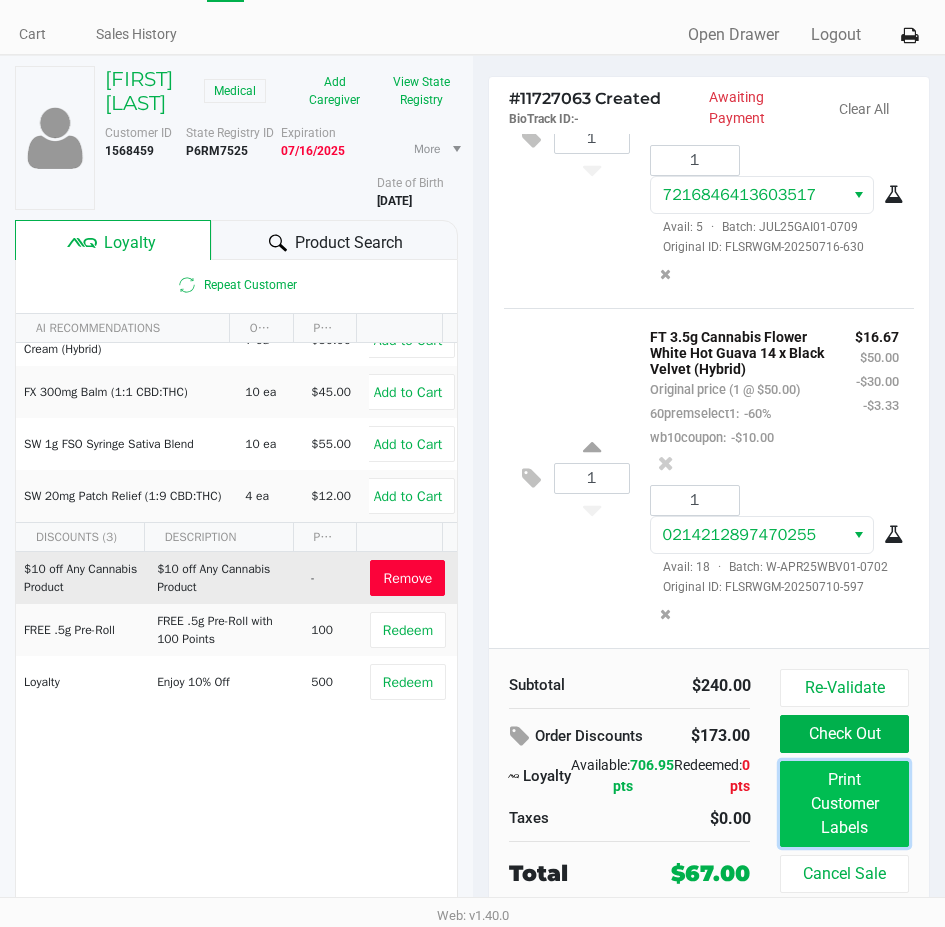 click on "Print Customer Labels" 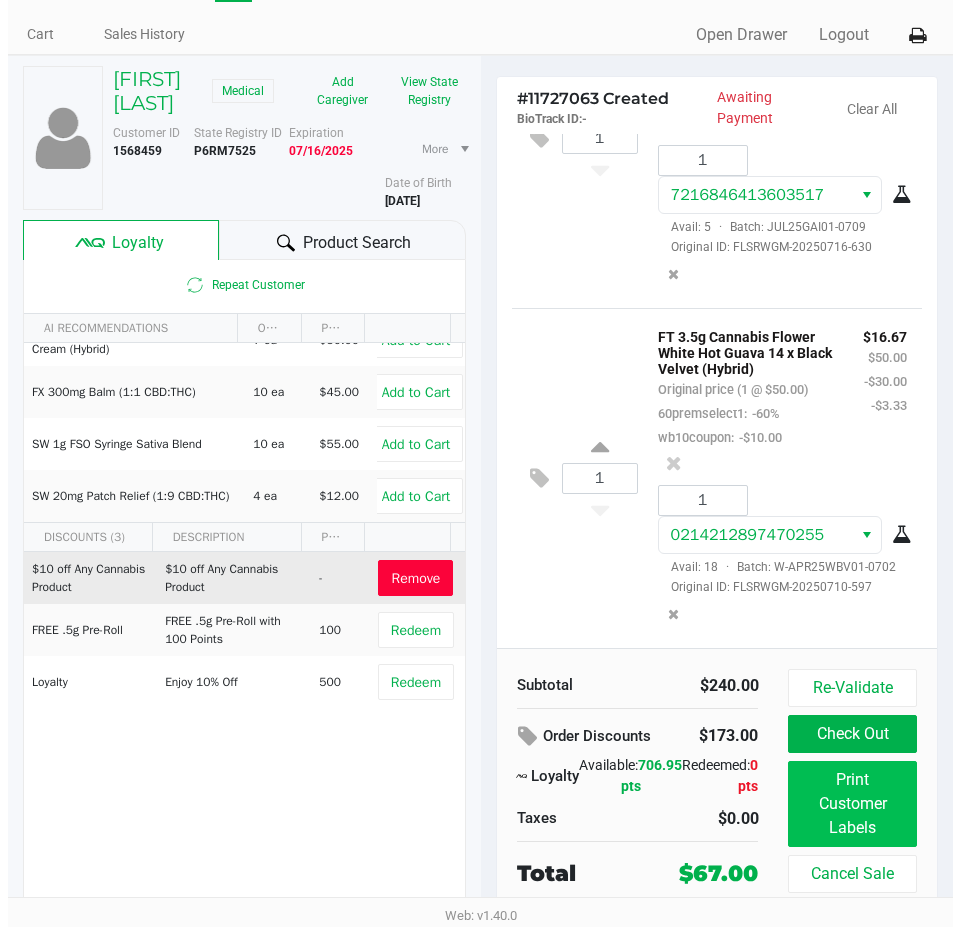 scroll, scrollTop: 0, scrollLeft: 0, axis: both 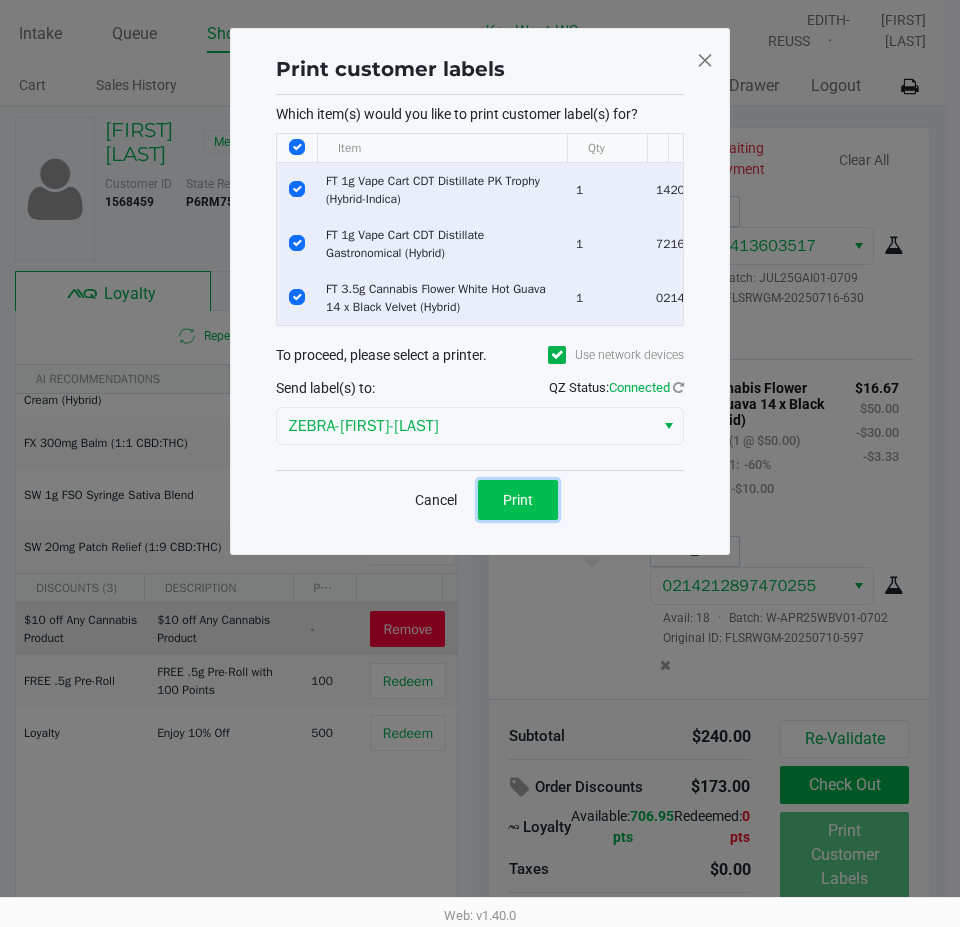 click on "Print" 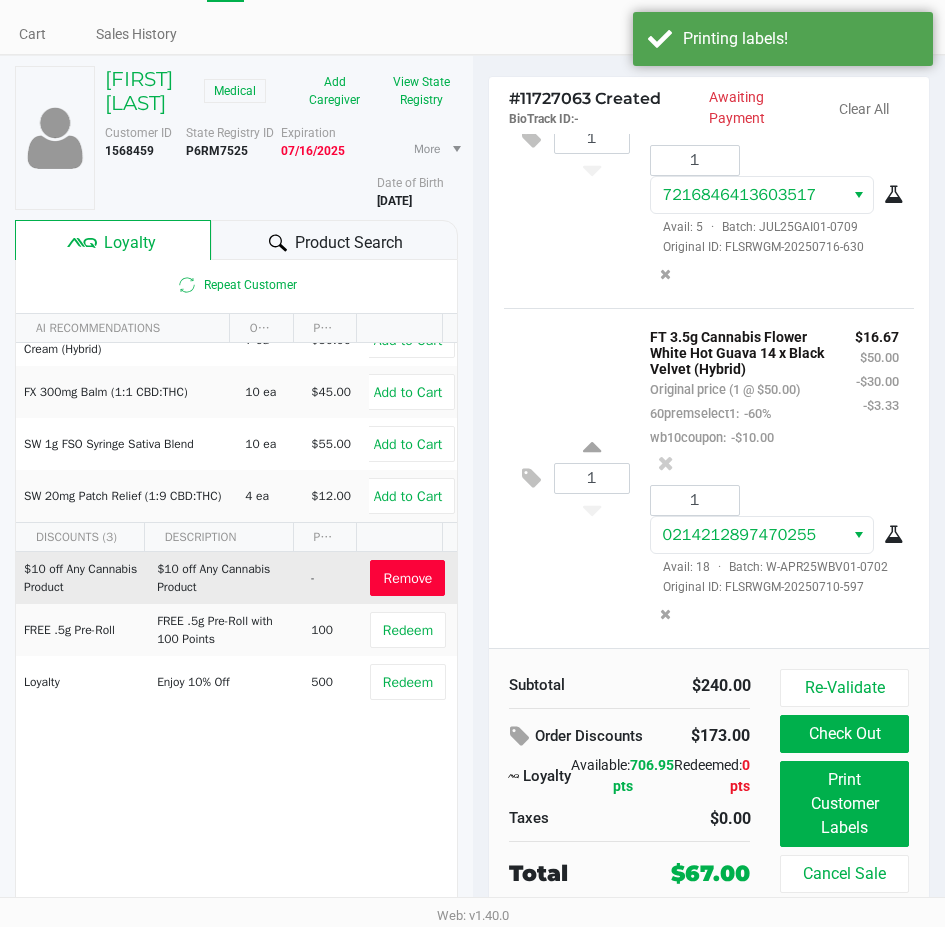 scroll, scrollTop: 75, scrollLeft: 0, axis: vertical 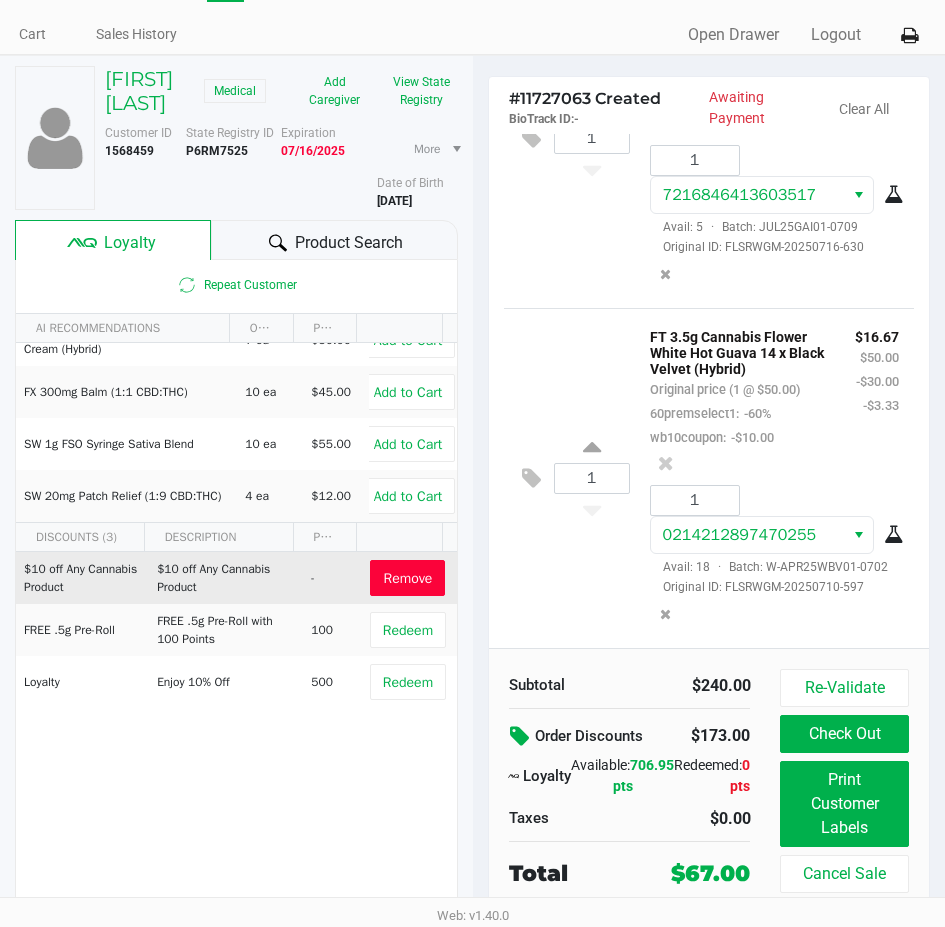 click 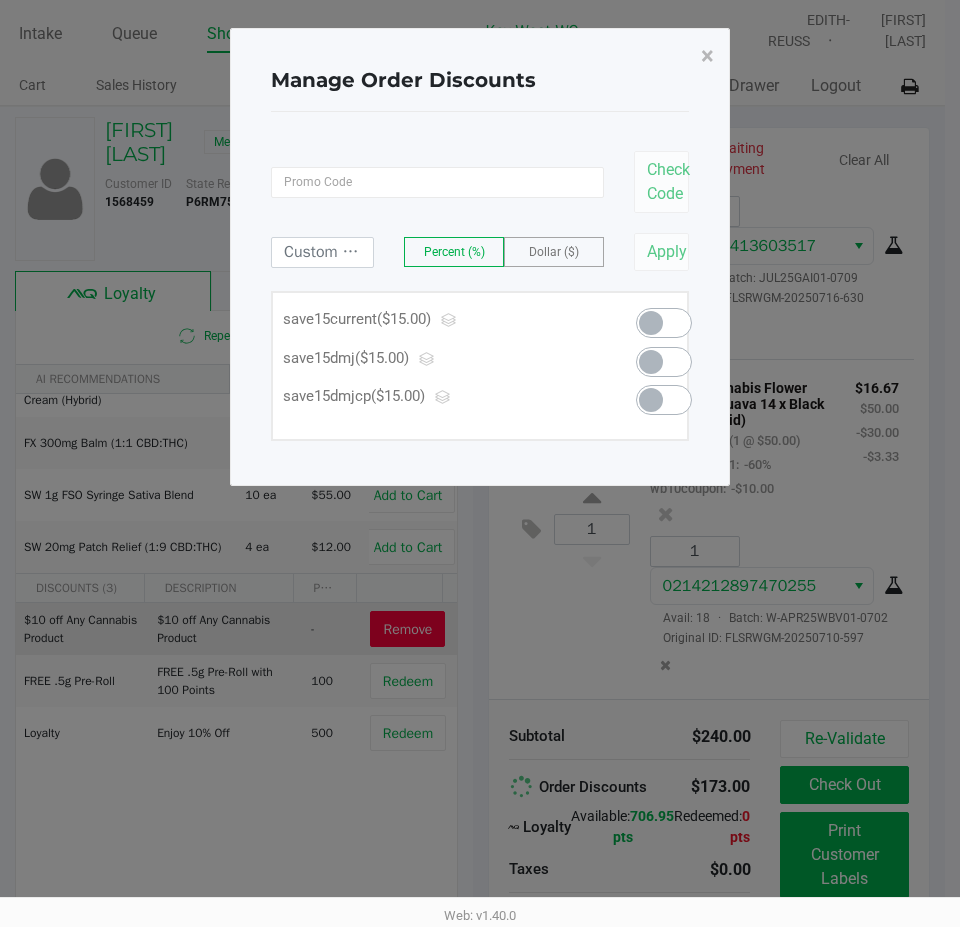 click at bounding box center [664, 323] 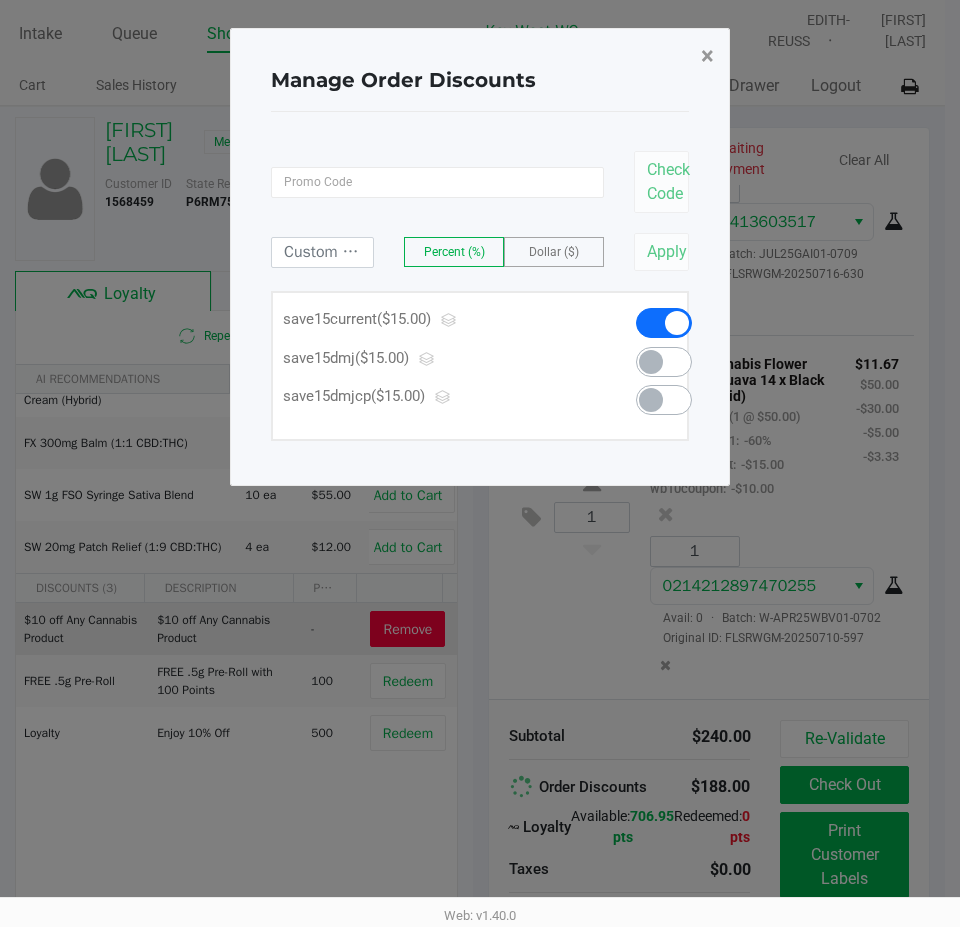 click on "×" 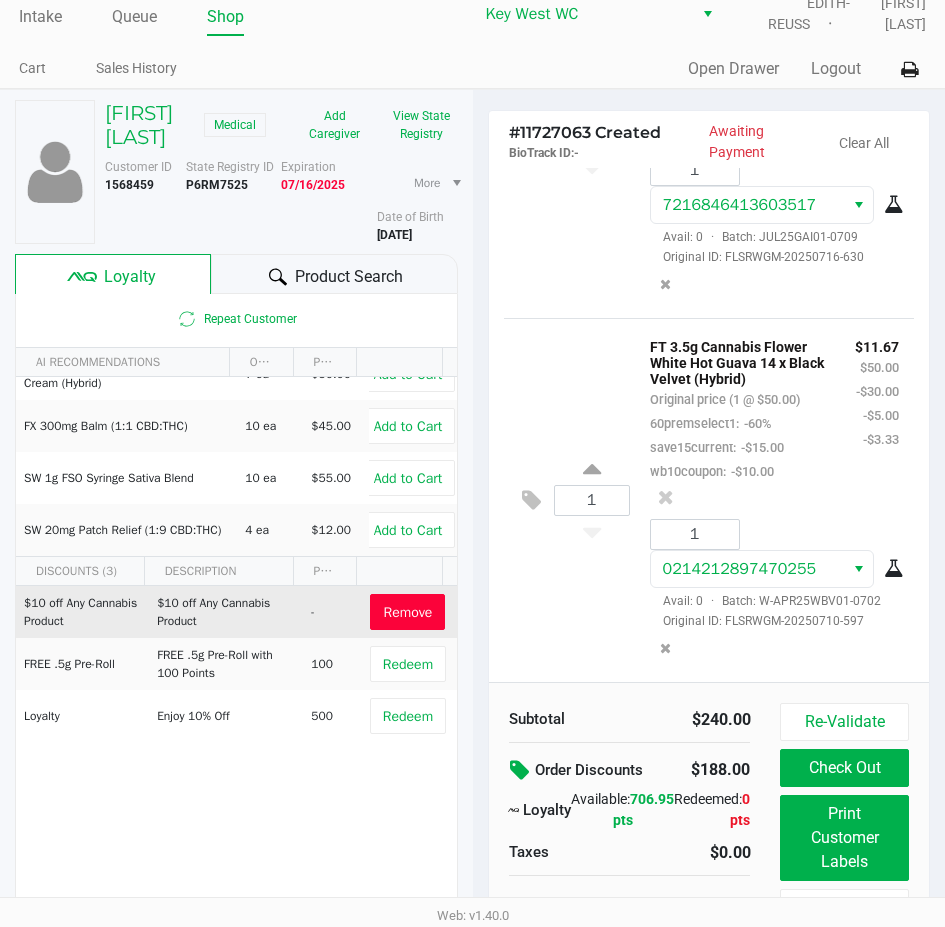 scroll, scrollTop: 75, scrollLeft: 0, axis: vertical 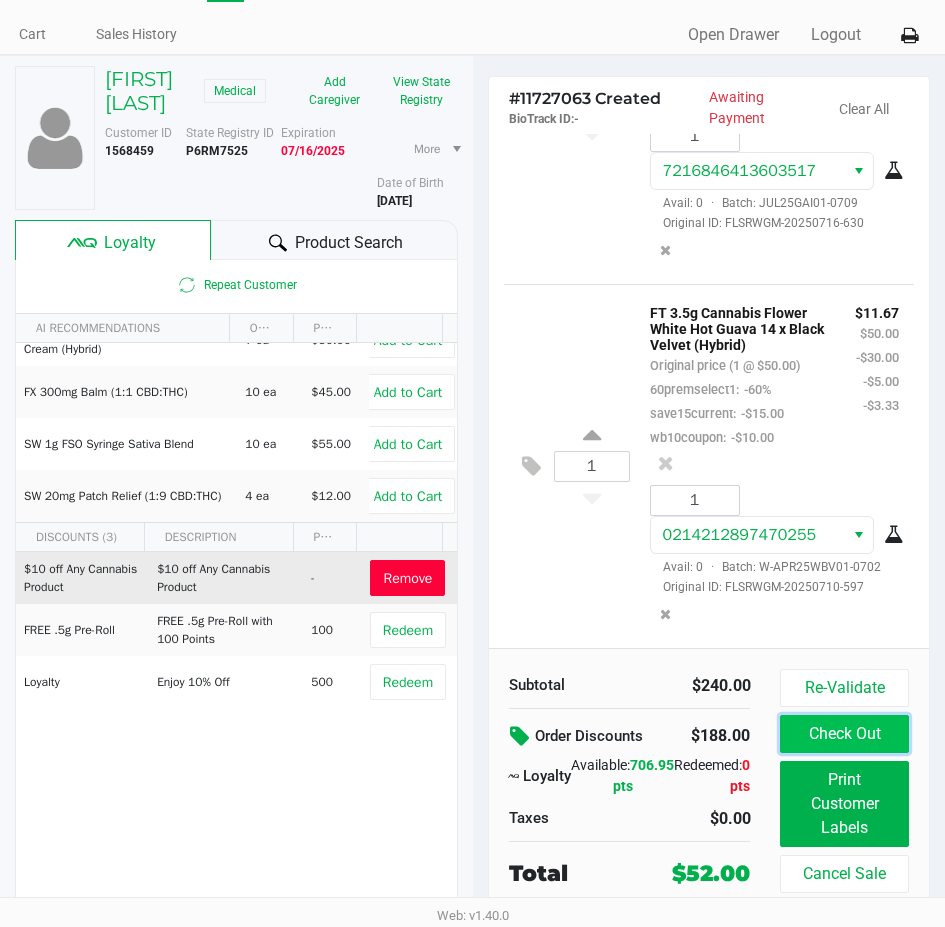 click on "Check Out" 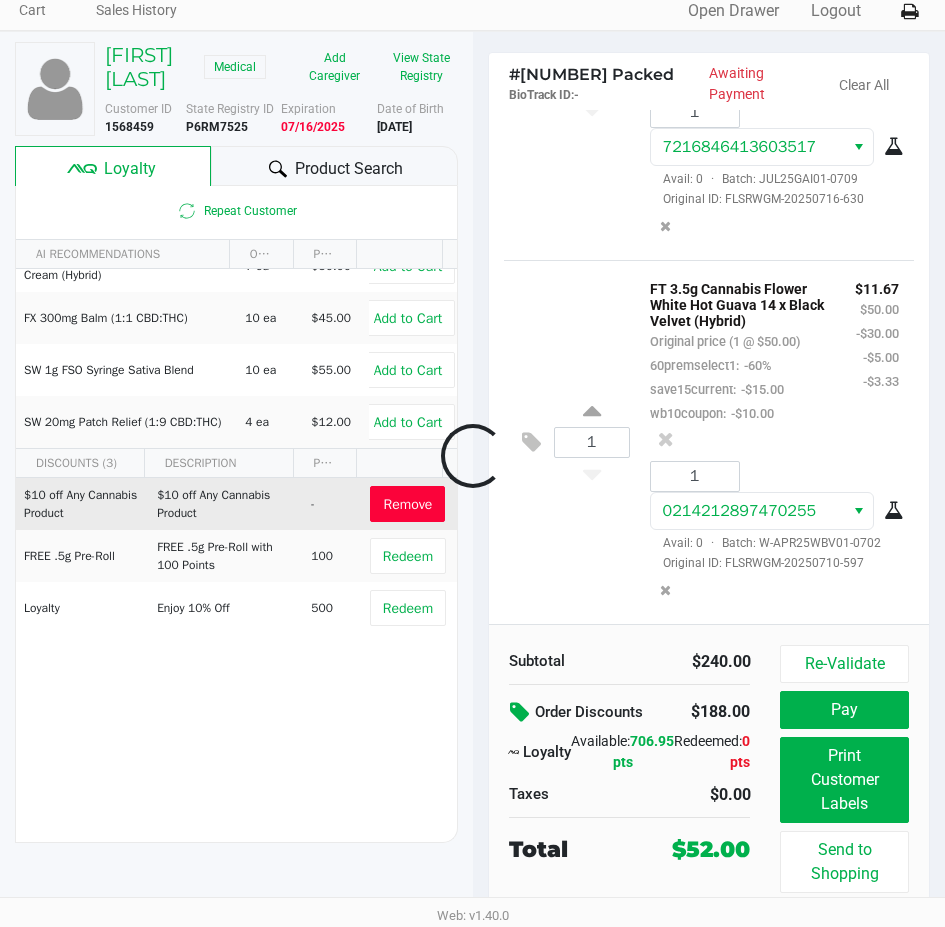scroll, scrollTop: 862, scrollLeft: 0, axis: vertical 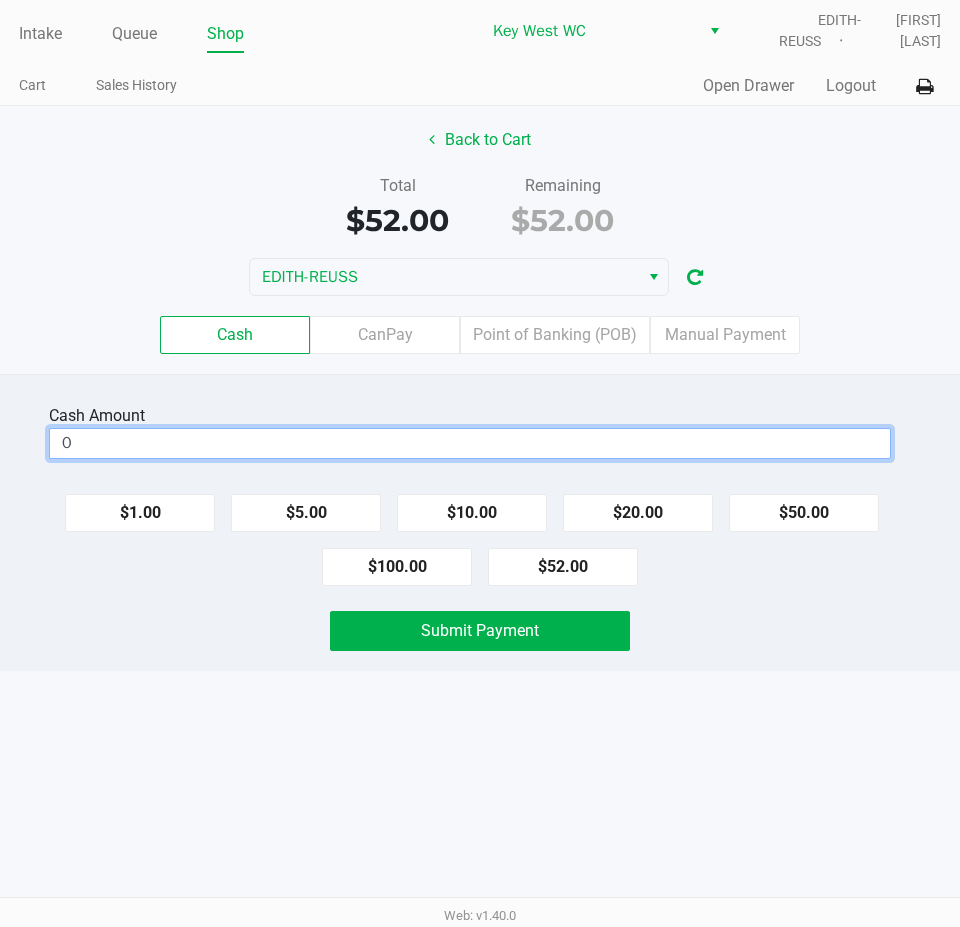 click on "0" at bounding box center [470, 443] 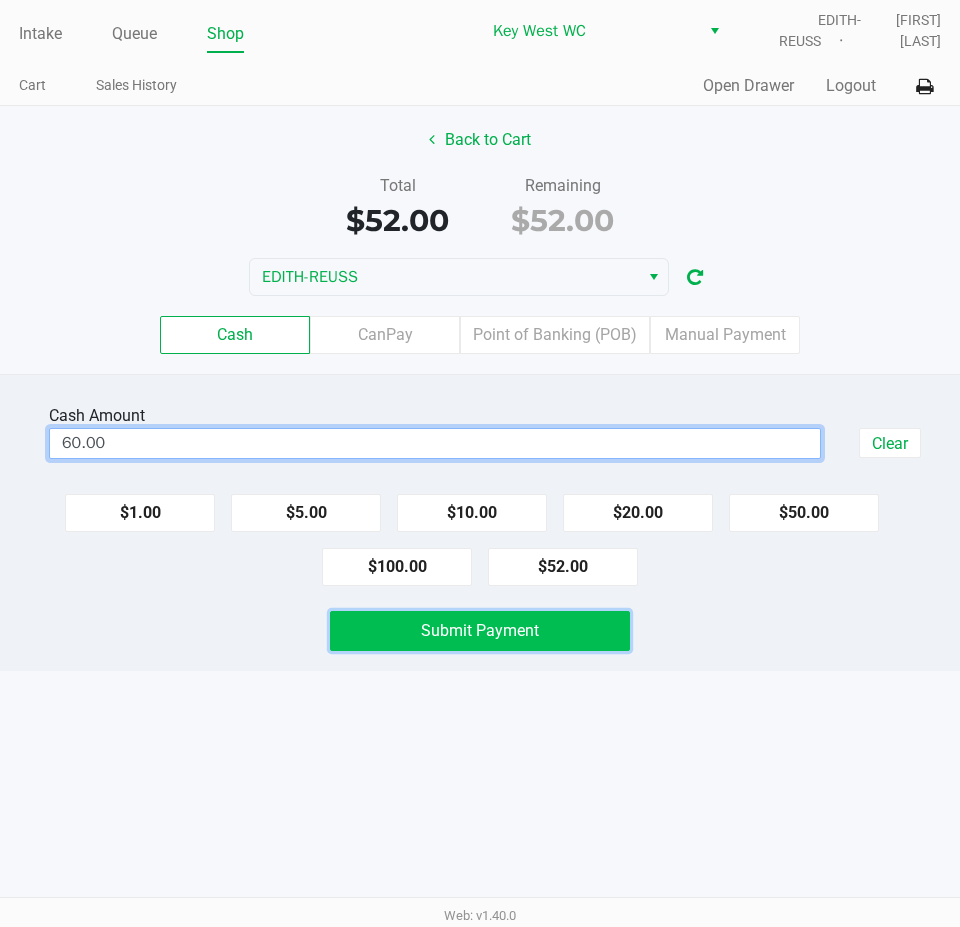 type on "$60.00" 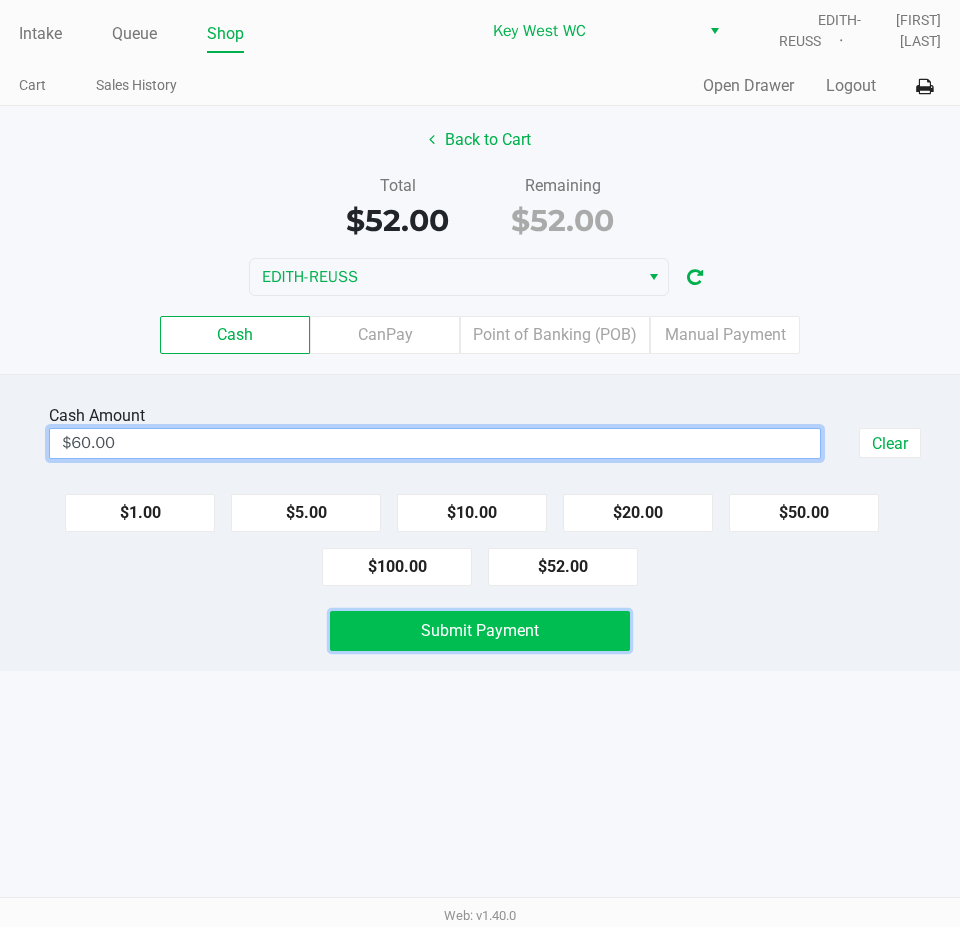 click on "Submit Payment" 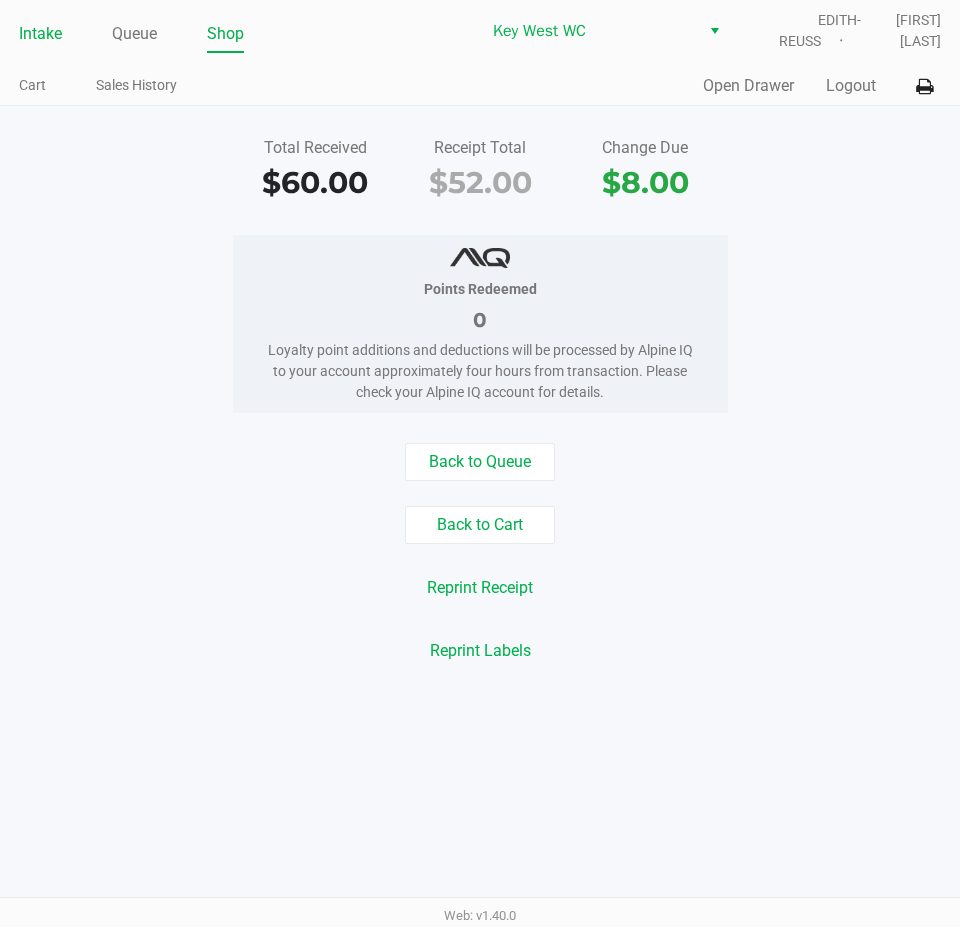 click on "Intake" 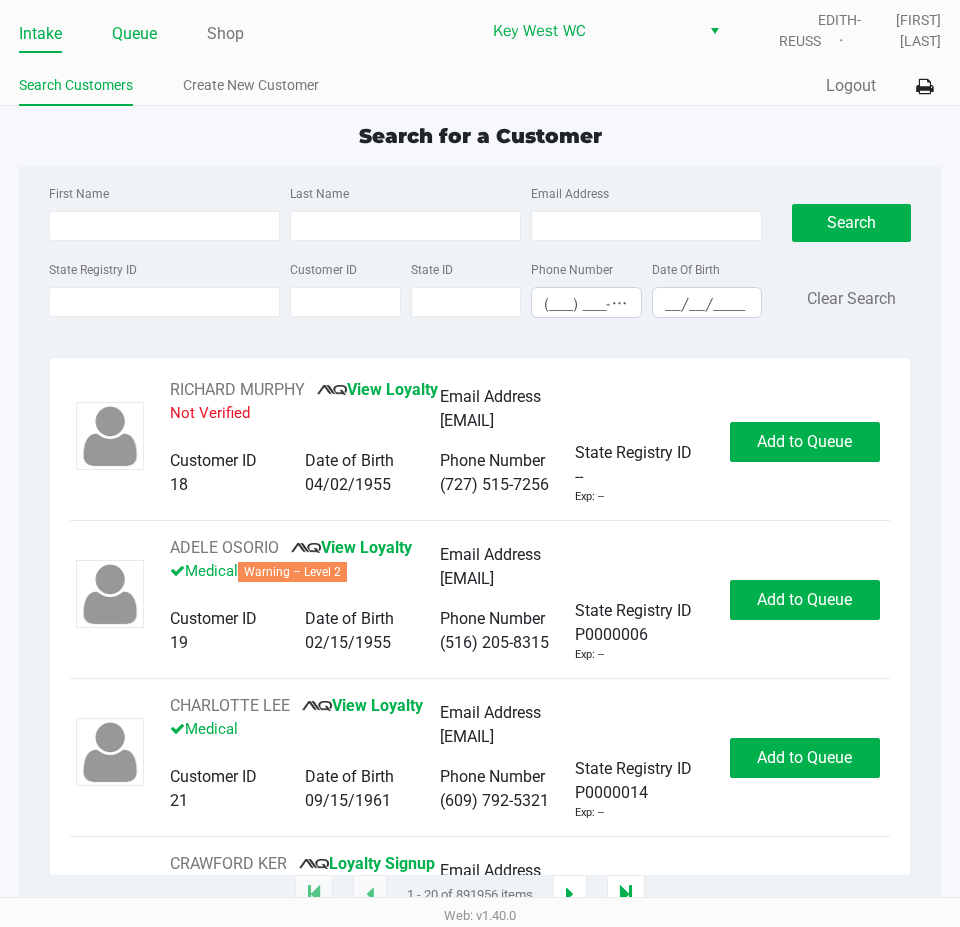 click on "Queue" 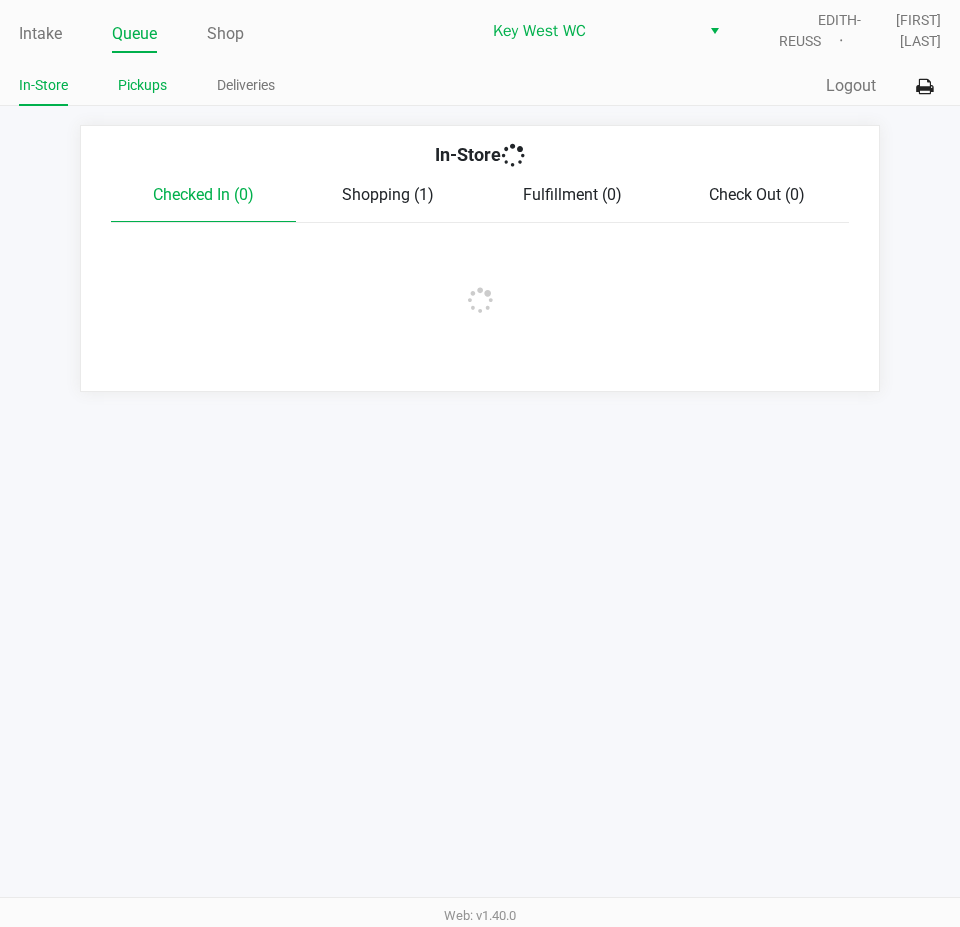 click on "Pickups" 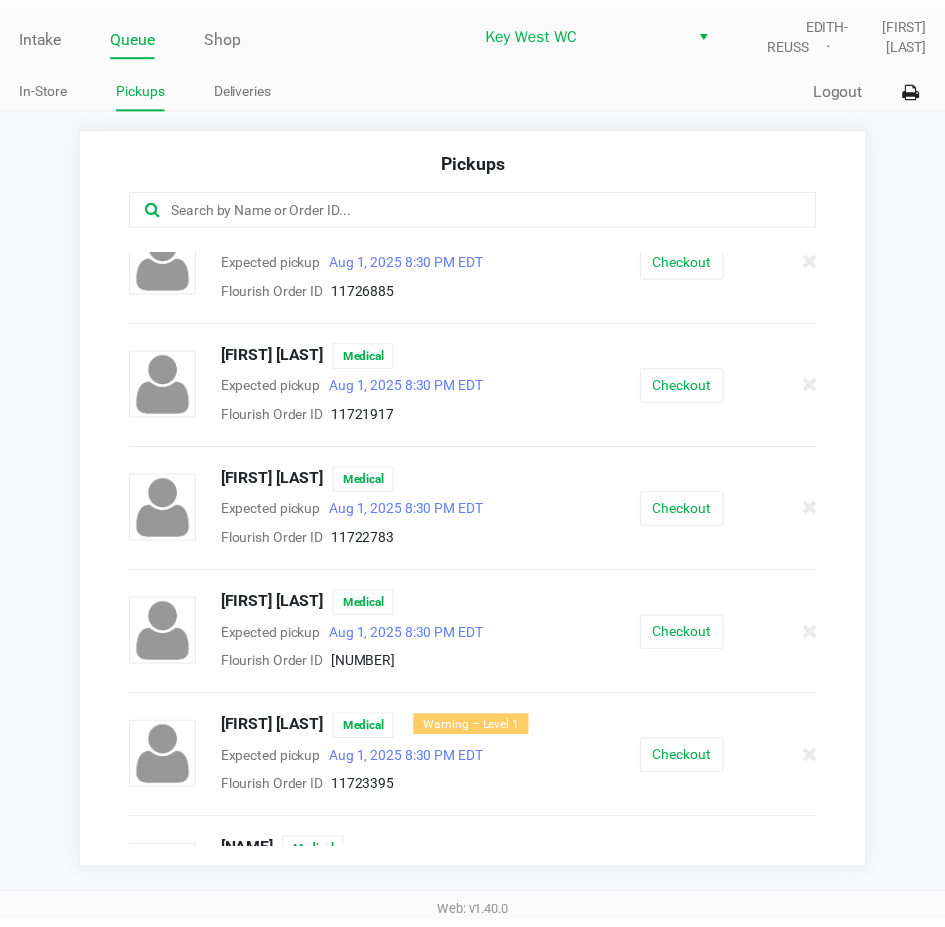 scroll, scrollTop: 481, scrollLeft: 0, axis: vertical 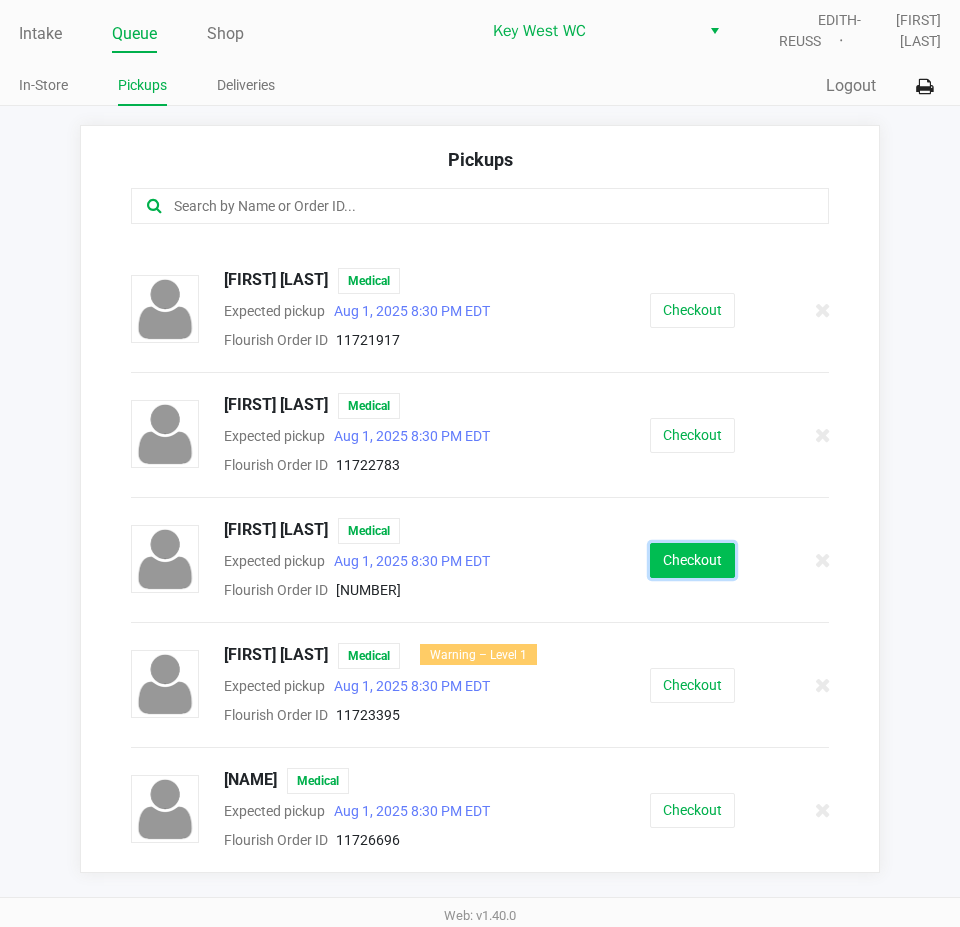 click on "Checkout" 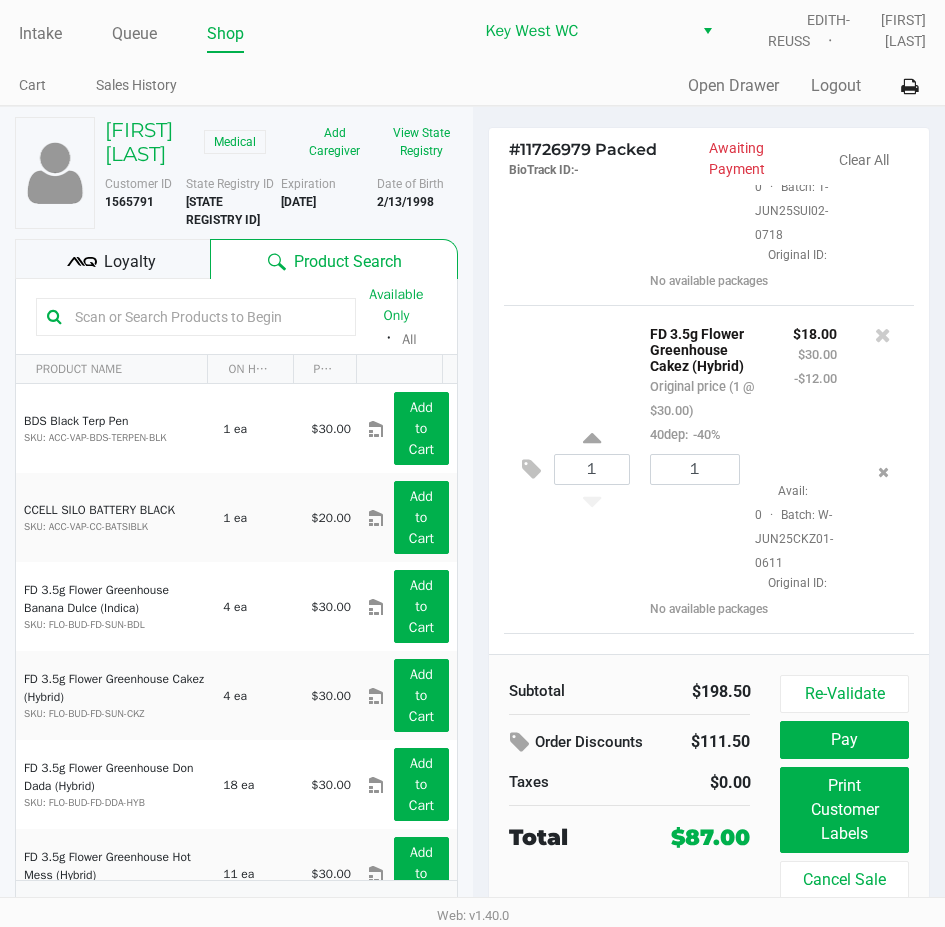 click on "Loyalty" 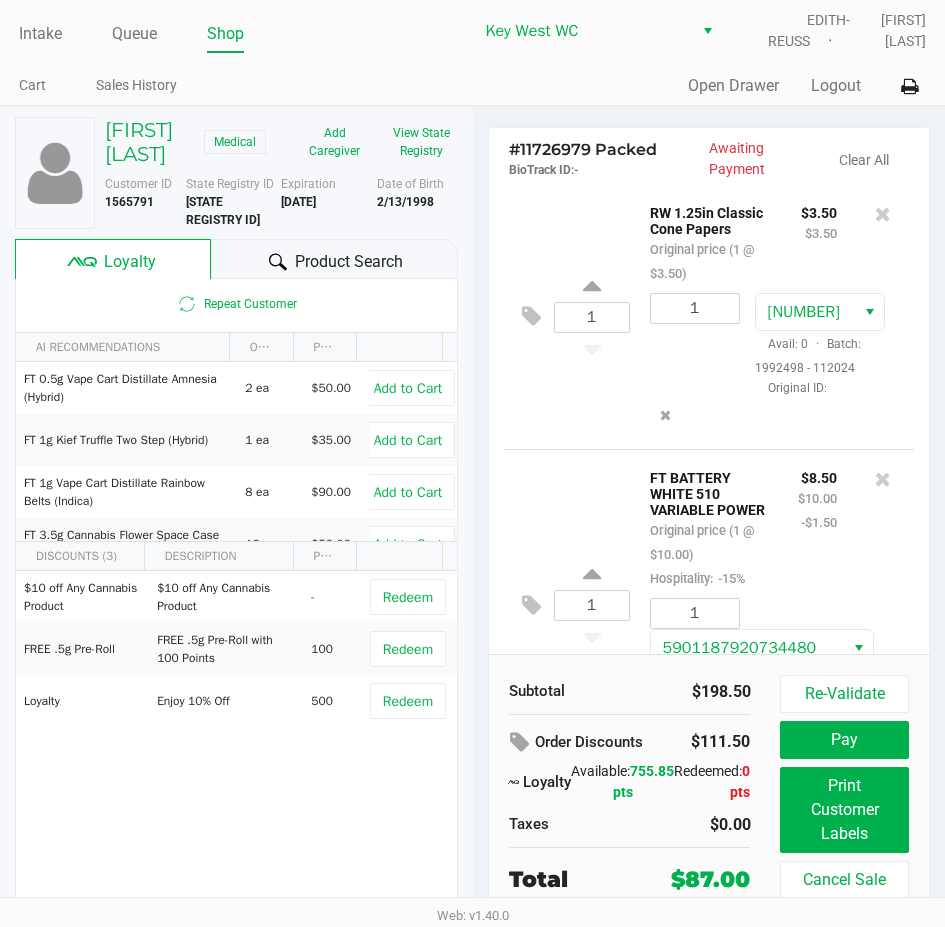 scroll, scrollTop: 1540, scrollLeft: 0, axis: vertical 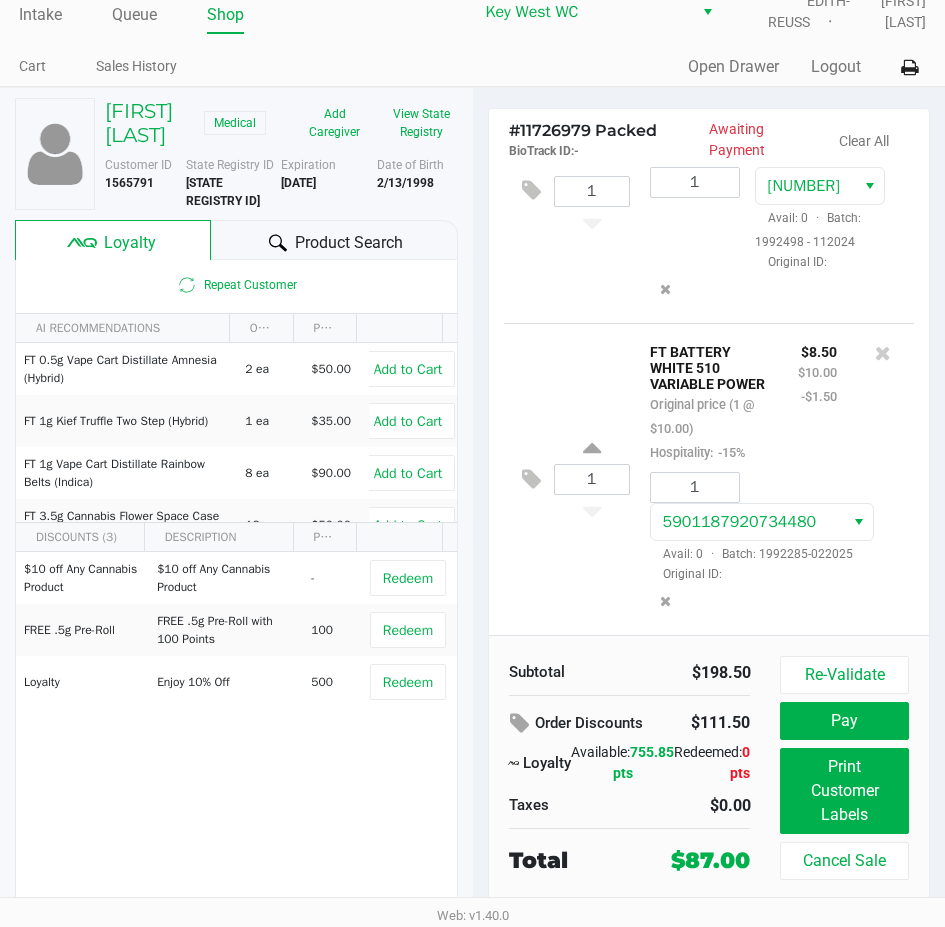 click on "1 5901187920734480  Avail: 0  ·  Batch: 1992285-022025   Original ID:" 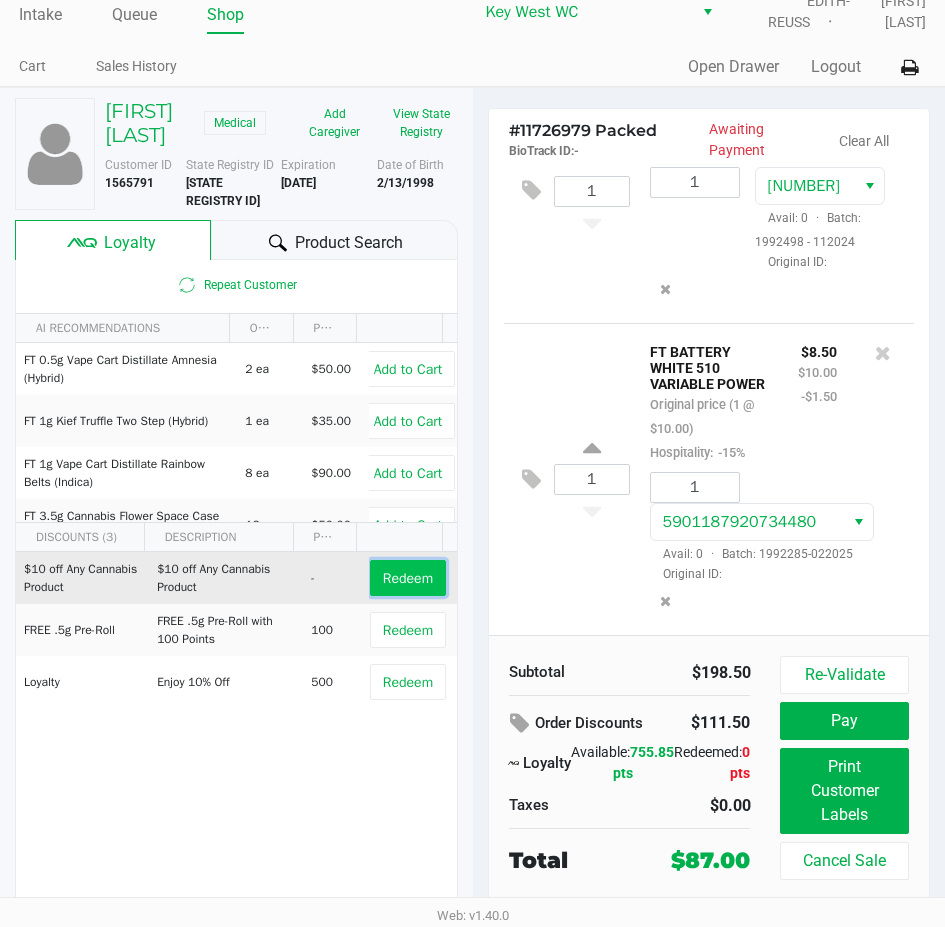 click on "Redeem" 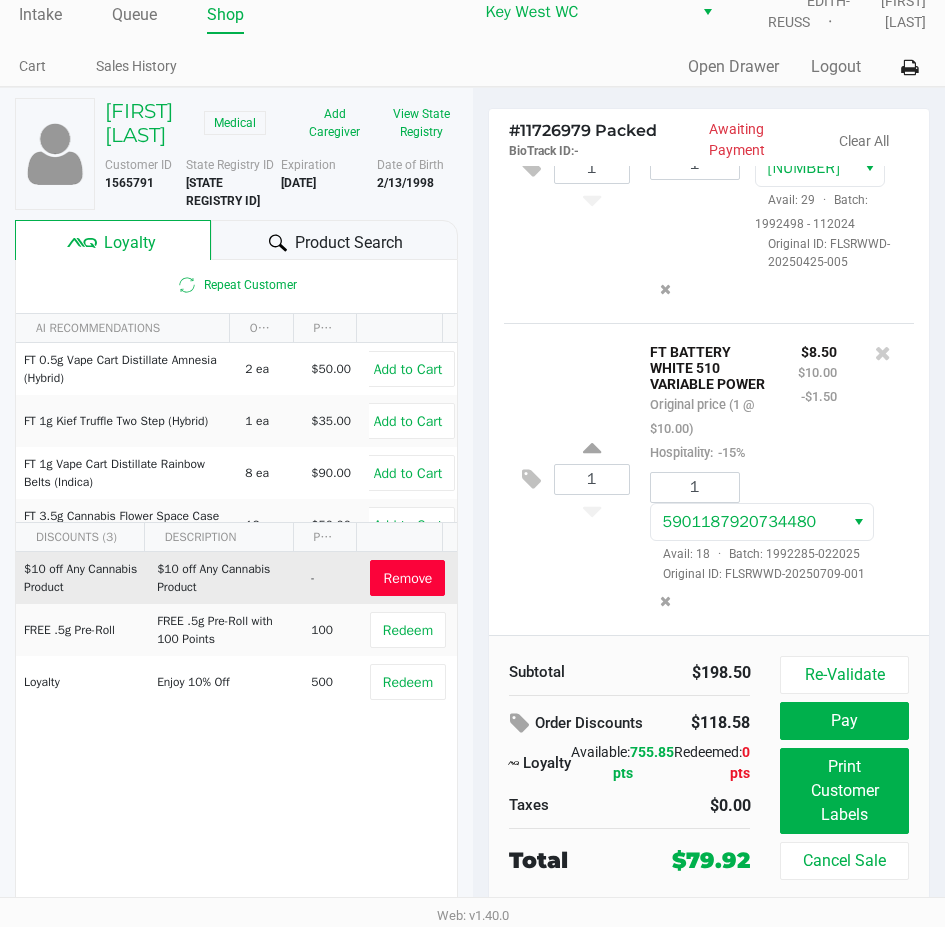 scroll, scrollTop: 1756, scrollLeft: 0, axis: vertical 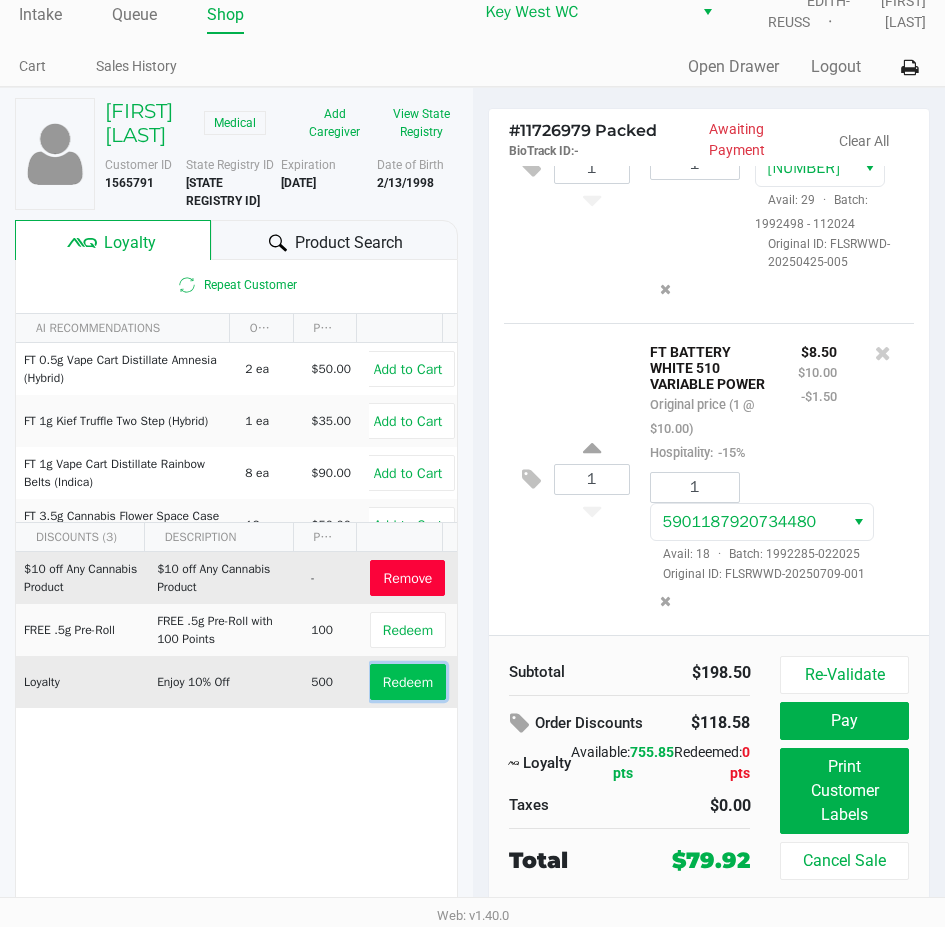 click on "Redeem" 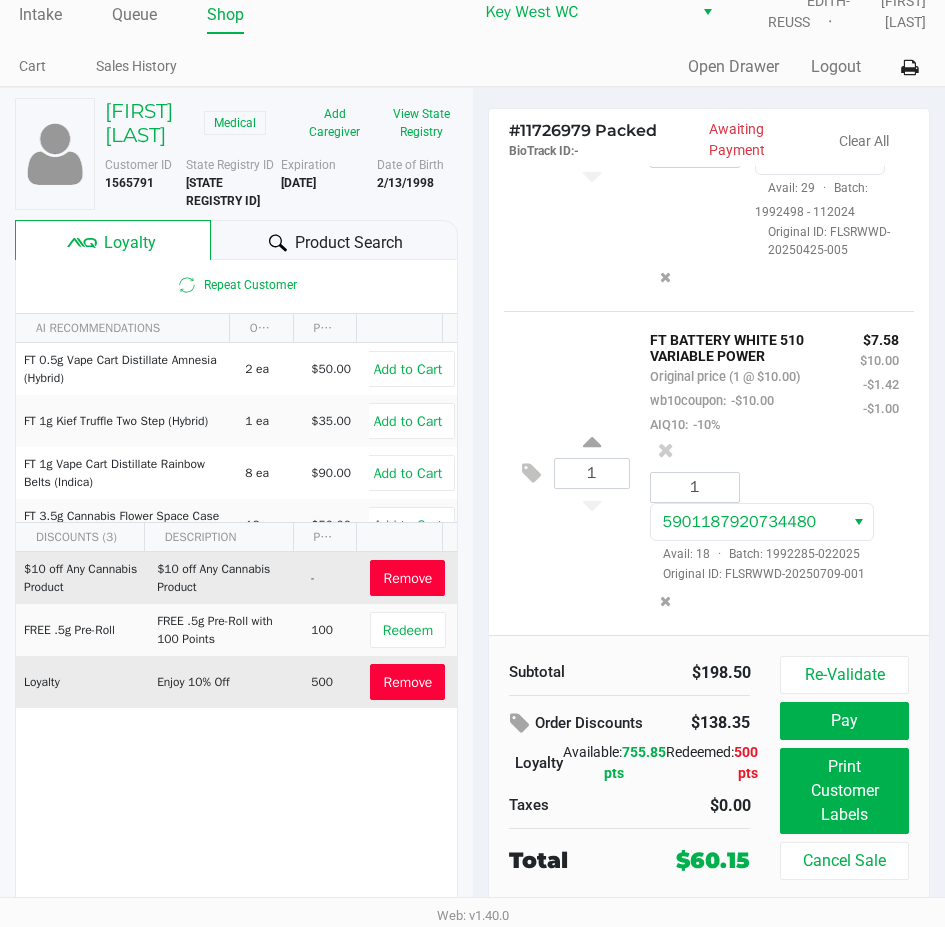 scroll, scrollTop: 1948, scrollLeft: 0, axis: vertical 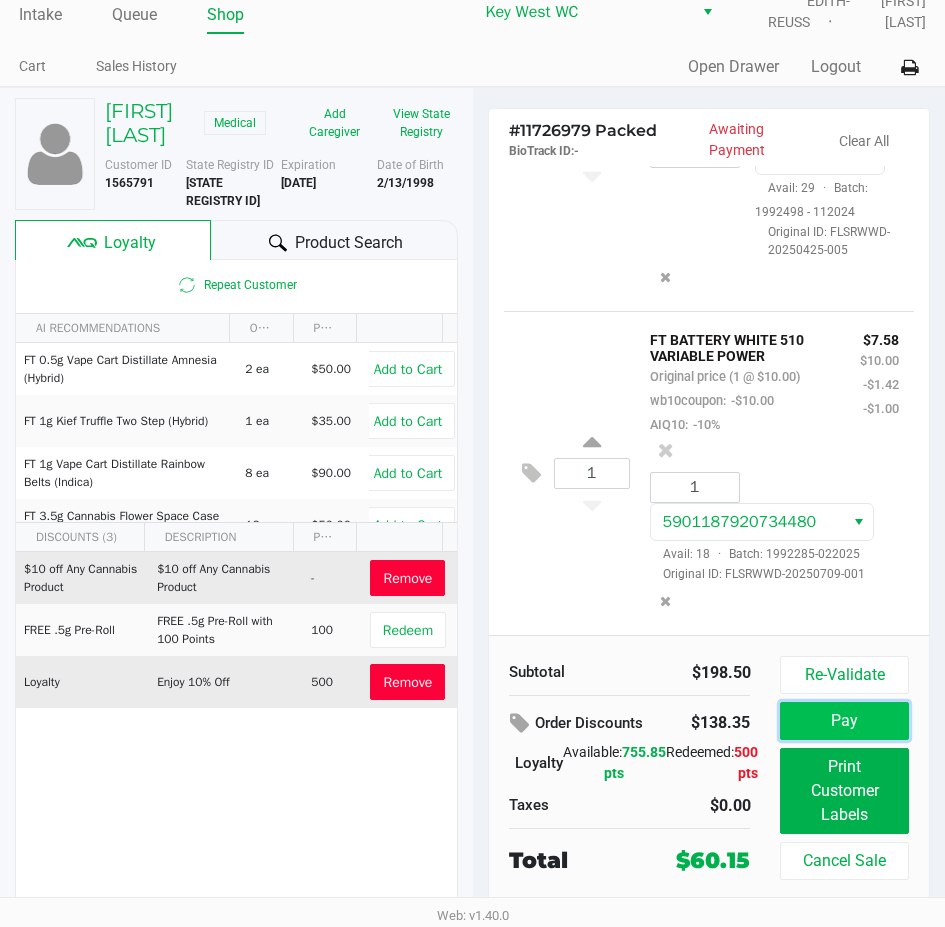 click on "Pay" 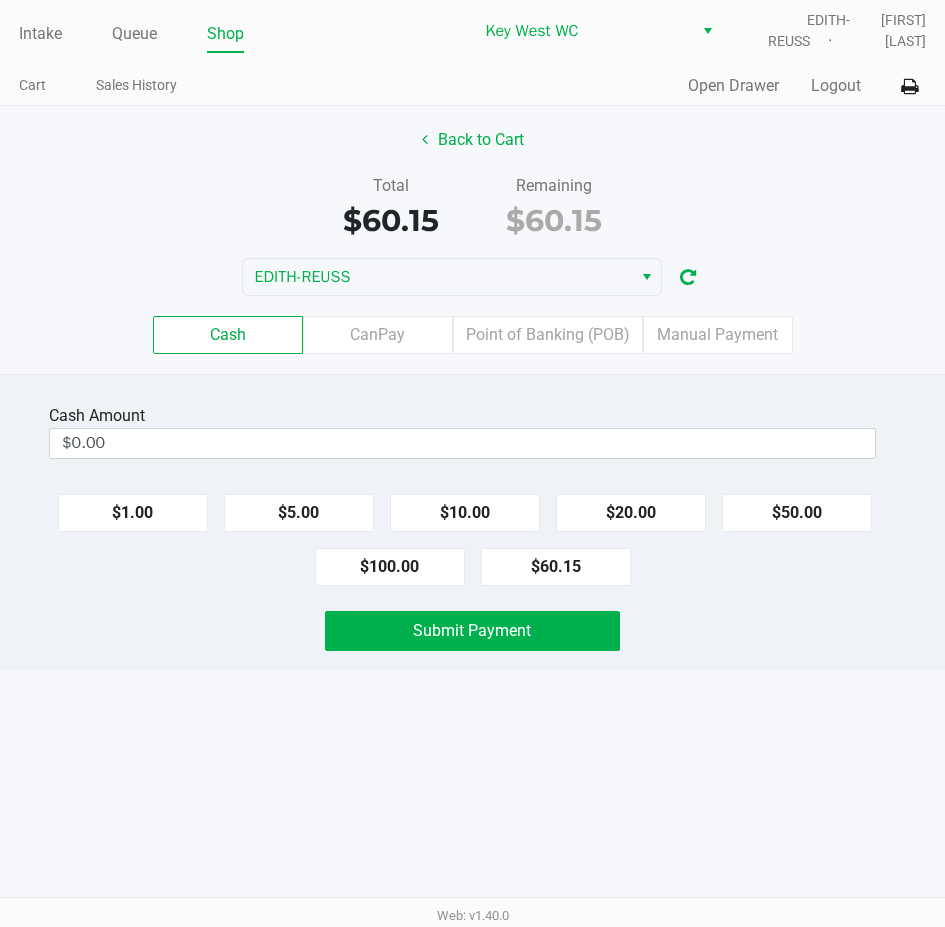 scroll, scrollTop: 0, scrollLeft: 0, axis: both 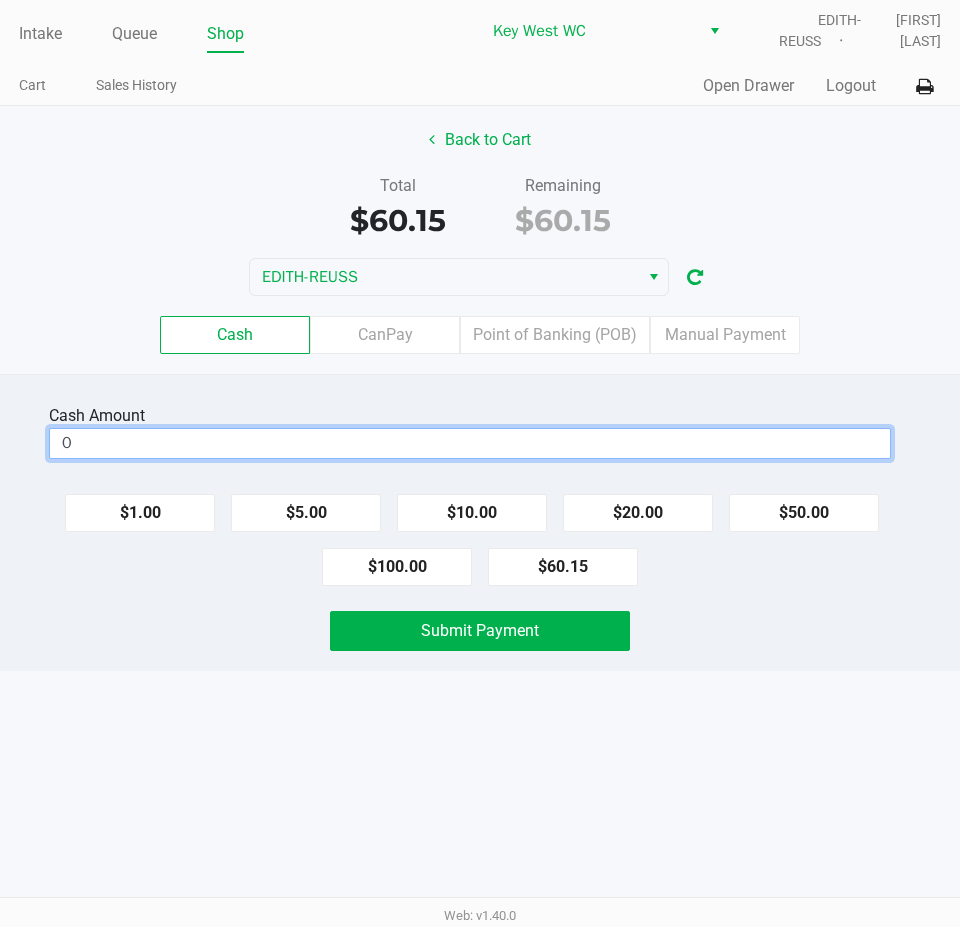 drag, startPoint x: 649, startPoint y: 446, endPoint x: 649, endPoint y: 424, distance: 22 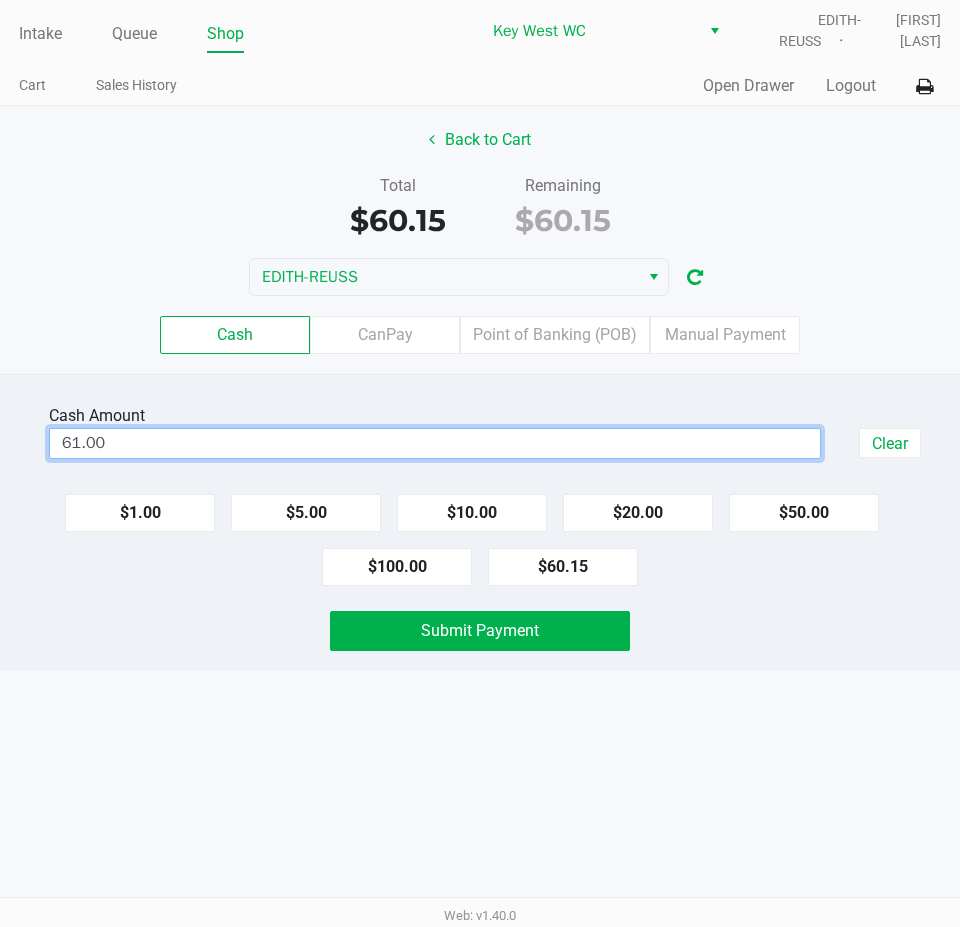 type on "$61.00" 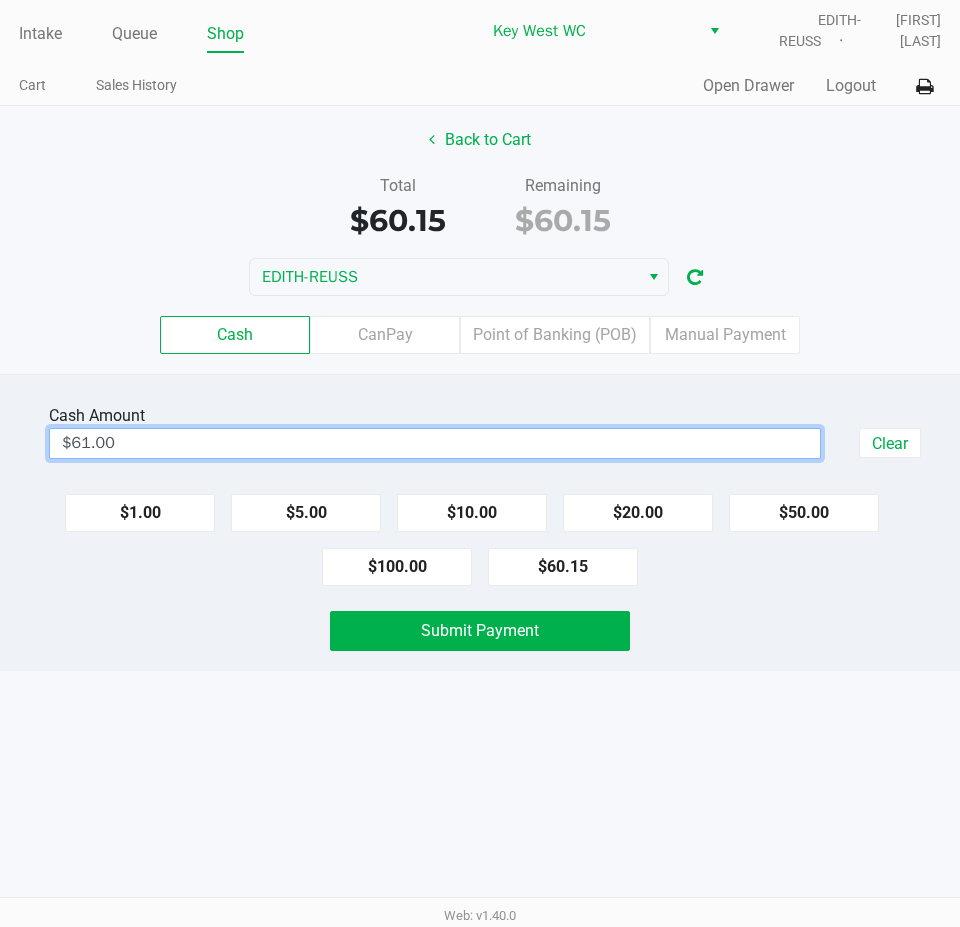 click on "Cash  Amount  $61.00  Clear   $1.00   $5.00   $10.00   $20.00   $50.00   $100.00   $60.15   Submit Payment" 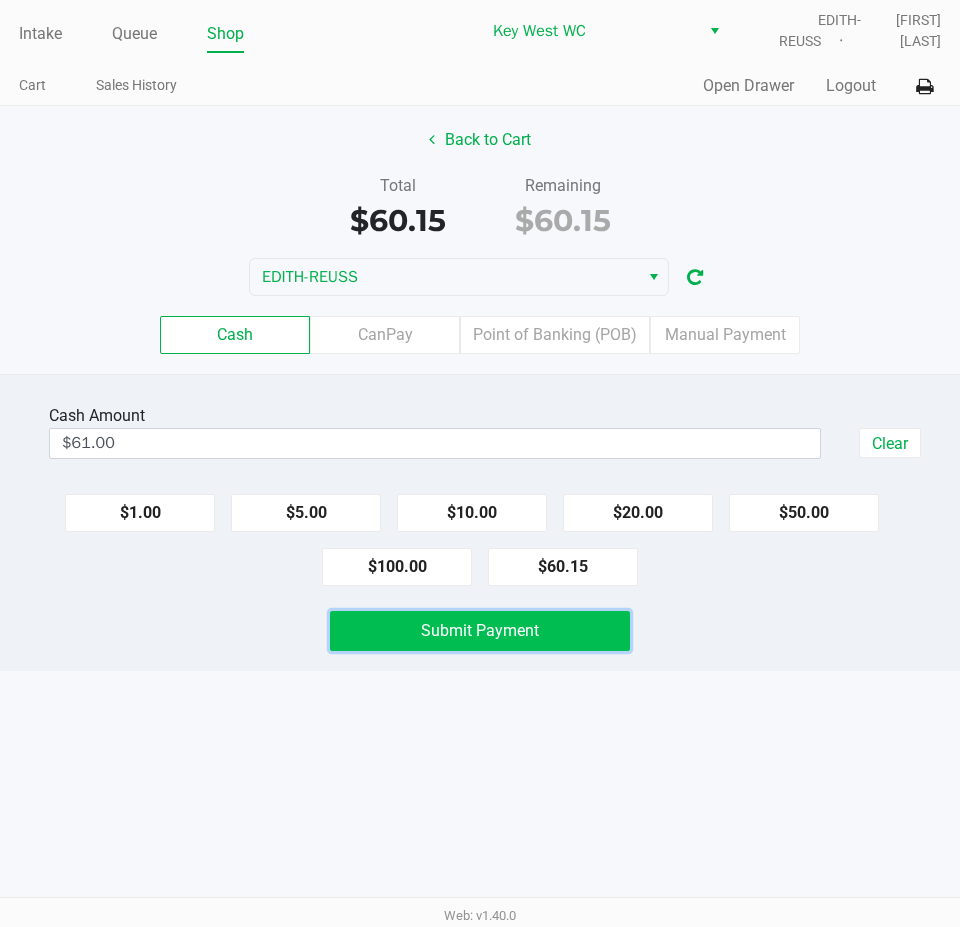 click on "Submit Payment" 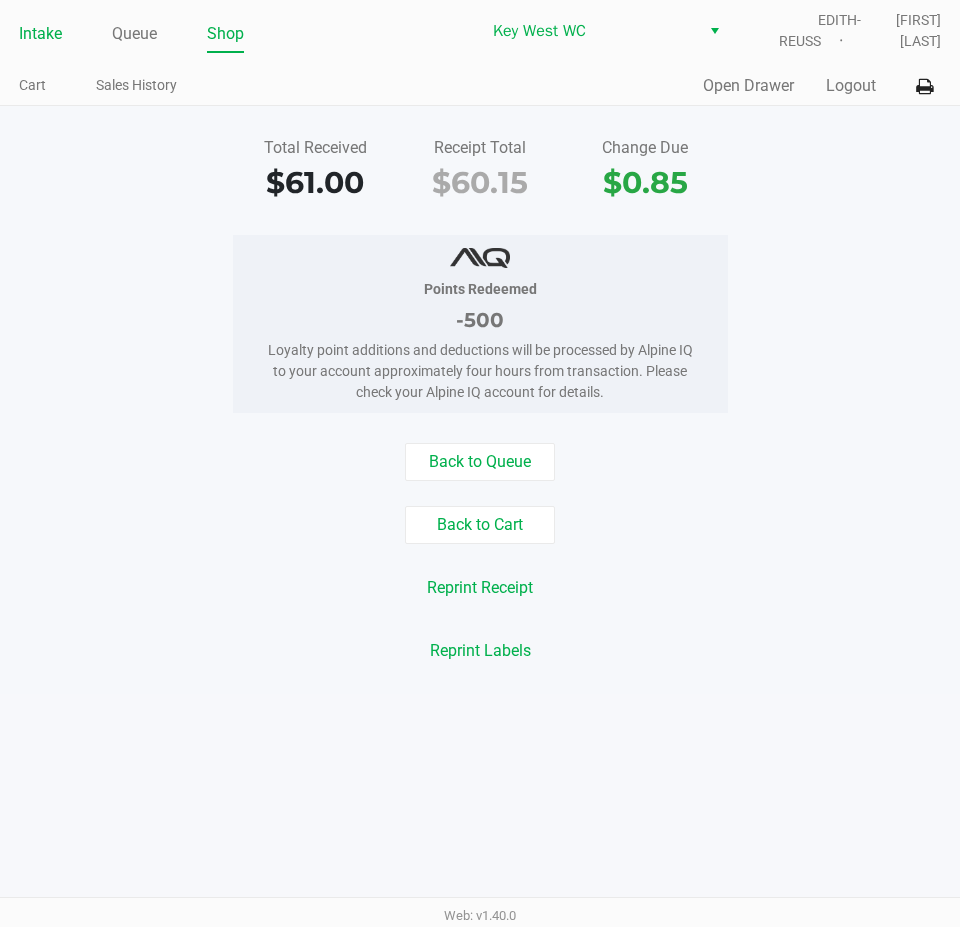 click on "Intake" 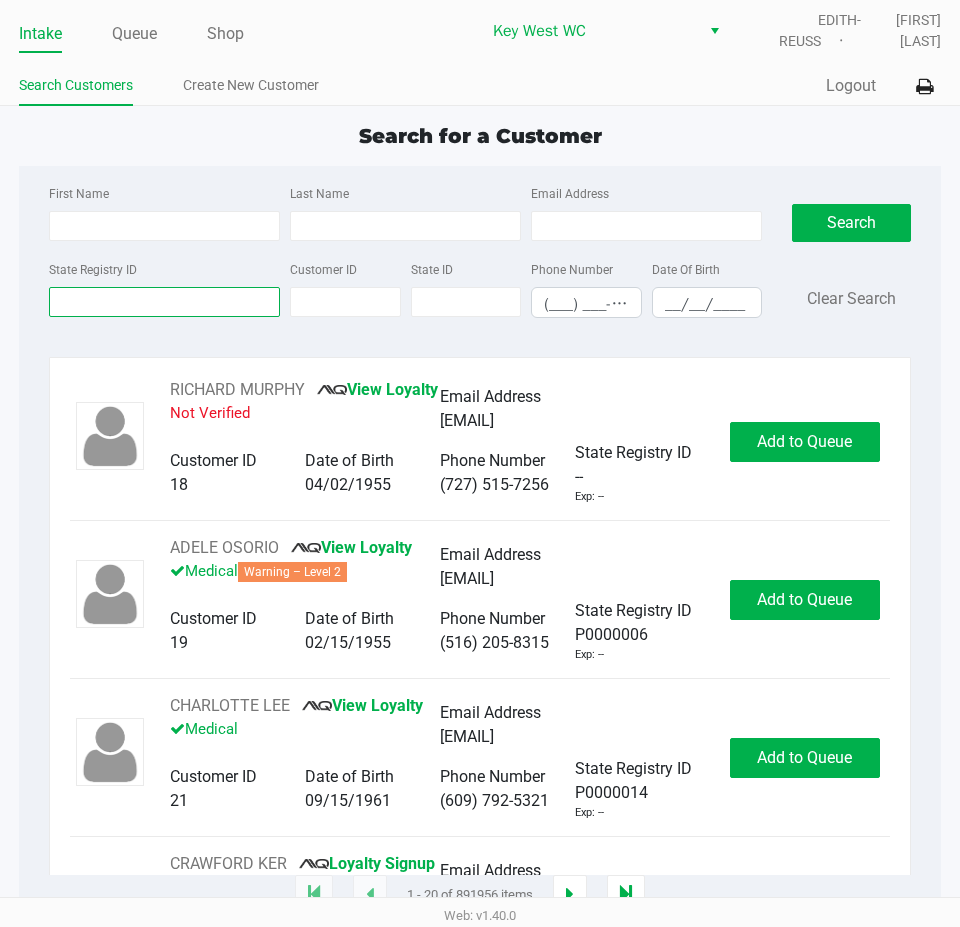 click on "State Registry ID" at bounding box center (164, 302) 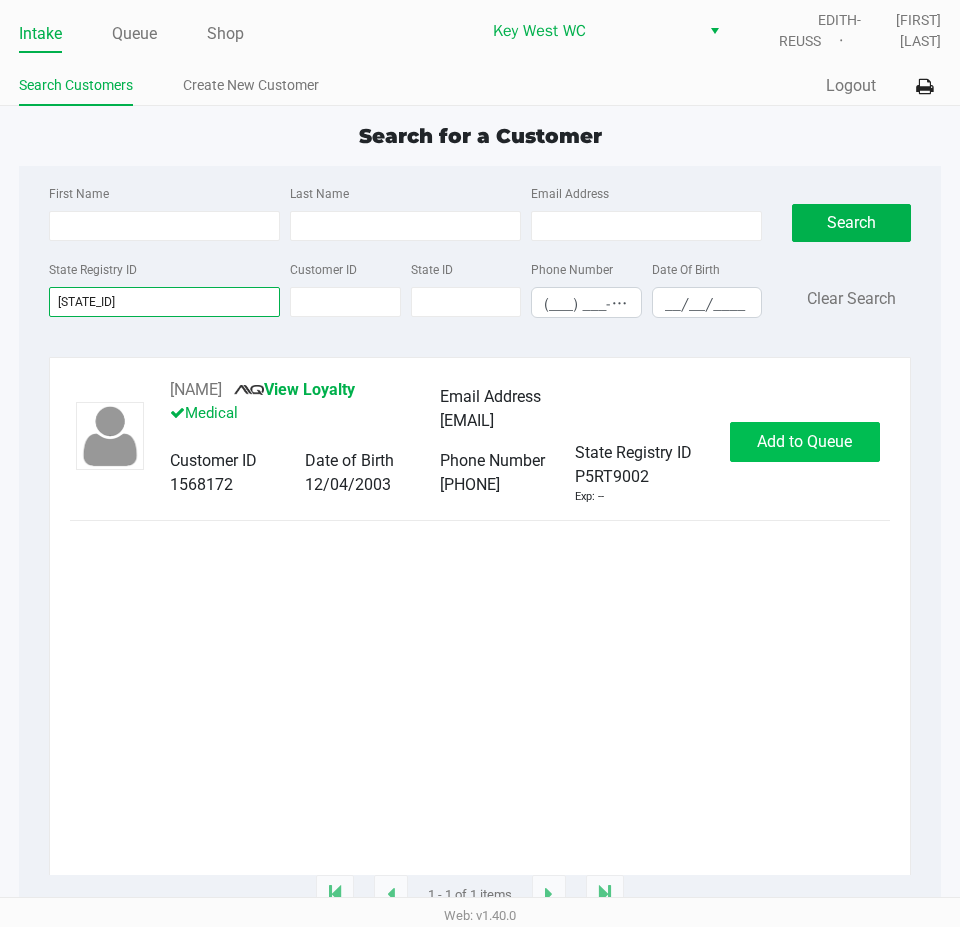 type on "[STATE_ID]" 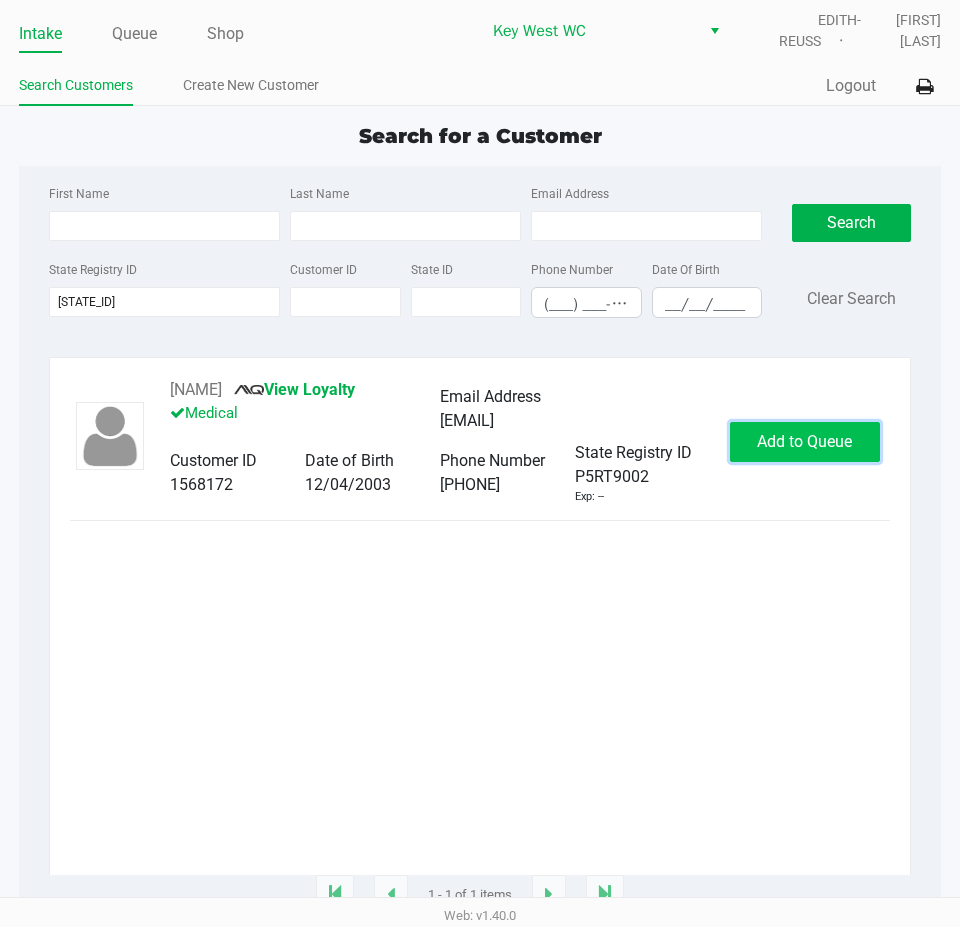 click on "Add to Queue" 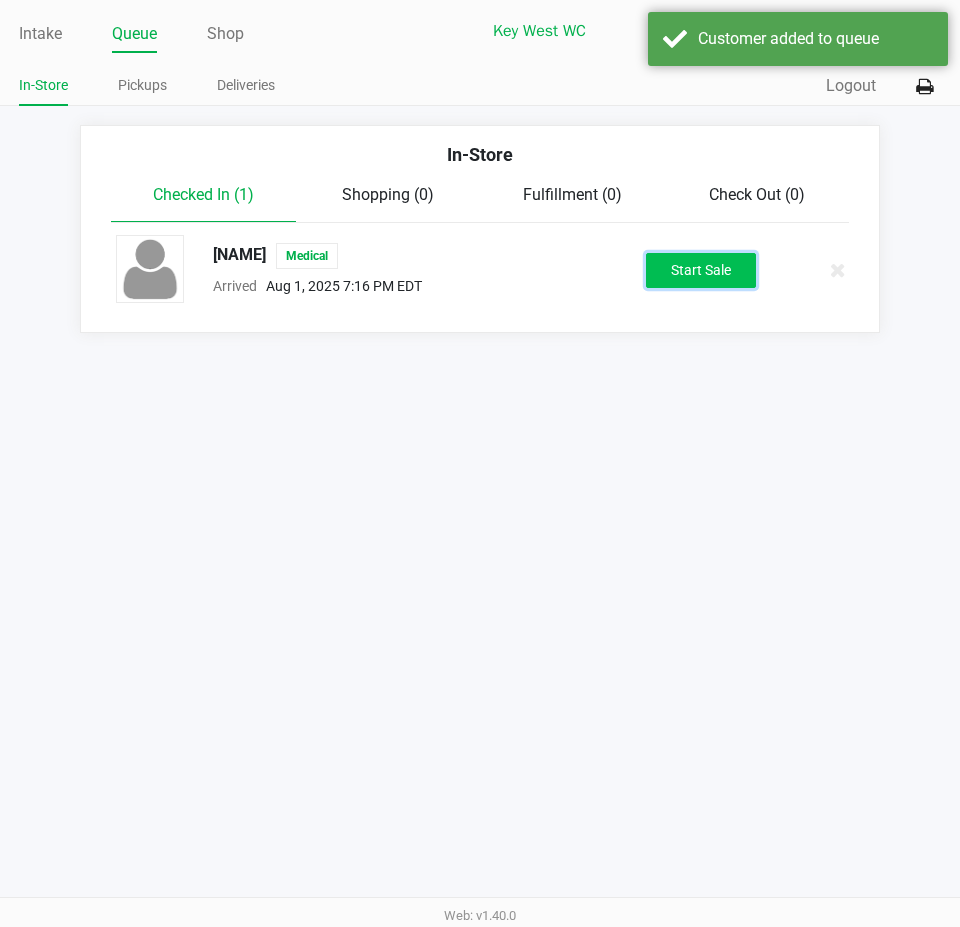 click on "Start Sale" 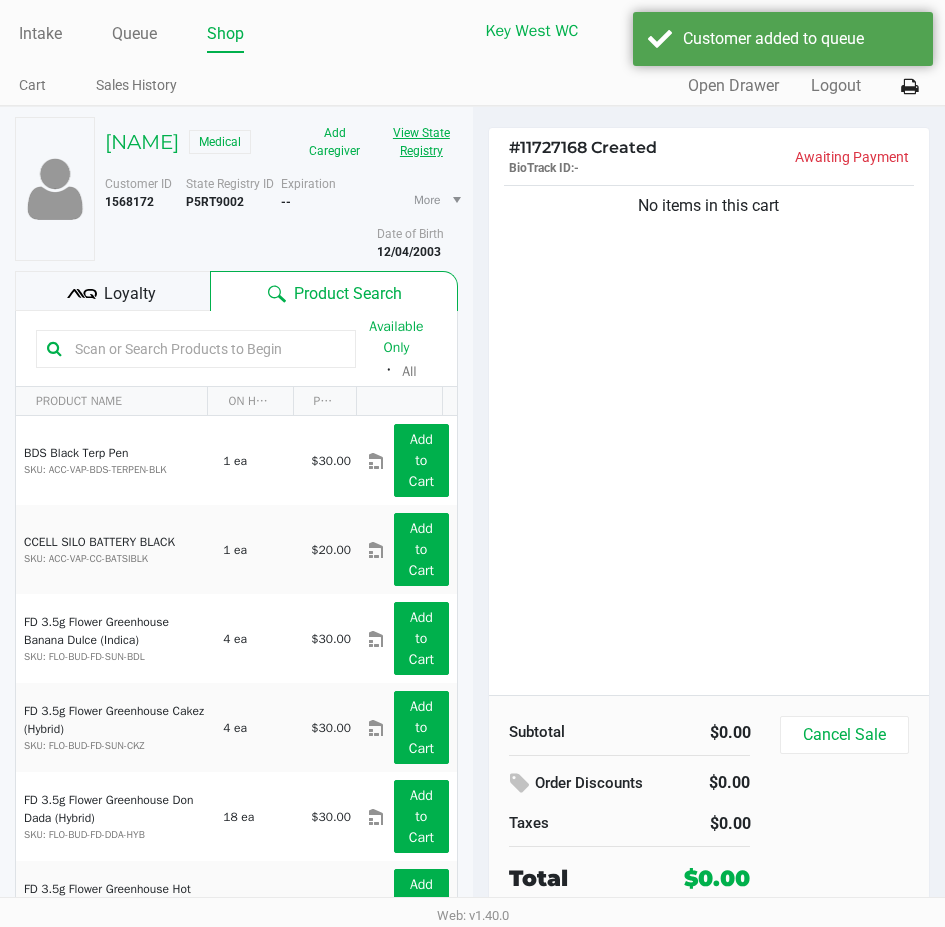 click on "View State Registry" 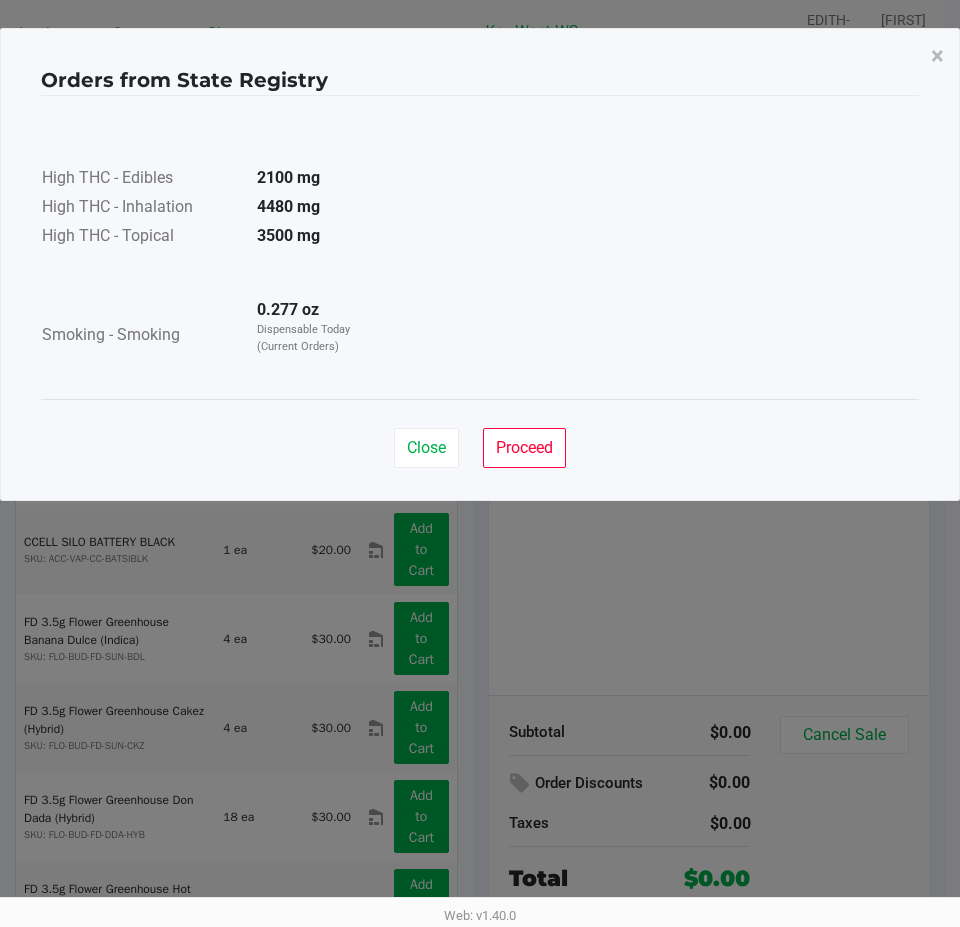 click on "Close   Proceed" 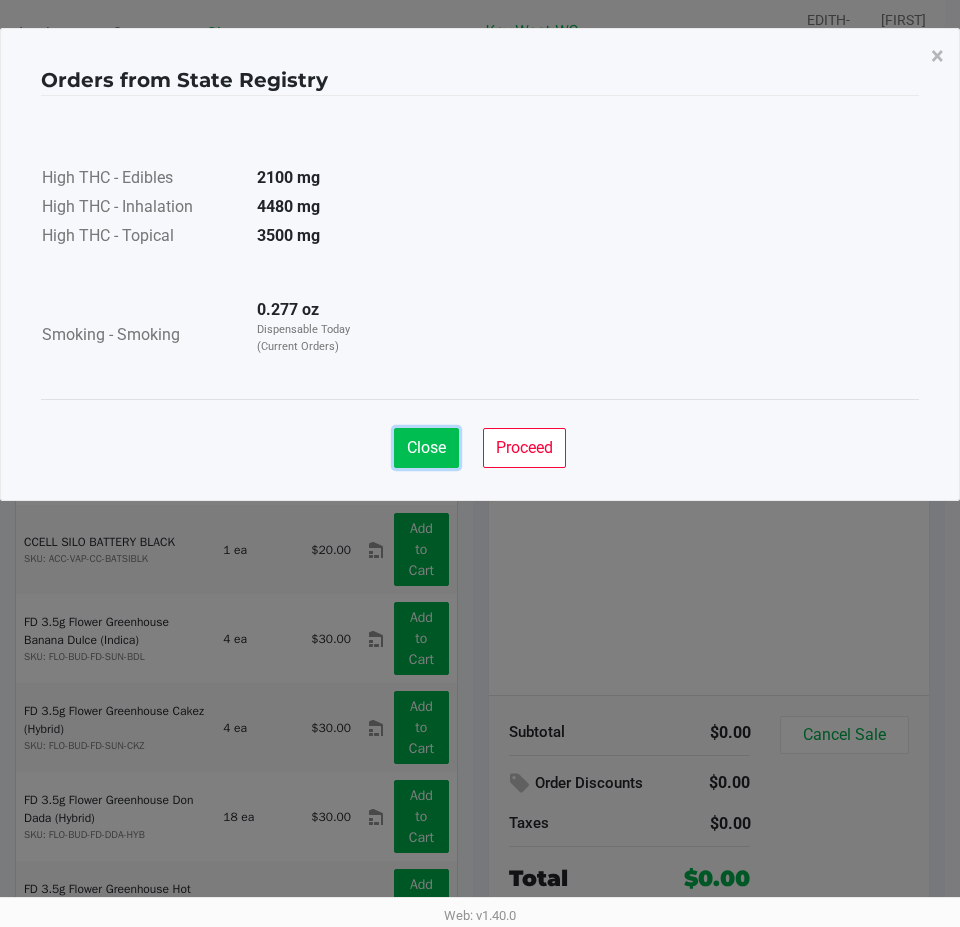 click on "Close" 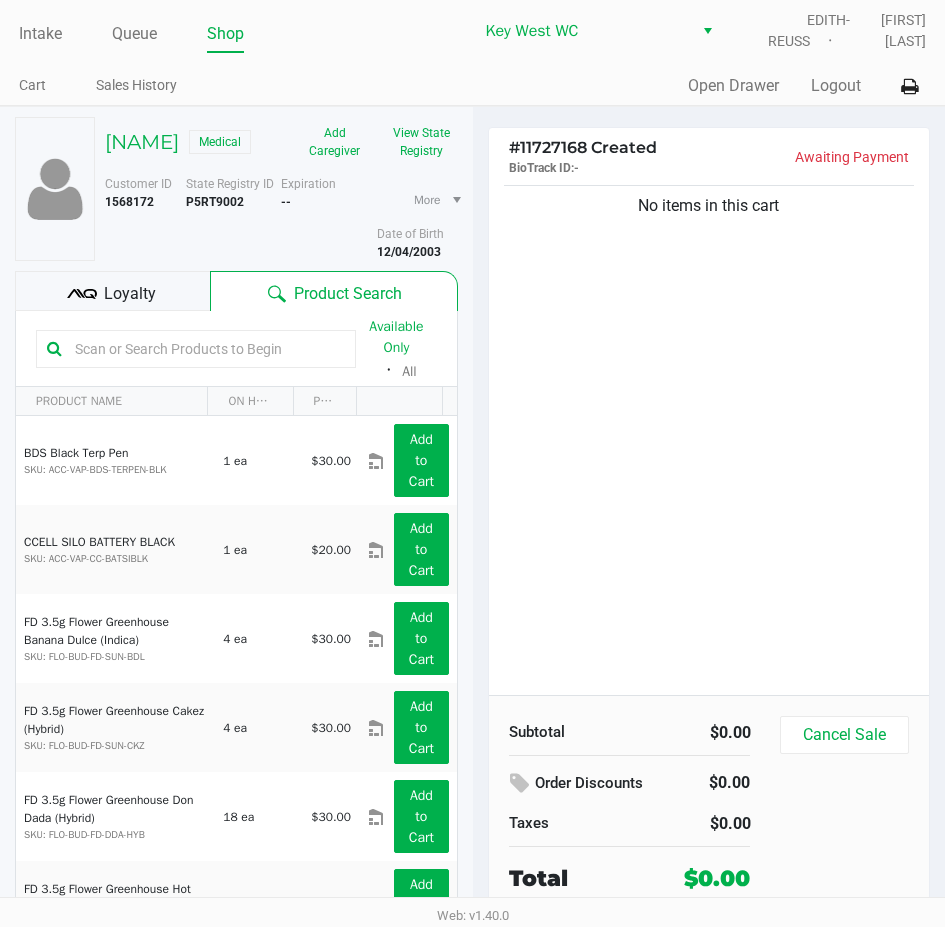 click 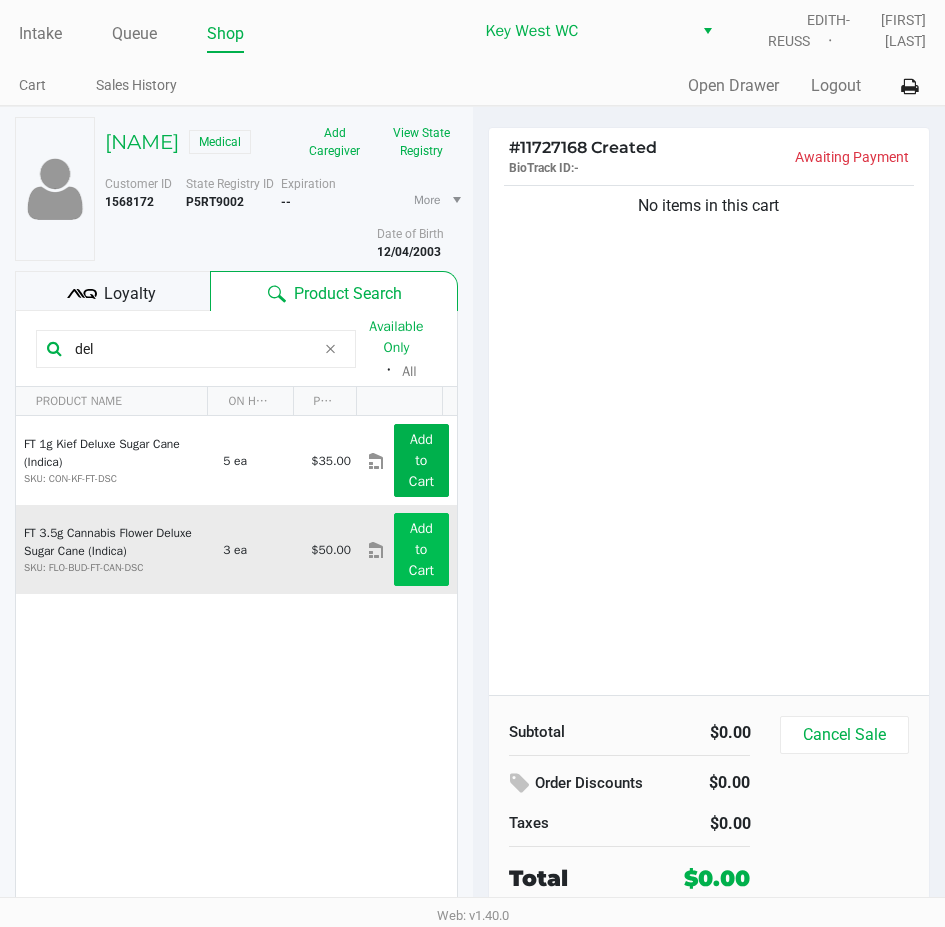 type on "del" 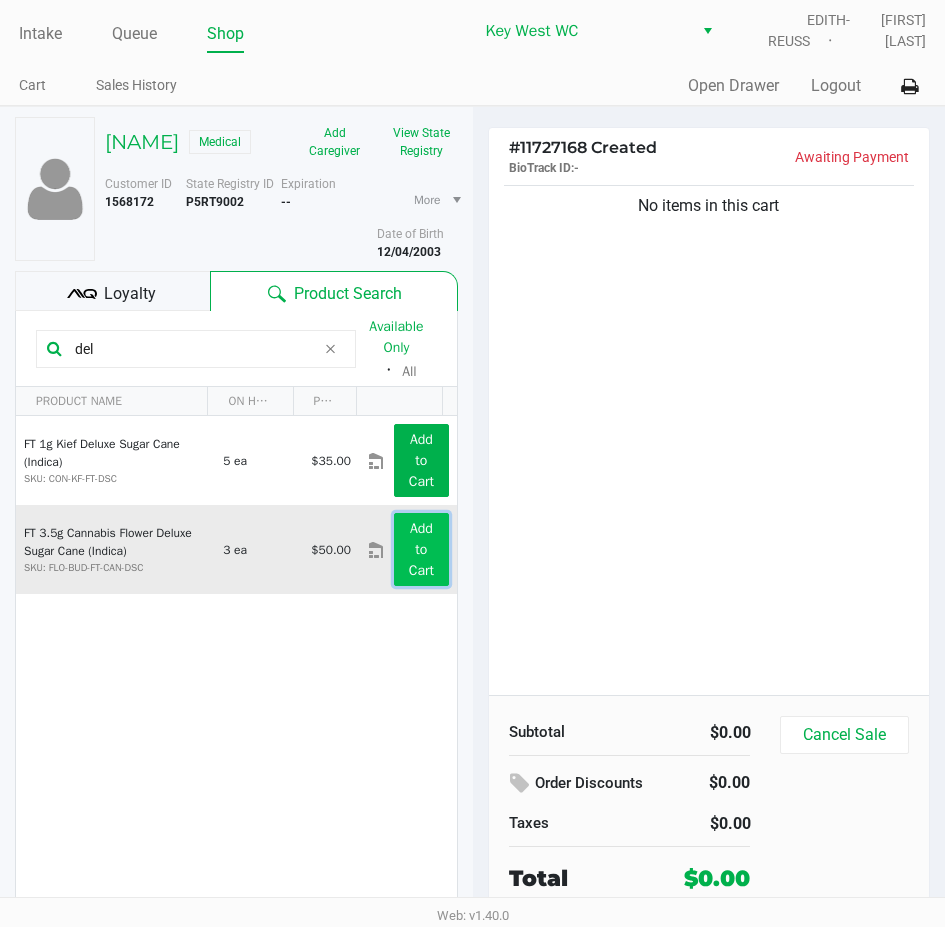 click on "Add to Cart" 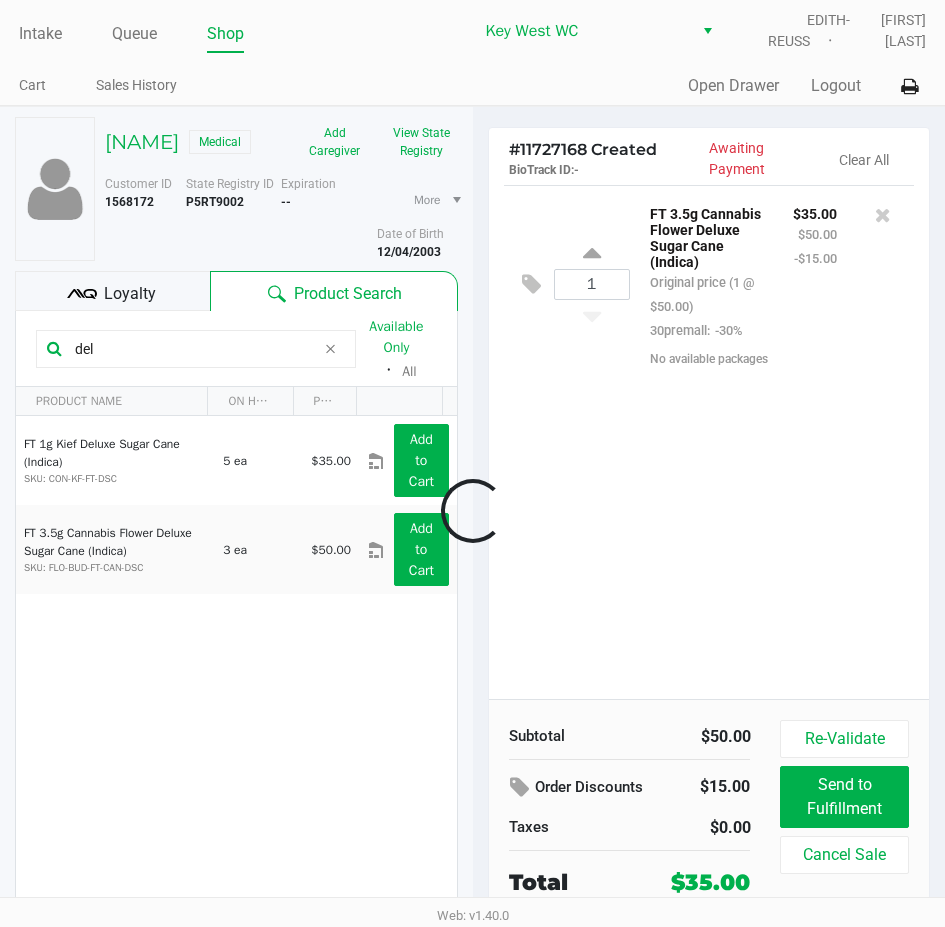 click 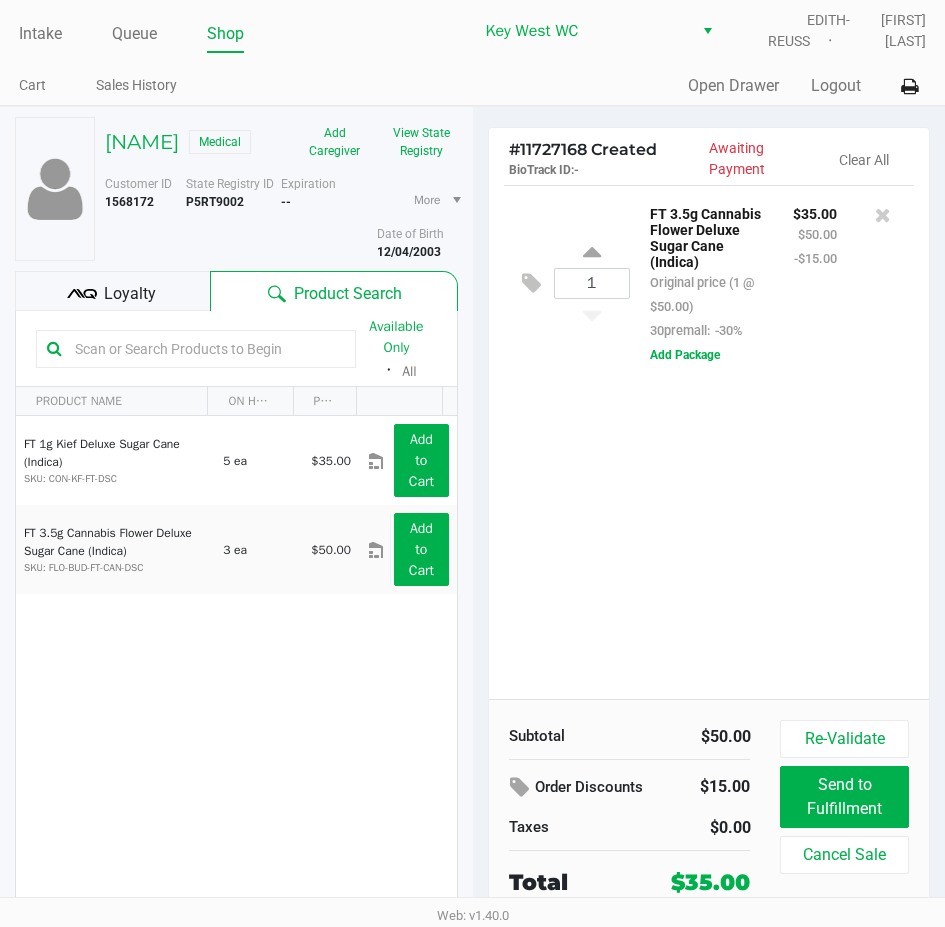 click 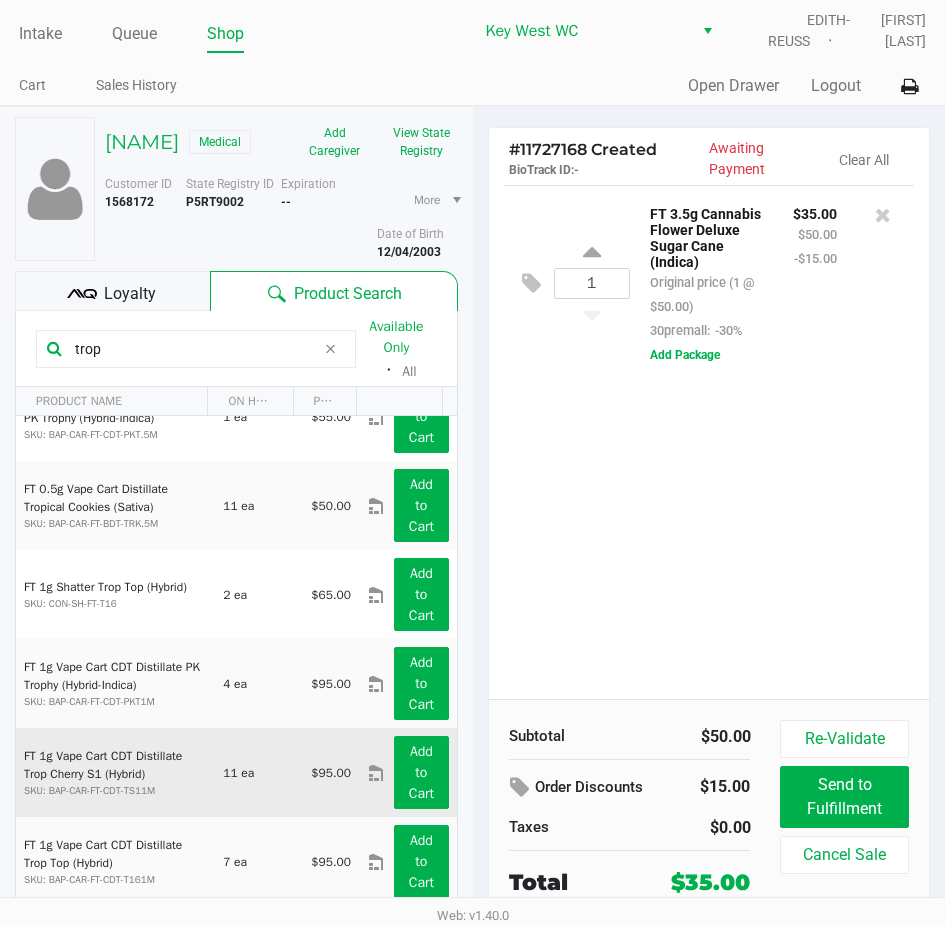 scroll, scrollTop: 500, scrollLeft: 0, axis: vertical 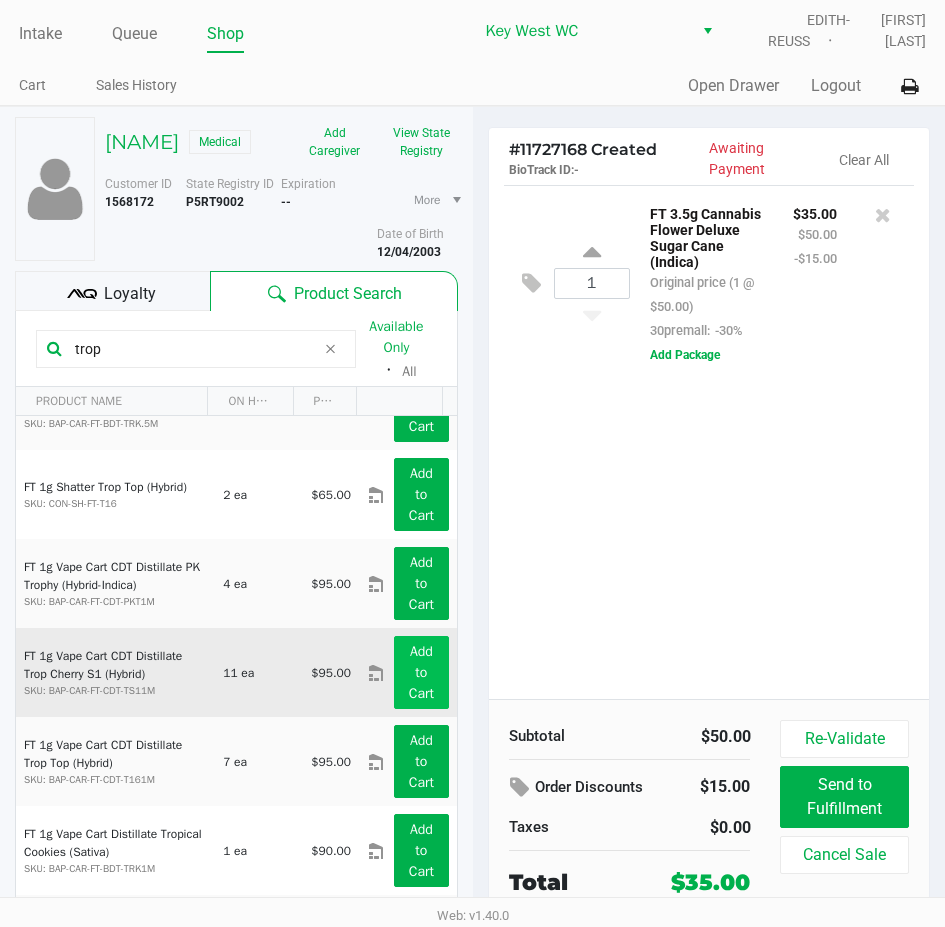 type on "trop" 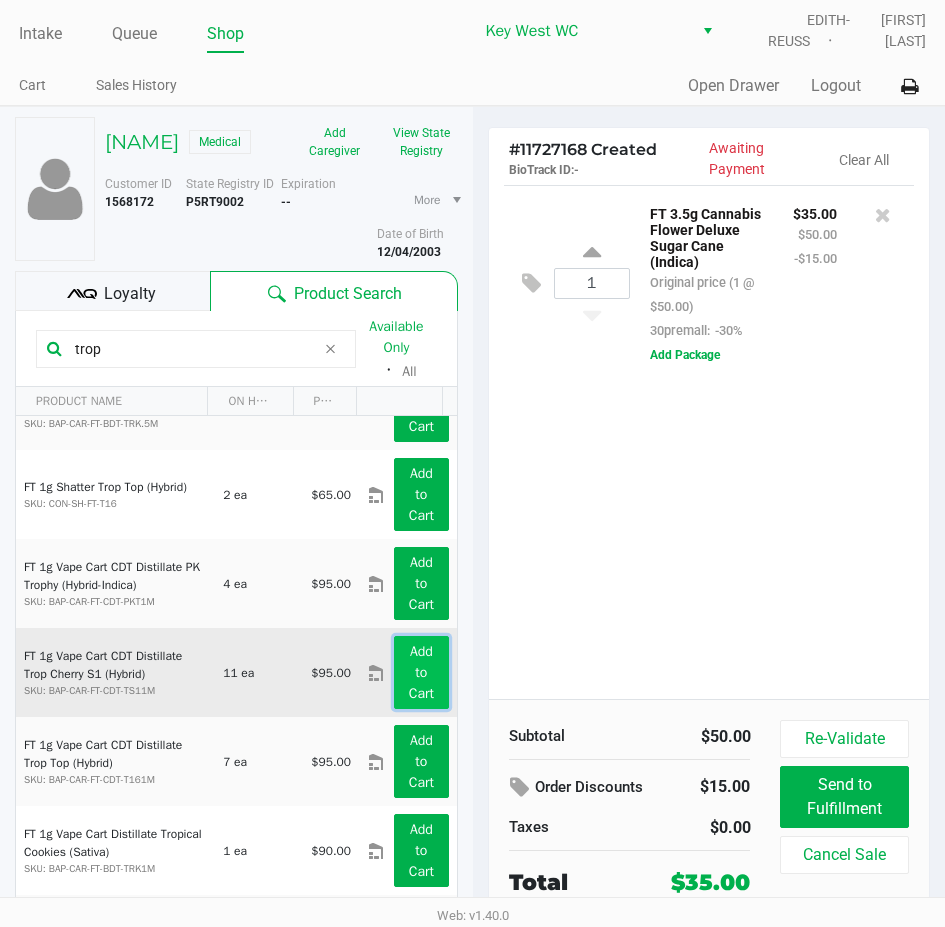 click on "Add to Cart" 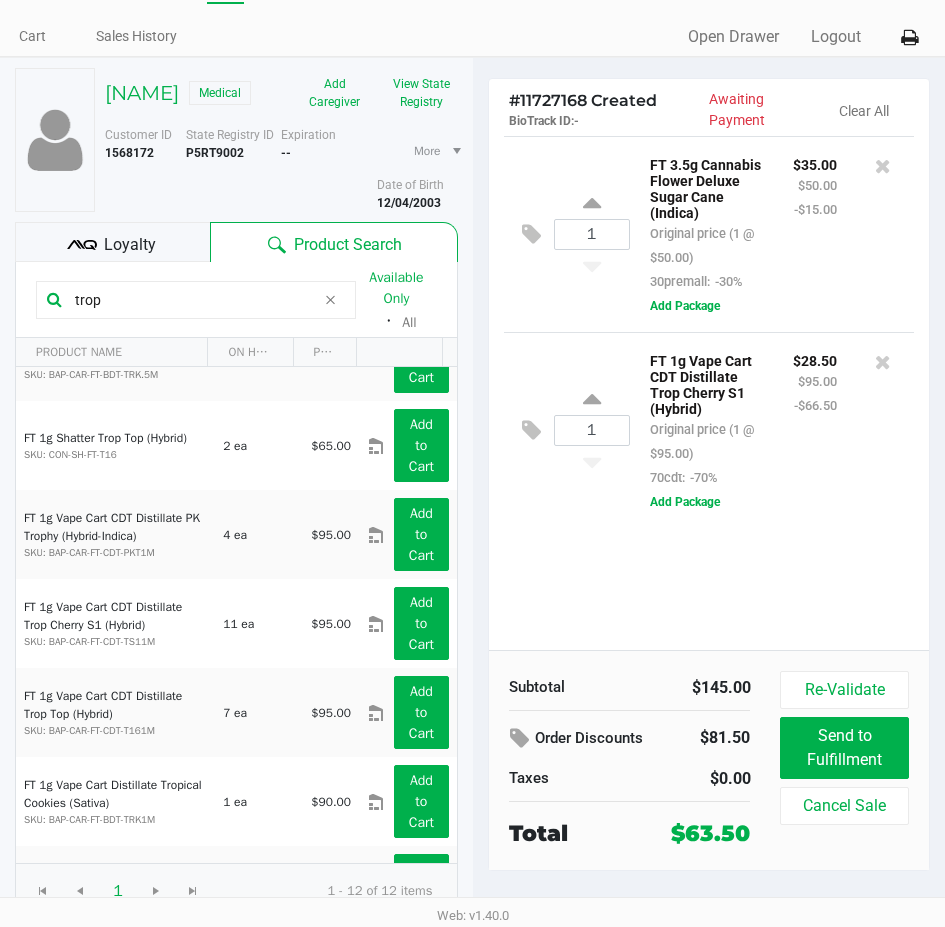 scroll, scrollTop: 75, scrollLeft: 0, axis: vertical 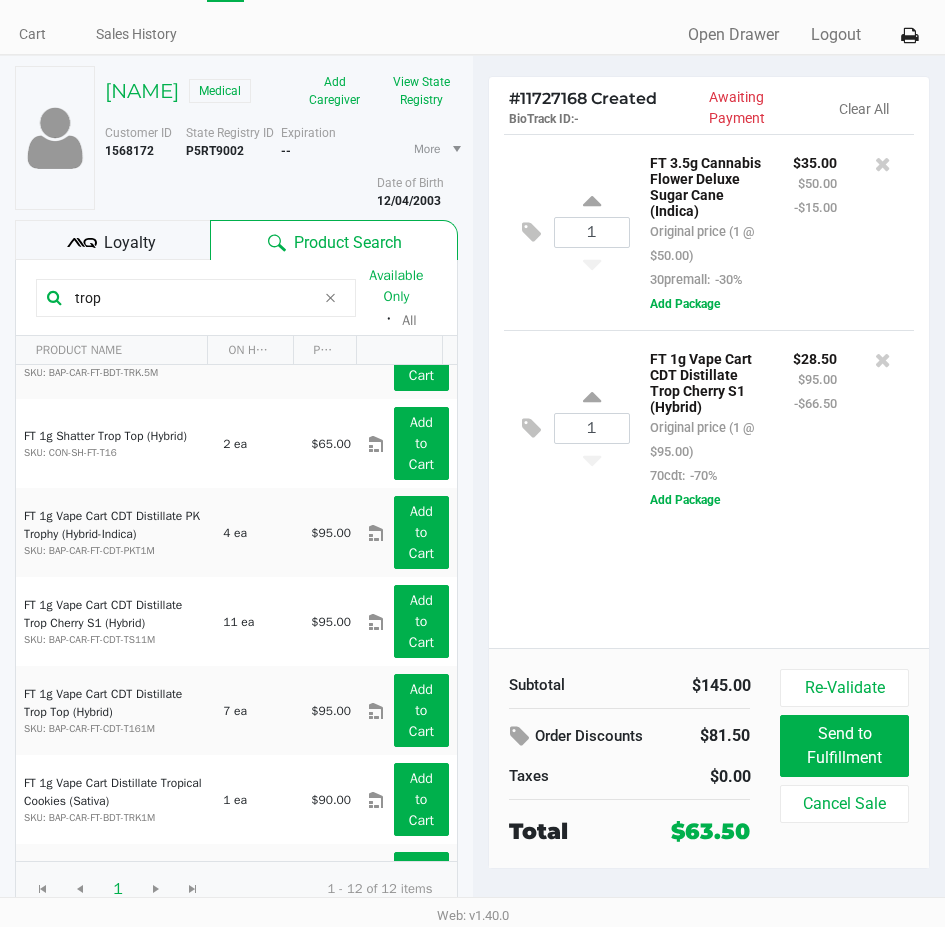 click on "Loyalty" 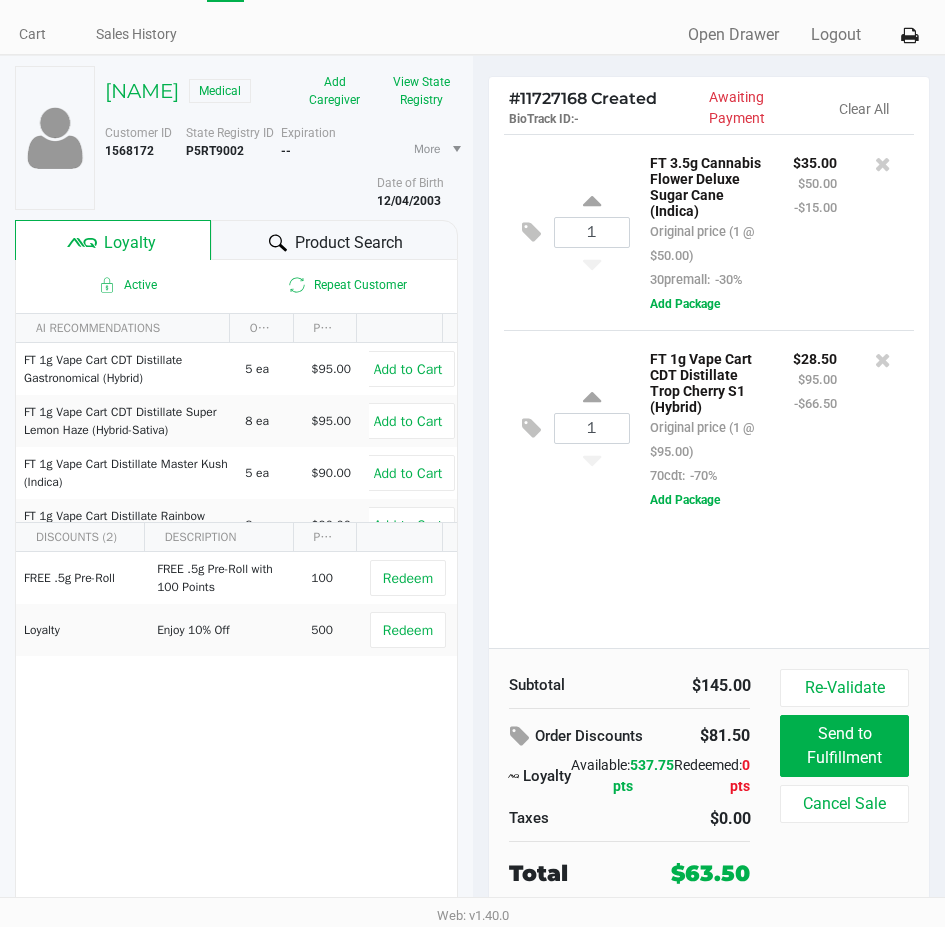 click on "1  FT 1g Vape Cart CDT Distillate Trop Cherry S1 (Hybrid)   Original price (1 @ $95.00)  70cdt:  -70% $28.50 $95.00 -$66.50  Add Package" 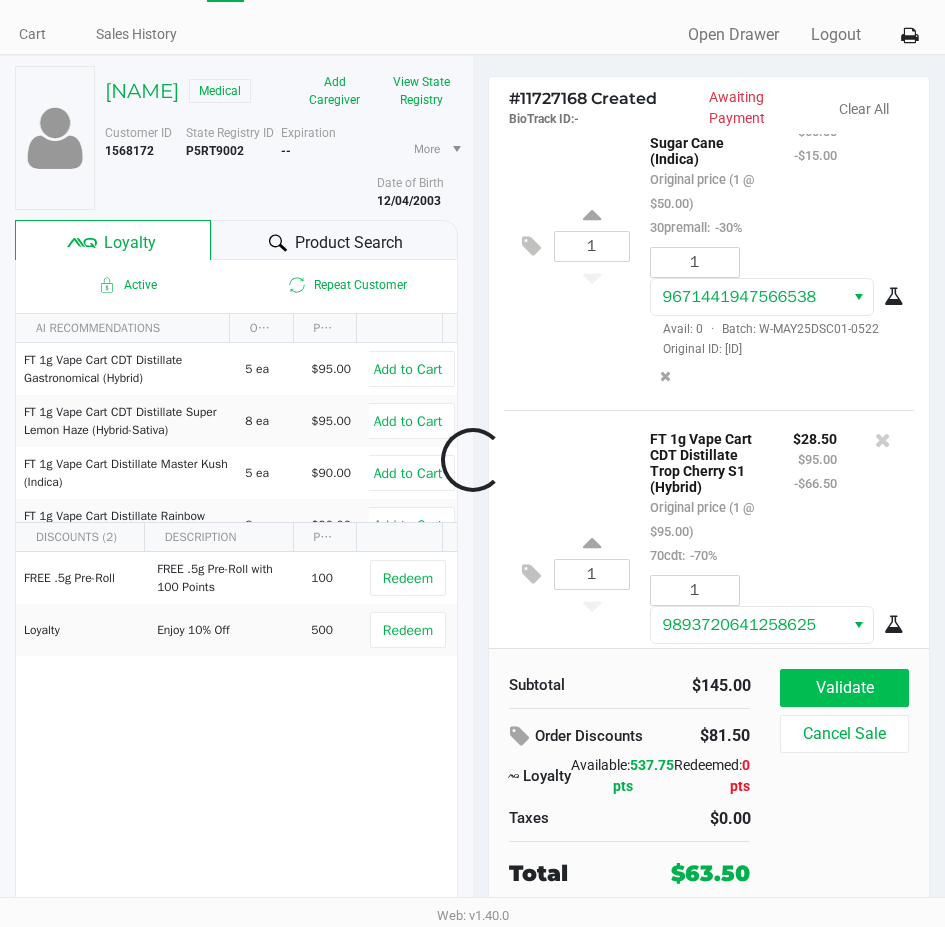 scroll, scrollTop: 184, scrollLeft: 0, axis: vertical 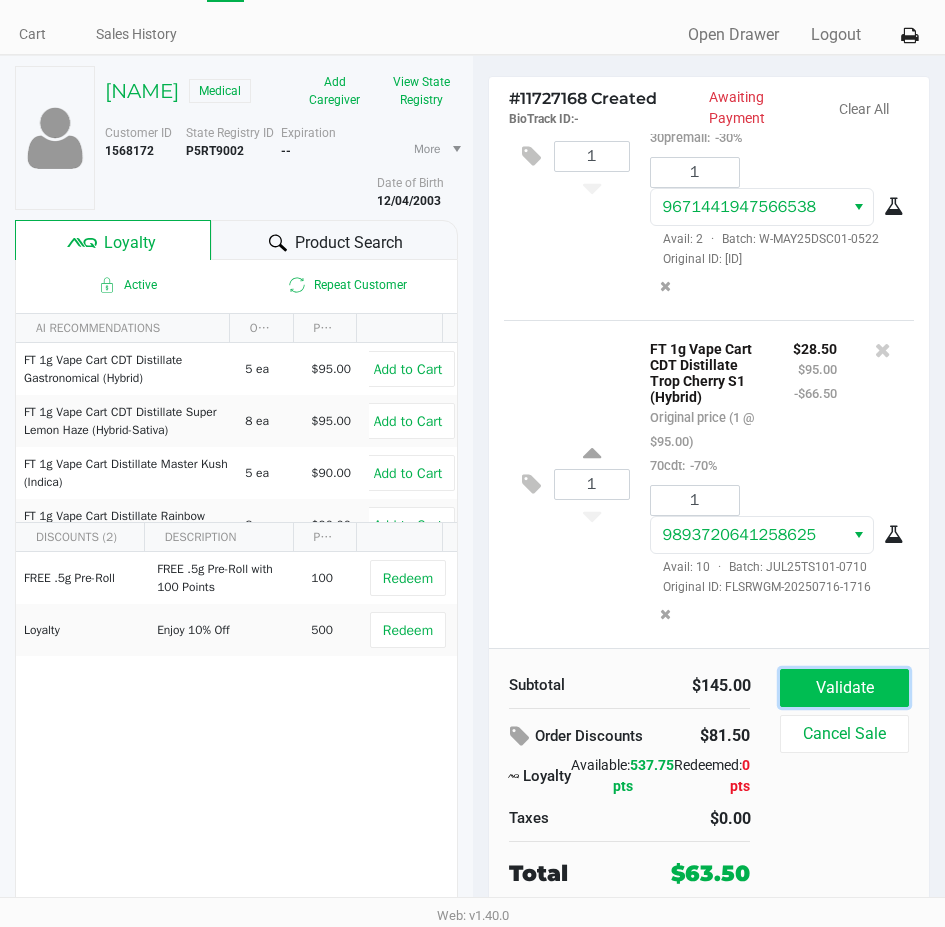click on "Validate" 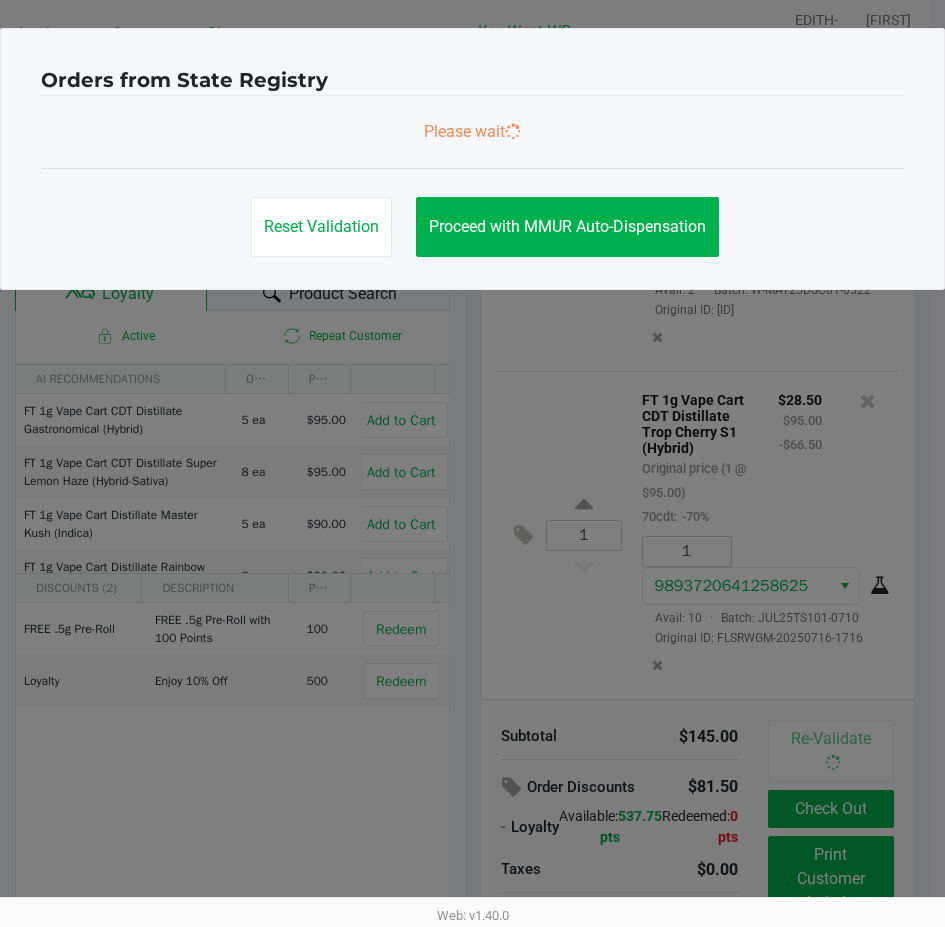 scroll, scrollTop: 0, scrollLeft: 0, axis: both 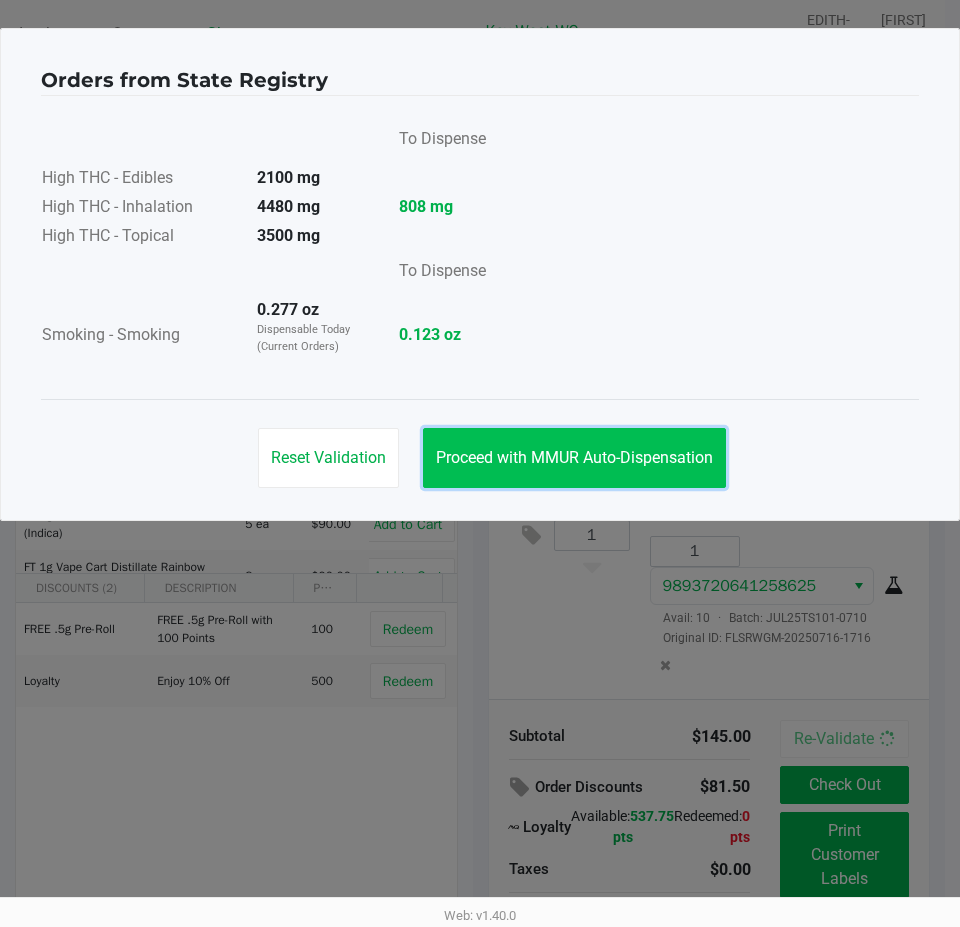 click on "Proceed with MMUR Auto-Dispensation" 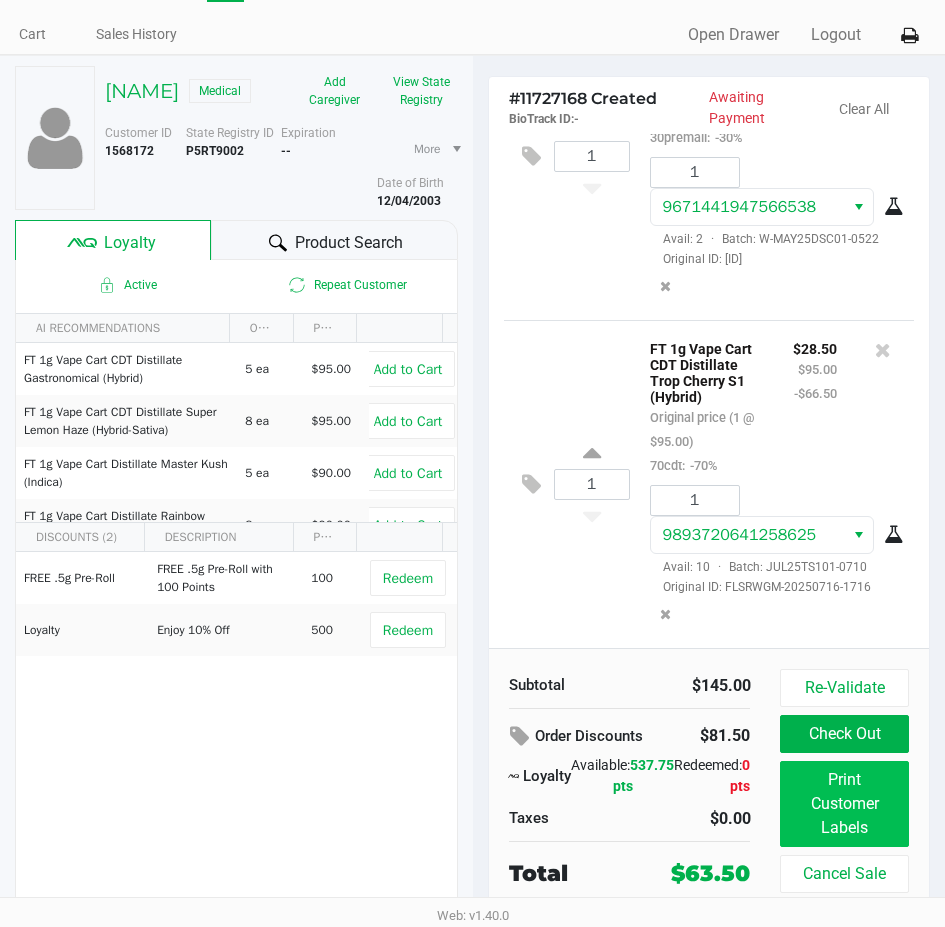 scroll, scrollTop: 75, scrollLeft: 0, axis: vertical 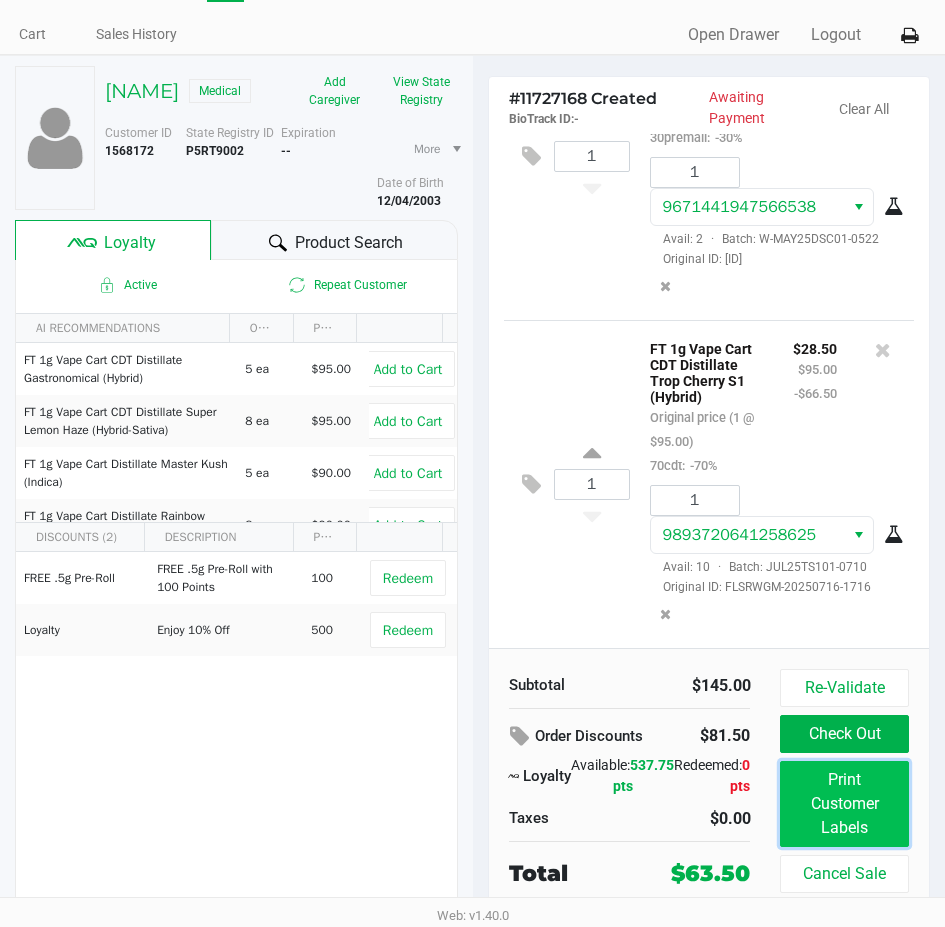 click on "Print Customer Labels" 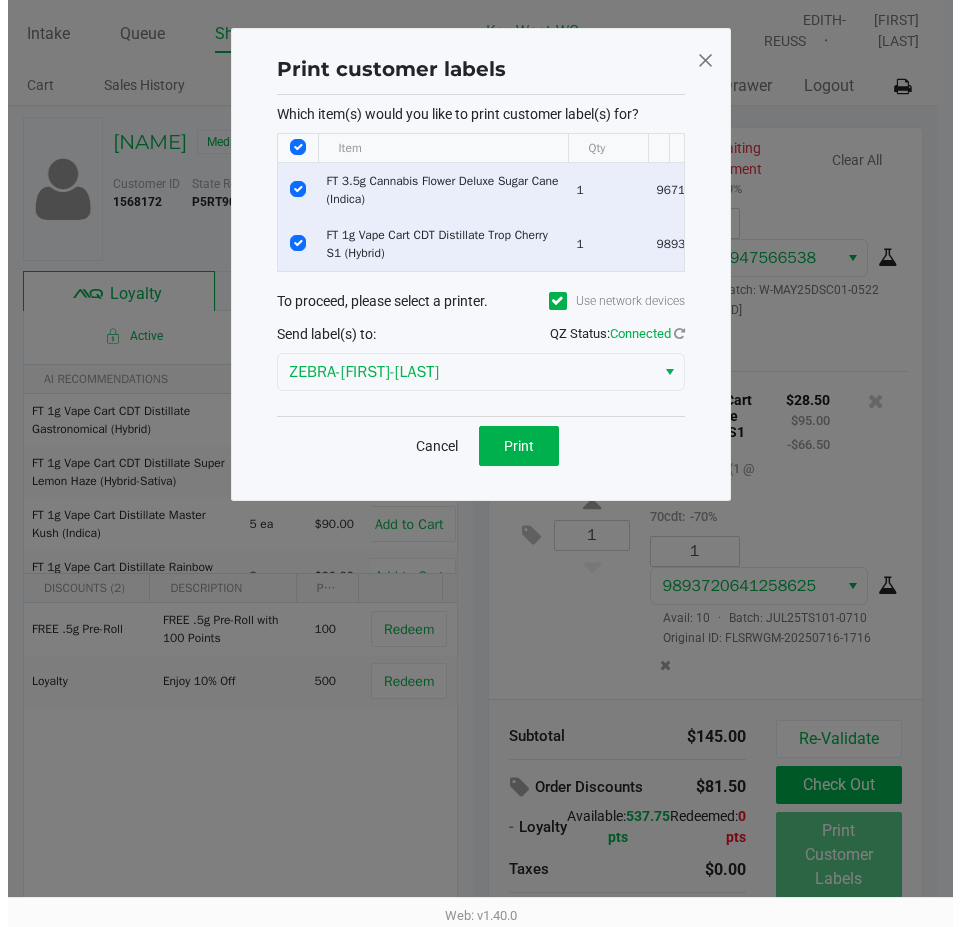 scroll, scrollTop: 0, scrollLeft: 0, axis: both 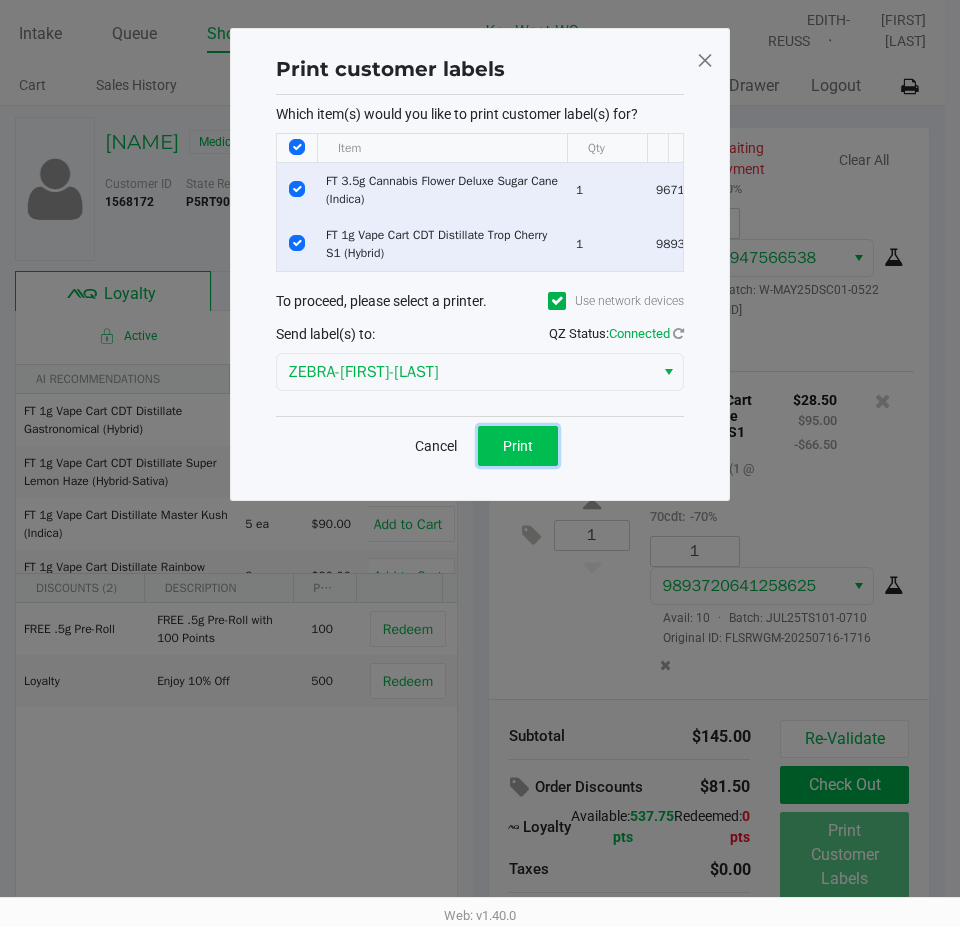 click on "Print" 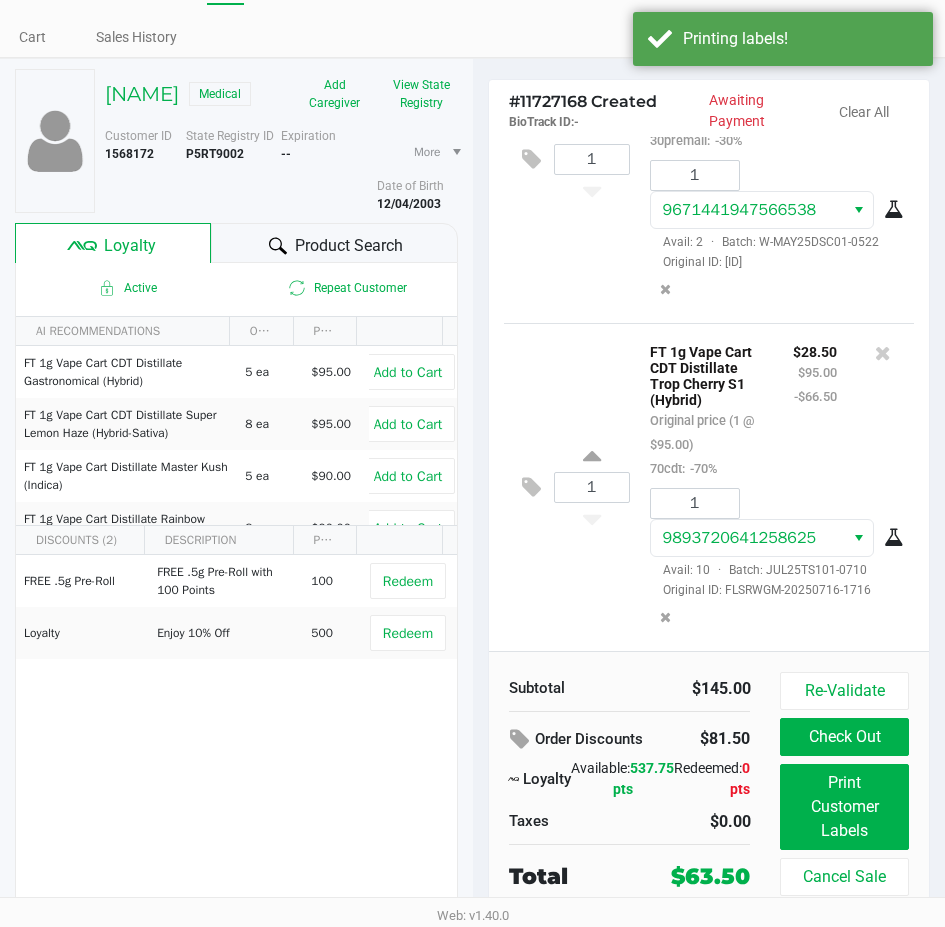 scroll, scrollTop: 75, scrollLeft: 0, axis: vertical 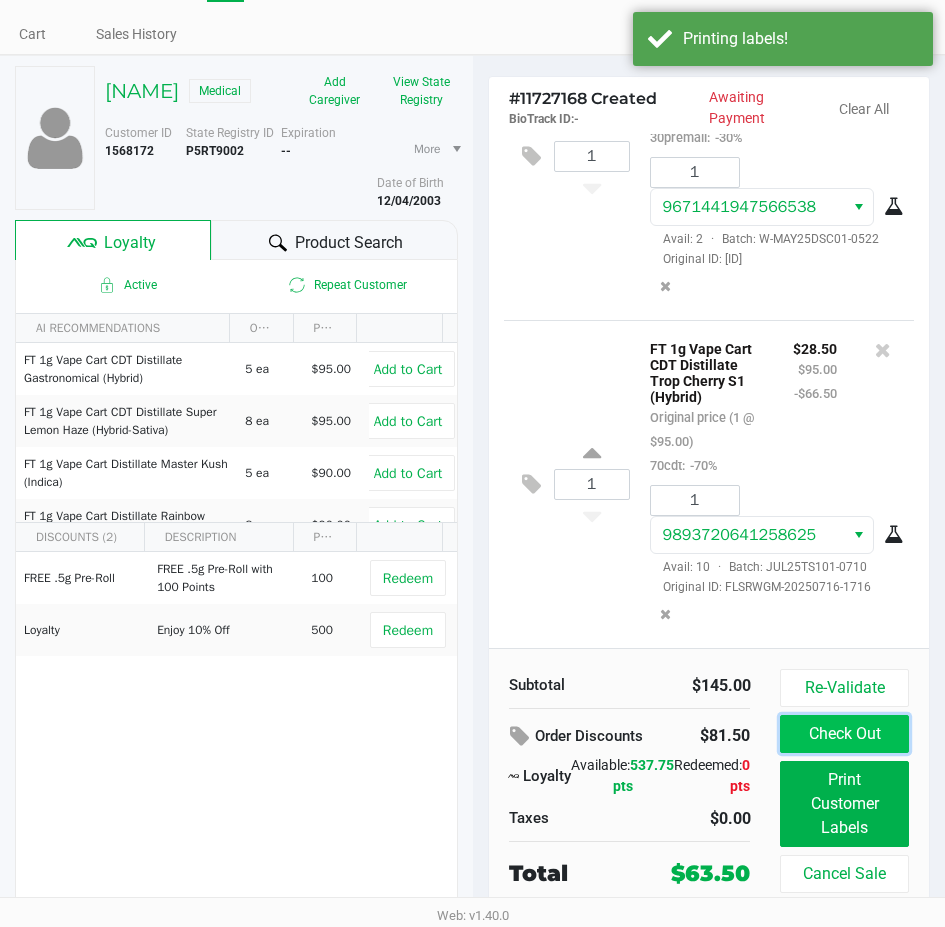 click on "Check Out" 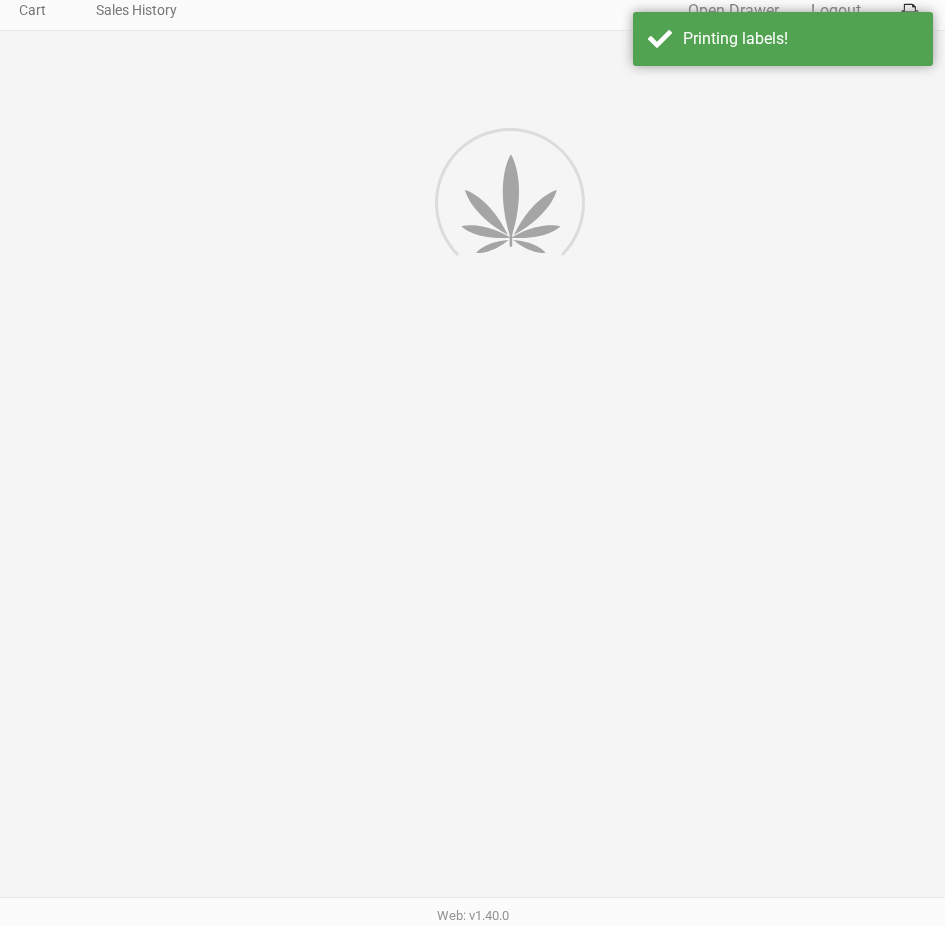scroll, scrollTop: 0, scrollLeft: 0, axis: both 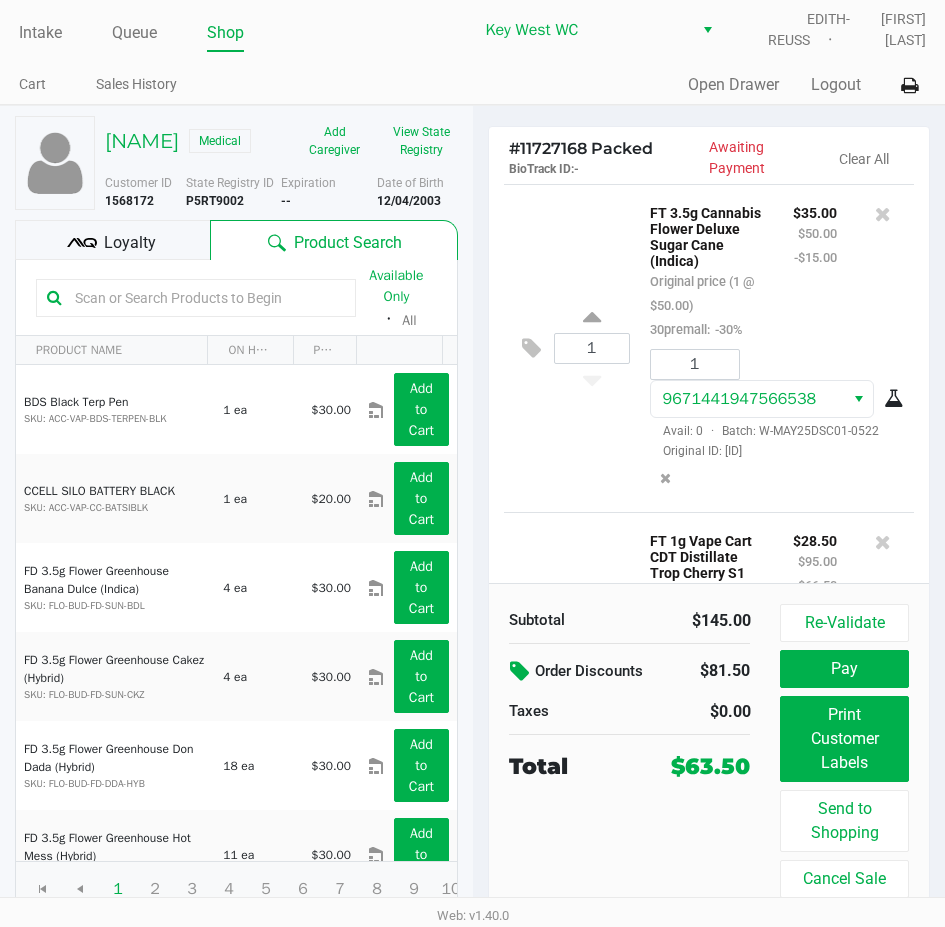click 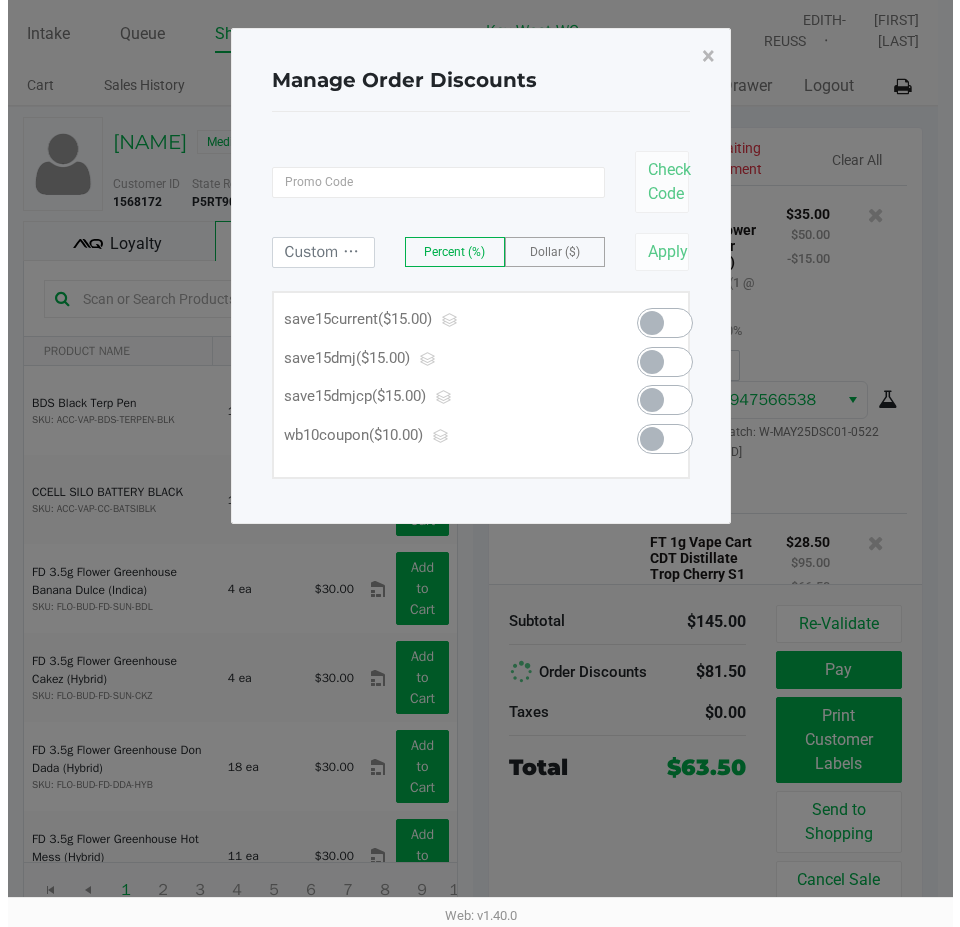 scroll, scrollTop: 0, scrollLeft: 0, axis: both 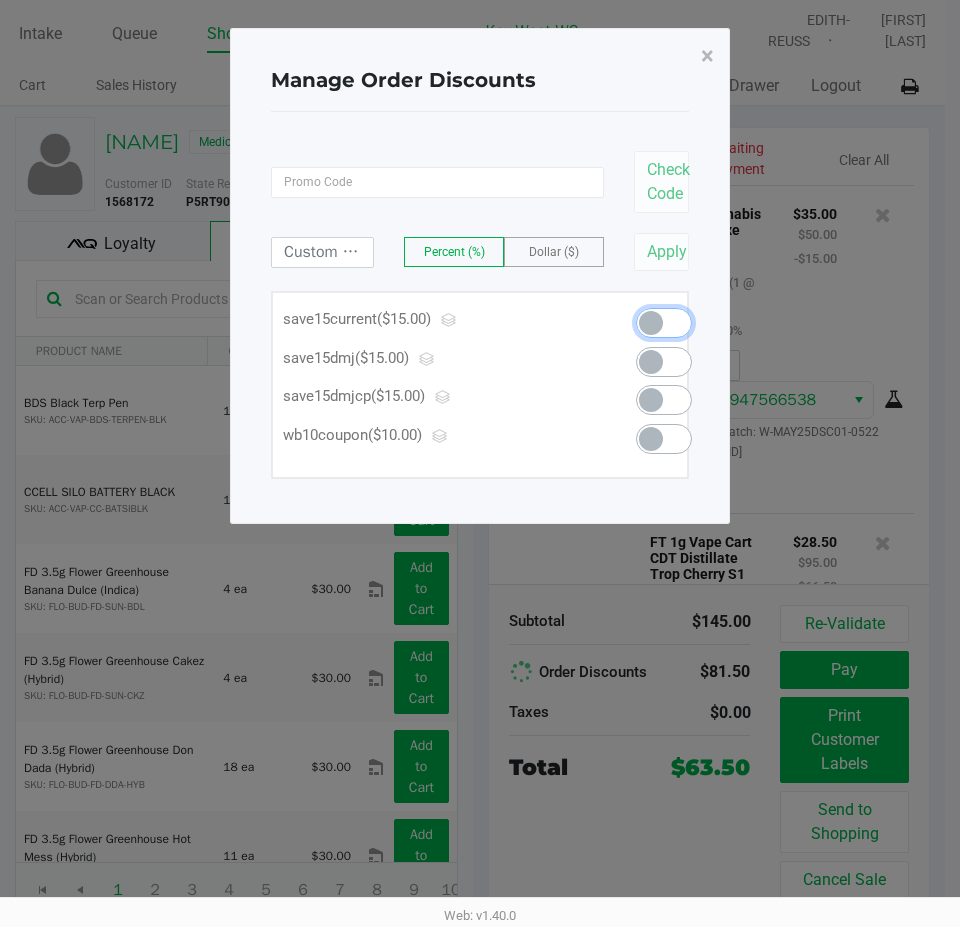 click at bounding box center [664, 323] 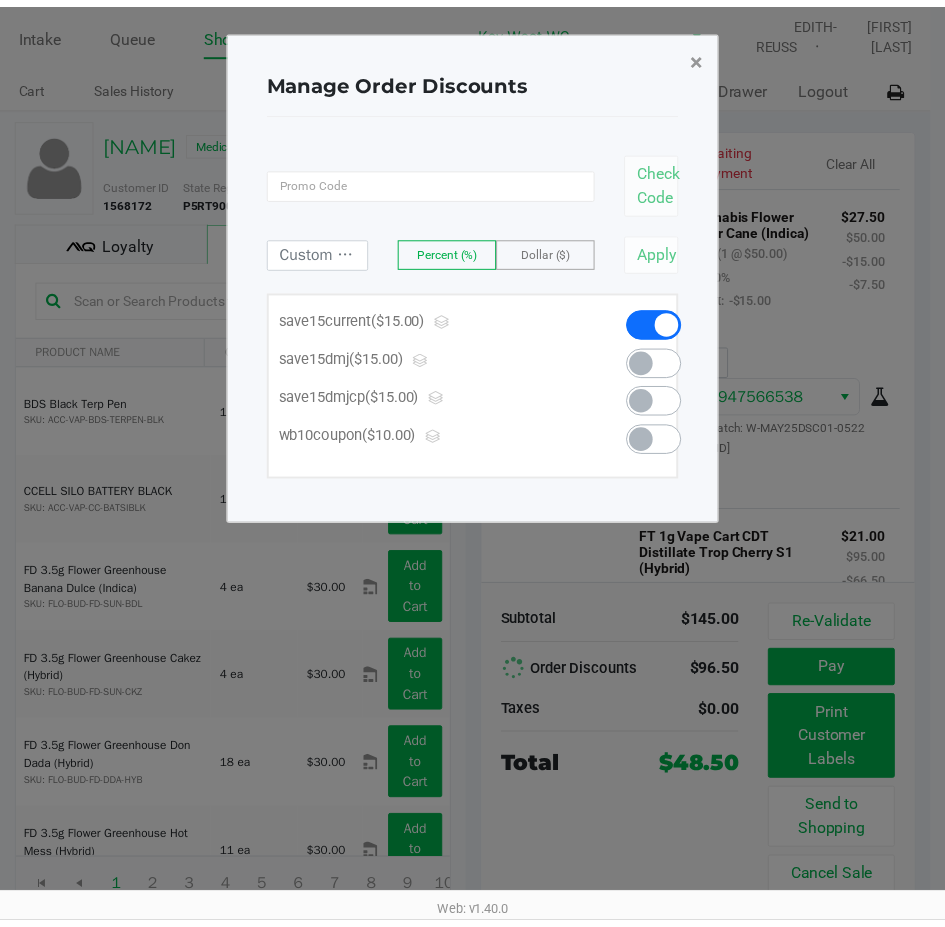 scroll, scrollTop: 299, scrollLeft: 0, axis: vertical 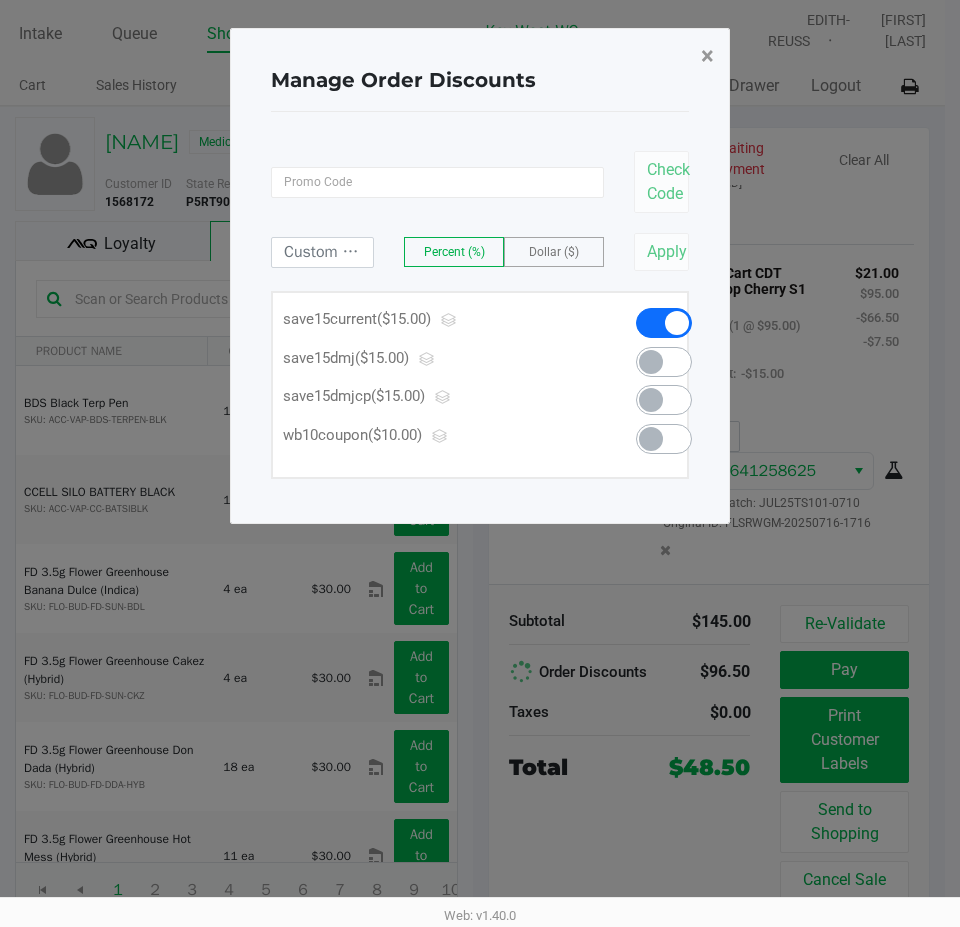 drag, startPoint x: 703, startPoint y: 48, endPoint x: 723, endPoint y: 207, distance: 160.25293 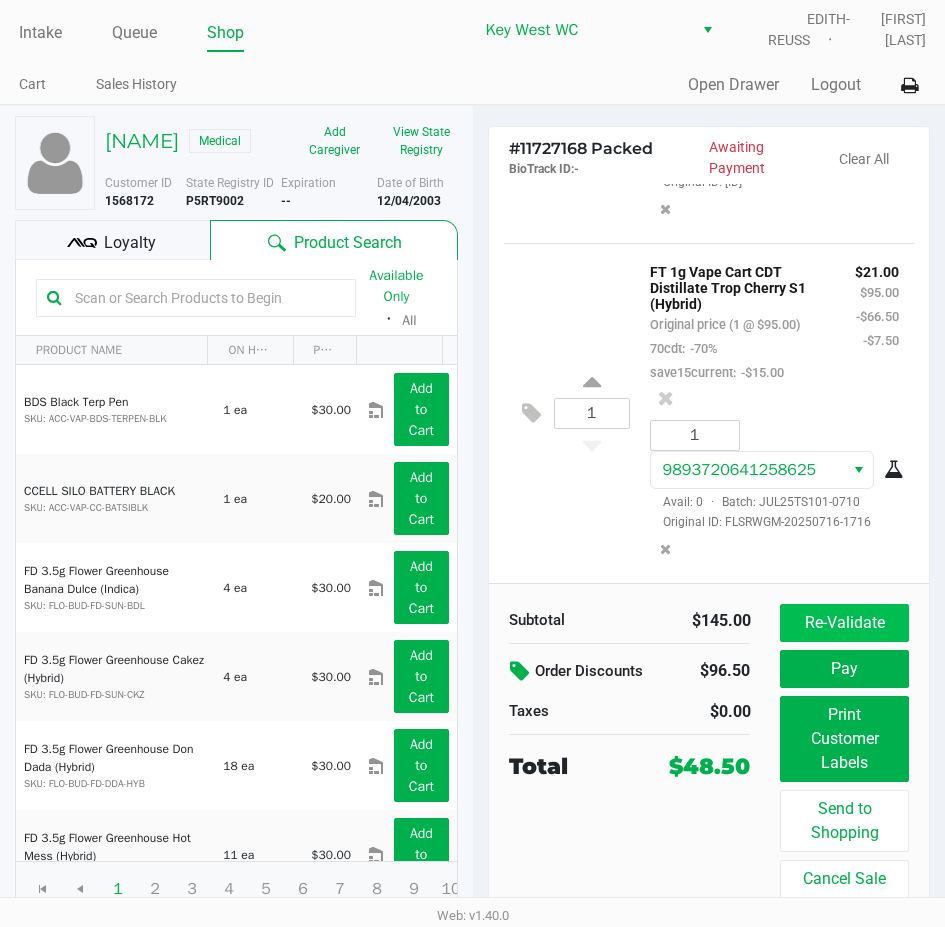 scroll, scrollTop: 25, scrollLeft: 0, axis: vertical 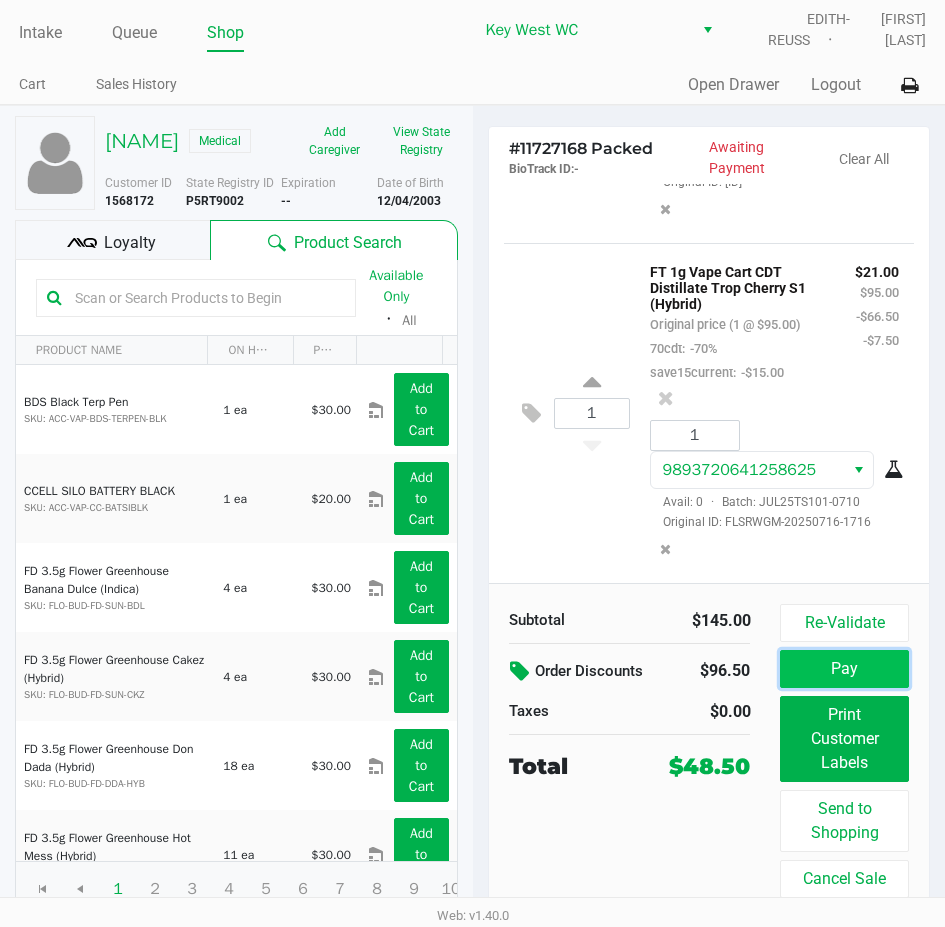 click on "Pay" 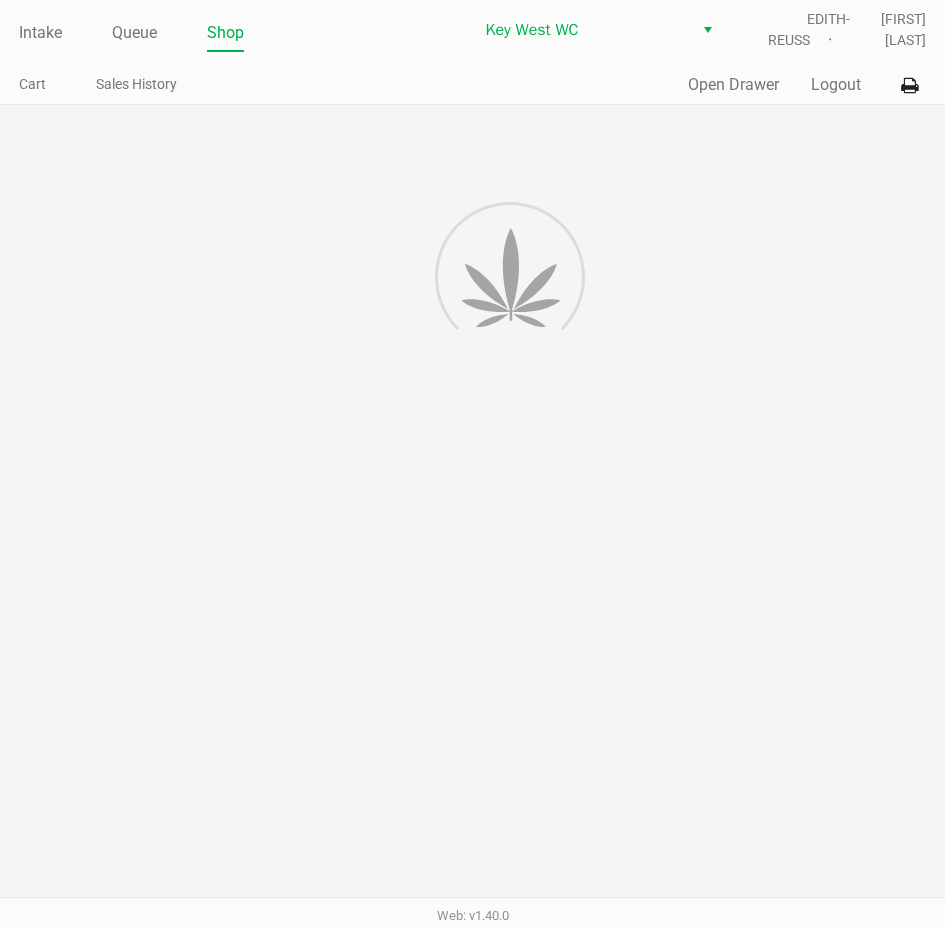 scroll, scrollTop: 0, scrollLeft: 0, axis: both 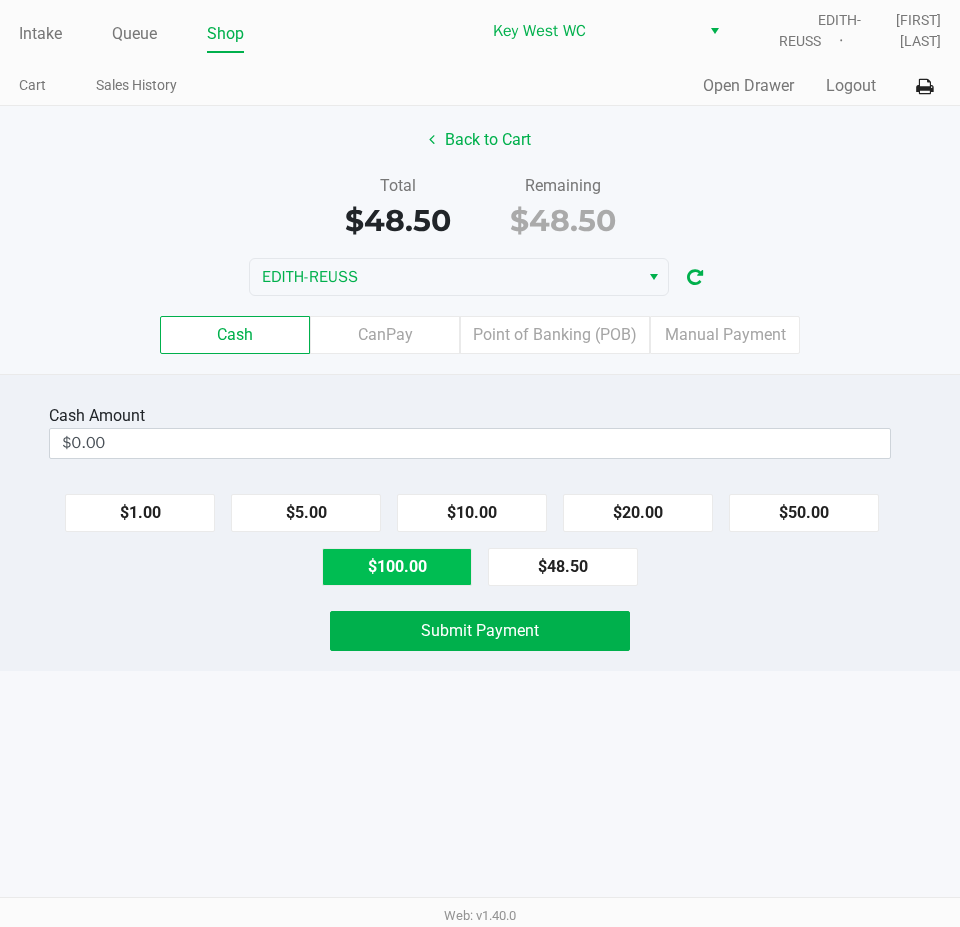 click on "$100.00" 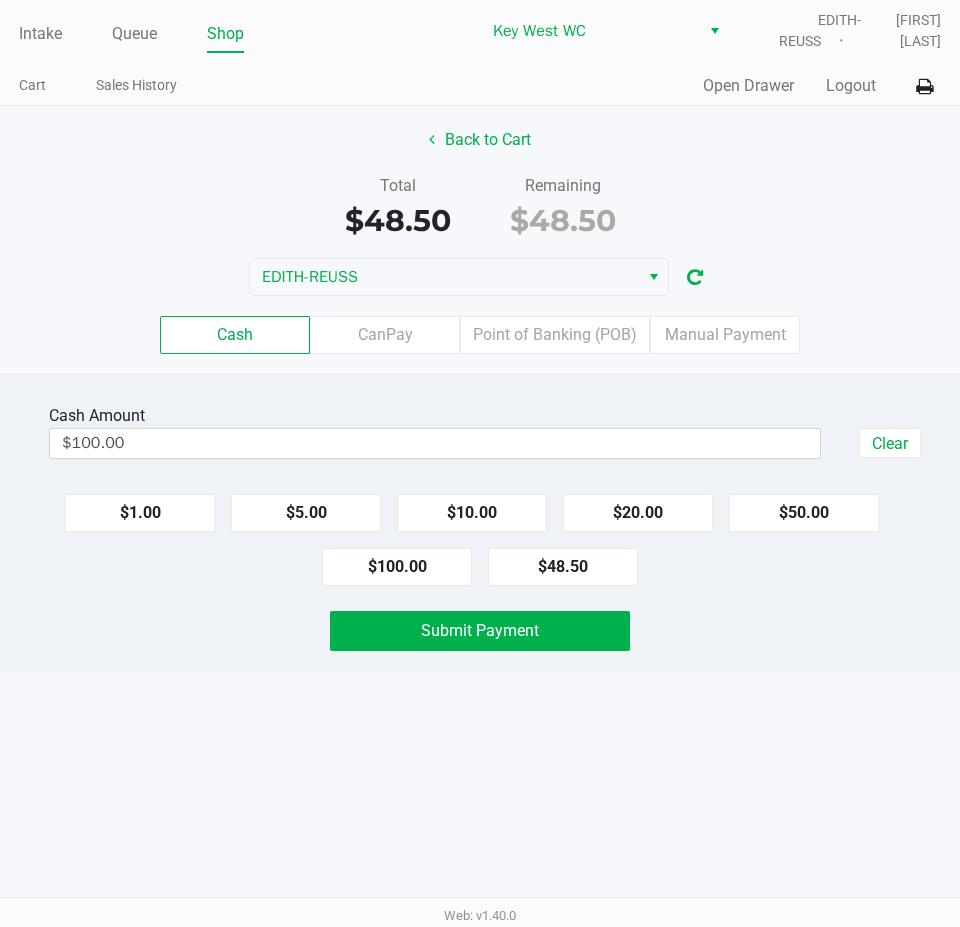 click on "Cash  Amount  $100.00  Clear   $1.00   $5.00   $10.00   $20.00   $50.00   $100.00   $48.50   Submit Payment" 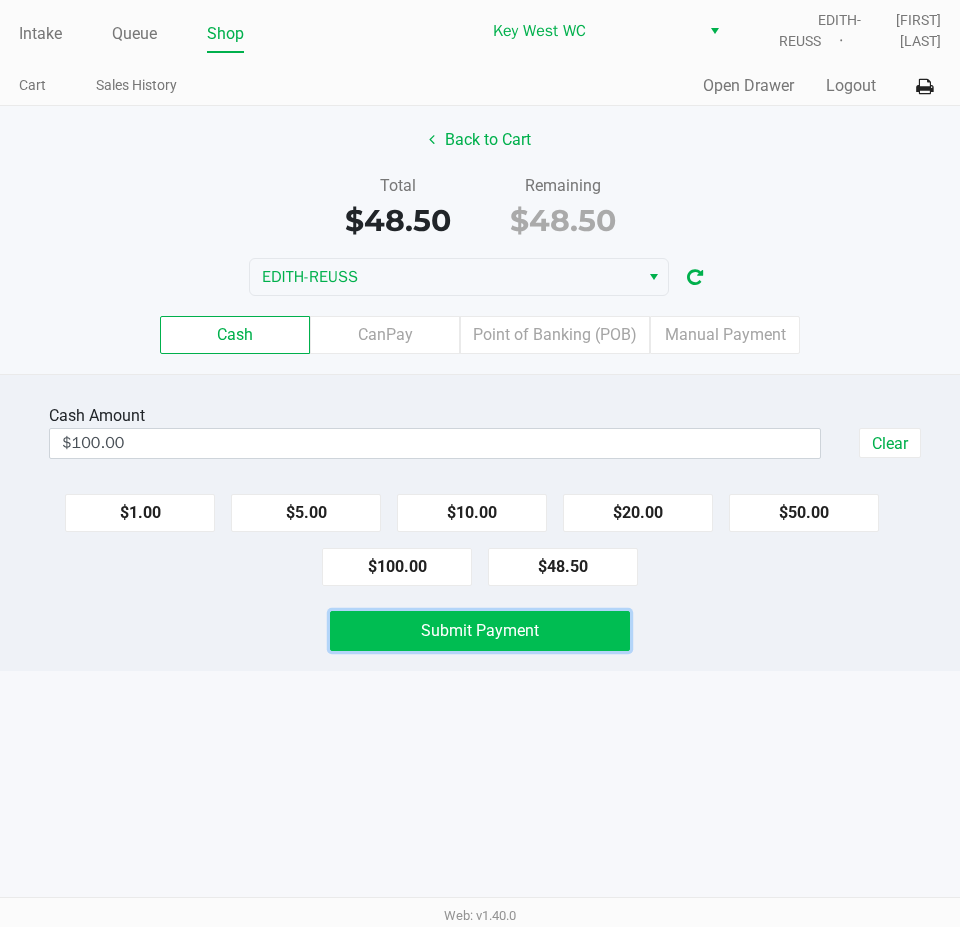 click on "Submit Payment" 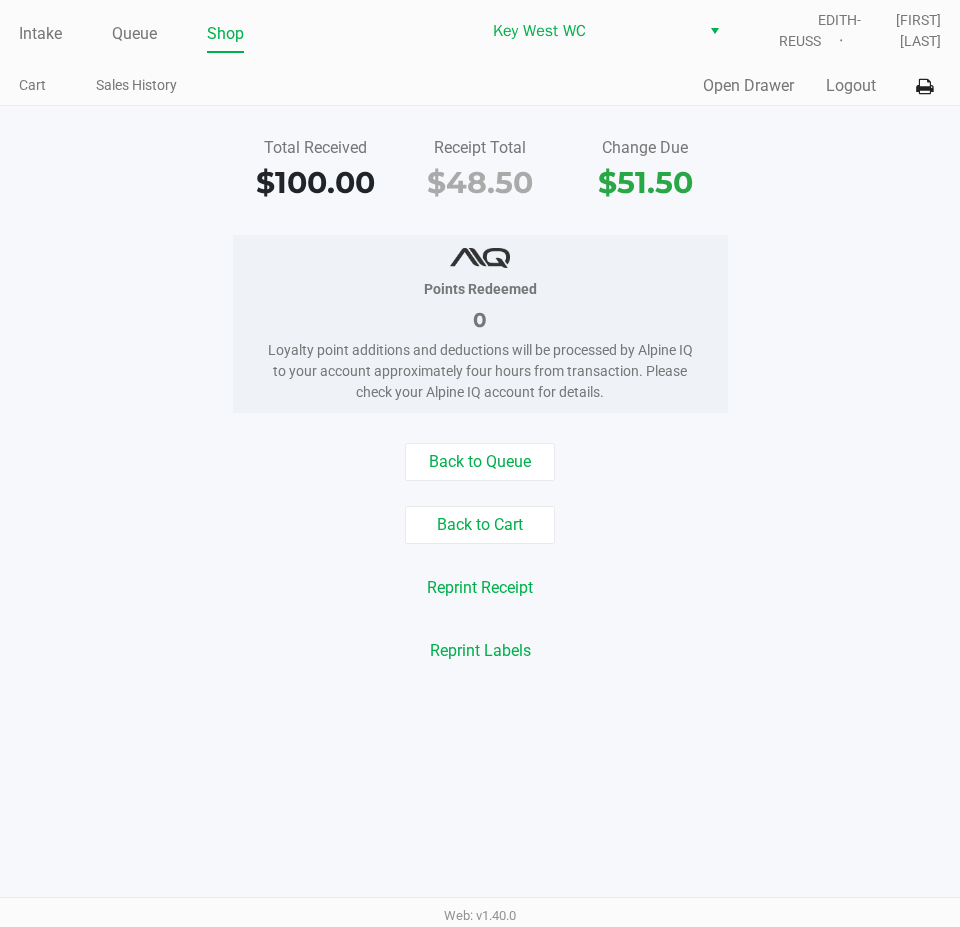 click on "Total Received   $100.00   Receipt Total   $48.50   Change Due   $51.50   Points Redeemed   0   Loyalty point additions and deductions will be processed by Alpine IQ to your account approximately four hours from transaction. Please check your Alpine IQ account for details.   Back to Queue   Back to Cart   Reprint Receipt   Reprint Labels" 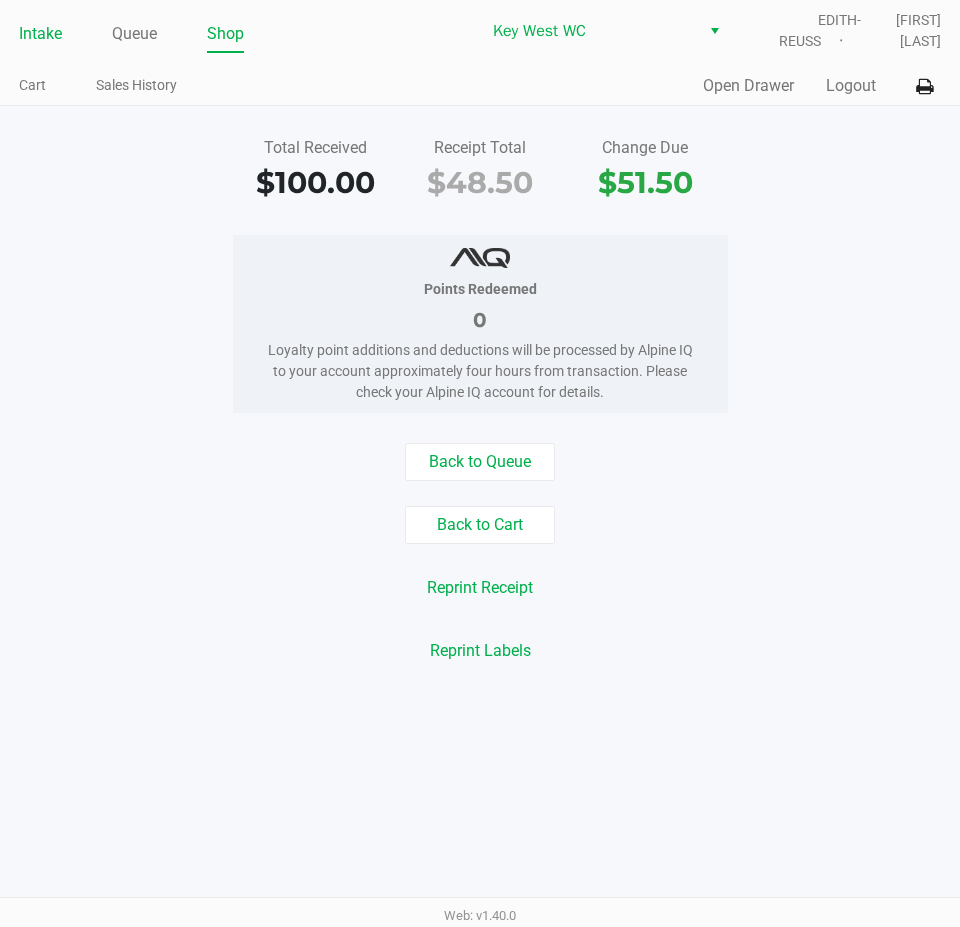click on "Intake" 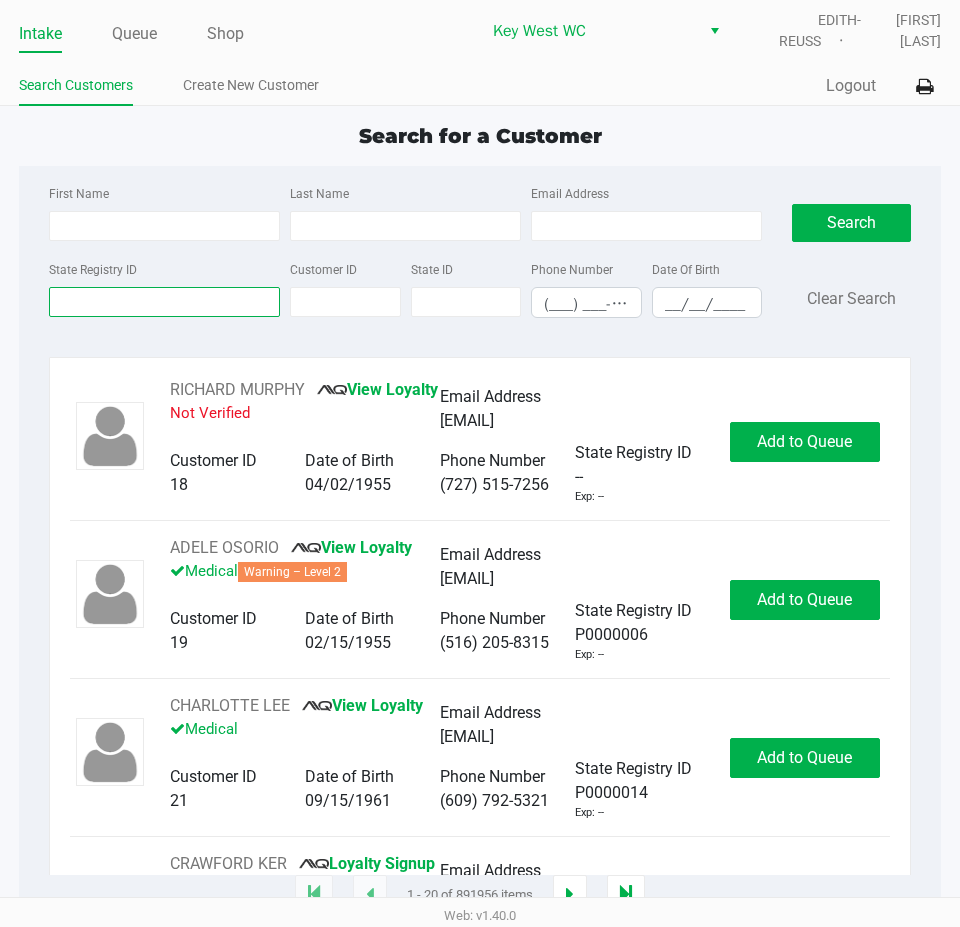 click on "State Registry ID" at bounding box center (164, 302) 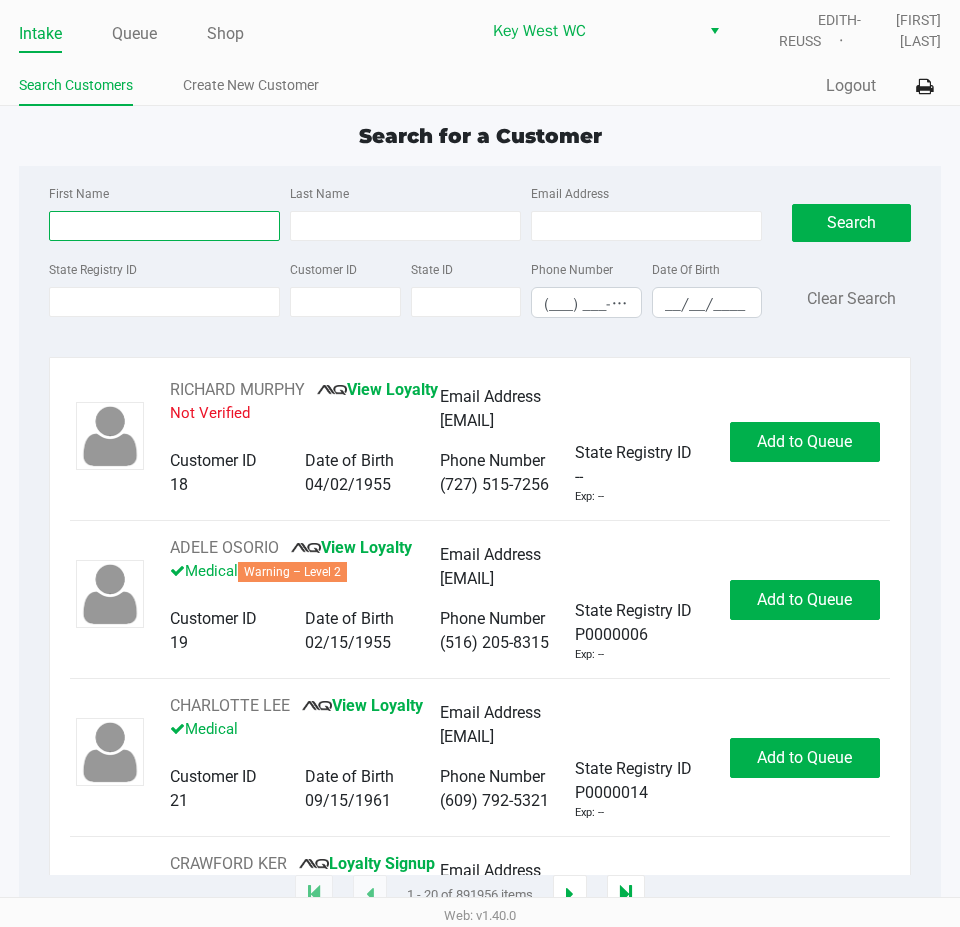 click on "First Name" at bounding box center (164, 226) 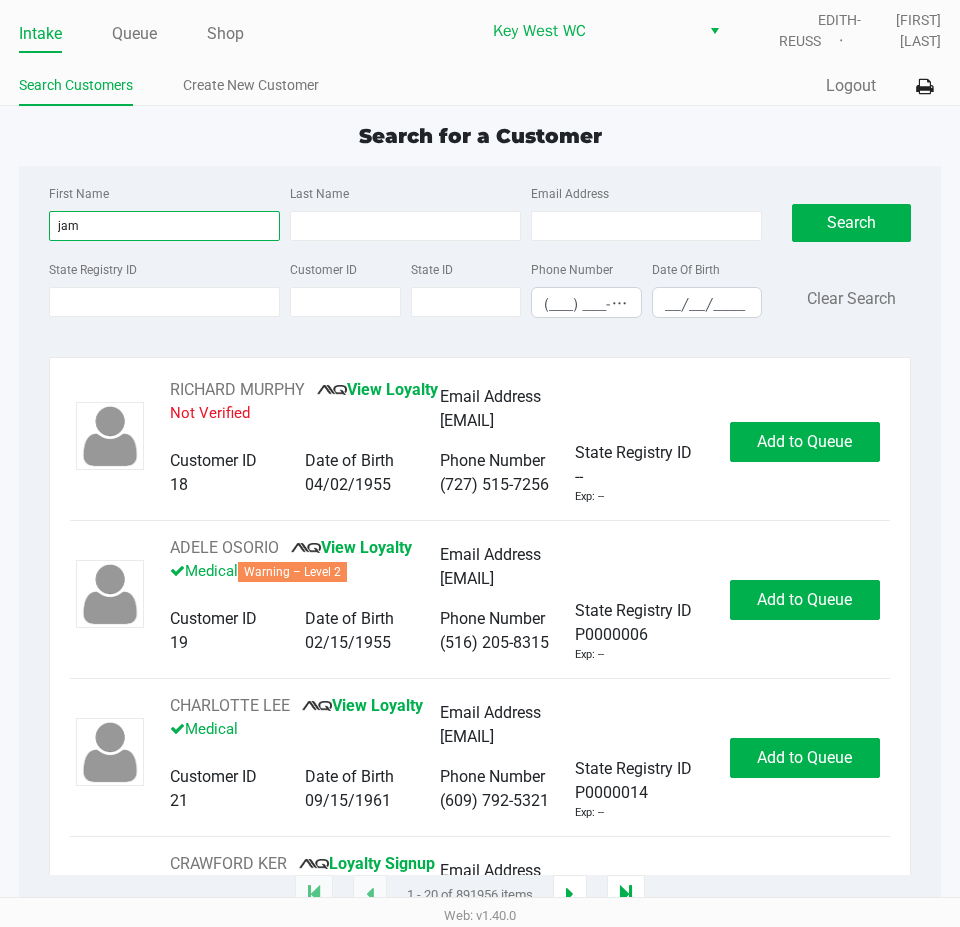 type on "jam" 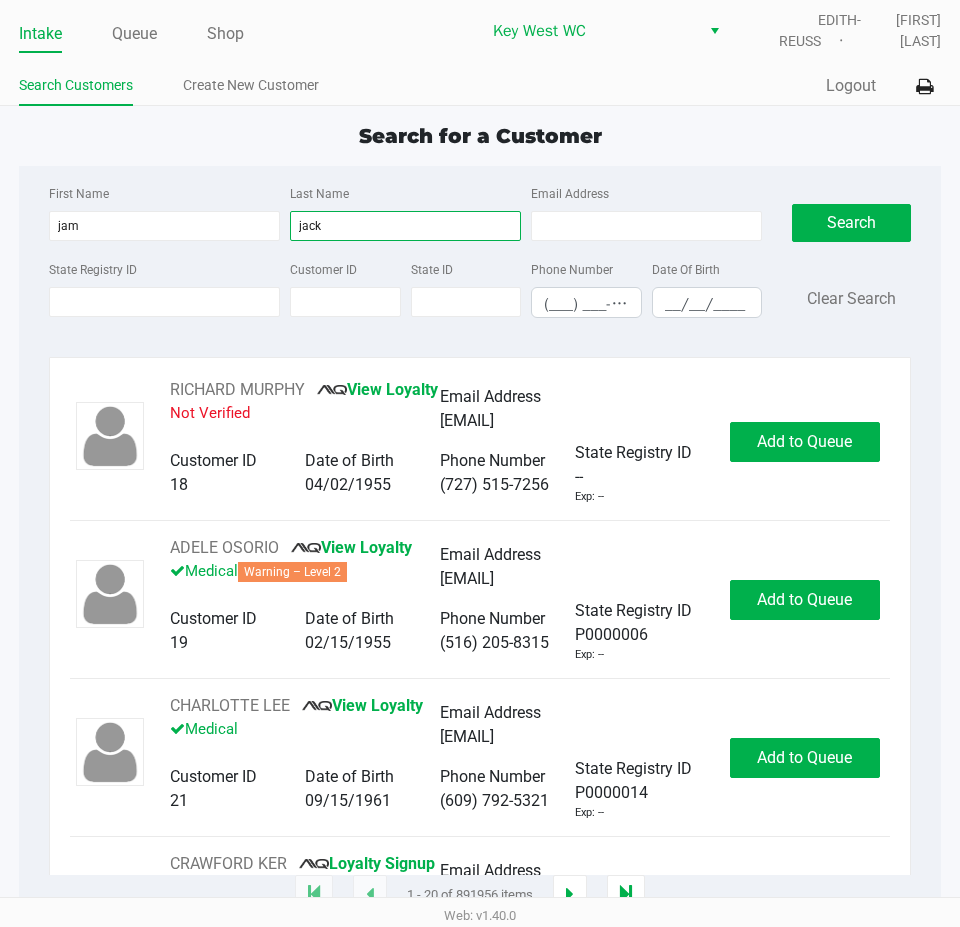 type on "jack" 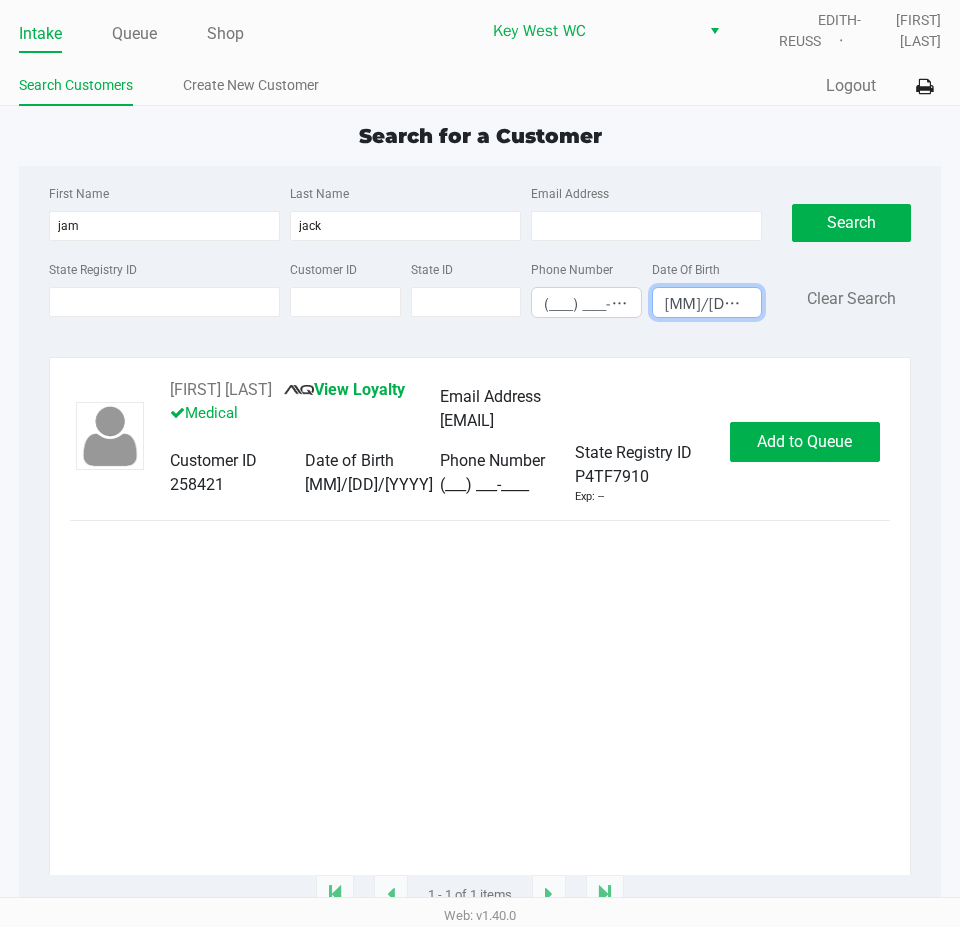type on "[MM]/[DD]/[YYYY]" 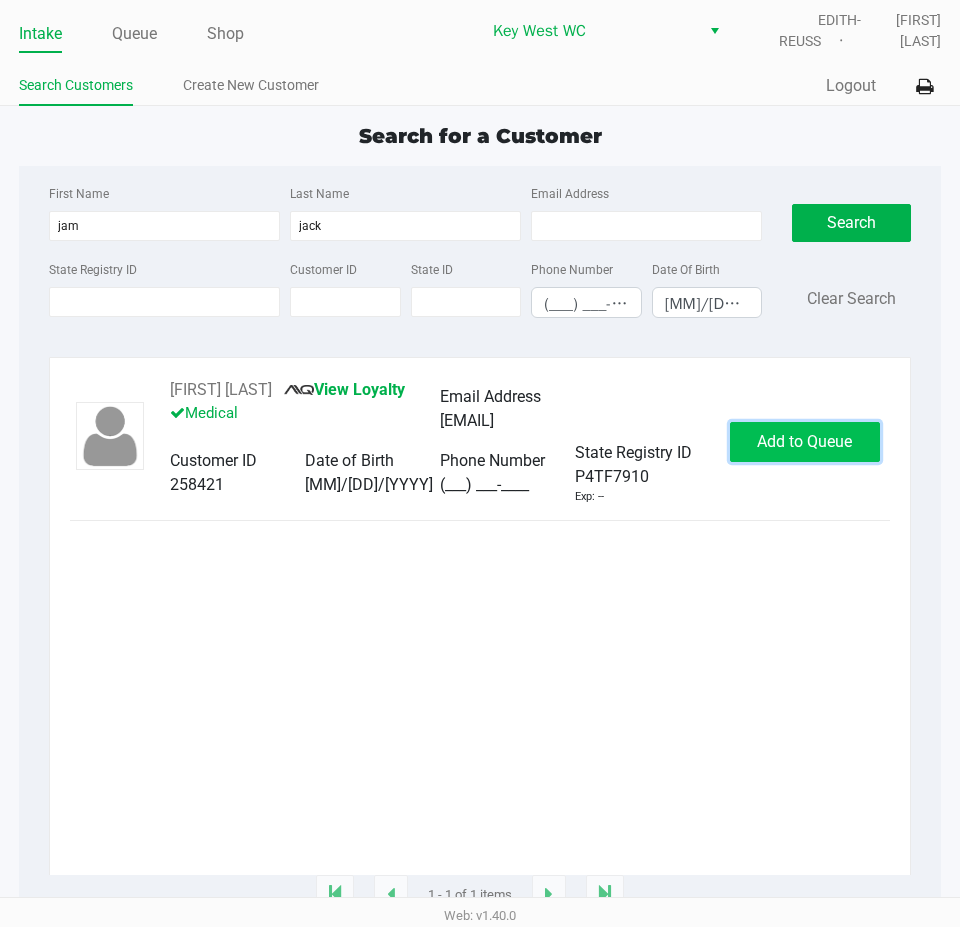 click on "Add to Queue" 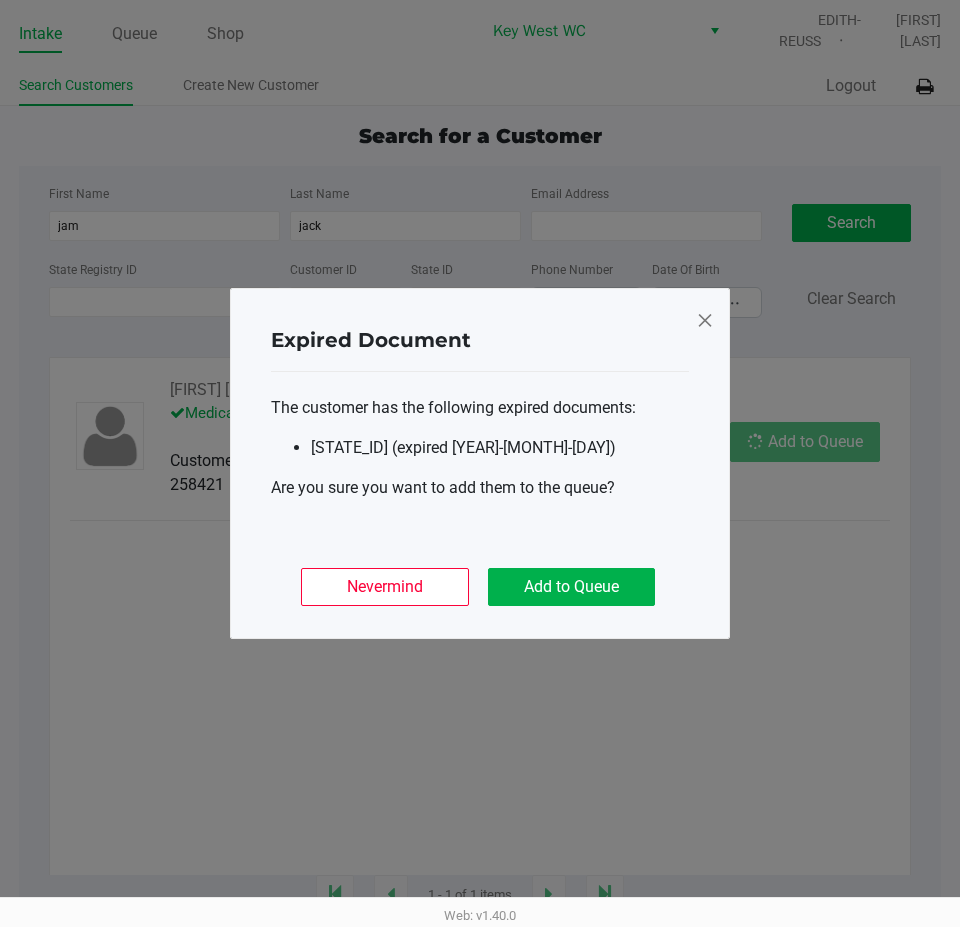 click on "Nevermind   Add to Queue" 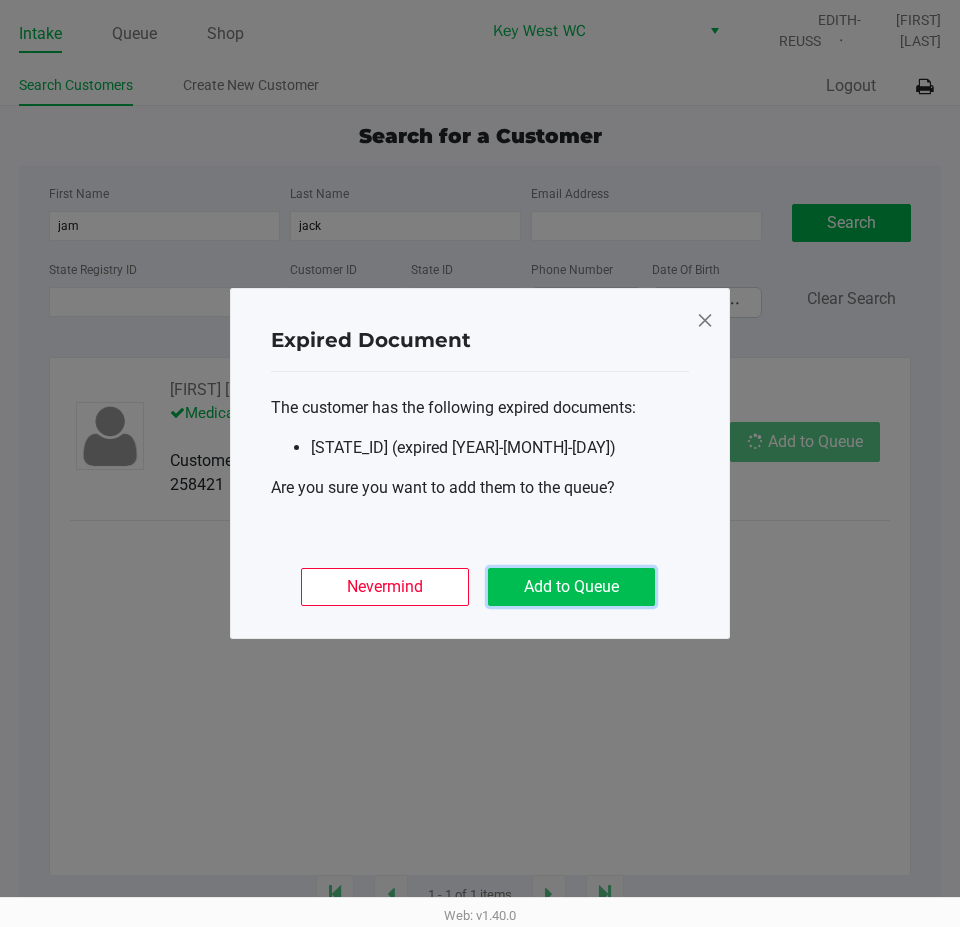 click on "Add to Queue" 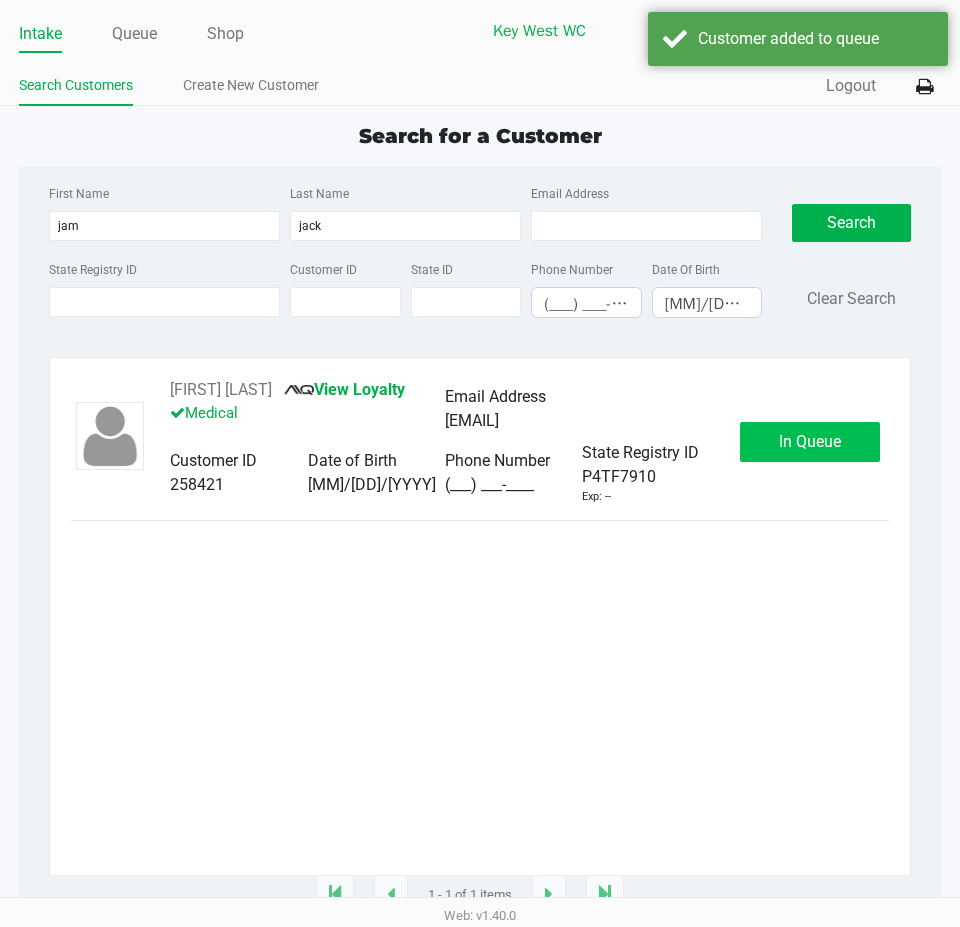 drag, startPoint x: 851, startPoint y: 388, endPoint x: 809, endPoint y: 443, distance: 69.2026 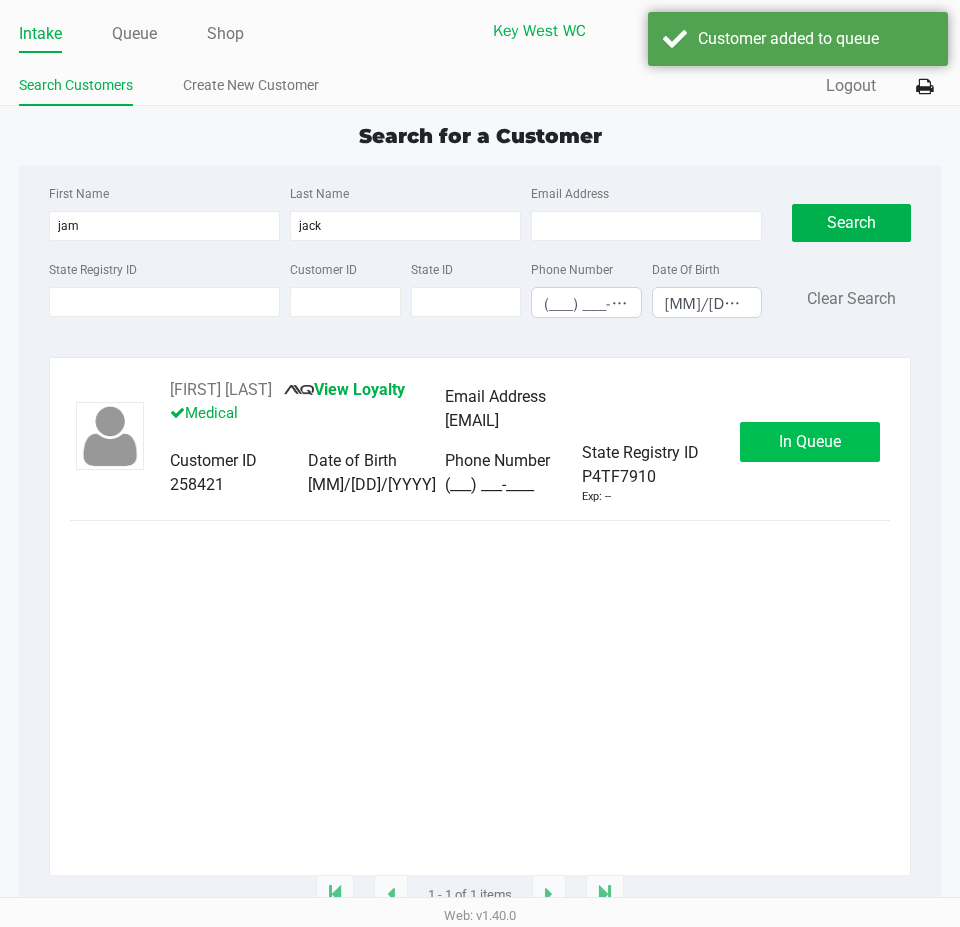 click on "[NAME] View Loyalty Medical Email Address [EMAIL] Customer ID 258421 Date of Birth 07/27/1987 Phone Number [PHONE] State Registry ID P4TF7910 Exp: -- In Queue" 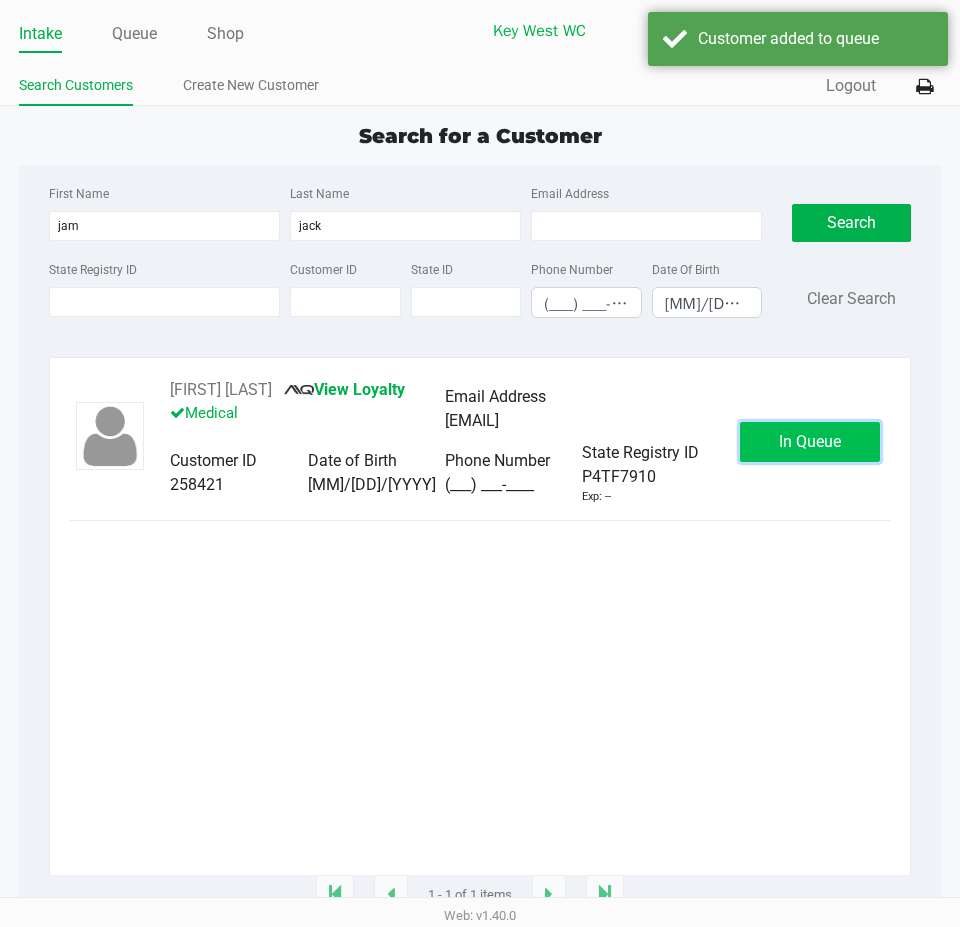 click on "In Queue" 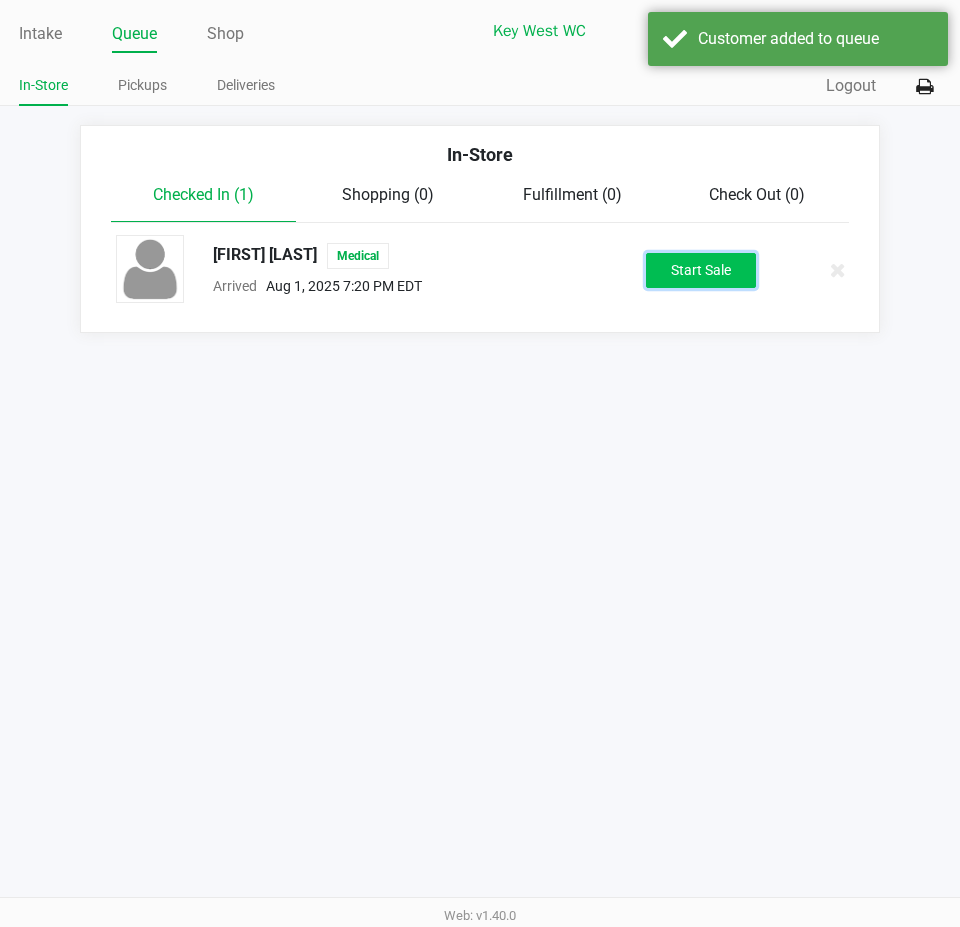 click on "Start Sale" 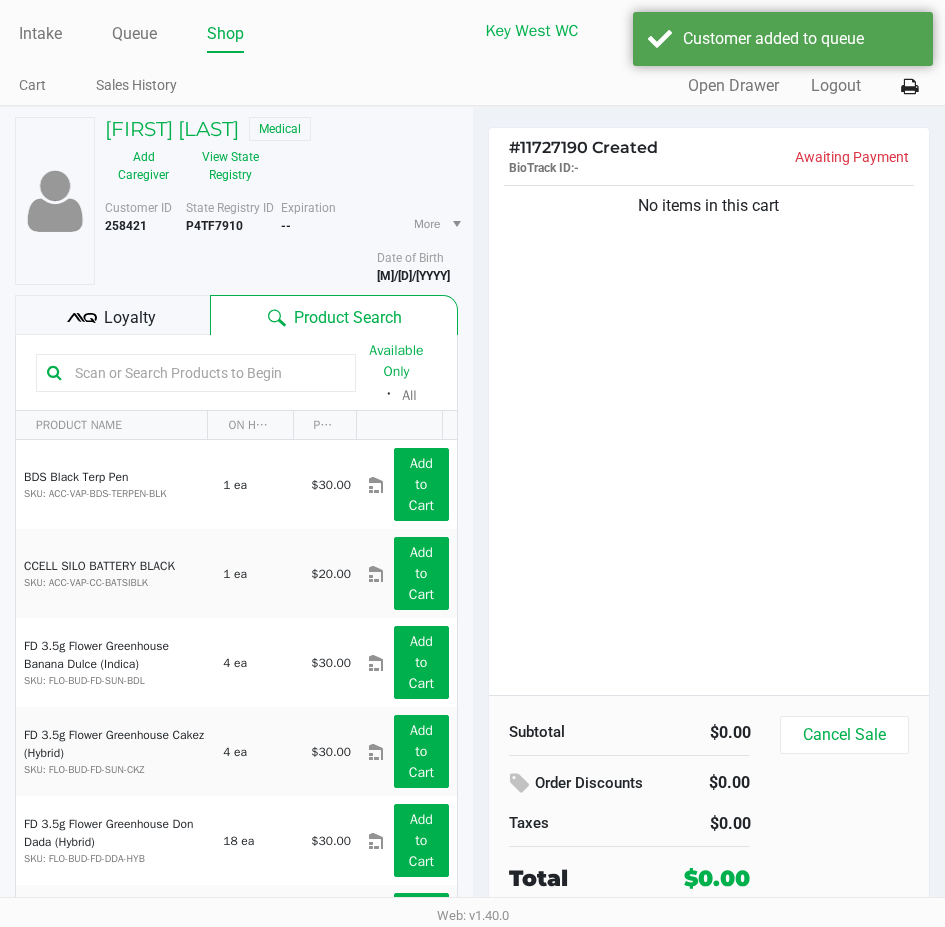 click 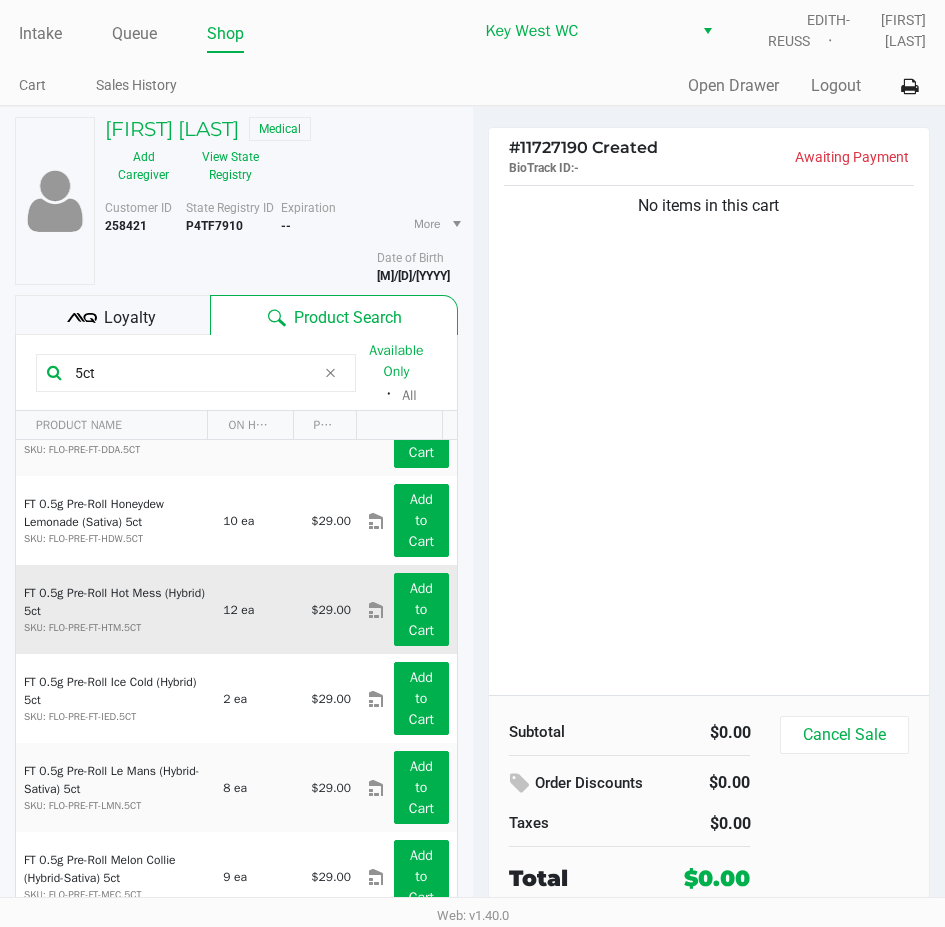 scroll, scrollTop: 500, scrollLeft: 0, axis: vertical 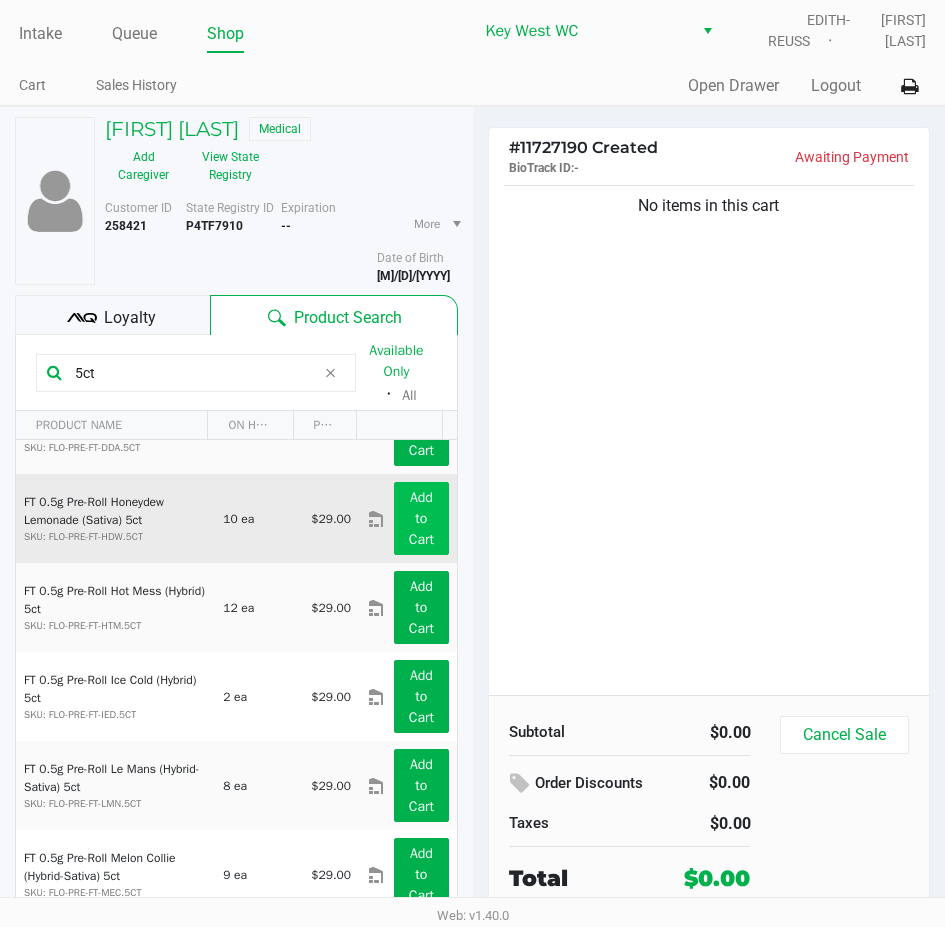 type on "5ct" 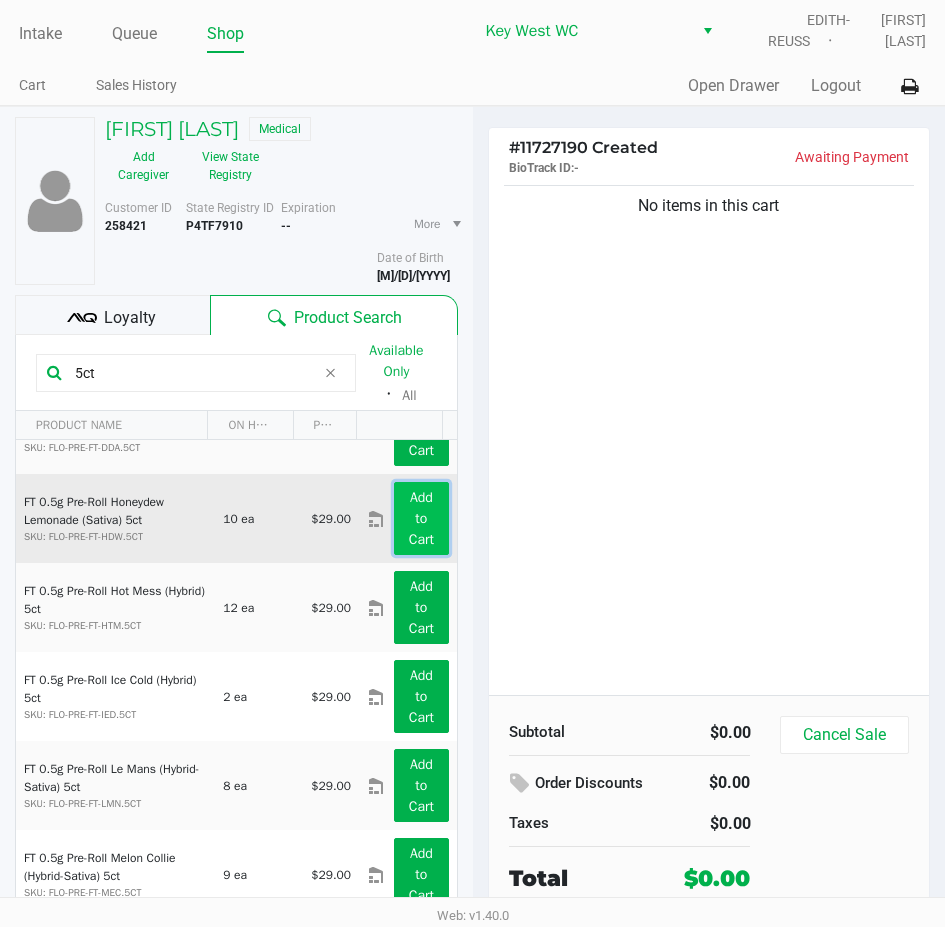 click on "Add to Cart" 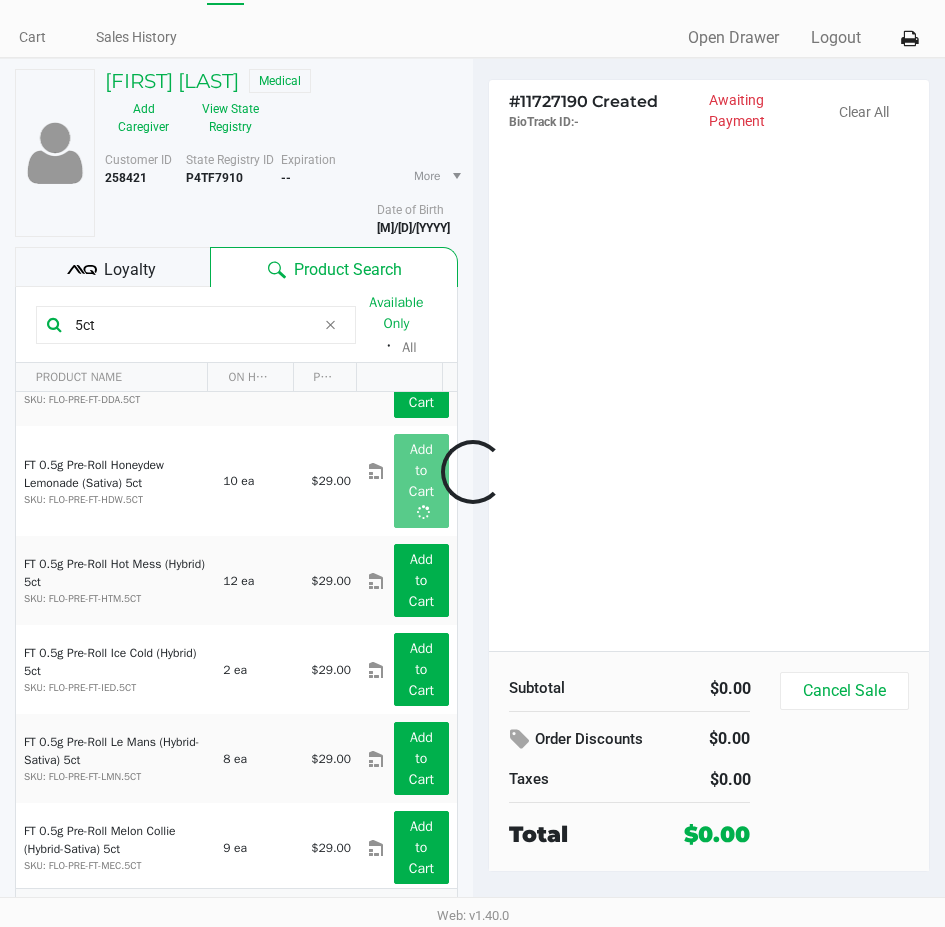 scroll, scrollTop: 75, scrollLeft: 0, axis: vertical 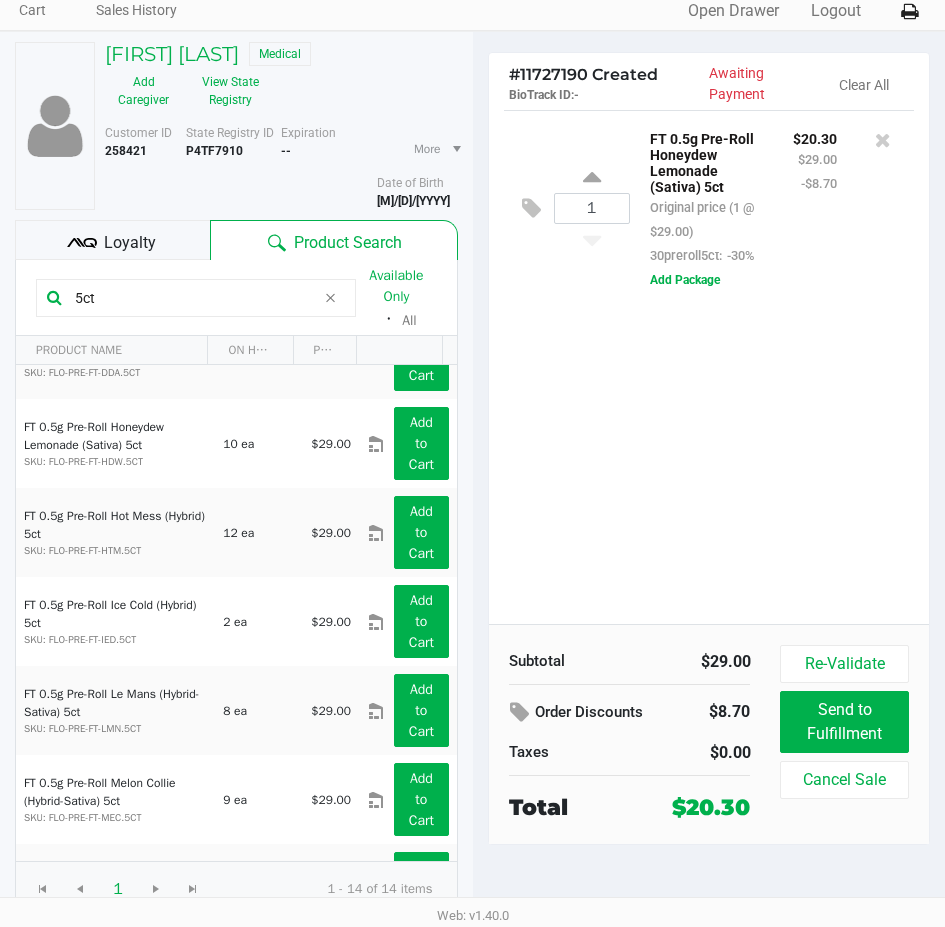 drag, startPoint x: 104, startPoint y: 202, endPoint x: 126, endPoint y: 218, distance: 27.202942 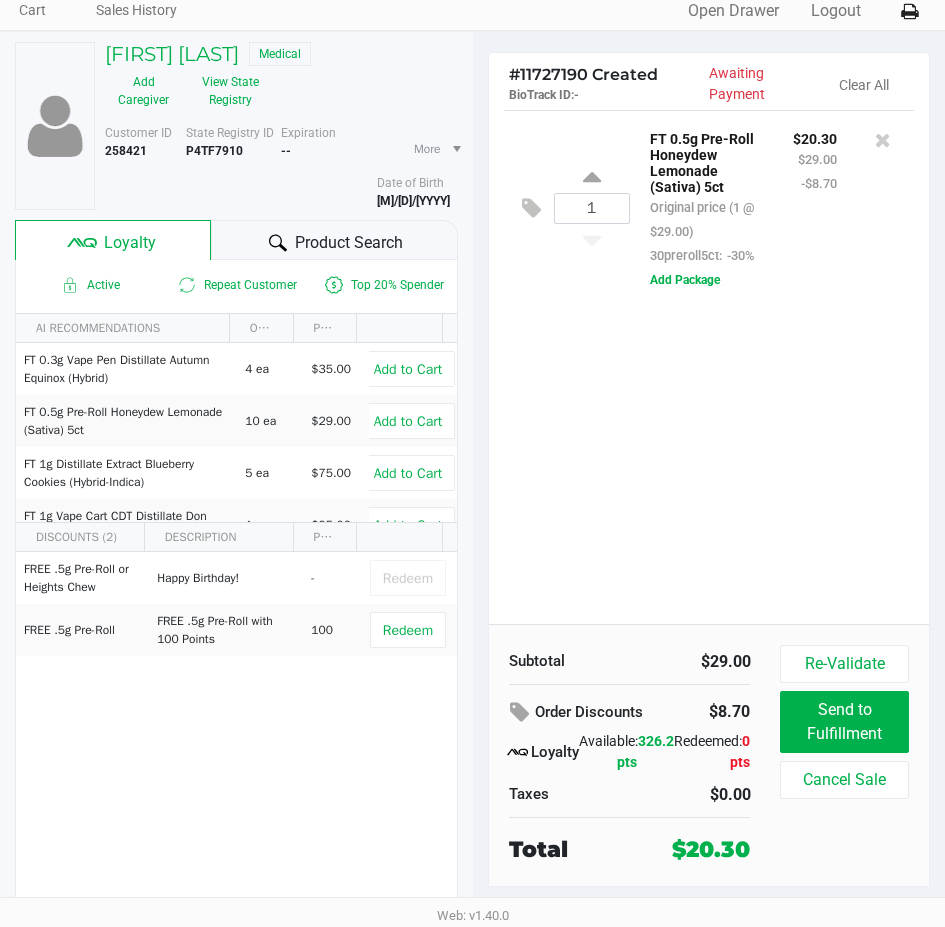 click on "1  FT 0.5g Pre-Roll Honeydew Lemonade (Sativa) 5ct   Original price (1 @ $29.00)  30preroll5ct:  -30% $20.30 $29.00 -$8.70  Add Package" 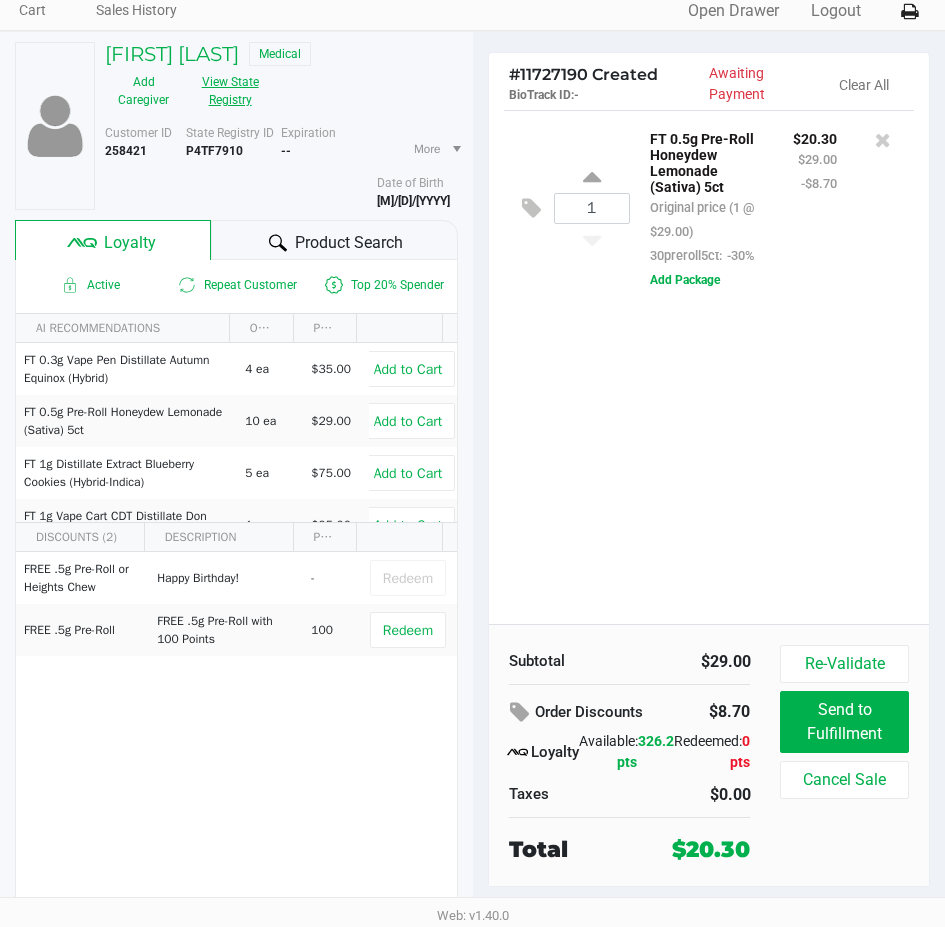 click on "View State Registry" 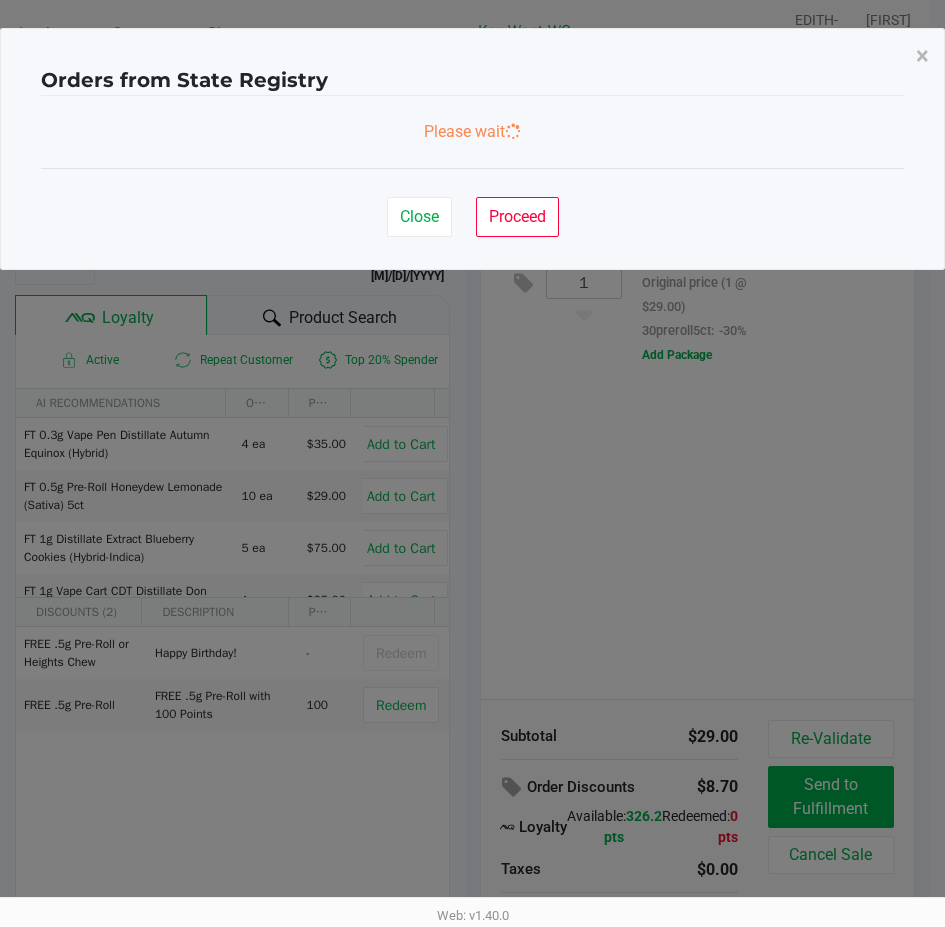 scroll, scrollTop: 0, scrollLeft: 0, axis: both 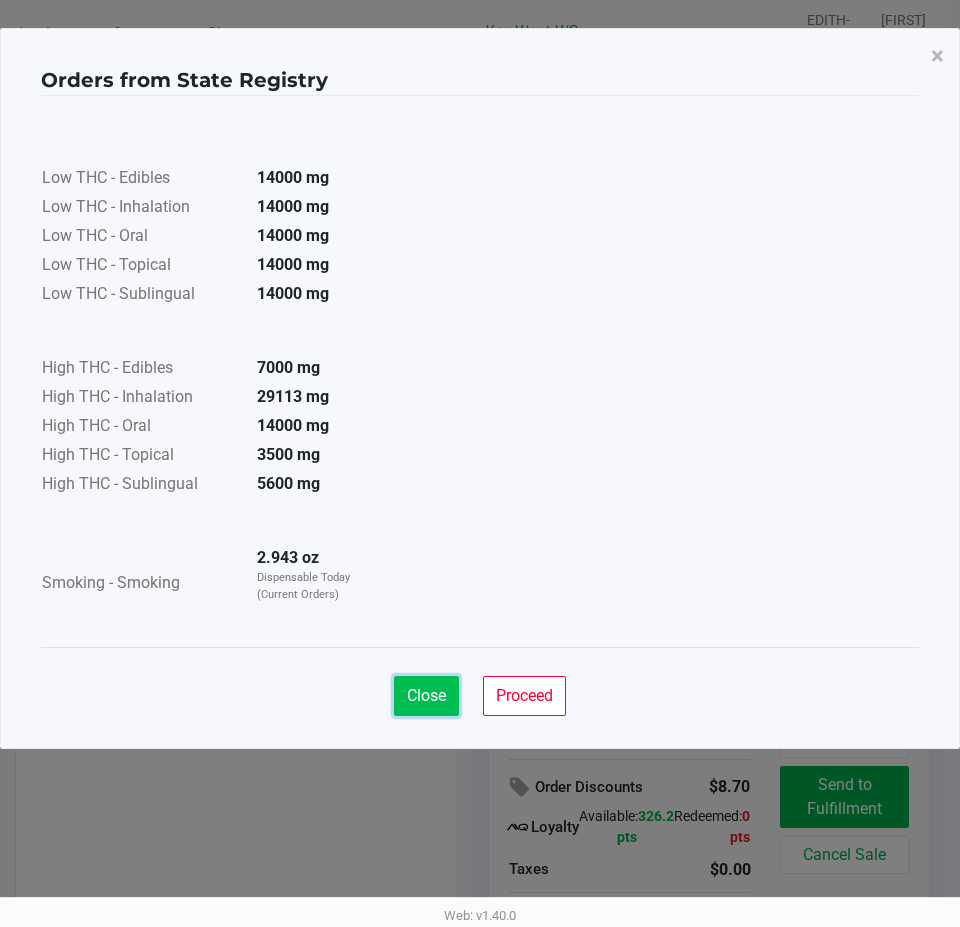 click on "Close" 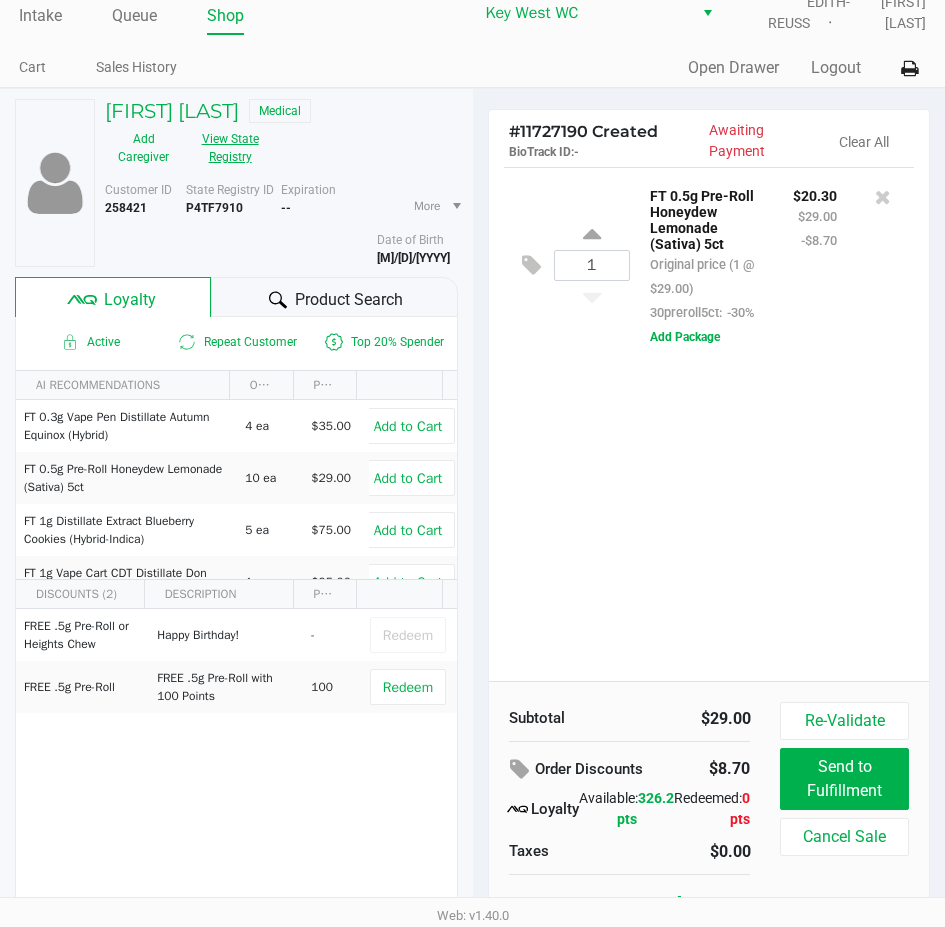 scroll, scrollTop: 75, scrollLeft: 0, axis: vertical 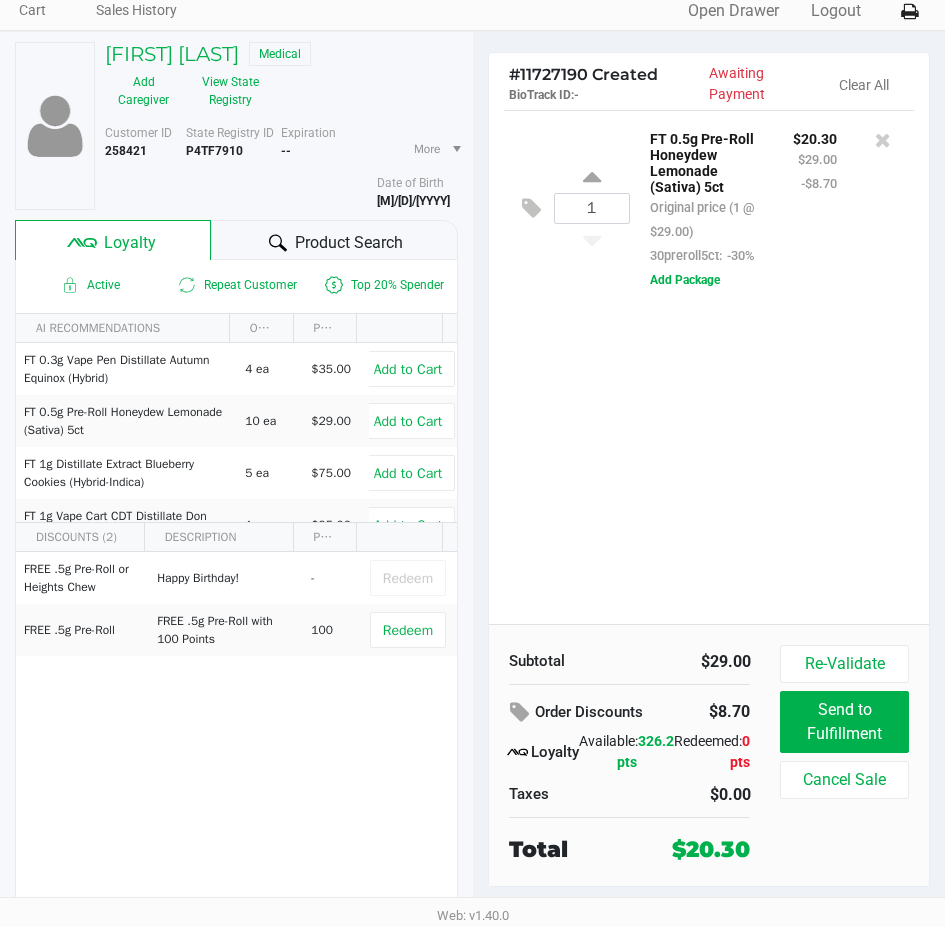 click on "Product Search" 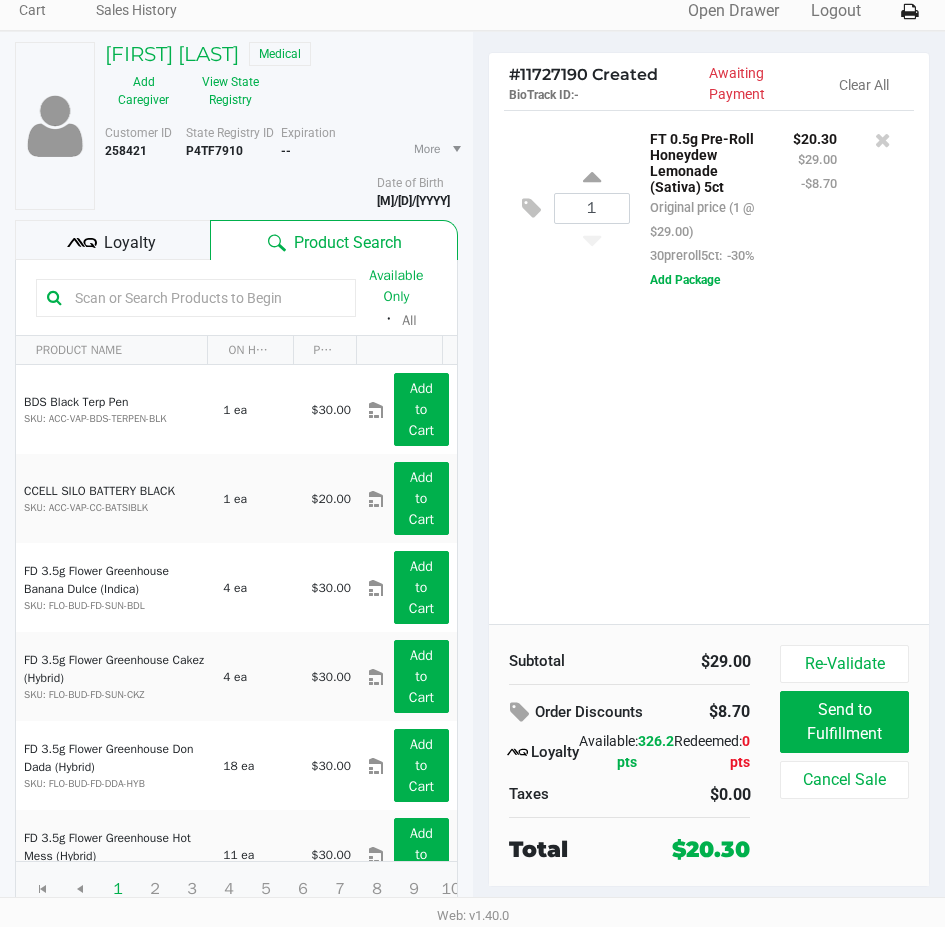 click 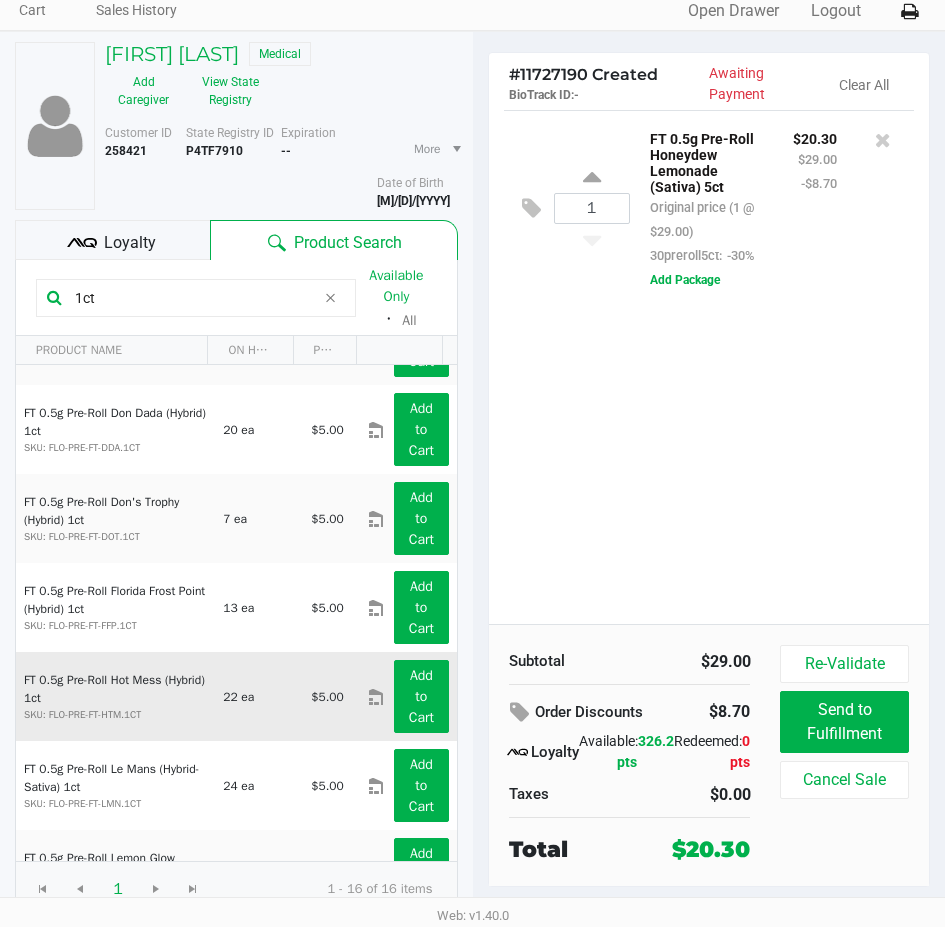 scroll, scrollTop: 400, scrollLeft: 0, axis: vertical 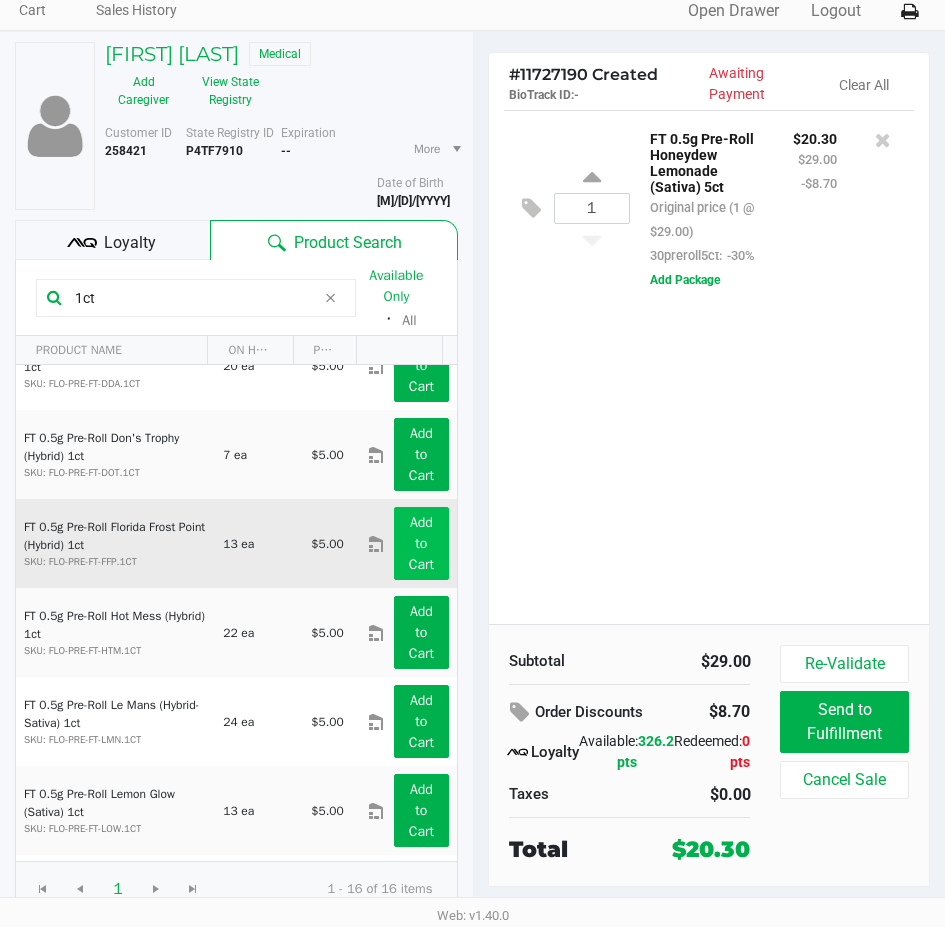 type on "1ct" 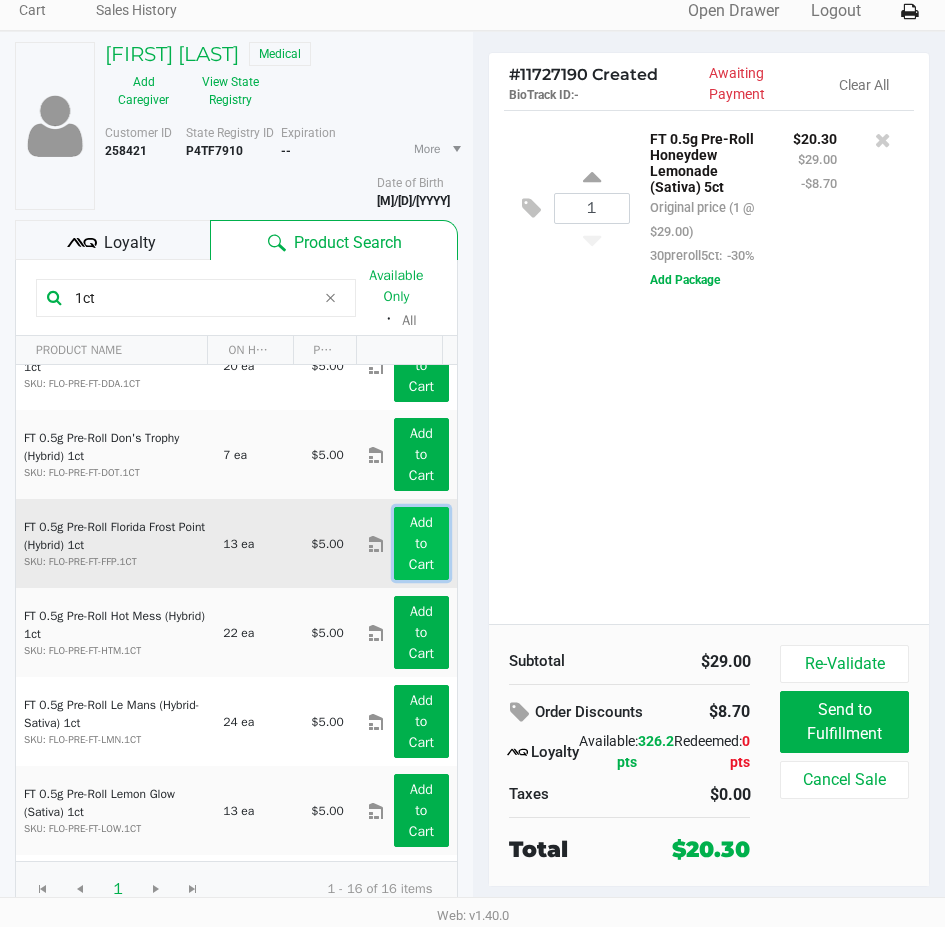 click on "Add to Cart" 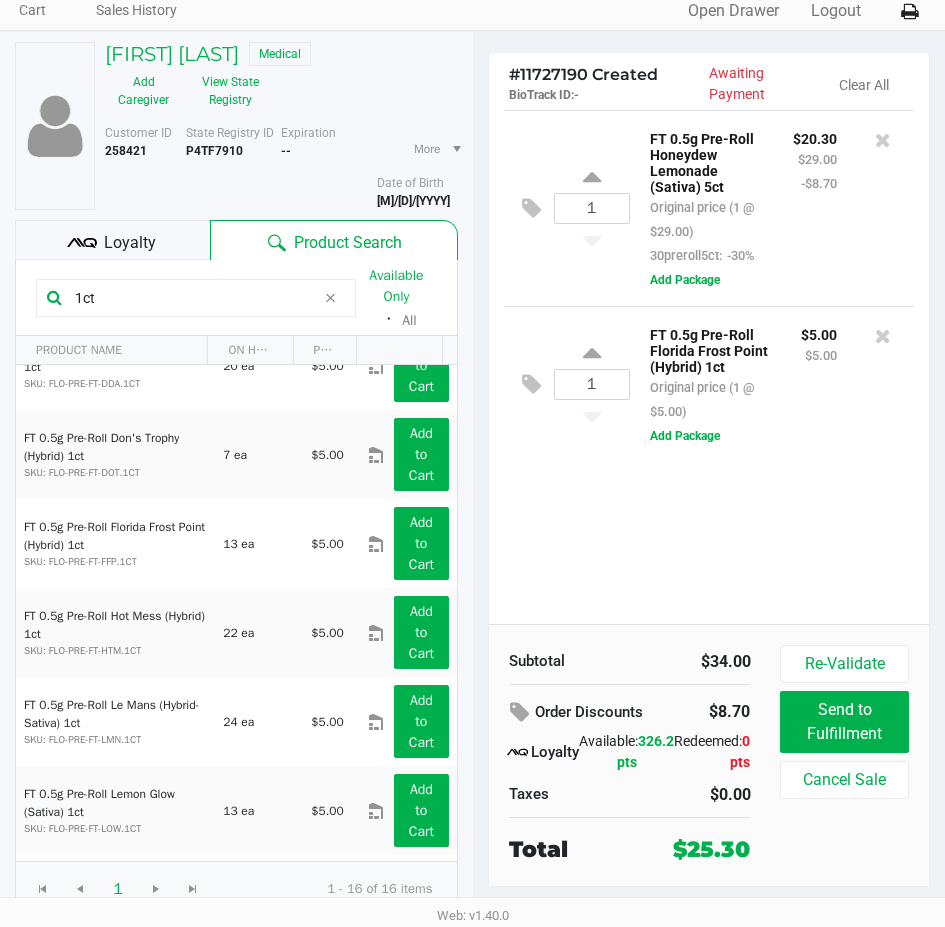 click on "Product Search" 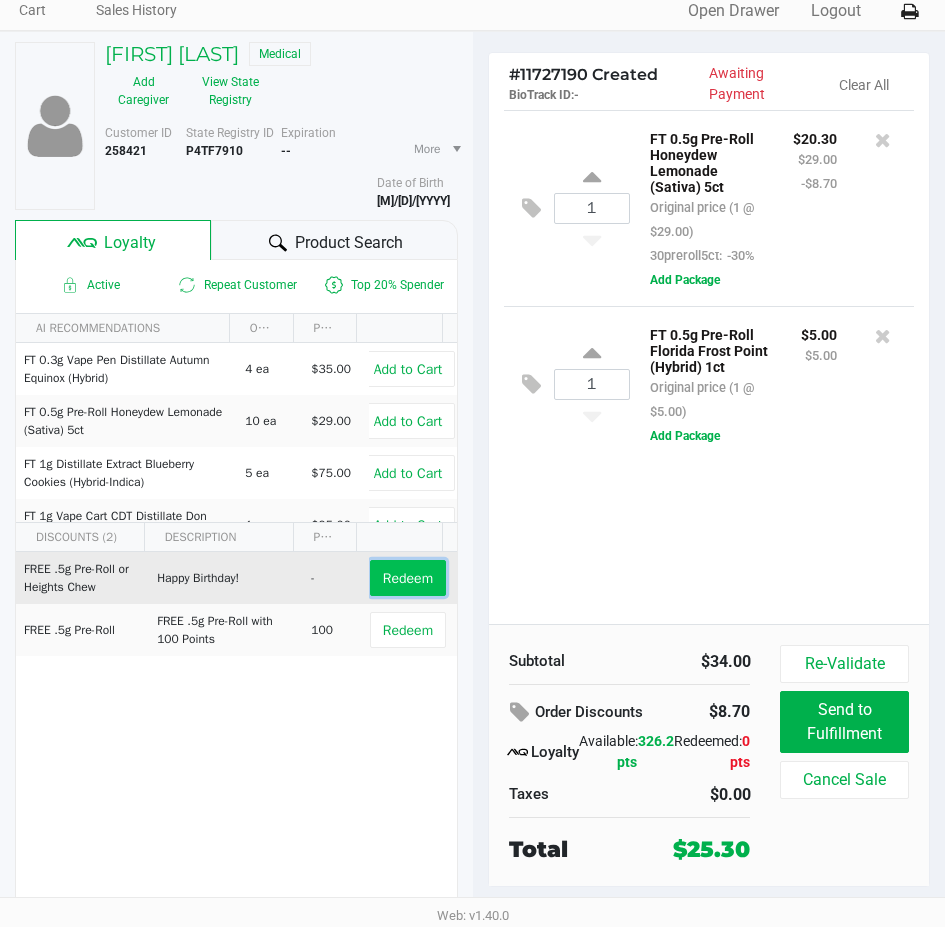 click on "Redeem" 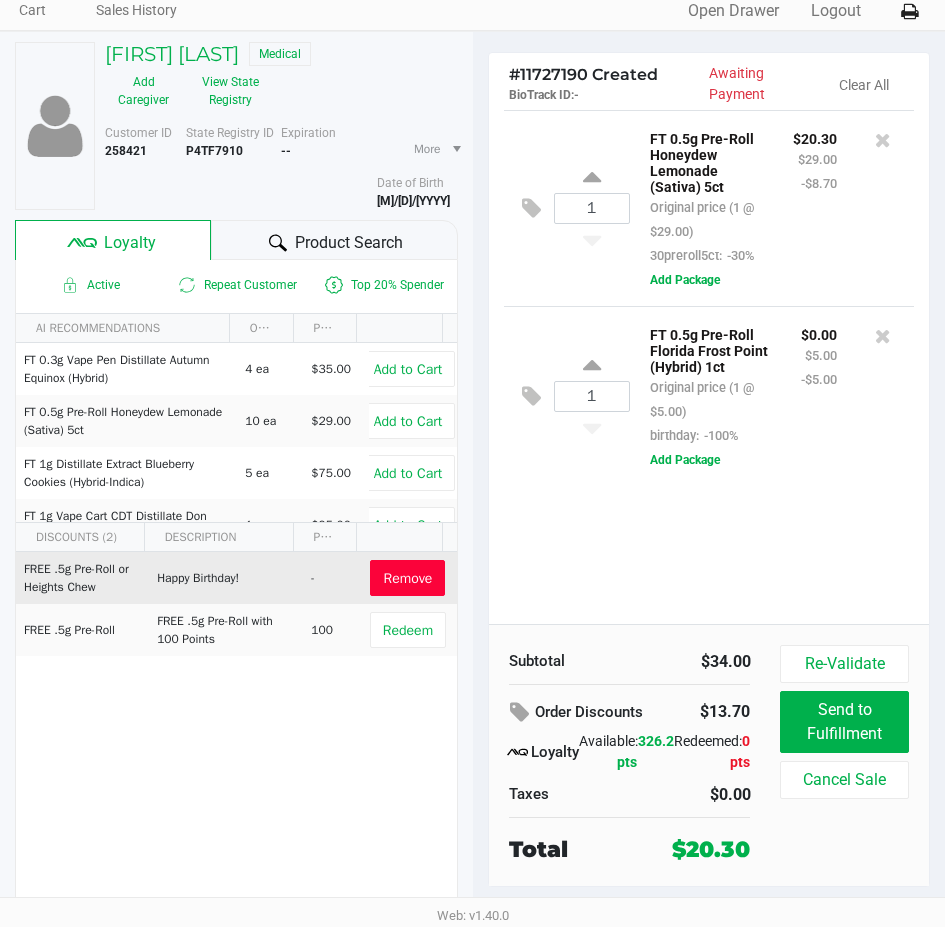 click on "1  FT 0.5g Pre-Roll Honeydew Lemonade (Sativa) 5ct   Original price (1 @ $29.00)  30preroll5ct:  -30% $20.30 $29.00 -$8.70  Add Package  1  FT 0.5g Pre-Roll Florida Frost Point (Hybrid) 1ct   Original price (1 @ $5.00)  birthday:  -100% $0.00 $5.00 -$5.00  Add Package" 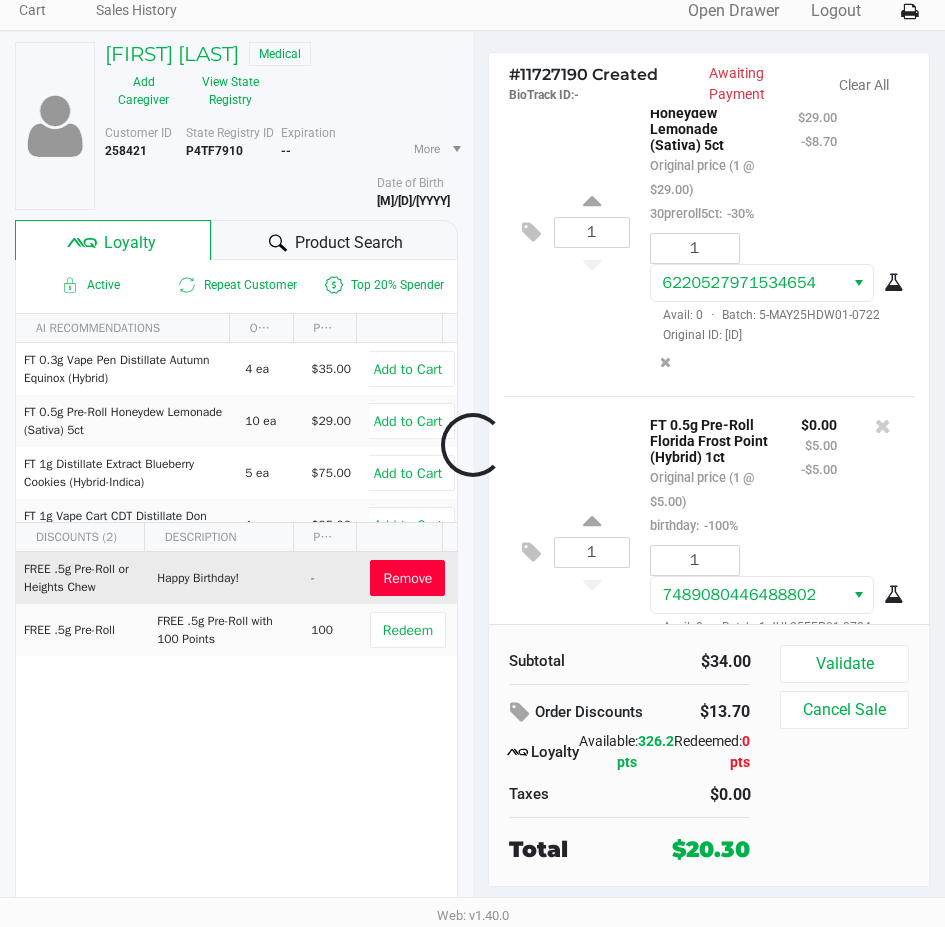 scroll, scrollTop: 174, scrollLeft: 0, axis: vertical 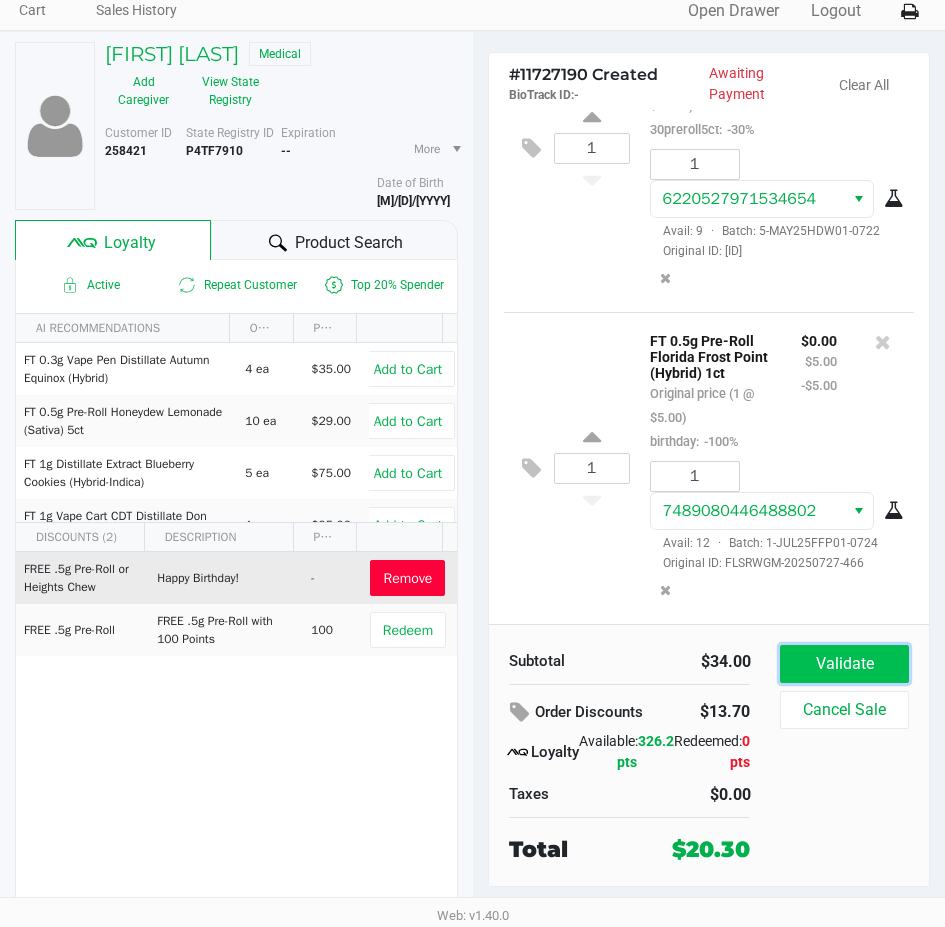 click on "Validate" 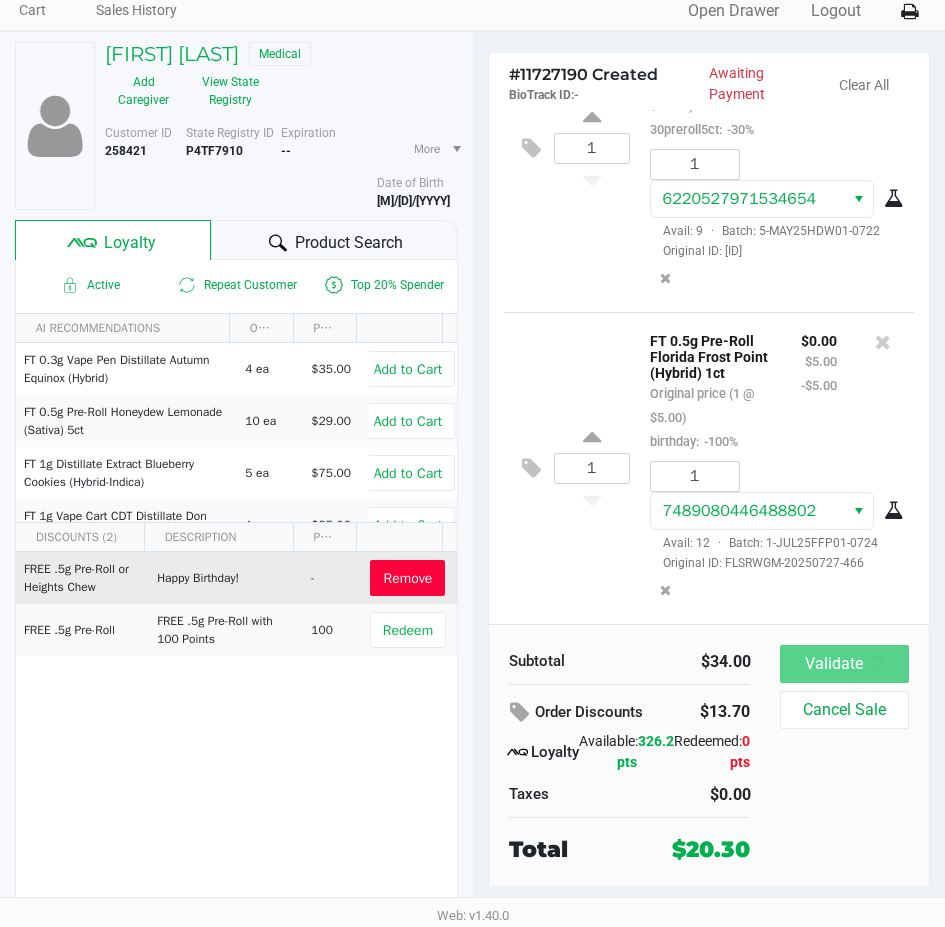 scroll, scrollTop: 0, scrollLeft: 0, axis: both 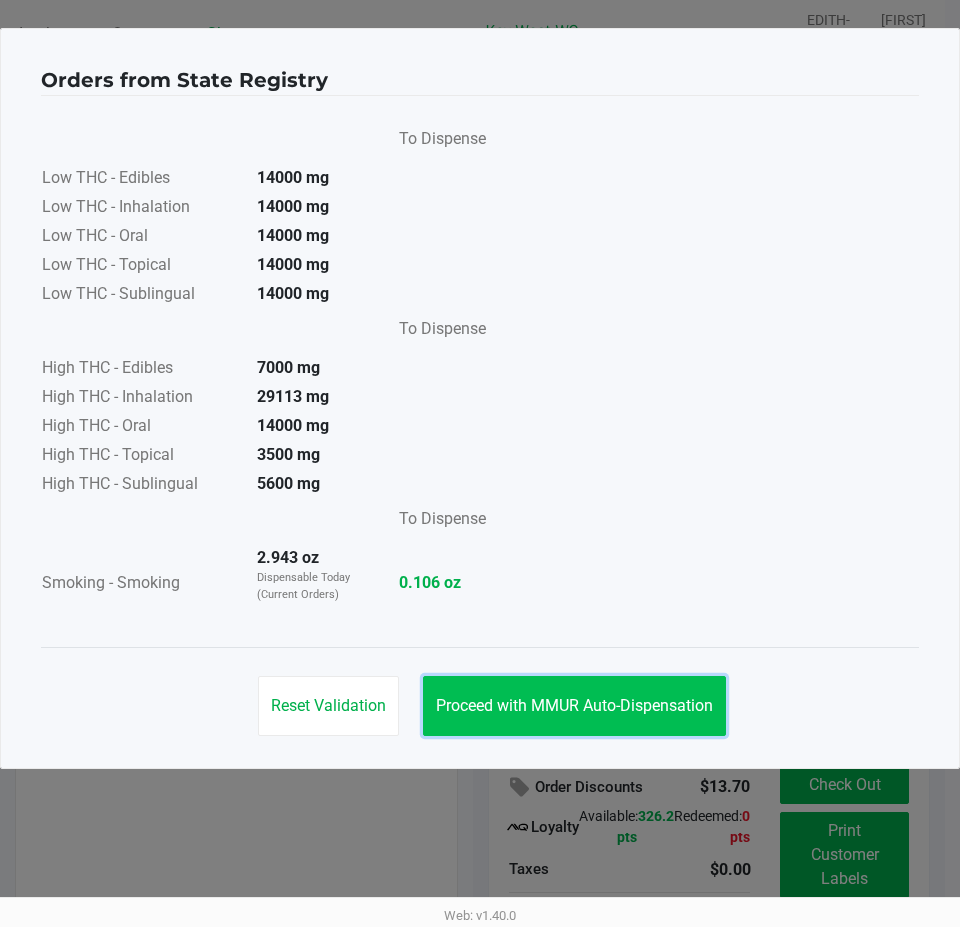 click on "Proceed with MMUR Auto-Dispensation" 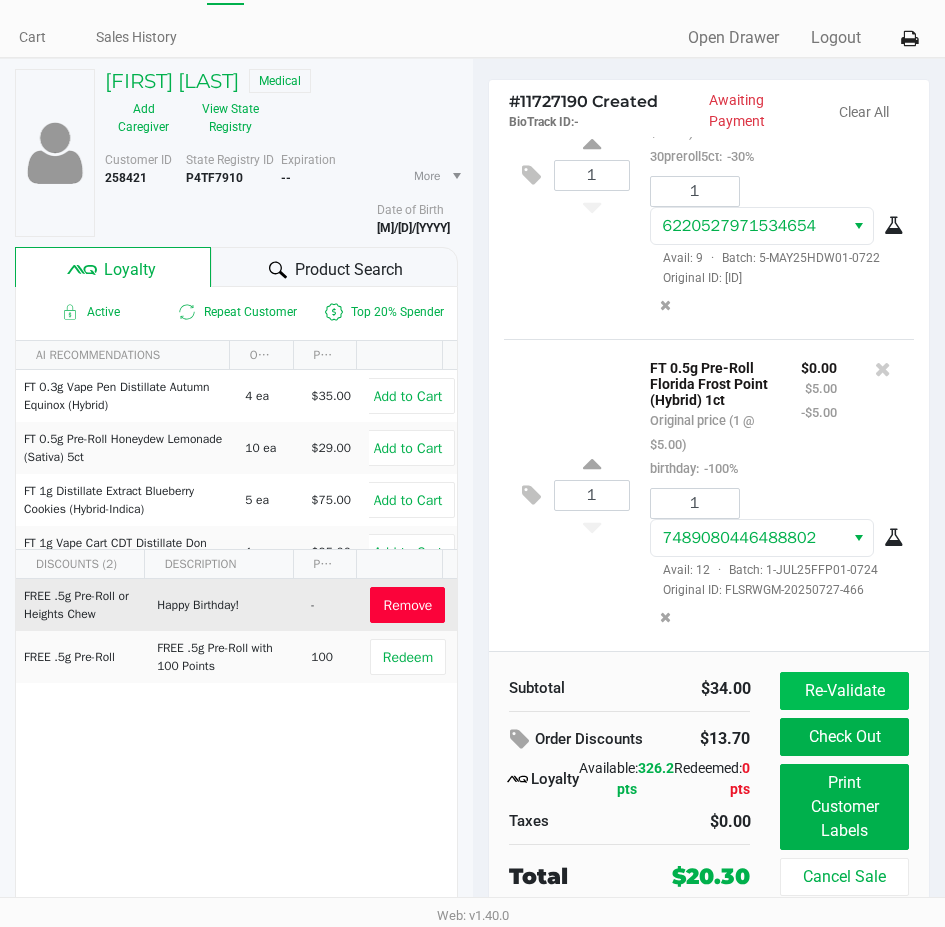 scroll, scrollTop: 75, scrollLeft: 0, axis: vertical 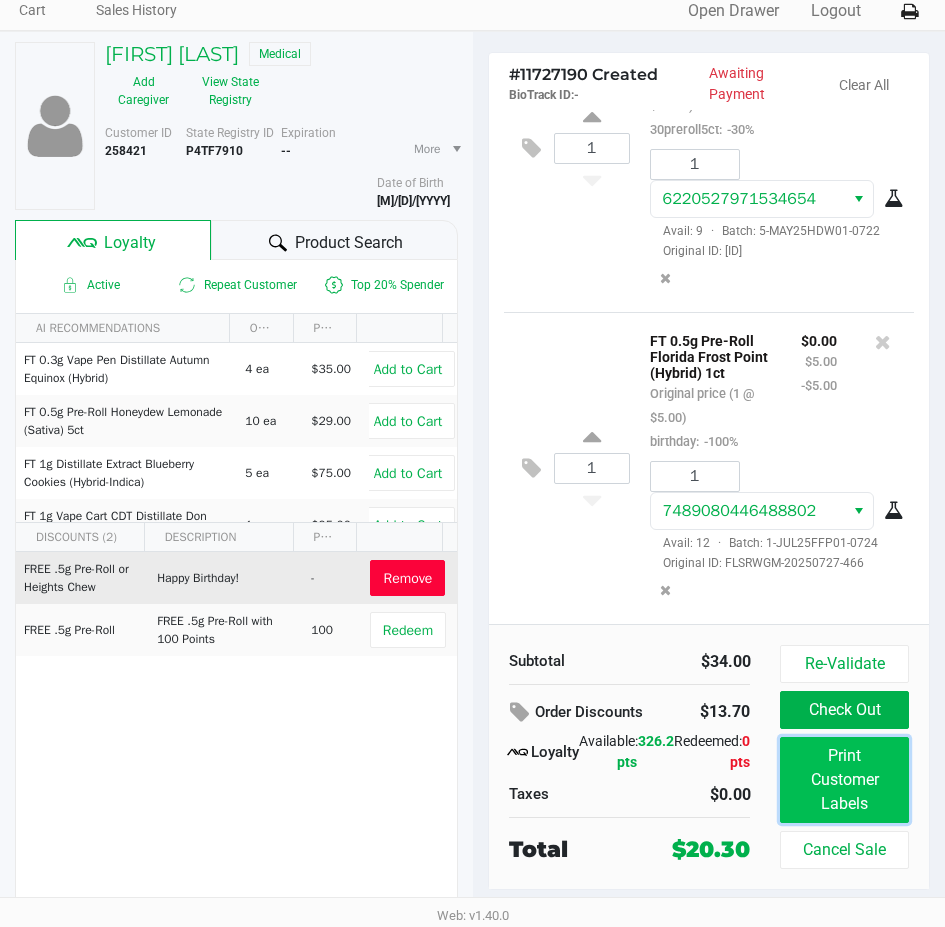 click on "Print Customer Labels" 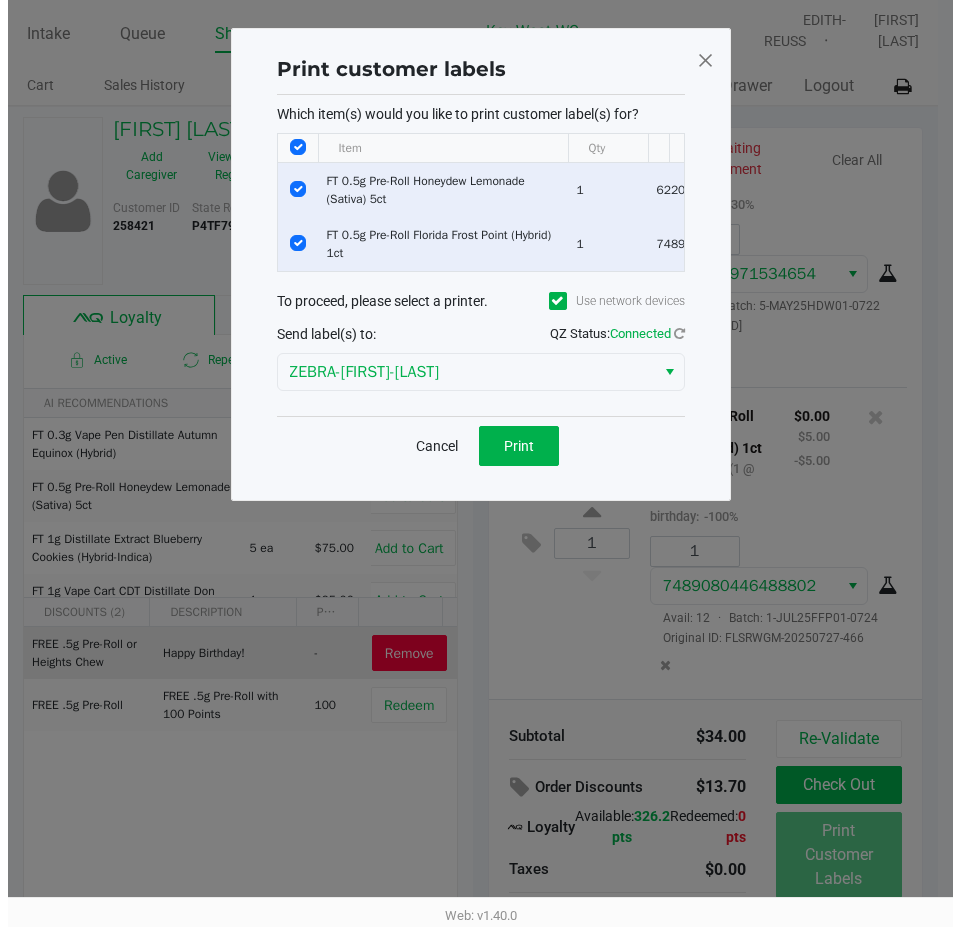 scroll, scrollTop: 0, scrollLeft: 0, axis: both 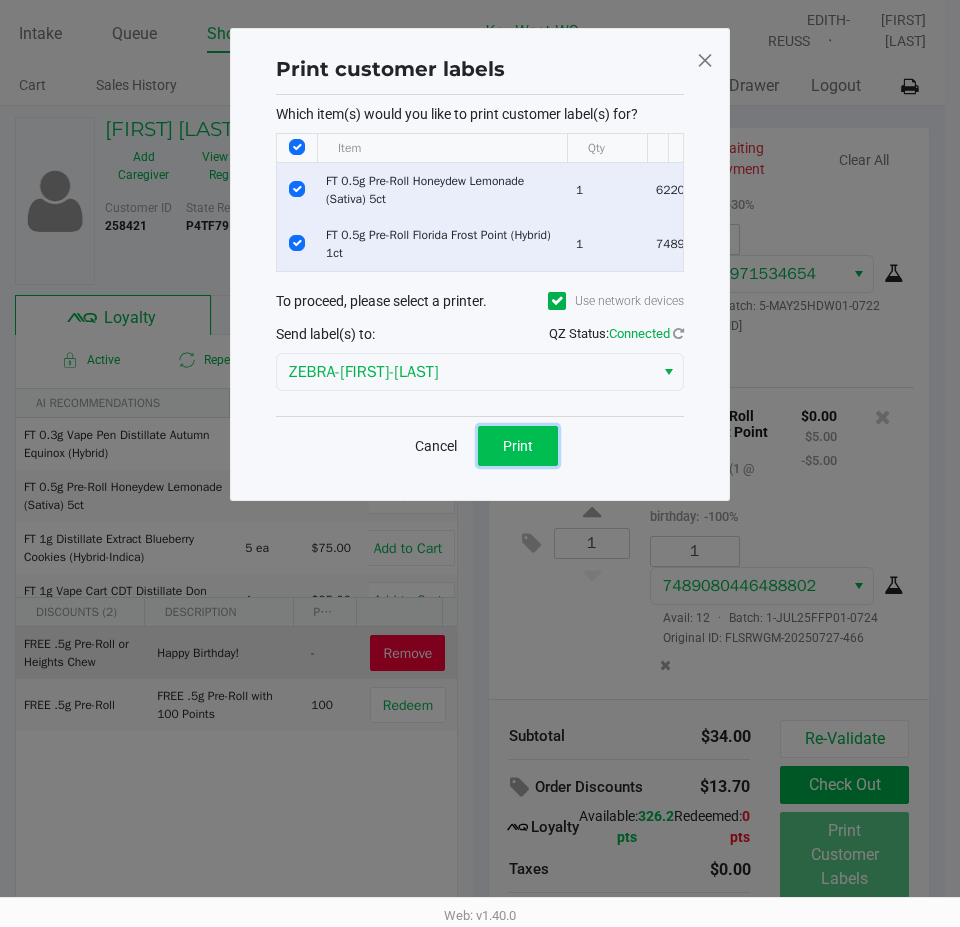 click on "Print" 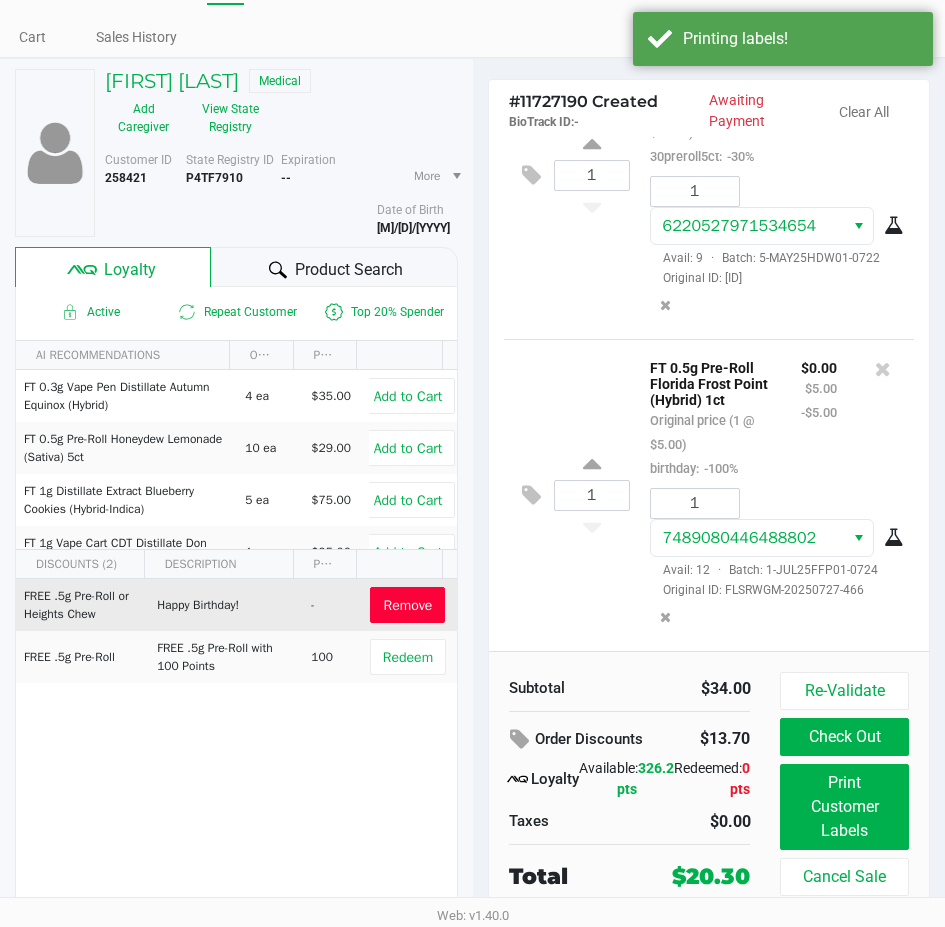scroll, scrollTop: 75, scrollLeft: 0, axis: vertical 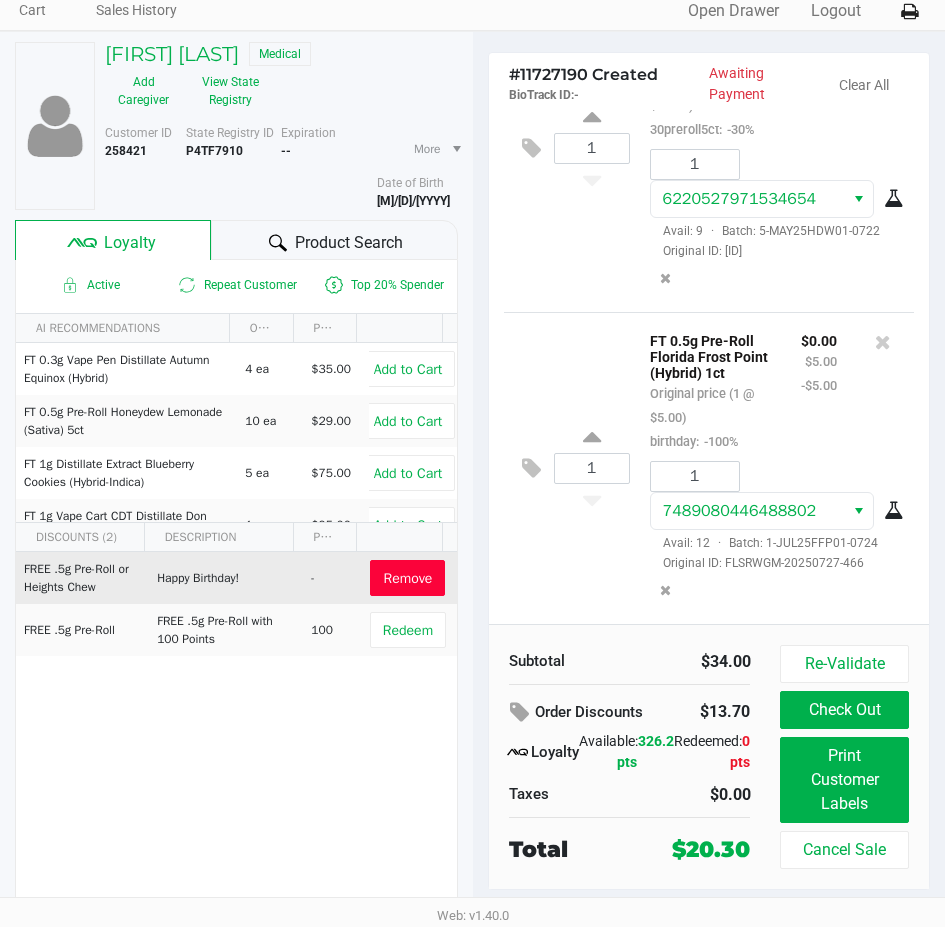 click on "Order Discounts" 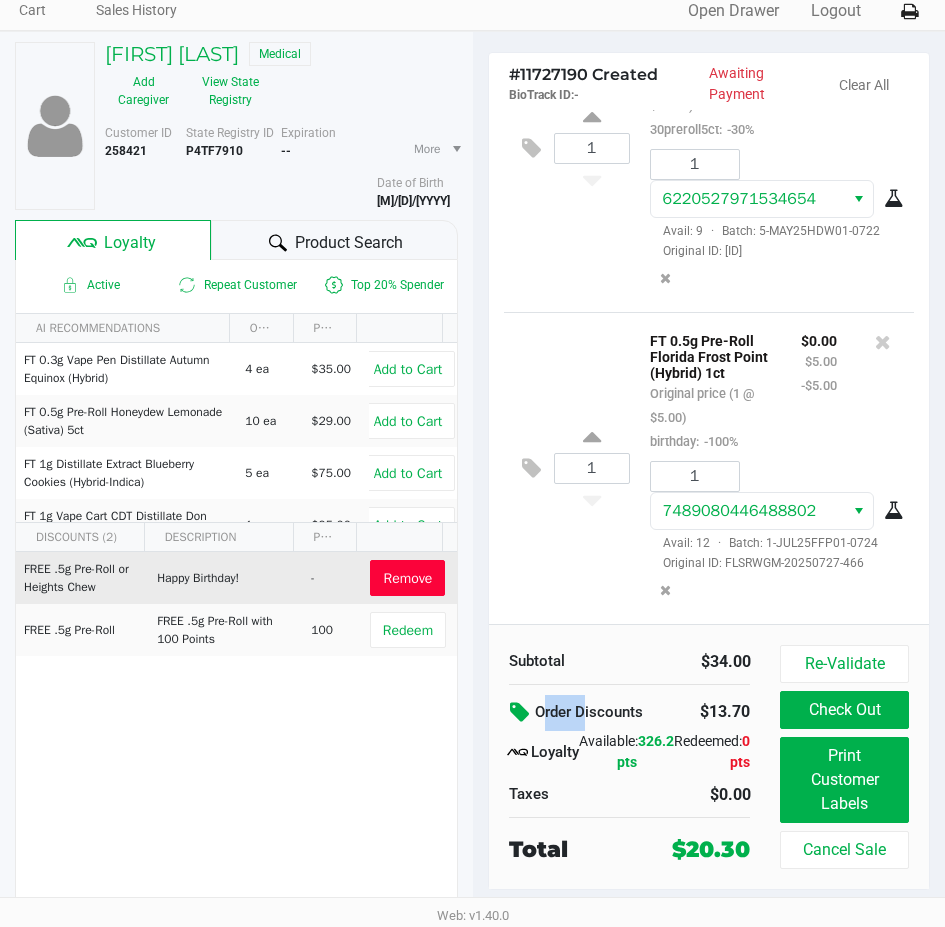 click on "Order Discounts" 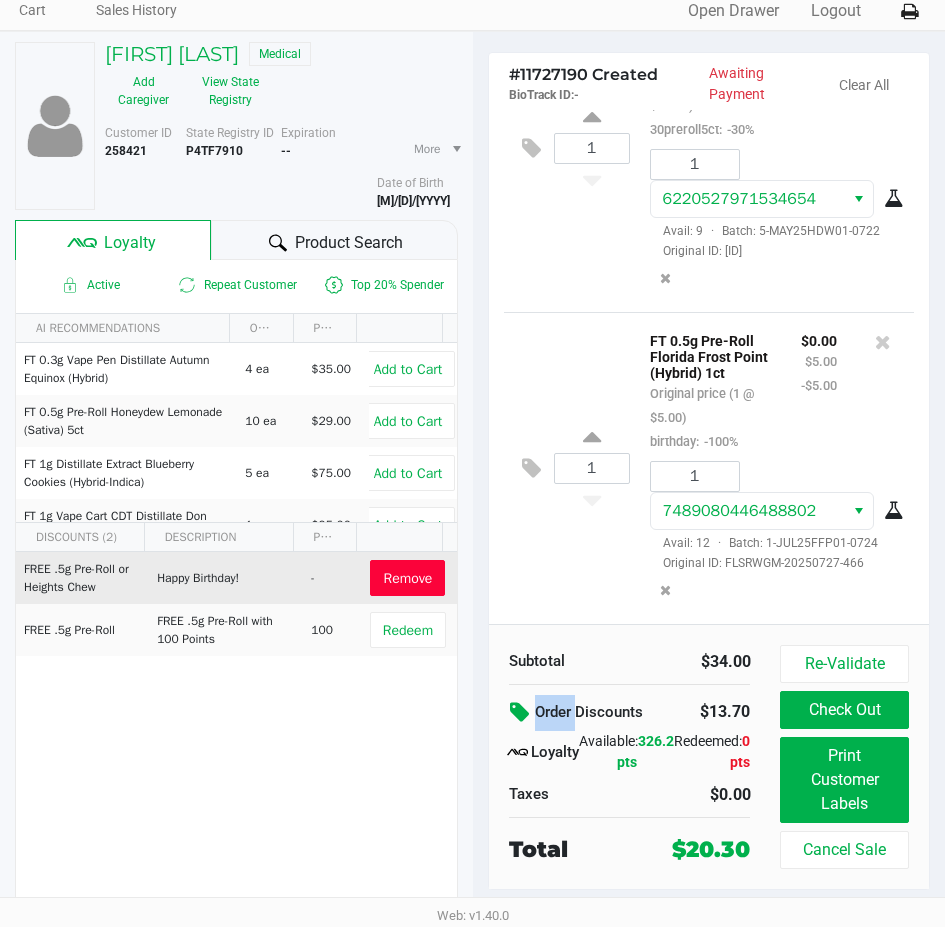 click 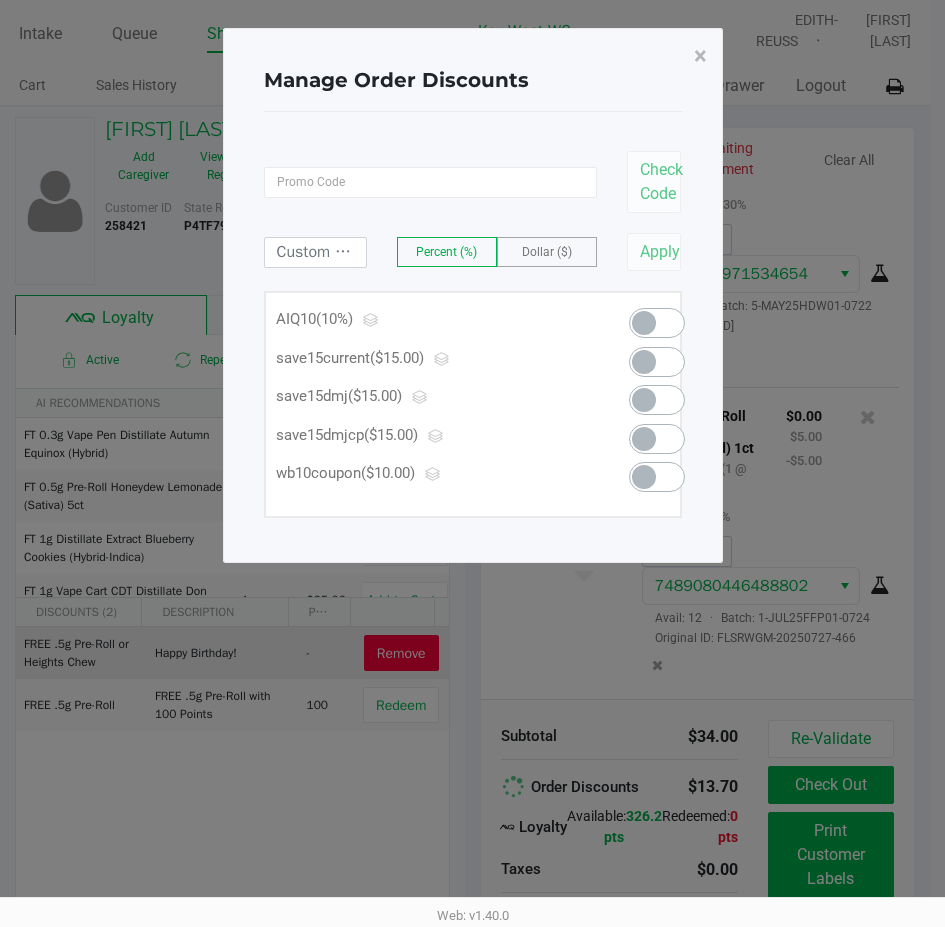 scroll, scrollTop: 0, scrollLeft: 0, axis: both 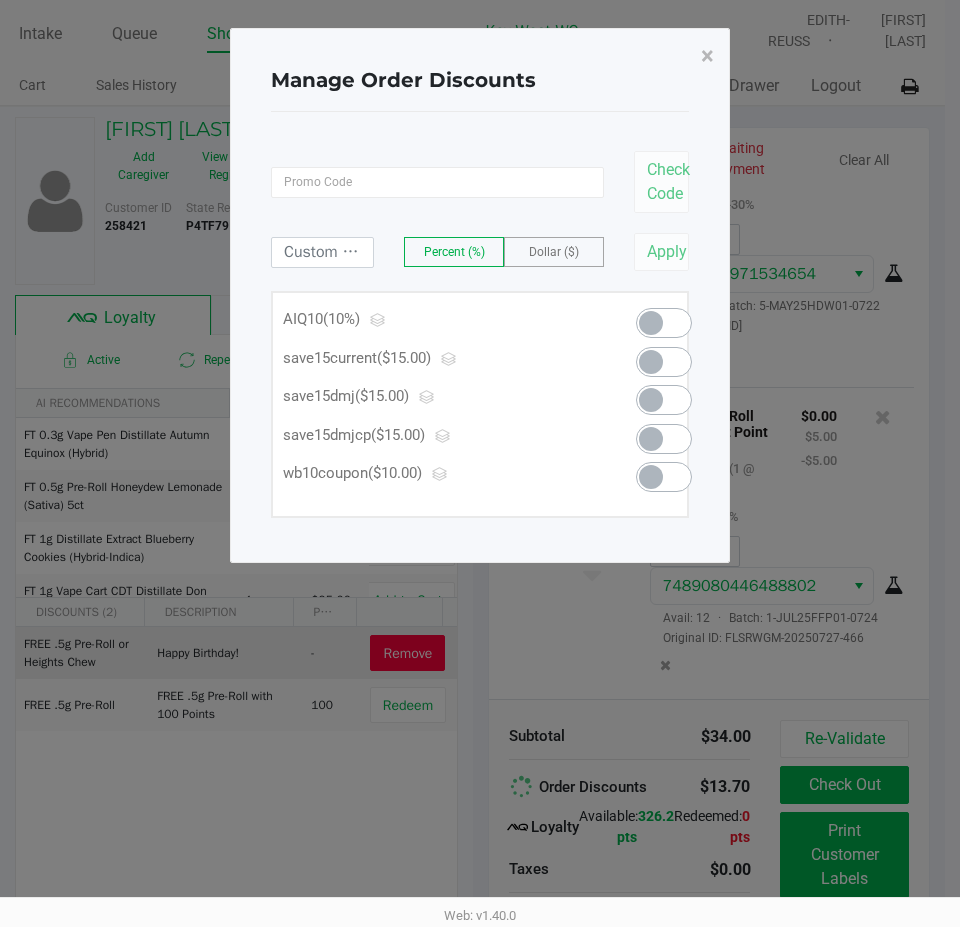 click 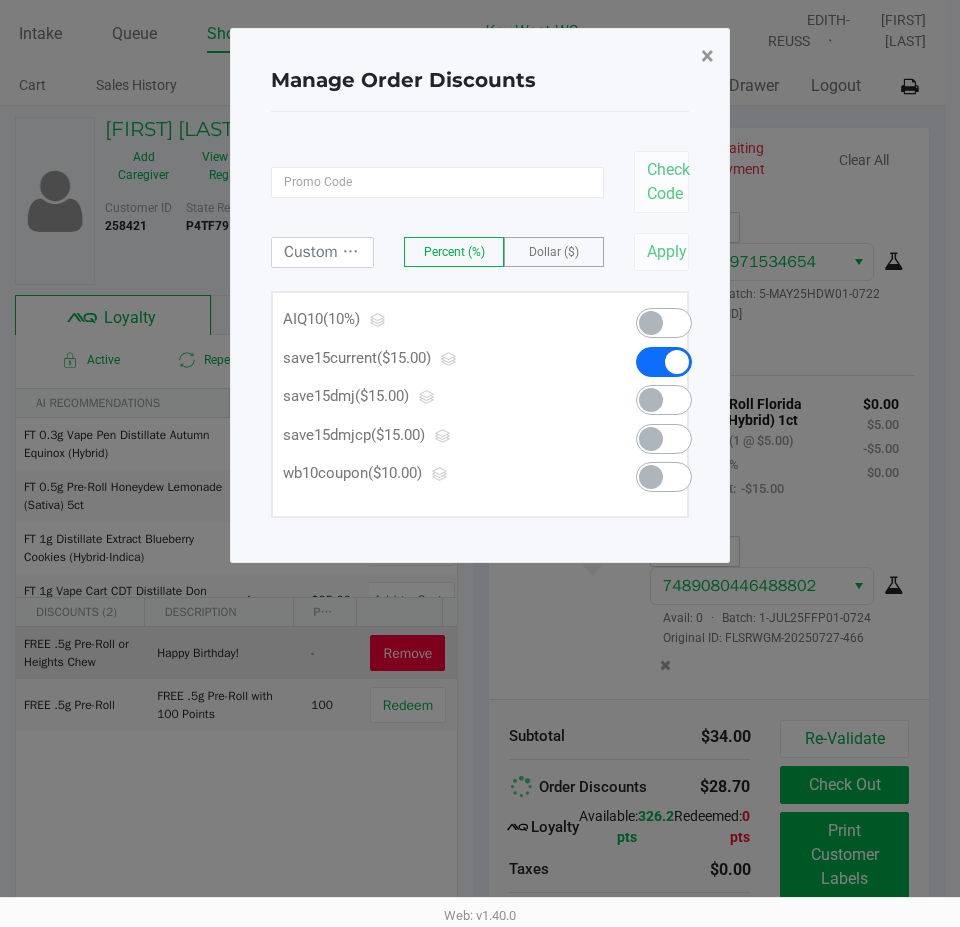 click on "×" 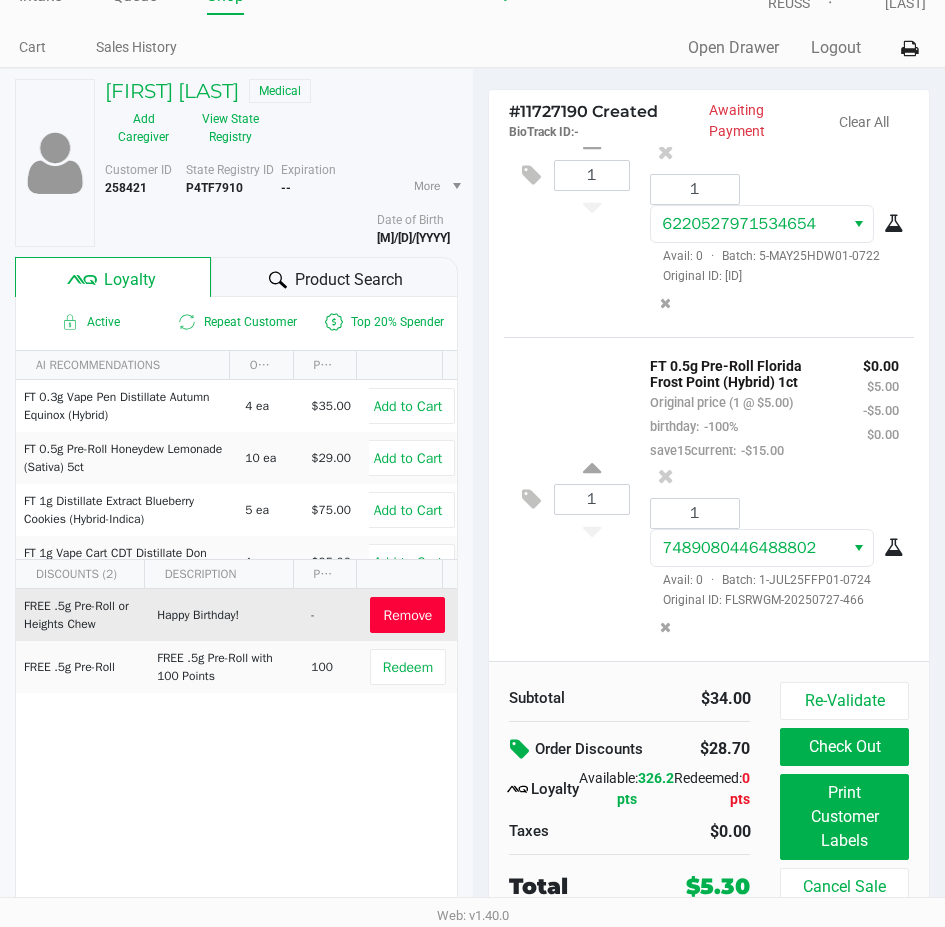 scroll, scrollTop: 75, scrollLeft: 0, axis: vertical 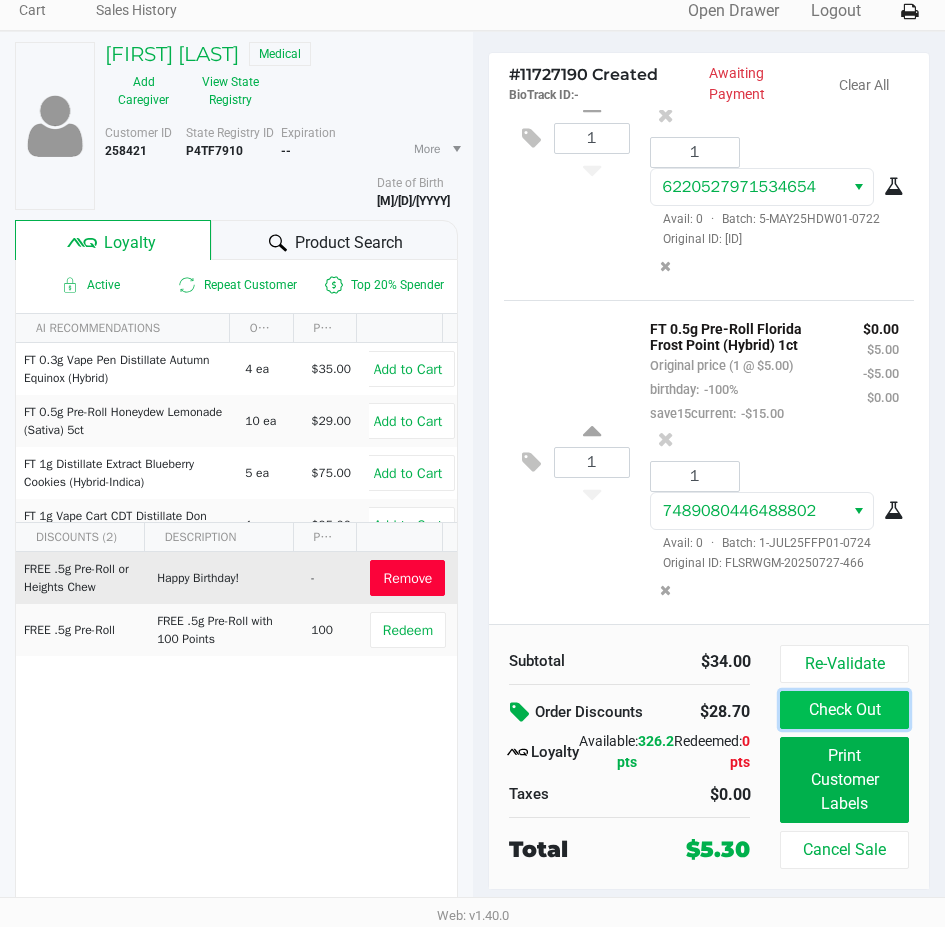 click on "Check Out" 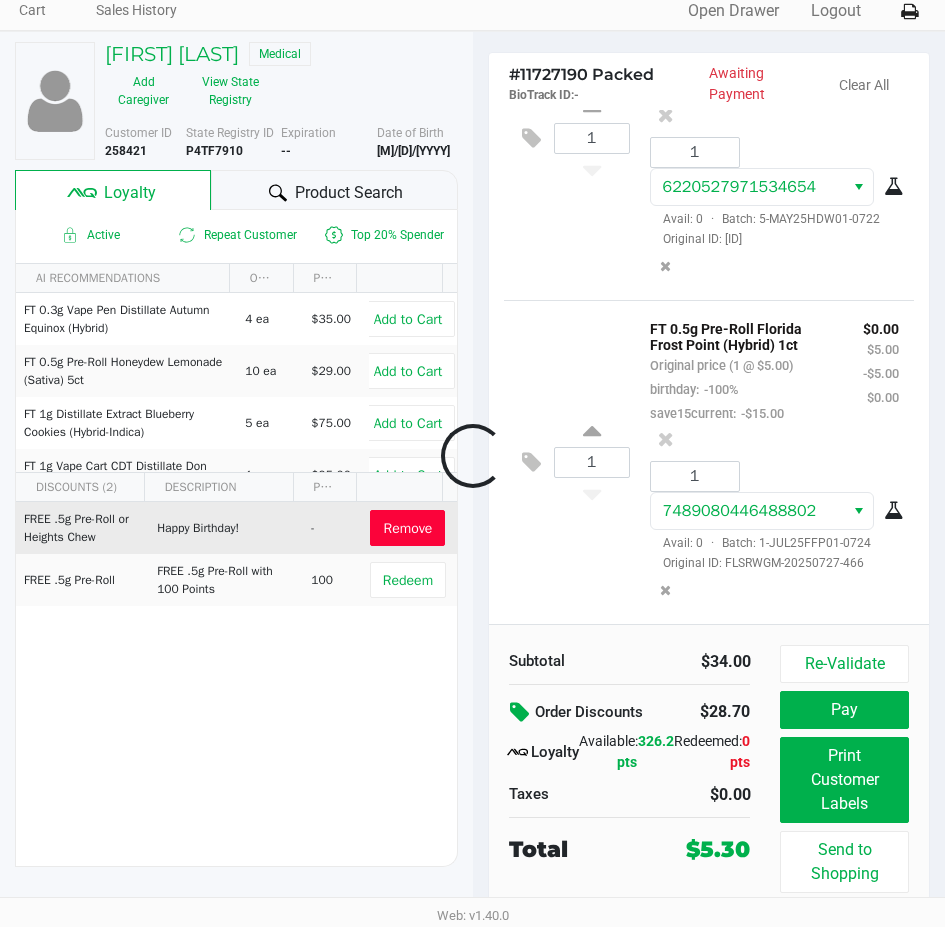 scroll, scrollTop: 270, scrollLeft: 0, axis: vertical 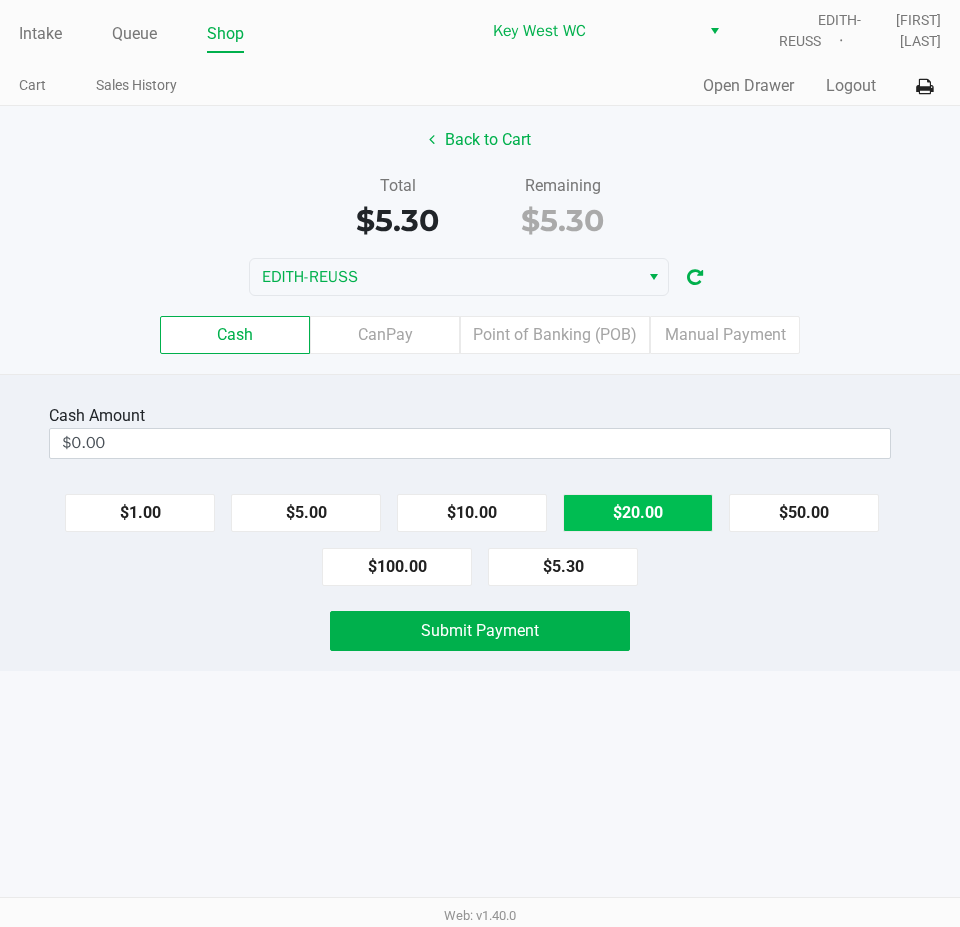 click on "$20.00" 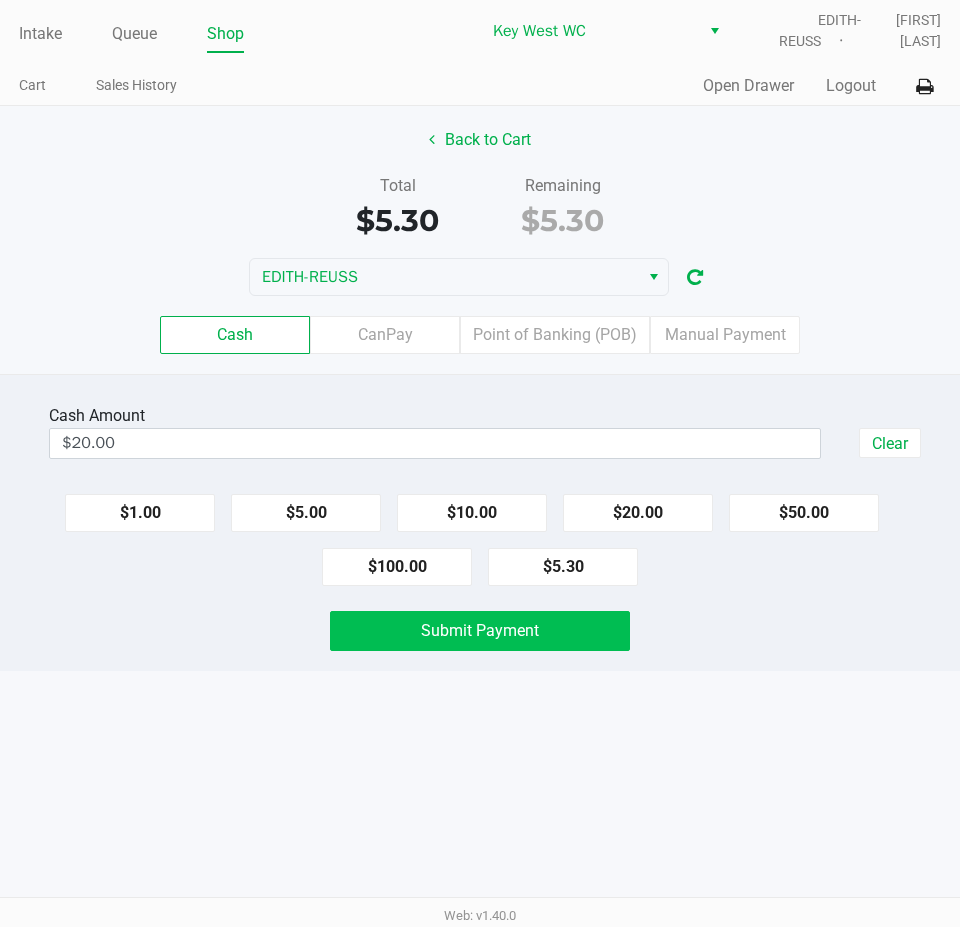 drag, startPoint x: 584, startPoint y: 609, endPoint x: 579, endPoint y: 619, distance: 11.18034 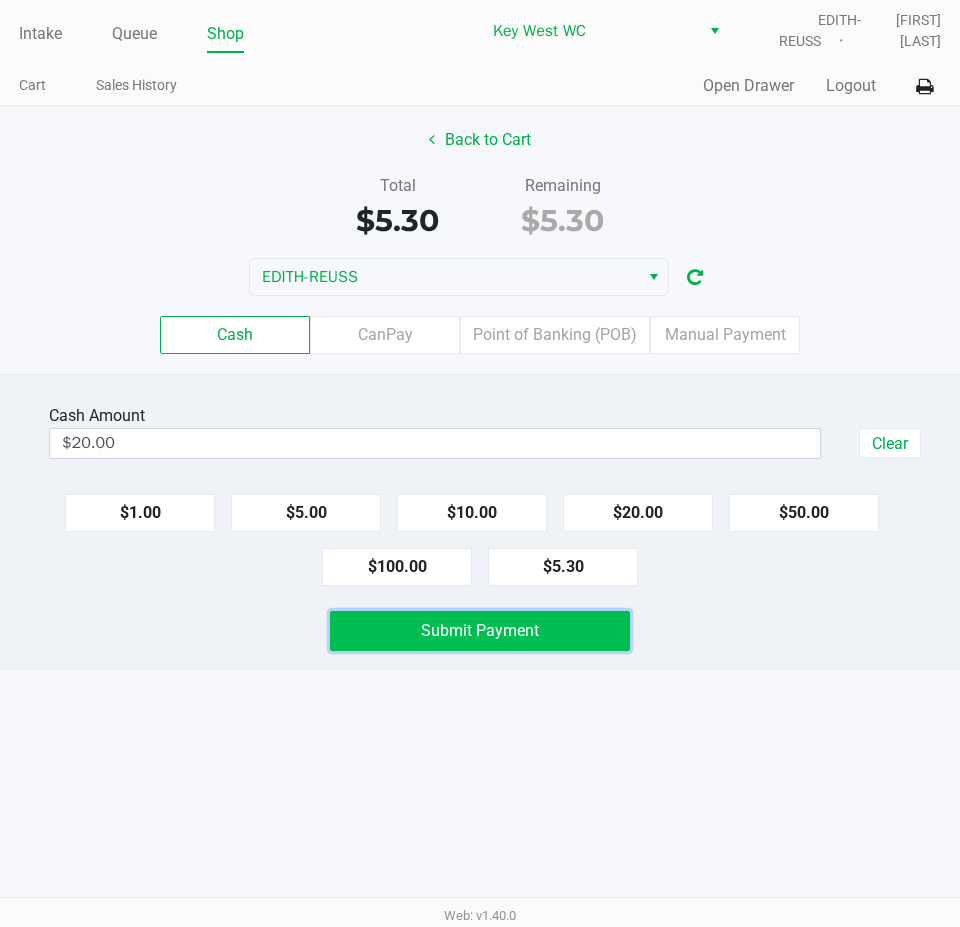 click on "Submit Payment" 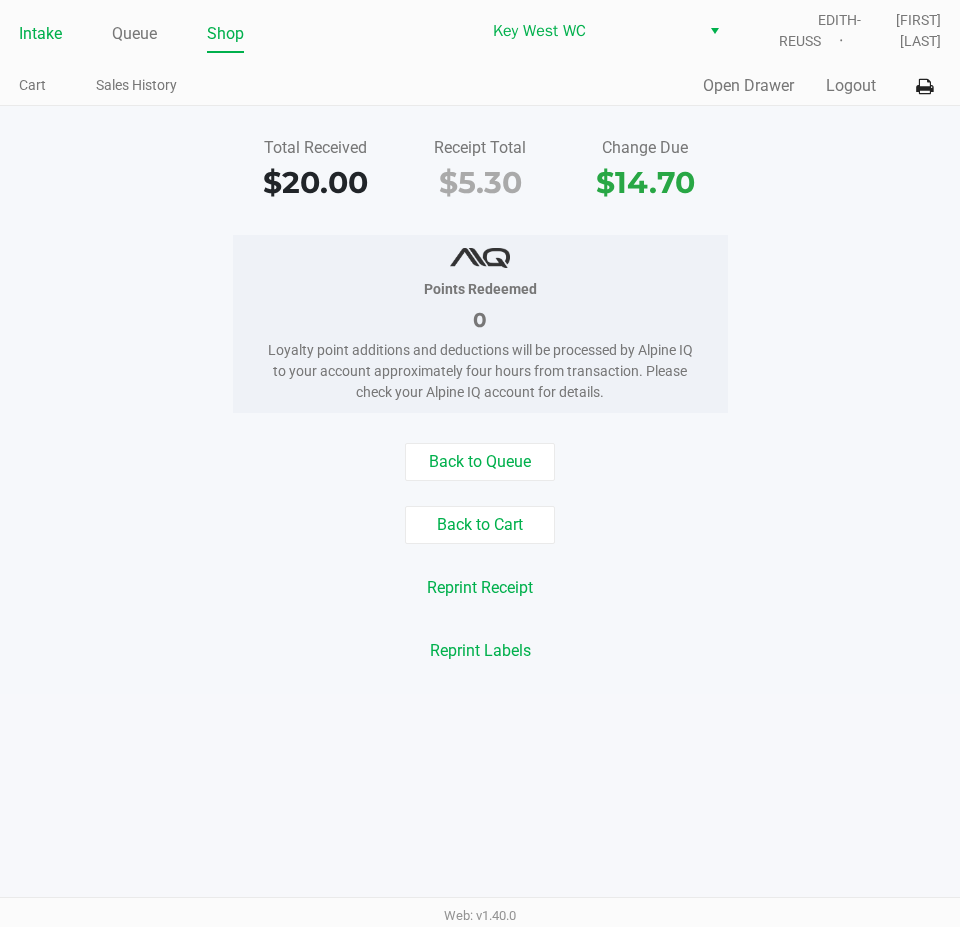 click on "Intake" 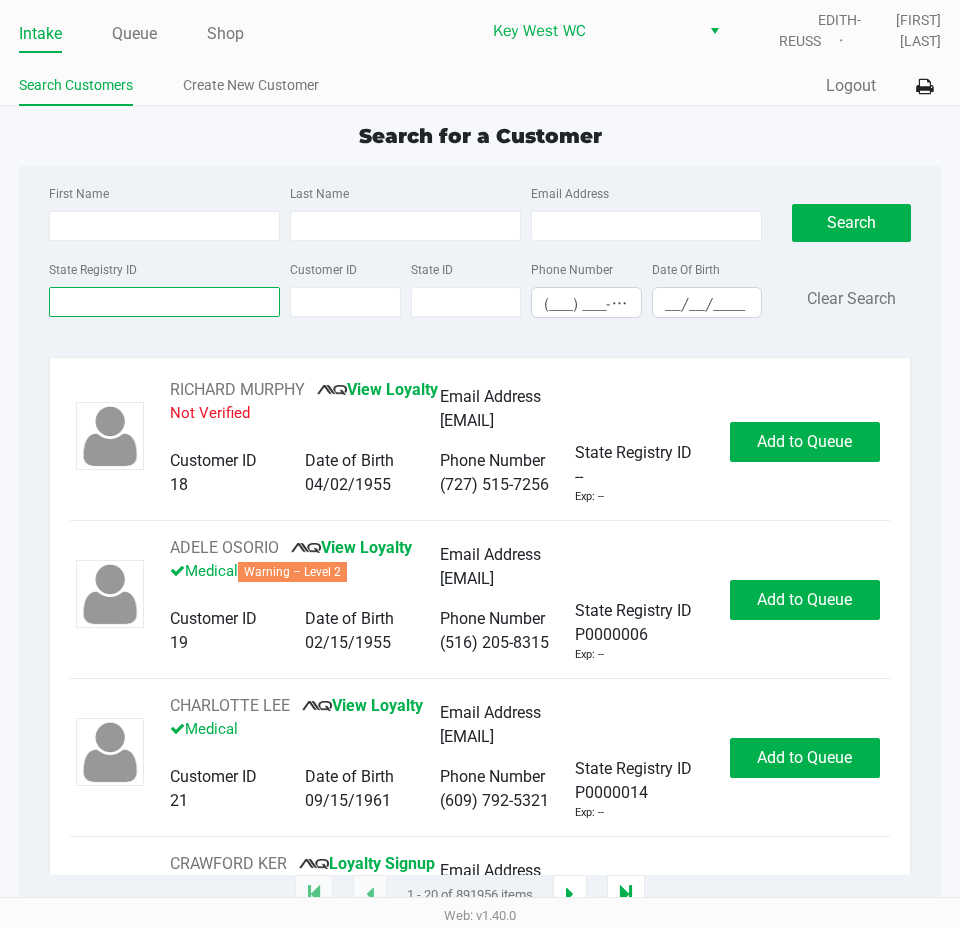 click on "State Registry ID" at bounding box center [164, 302] 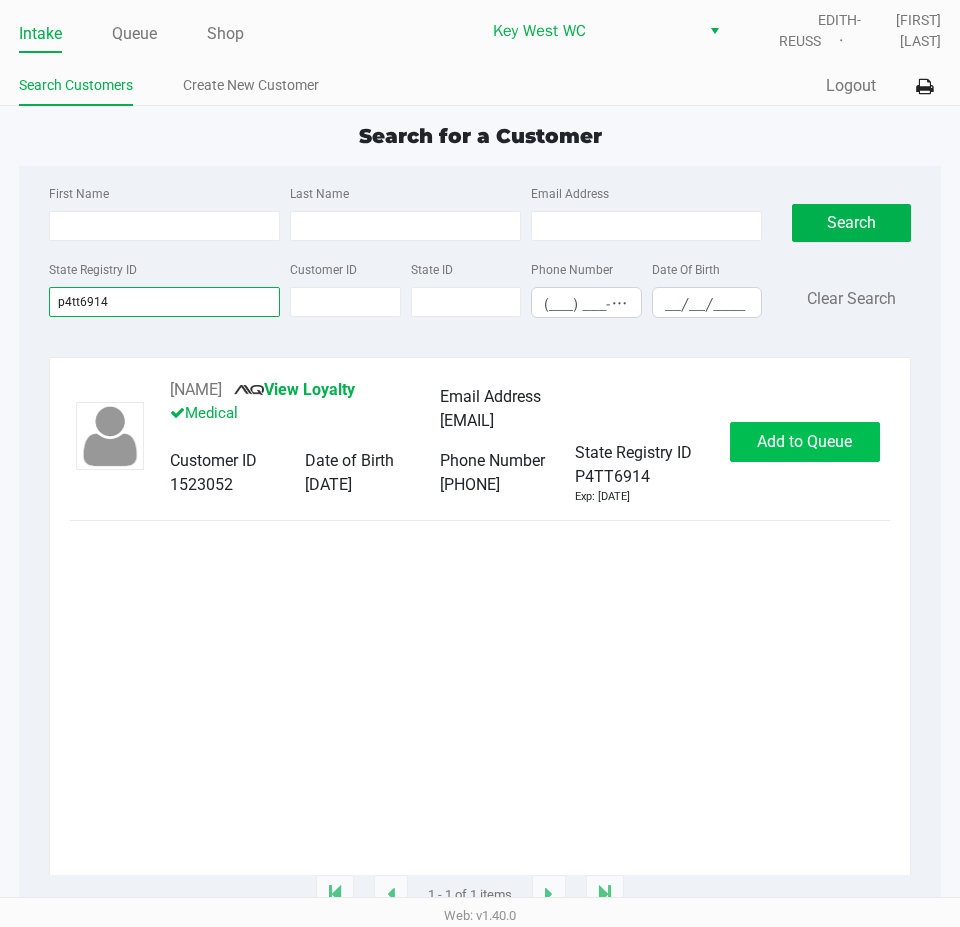 type on "p4tt6914" 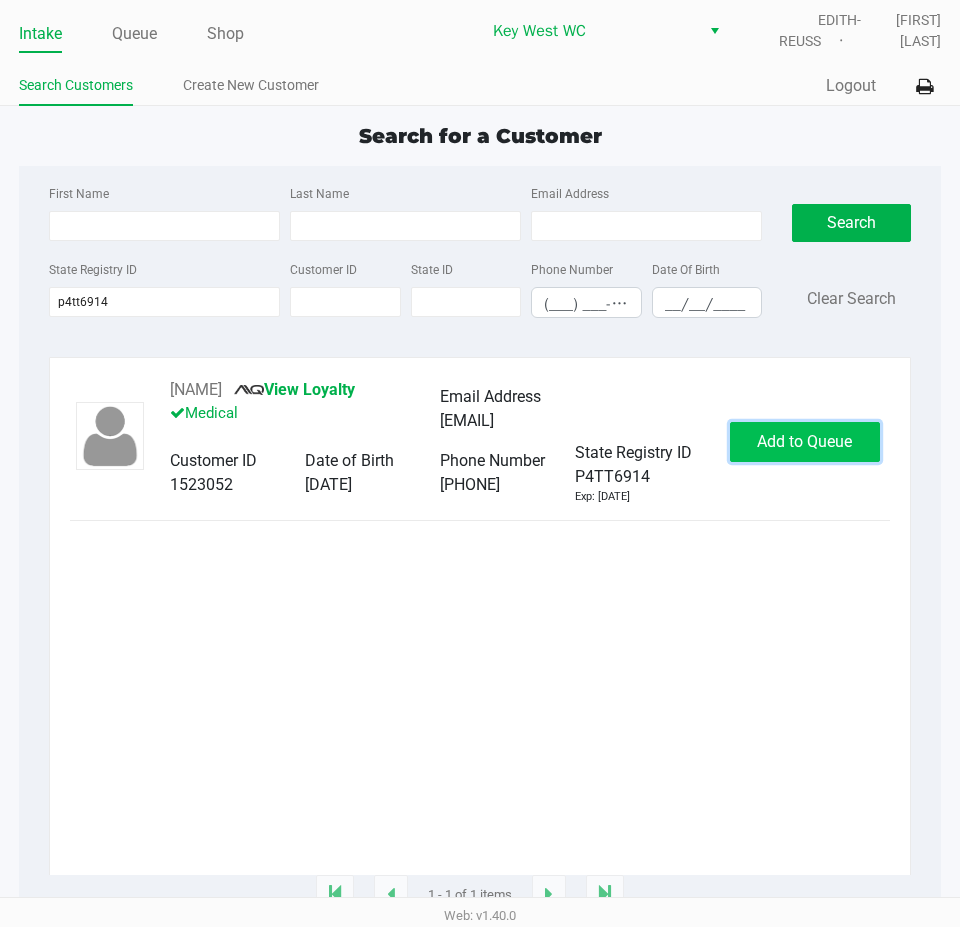 click on "Add to Queue" 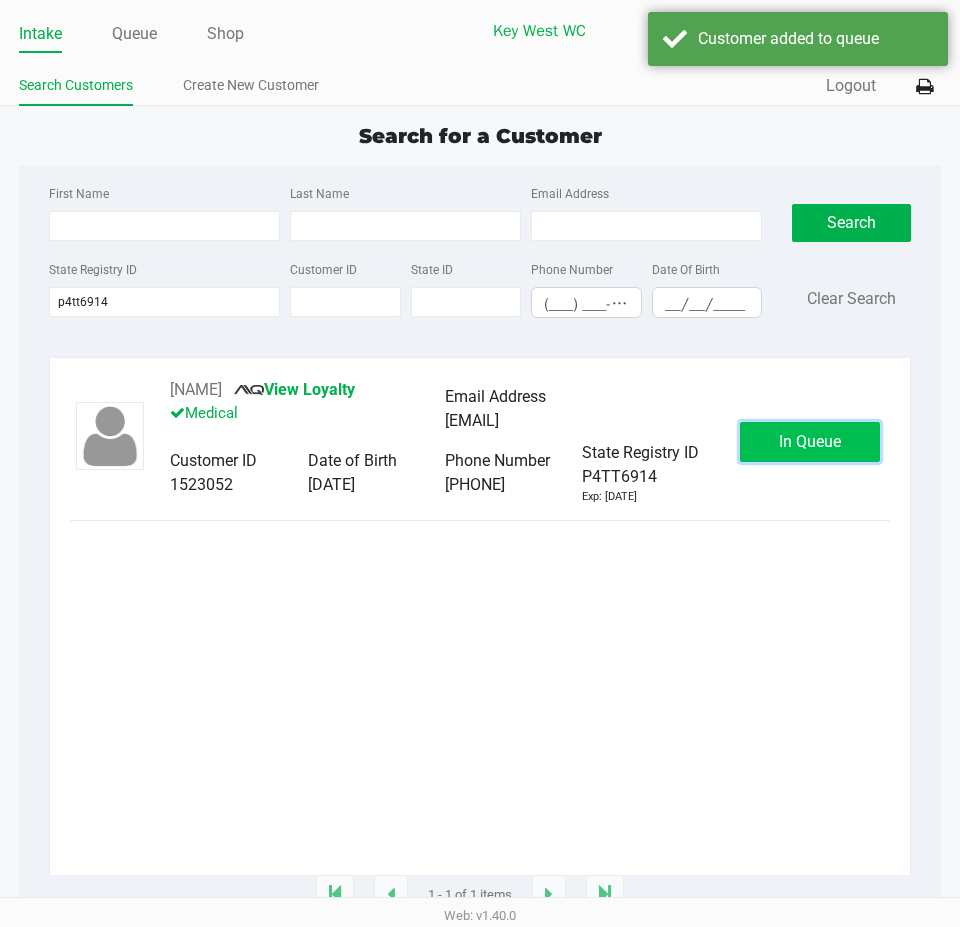 click on "In Queue" 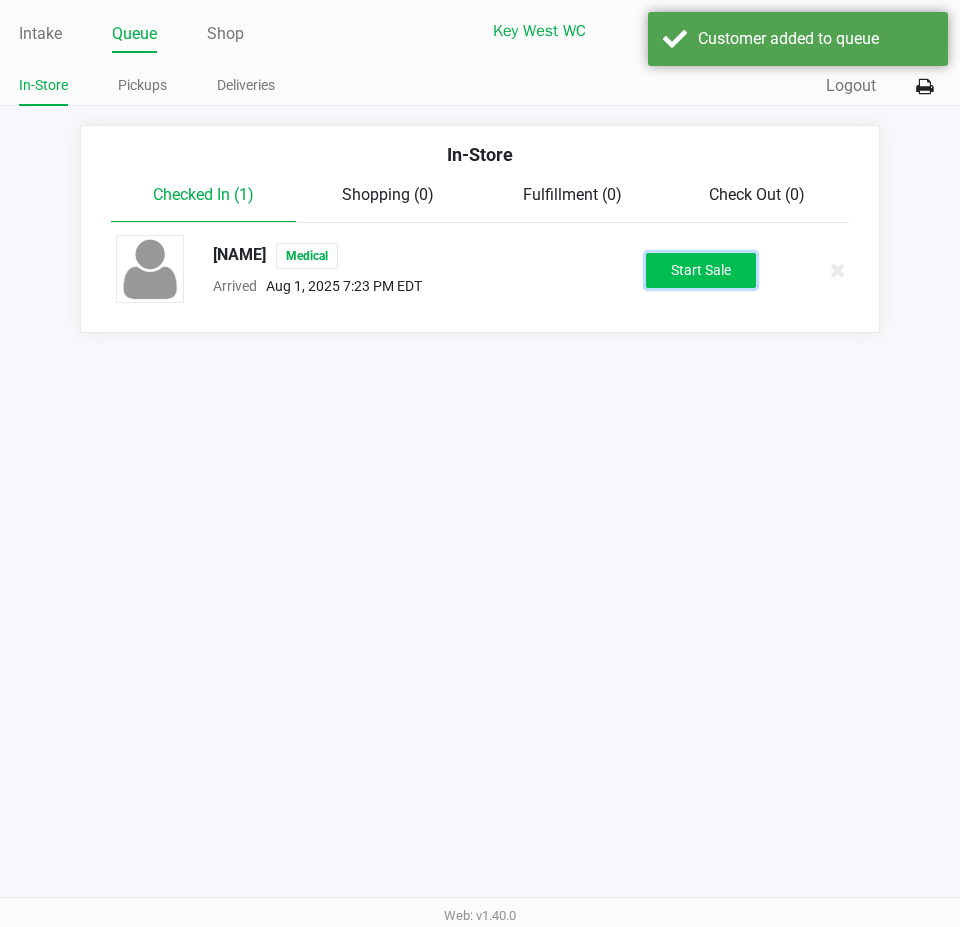 click on "Start Sale" 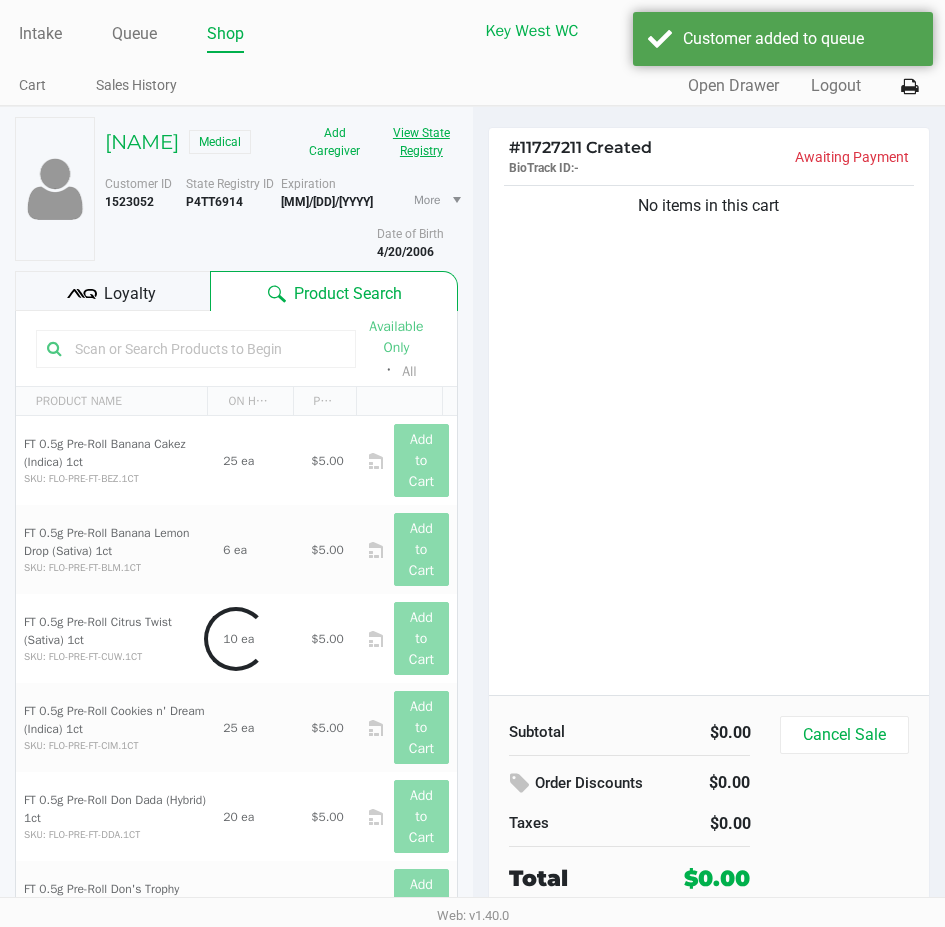 click on "View State Registry" 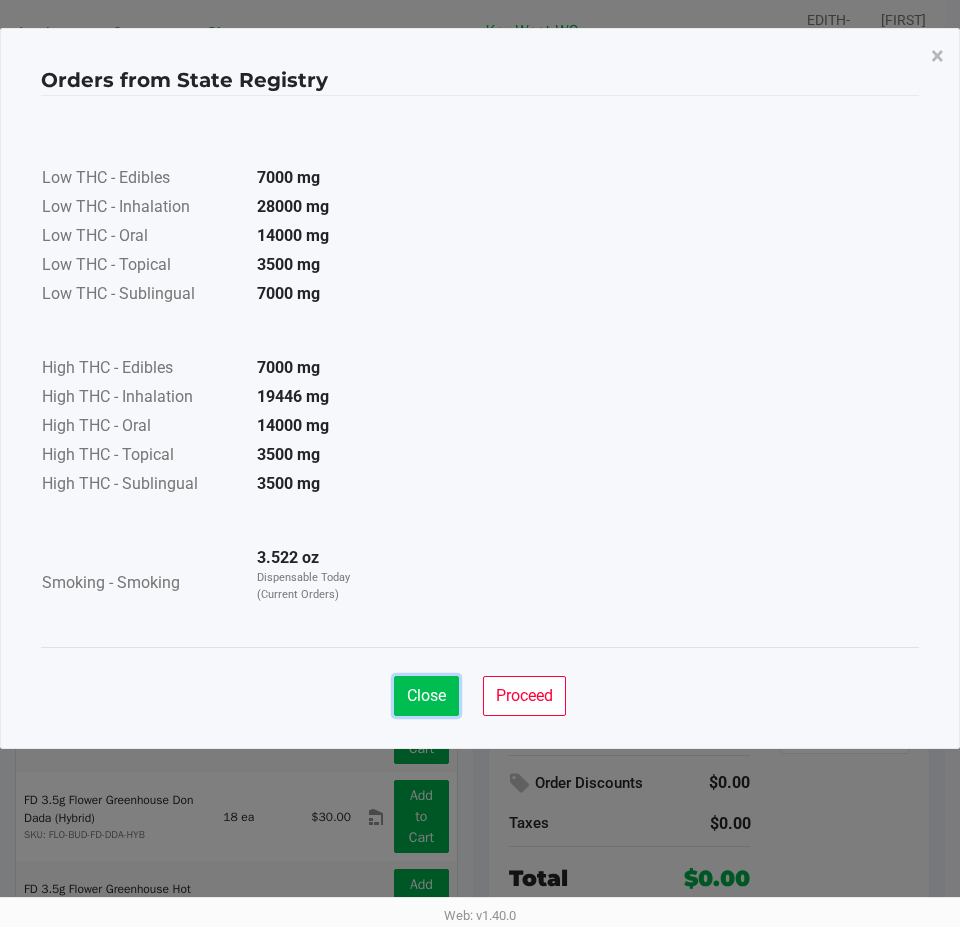 click on "Close" 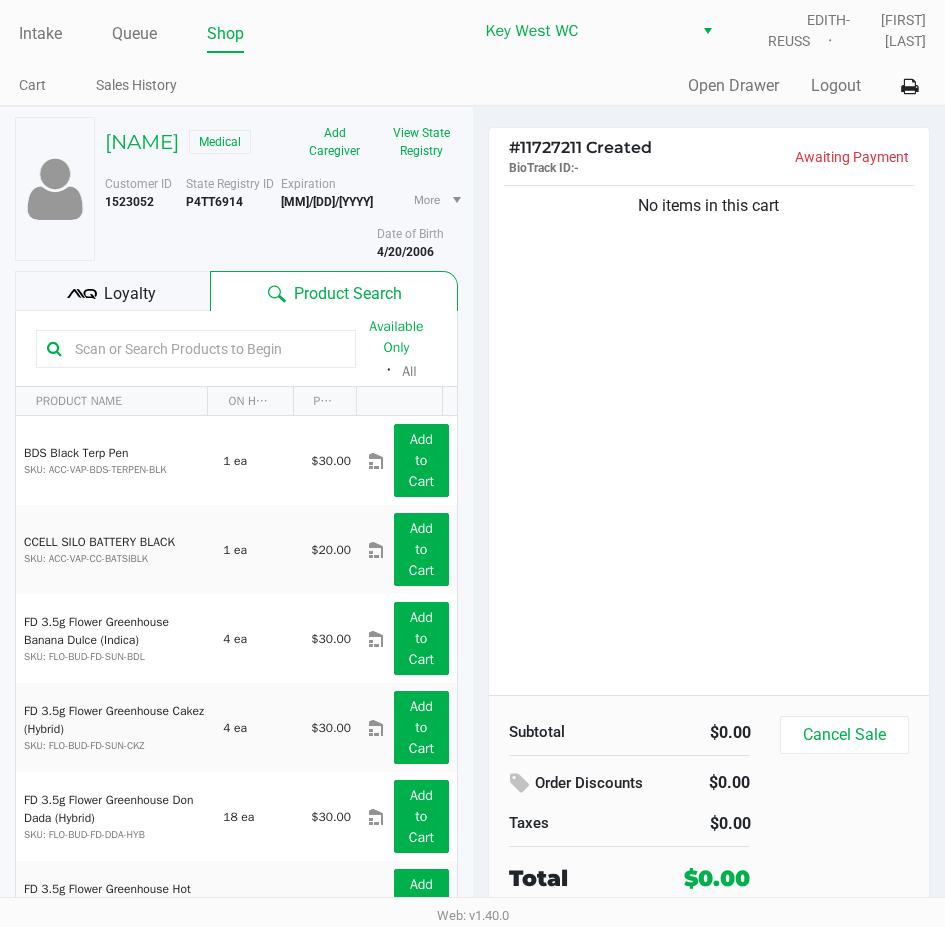 click 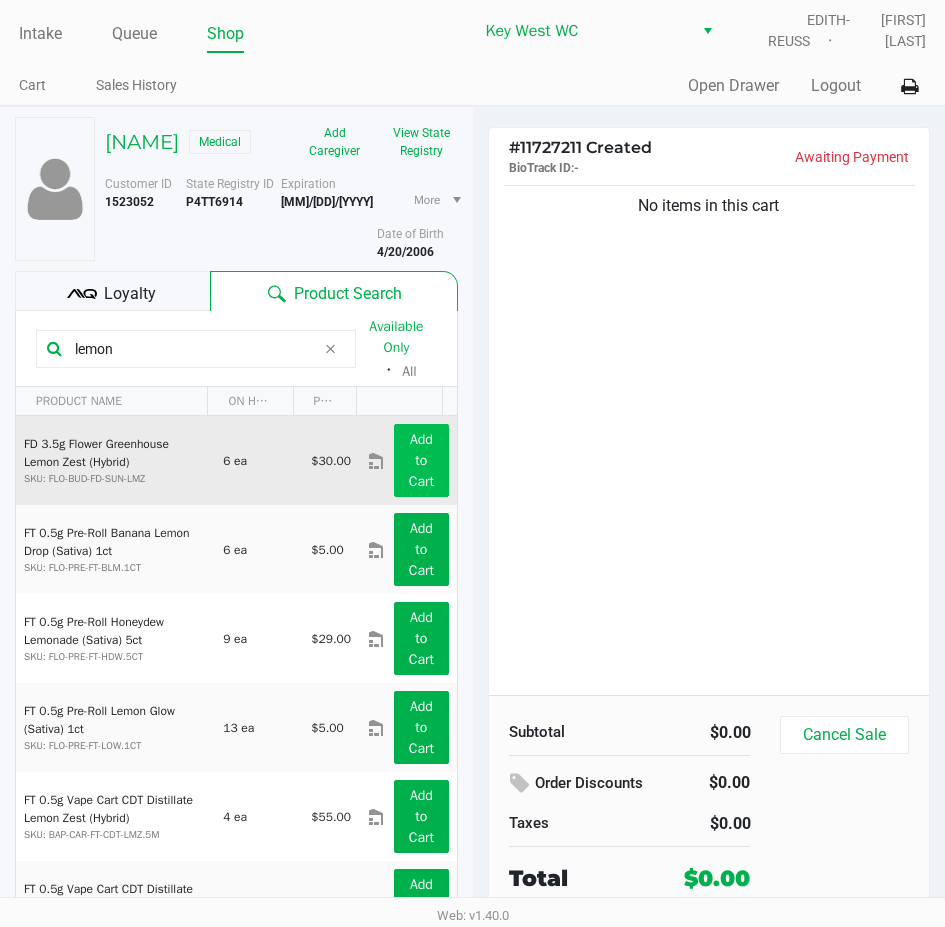 type on "lemon" 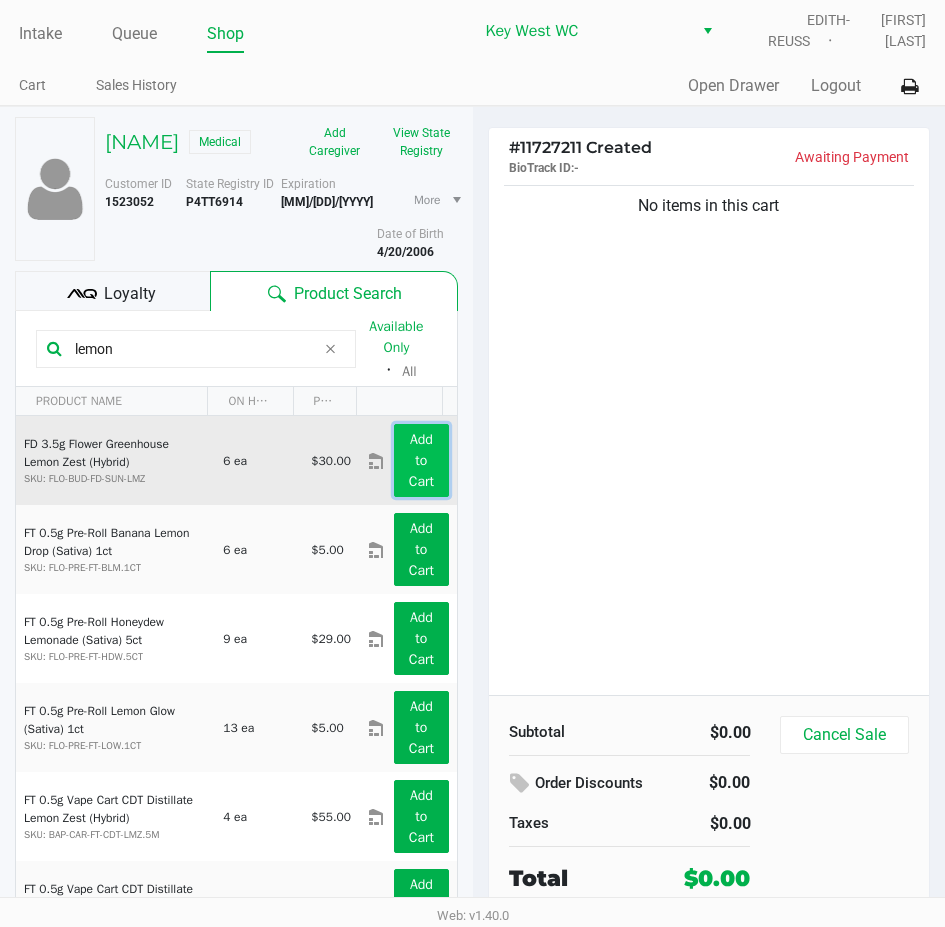 click on "Add to Cart" 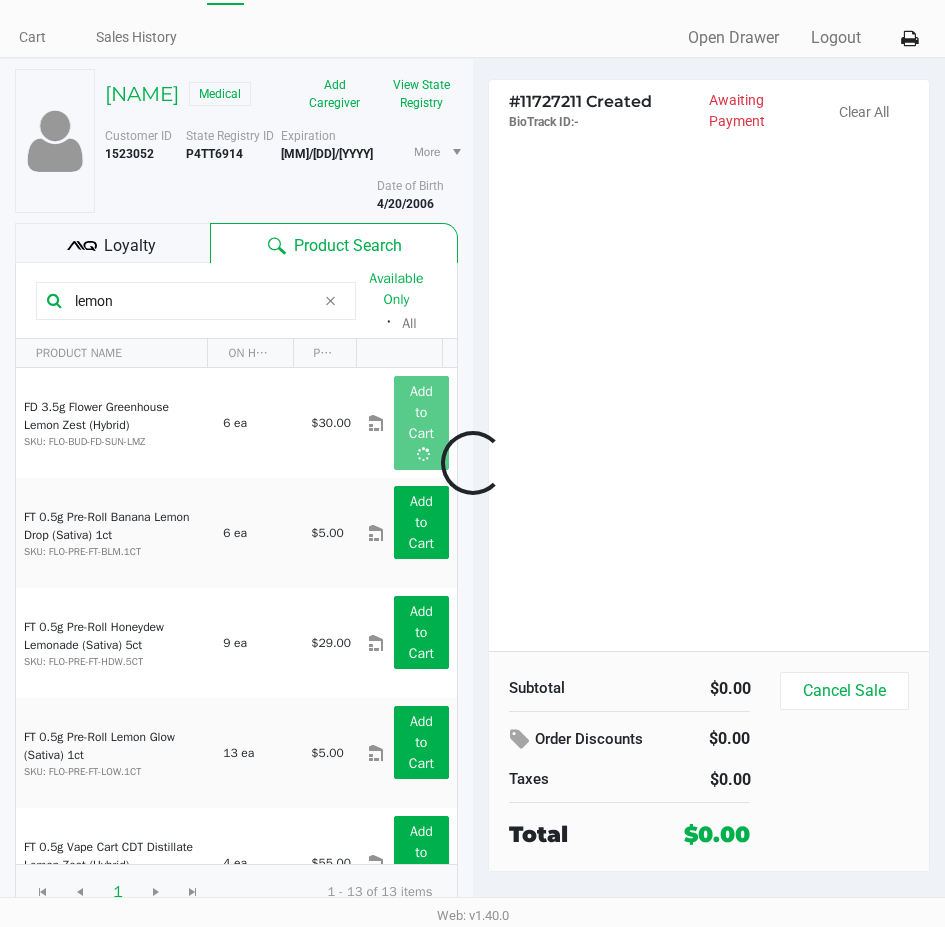 scroll, scrollTop: 75, scrollLeft: 0, axis: vertical 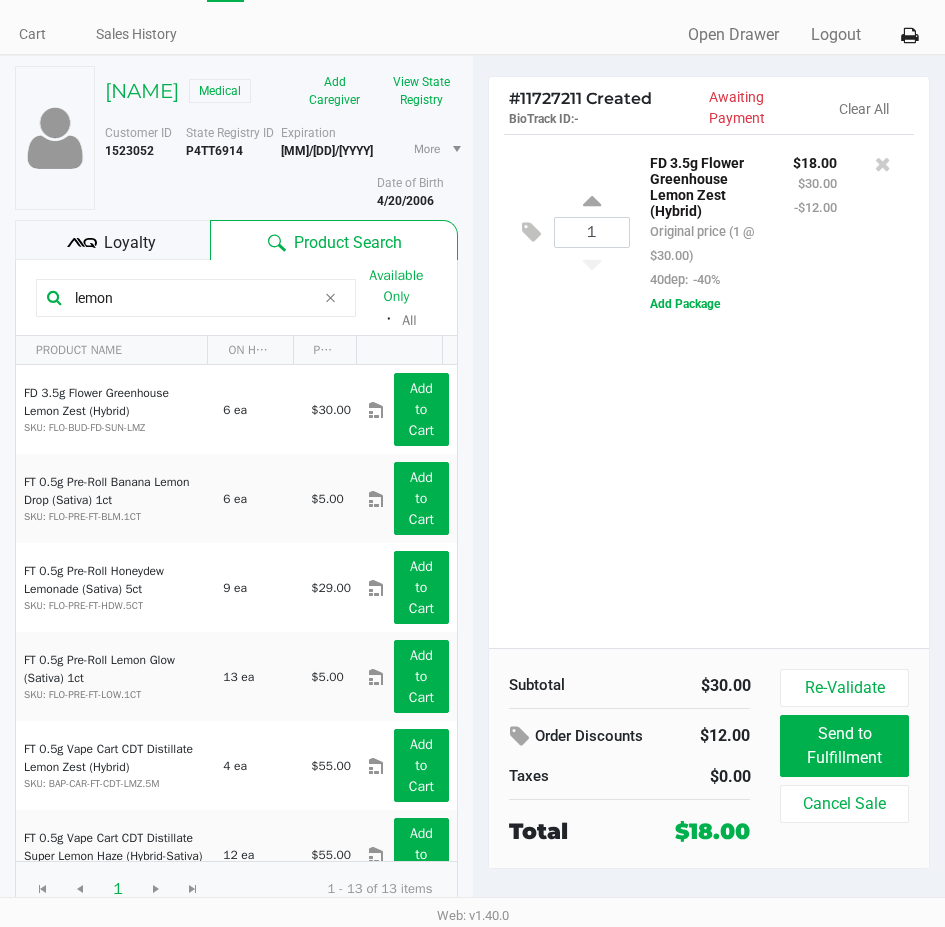 click on "1  FD 3.5g Flower Greenhouse Lemon Zest (Hybrid)   Original price (1 @ $30.00)  40dep:  -40% $18.00 $30.00 -$12.00  Add Package" 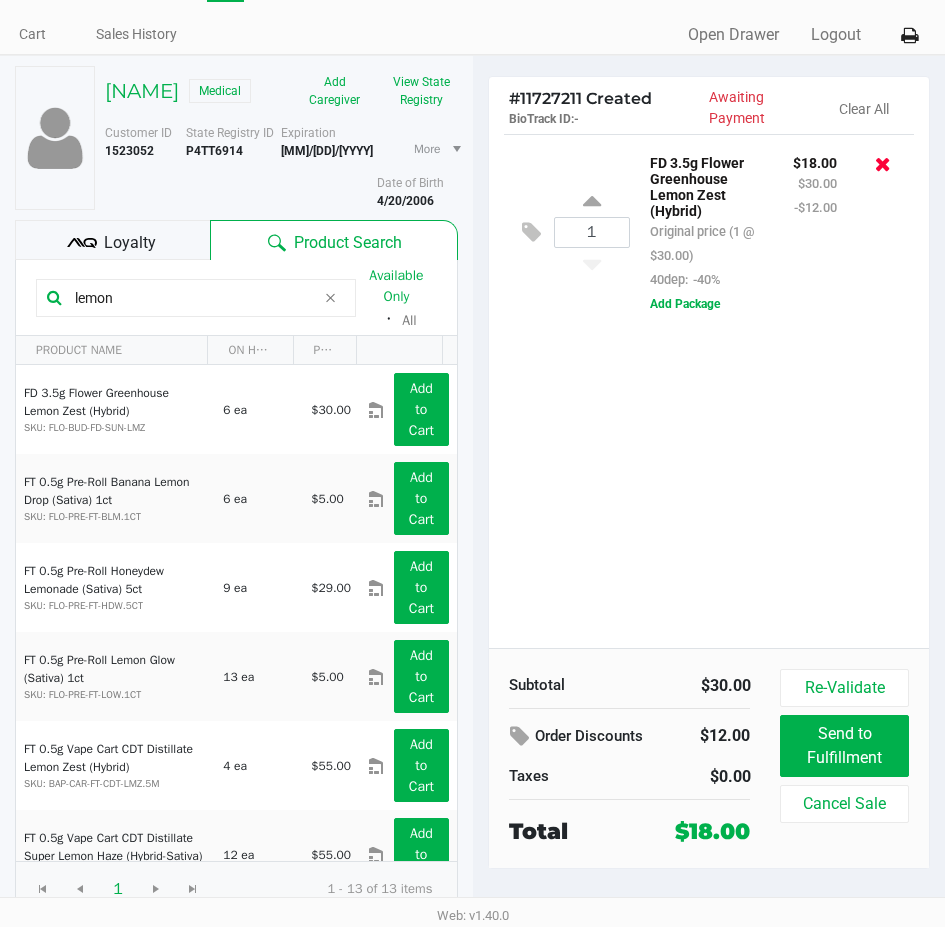 click 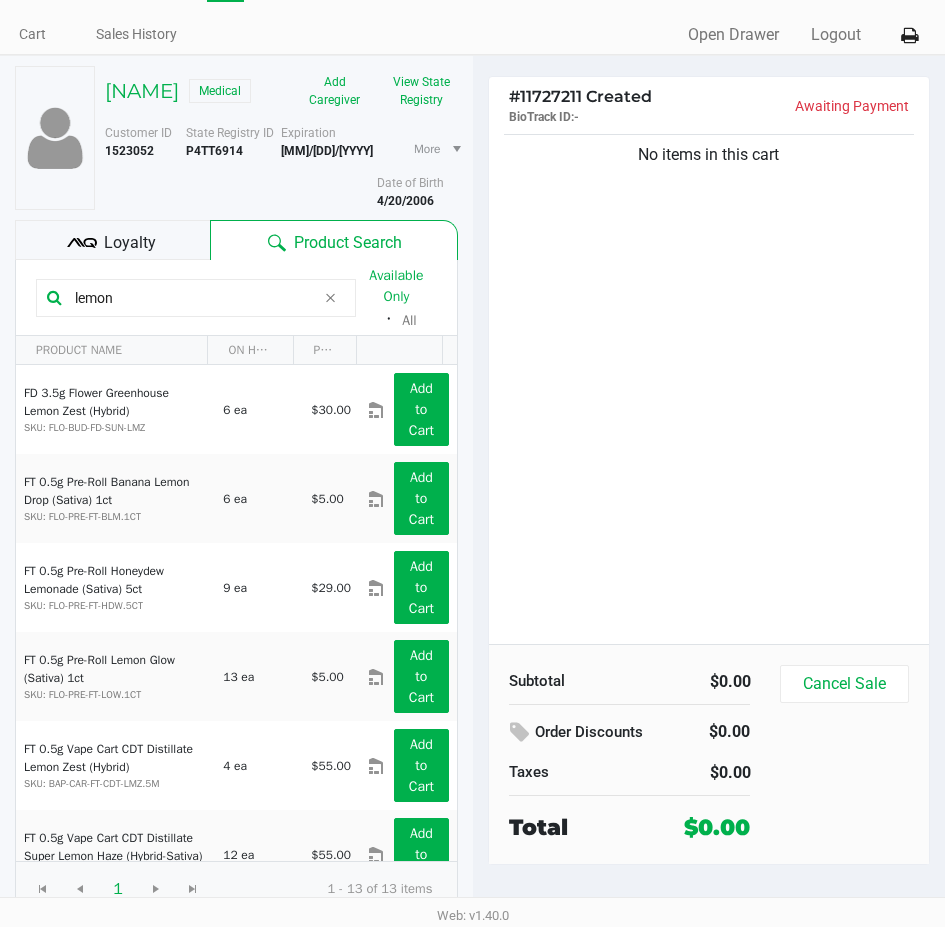 click on "No items in this cart" 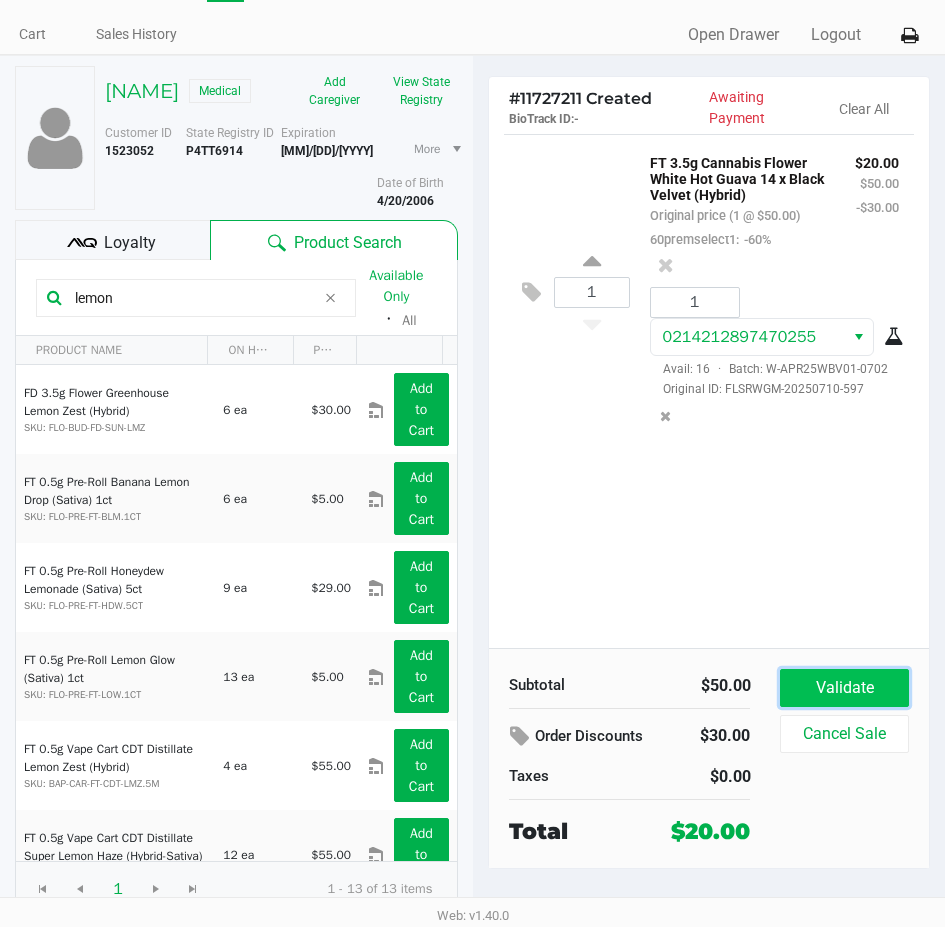 click on "Validate" 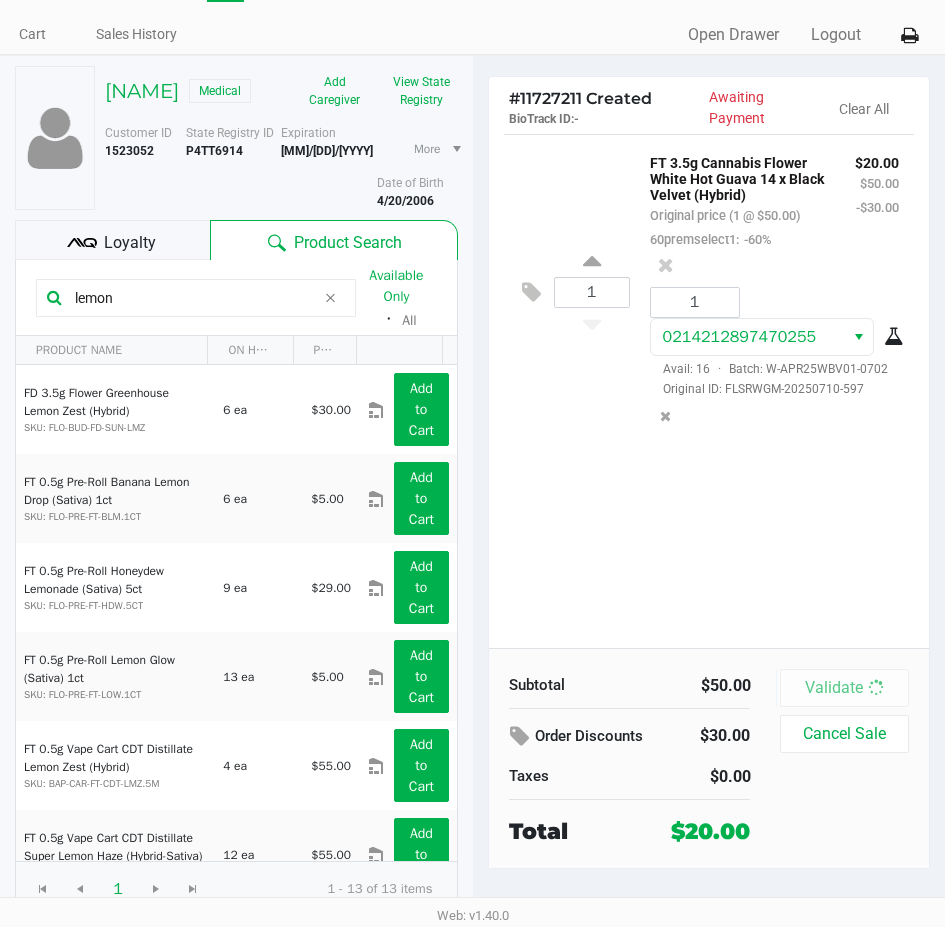 scroll, scrollTop: 0, scrollLeft: 0, axis: both 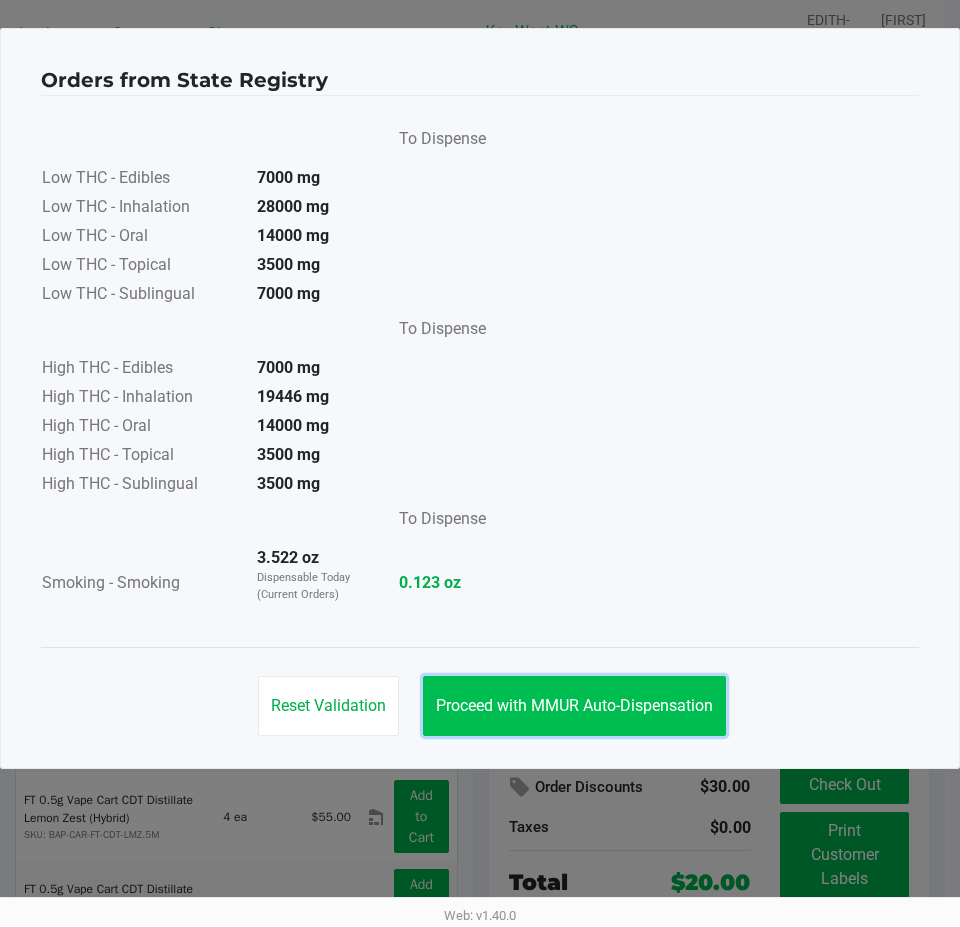 click on "Proceed with MMUR Auto-Dispensation" 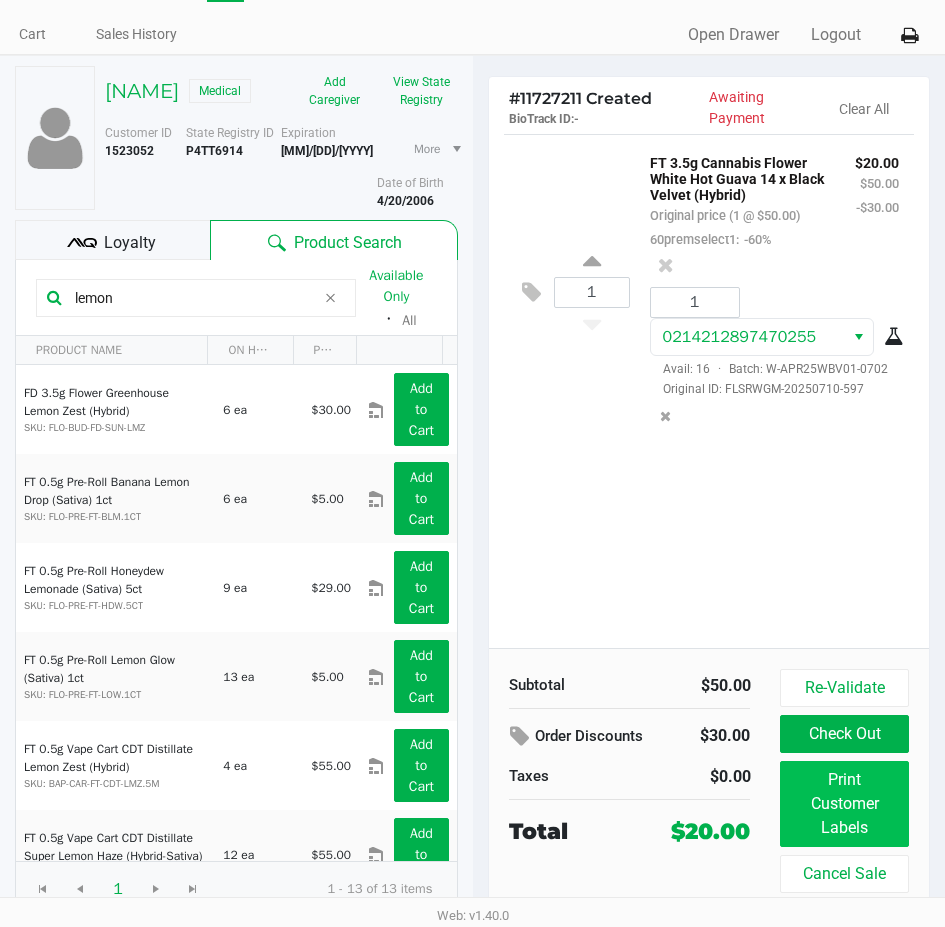 scroll, scrollTop: 75, scrollLeft: 0, axis: vertical 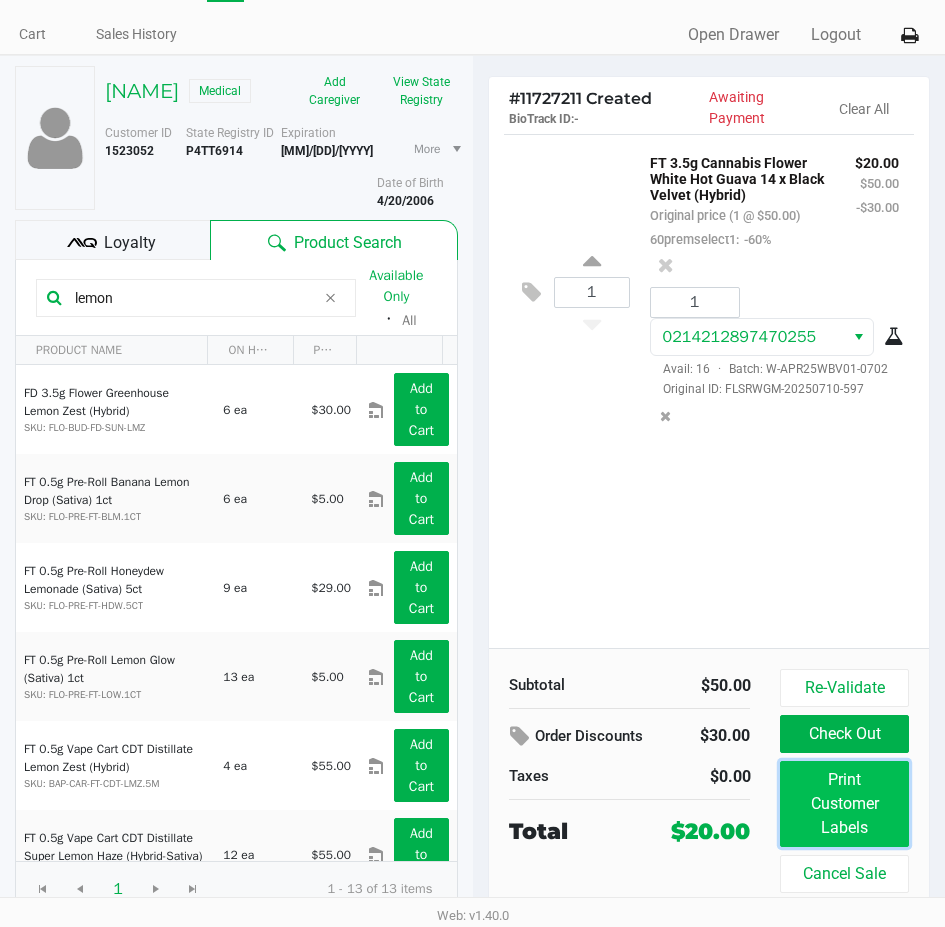 click on "Print Customer Labels" 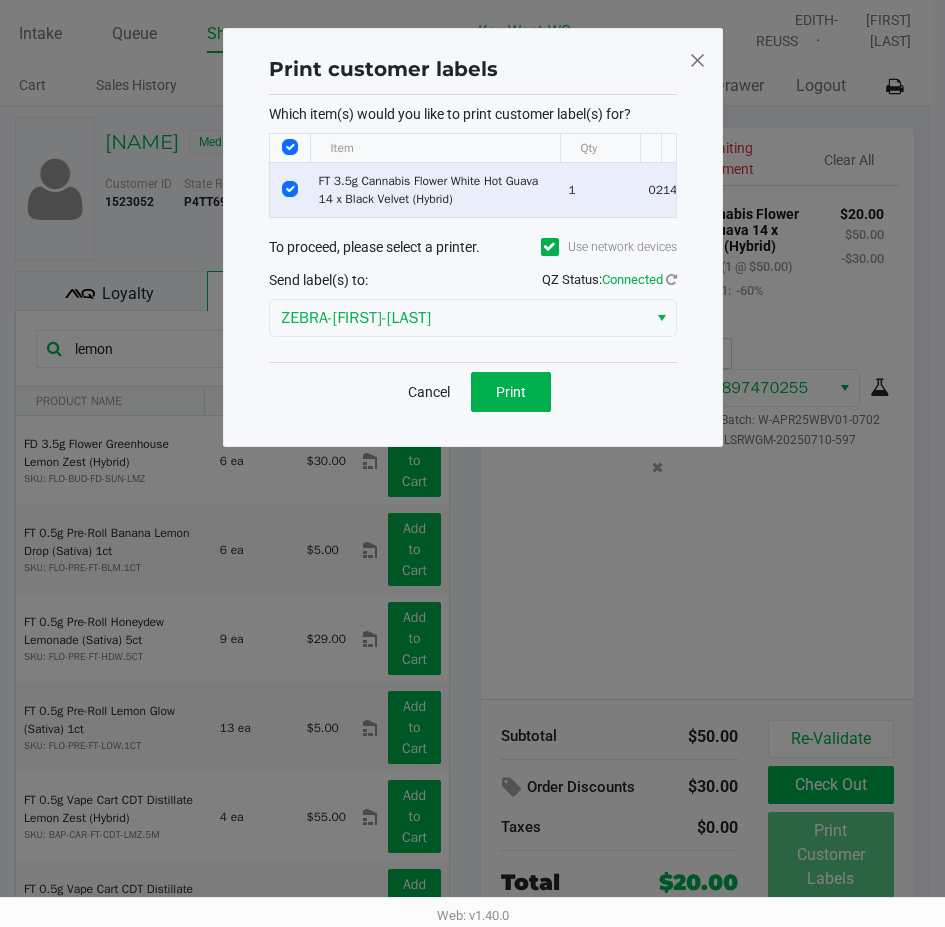 scroll, scrollTop: 0, scrollLeft: 0, axis: both 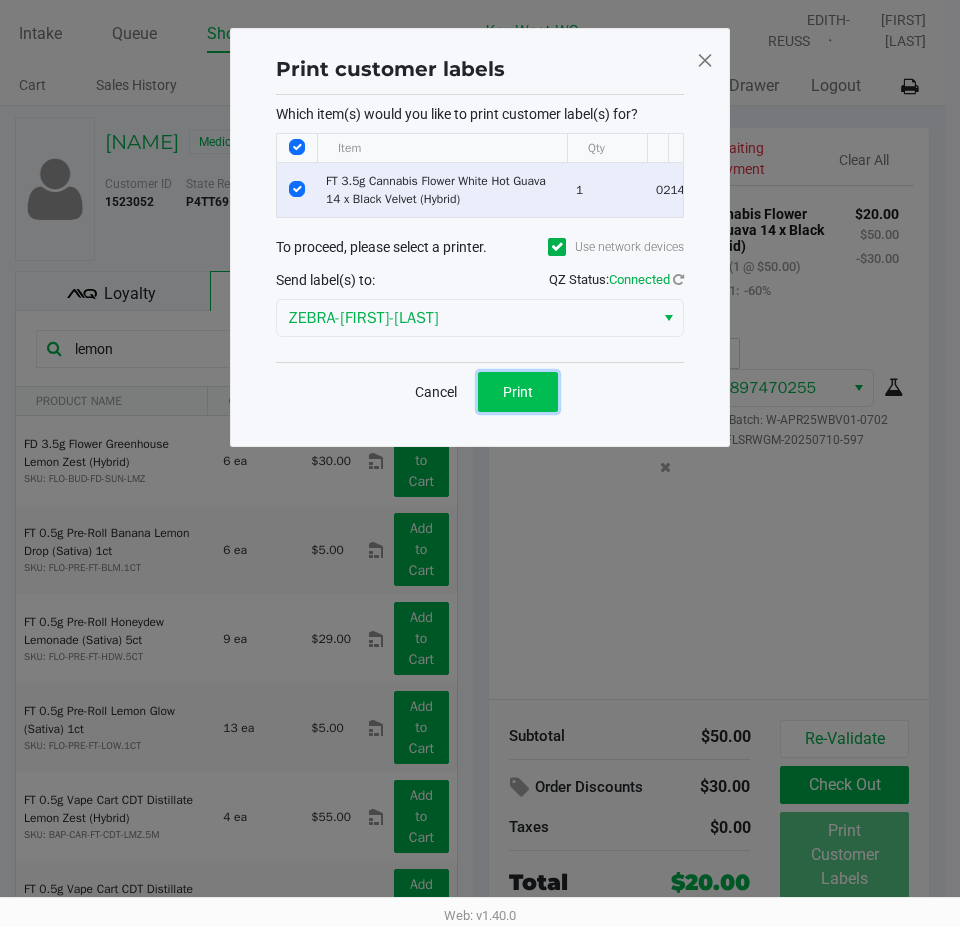 click on "Print" 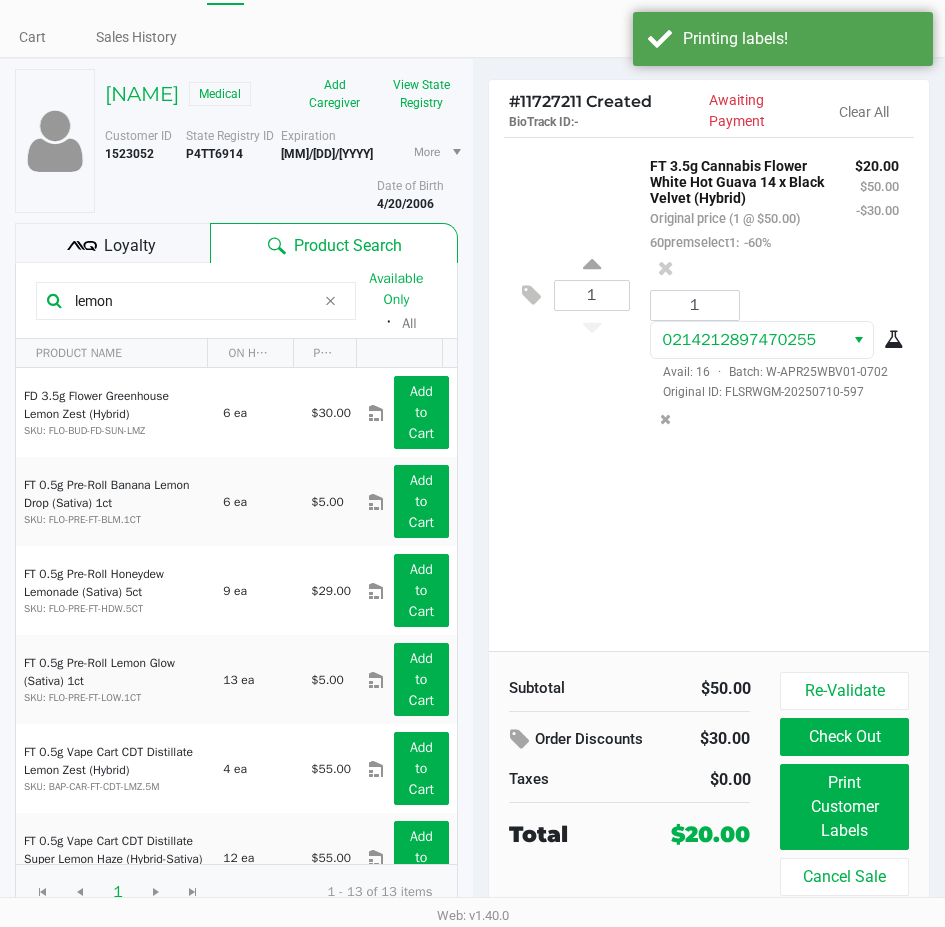 scroll, scrollTop: 75, scrollLeft: 0, axis: vertical 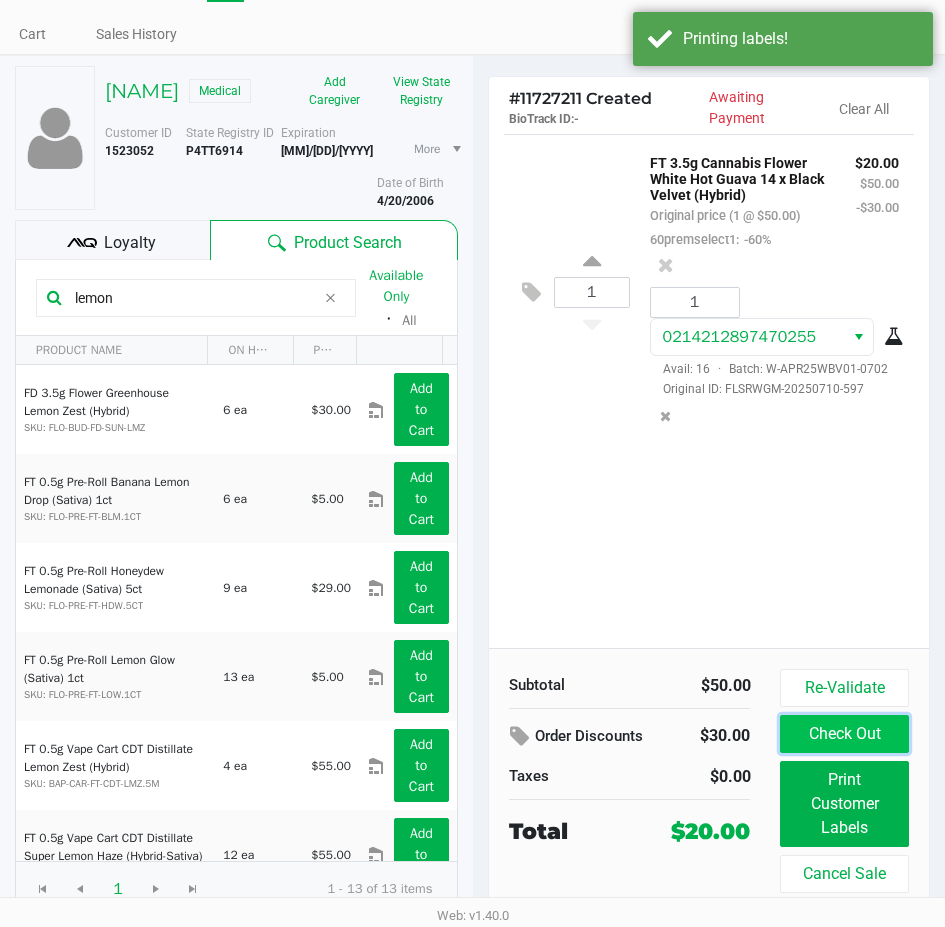 click on "Check Out" 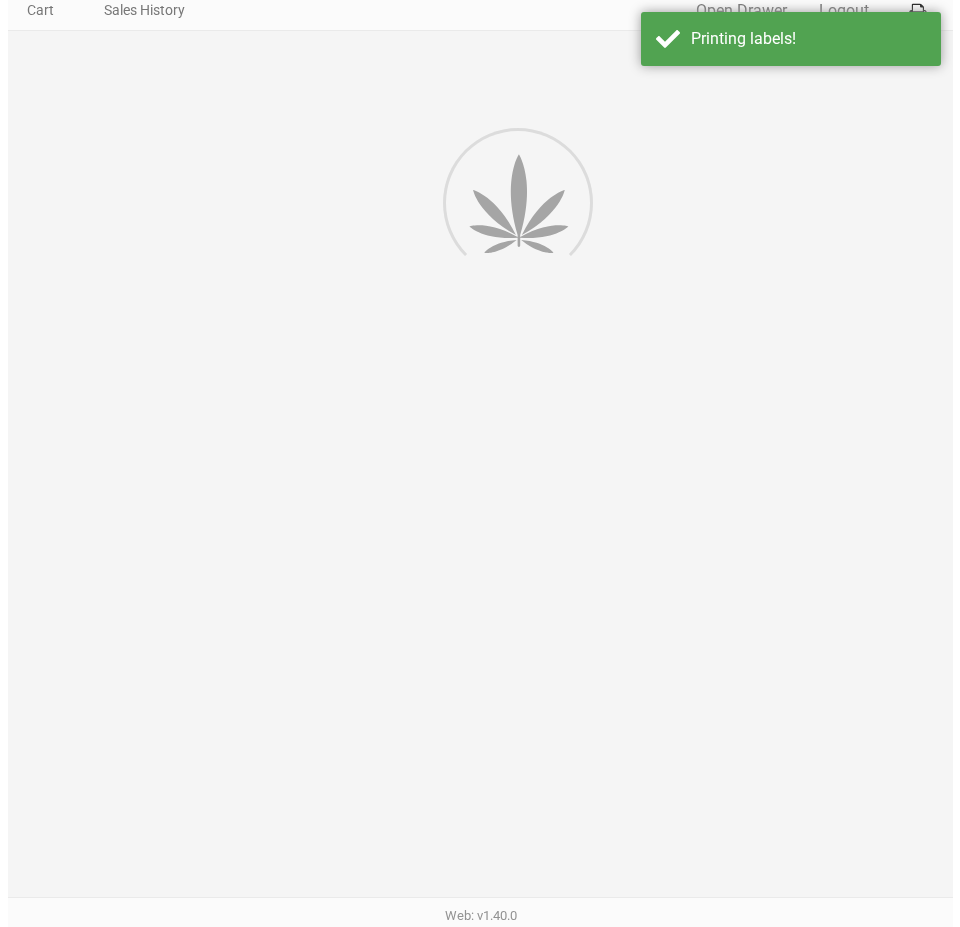 scroll, scrollTop: 0, scrollLeft: 0, axis: both 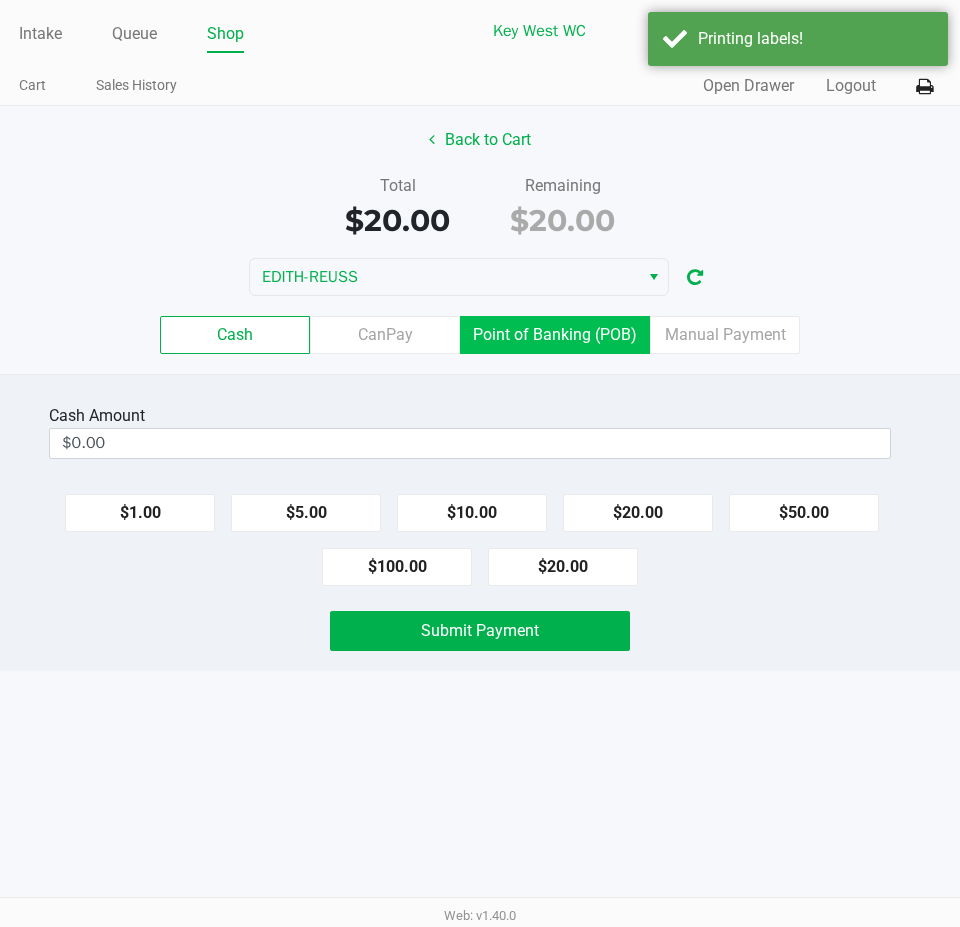 click on "Point of Banking (POB)" 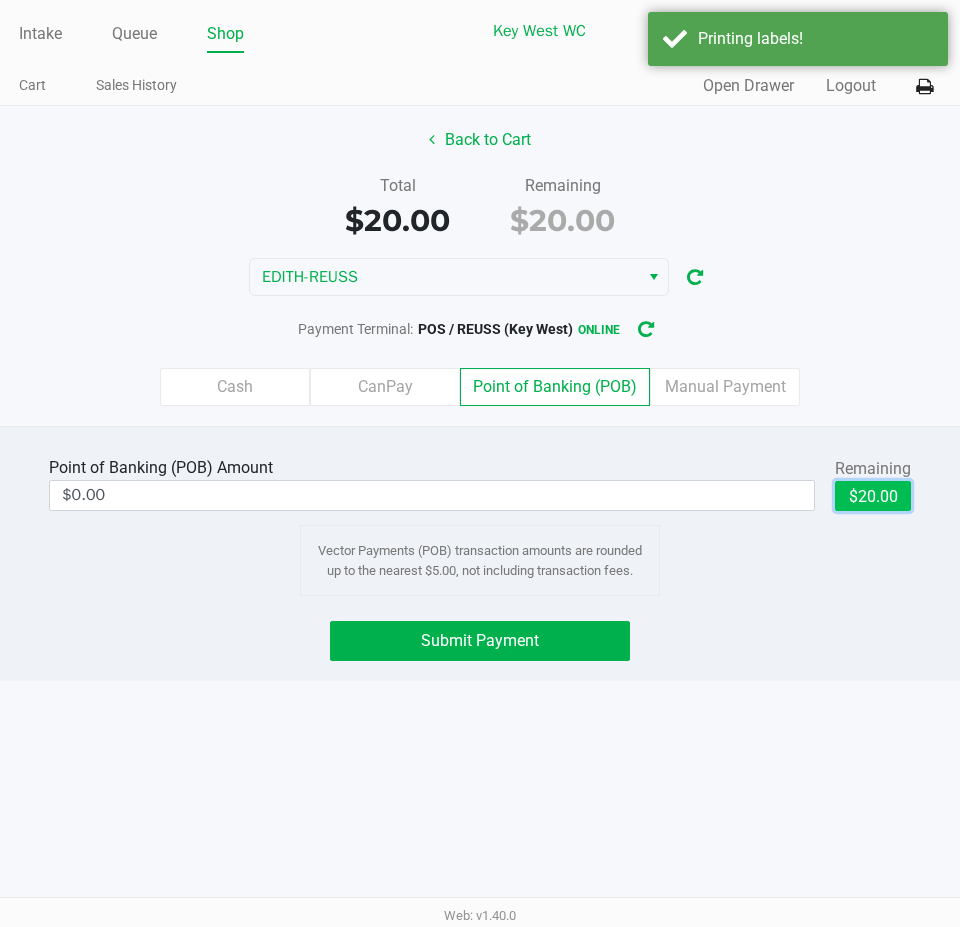 click on "$20.00" 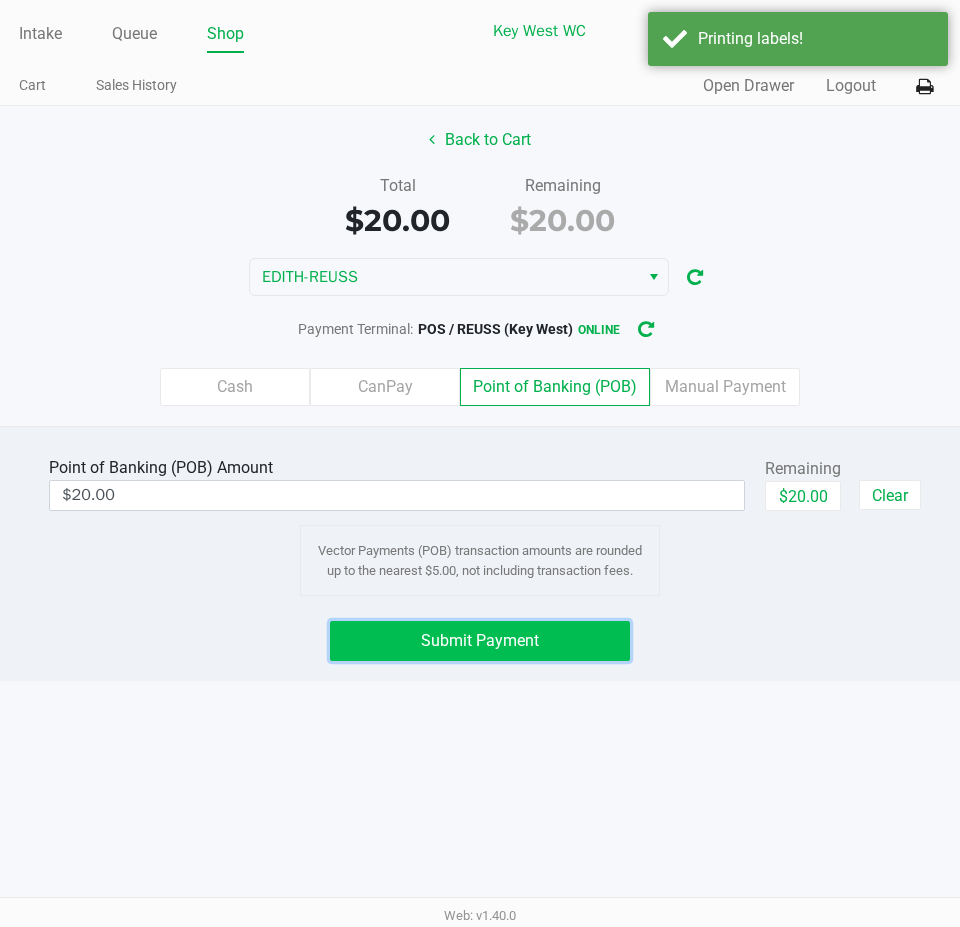 click on "Submit Payment" 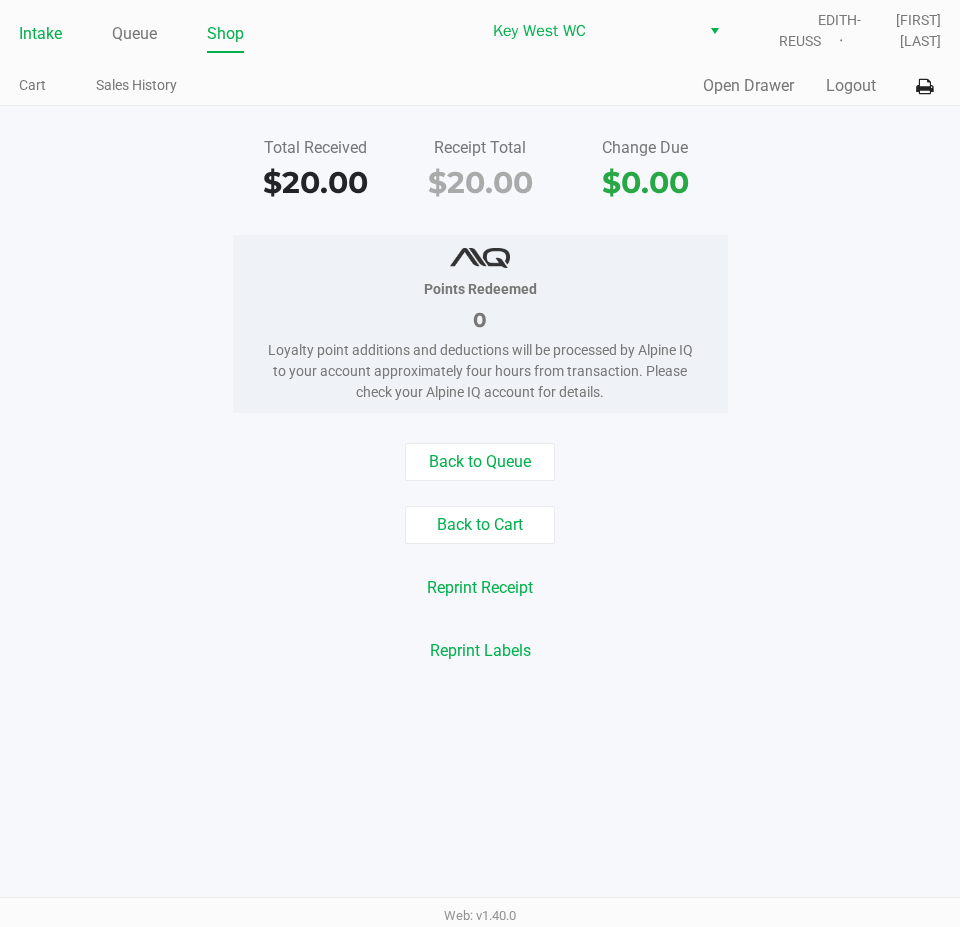 click on "Intake" 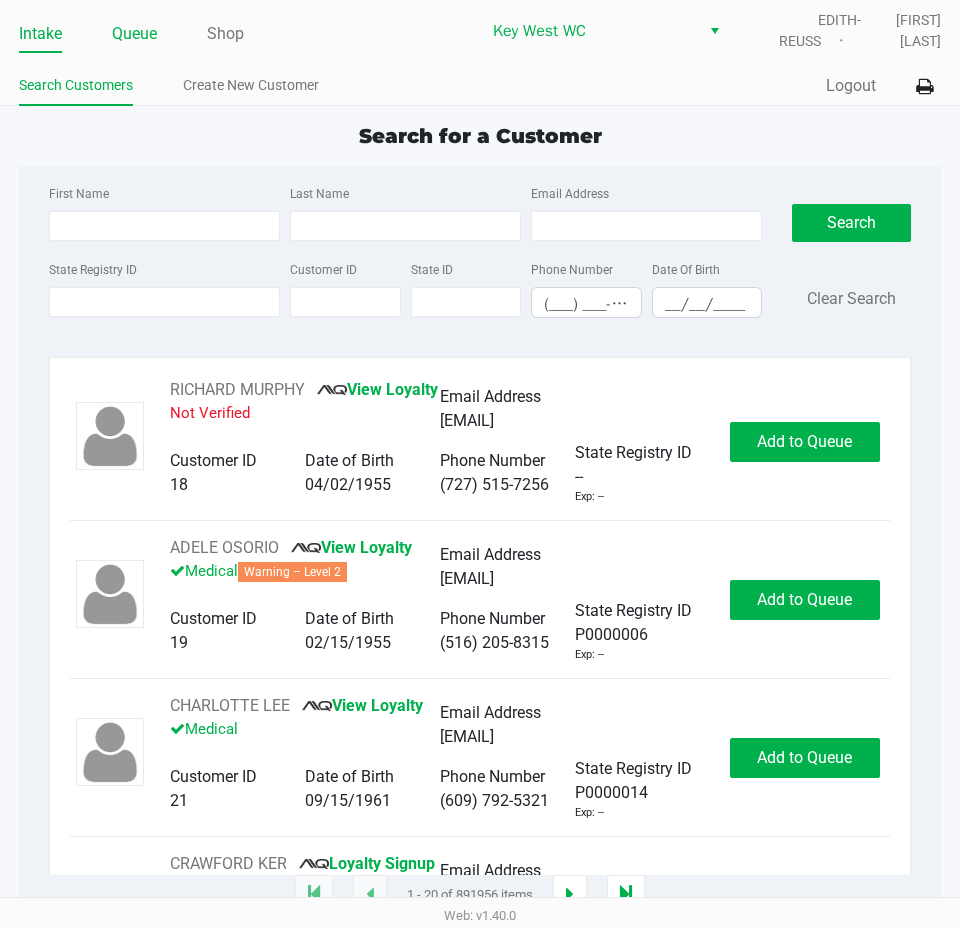 click on "Queue" 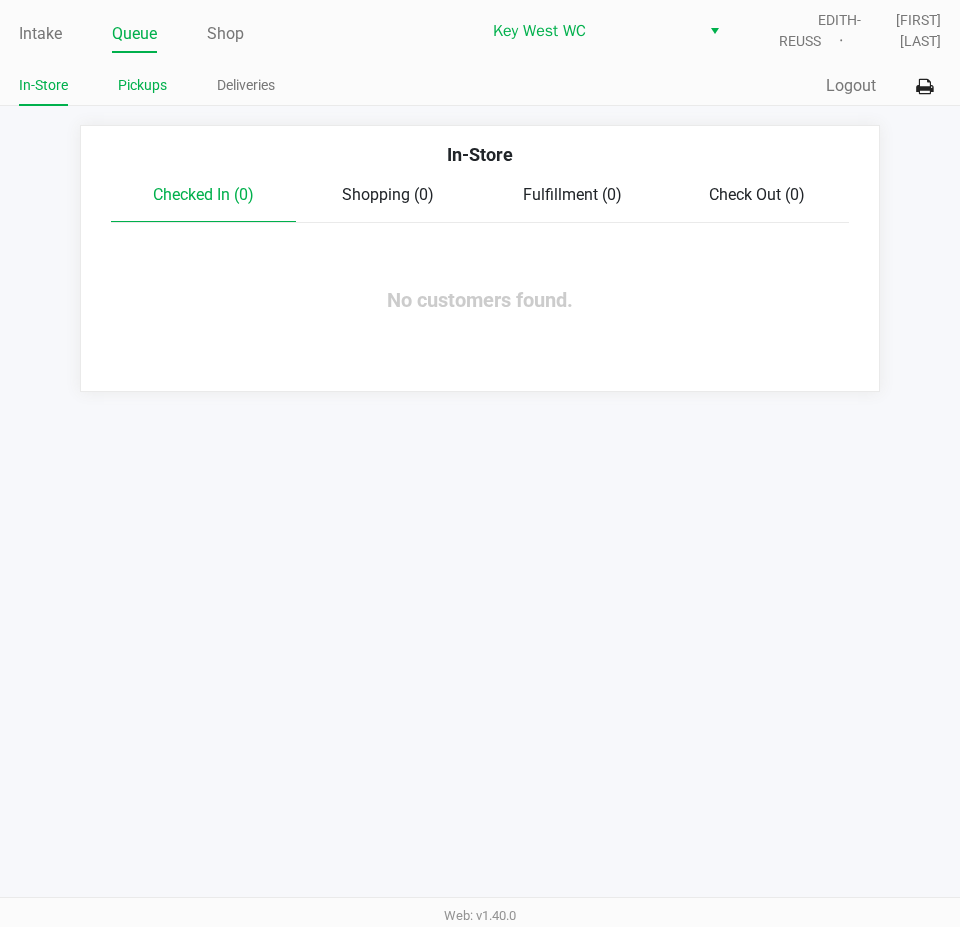 click on "Pickups" 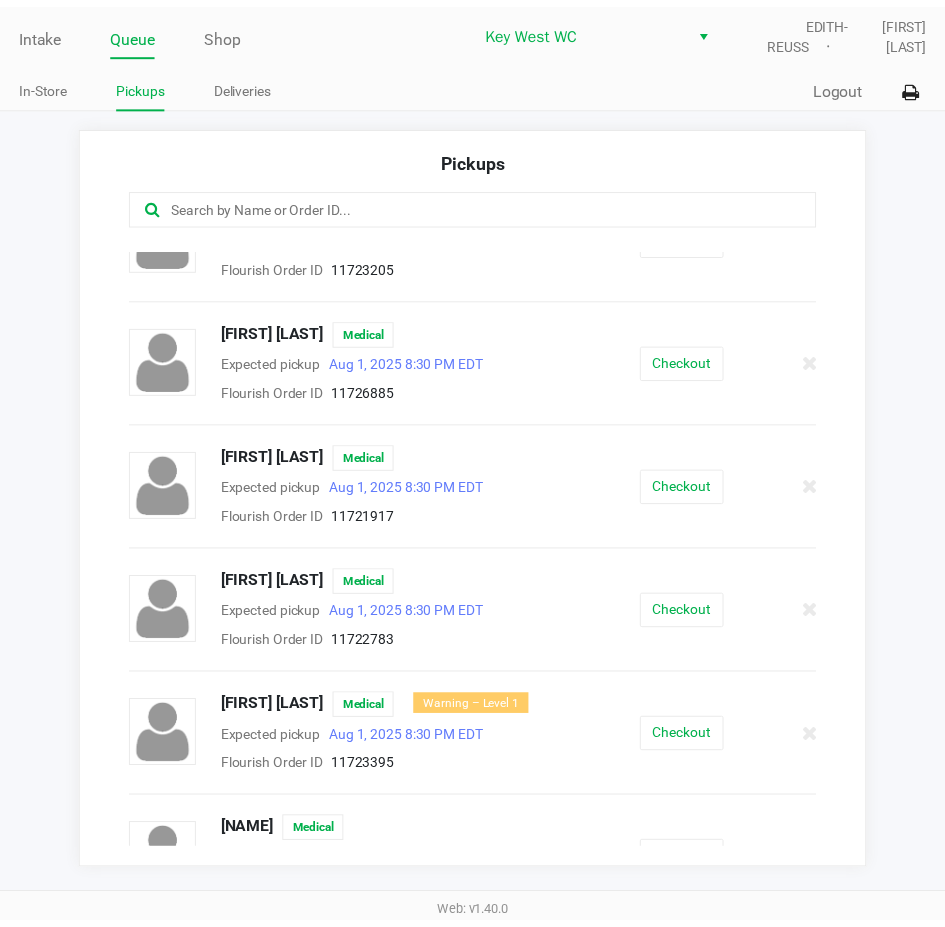 scroll, scrollTop: 356, scrollLeft: 0, axis: vertical 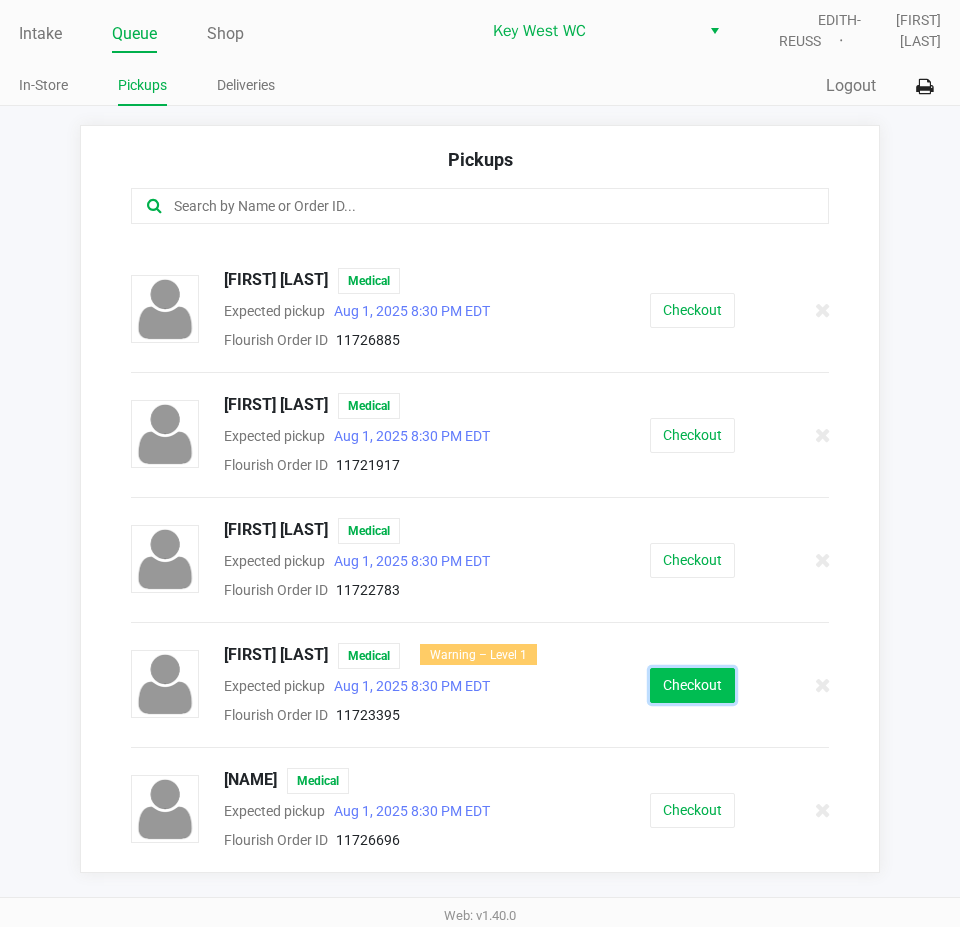 click on "Checkout" 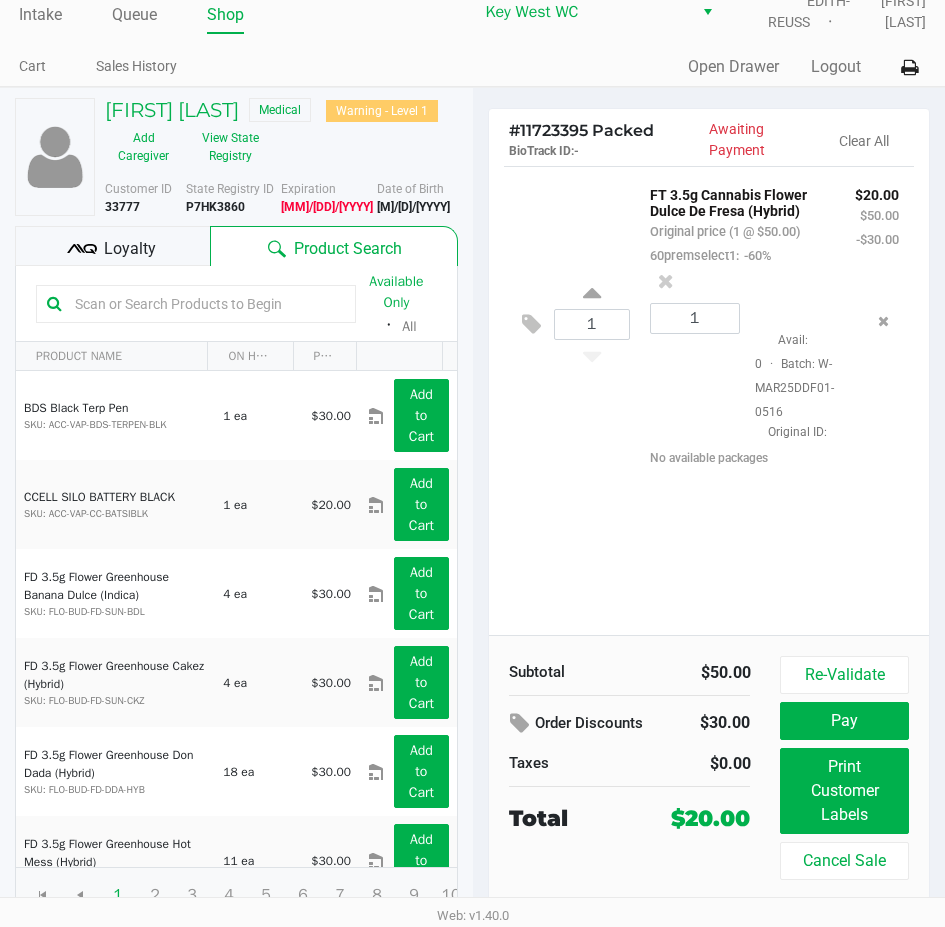 scroll, scrollTop: 25, scrollLeft: 0, axis: vertical 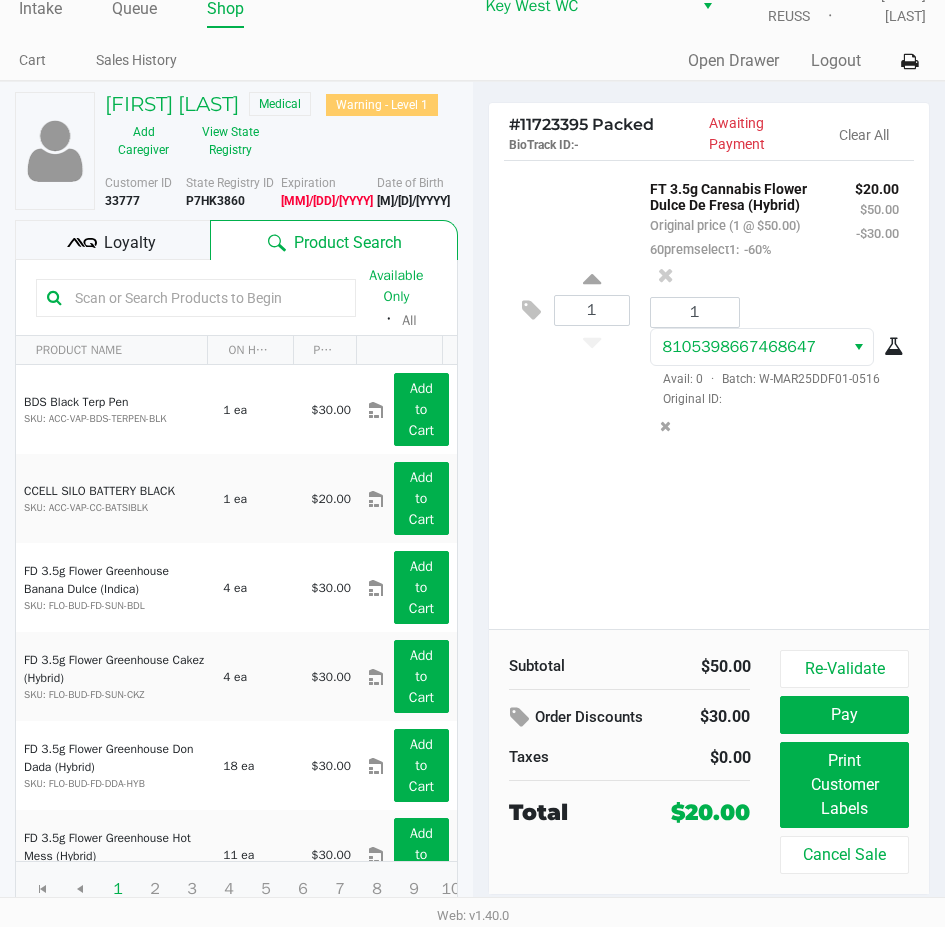 click 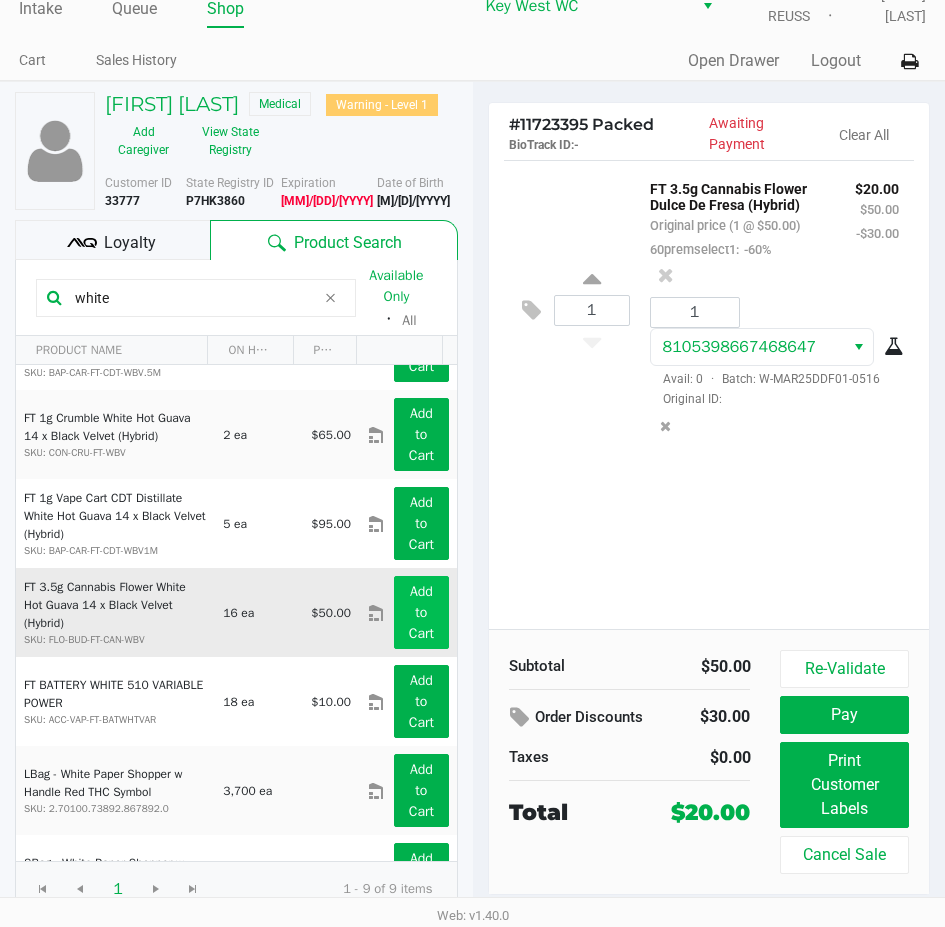 scroll, scrollTop: 100, scrollLeft: 0, axis: vertical 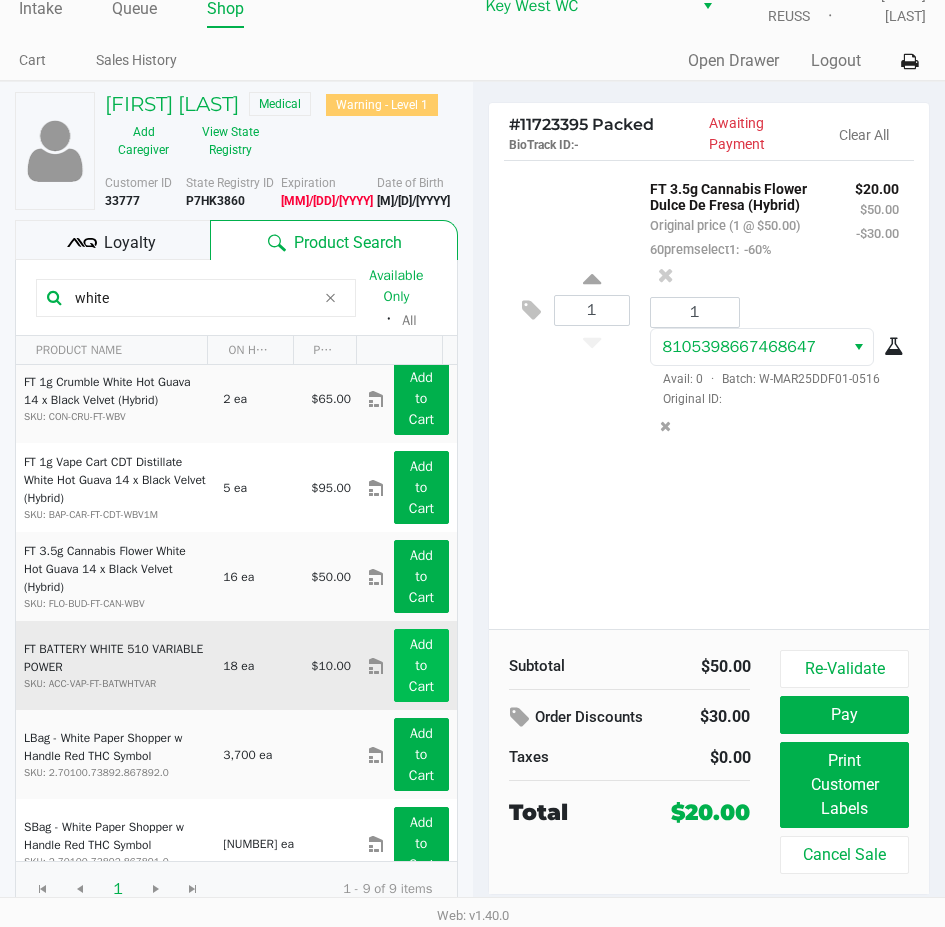 type on "white" 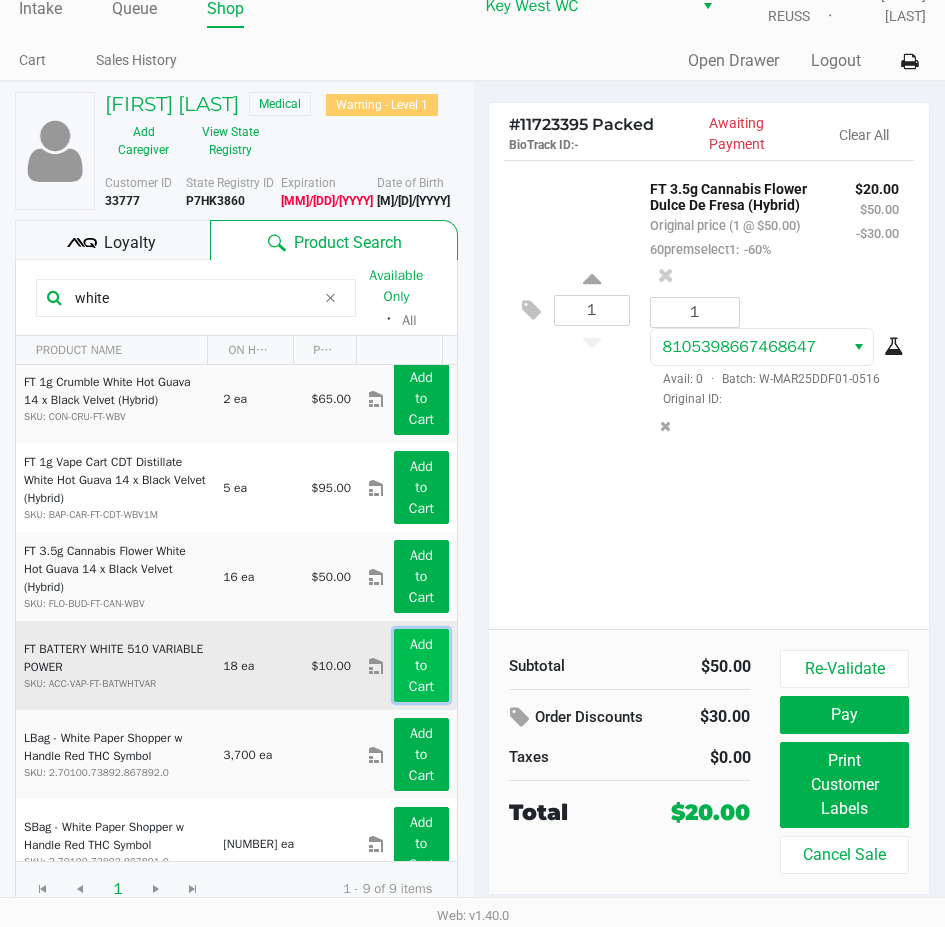 click on "Add to Cart" 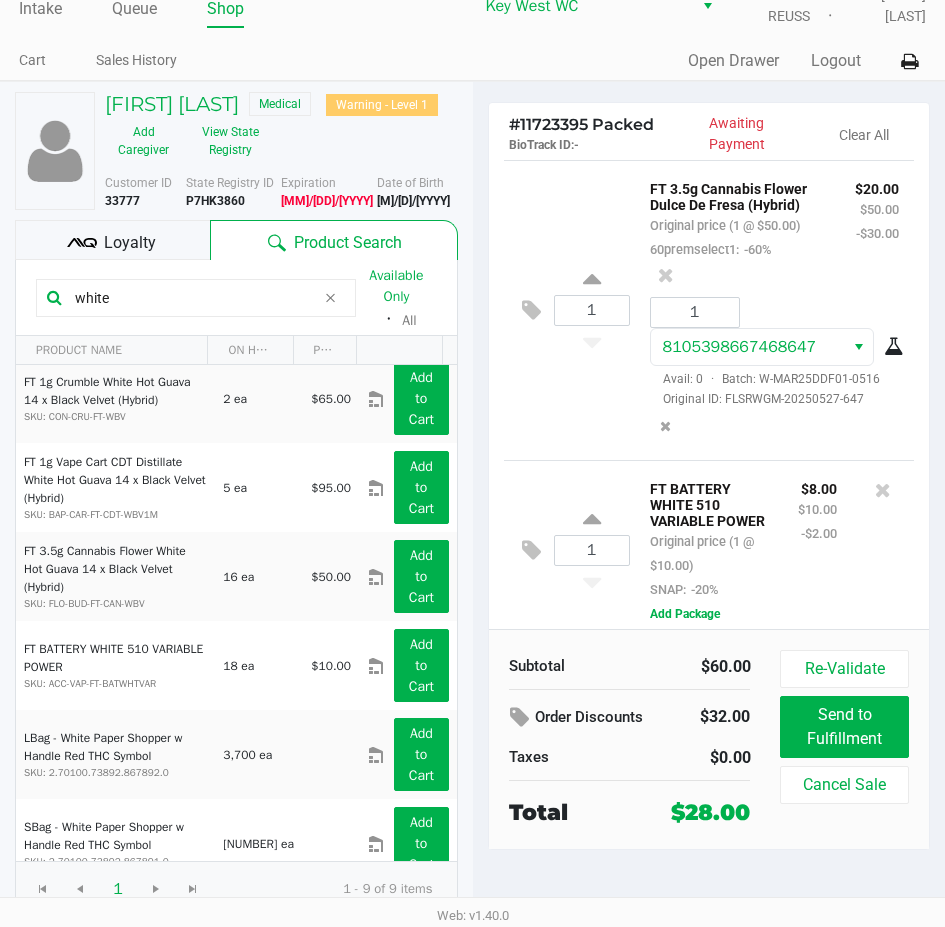 scroll, scrollTop: 104, scrollLeft: 0, axis: vertical 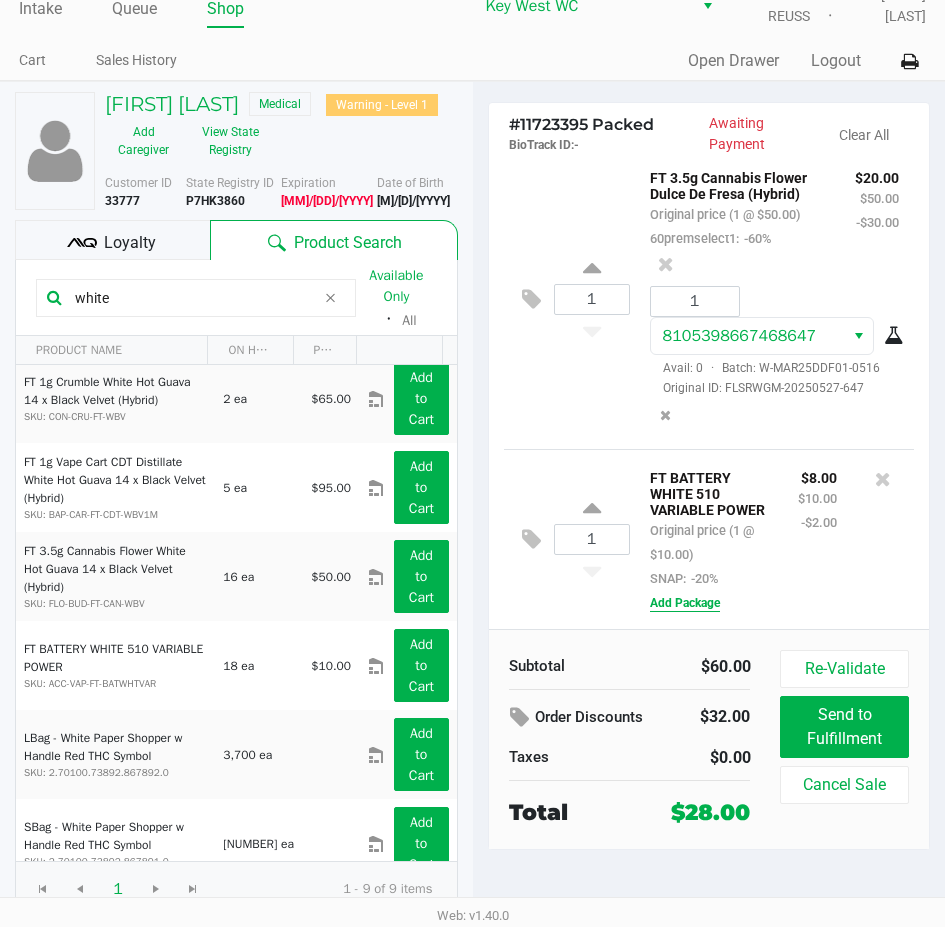 click on "Add Package" 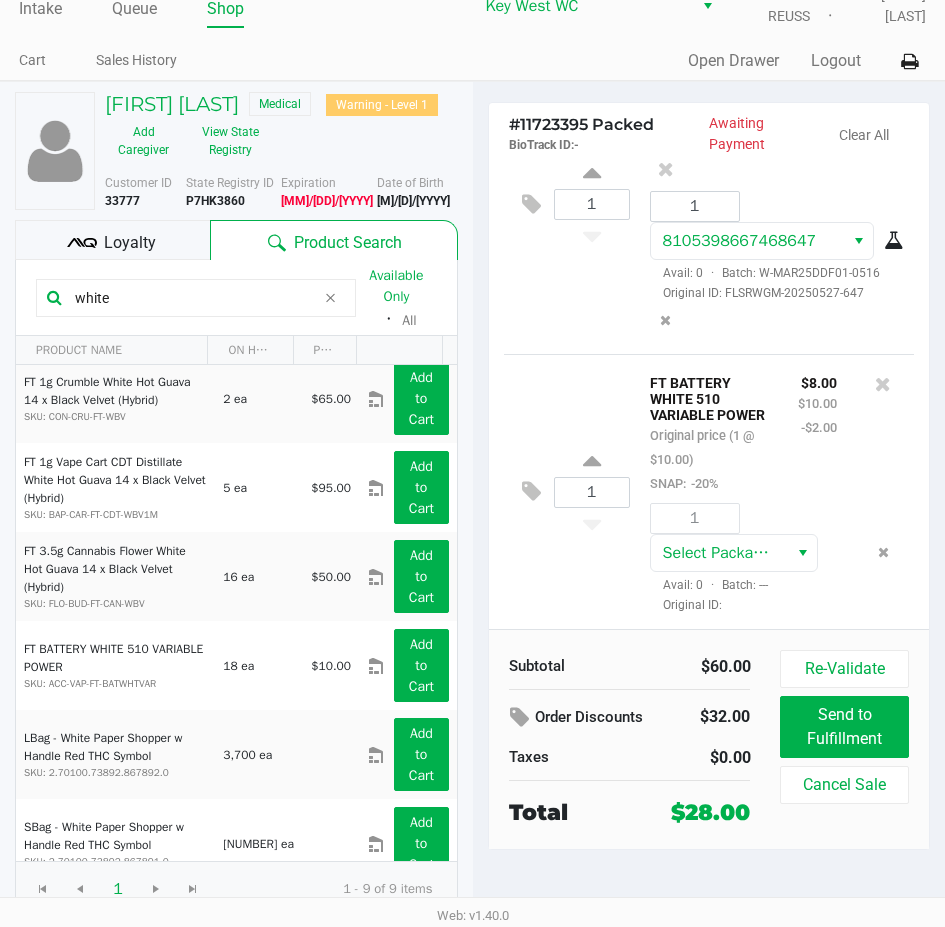 scroll, scrollTop: 236, scrollLeft: 0, axis: vertical 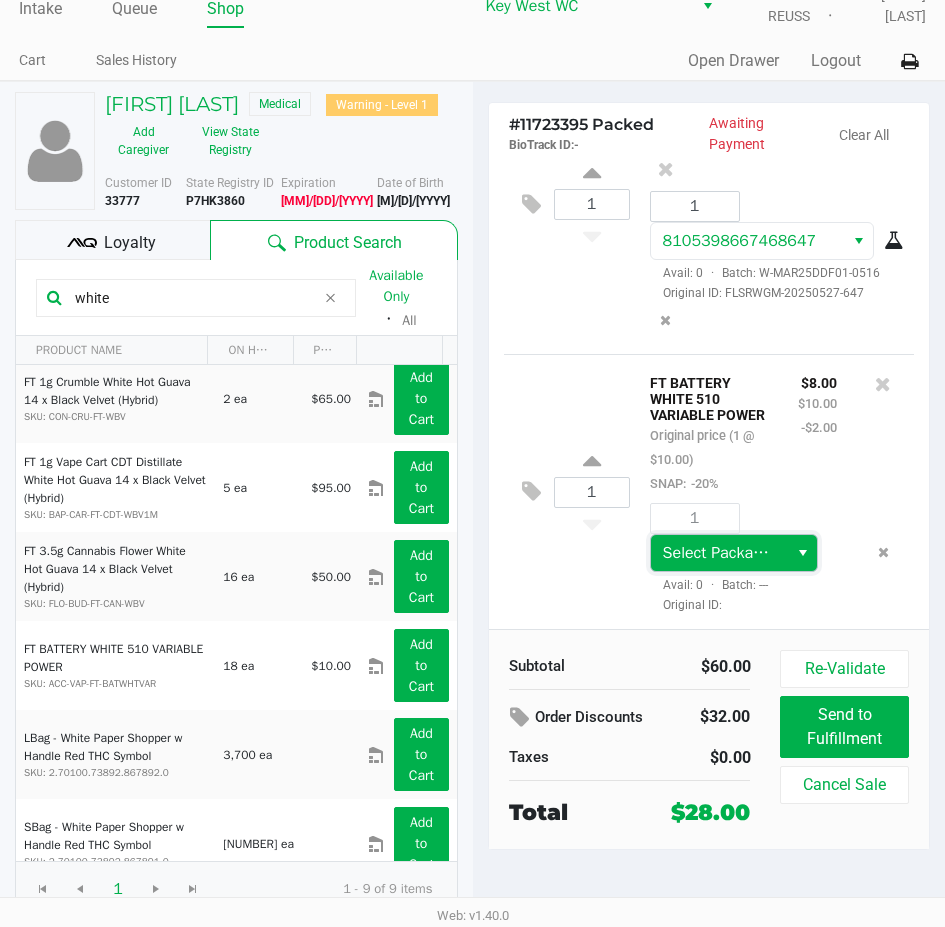 click on "Select Package ID" at bounding box center [720, 553] 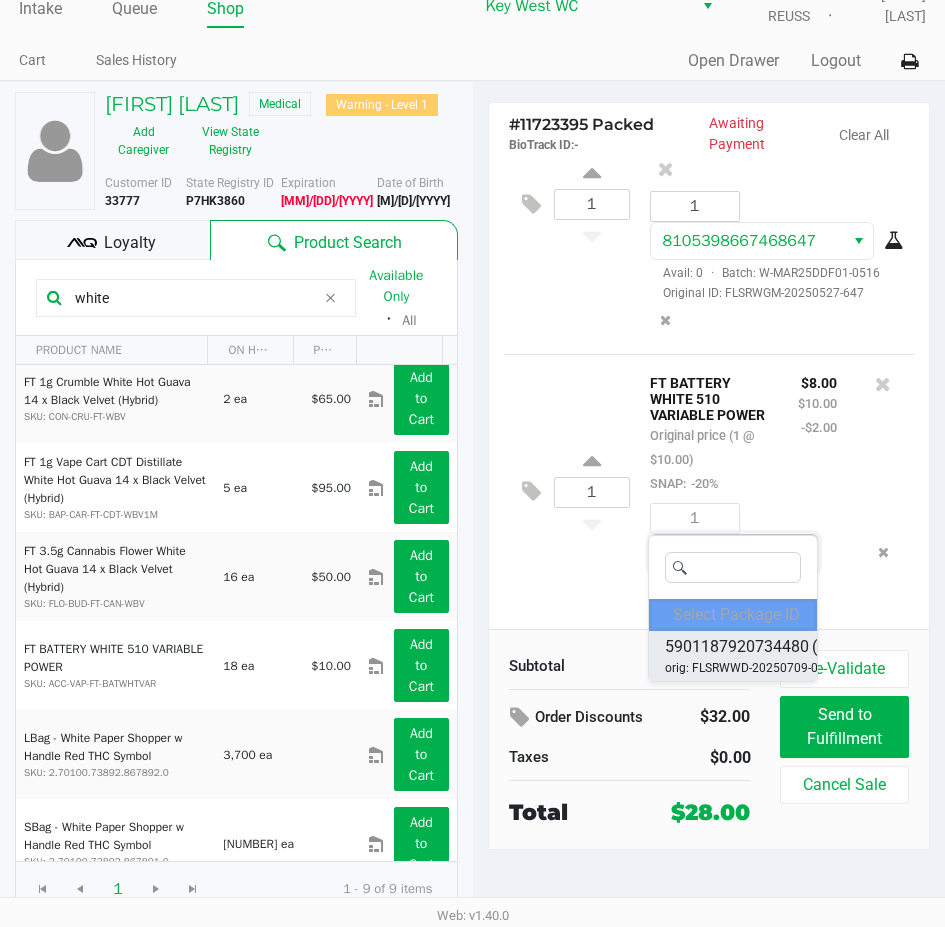 click on "5901187920734480" at bounding box center [737, 647] 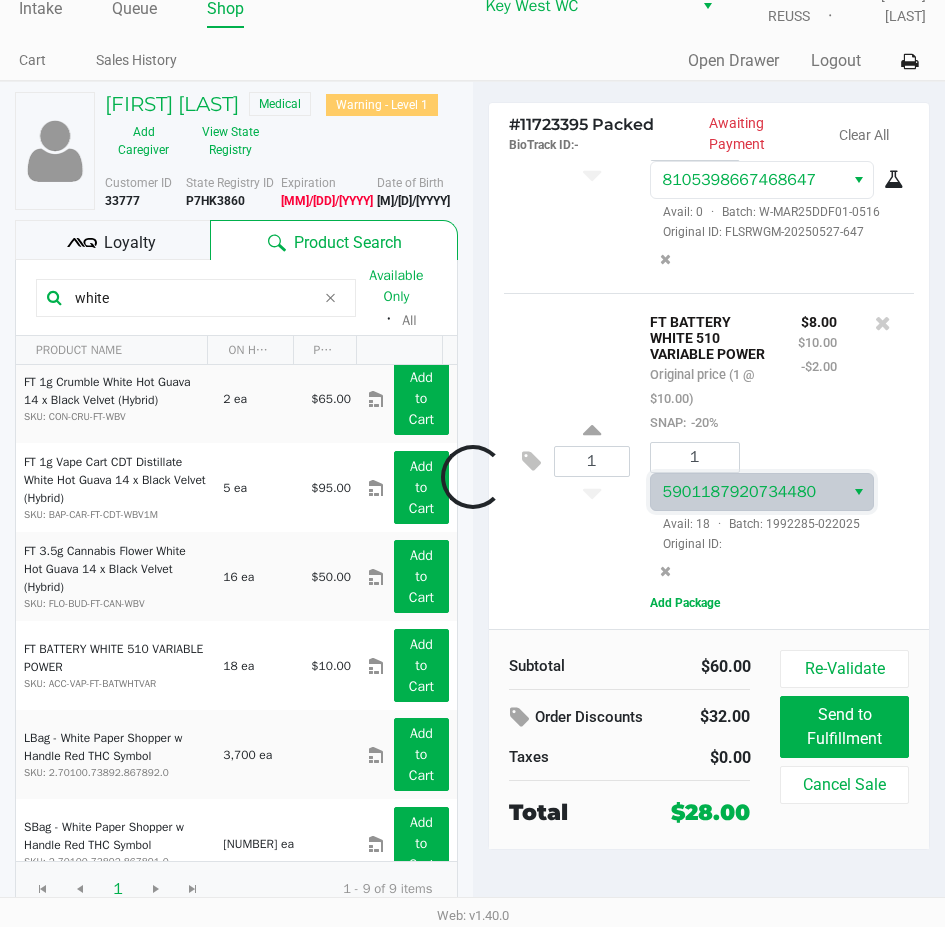 scroll, scrollTop: 236, scrollLeft: 0, axis: vertical 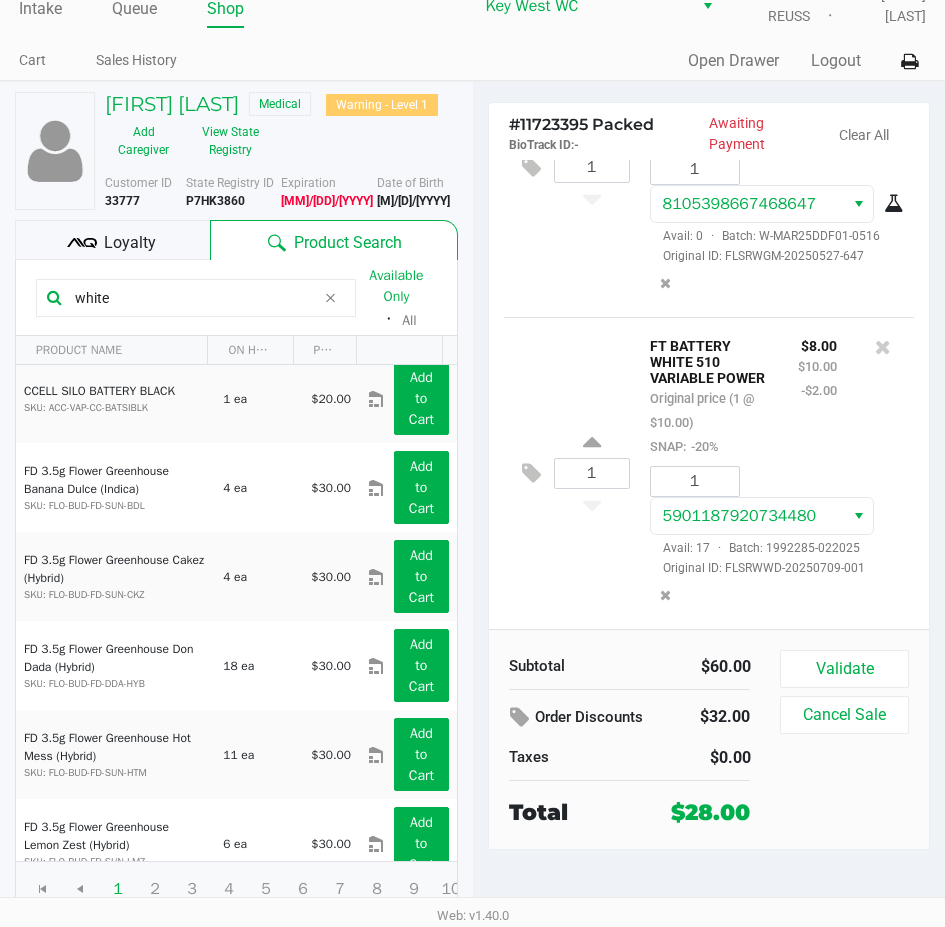 click on "Loyalty" 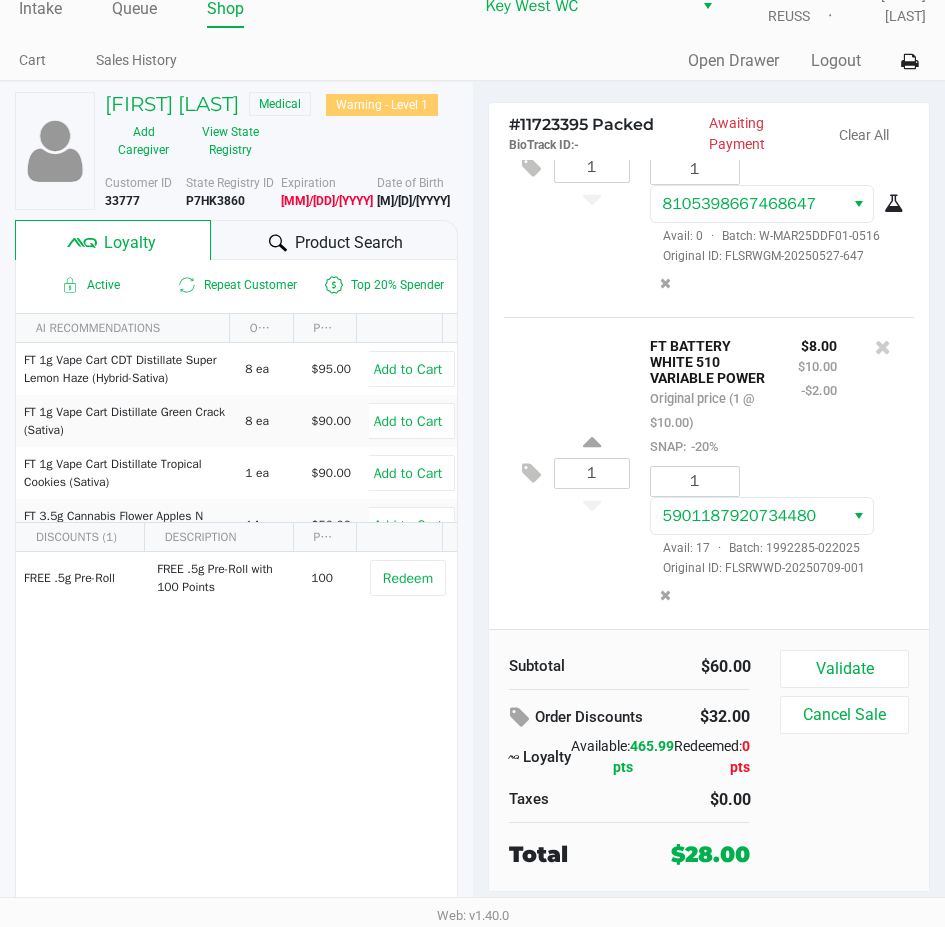 click on "Avail: [NUMBER]  ·  Batch: [BATCH]   Original ID: [ID]" 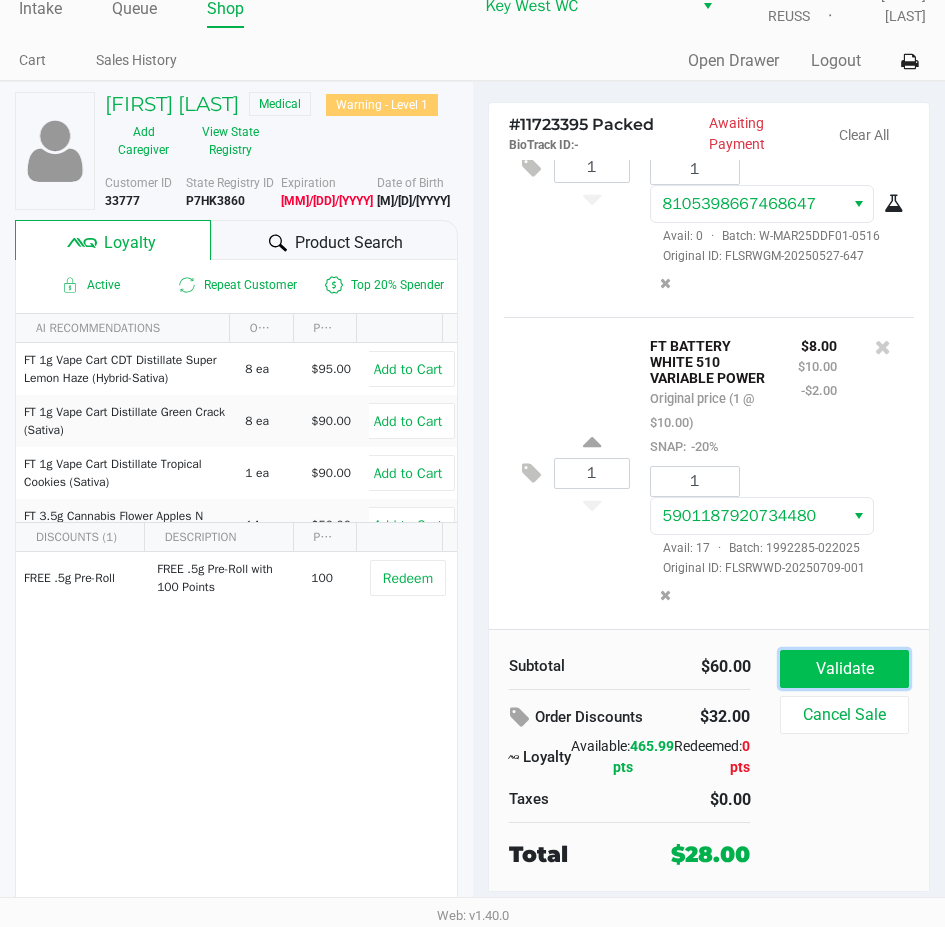 click on "Validate" 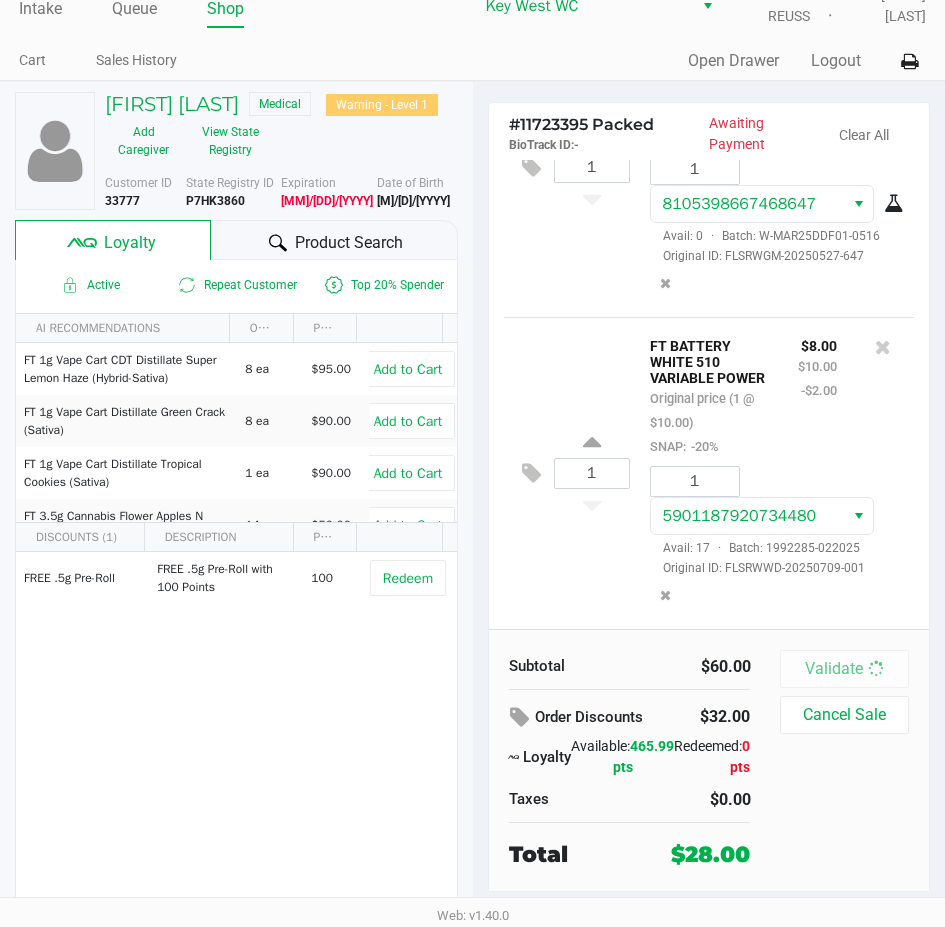scroll, scrollTop: 0, scrollLeft: 0, axis: both 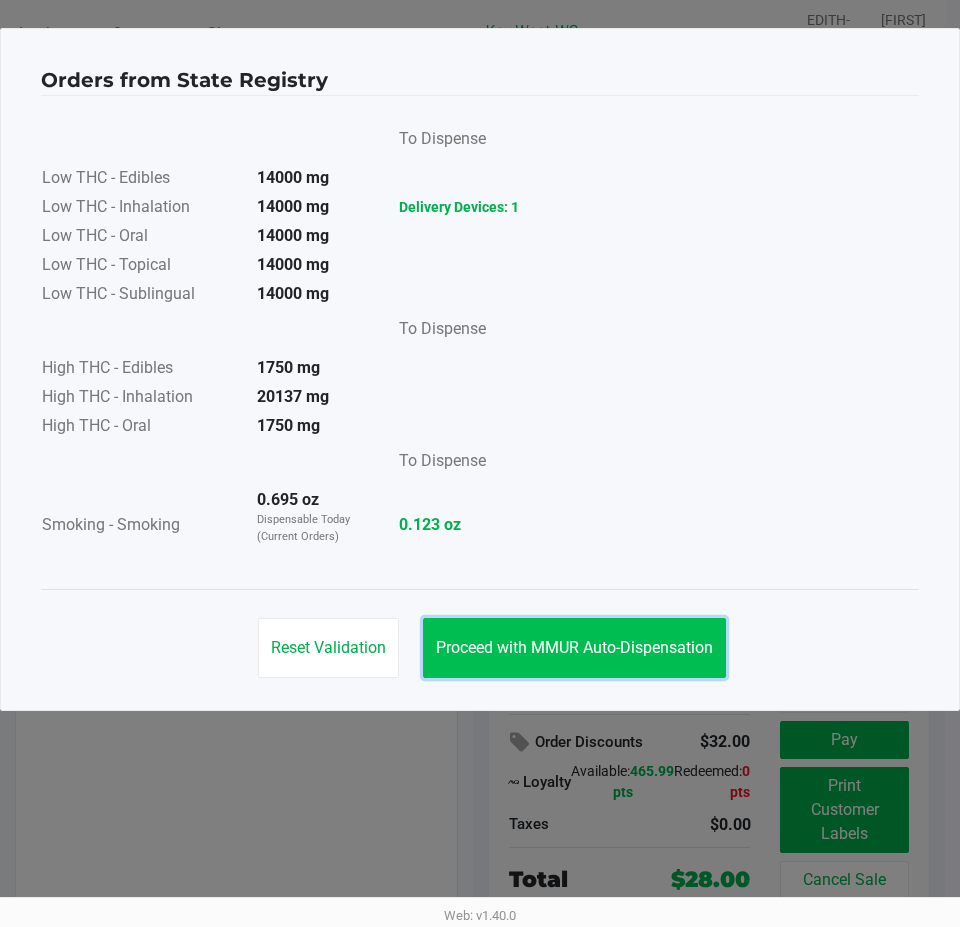 click on "Proceed with MMUR Auto-Dispensation" 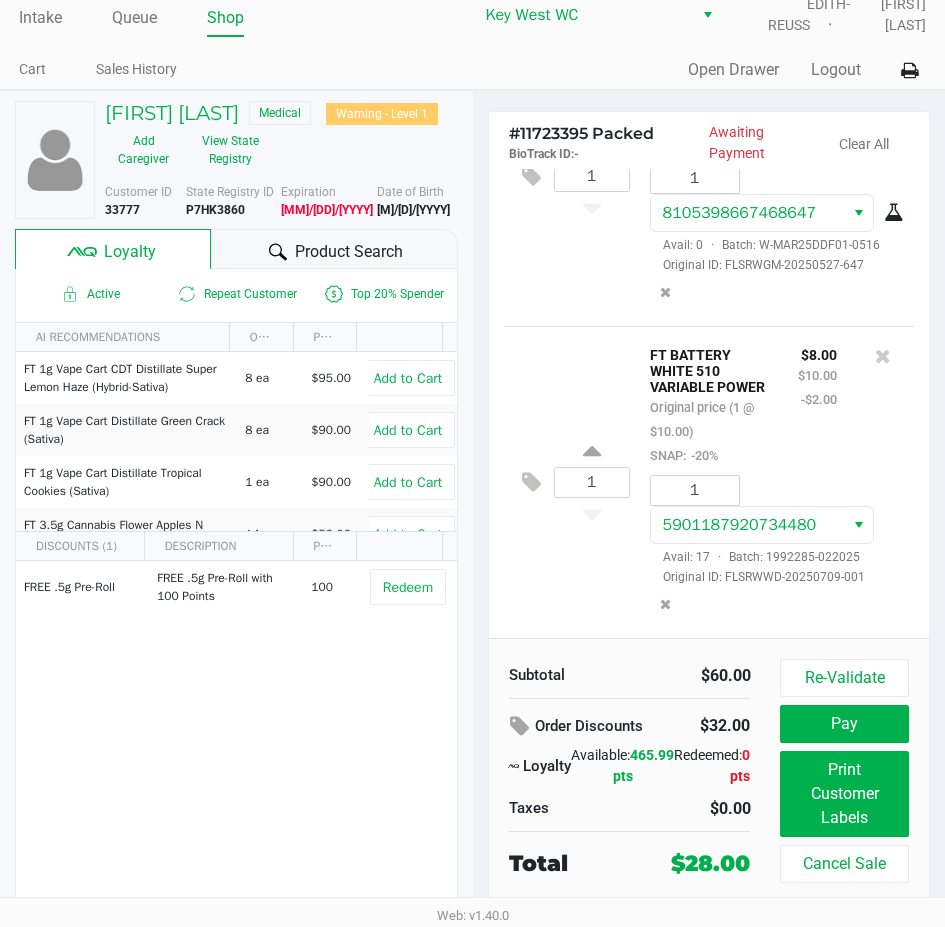scroll, scrollTop: 25, scrollLeft: 0, axis: vertical 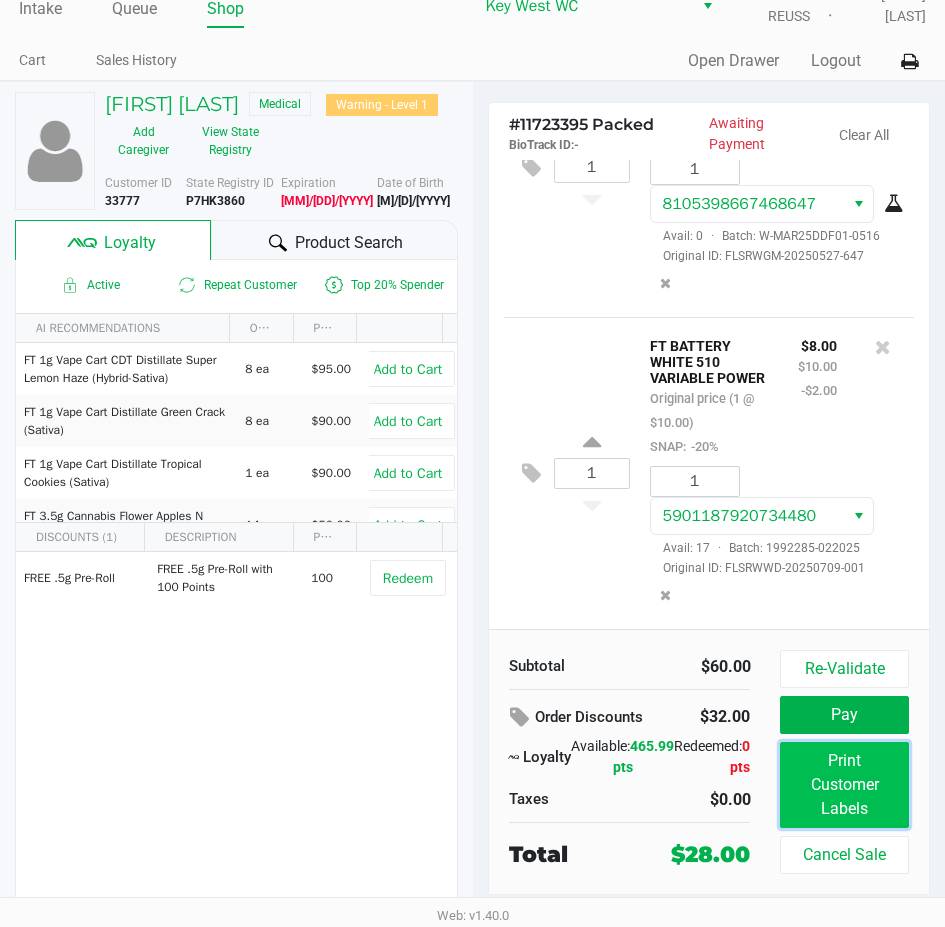 click on "Print Customer Labels" 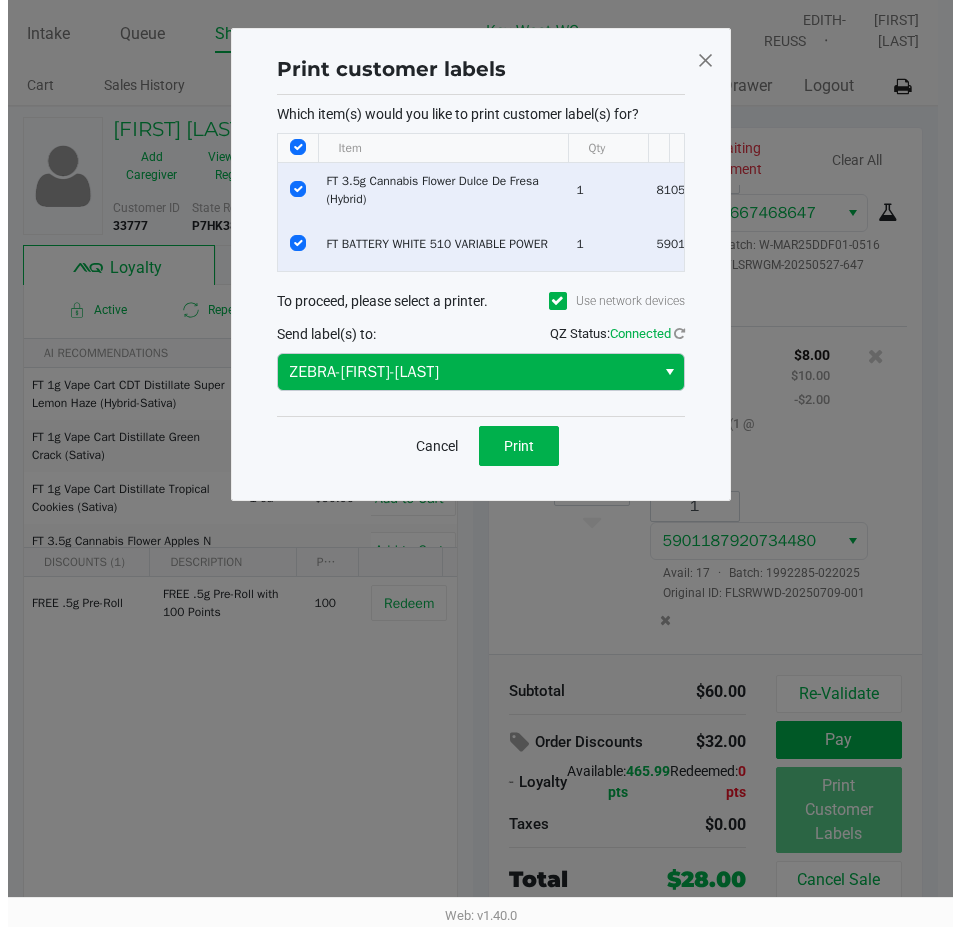 scroll, scrollTop: 0, scrollLeft: 0, axis: both 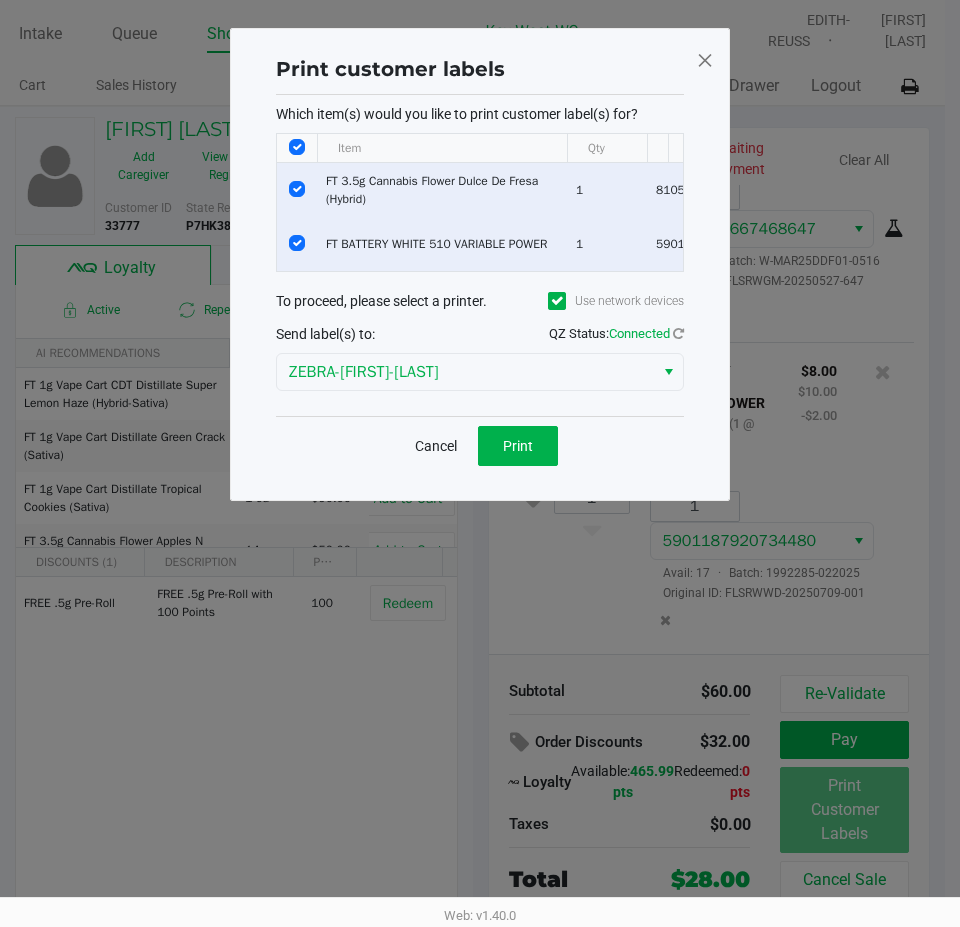 click 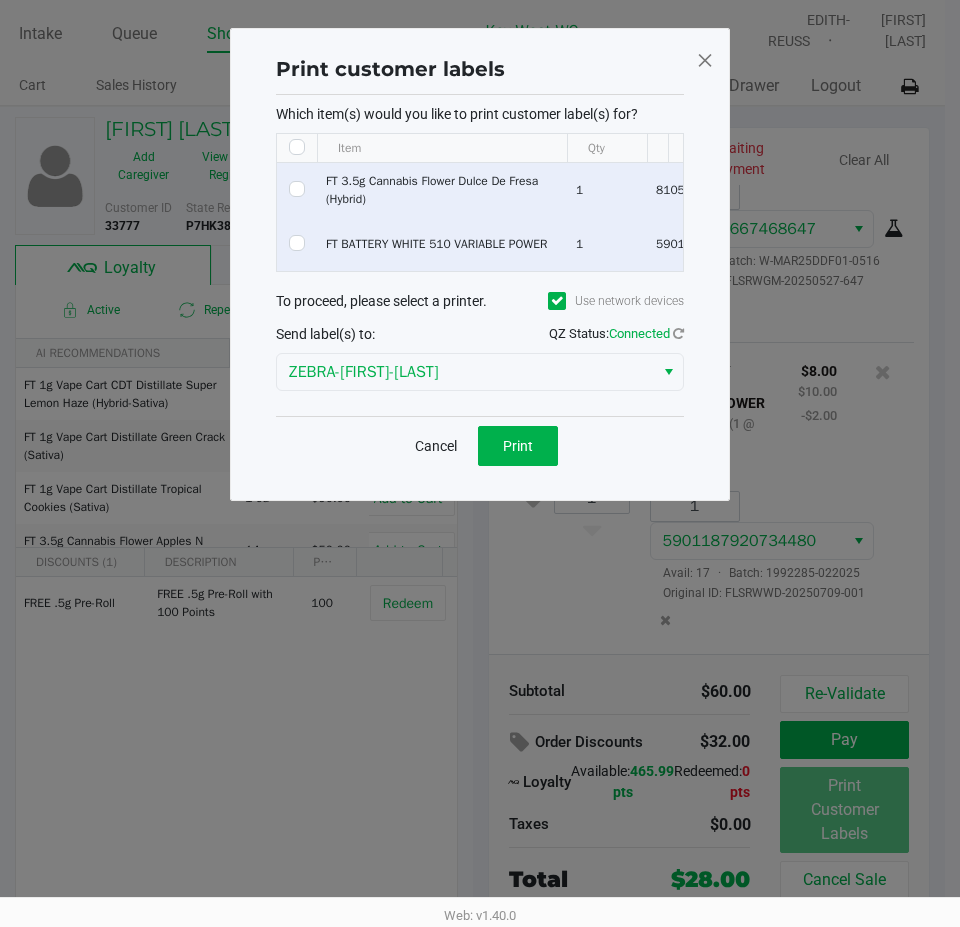 checkbox on "false" 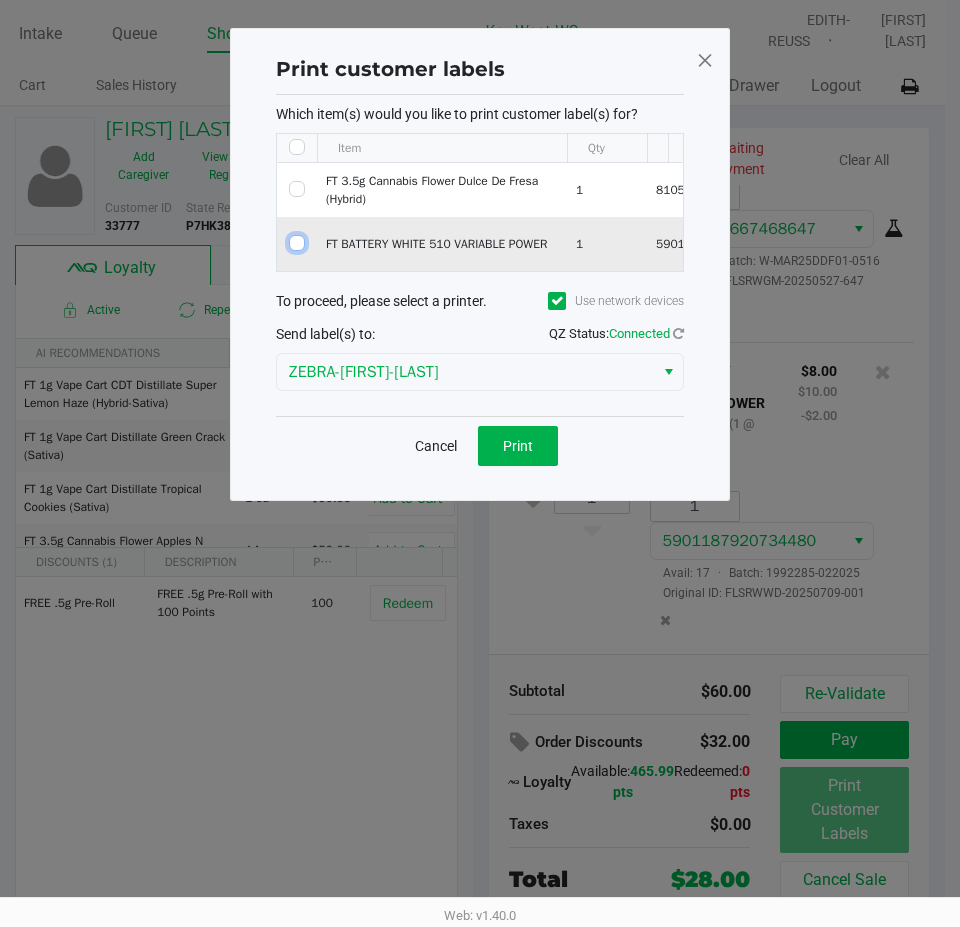 click at bounding box center (297, 243) 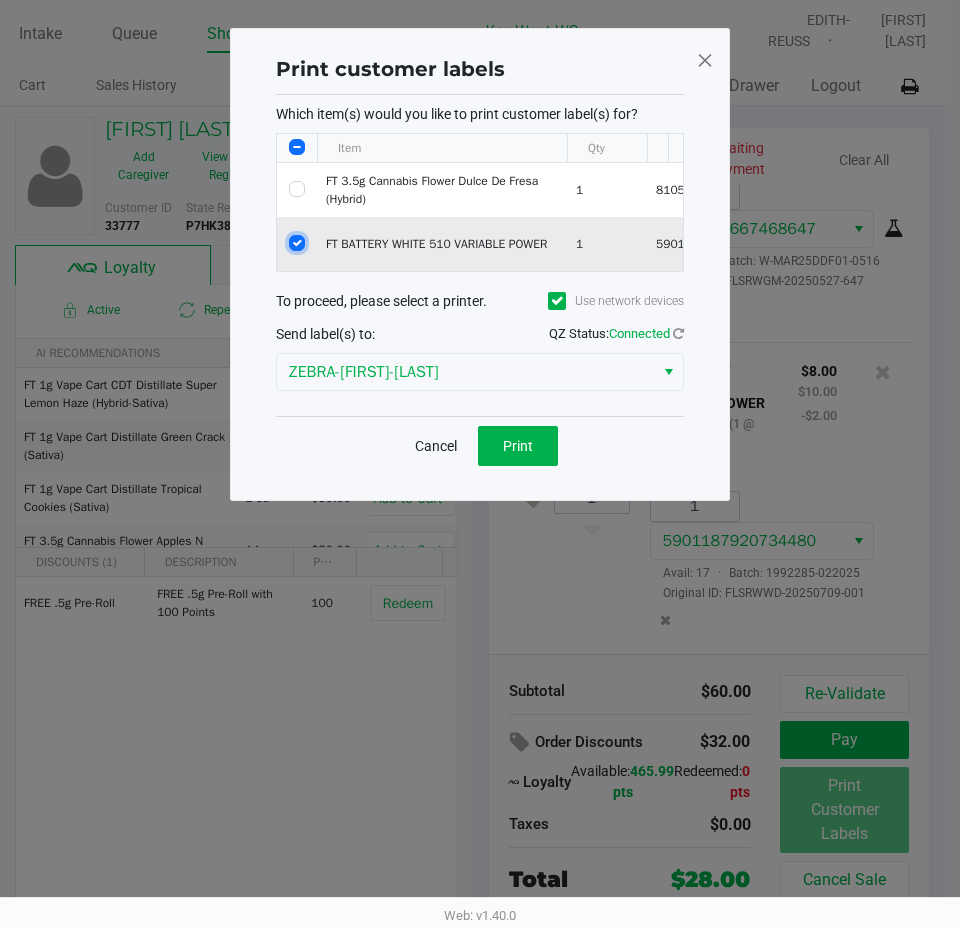 checkbox on "true" 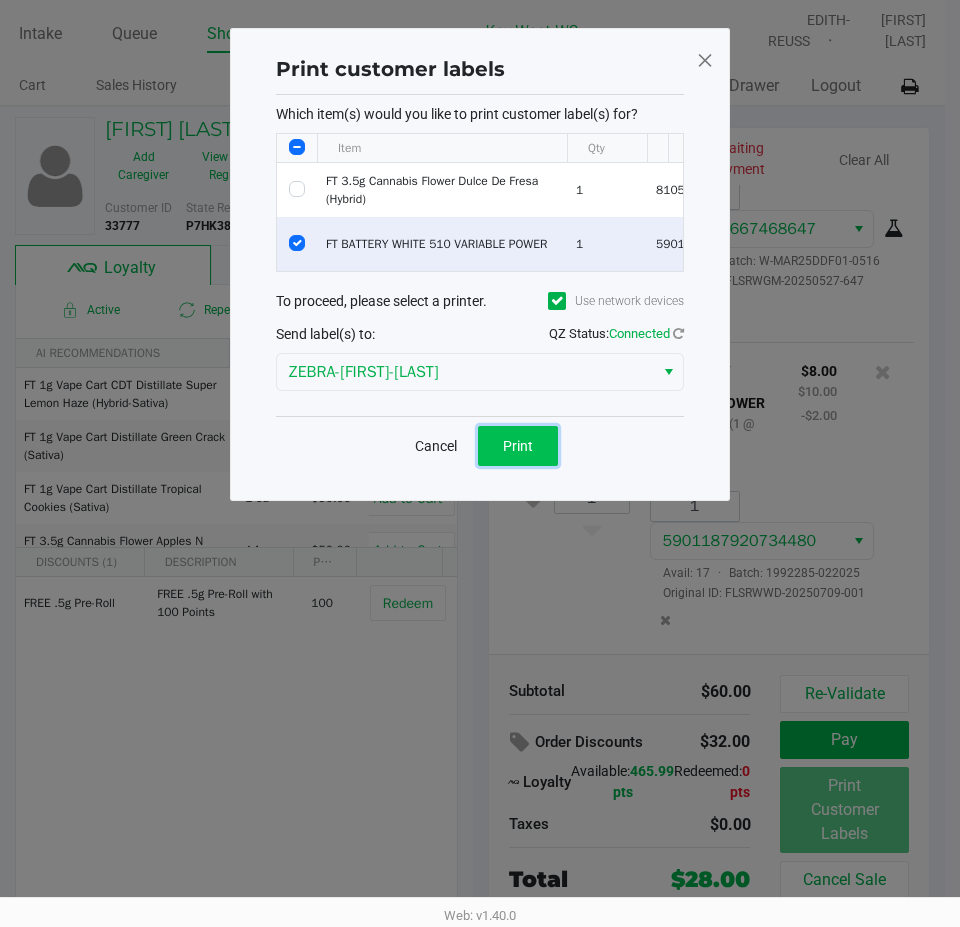 click on "Print" 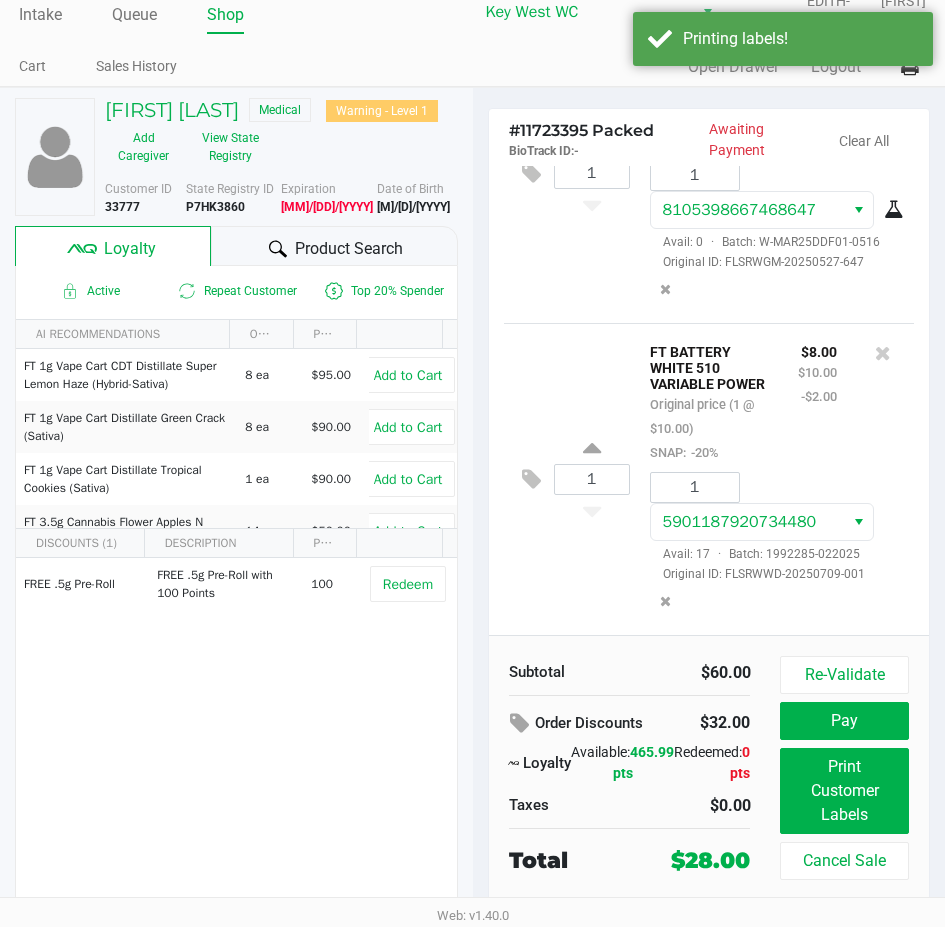 scroll, scrollTop: 25, scrollLeft: 0, axis: vertical 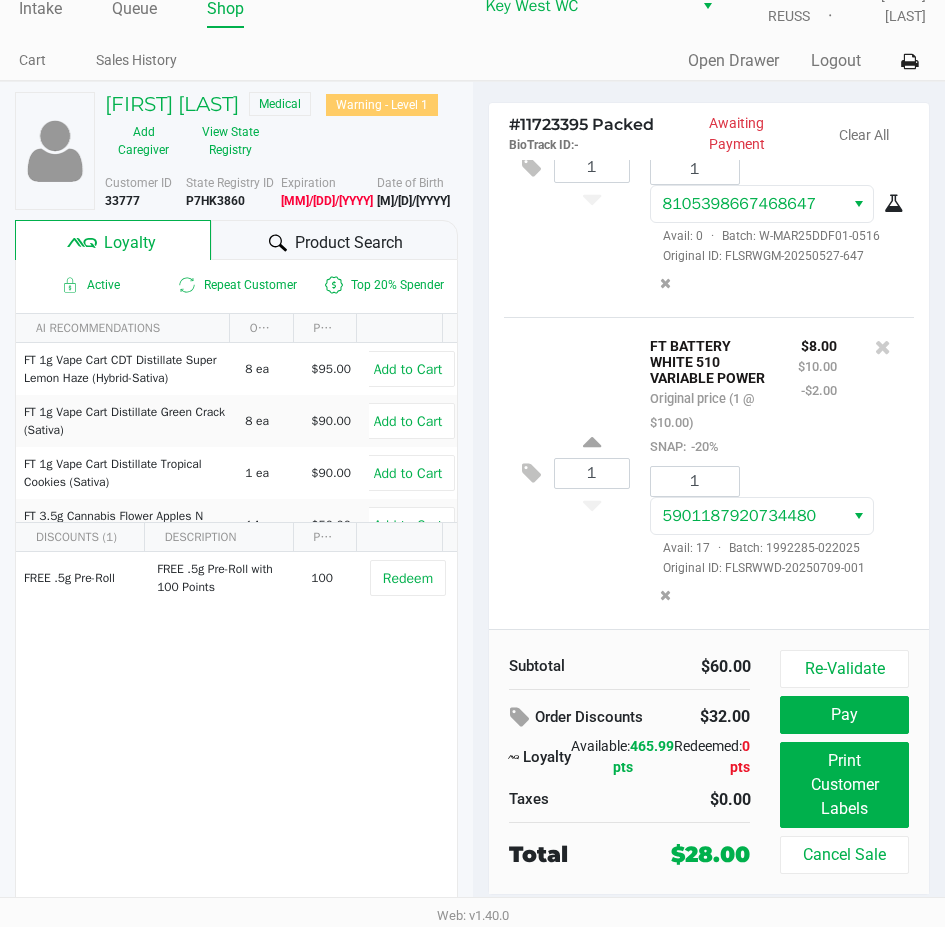 click on "Order Discounts" 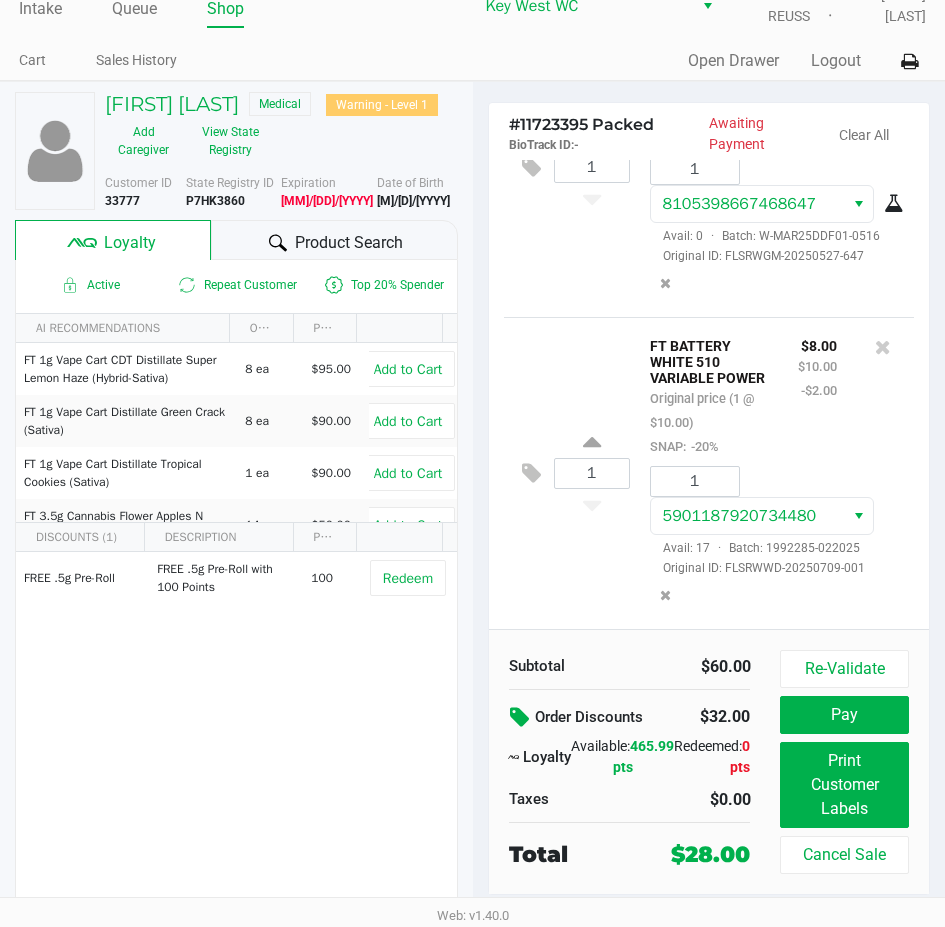 click 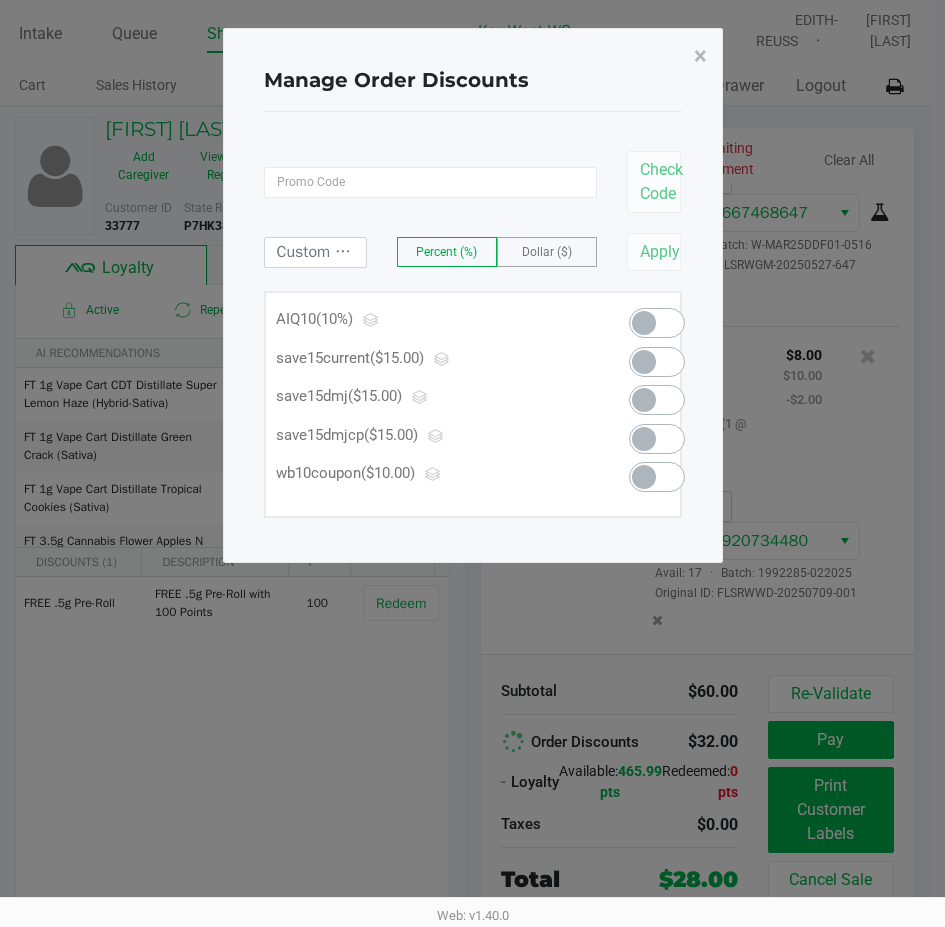 scroll, scrollTop: 0, scrollLeft: 0, axis: both 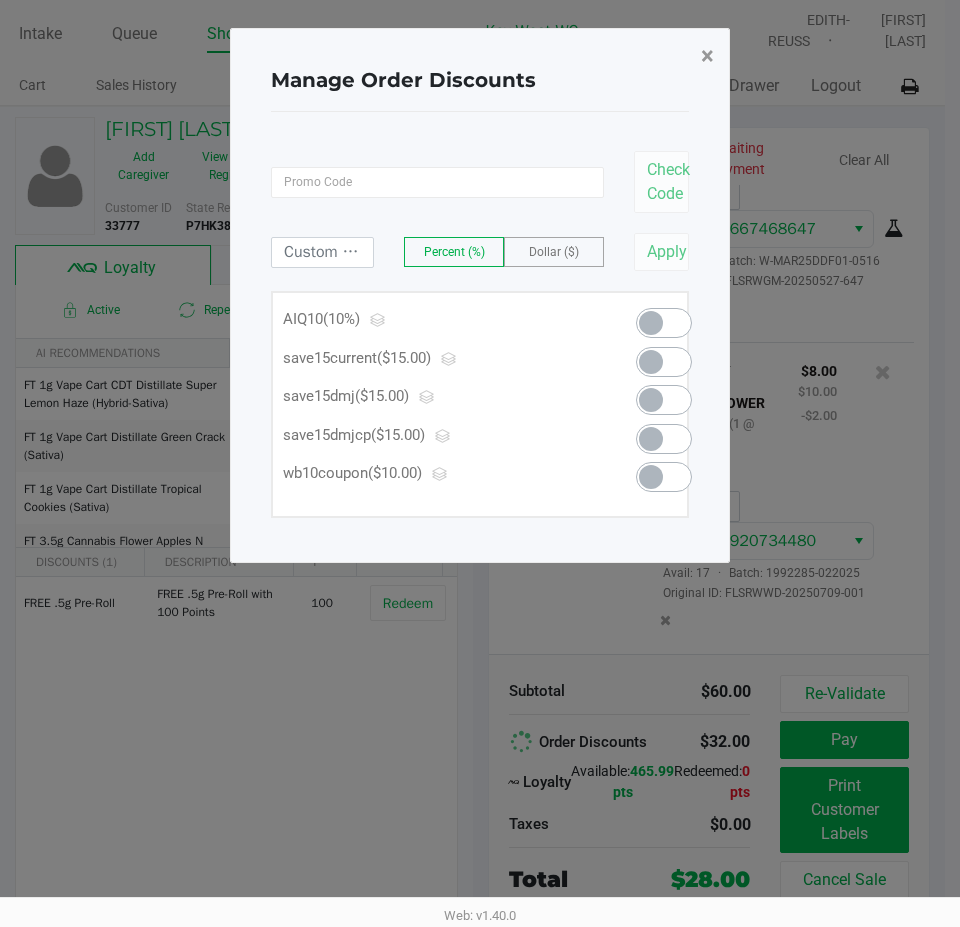click on "×" 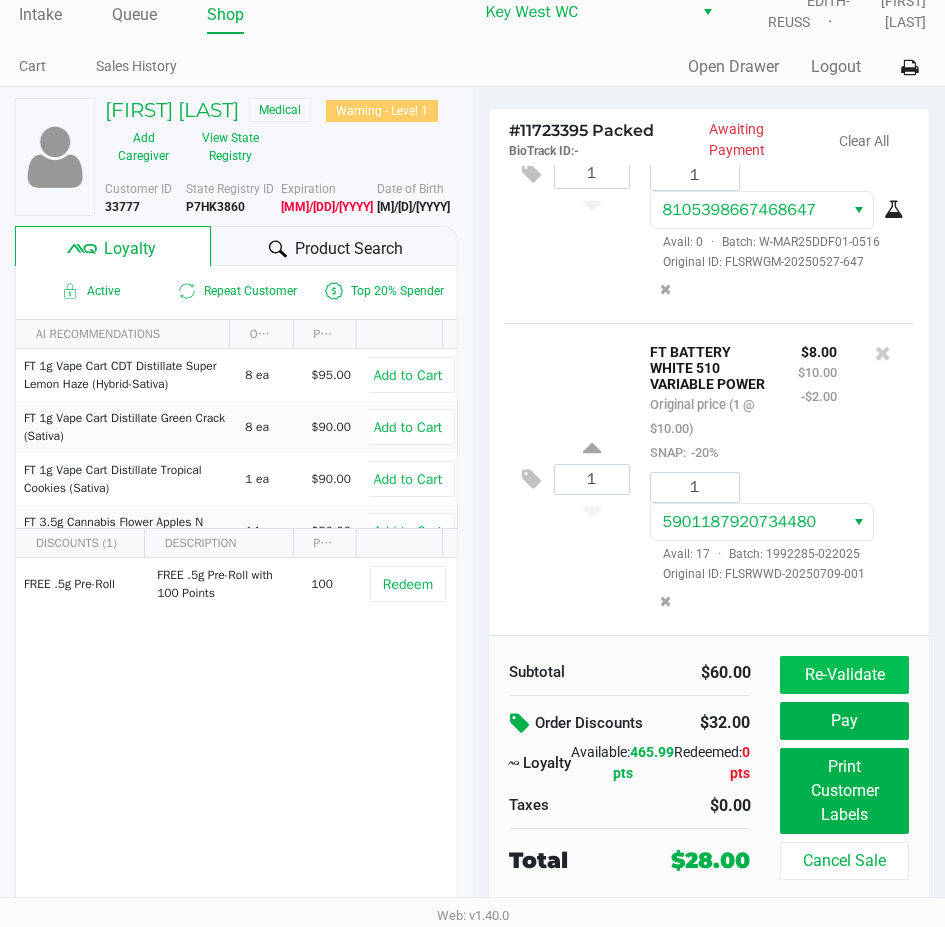 scroll, scrollTop: 25, scrollLeft: 0, axis: vertical 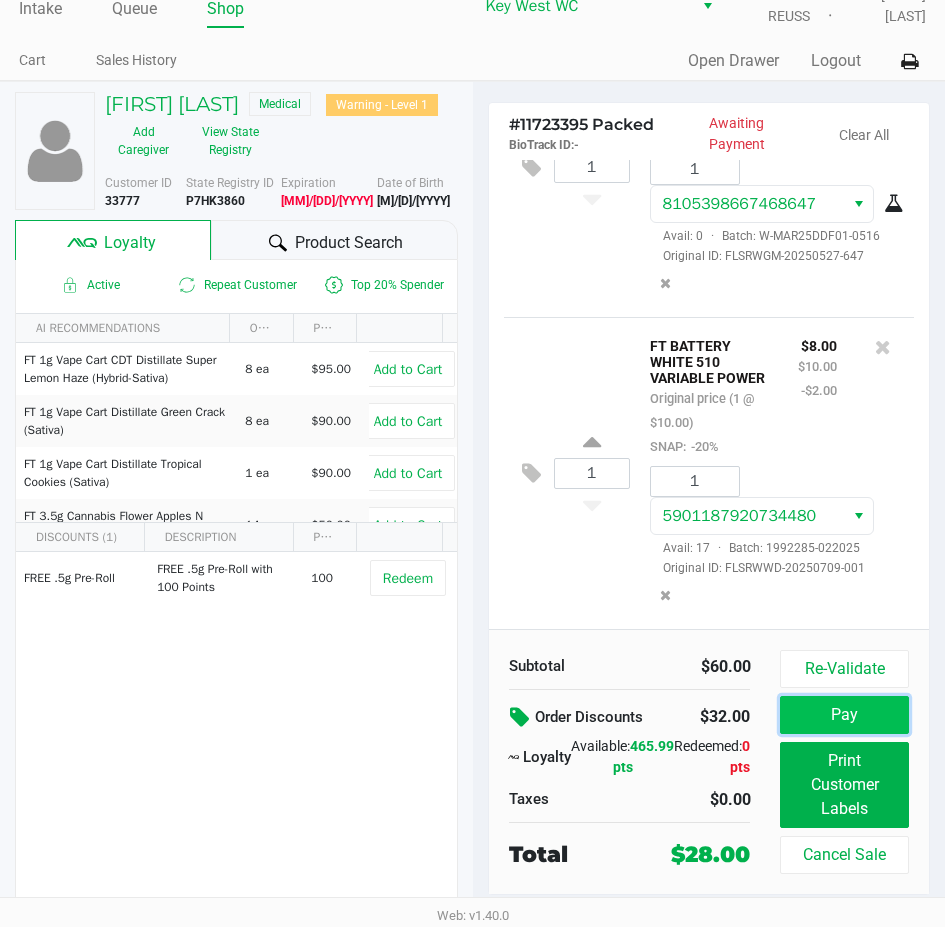 click on "Pay" 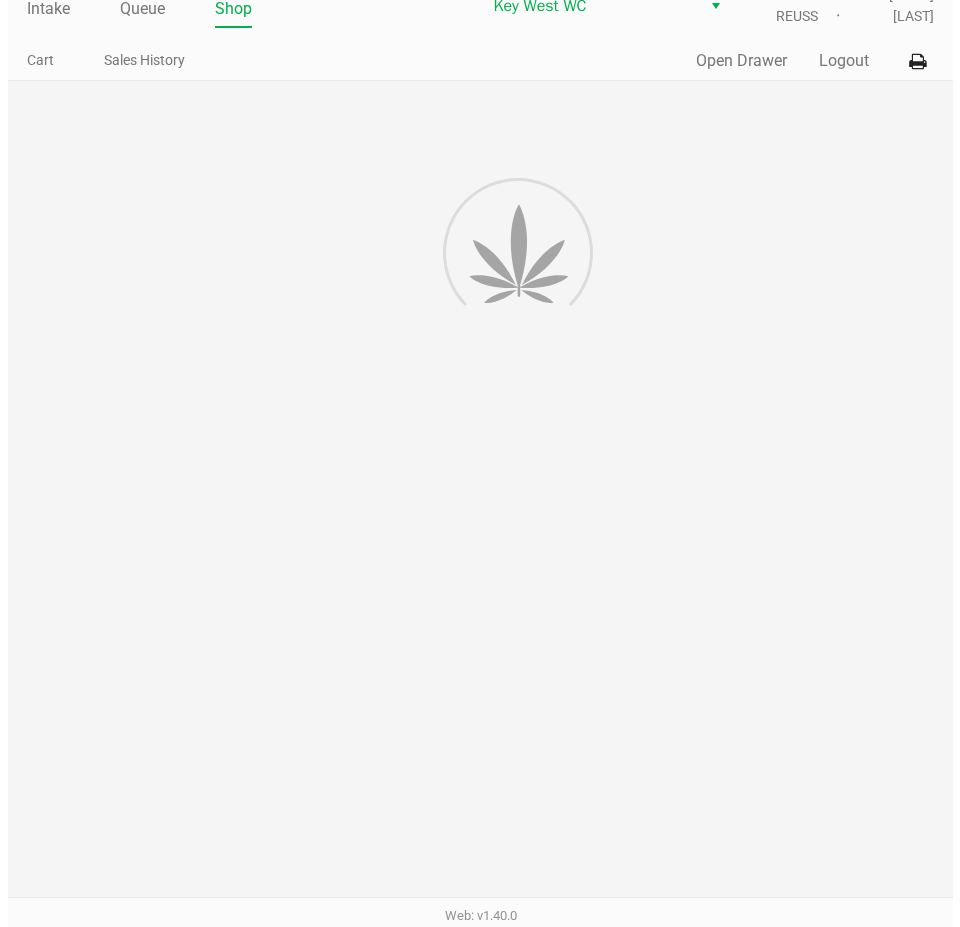 scroll, scrollTop: 0, scrollLeft: 0, axis: both 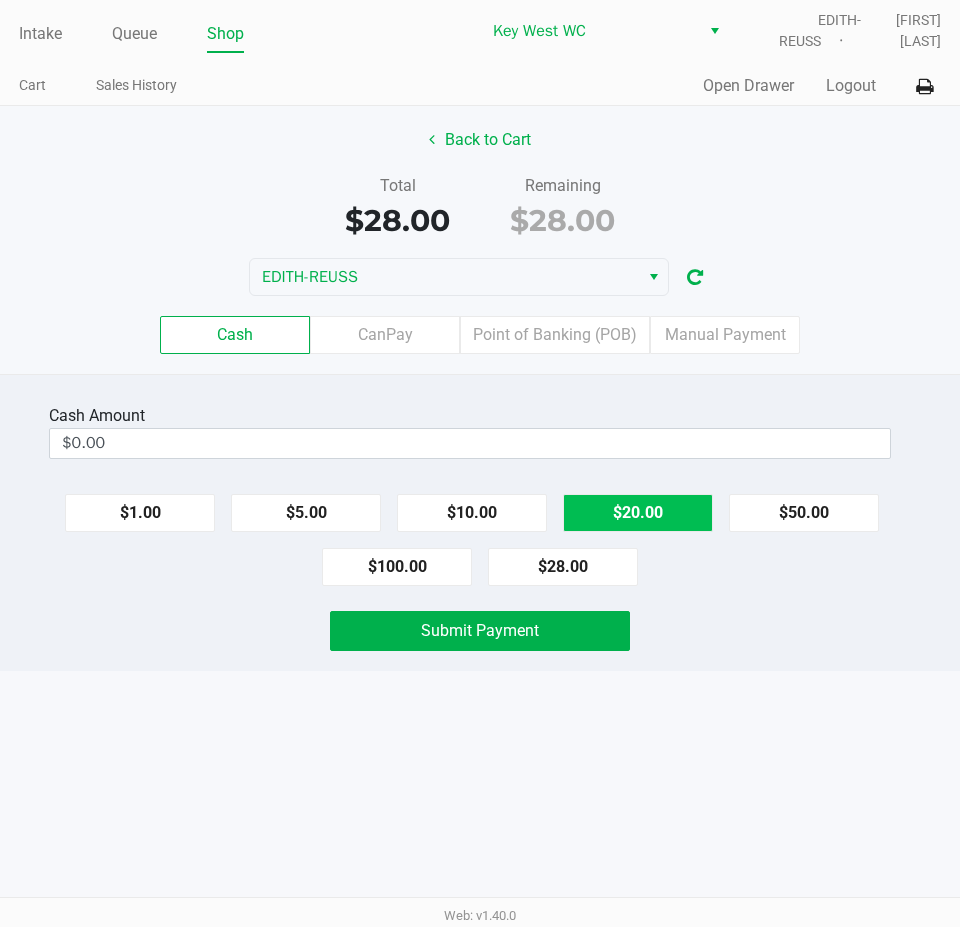 click on "$20.00" 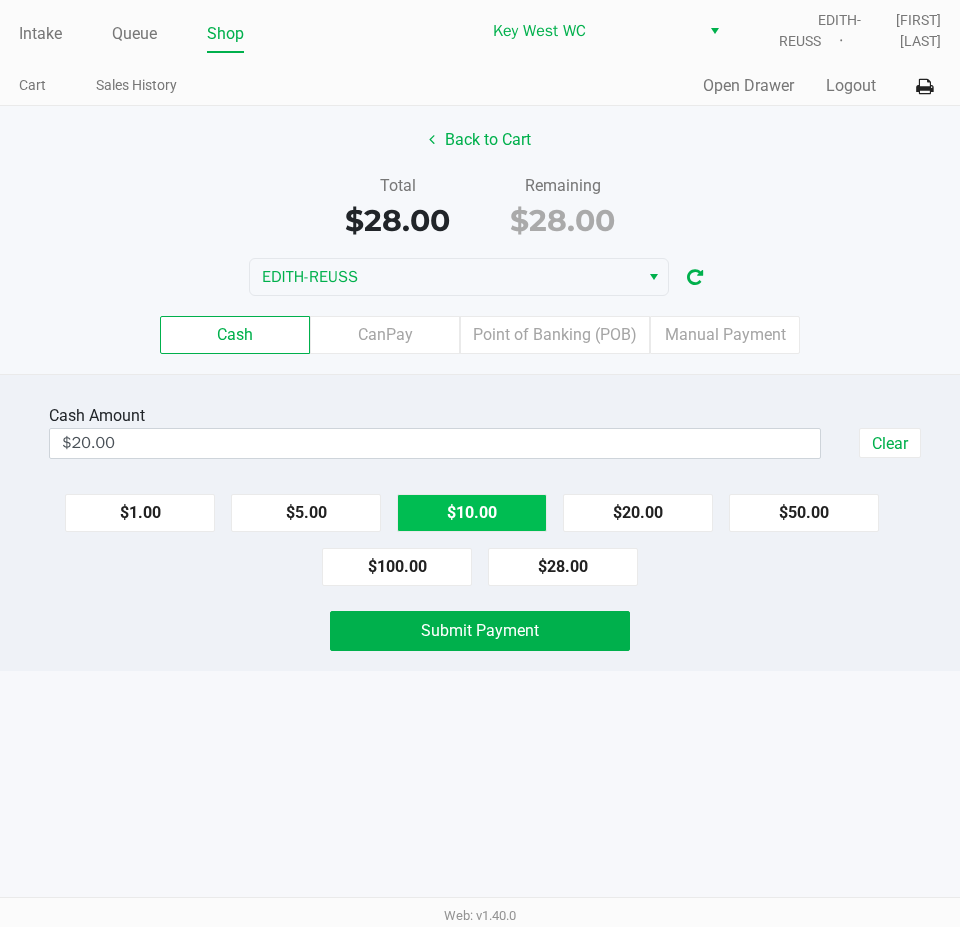 click on "$10.00" 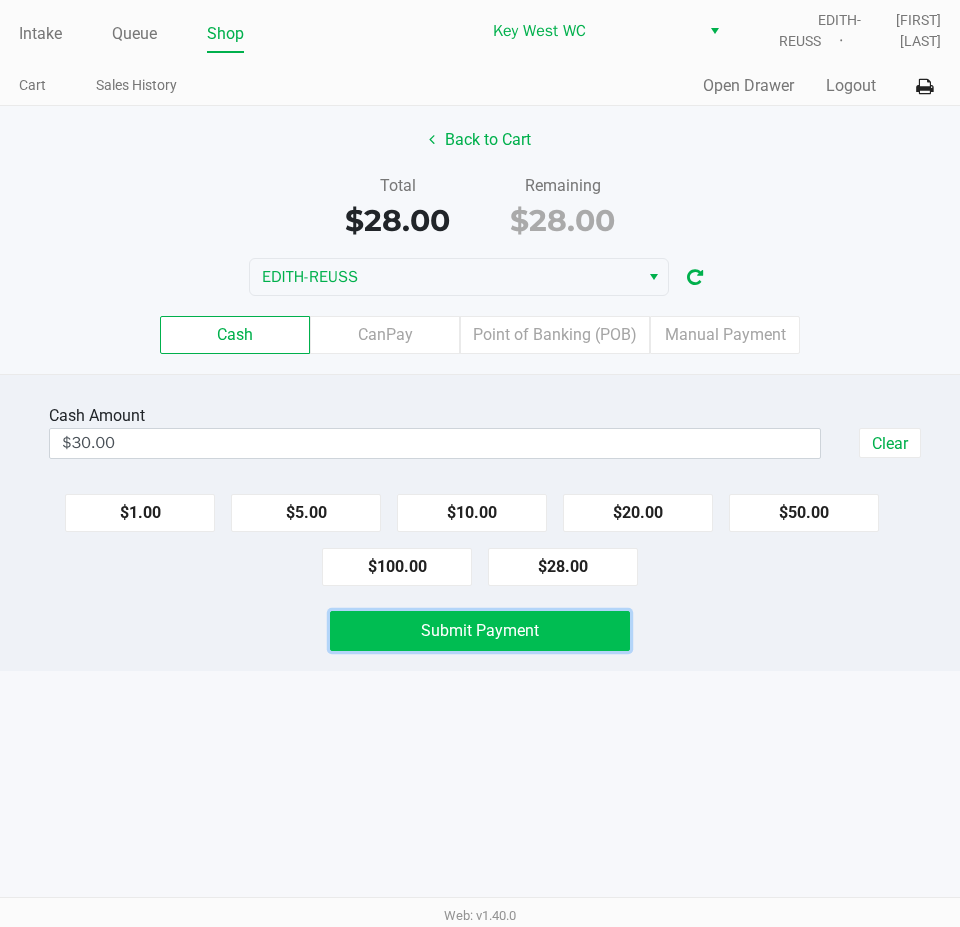 click on "Submit Payment" 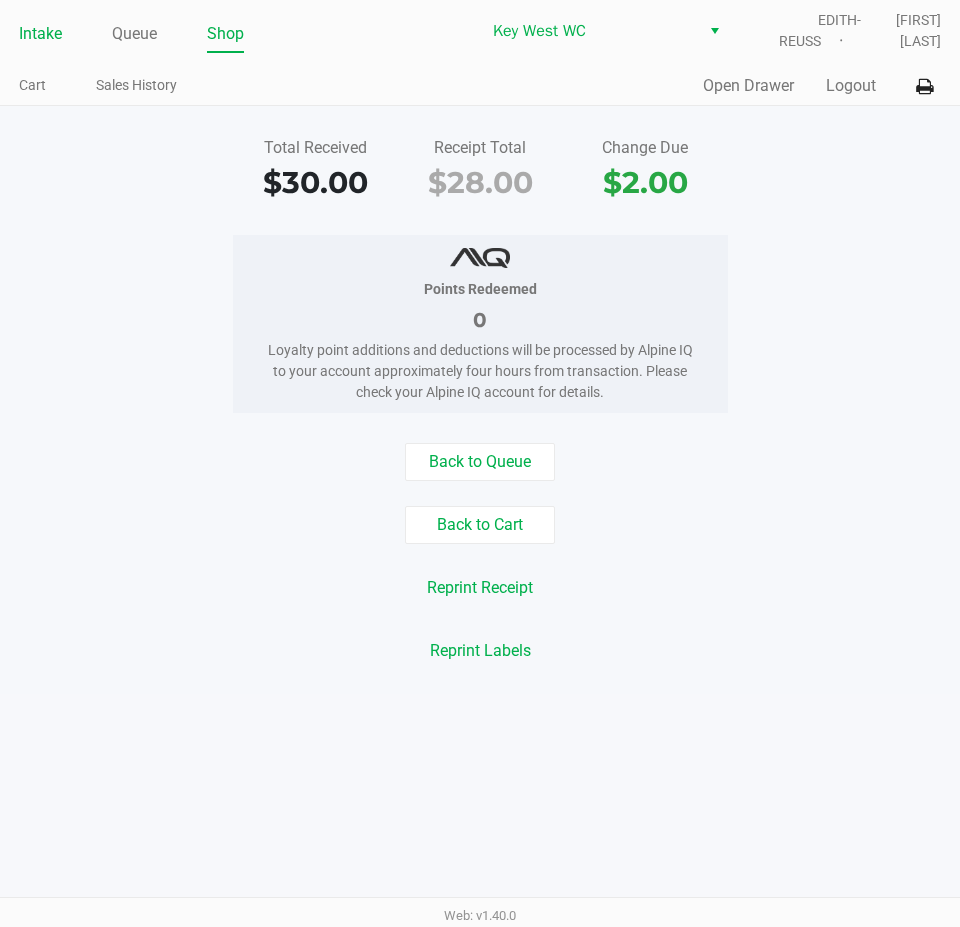 click on "Intake" 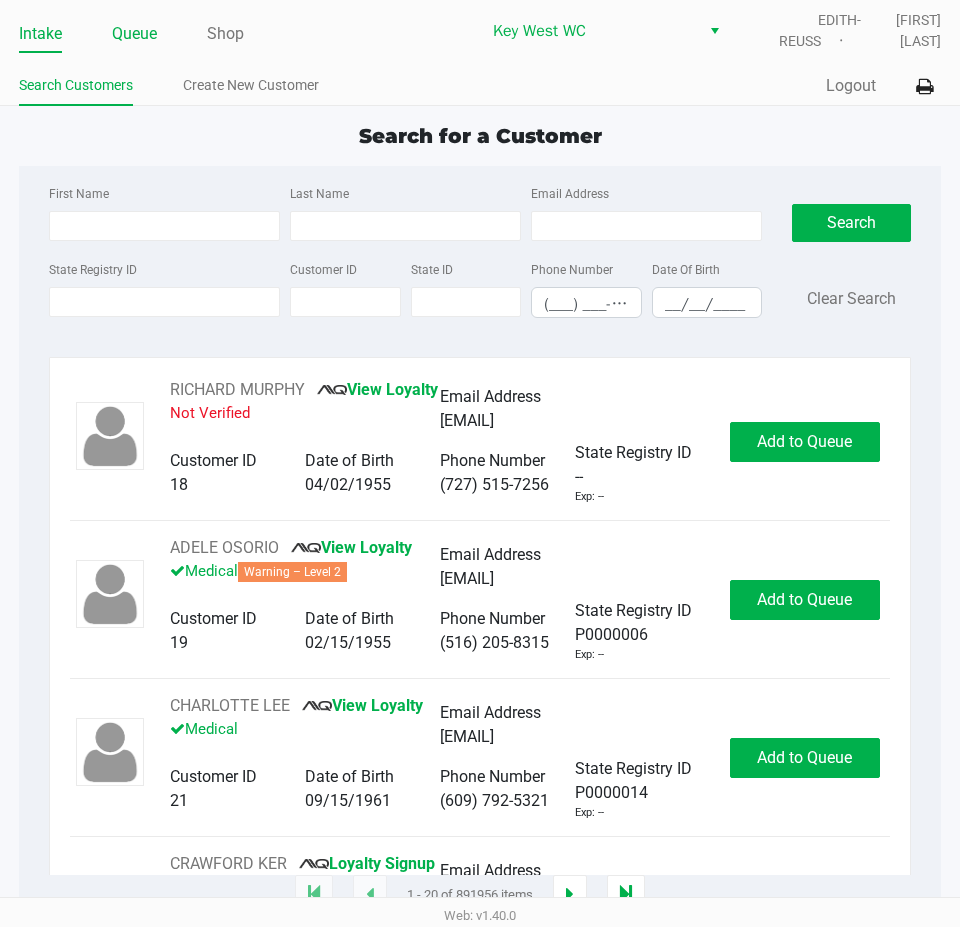 click on "Queue" 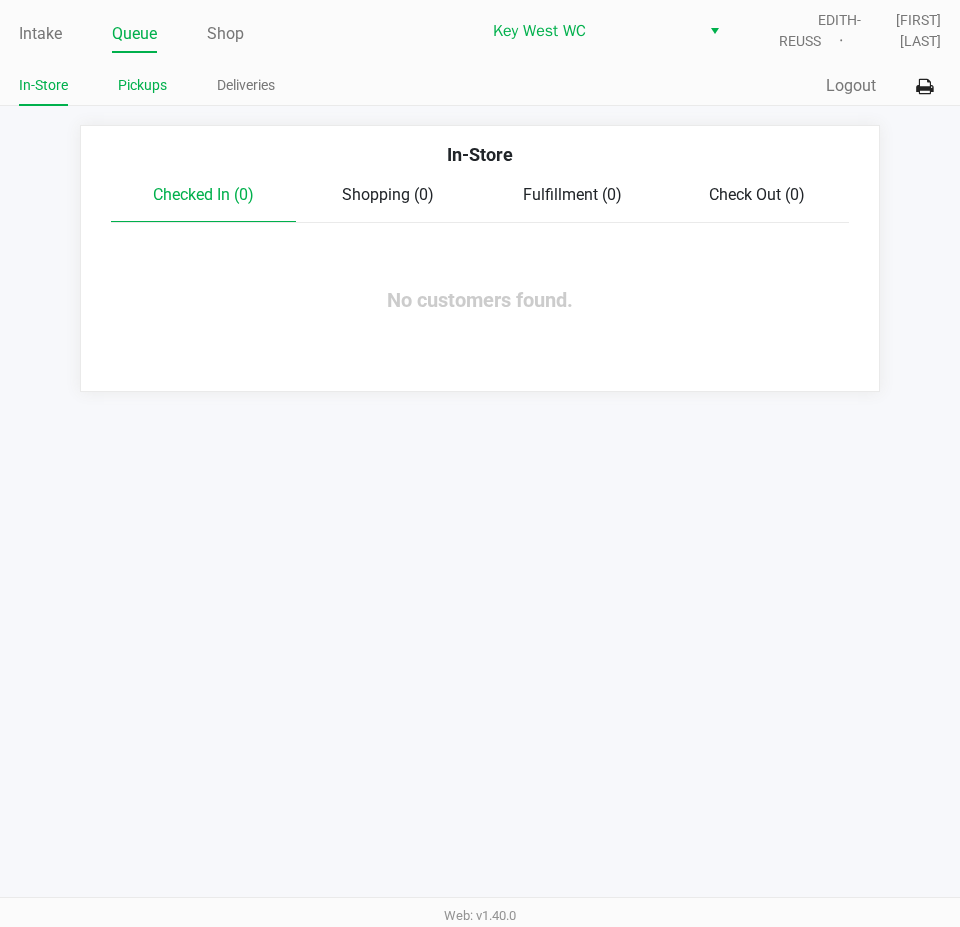 click on "Pickups" 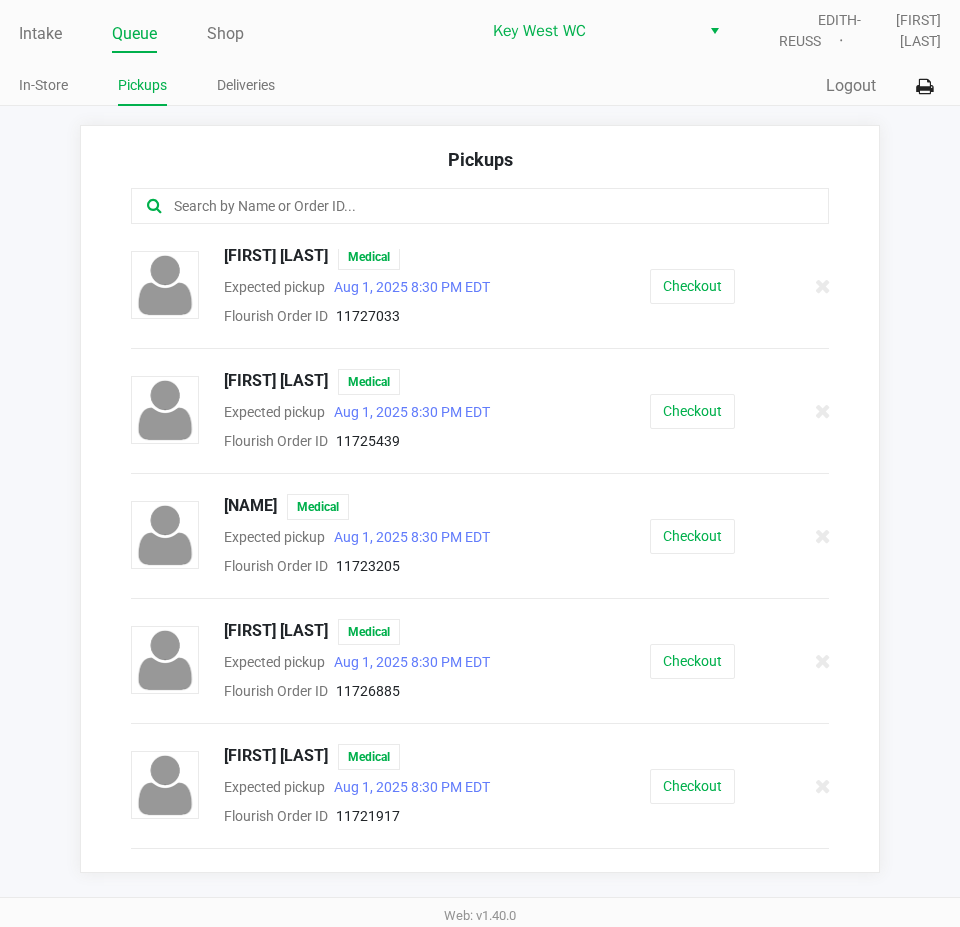 scroll, scrollTop: 0, scrollLeft: 0, axis: both 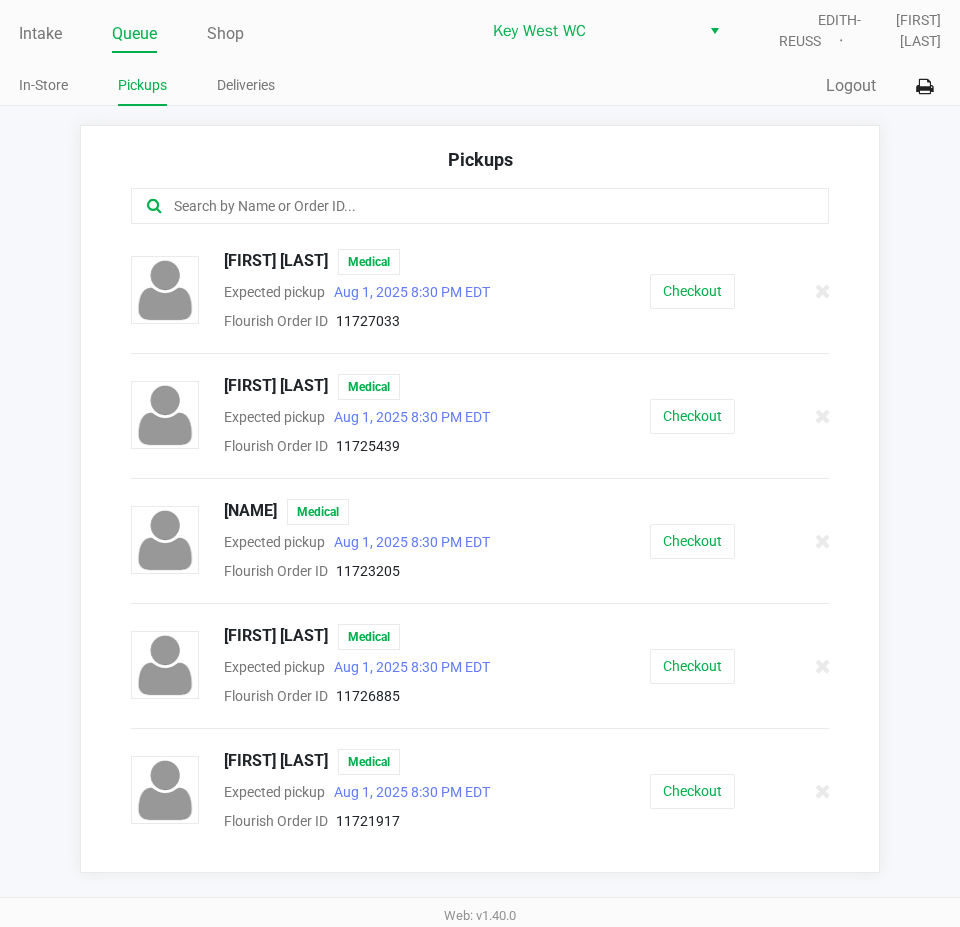click on "[FIRST] [LAST]   Medical  Expected pickup      [DATE] [TIME] [TIMEZONE]  Flourish Order ID     [NUMBER]   Checkout" 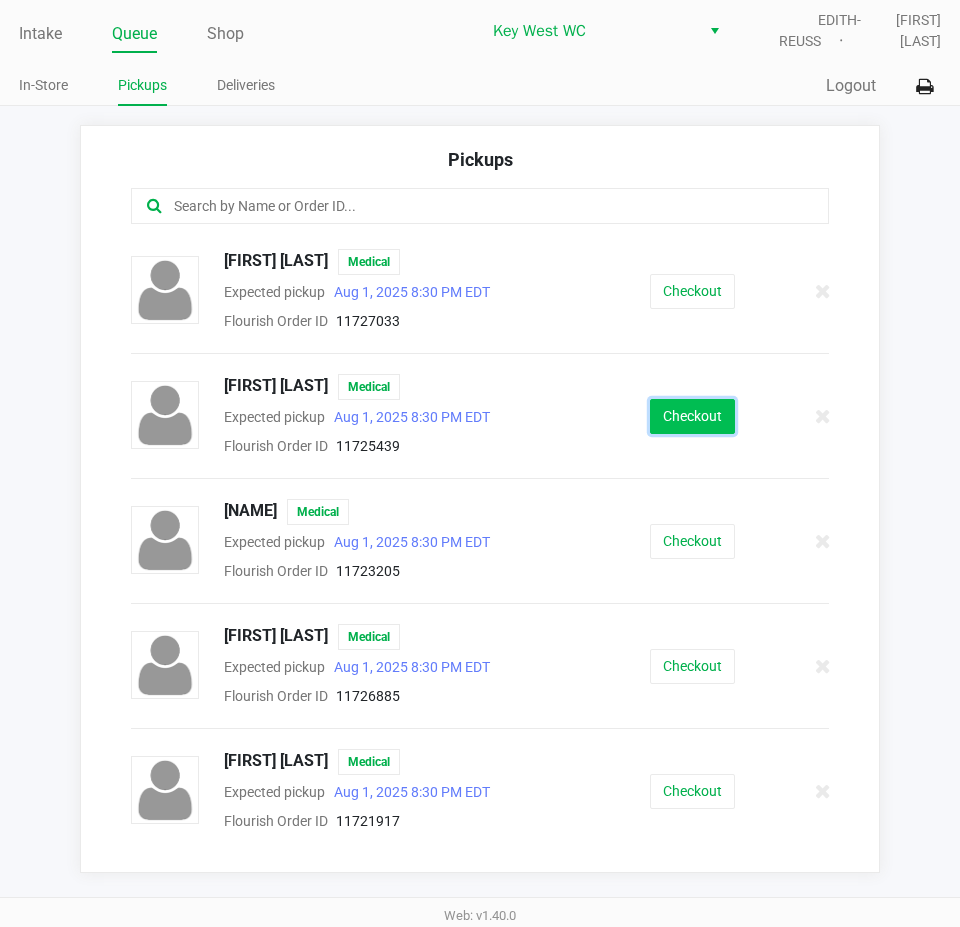 click on "Checkout" 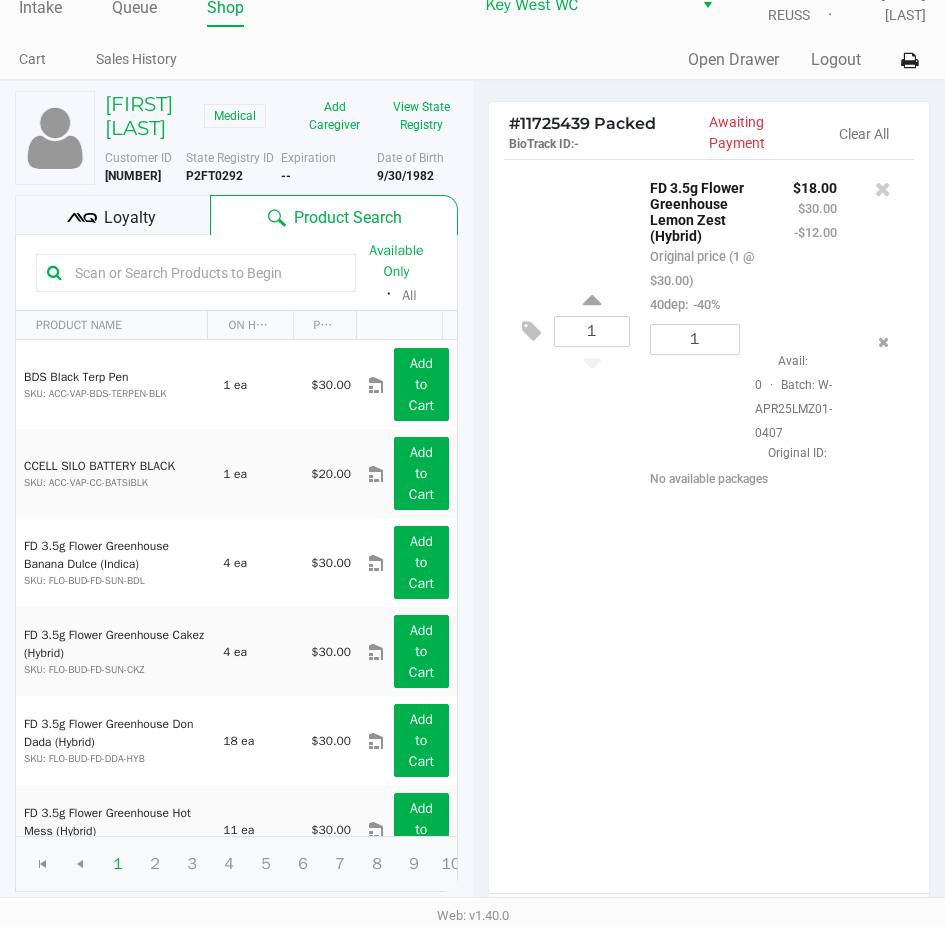 scroll, scrollTop: 258, scrollLeft: 0, axis: vertical 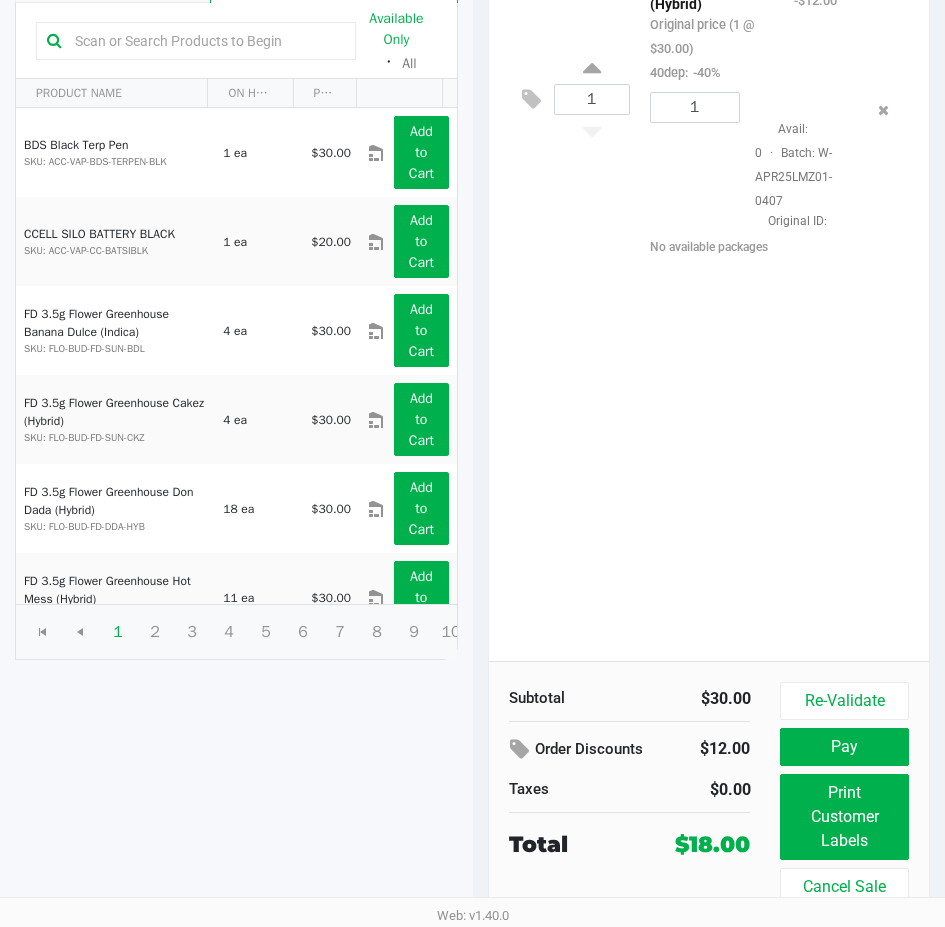 click on "Available Only  ᛫  All" 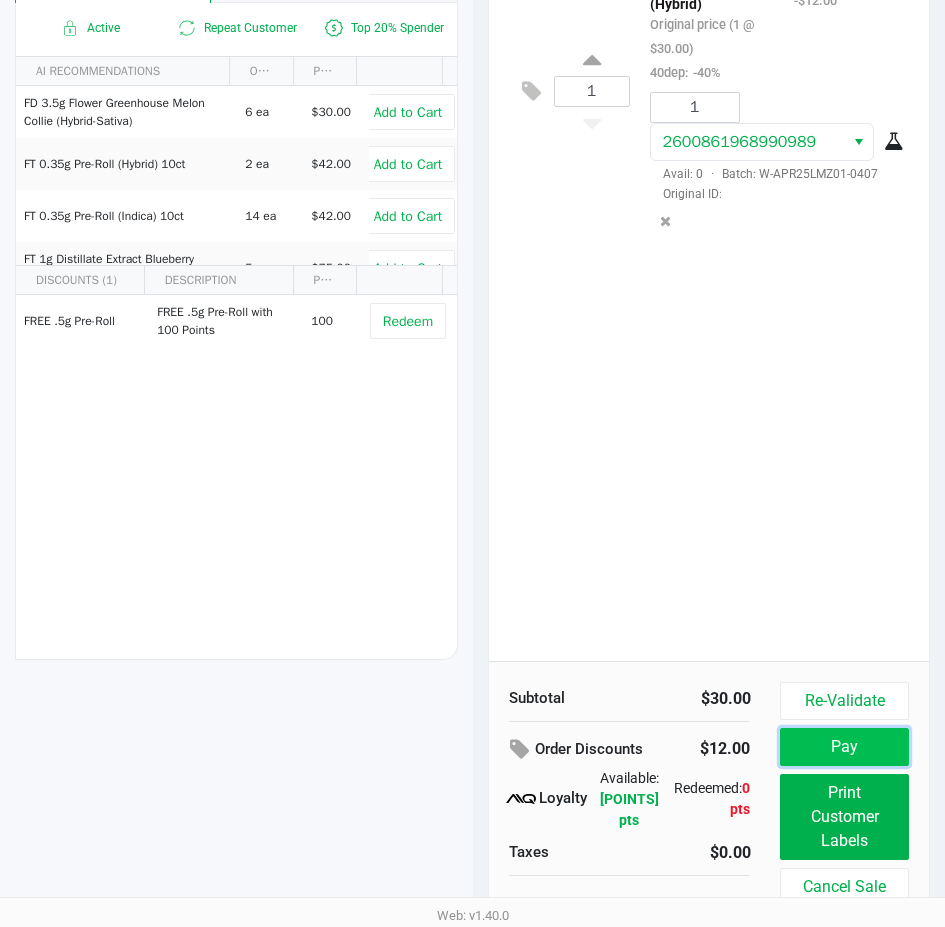click on "Pay" 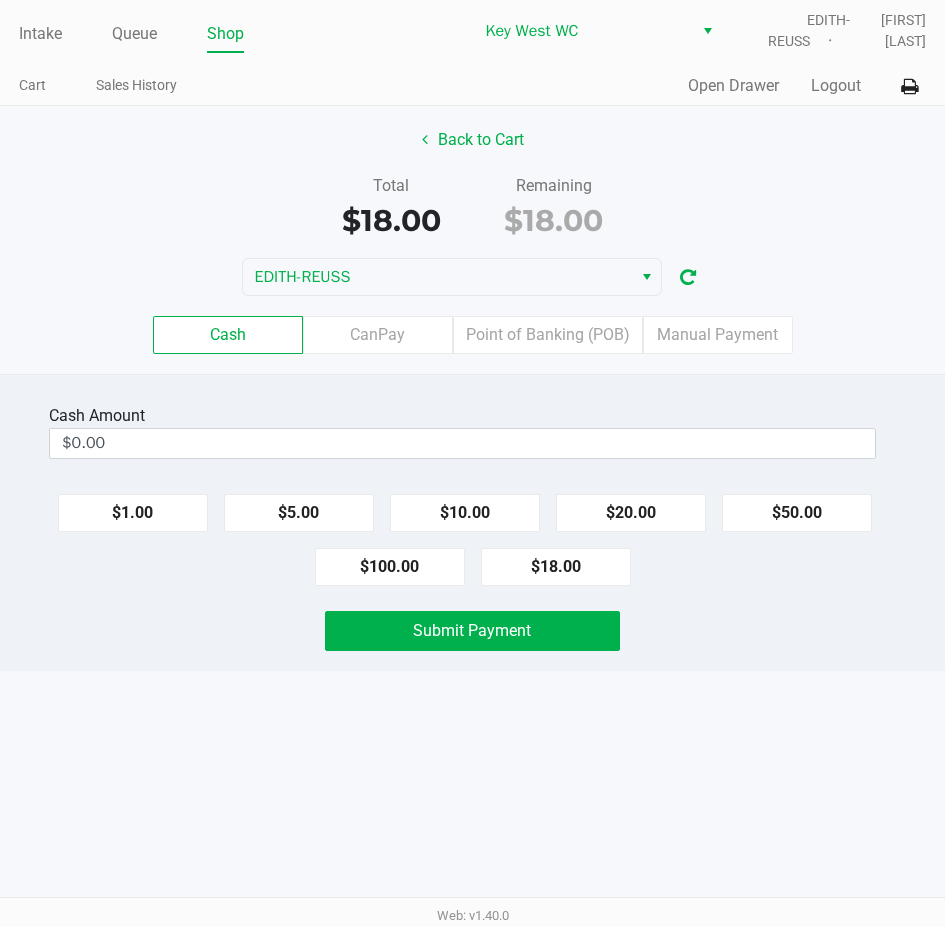 scroll, scrollTop: 0, scrollLeft: 0, axis: both 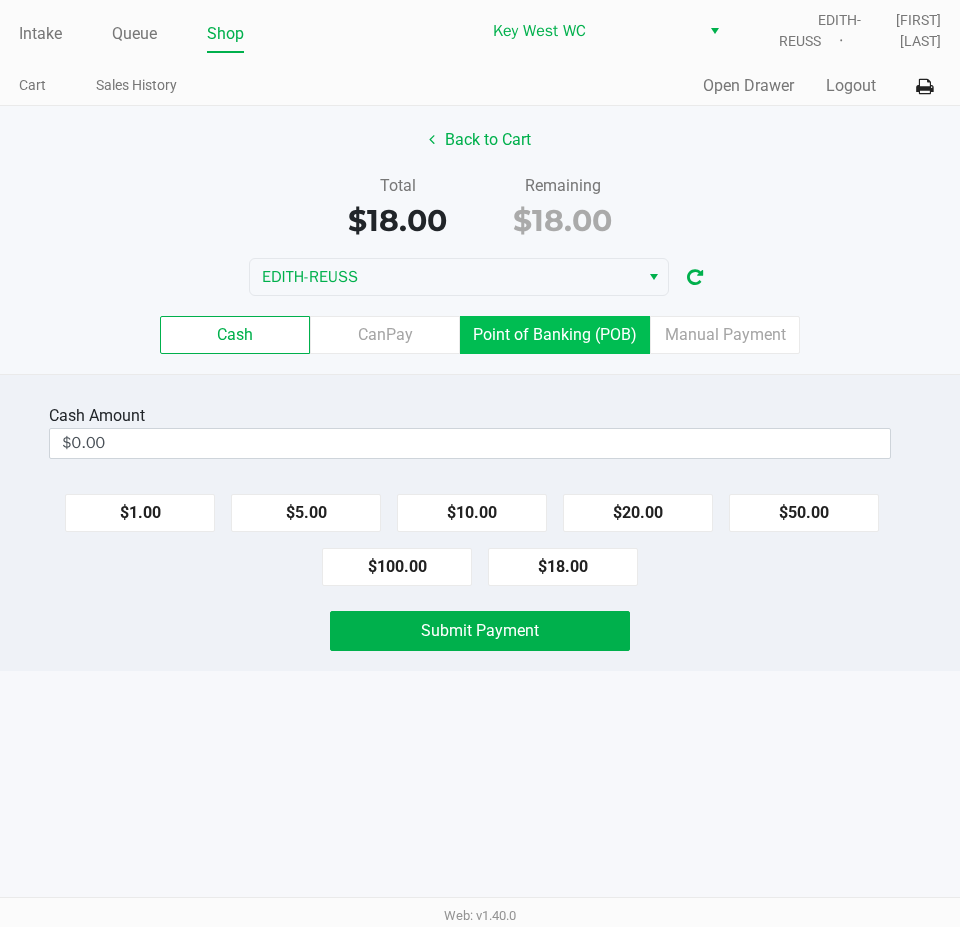 click on "Point of Banking (POB)" 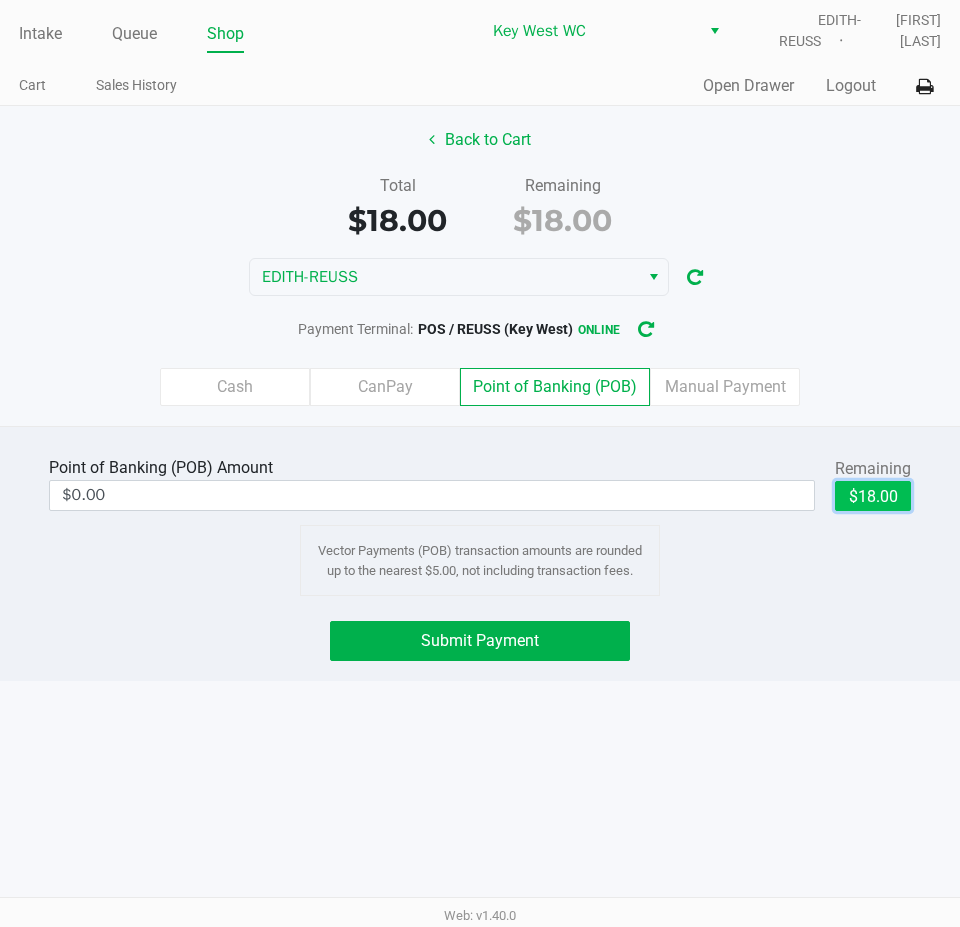 click on "$18.00" 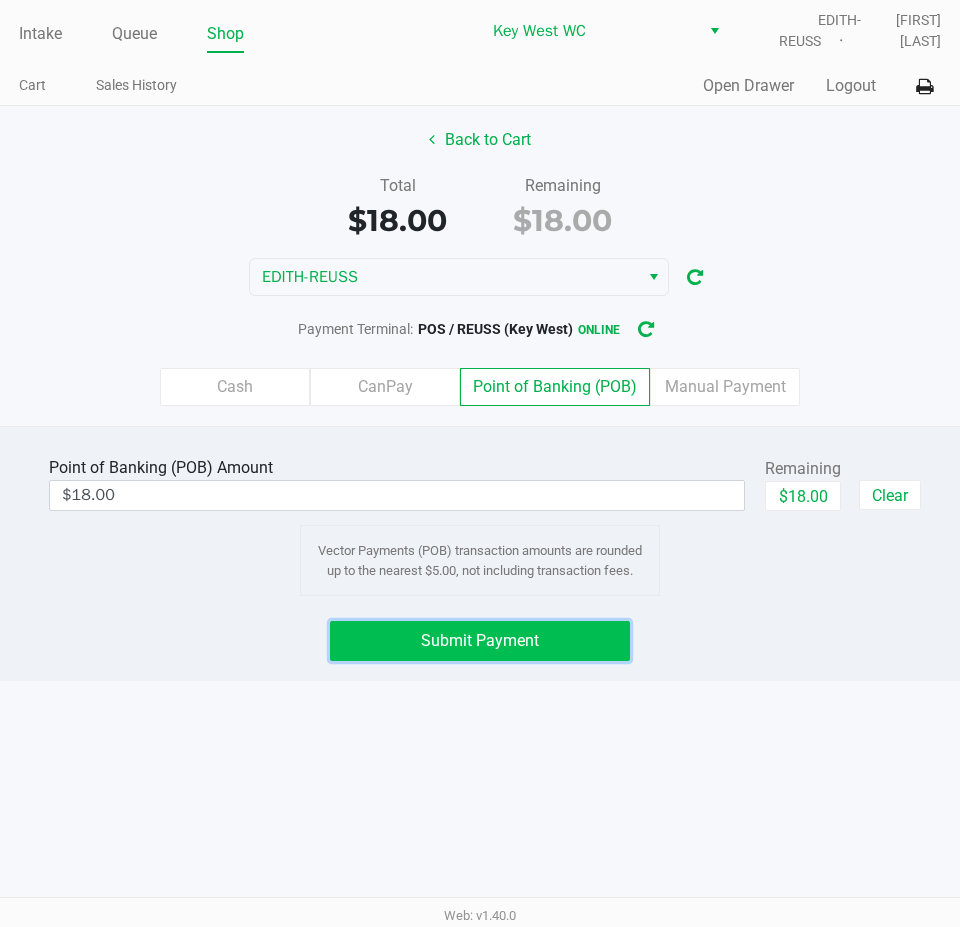 click on "Submit Payment" 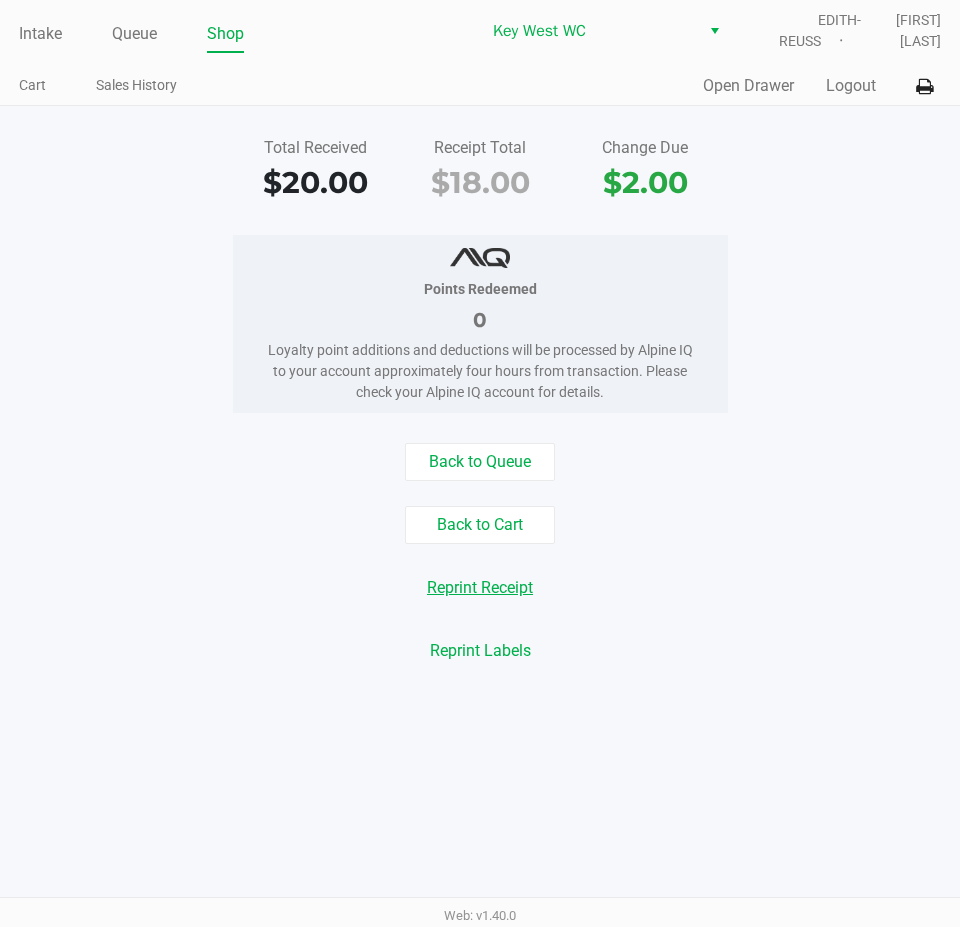 click on "Reprint Receipt" 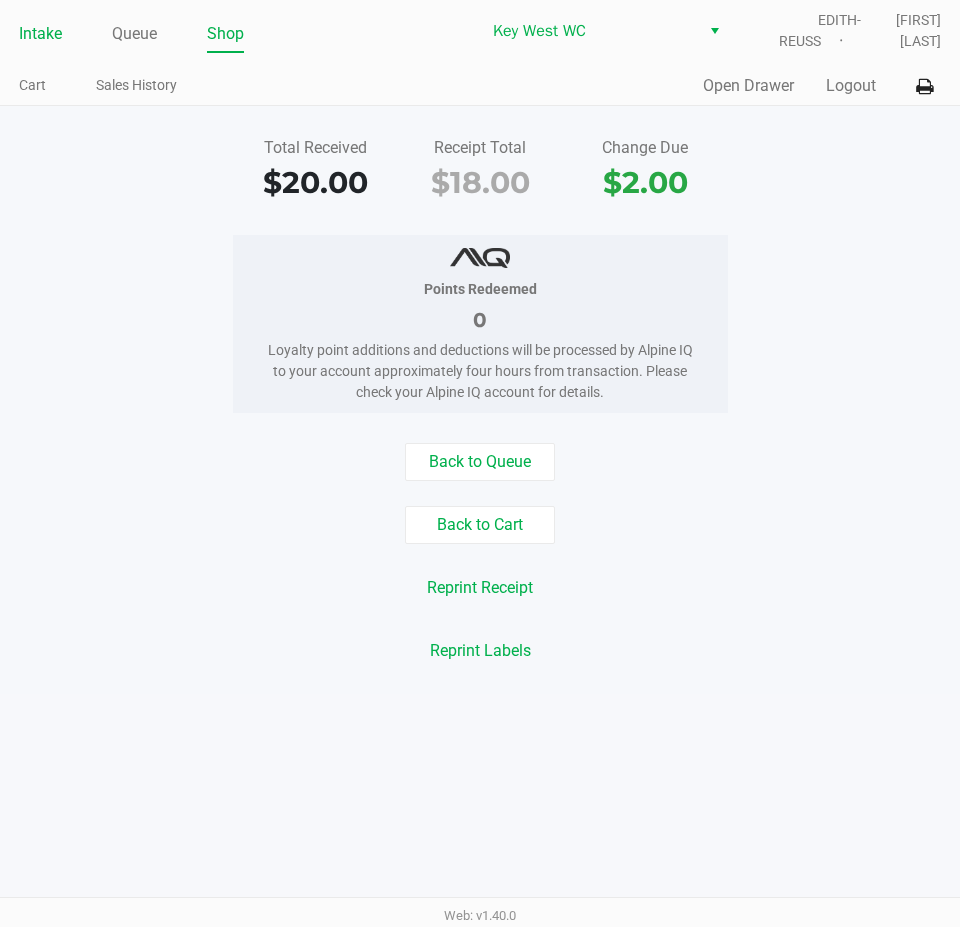 click on "Intake" 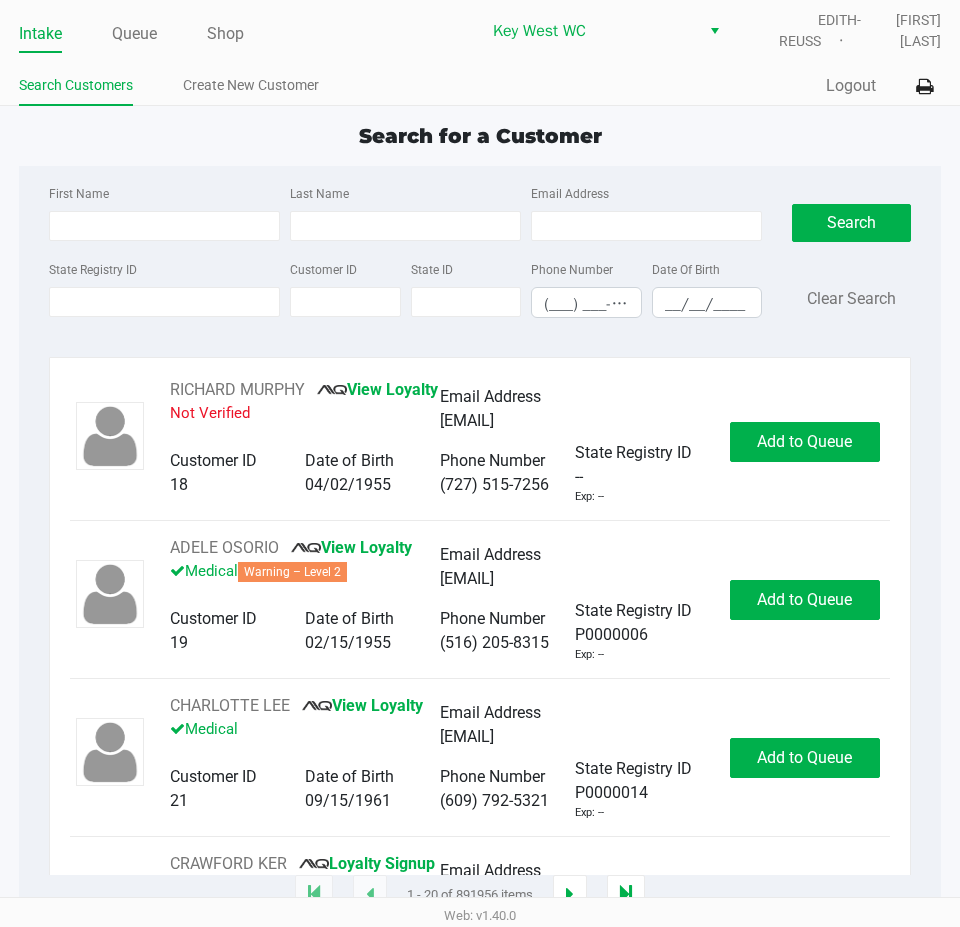 click on "Search for a Customer" 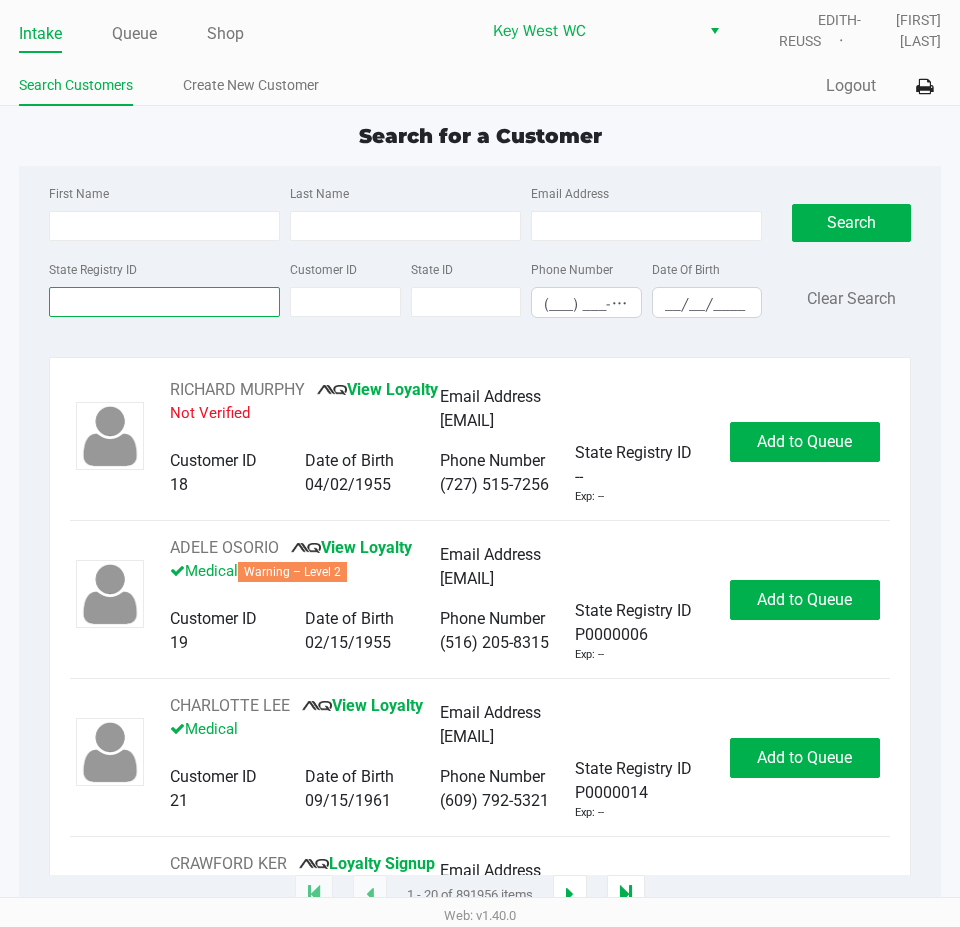 click on "State Registry ID" at bounding box center (164, 302) 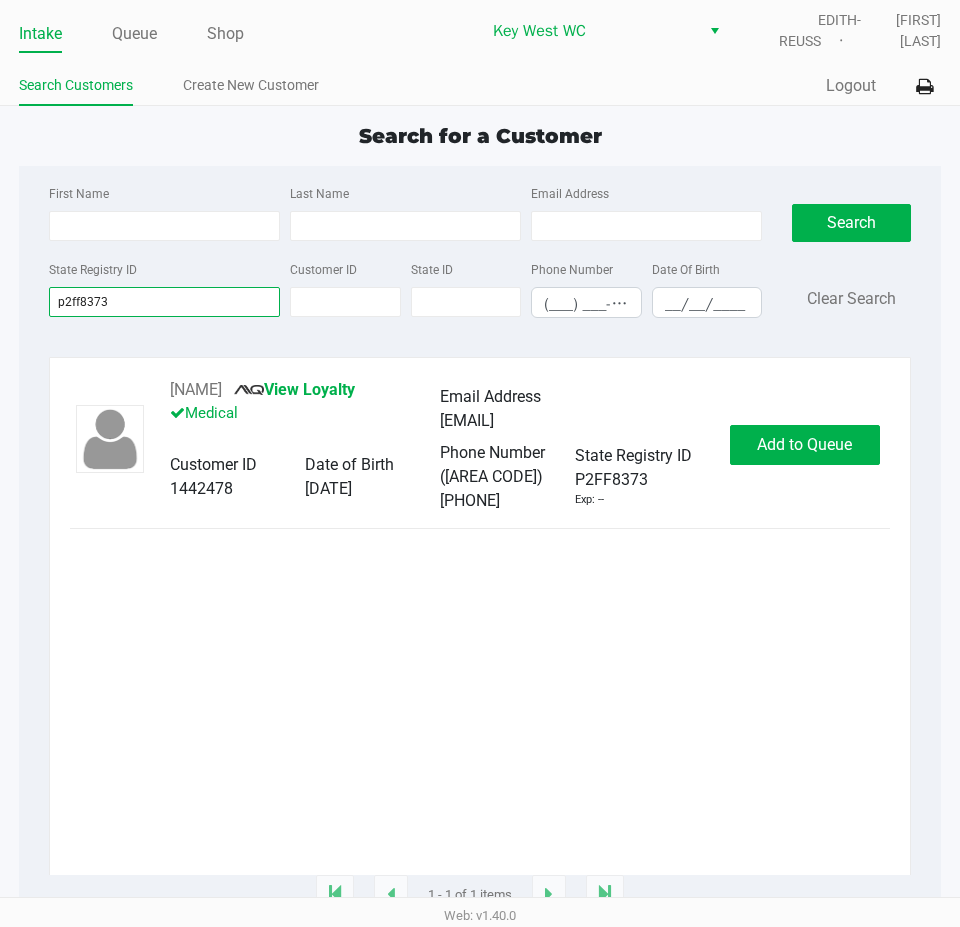 type on "p2ff8373" 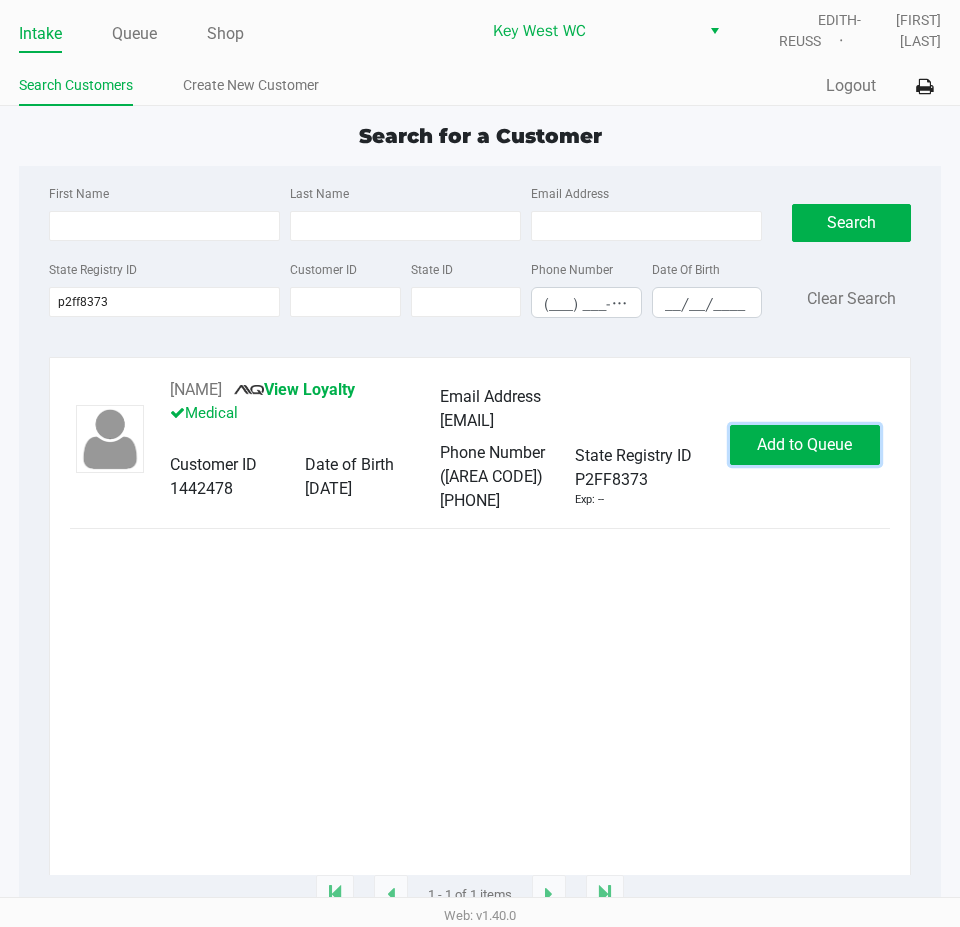 click on "Add to Queue" 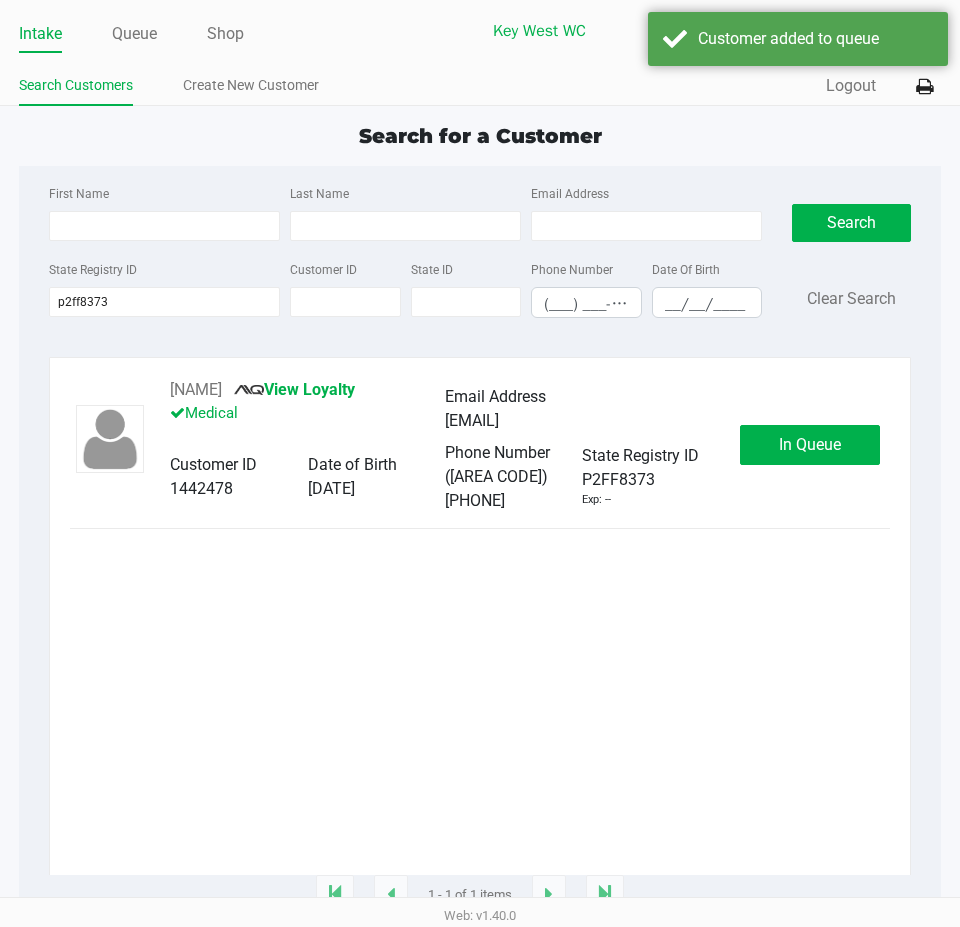 click on "In Queue" 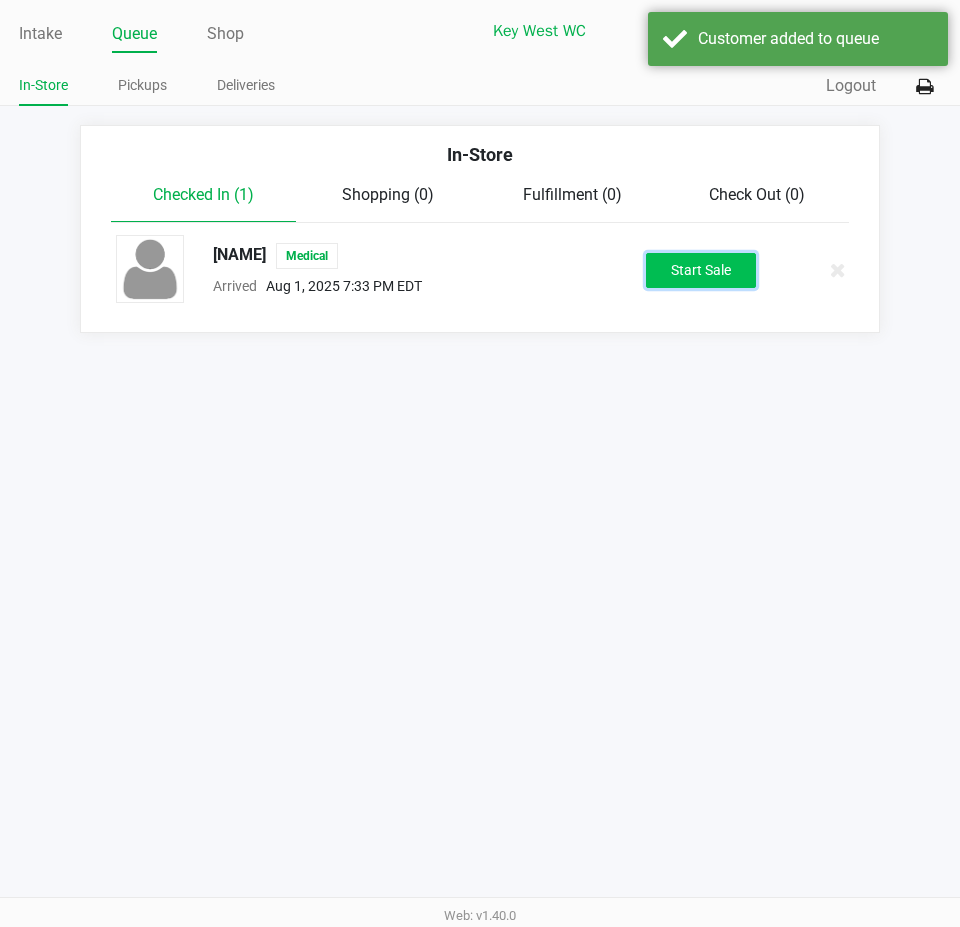 click on "Start Sale" 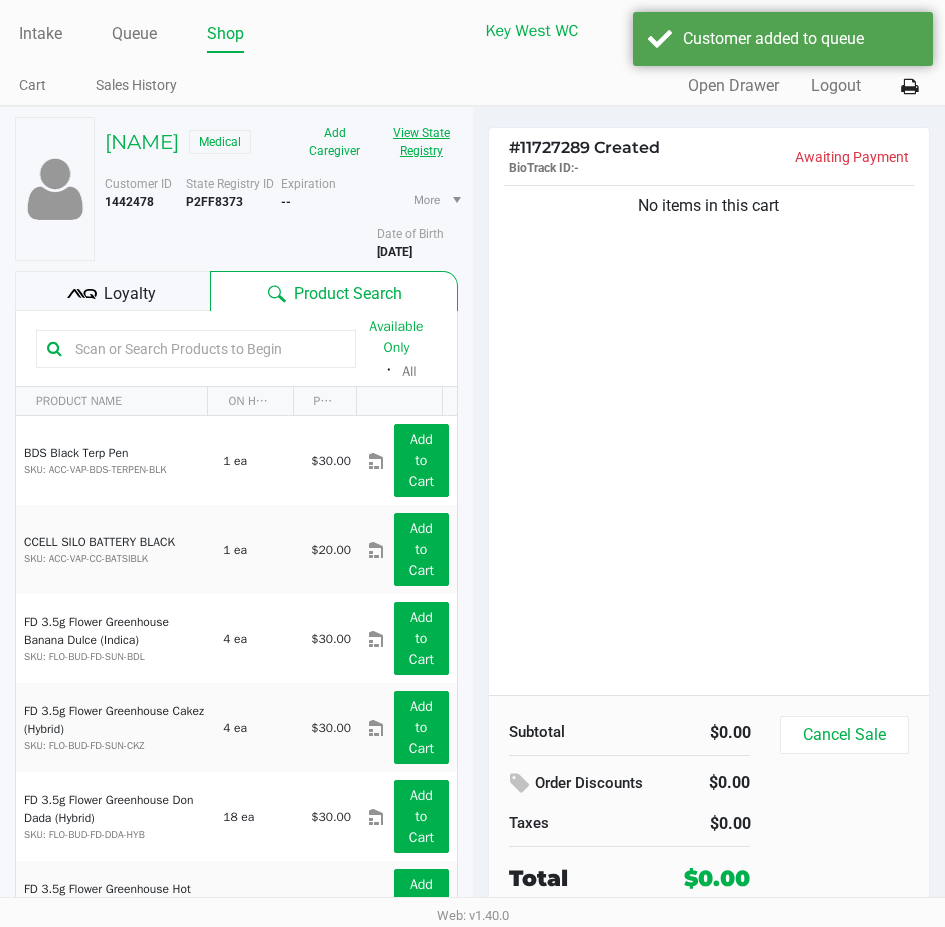 click on "View State Registry" 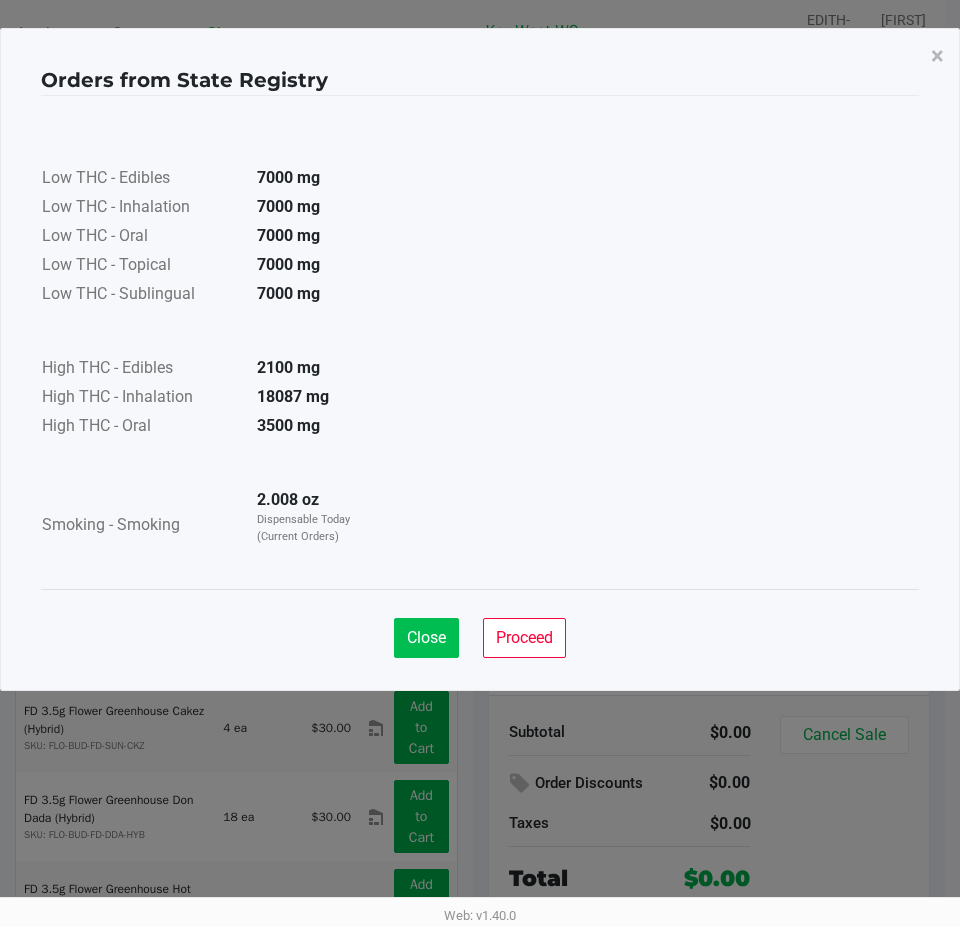drag, startPoint x: 463, startPoint y: 634, endPoint x: 446, endPoint y: 626, distance: 18.788294 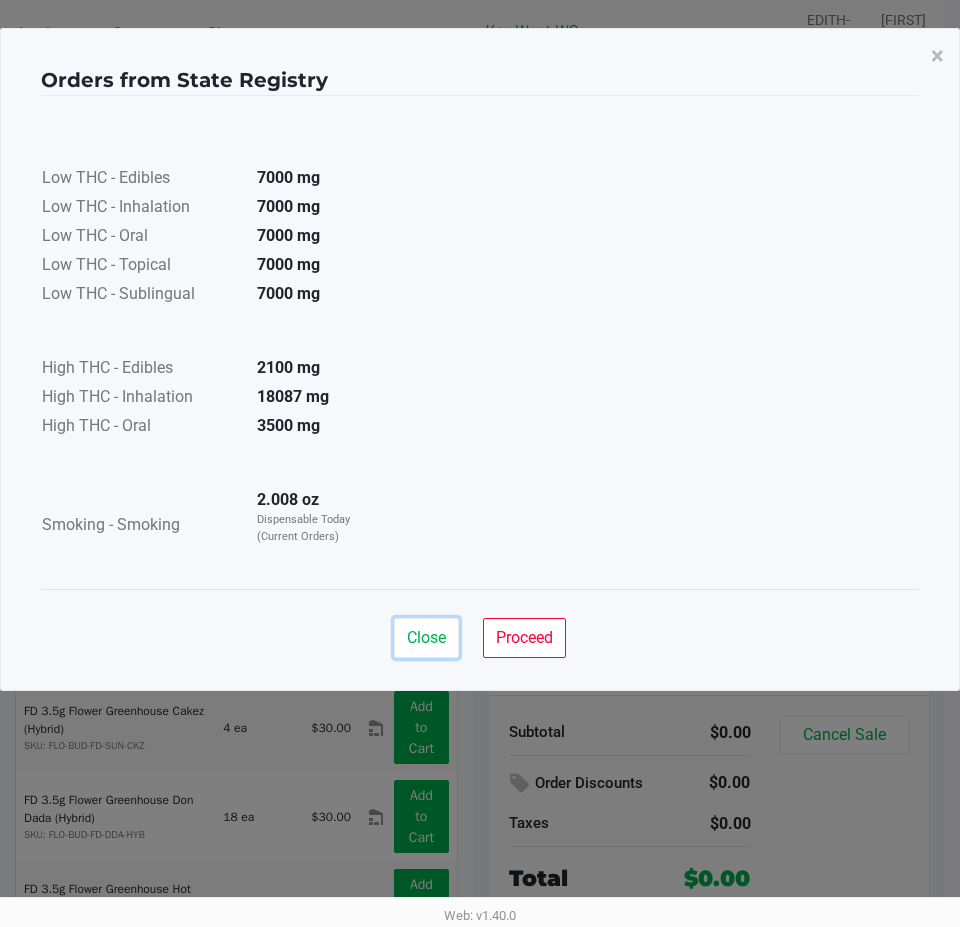 click on "Close" 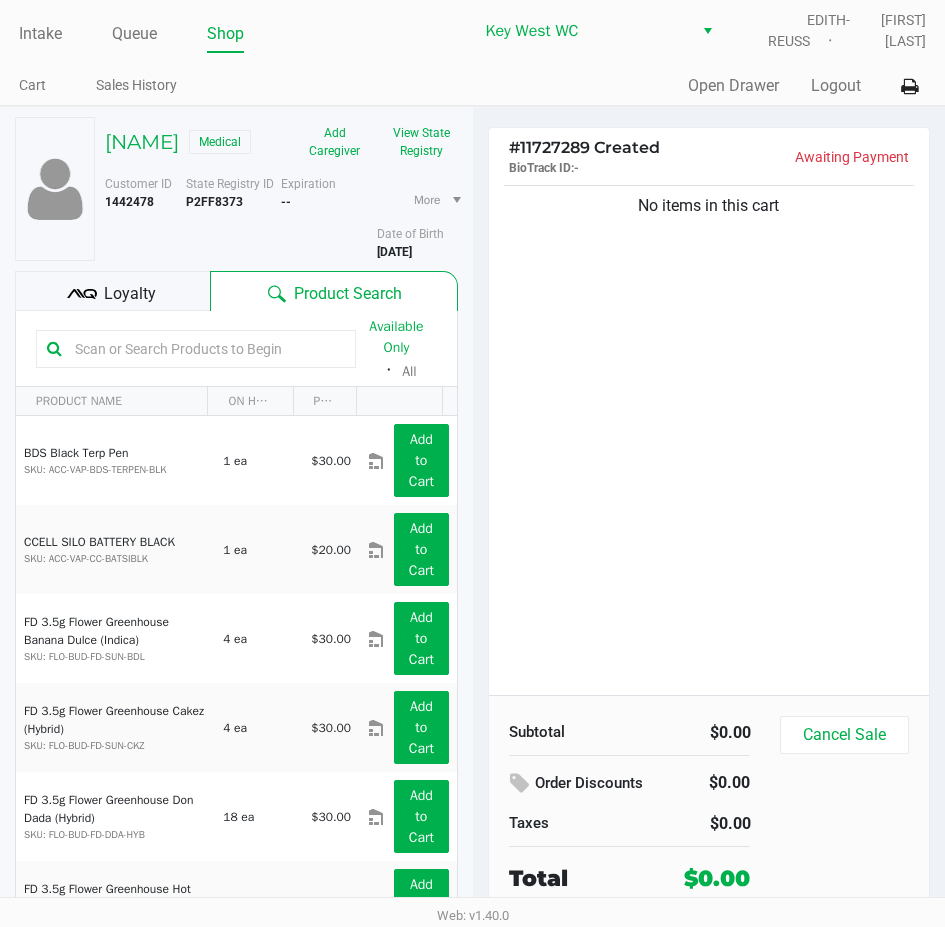 click 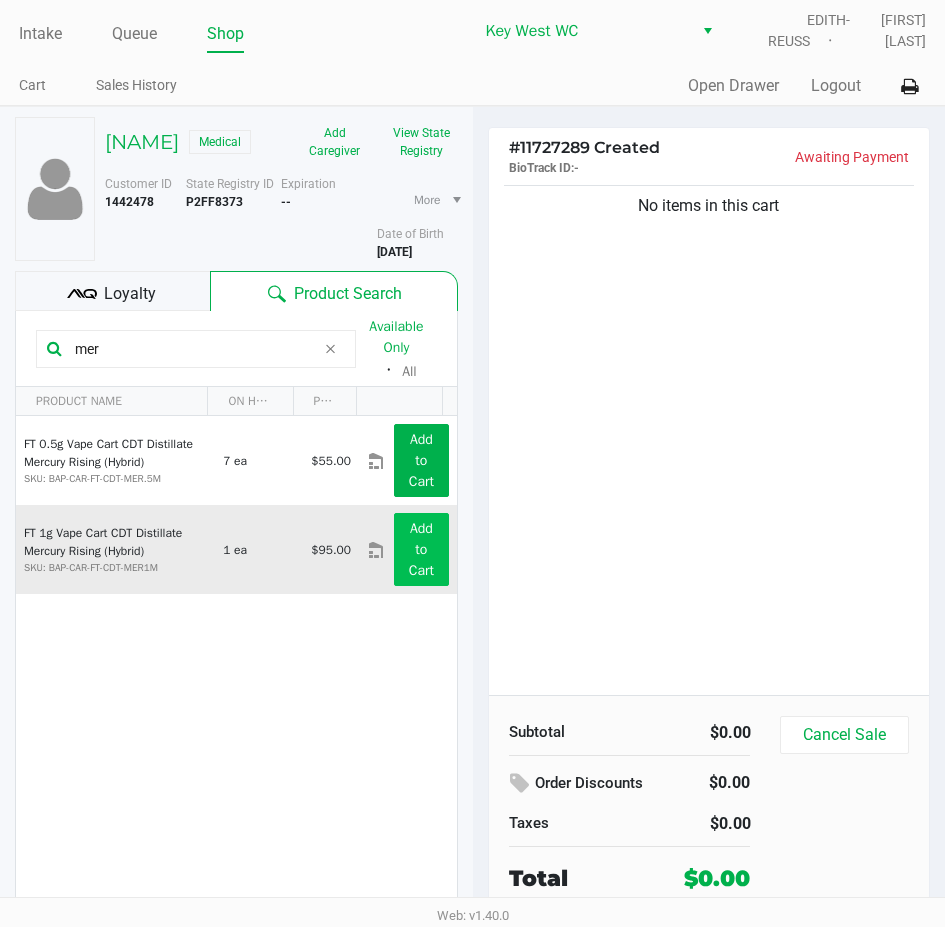type on "mer" 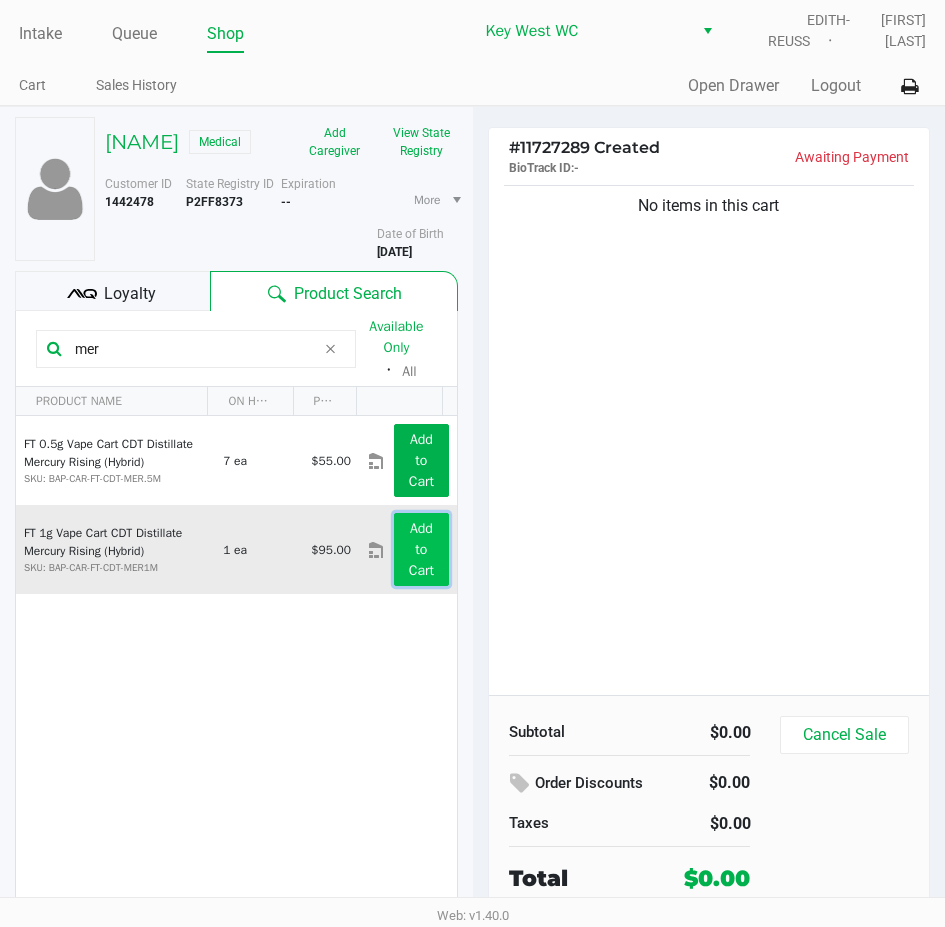 click on "Add to Cart" 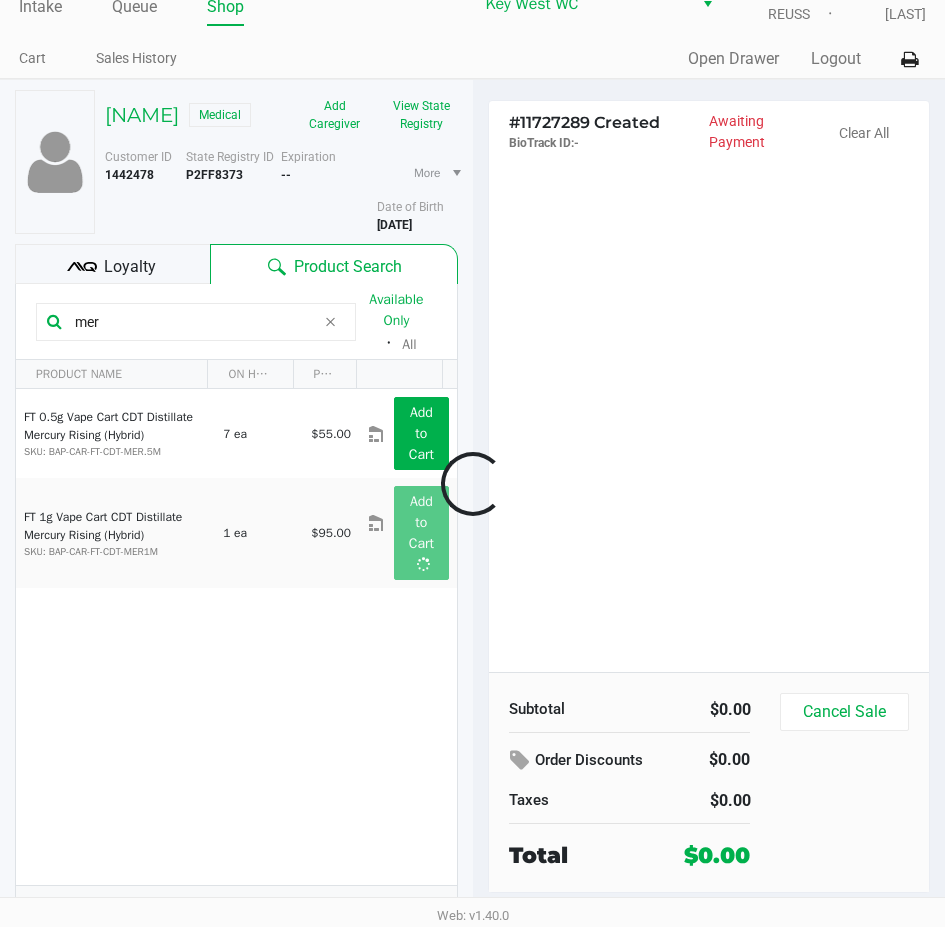 scroll, scrollTop: 75, scrollLeft: 0, axis: vertical 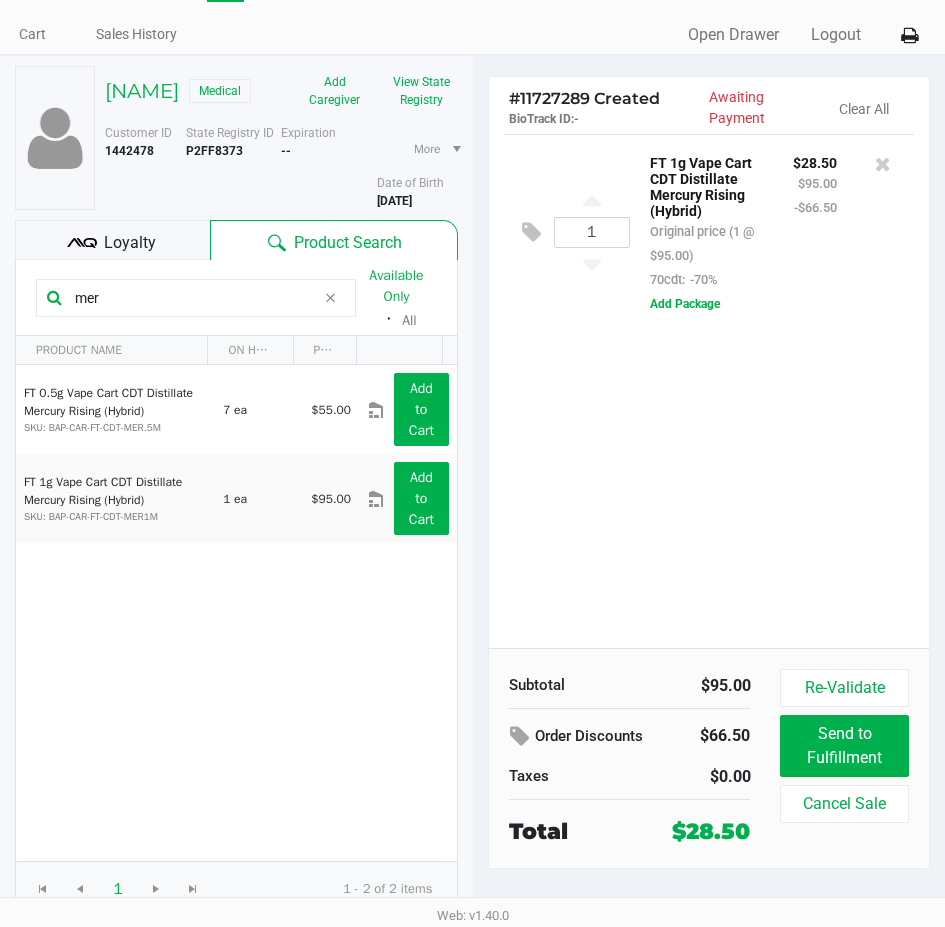 click on "1  FT 1g Vape Cart CDT Distillate Mercury Rising (Hybrid)   Original price (1 @ $95.00)  70cdt:  -70% $28.50 $95.00 -$66.50  Add Package" 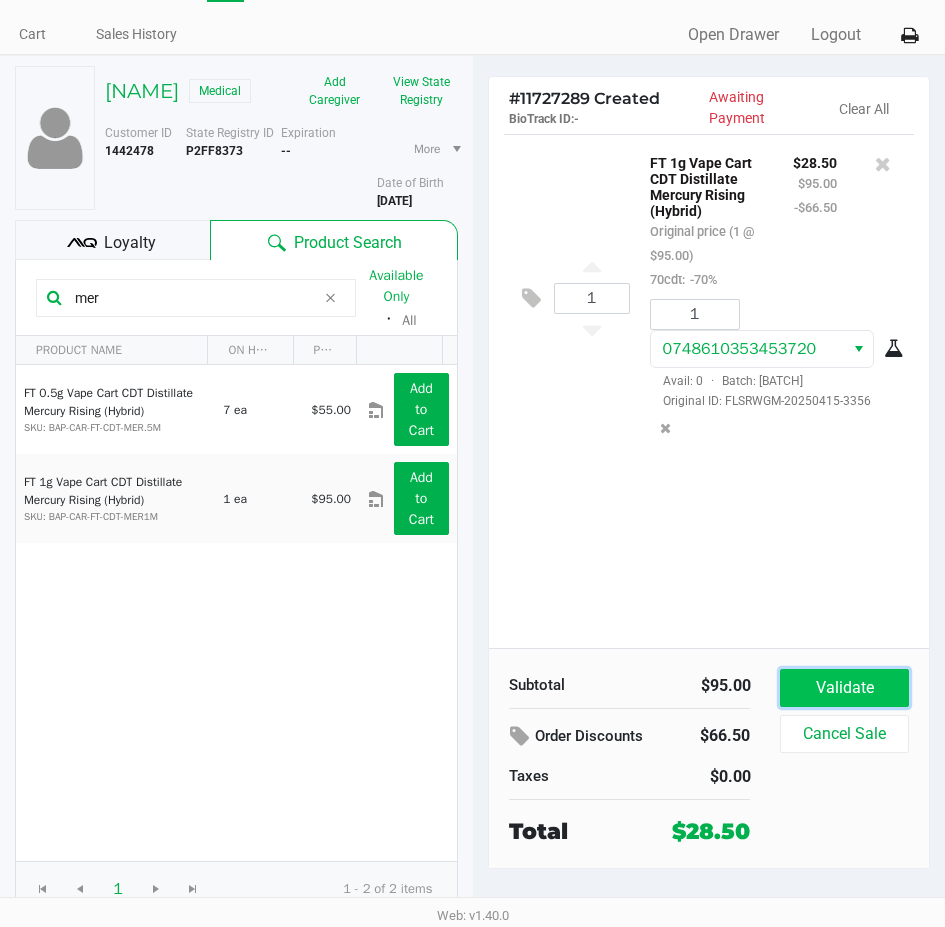 click on "Validate" 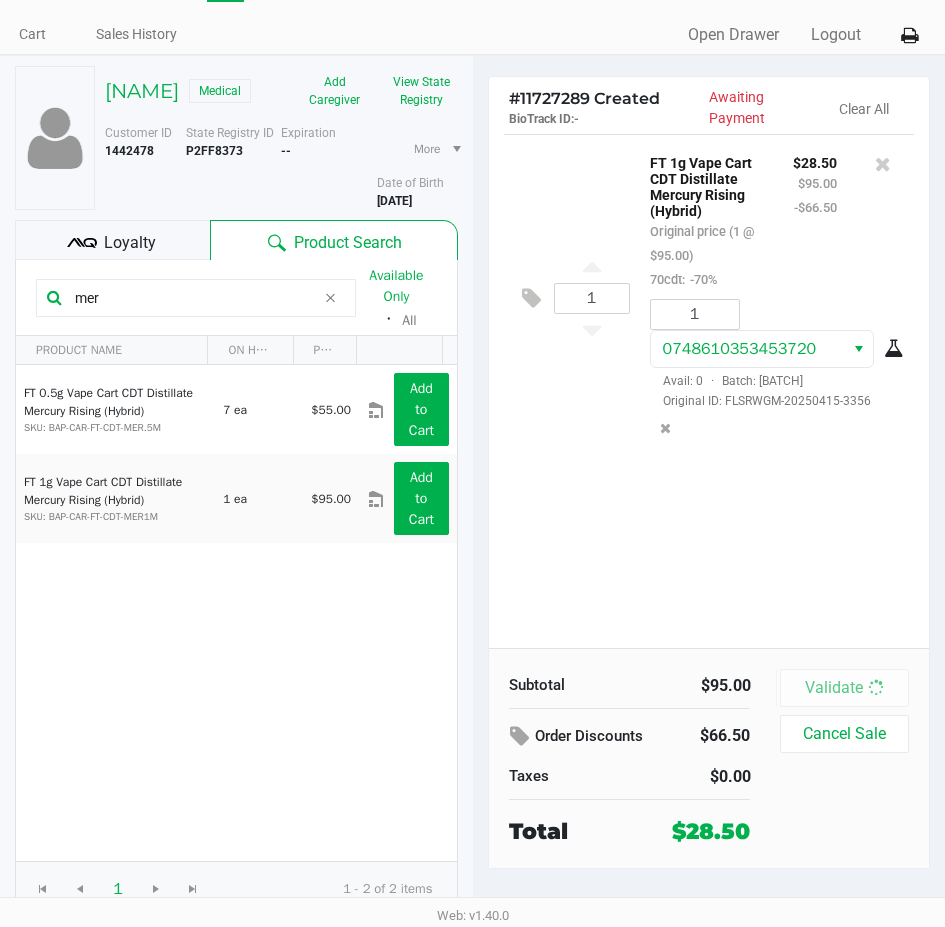 scroll, scrollTop: 0, scrollLeft: 0, axis: both 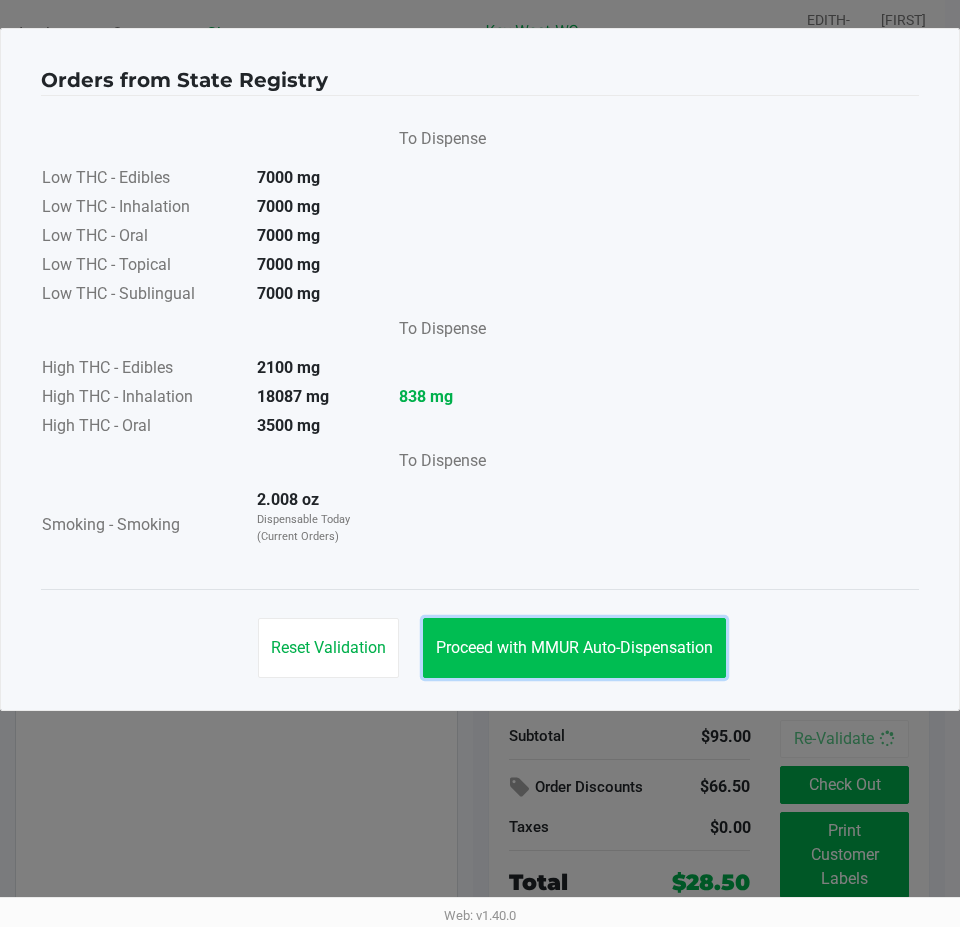 click on "Proceed with MMUR Auto-Dispensation" 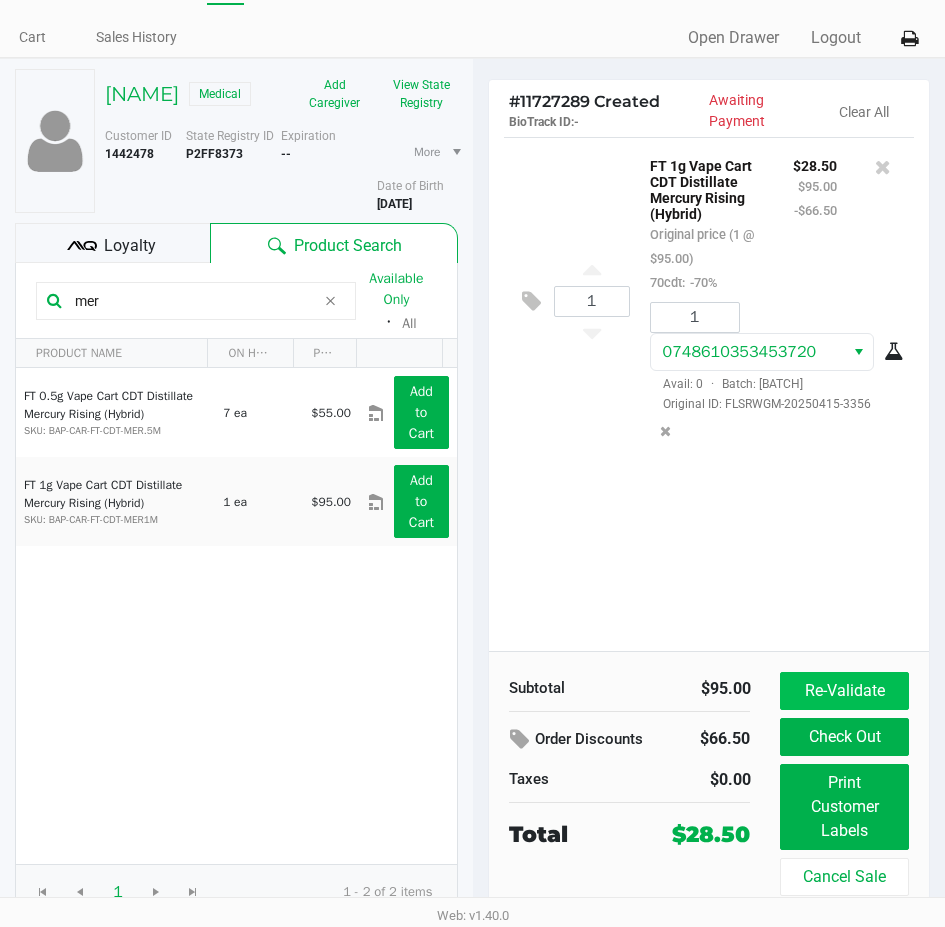 scroll, scrollTop: 75, scrollLeft: 0, axis: vertical 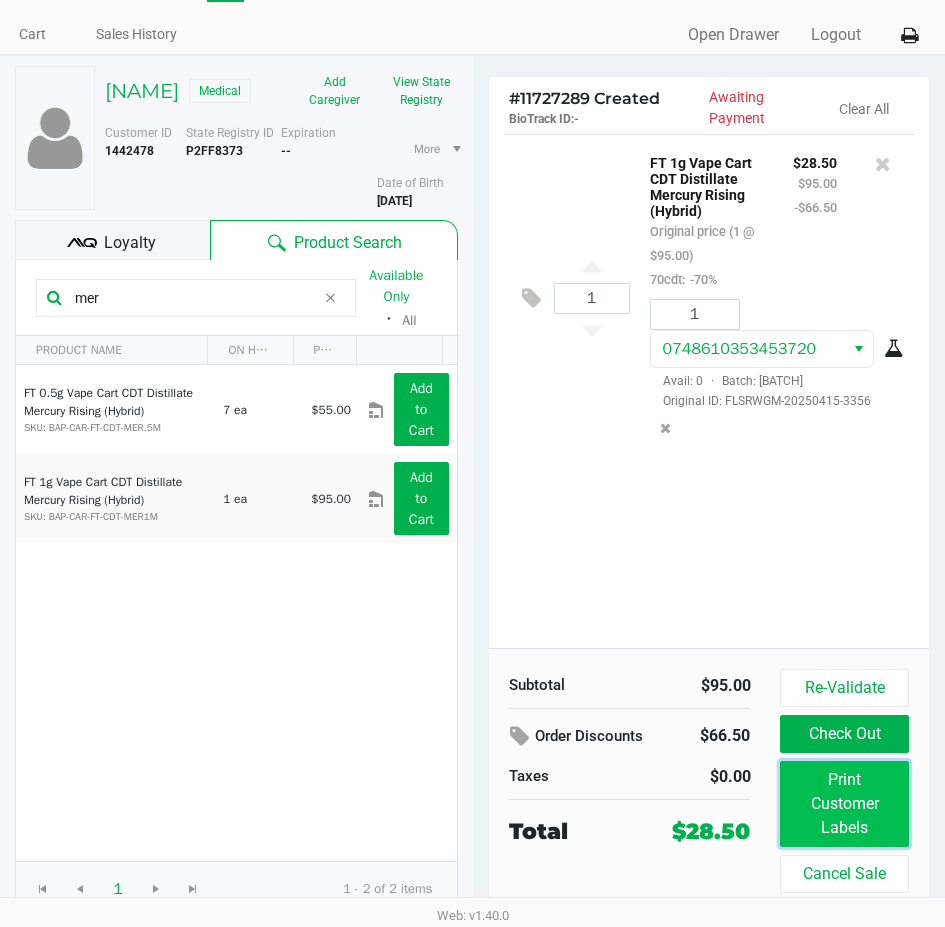 click on "Print Customer Labels" 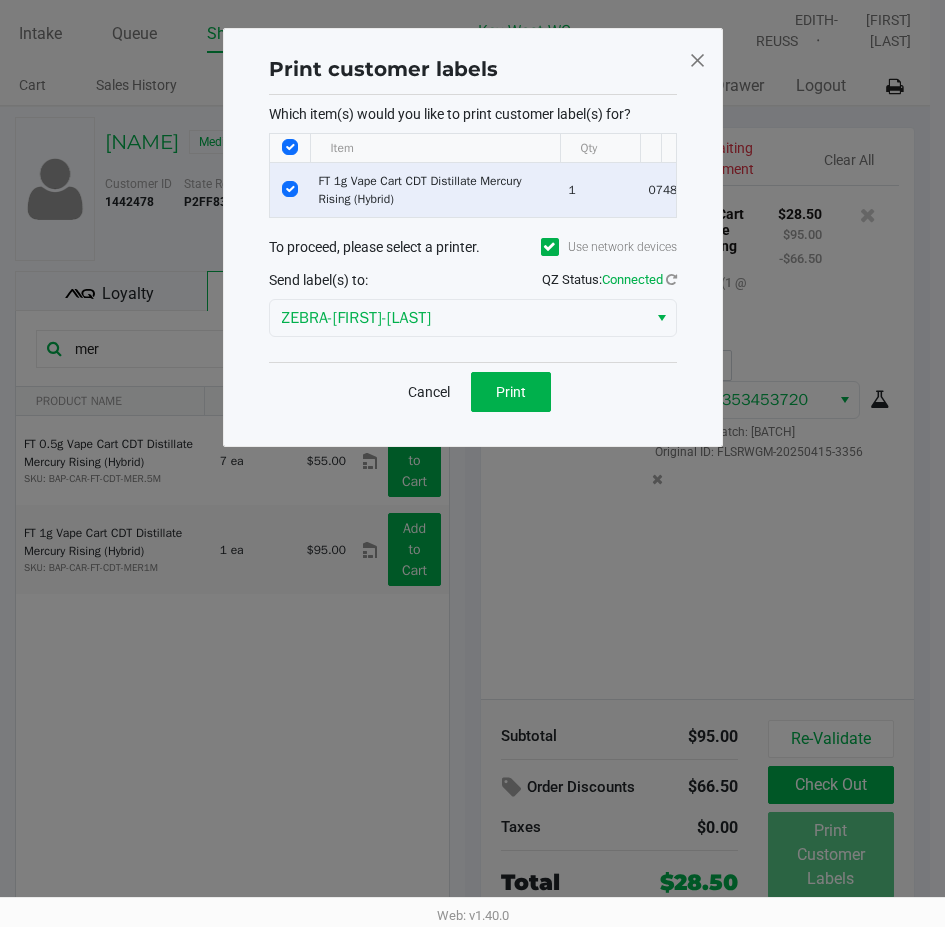 scroll, scrollTop: 0, scrollLeft: 0, axis: both 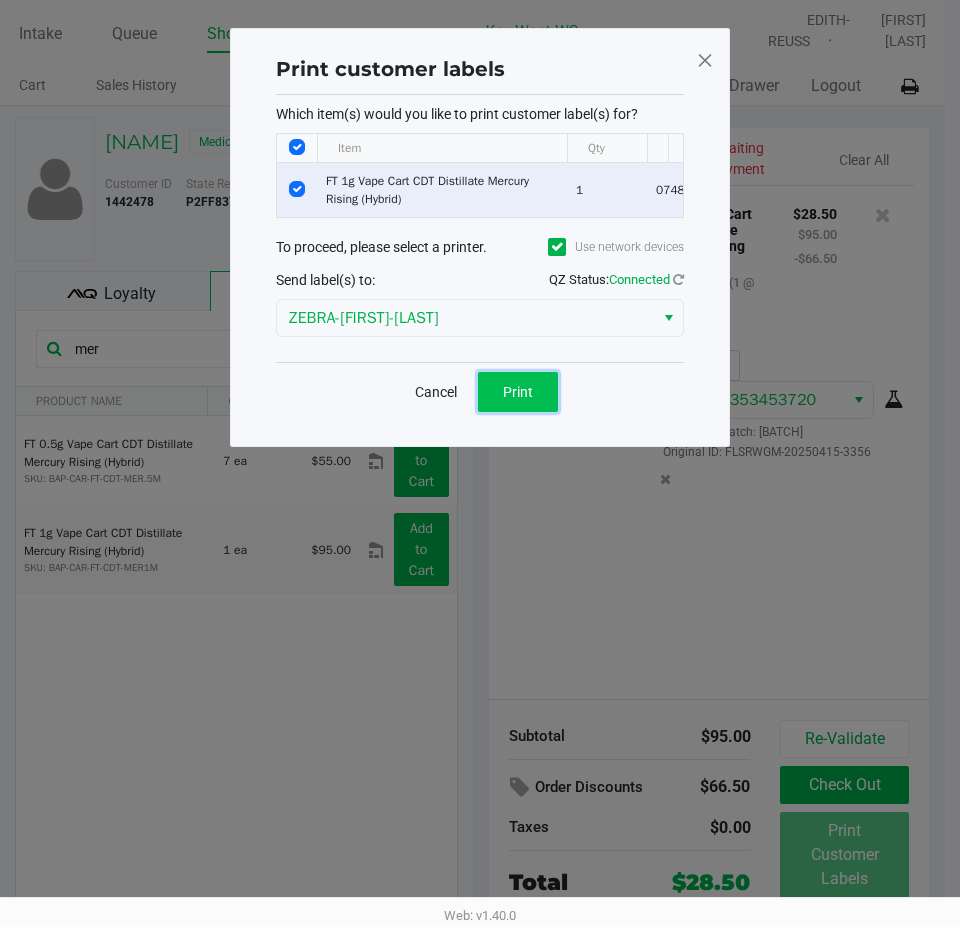 click on "Print" 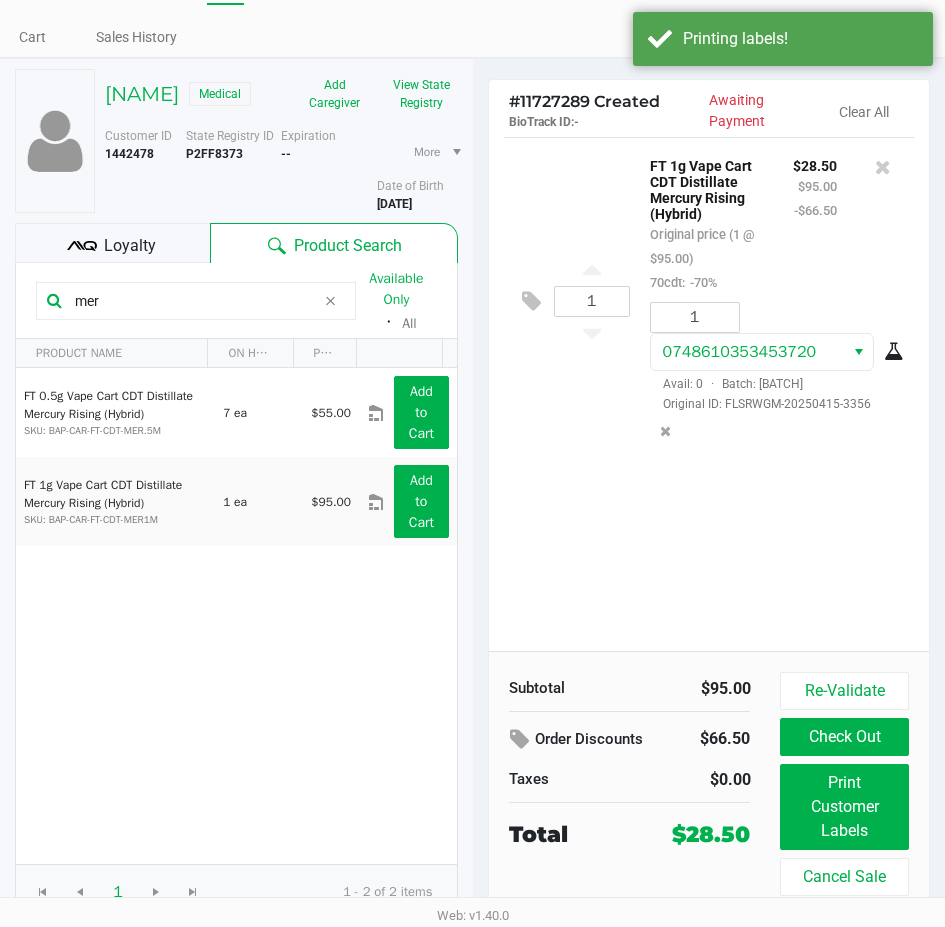 scroll, scrollTop: 75, scrollLeft: 0, axis: vertical 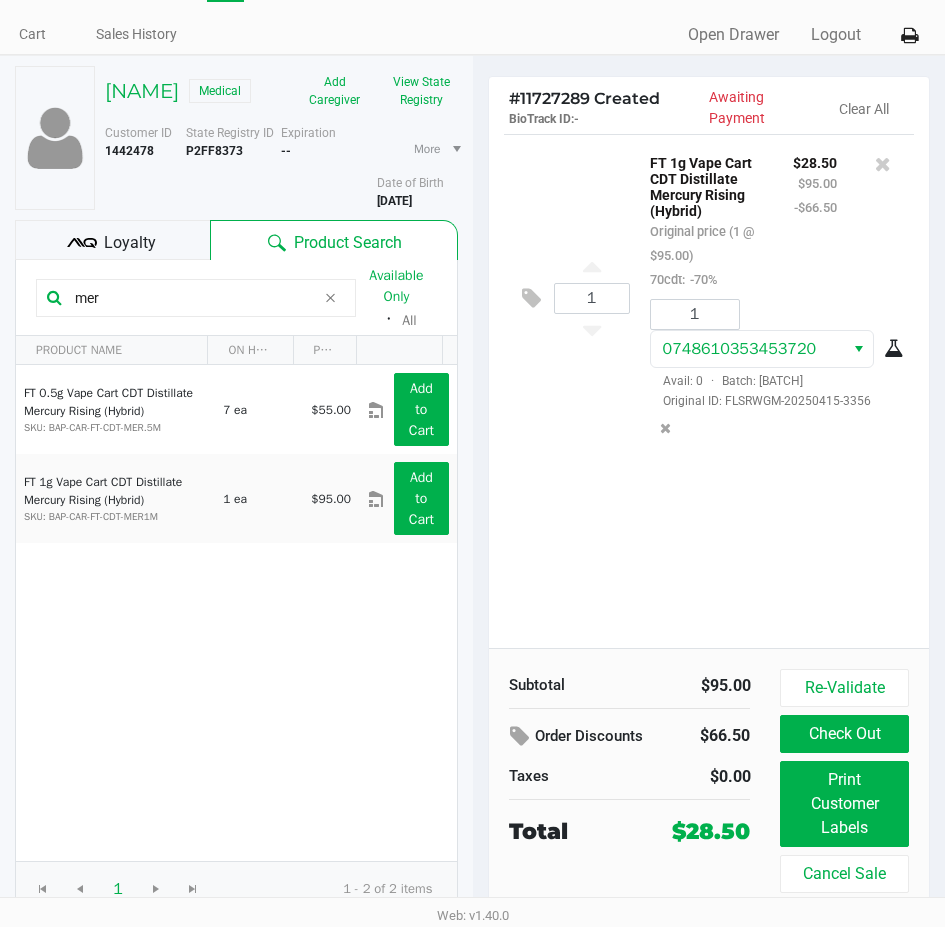 click on "1  FT 1g Vape Cart CDT Distillate Mercury Rising (Hybrid)   Original price (1 @ $95.00)  70cdt:  -70% $28.50 $95.00 -$66.50 1 0748610353453720  Avail: 0  ·  Batch: APR25MER01-0409   Original ID: FLSRWGM-20250415-3356" 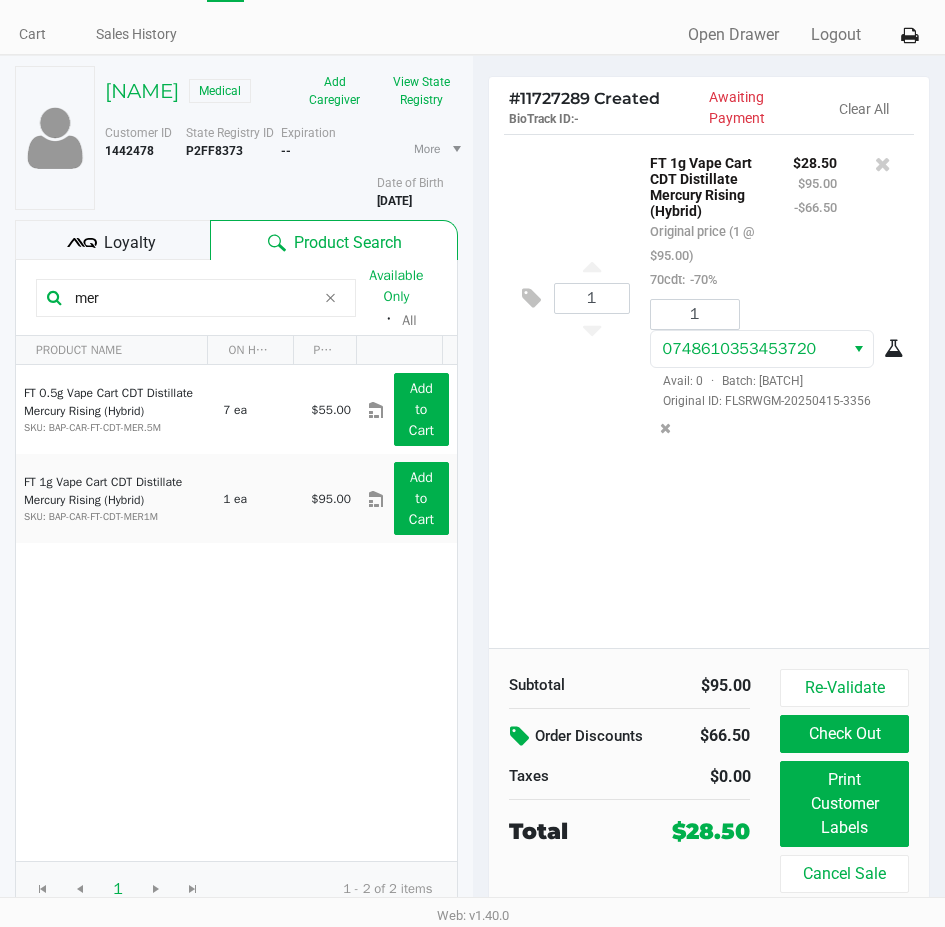 click 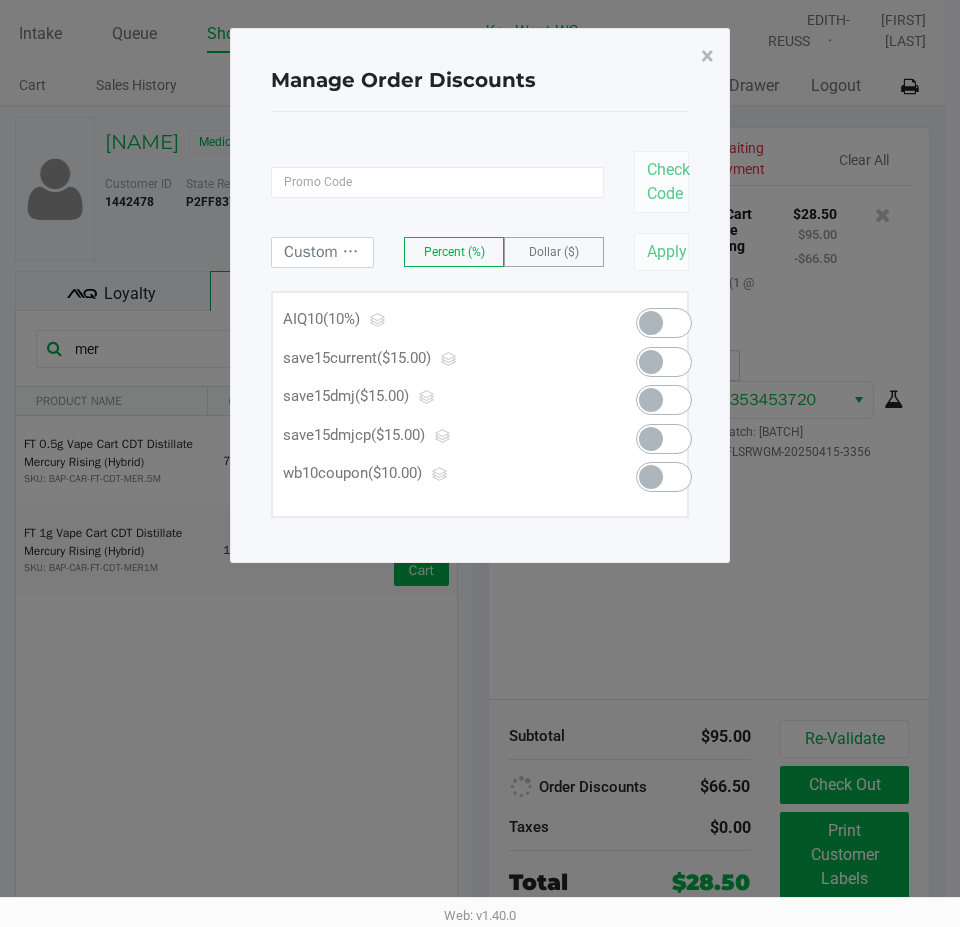 click 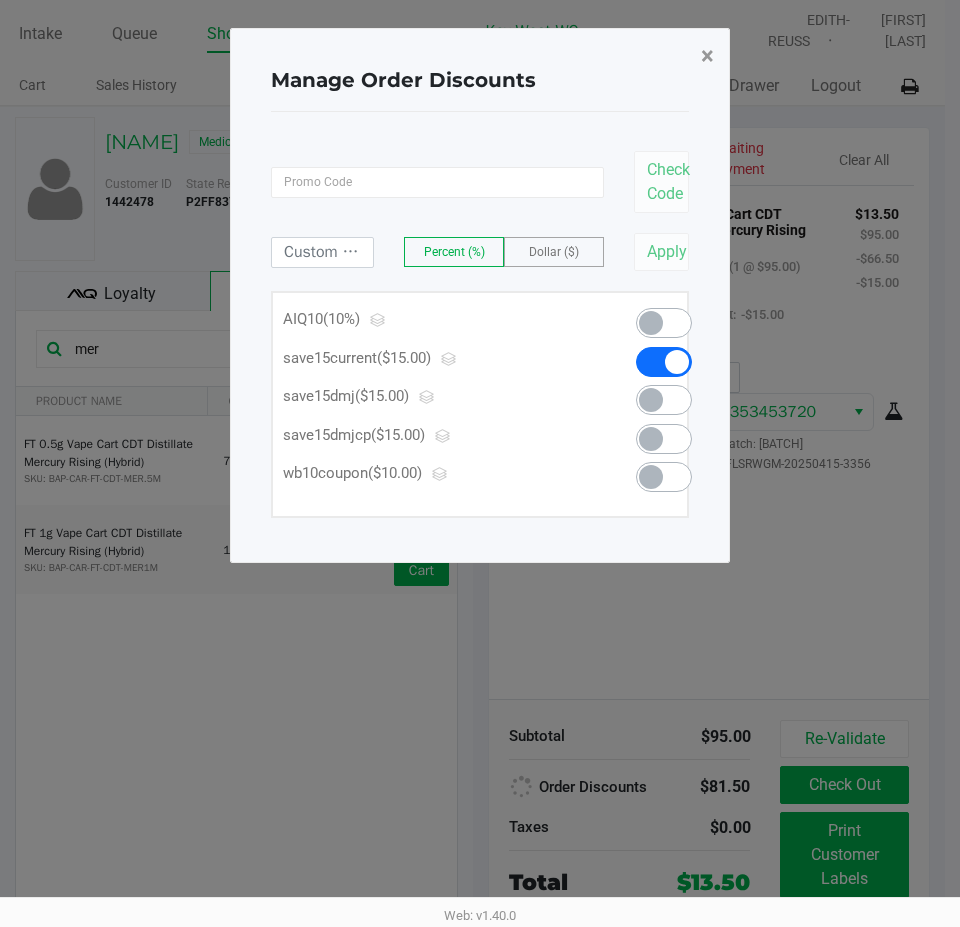 click on "×" 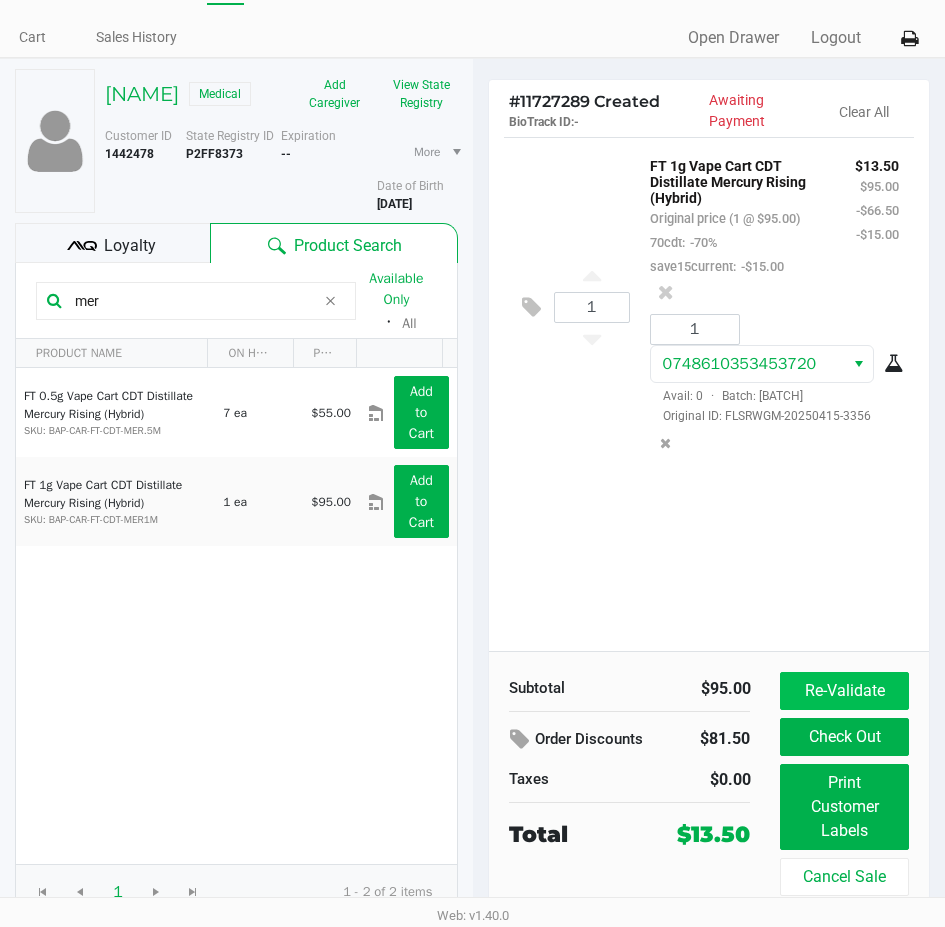 scroll, scrollTop: 75, scrollLeft: 0, axis: vertical 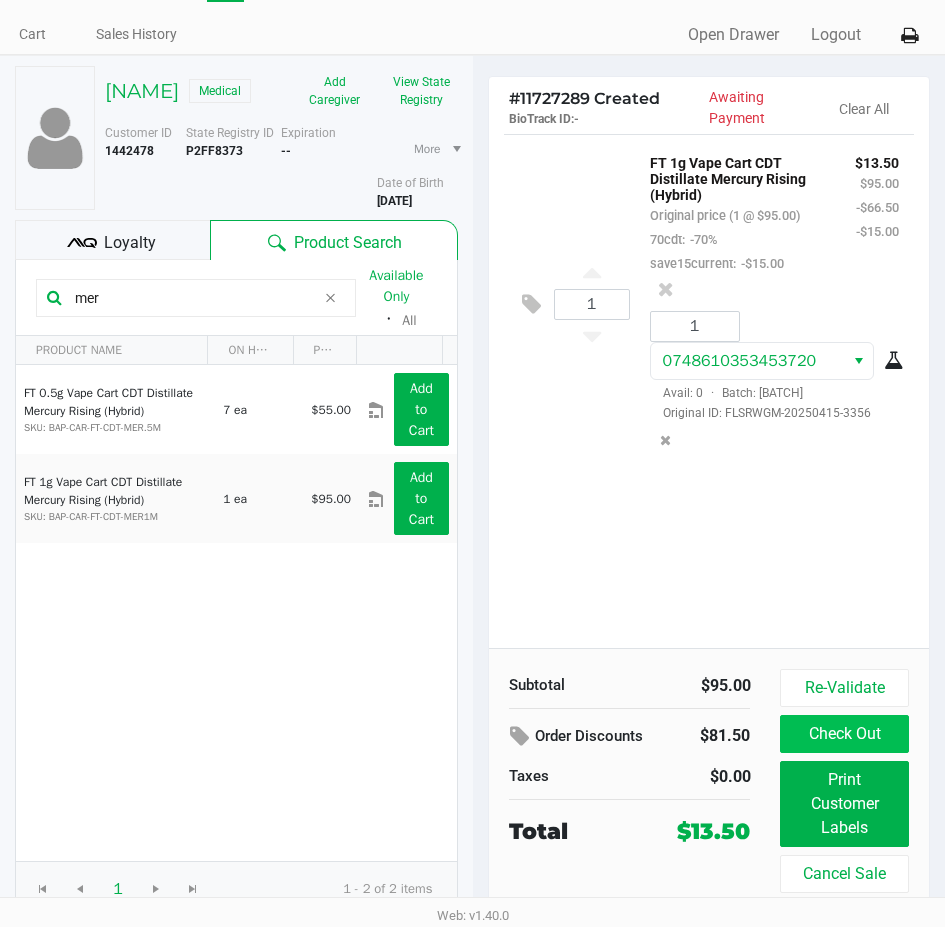 drag, startPoint x: 821, startPoint y: 732, endPoint x: 821, endPoint y: 717, distance: 15 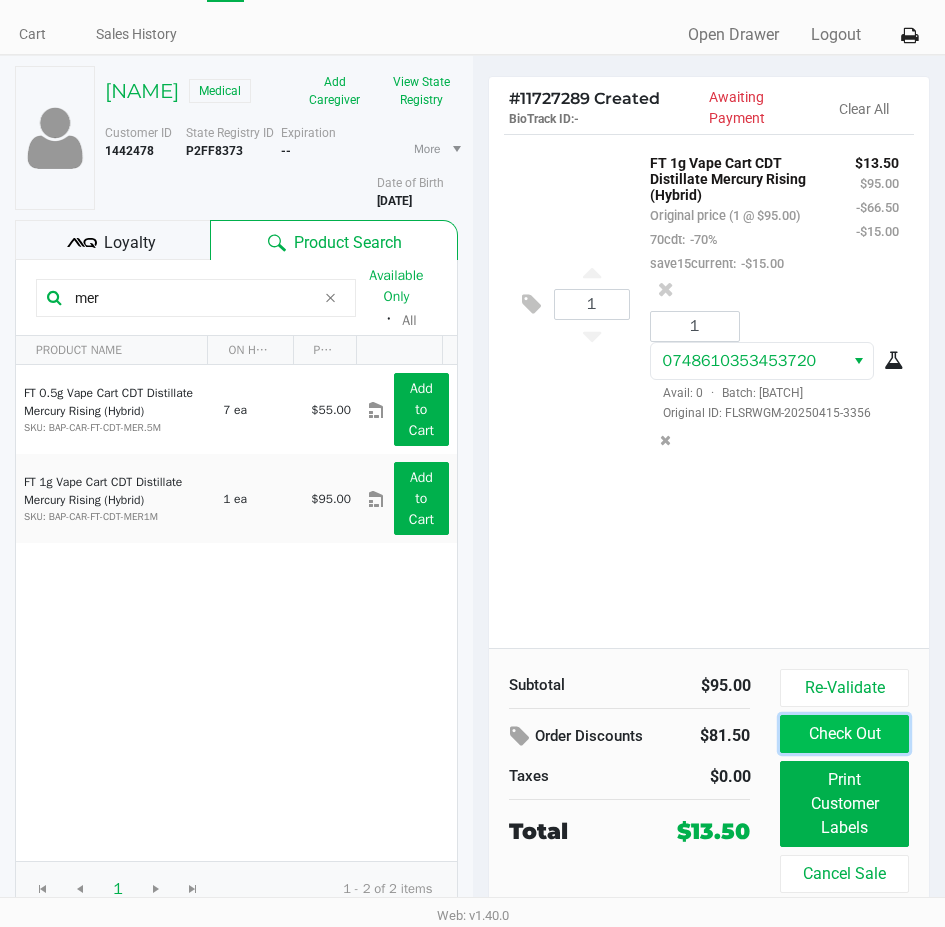 click on "Check Out" 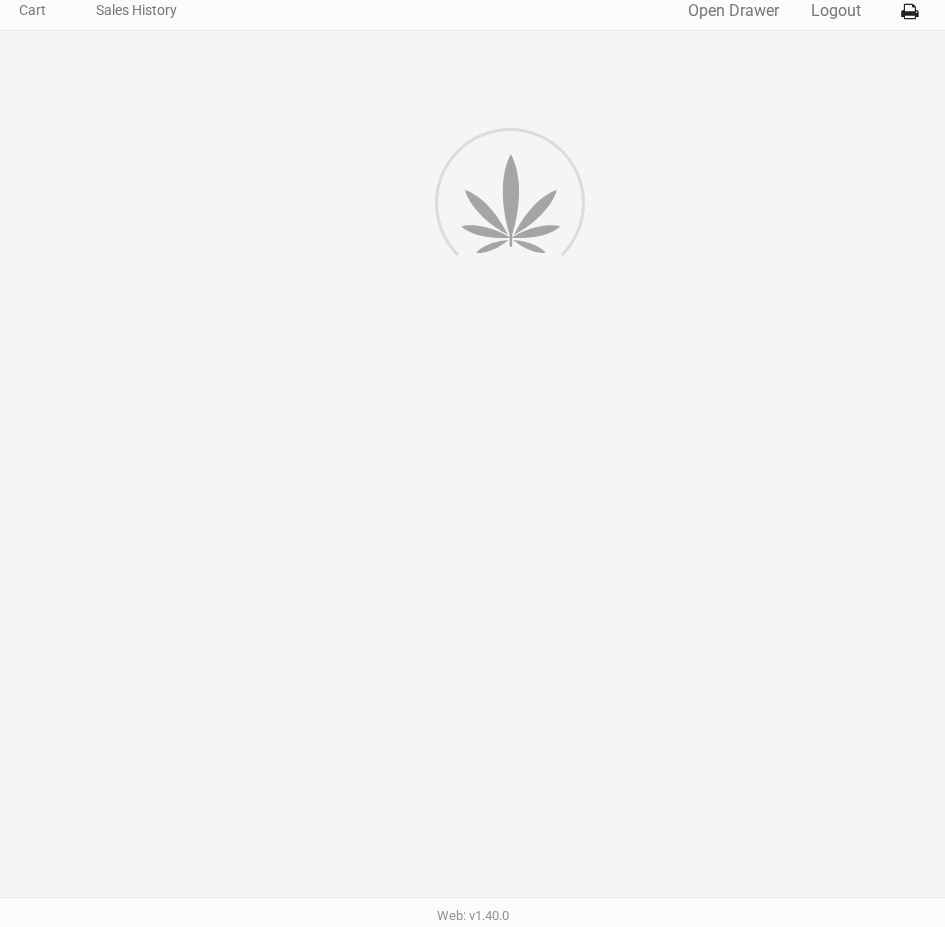 scroll, scrollTop: 0, scrollLeft: 0, axis: both 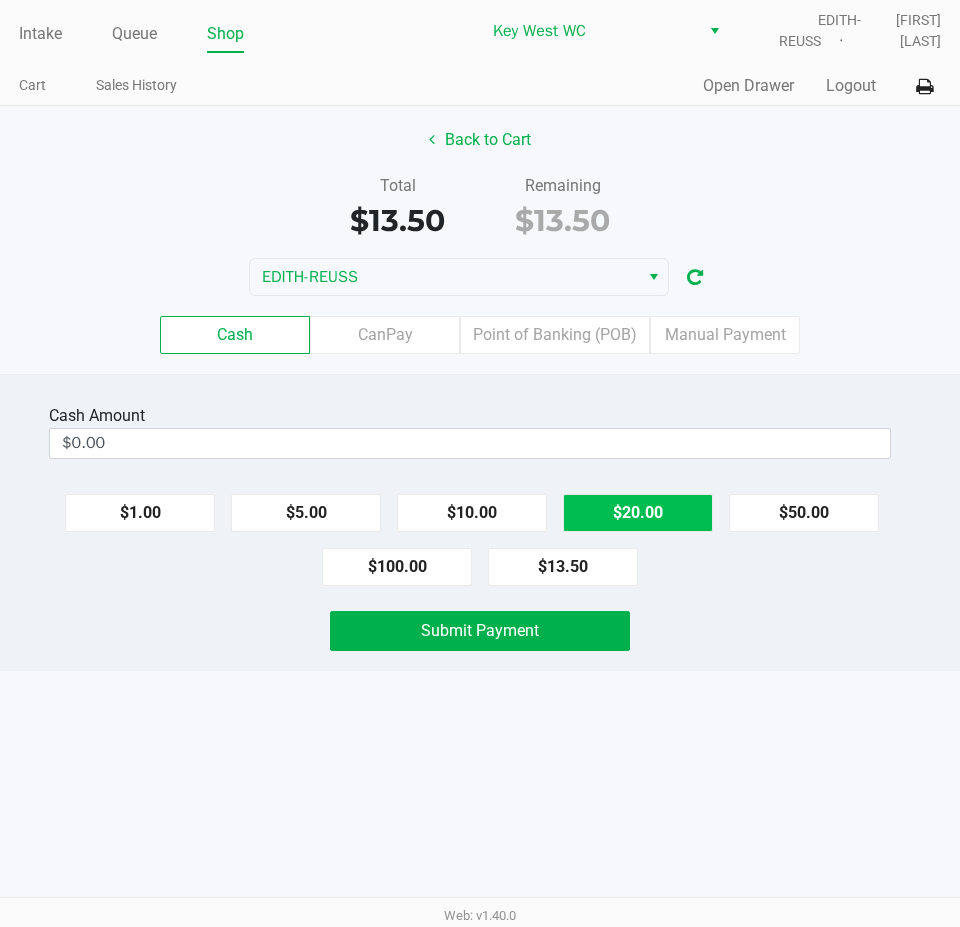 click on "$20.00" 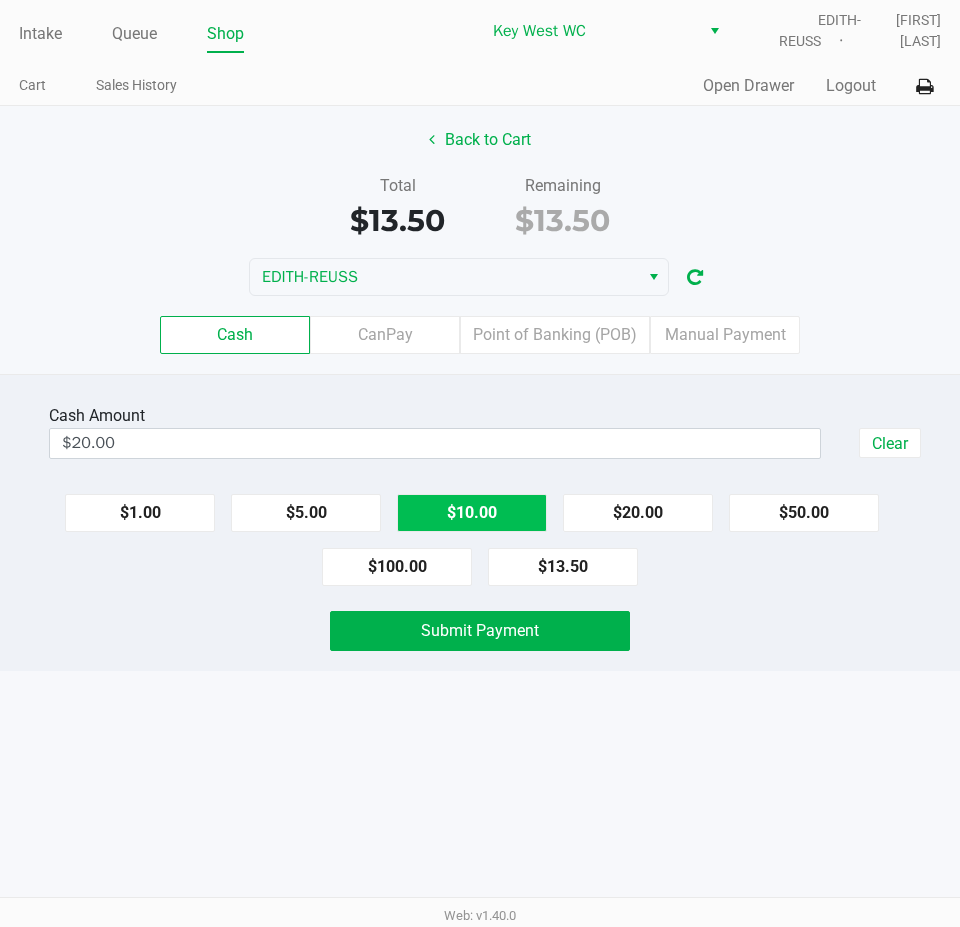 click on "$10.00" 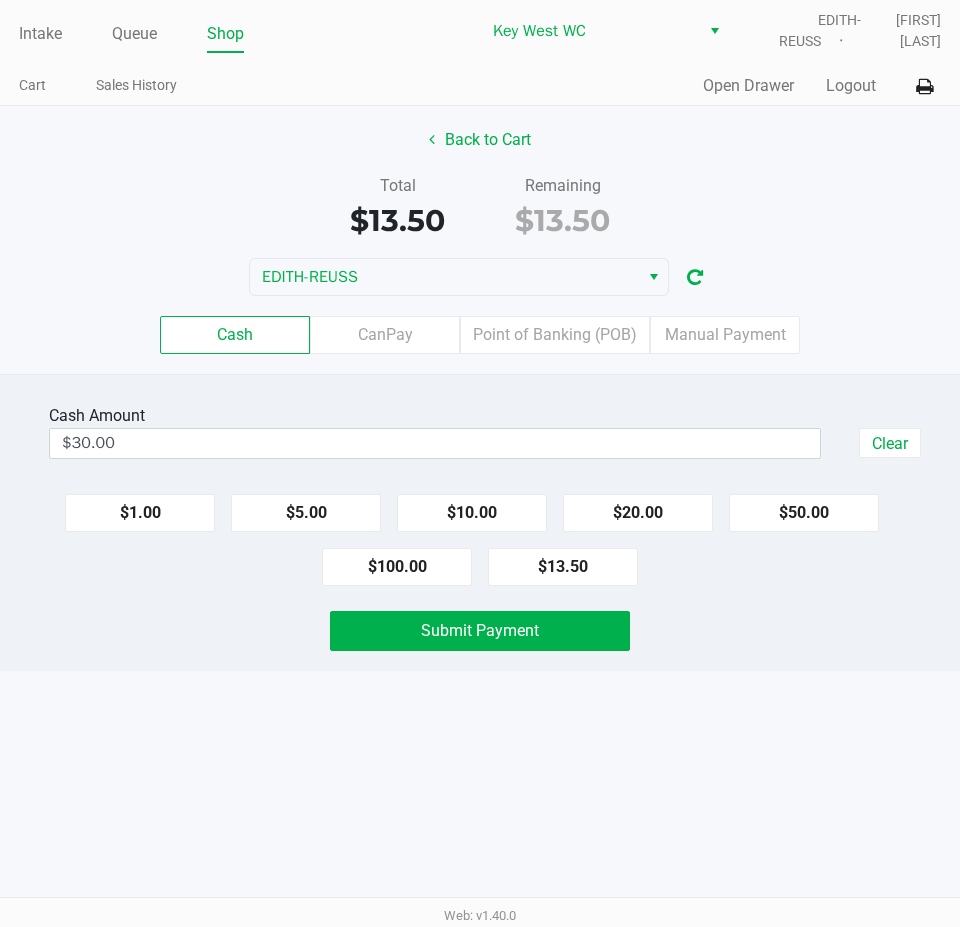 click on "Cash  Amount  $30.00  Clear   $1.00   $5.00   $10.00   $20.00   $50.00   $100.00   $13.50   Submit Payment" 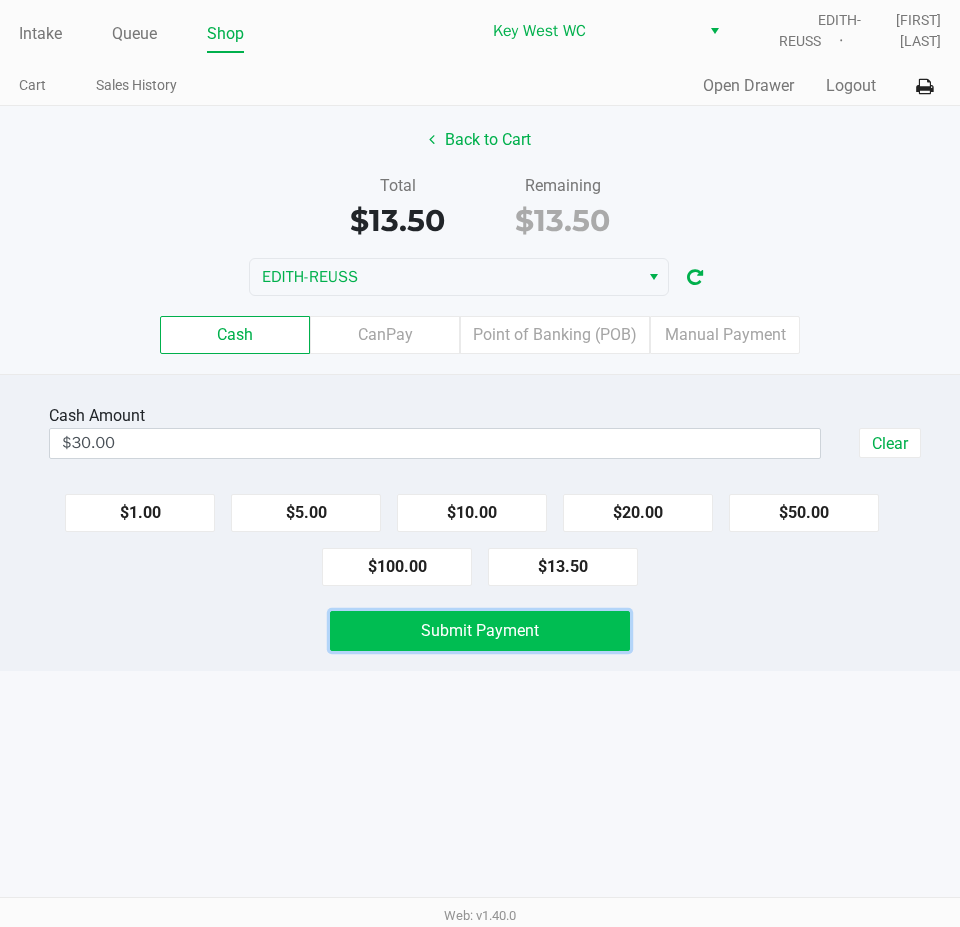 click on "Submit Payment" 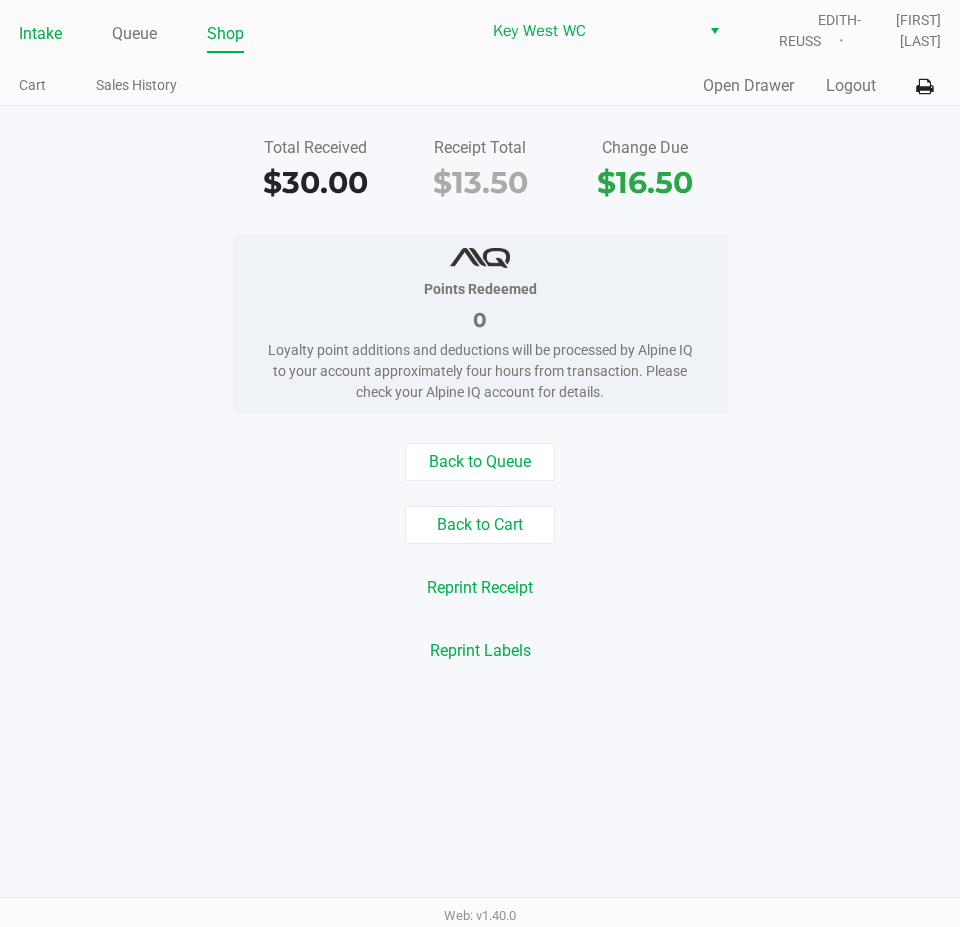 click on "Intake" 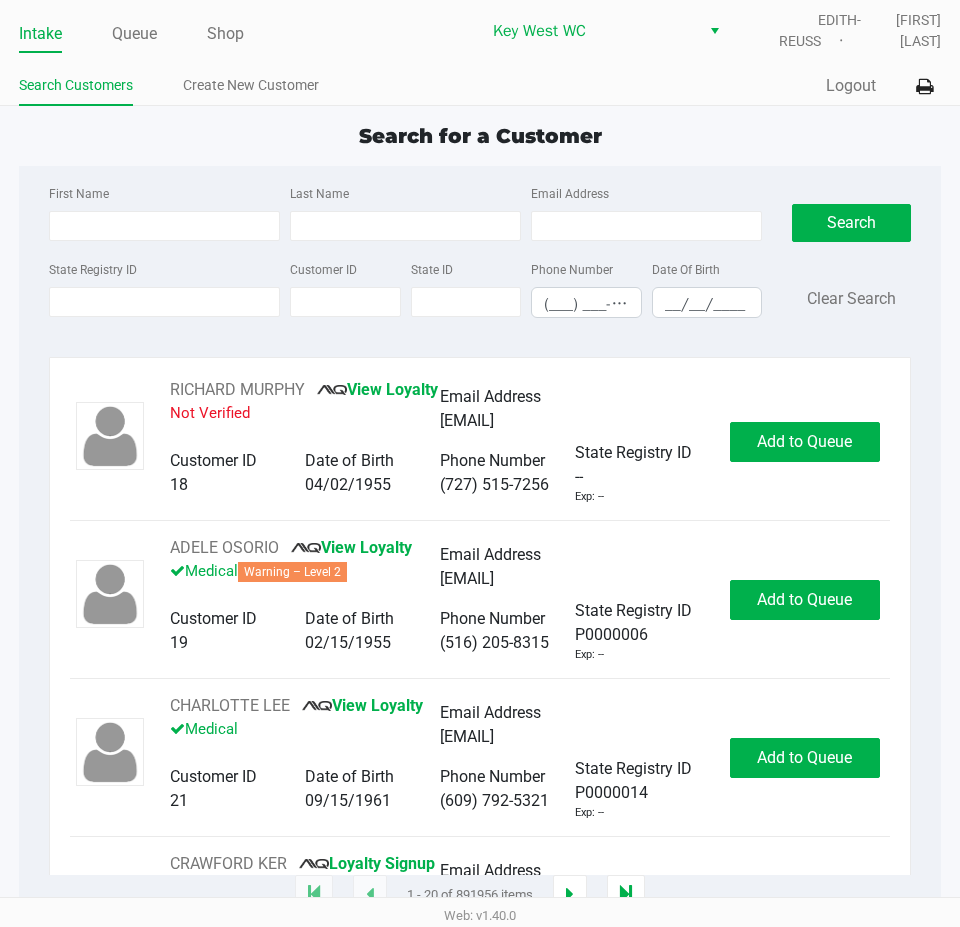 click on "Search for a Customer [FIRST] [LAST] [EMAIL] [STATE] [REGISTRY_ID] [CUSTOMER_ID] [STATE_ID] [PHONE] (___) ___-____ [DATE_OF_BIRTH] __/__/____  Search   Clear Search   [FIRST] [LAST]       View Loyalty   Not Verified   [EMAIL]   [EMAIL]   [CUSTOMER_ID]   18   [DATE_OF_BIRTH]   04/02/1955   [PHONE]   (727) 515-7256   [STATE_REGISTRY_ID]   --   Exp: --   Add to Queue   [FIRST] [LAST]       View Loyalty   Medical   Warning – Level 2   [EMAIL]   [EMAIL]   [CUSTOMER_ID]   19   [DATE_OF_BIRTH]   02/15/1955   [PHONE]   (516) 205-8315   [STATE_REGISTRY_ID]   P0000006   Exp: --   Add to Queue   [FIRST] [LAST]       View Loyalty   Medical   [EMAIL]   [EMAIL]   [CUSTOMER_ID]   21   [DATE_OF_BIRTH]   09/15/1961   [PHONE]   (609) 792-5321   [STATE_REGISTRY_ID]   P0000014   Exp: --   Add to Queue   [FIRST] [LAST]       Loyalty Signup   Medical   [EMAIL]   --   [CUSTOMER_ID]   23   [DATE_OF_BIRTH]   07/27/2006   [PHONE]   (727) 409-2778" 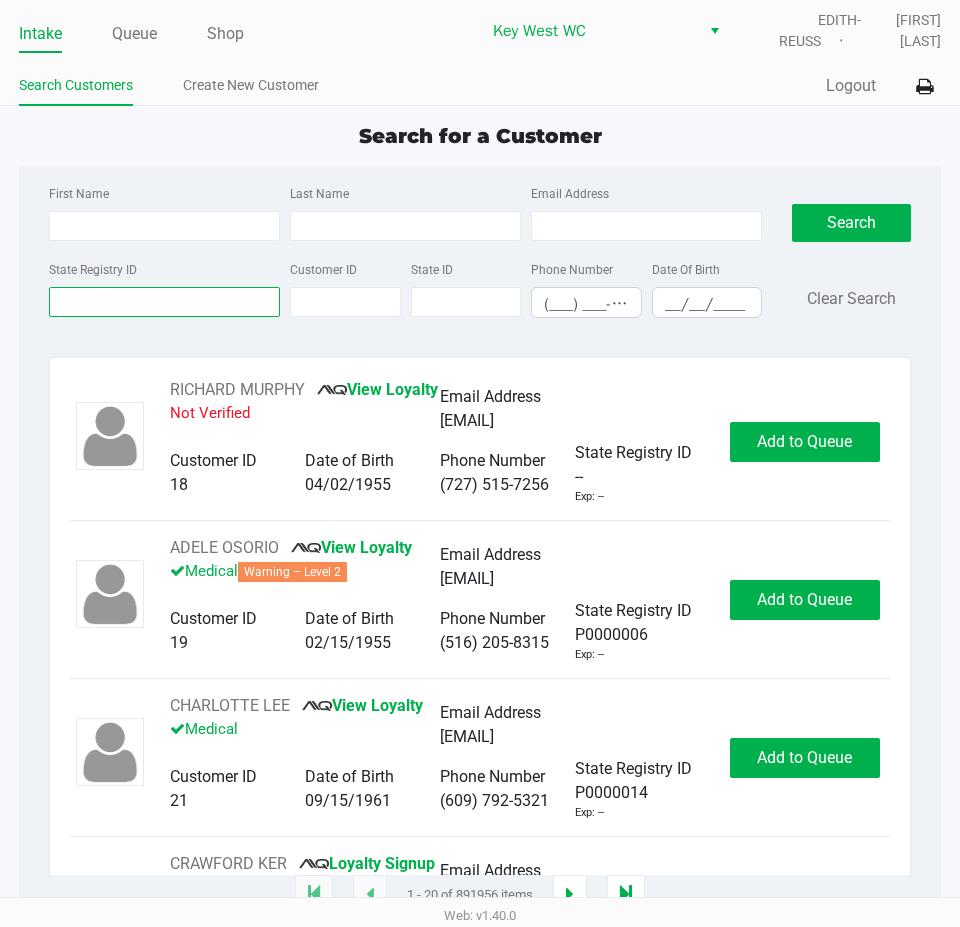 click on "State Registry ID" at bounding box center (164, 302) 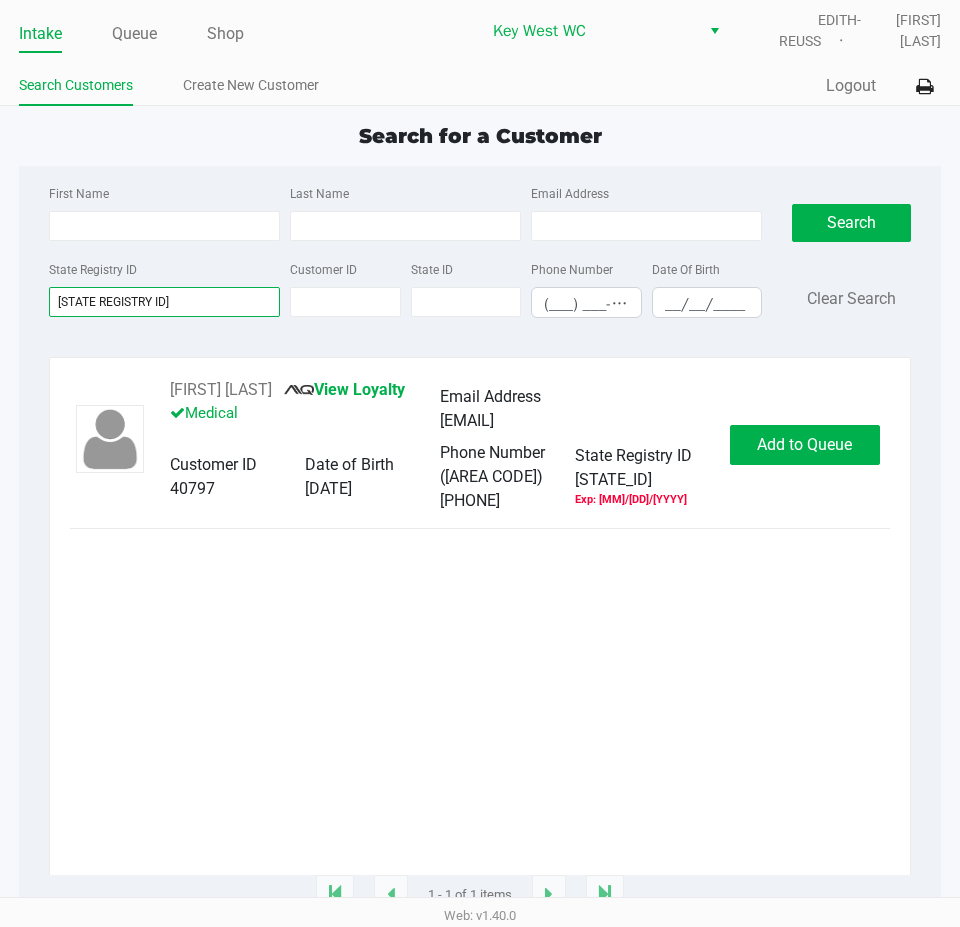 type on "[STATE REGISTRY ID]" 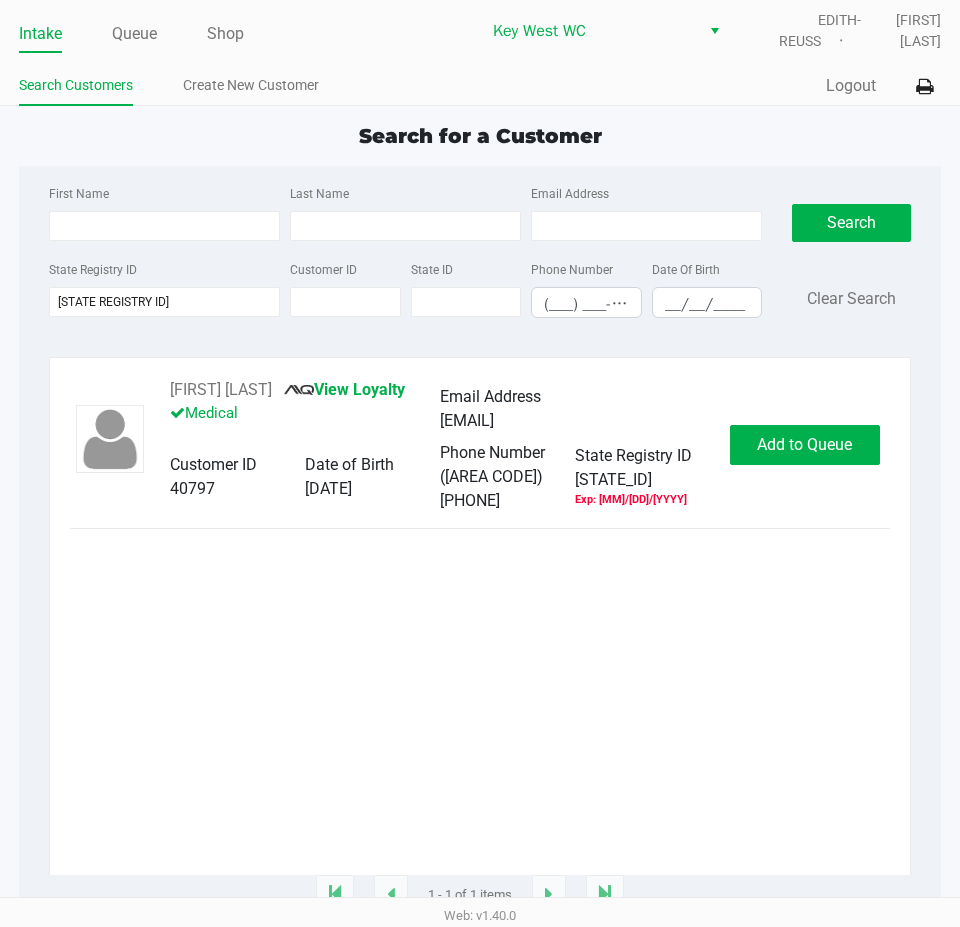 click on "[FIRST] [LAST]       View Loyalty   Medical   Email Address   [EMAIL]   Customer ID   [CUSTOMER ID]   Date of Birth   [MM]/[DD]/[YYYY]   Phone Number   ([AREA CODE]) [PHONE]   State Registry ID   [STATE REGISTRY ID]   Exp: [MM]/[DD]/[YYYY]   Add to Queue" 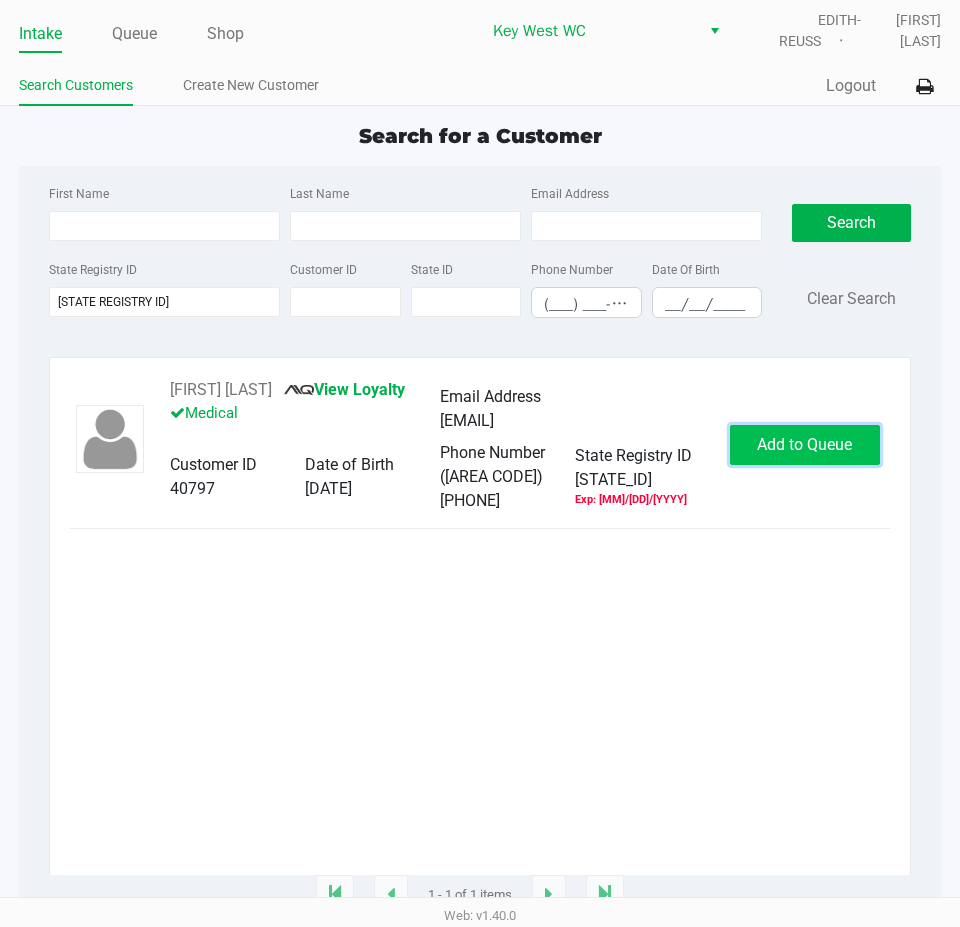 click on "Add to Queue" 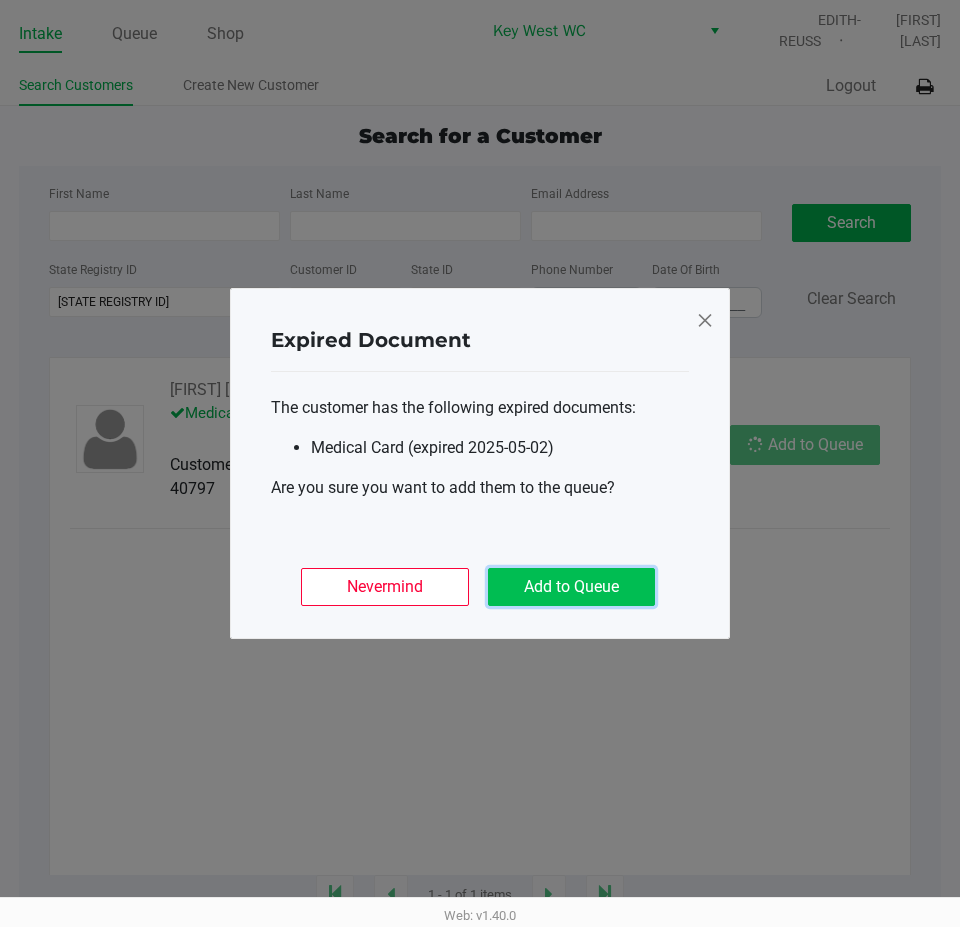 click on "Add to Queue" 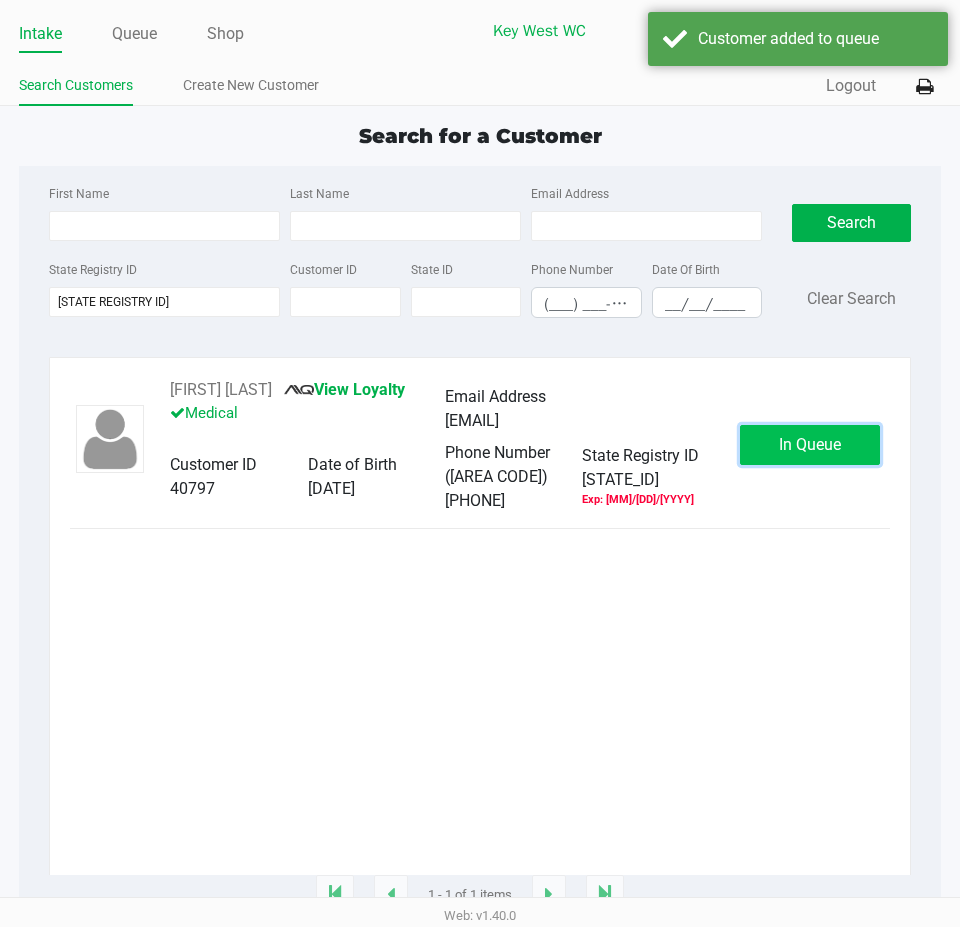 click on "In Queue" 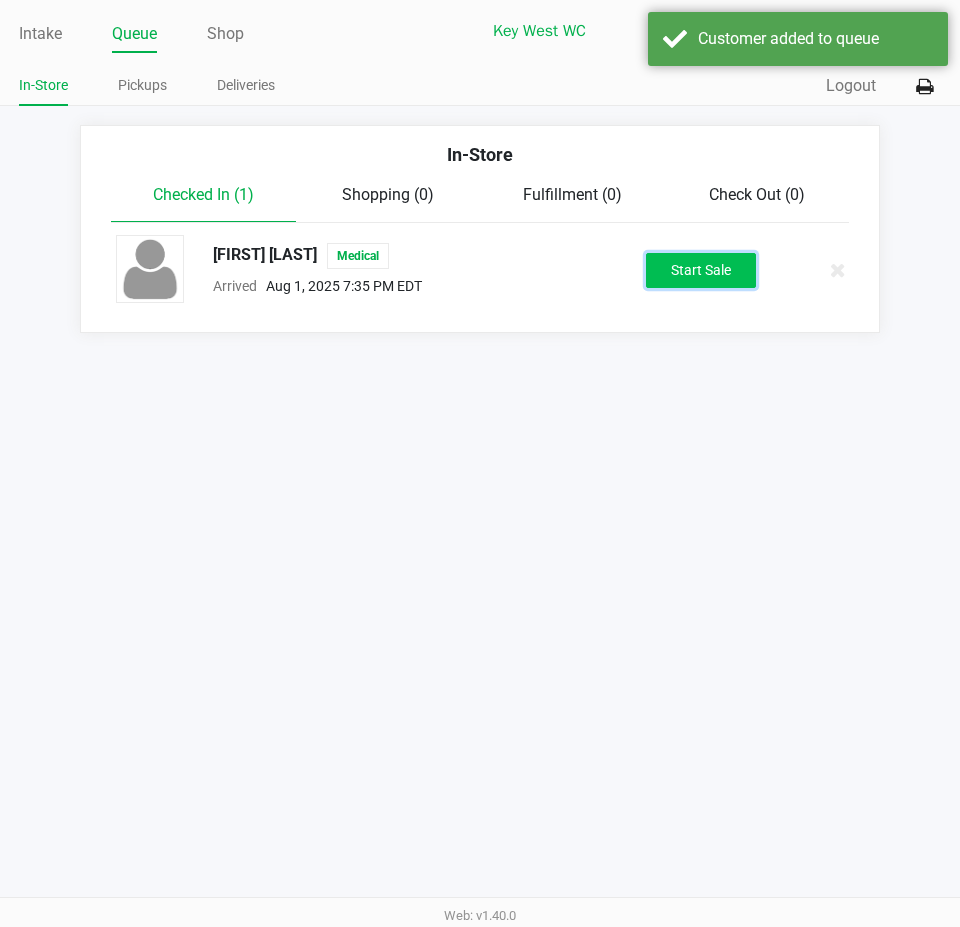 click on "Start Sale" 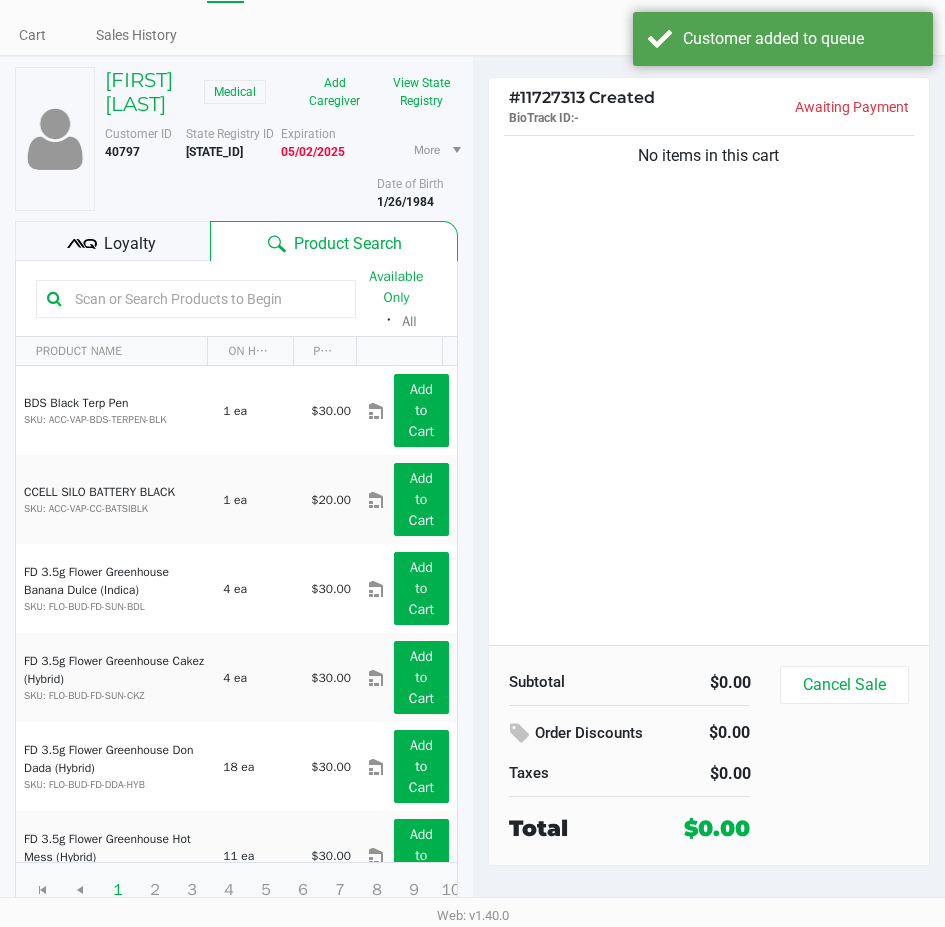 scroll, scrollTop: 75, scrollLeft: 0, axis: vertical 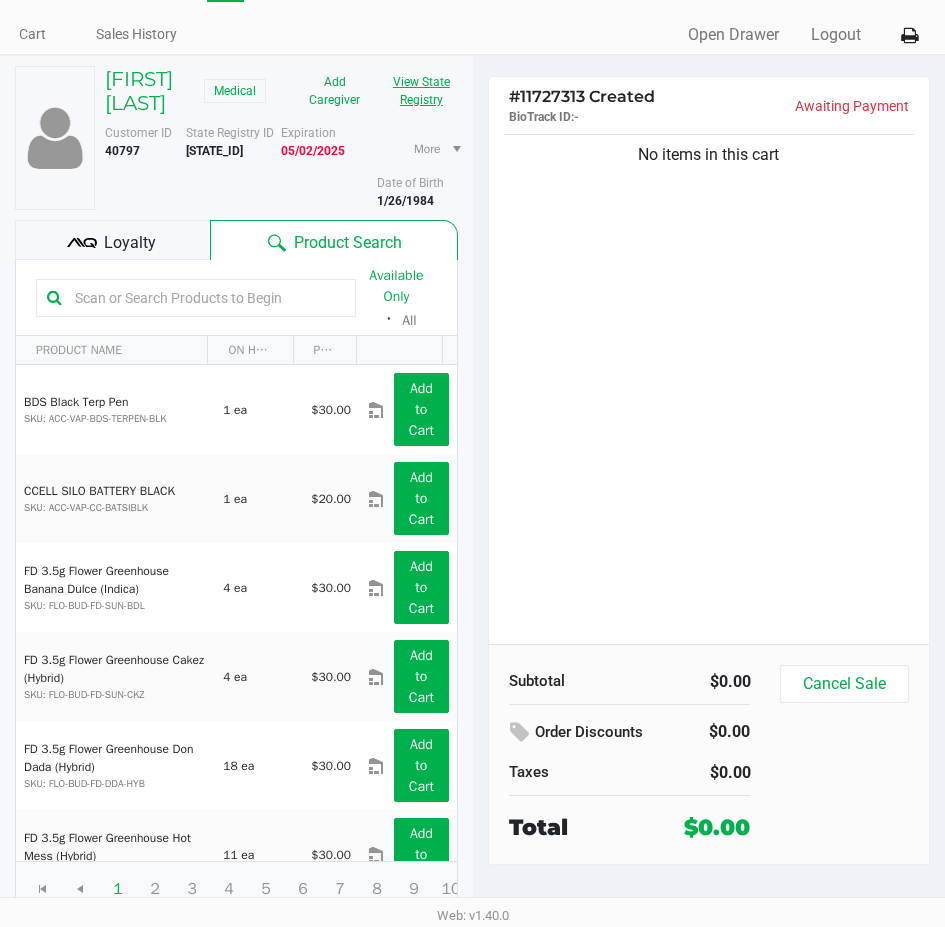 click on "View State Registry" 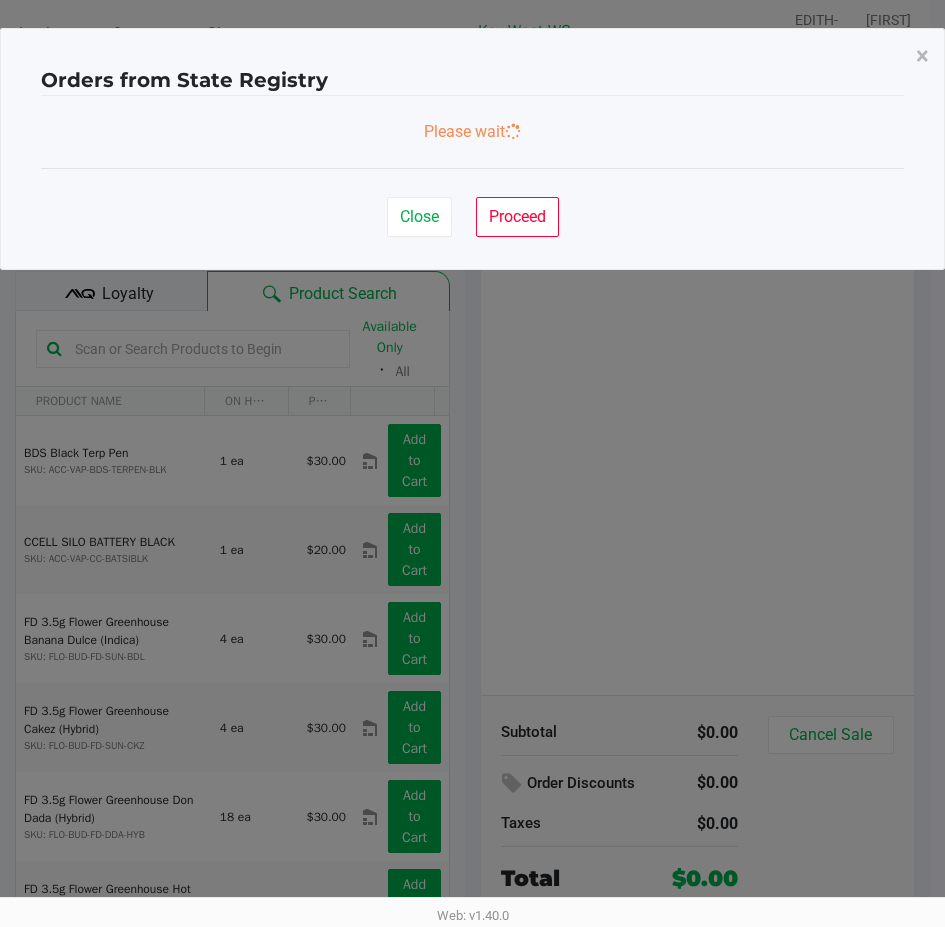 scroll, scrollTop: 0, scrollLeft: 0, axis: both 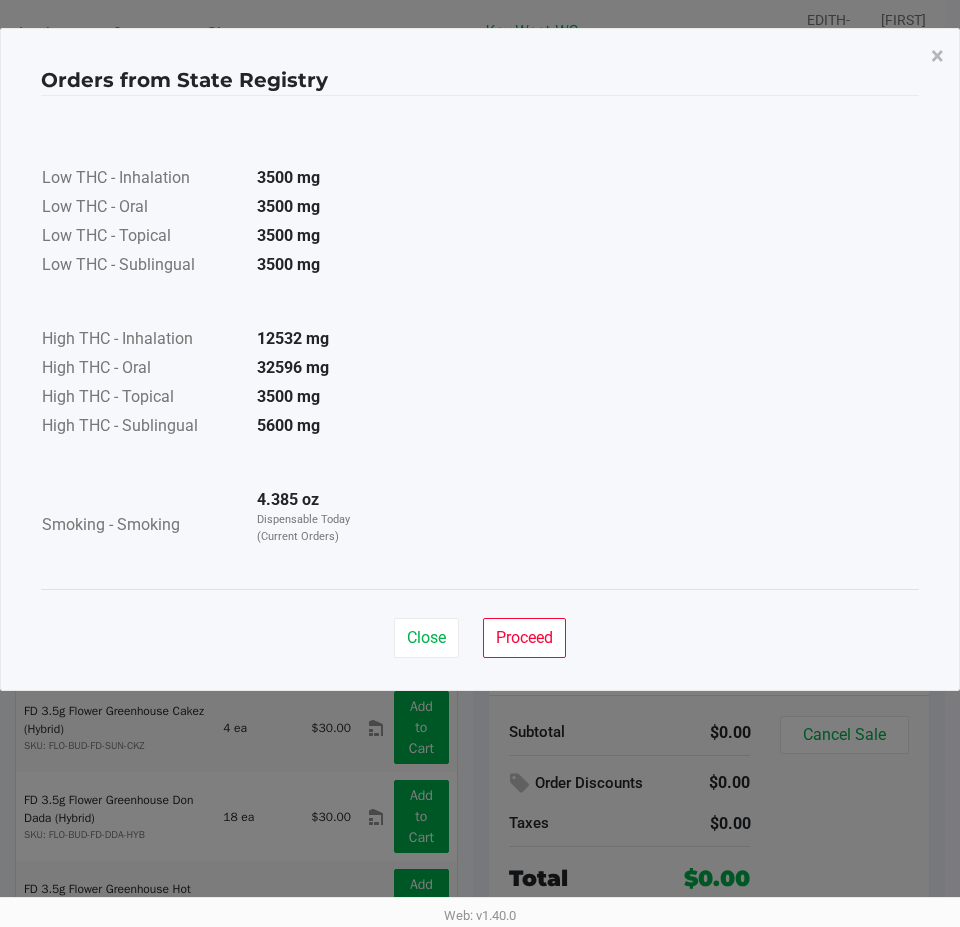 click on "Close   Proceed" 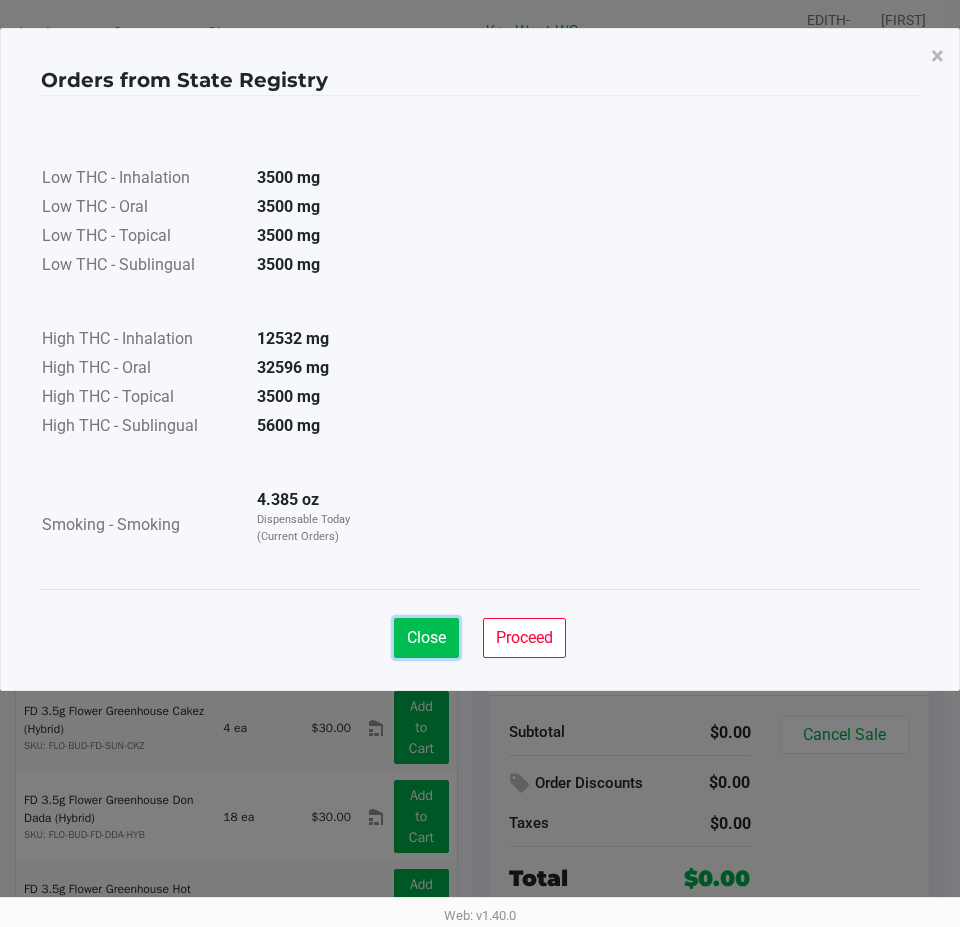 click on "Close" 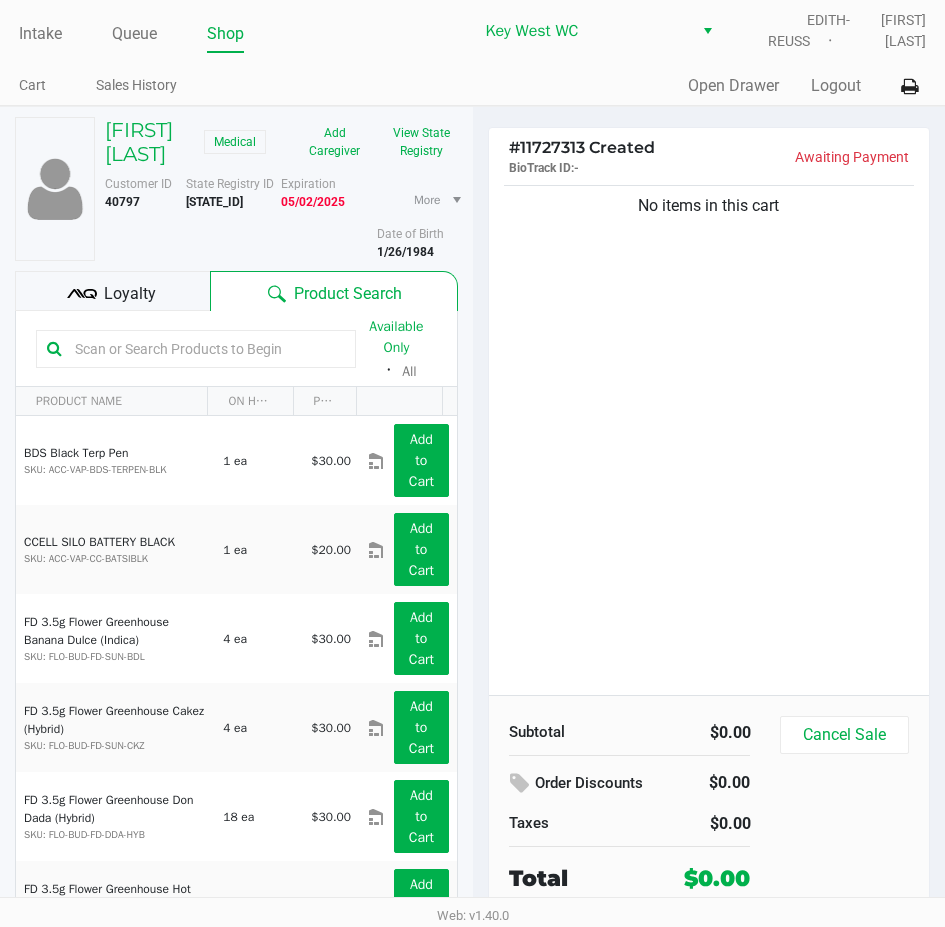 click on "No items in this cart" 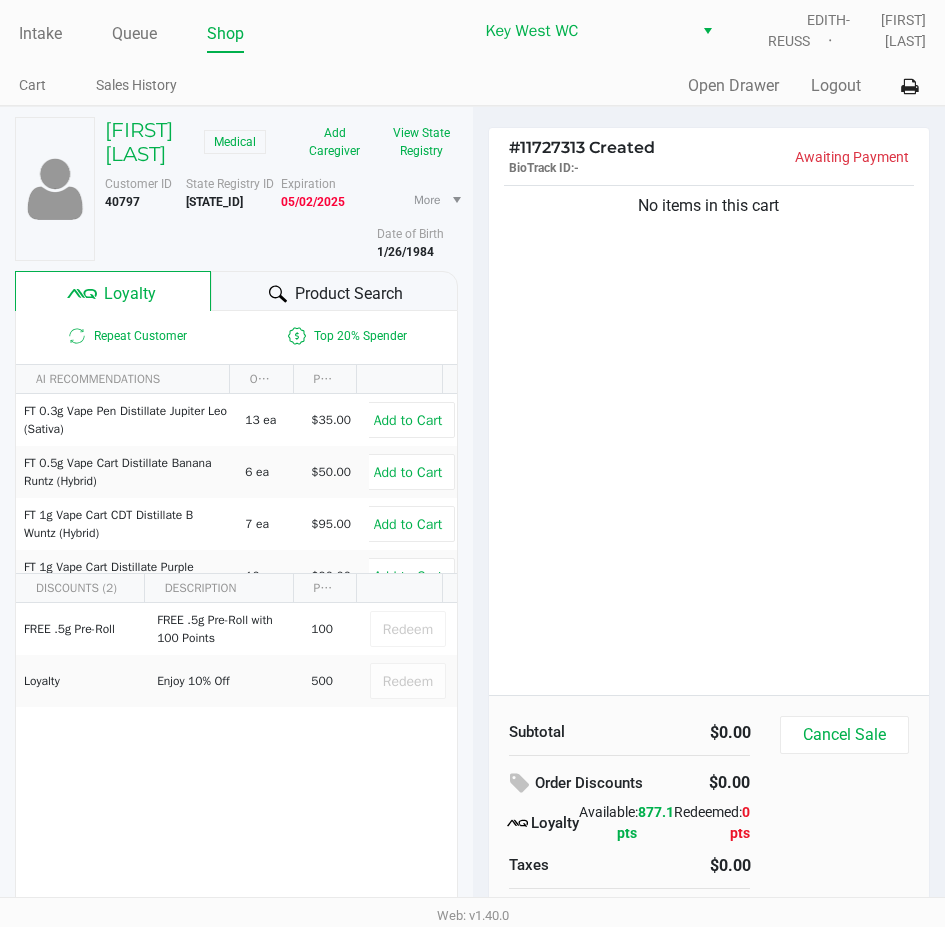 click on "Product Search" 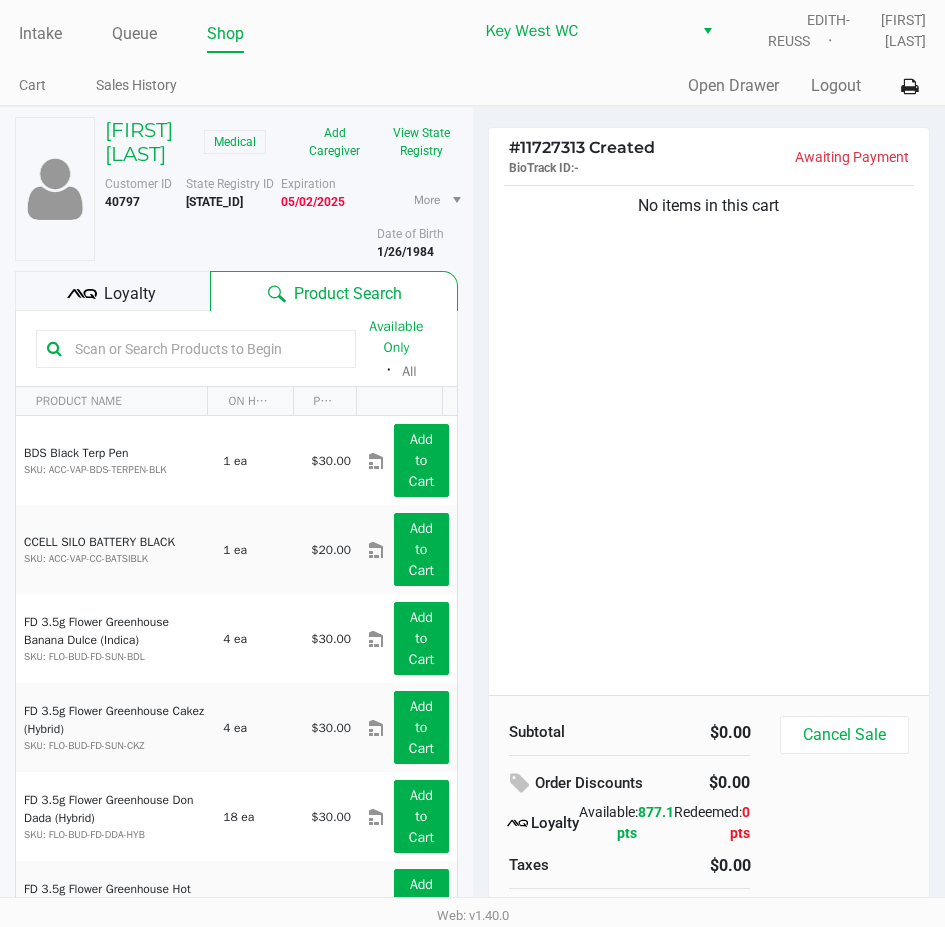 click 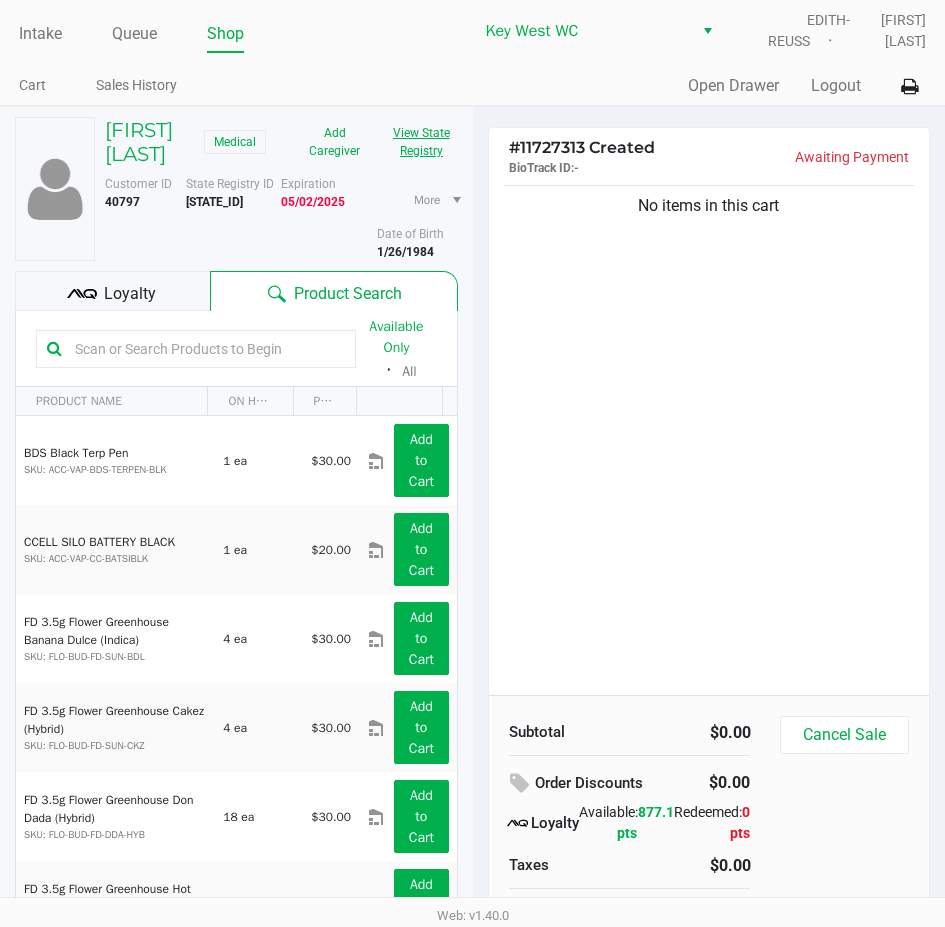 click on "View State Registry" 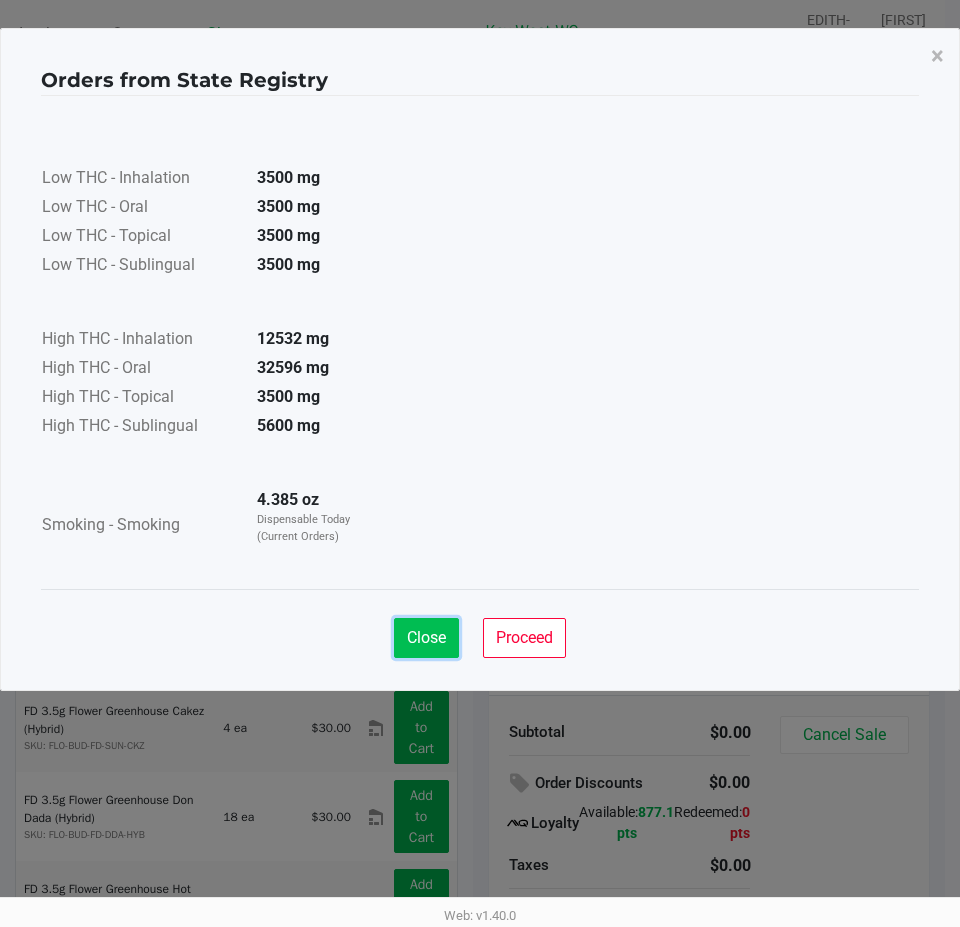 click on "Close" 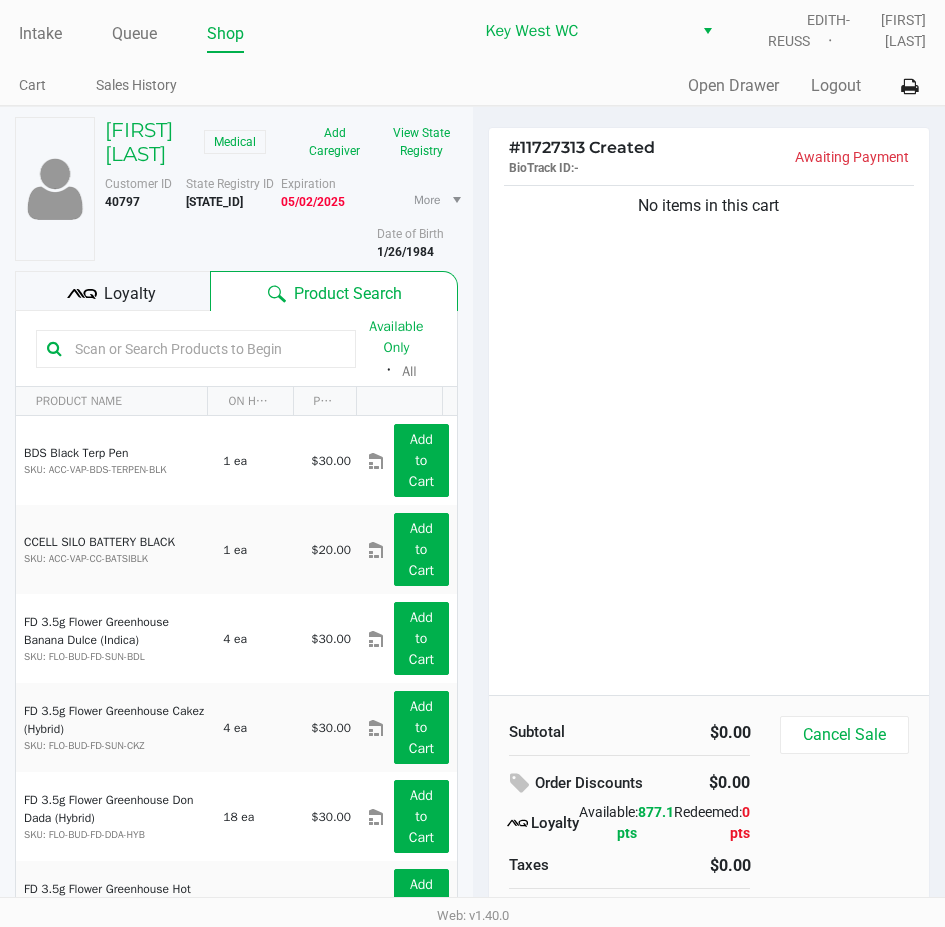 click 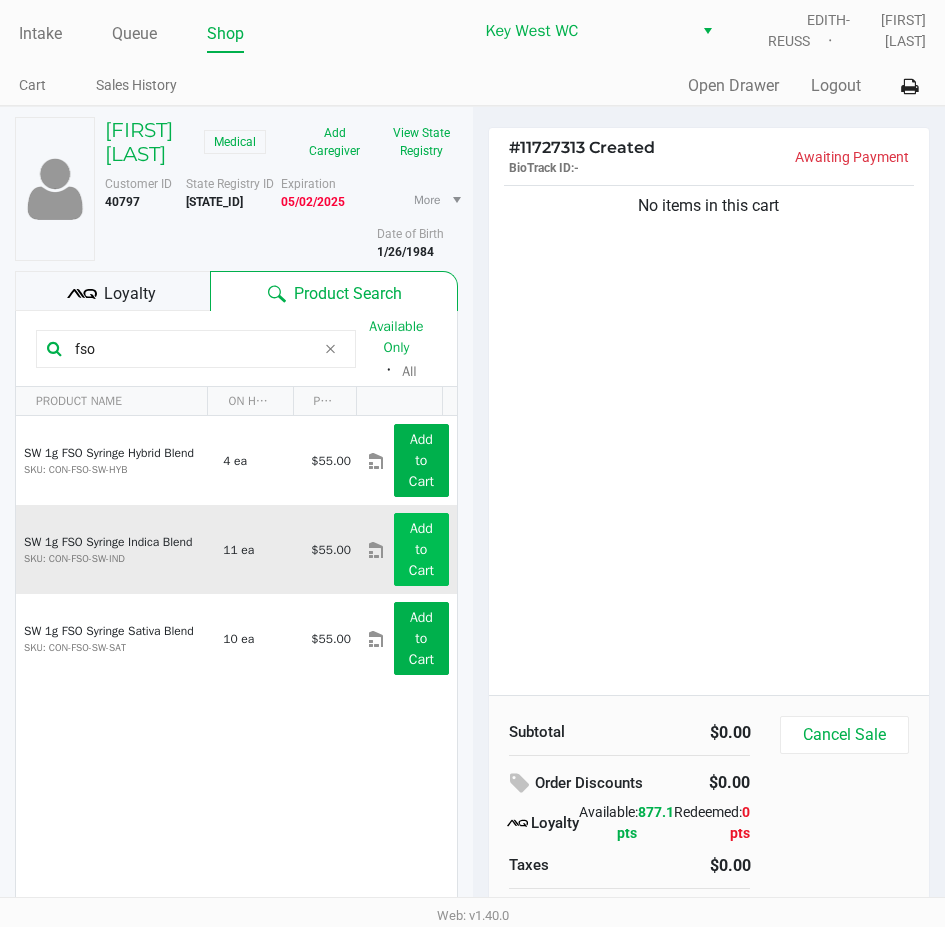 type on "fso" 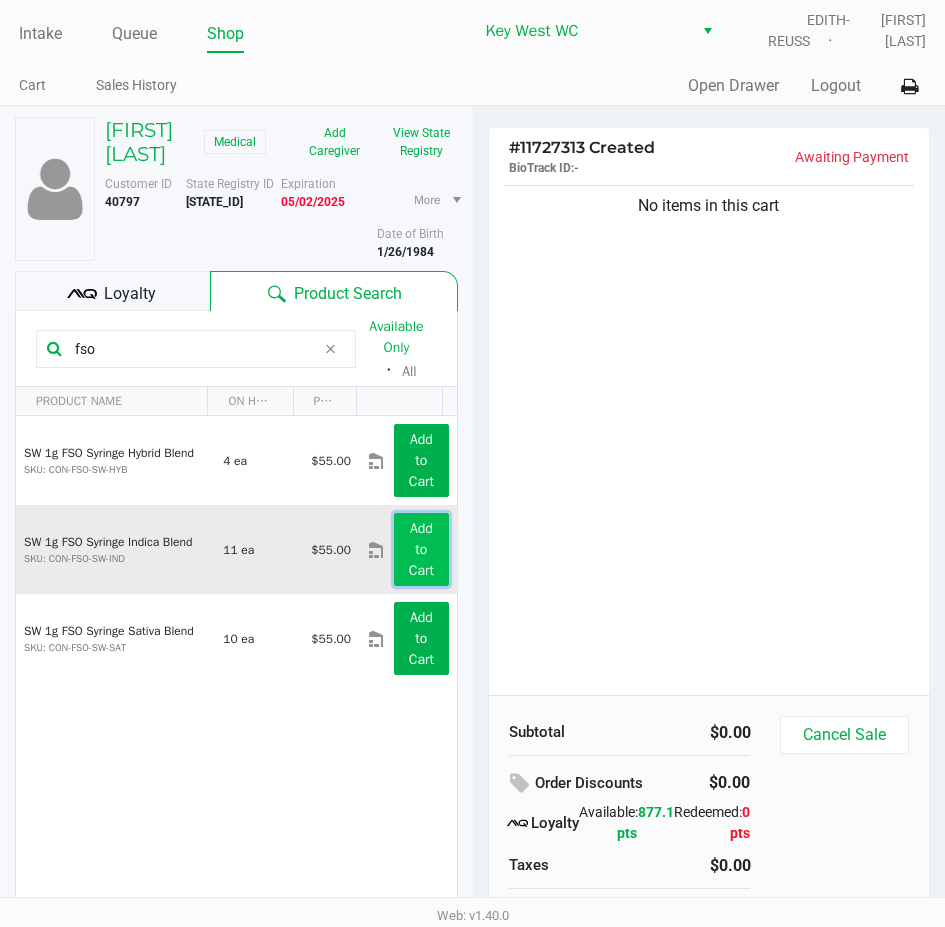 click on "Add to Cart" 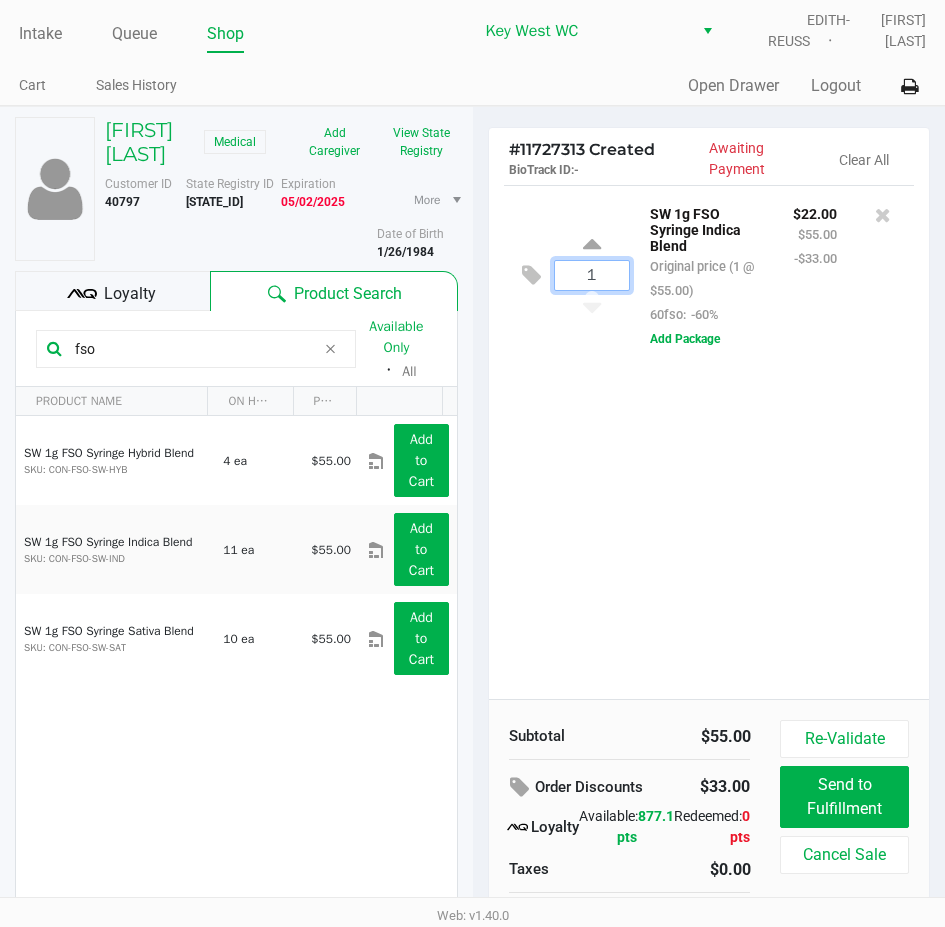 click on "1" at bounding box center (592, 275) 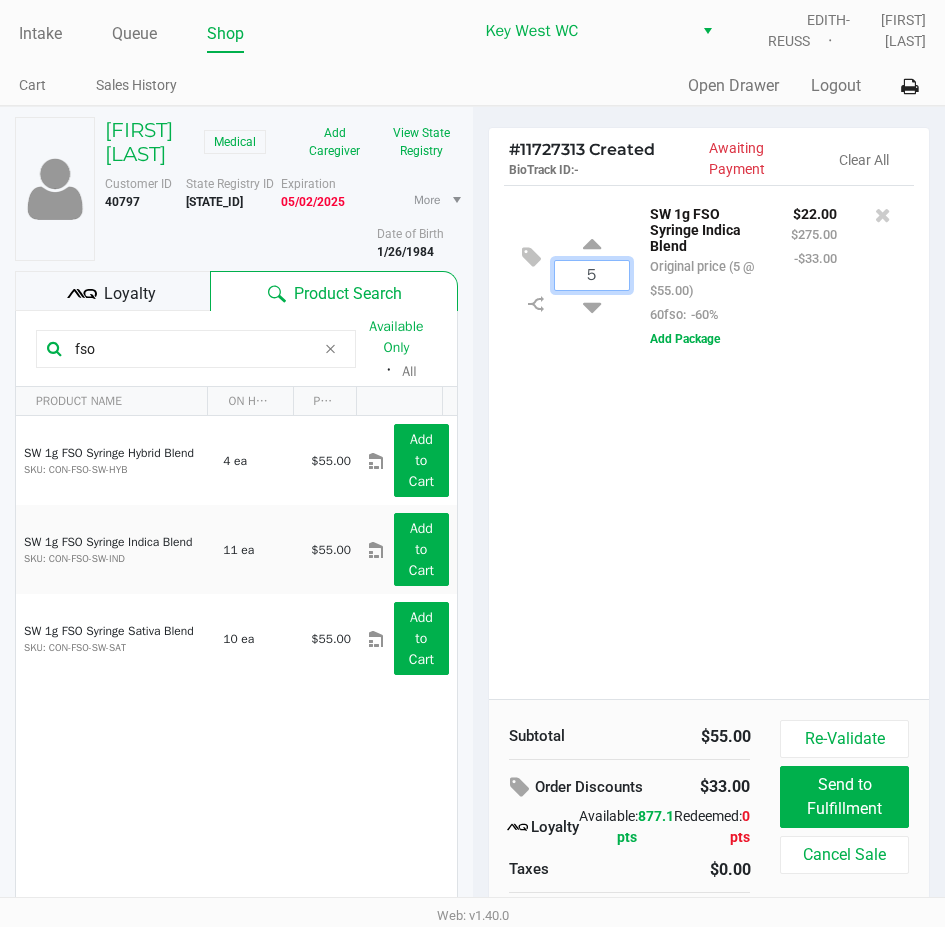 type on "5" 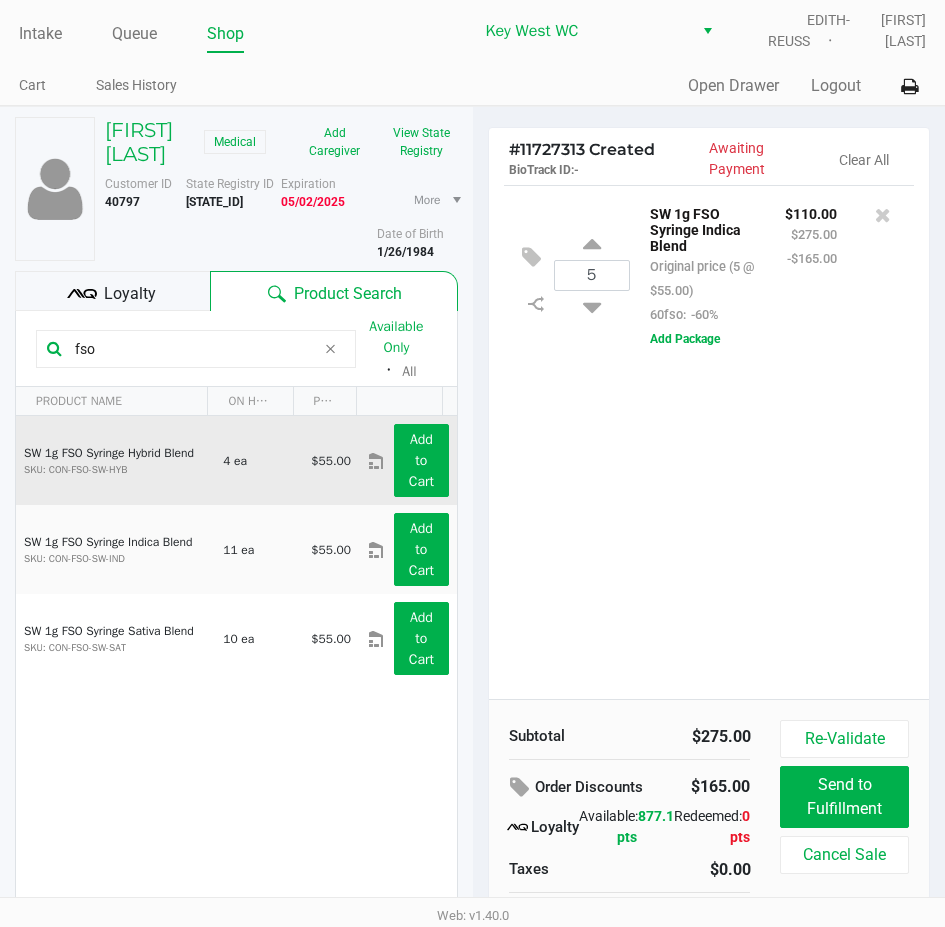 click on "Add to Cart" 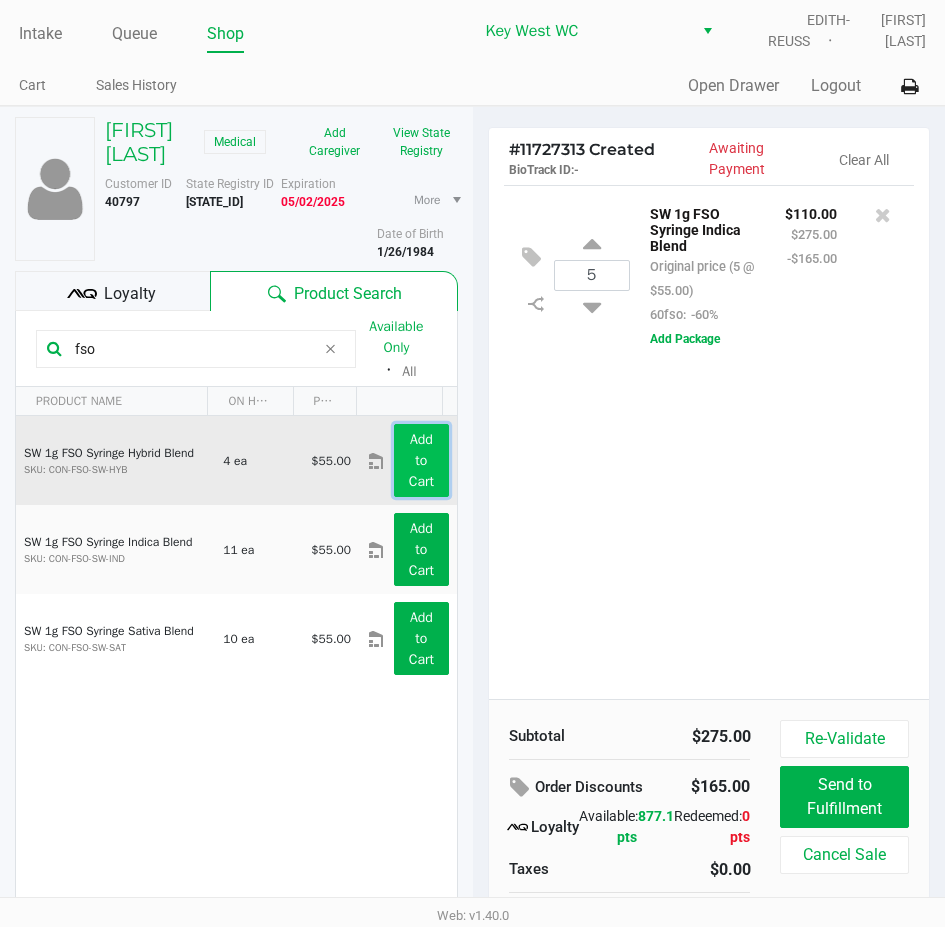 click on "Add to Cart" 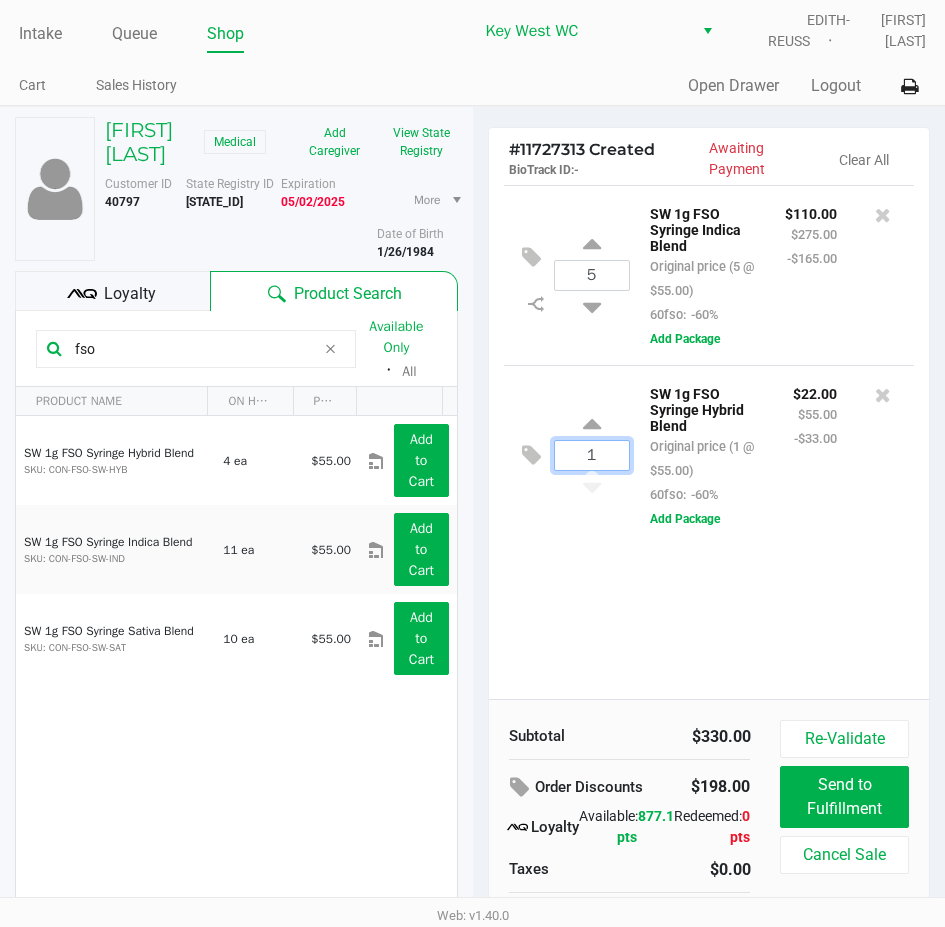 click on "1" at bounding box center [592, 455] 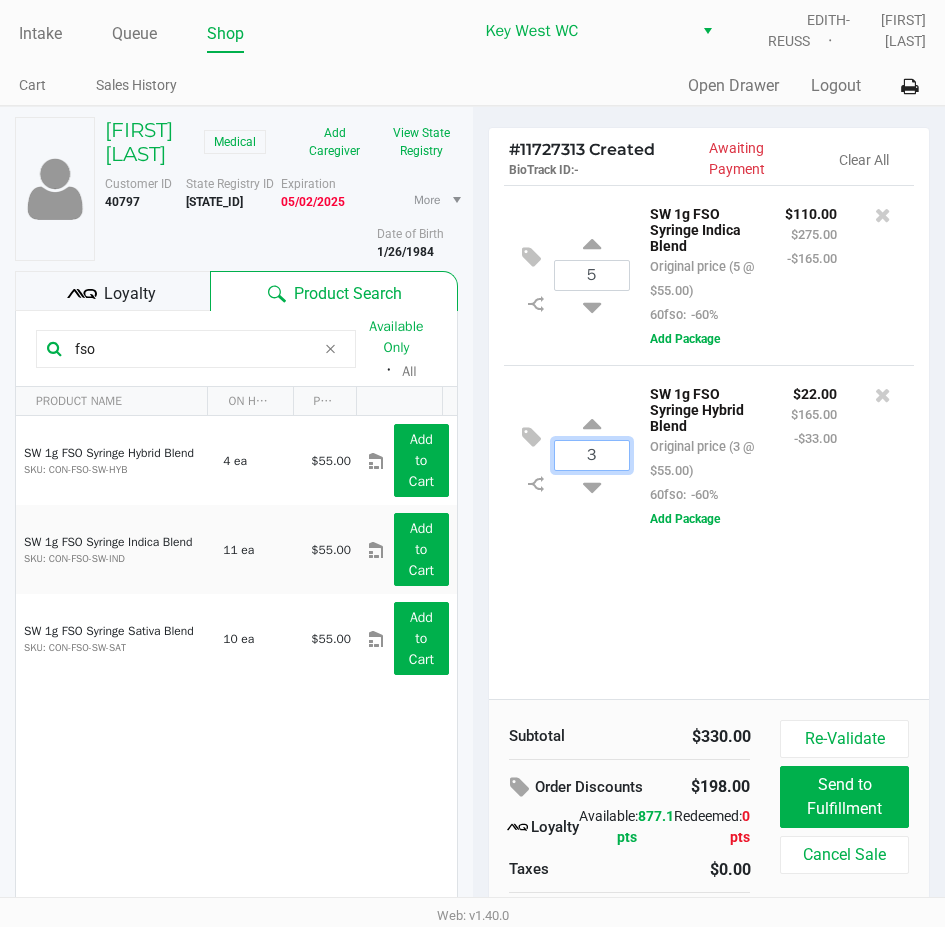 type on "3" 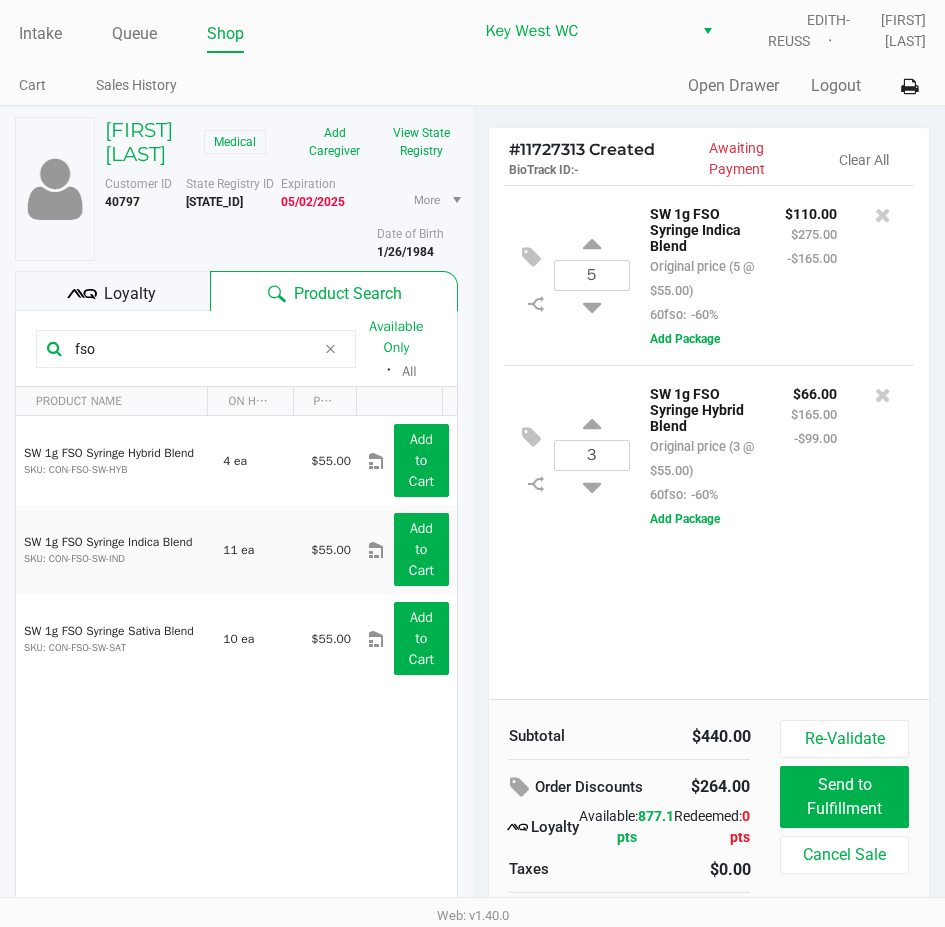 click on "5  SW 1g FSO Syringe Indica Blend   Original price (5 @ $55.00)  60fso:  -60% $110.00 $275.00 -$165.00  Add Package
3  SW 1g FSO Syringe Hybrid Blend   Original price (3 @ $55.00)  60fso:  -60% $66.00 $165.00 -$99.00  Add Package" 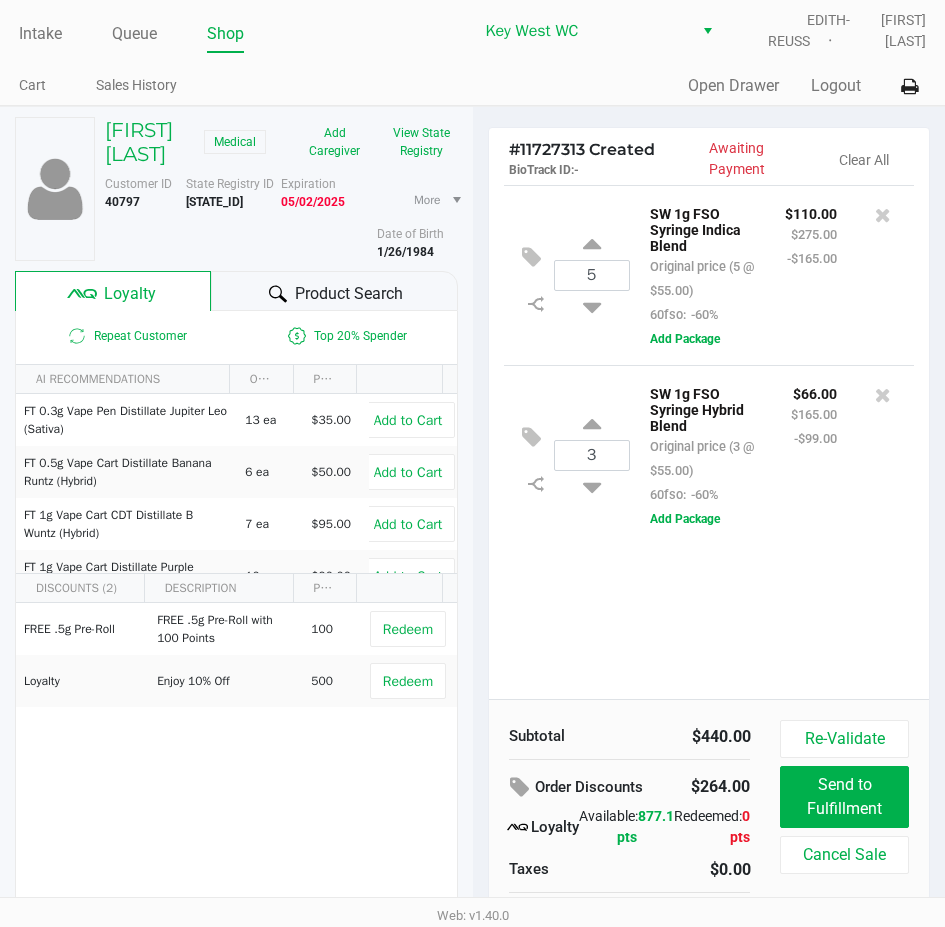 click on "Product Search" 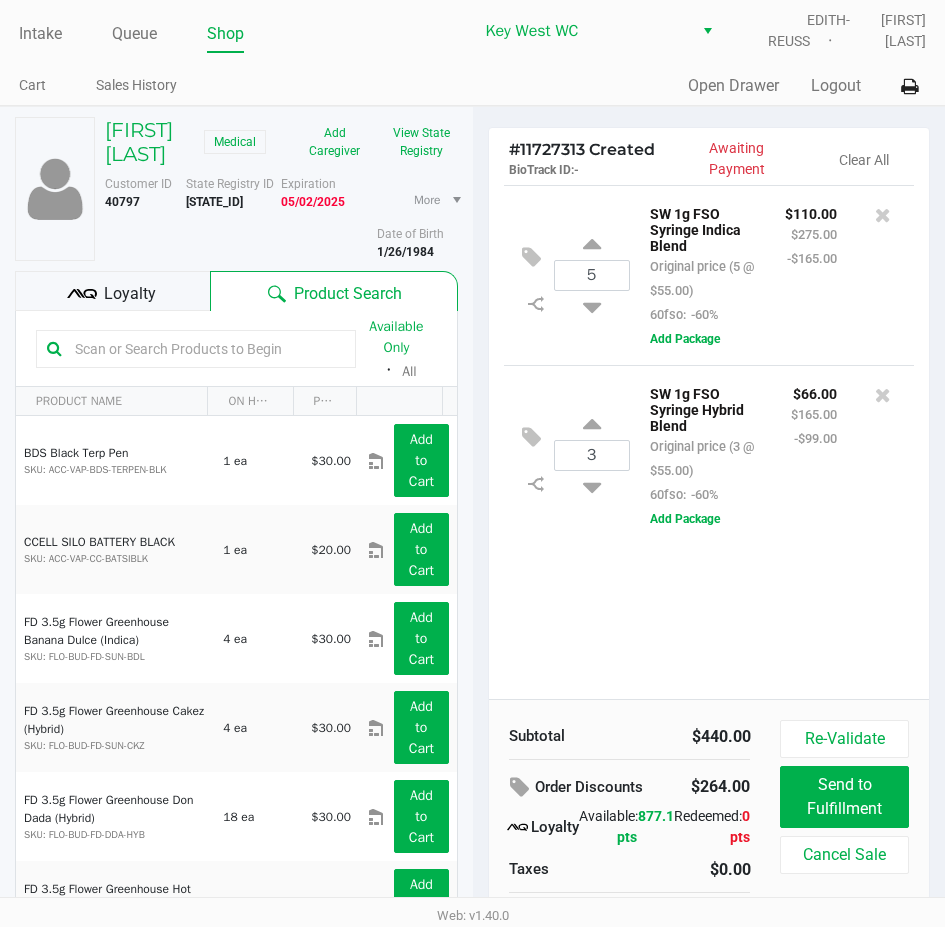 click on "5  SW 1g FSO Syringe Indica Blend   Original price (5 @ $55.00)  60fso:  -60% $110.00 $275.00 -$165.00  Add Package
3  SW 1g FSO Syringe Hybrid Blend   Original price (3 @ $55.00)  60fso:  -60% $66.00 $165.00 -$99.00  Add Package" 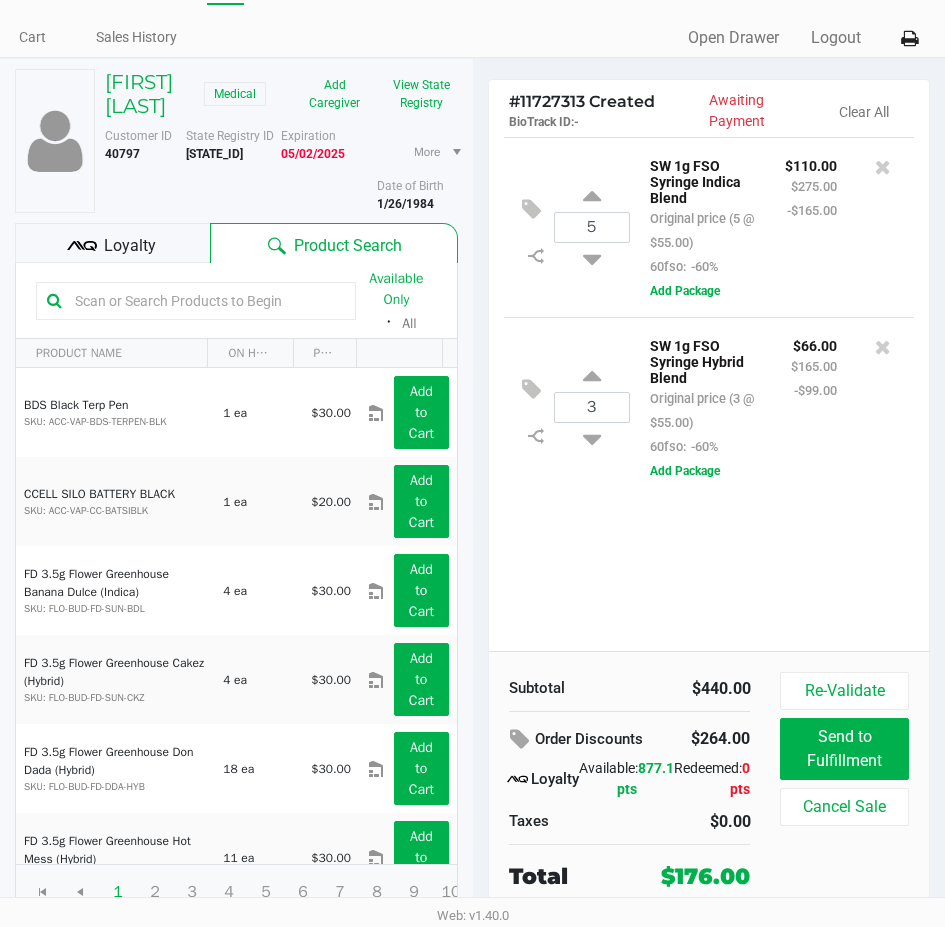 scroll, scrollTop: 75, scrollLeft: 0, axis: vertical 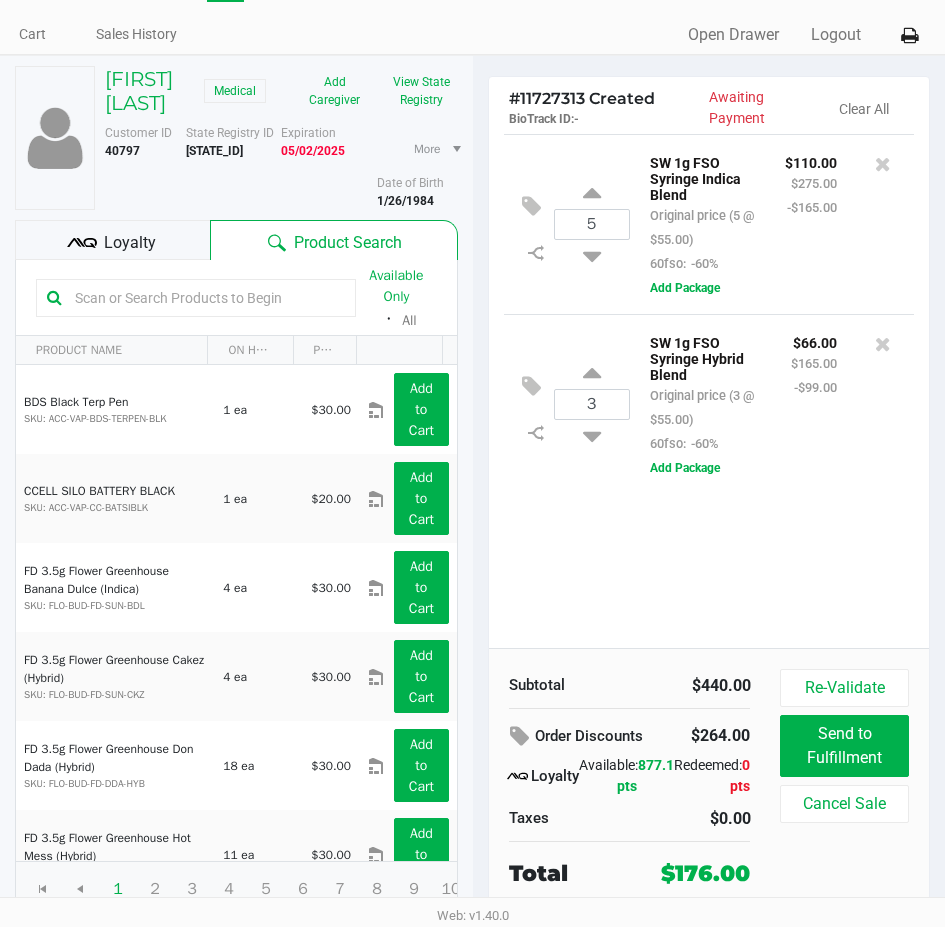 click 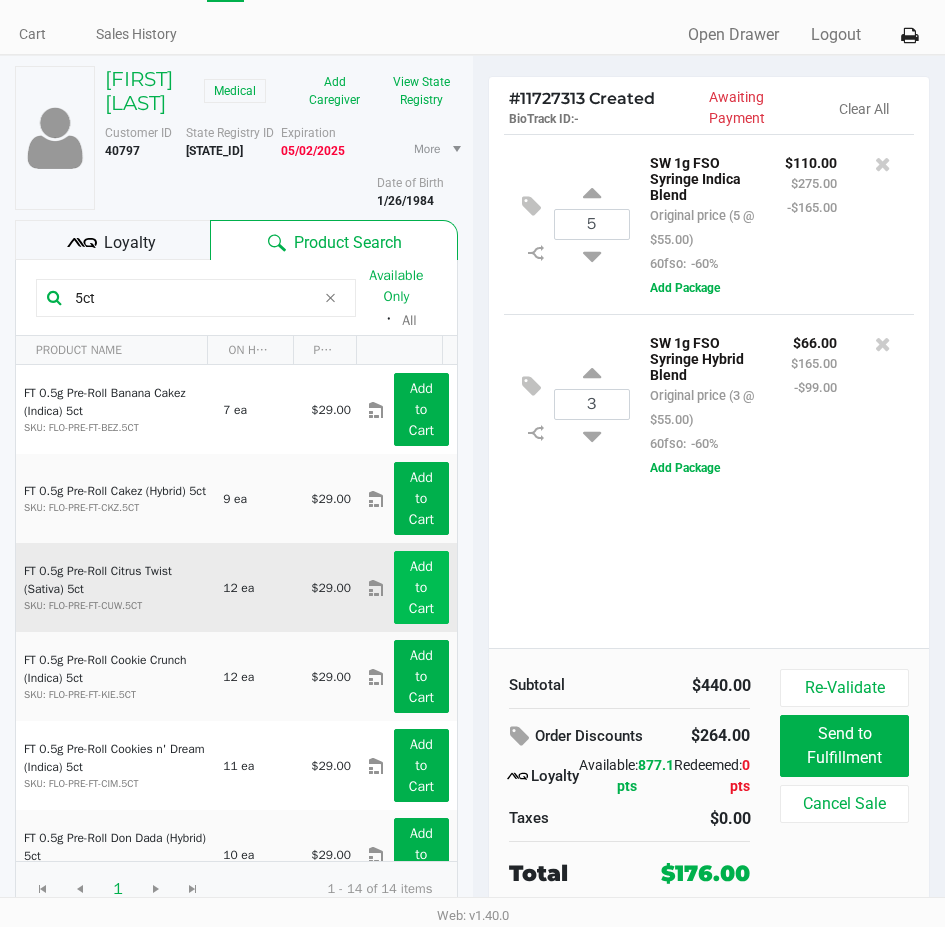 type on "5ct" 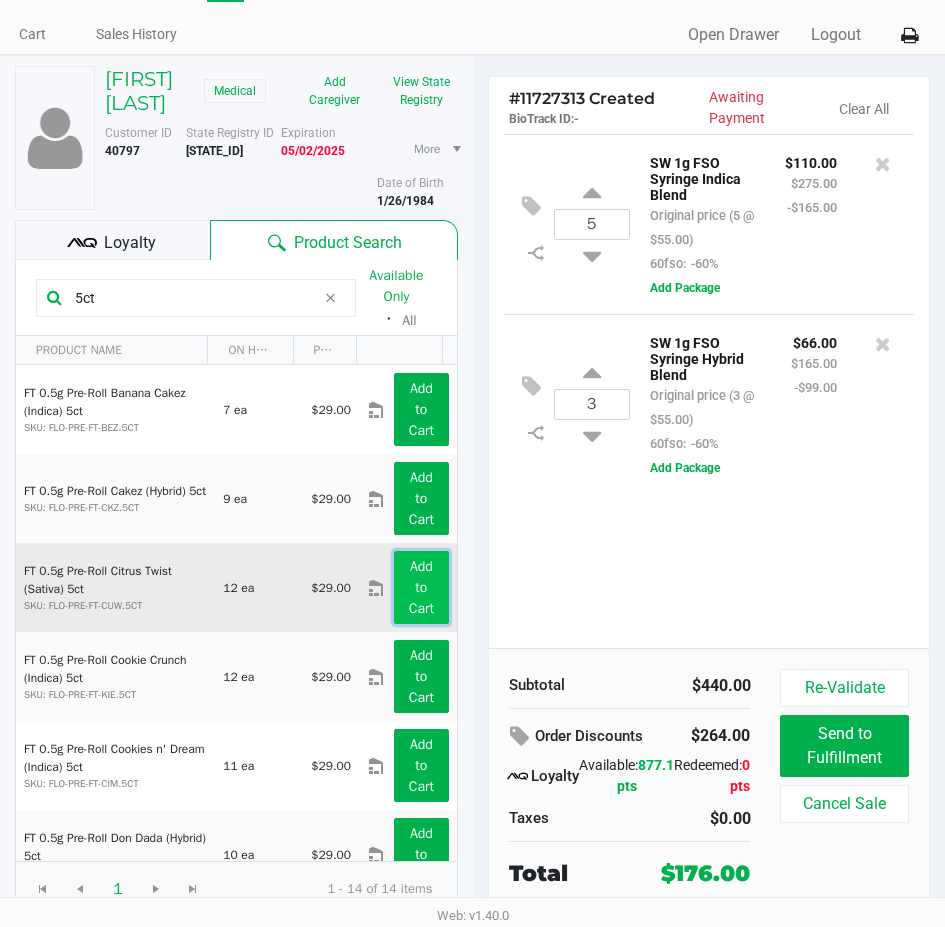 click on "Add to Cart" 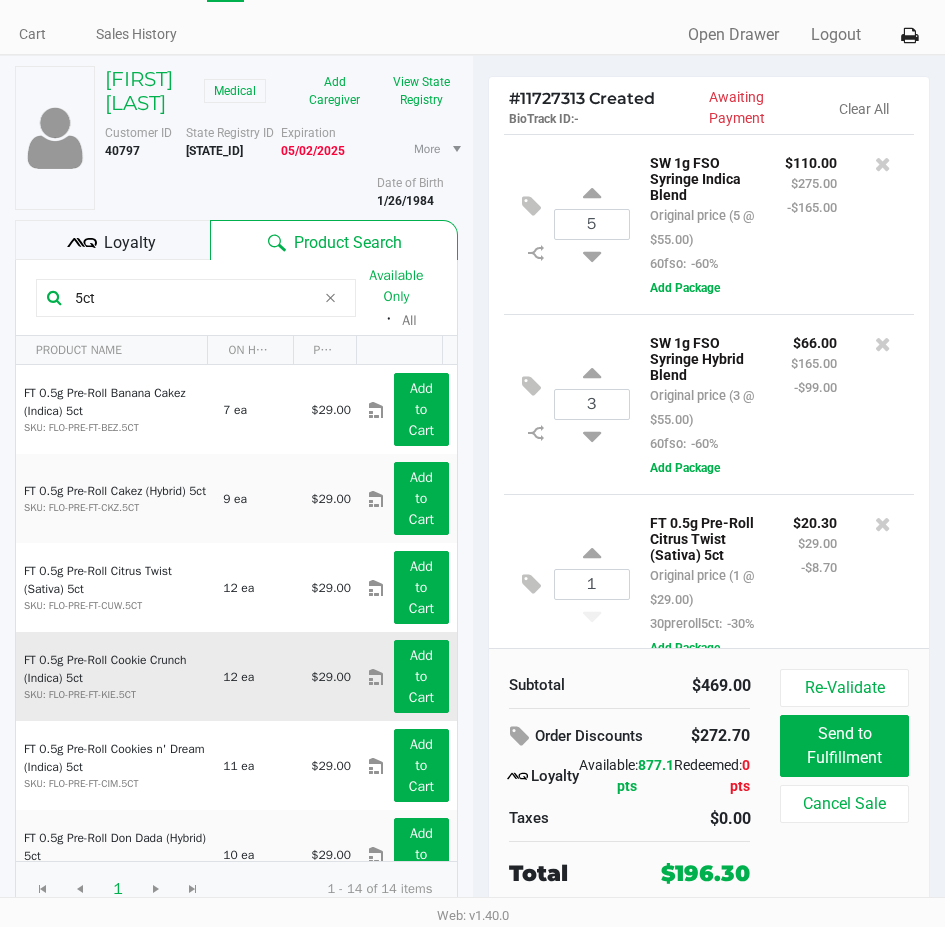 scroll, scrollTop: 76, scrollLeft: 0, axis: vertical 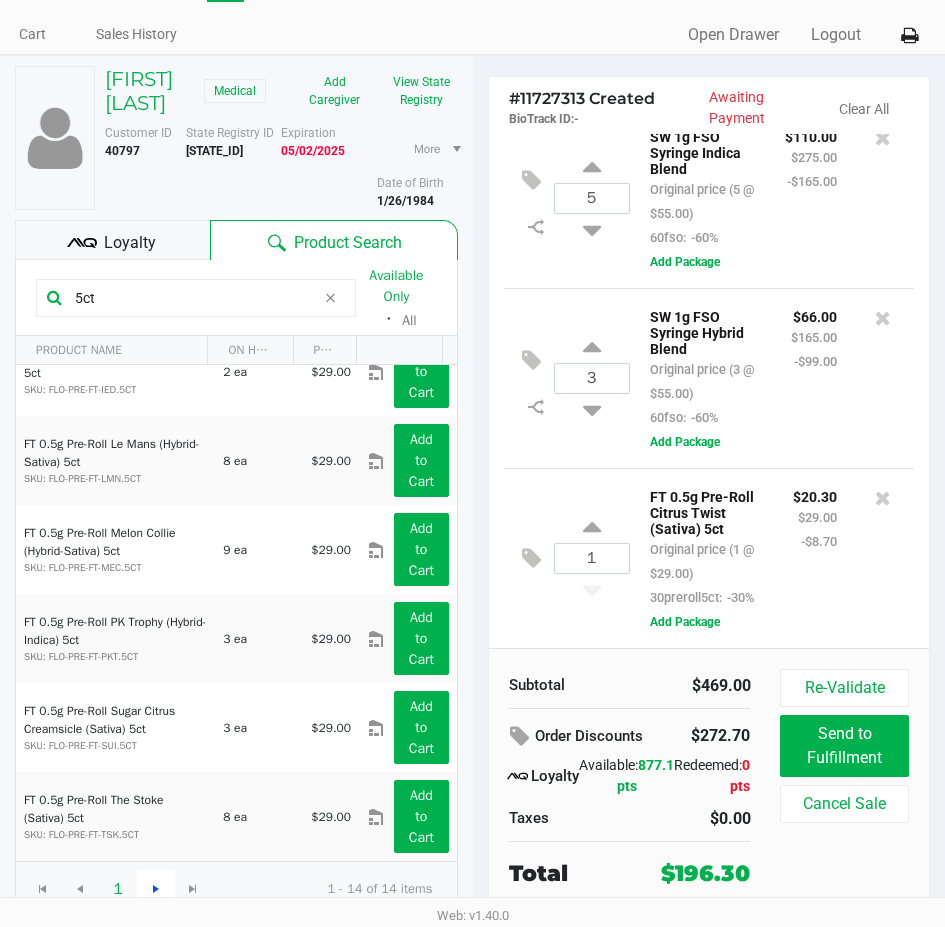 click 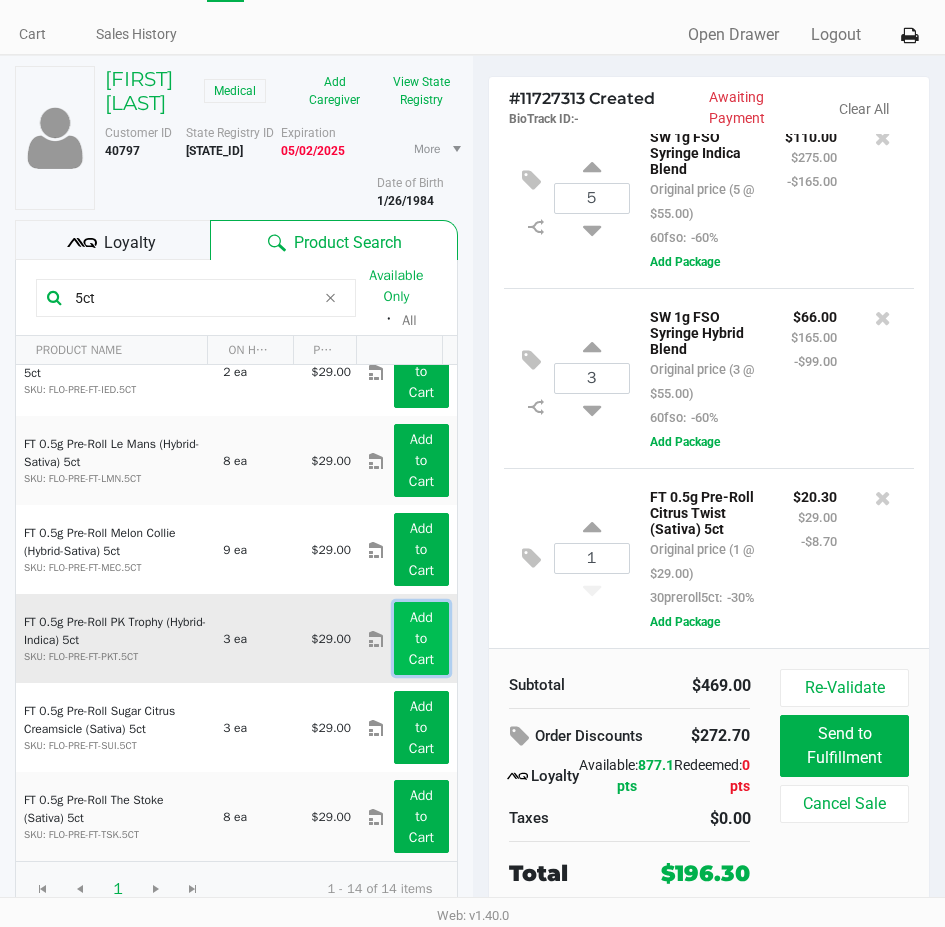 click on "Add to Cart" 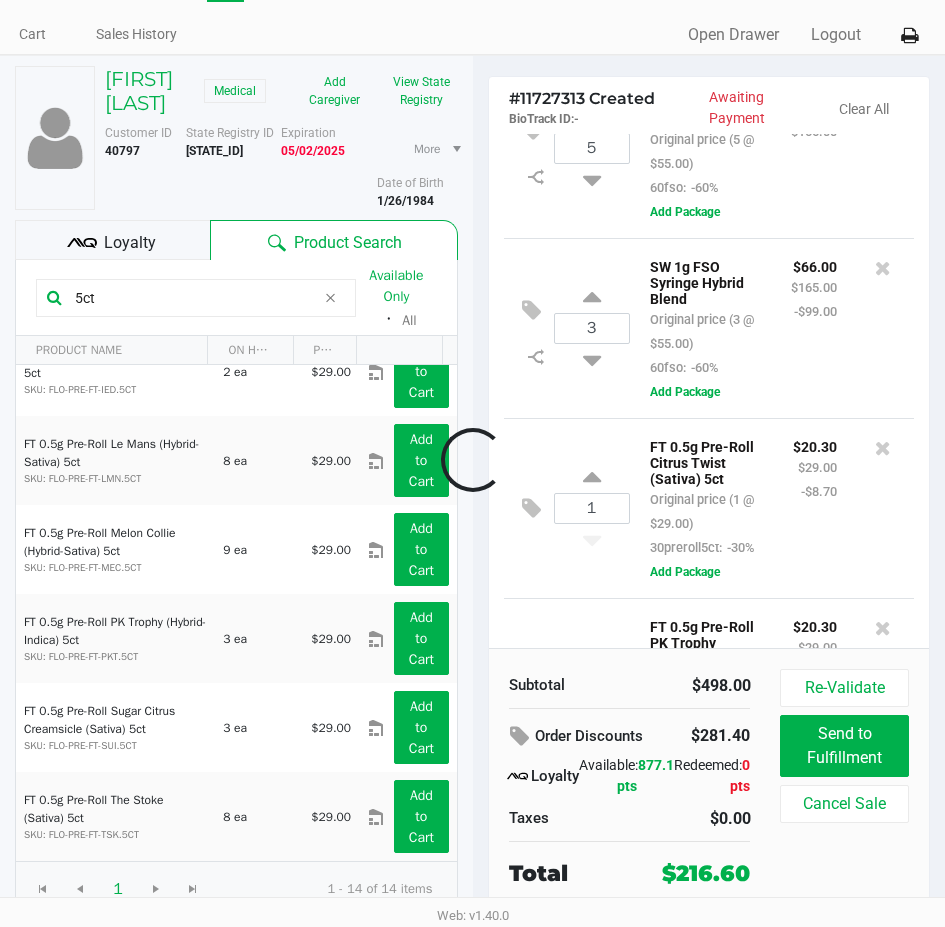 scroll, scrollTop: 300, scrollLeft: 0, axis: vertical 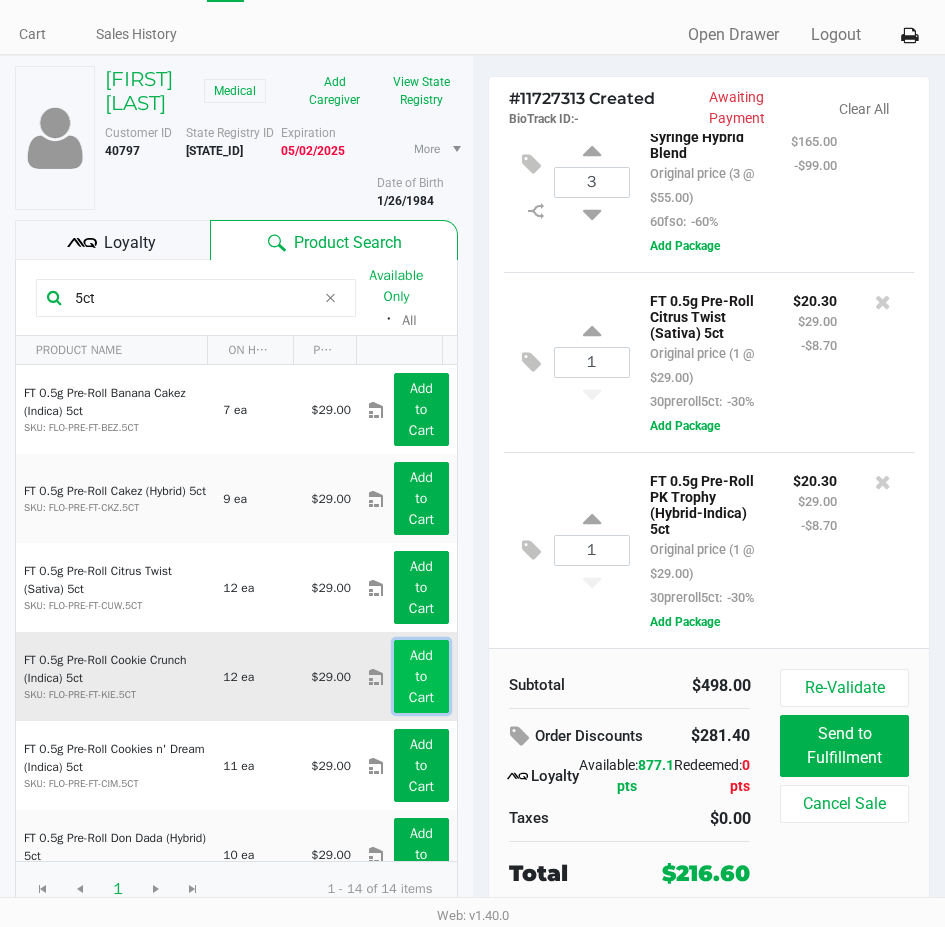 click on "Add to Cart" 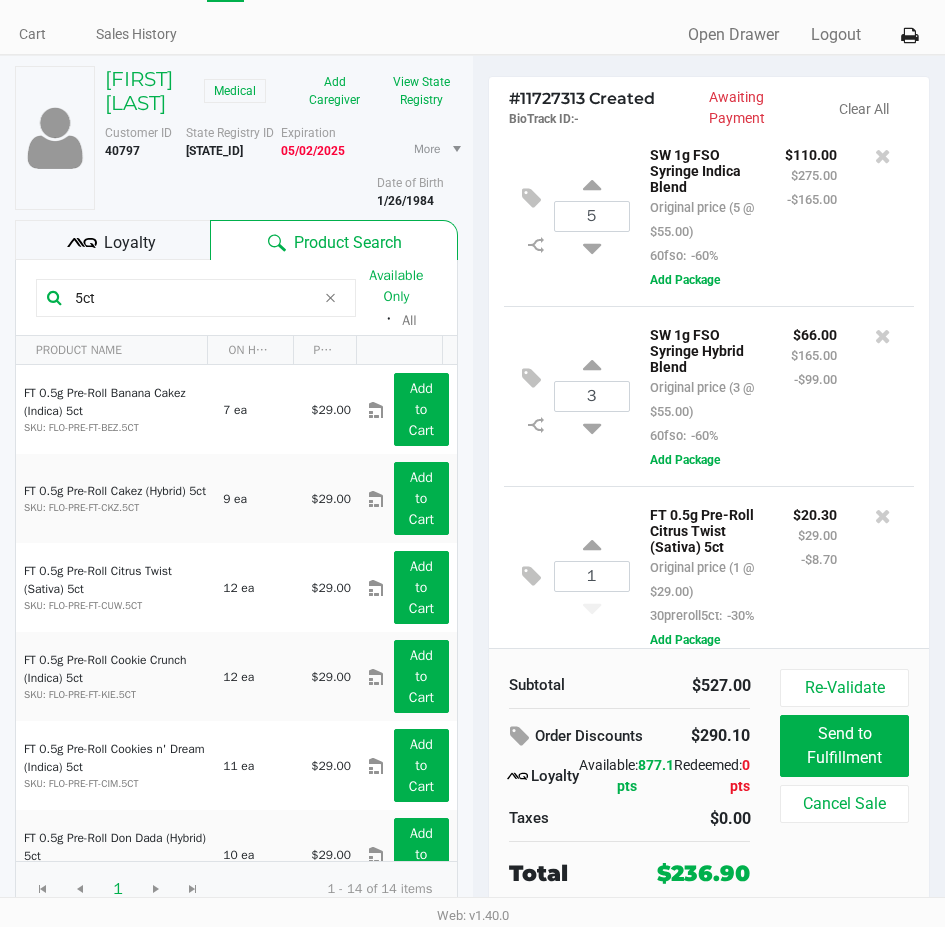 scroll, scrollTop: 0, scrollLeft: 0, axis: both 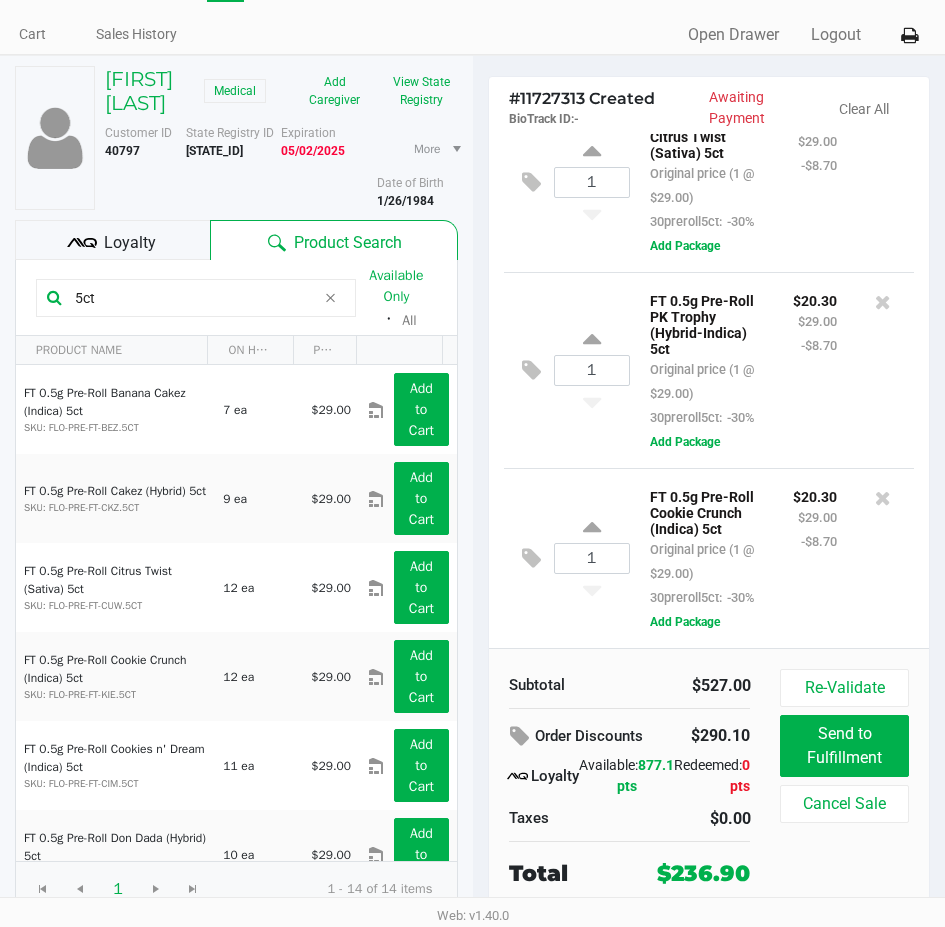 click on "Loyalty" 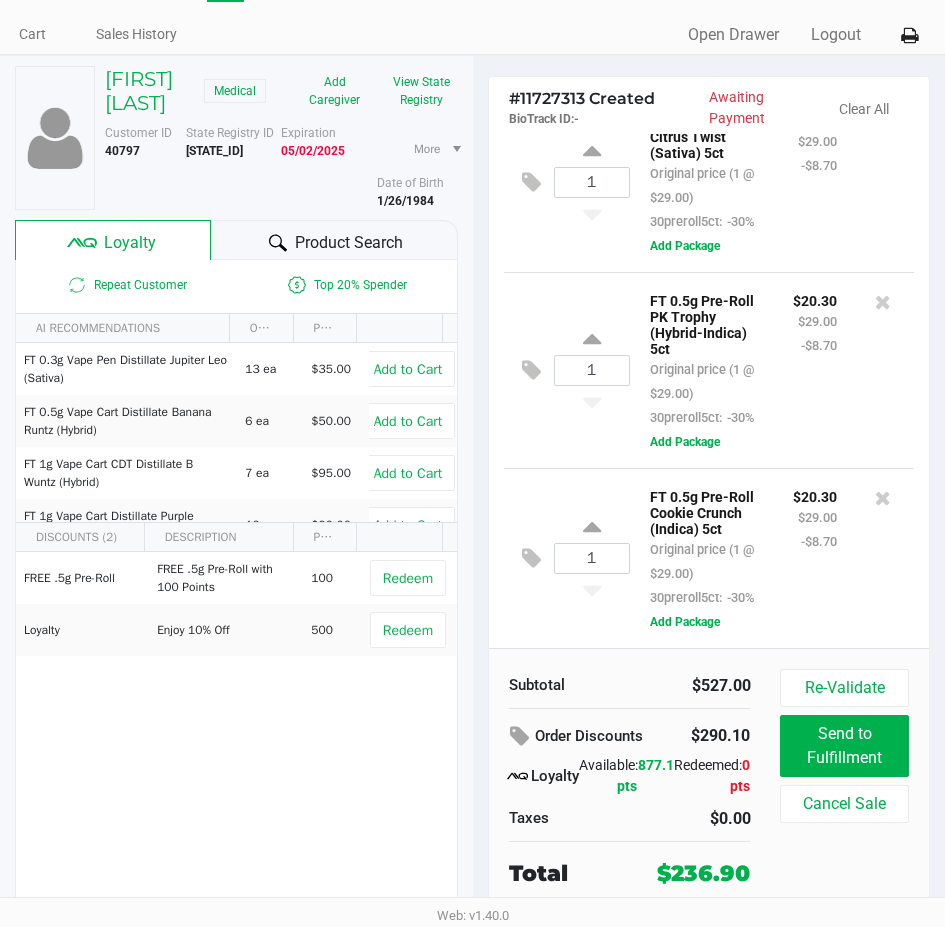 click 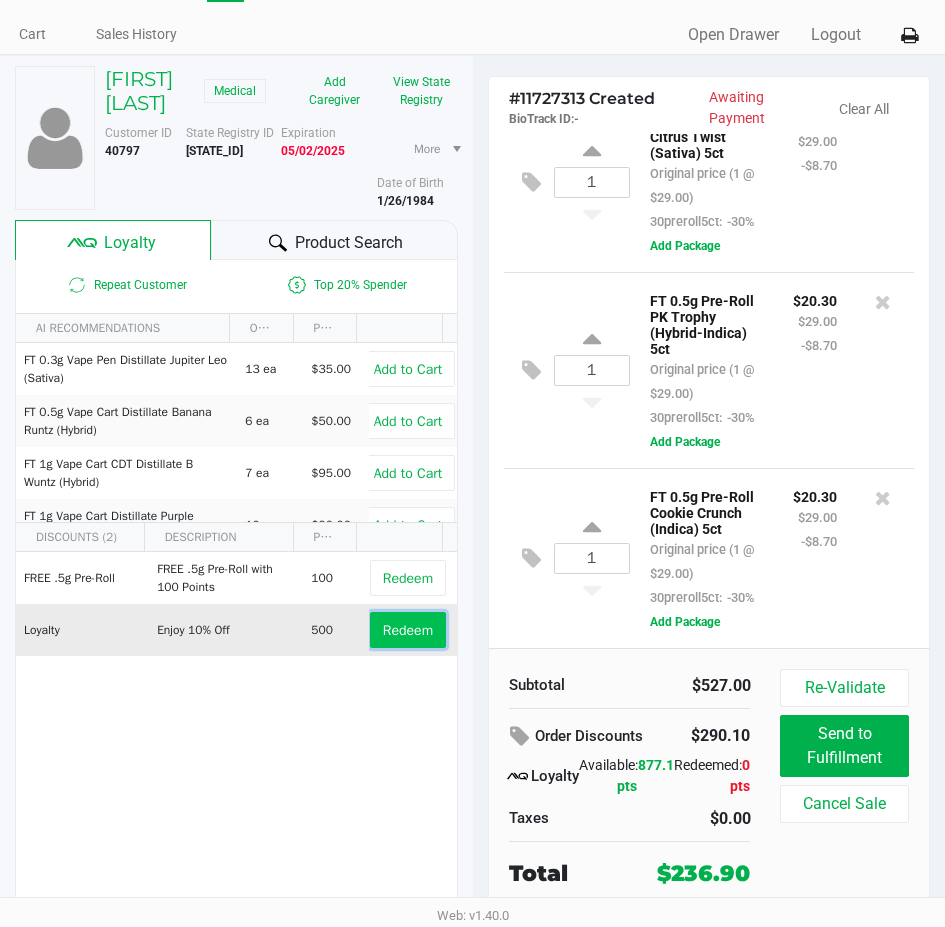 click on "Redeem" 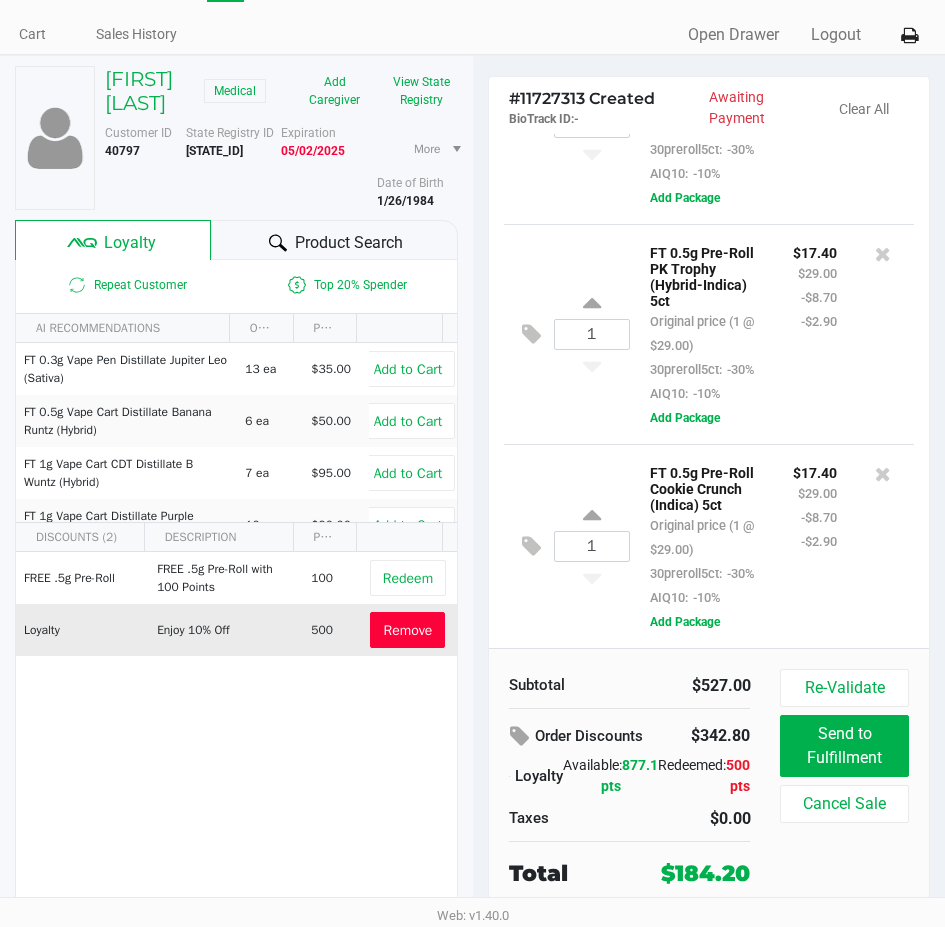 scroll, scrollTop: 644, scrollLeft: 0, axis: vertical 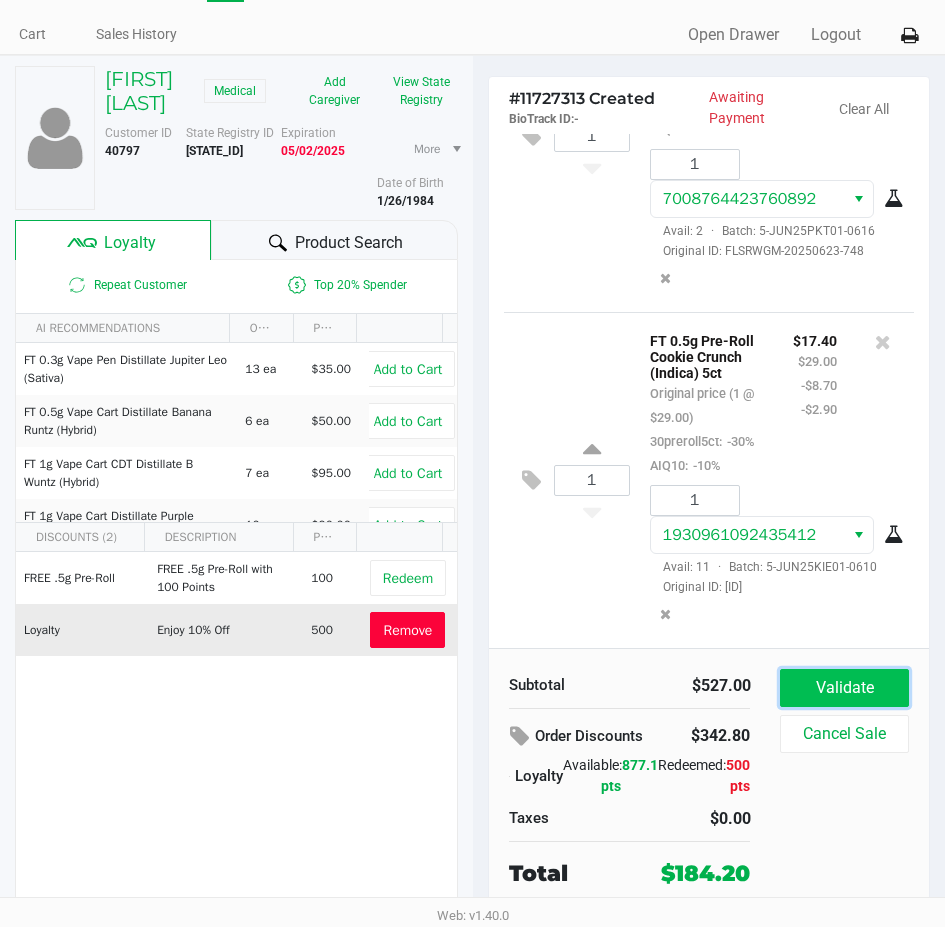 click on "Validate" 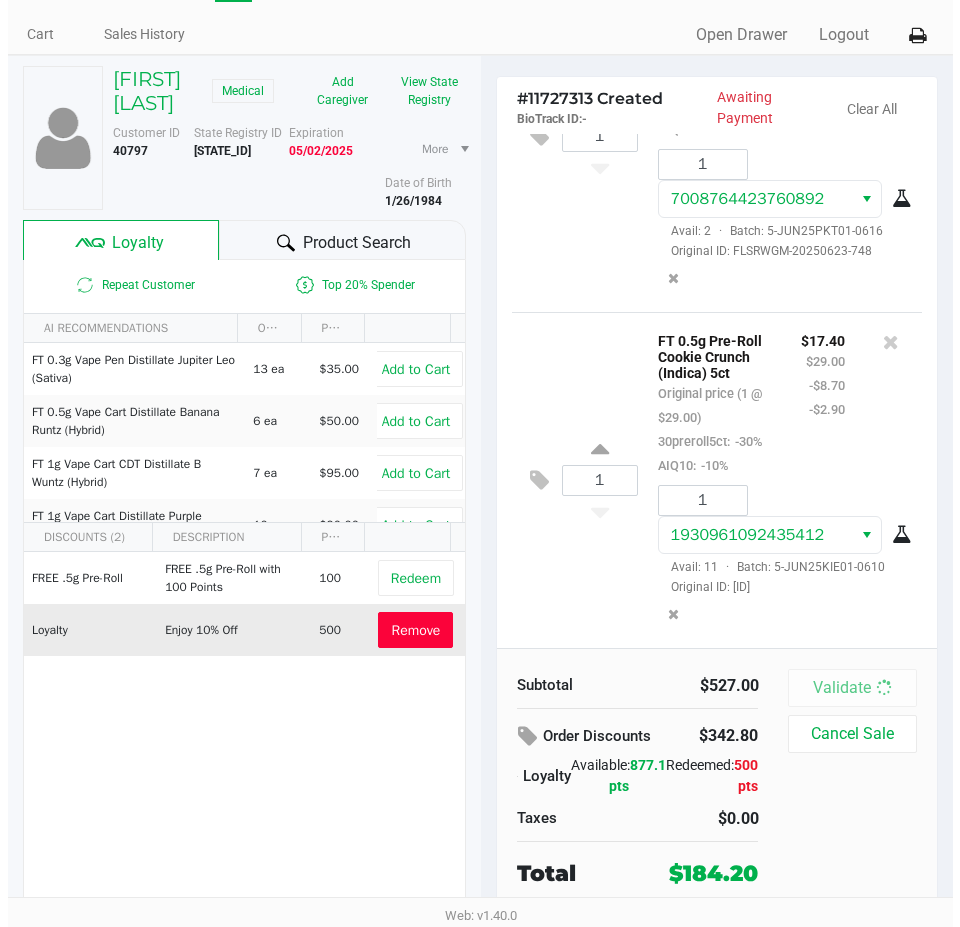 scroll, scrollTop: 0, scrollLeft: 0, axis: both 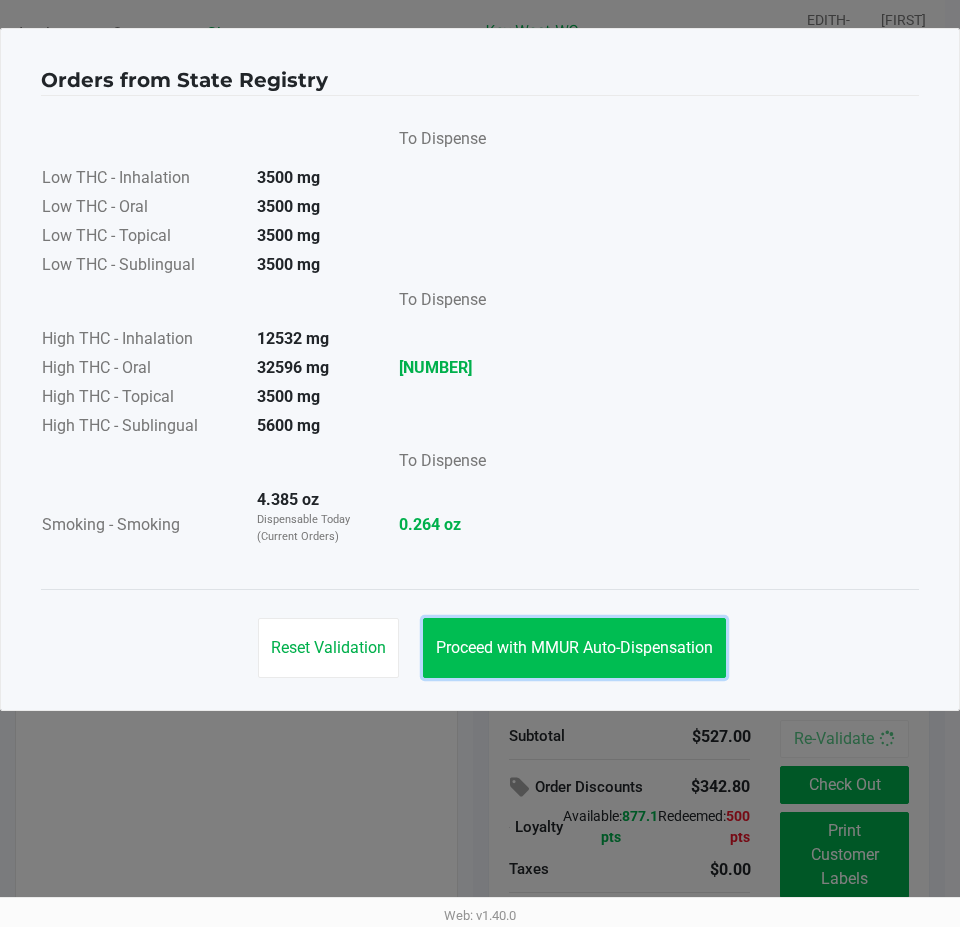 click on "Proceed with MMUR Auto-Dispensation" 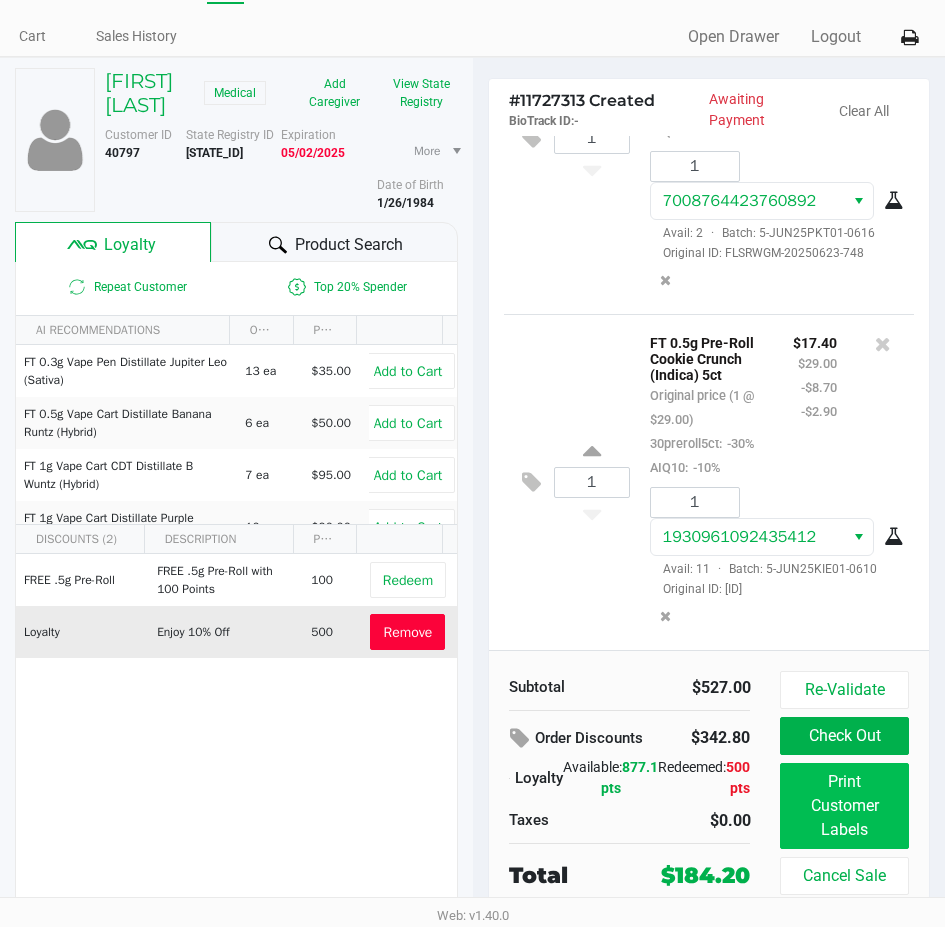 scroll, scrollTop: 75, scrollLeft: 0, axis: vertical 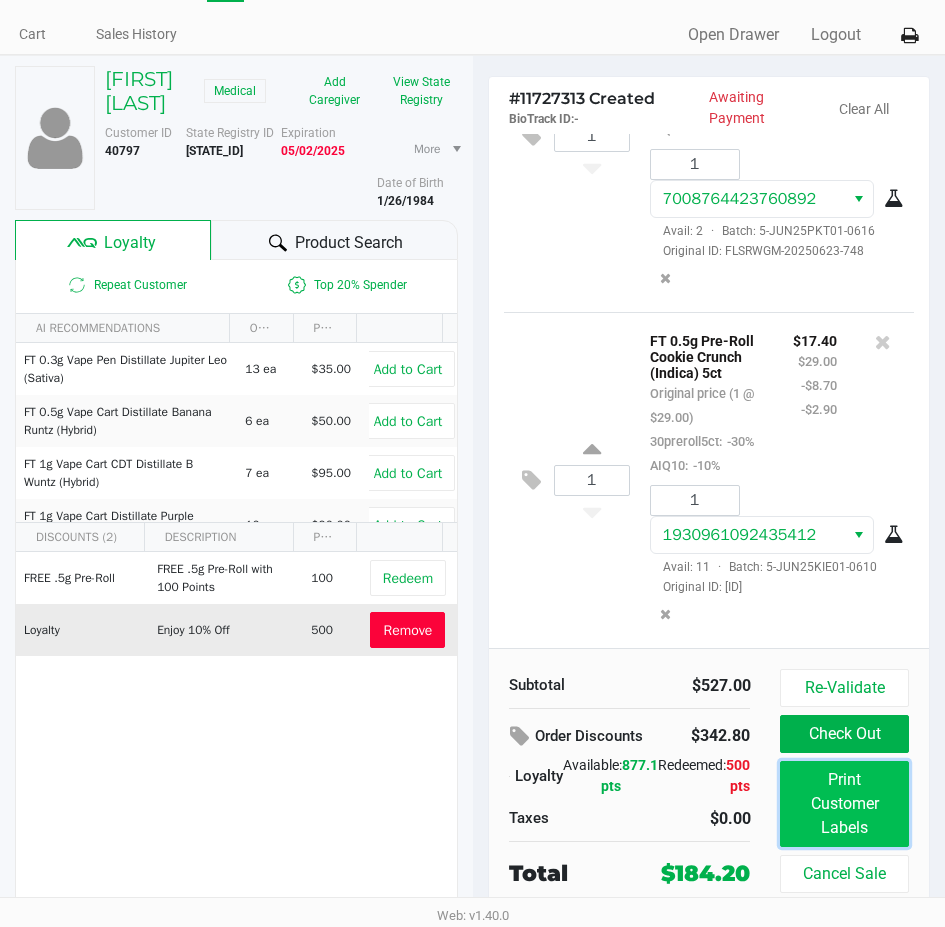 click on "Print Customer Labels" 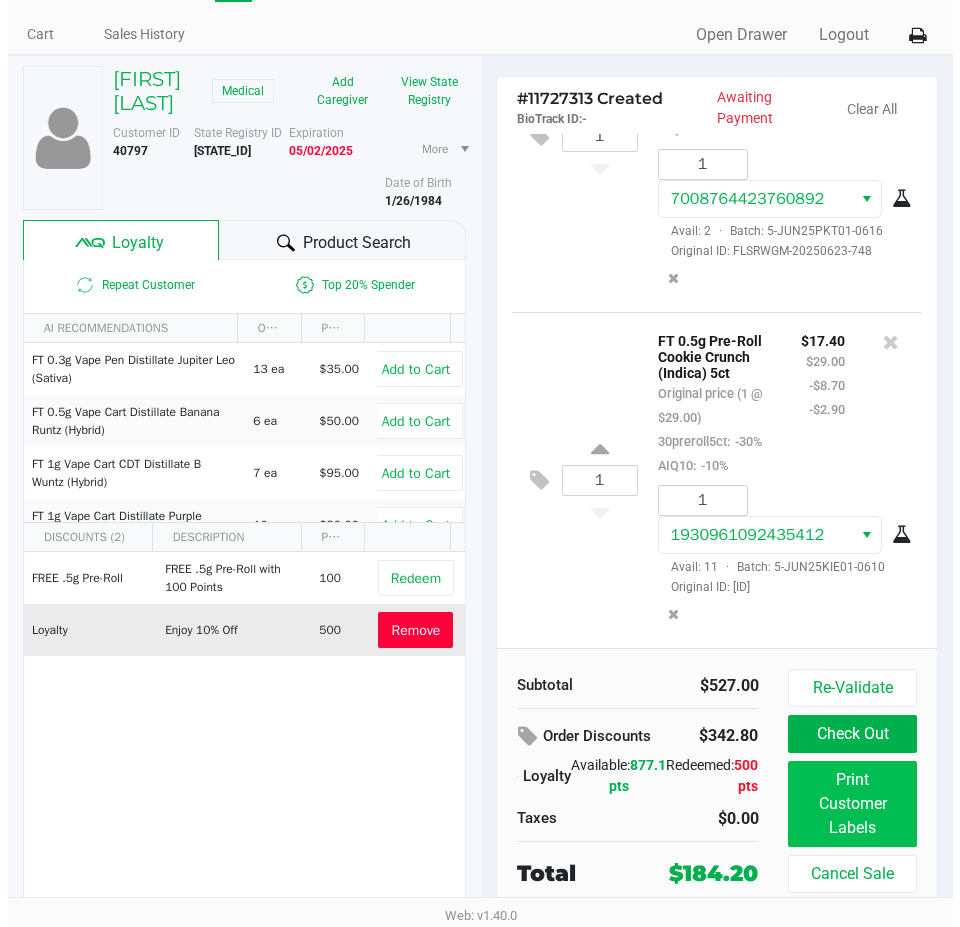 scroll, scrollTop: 0, scrollLeft: 0, axis: both 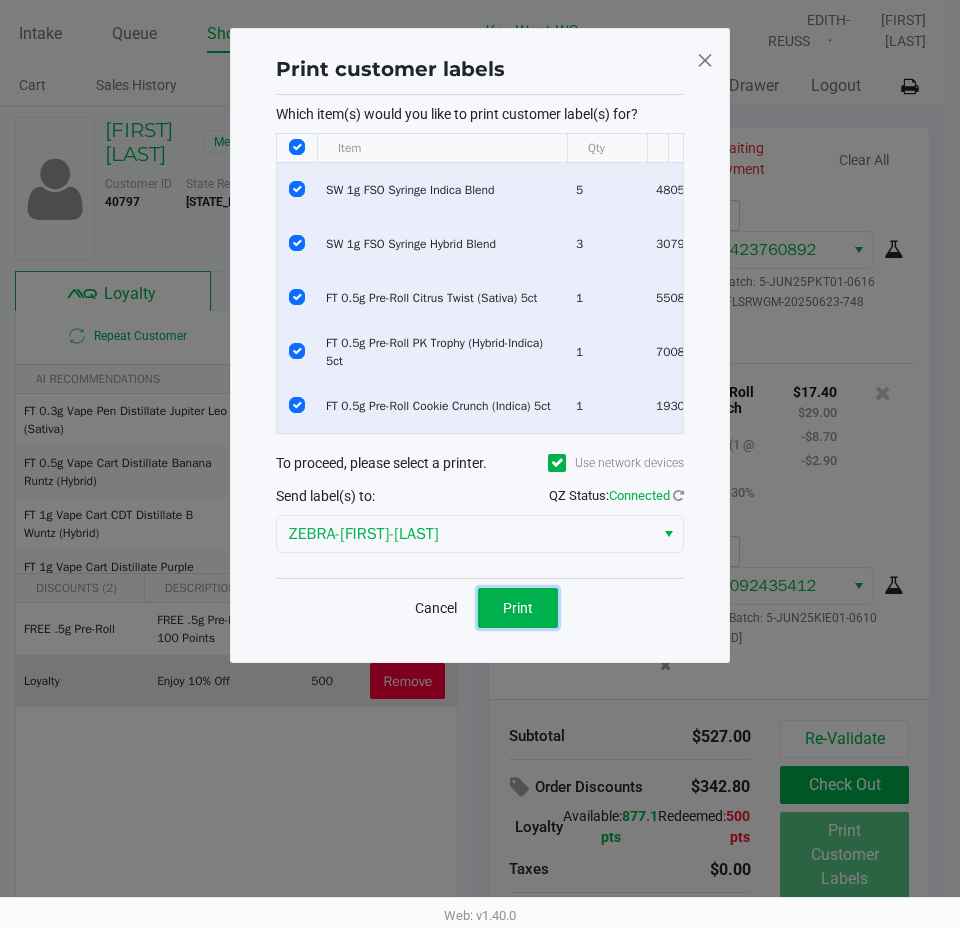 click on "Print" 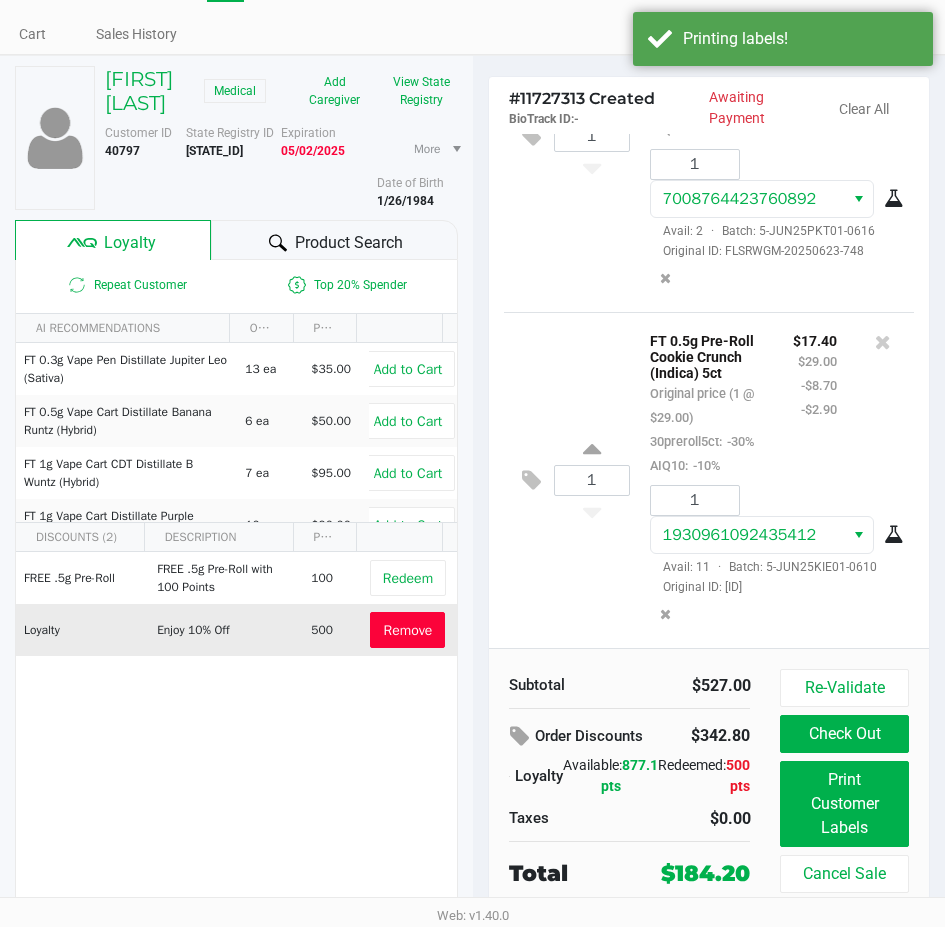 scroll, scrollTop: 75, scrollLeft: 0, axis: vertical 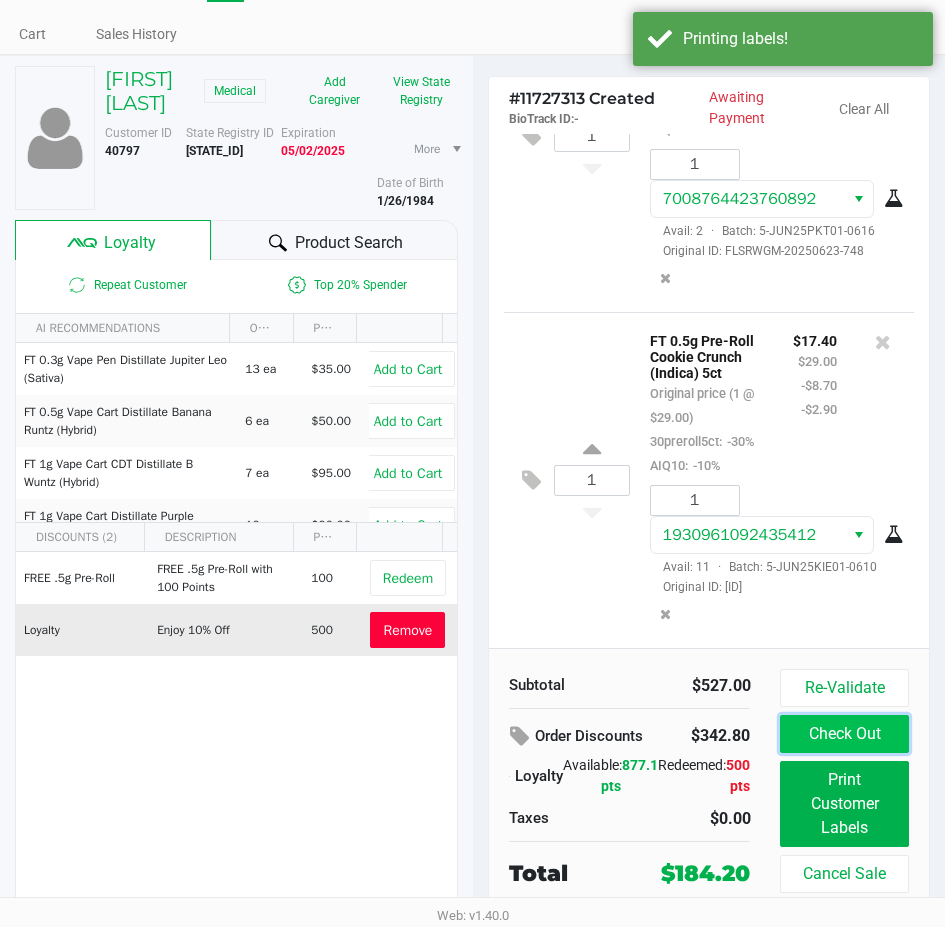 click on "Check Out" 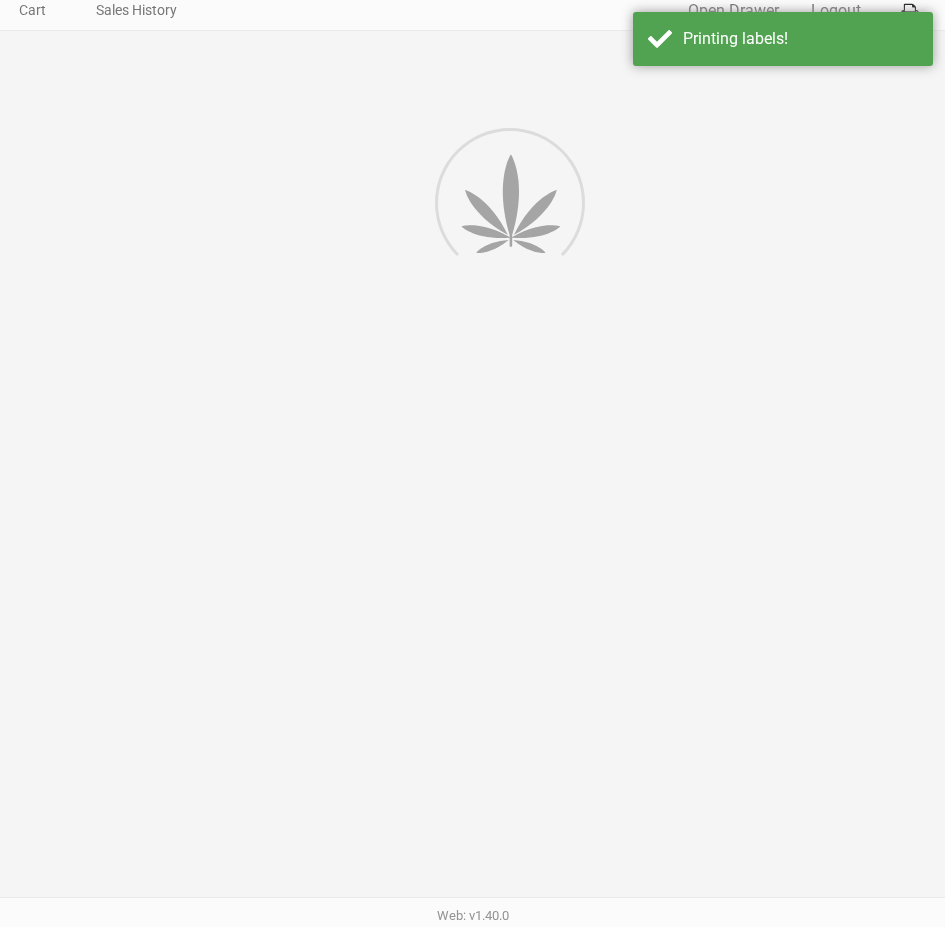 scroll, scrollTop: 0, scrollLeft: 0, axis: both 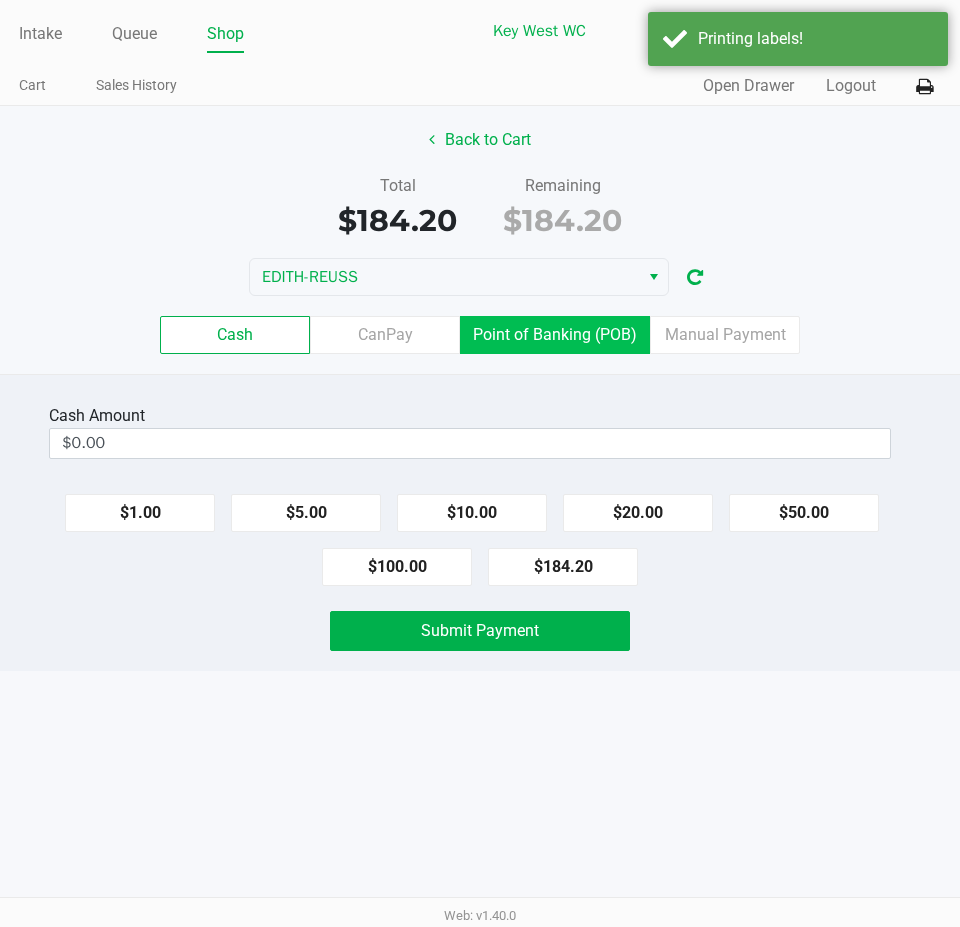 click on "Point of Banking (POB)" 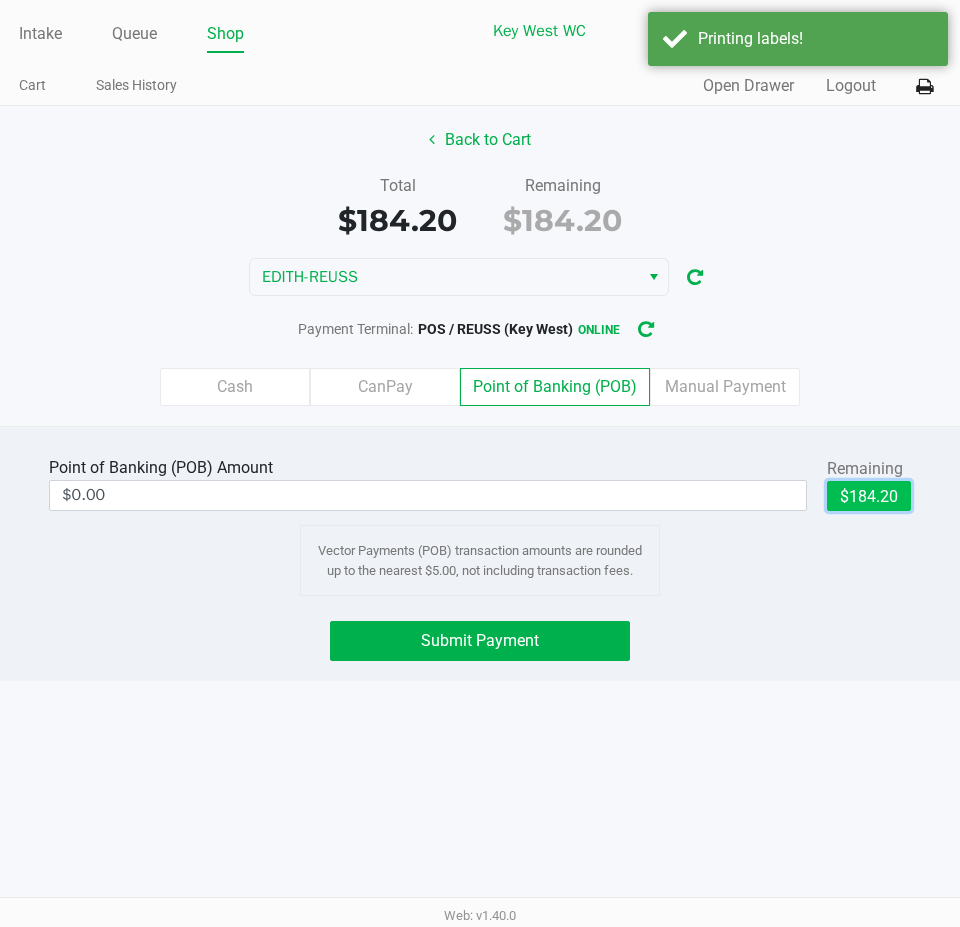 click on "$184.20" 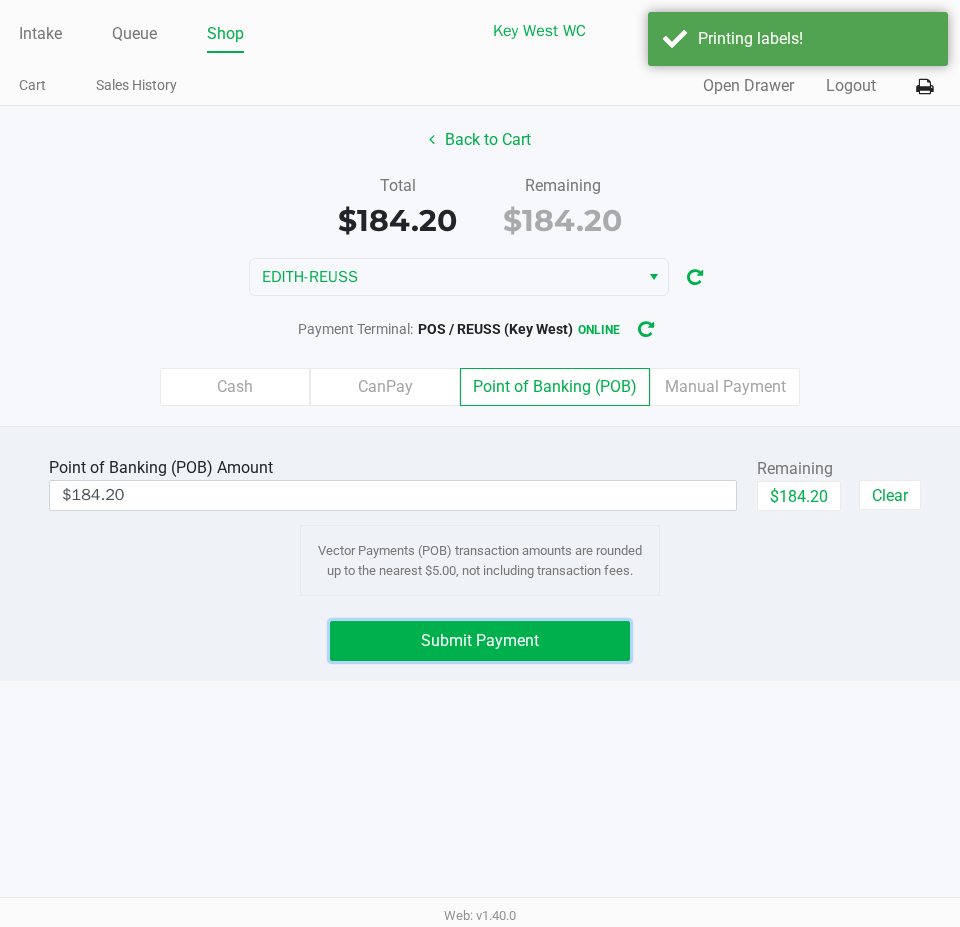 click on "Submit Payment" 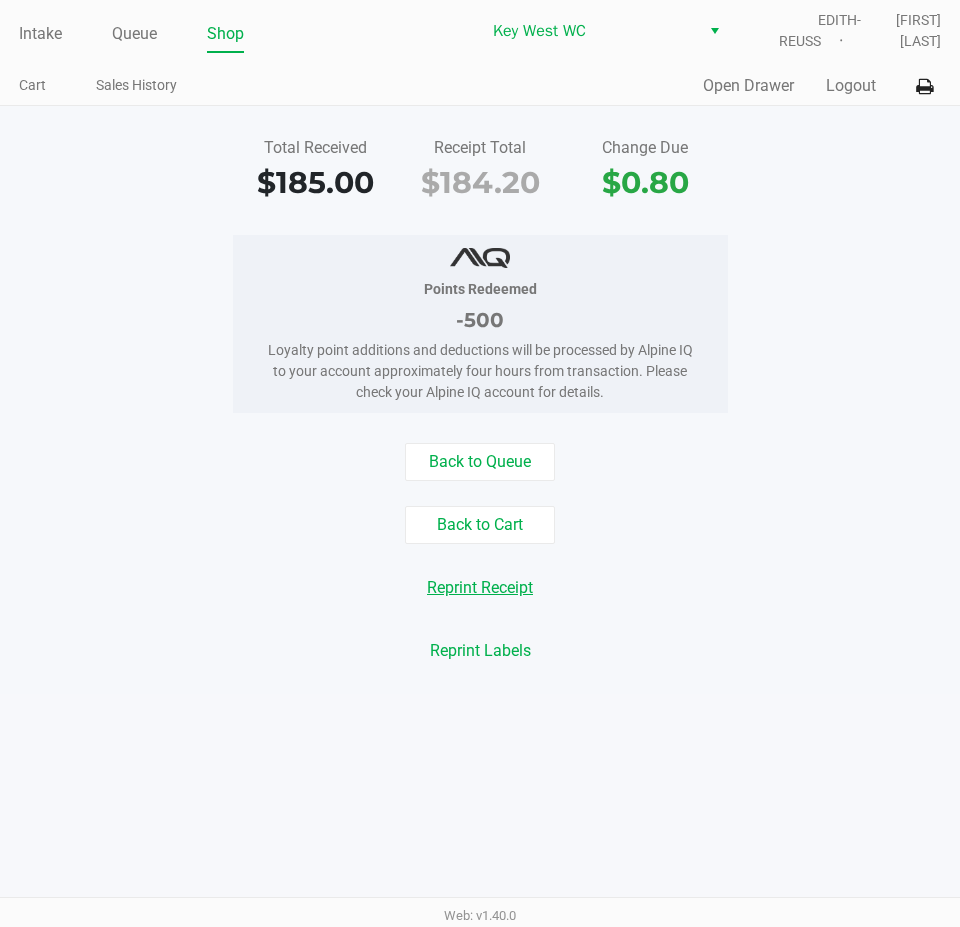 click on "Reprint Receipt" 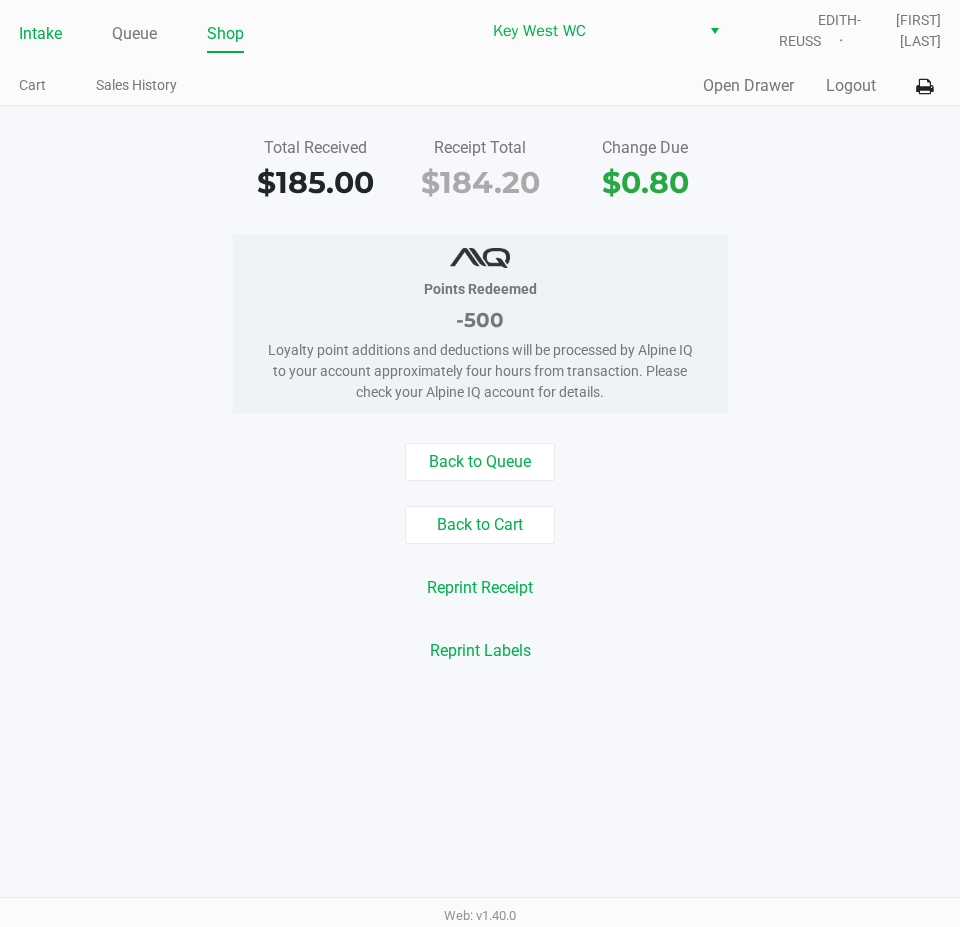 click on "Intake" 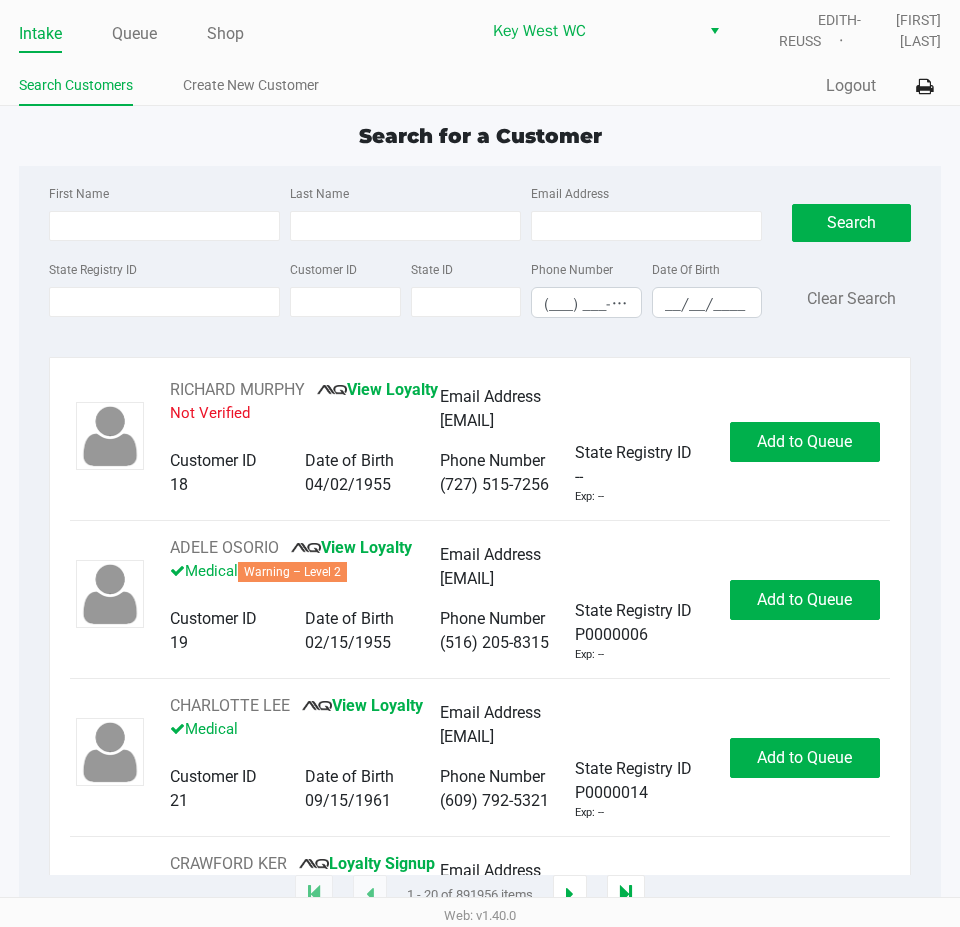 drag, startPoint x: 586, startPoint y: 129, endPoint x: 580, endPoint y: 97, distance: 32.55764 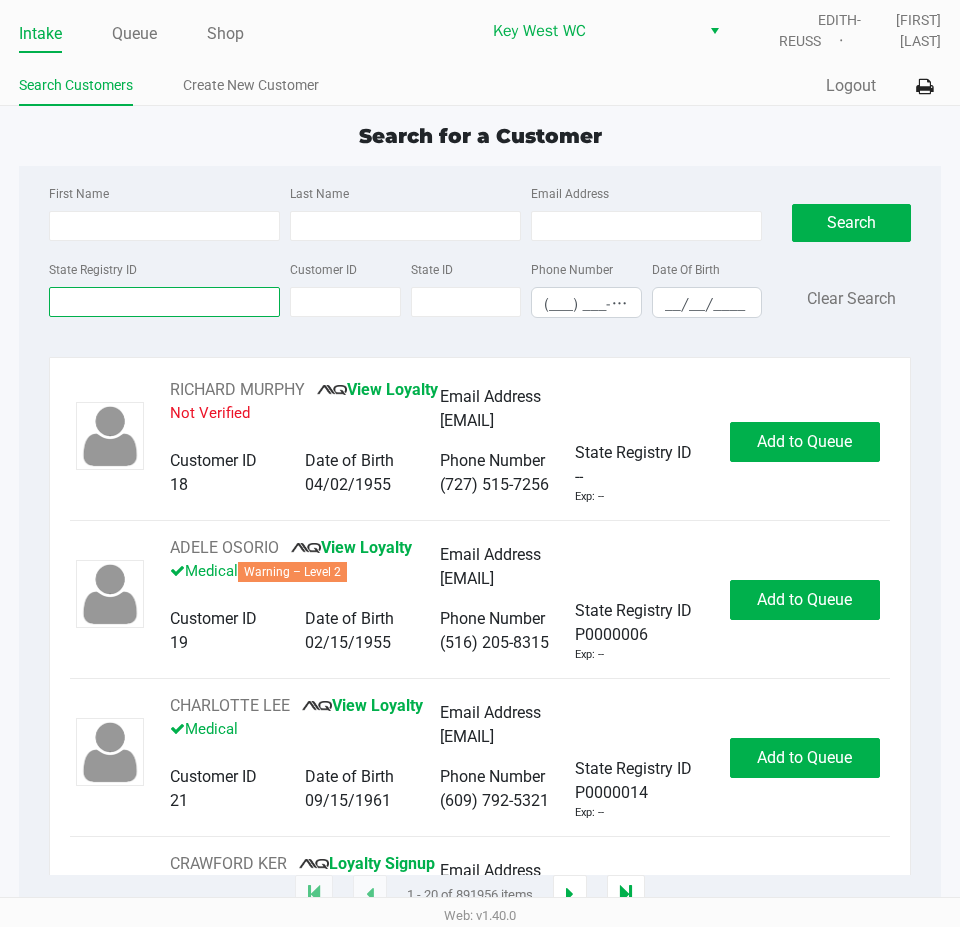 click on "State Registry ID" at bounding box center [164, 302] 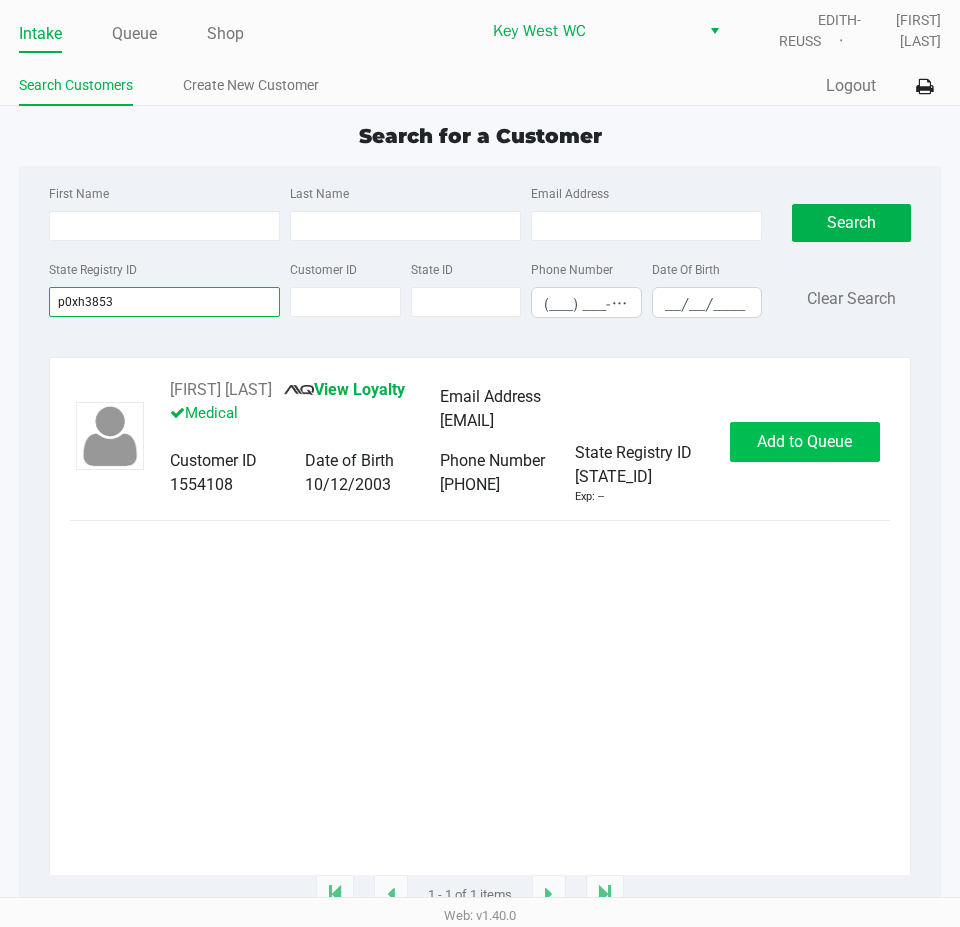 type on "p0xh3853" 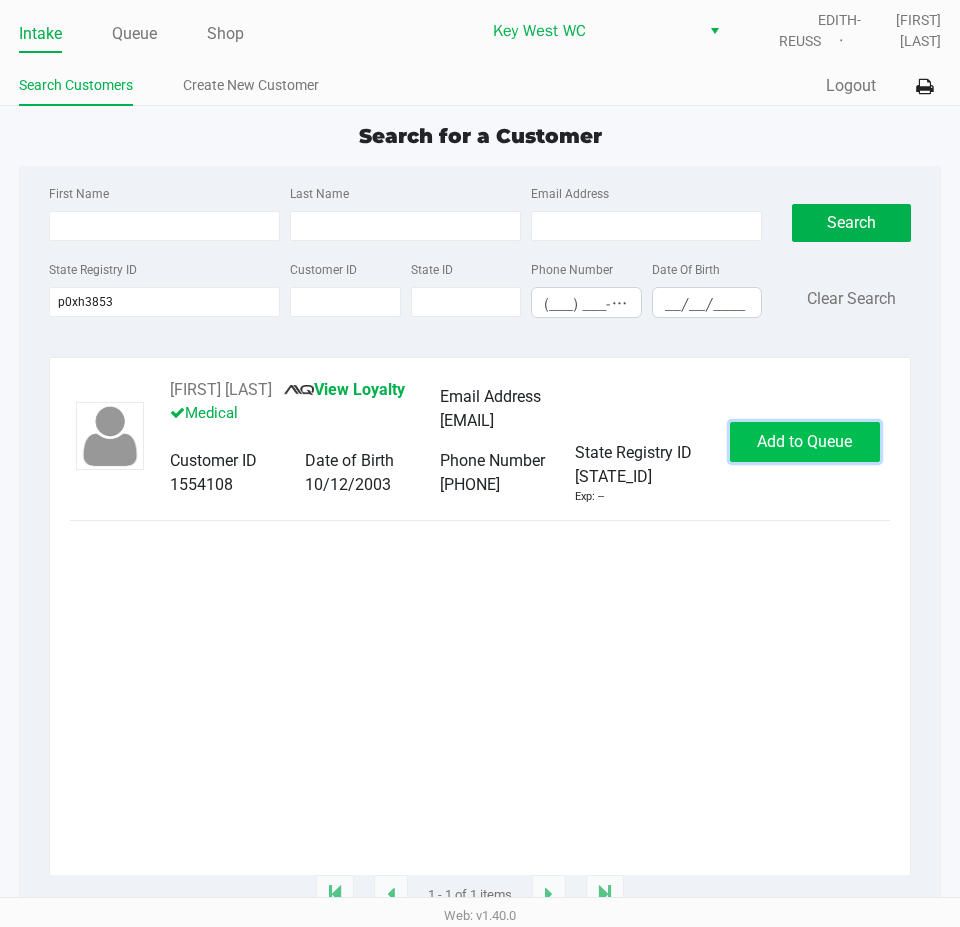 click on "Add to Queue" 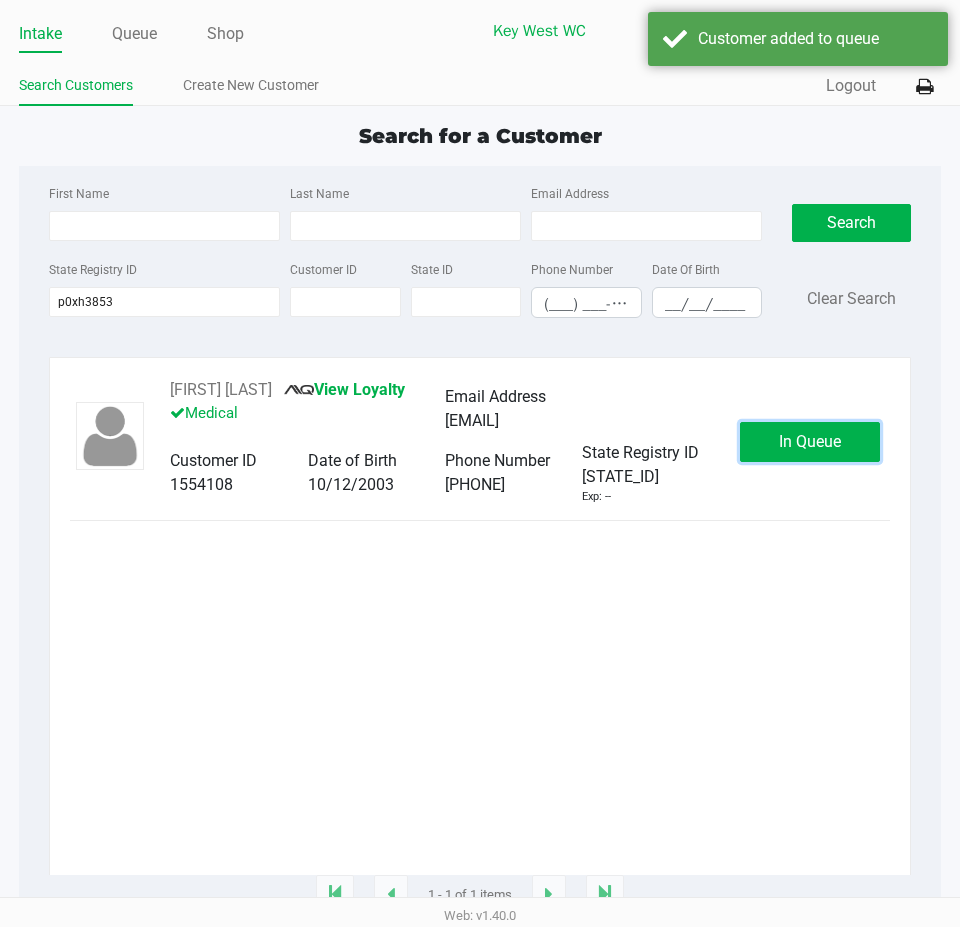 click on "In Queue" 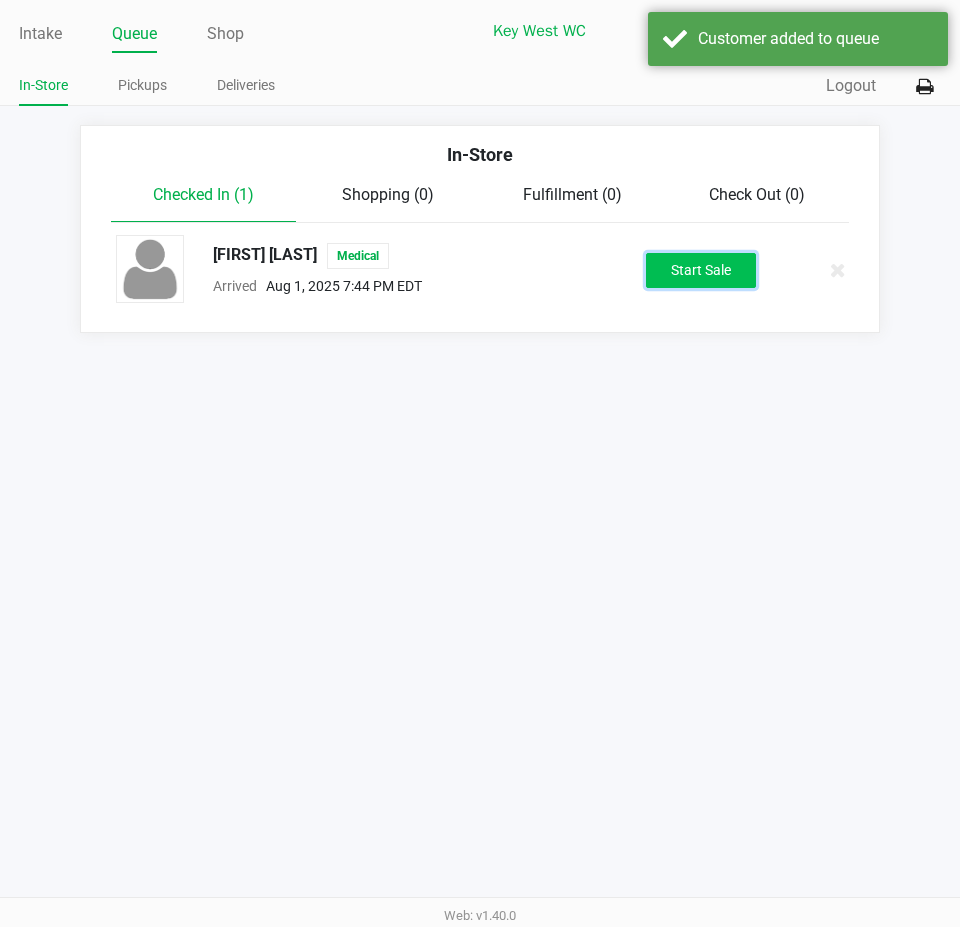 click on "Start Sale" 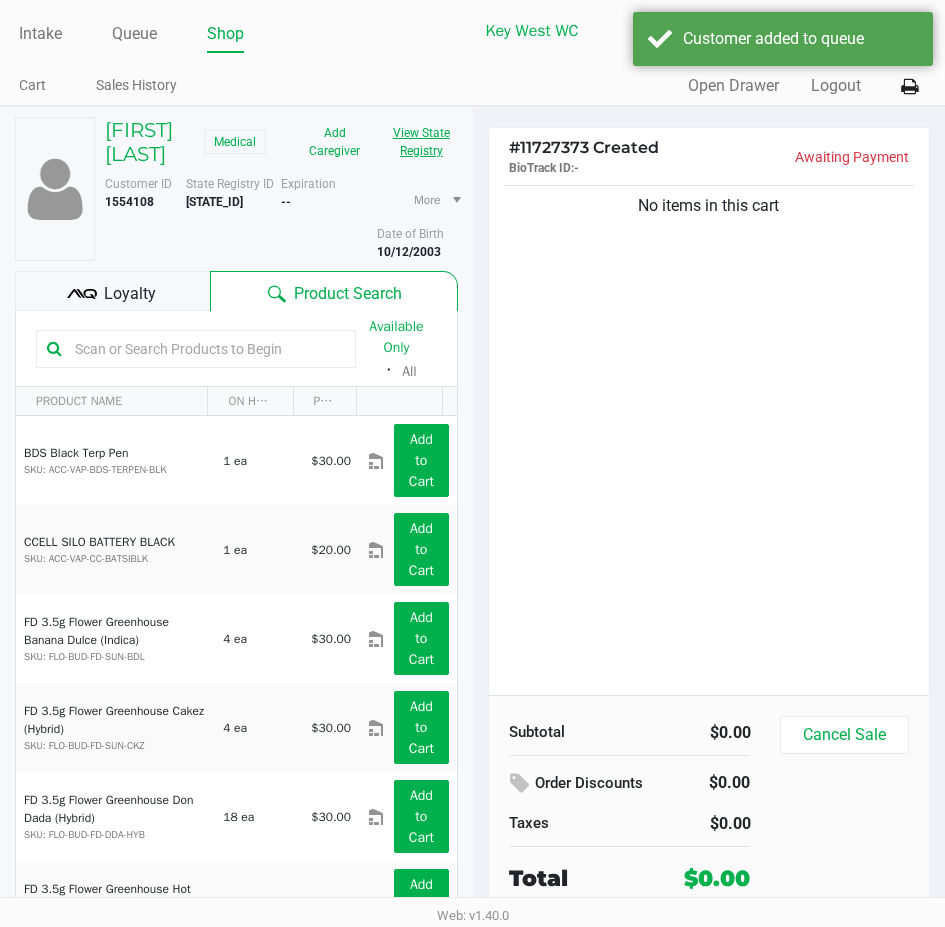 click on "View State Registry" 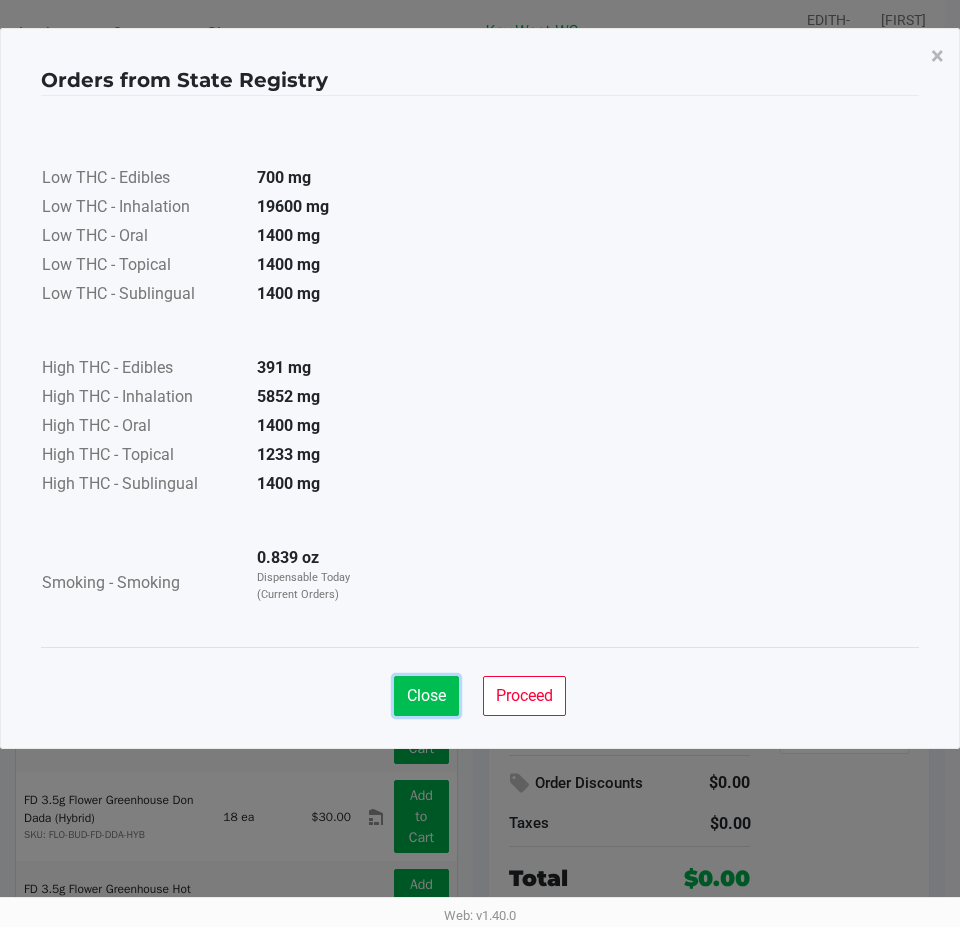 click on "Close" 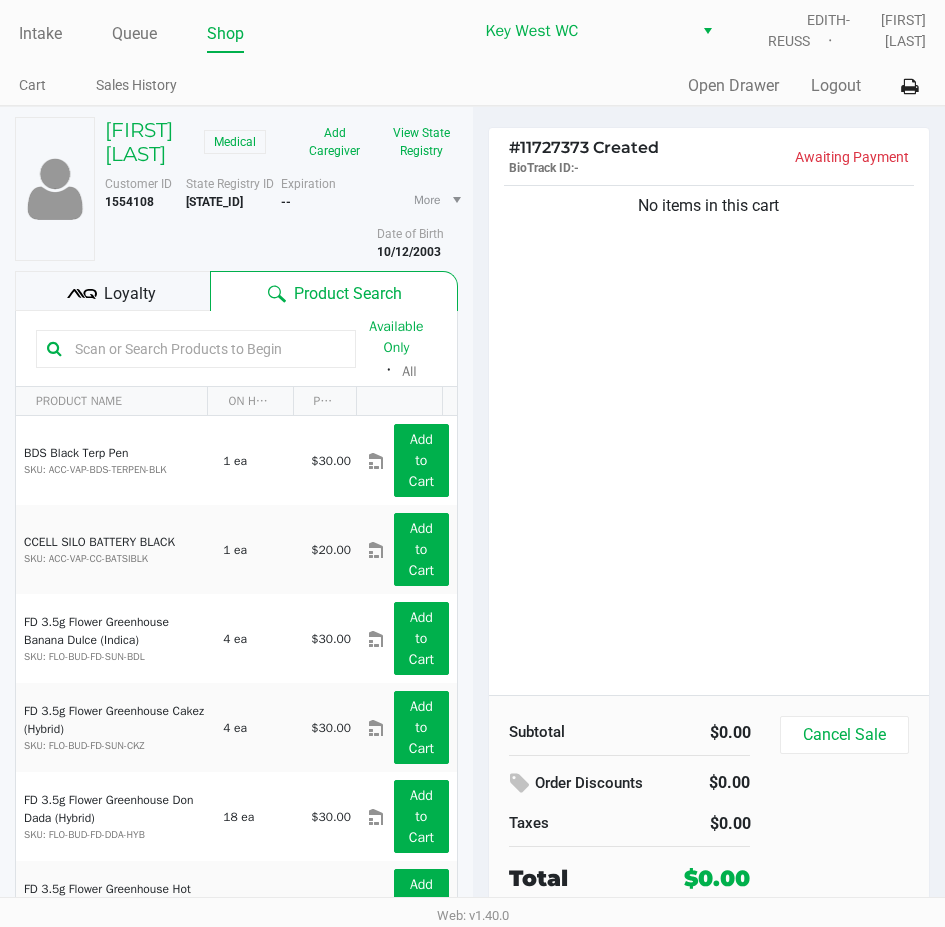 click 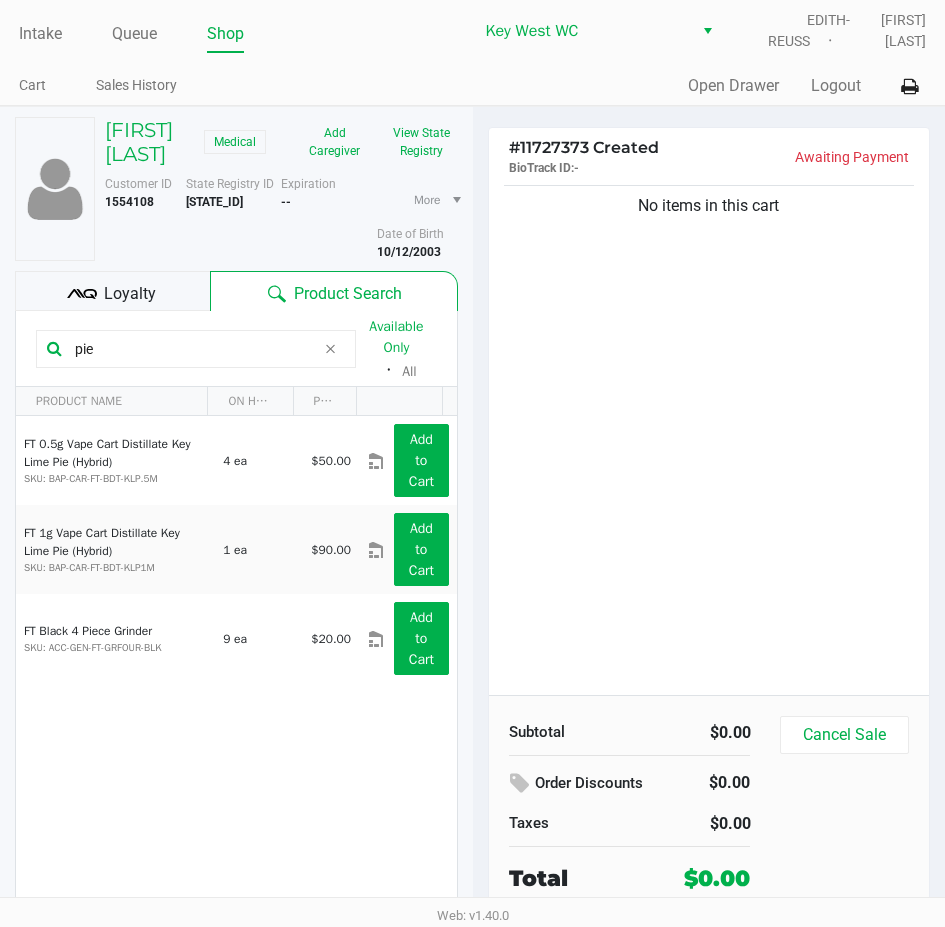 type on "pie" 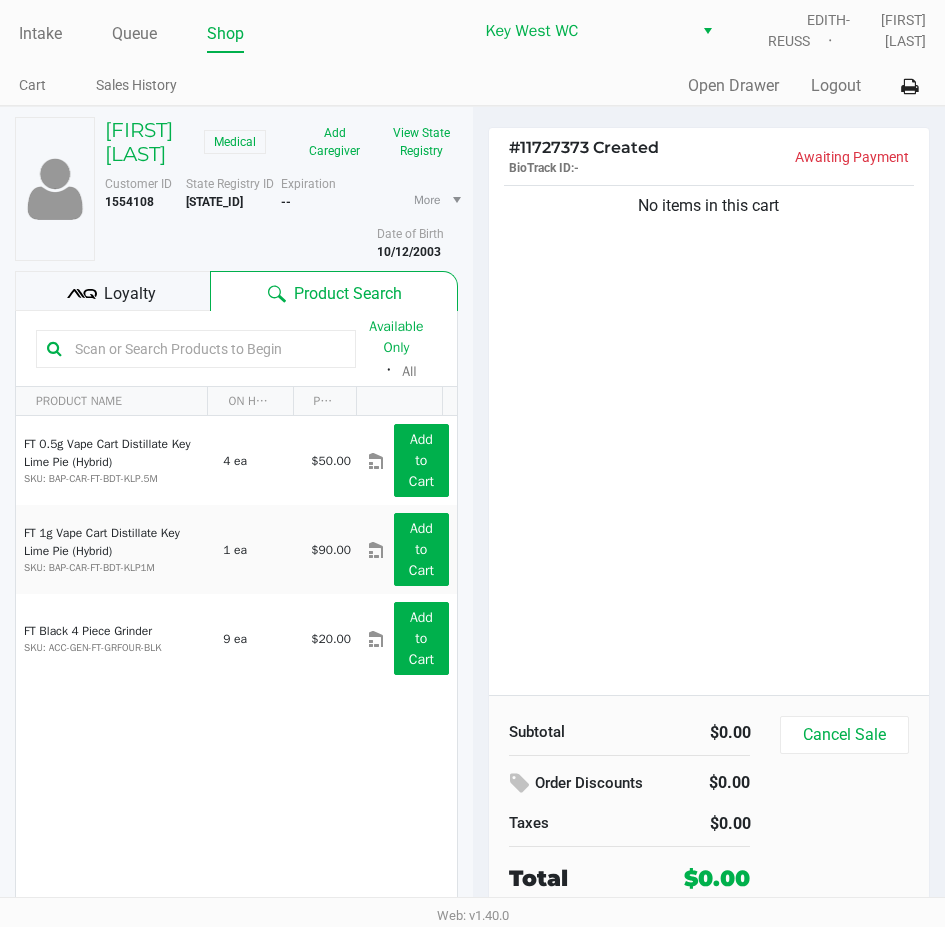 click 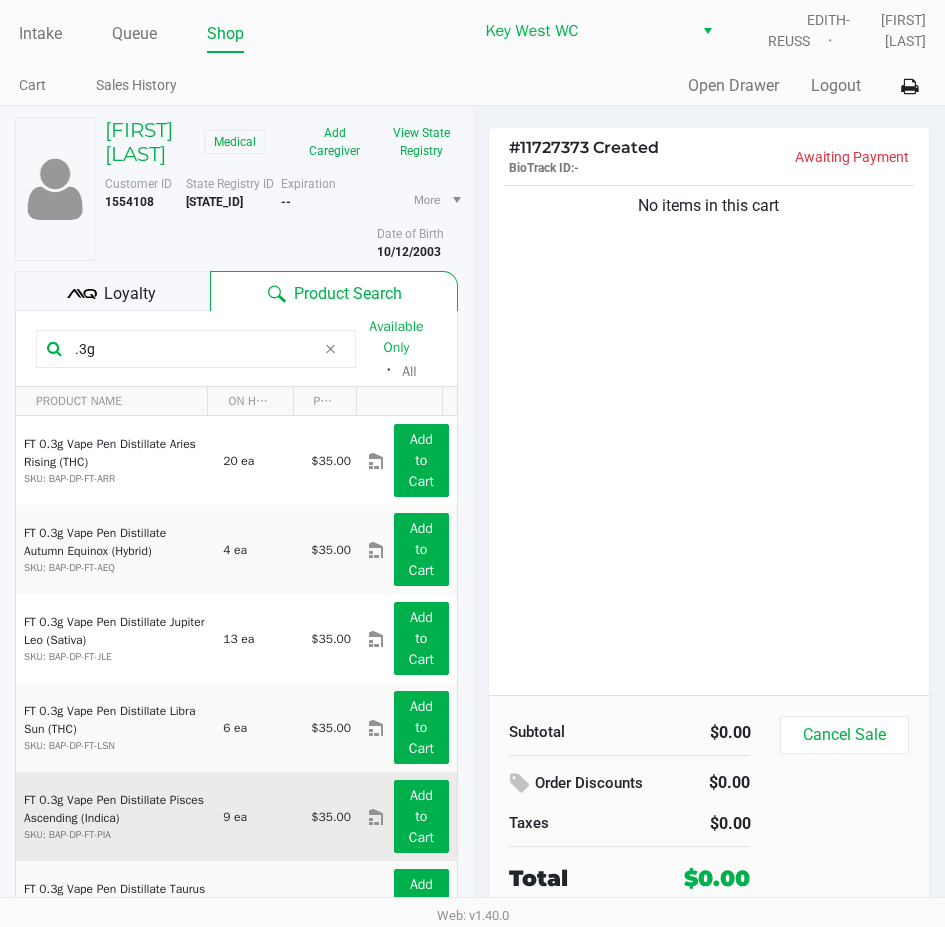 scroll, scrollTop: 100, scrollLeft: 0, axis: vertical 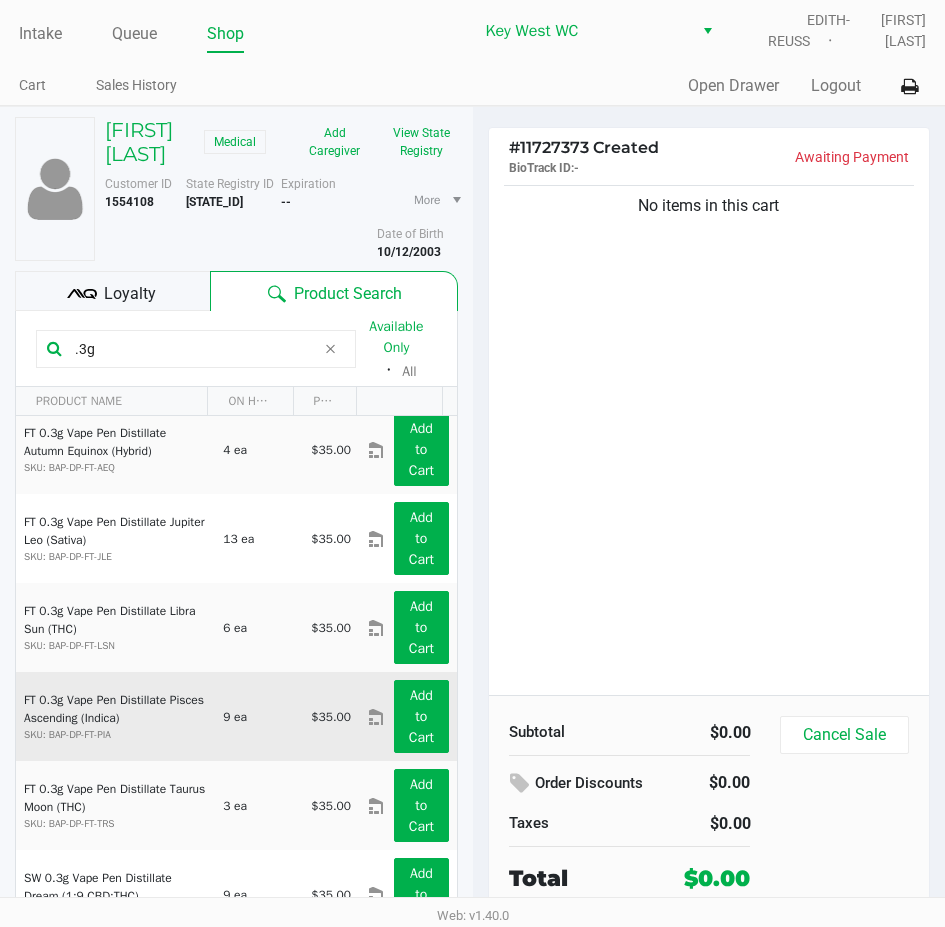 type on ".3g" 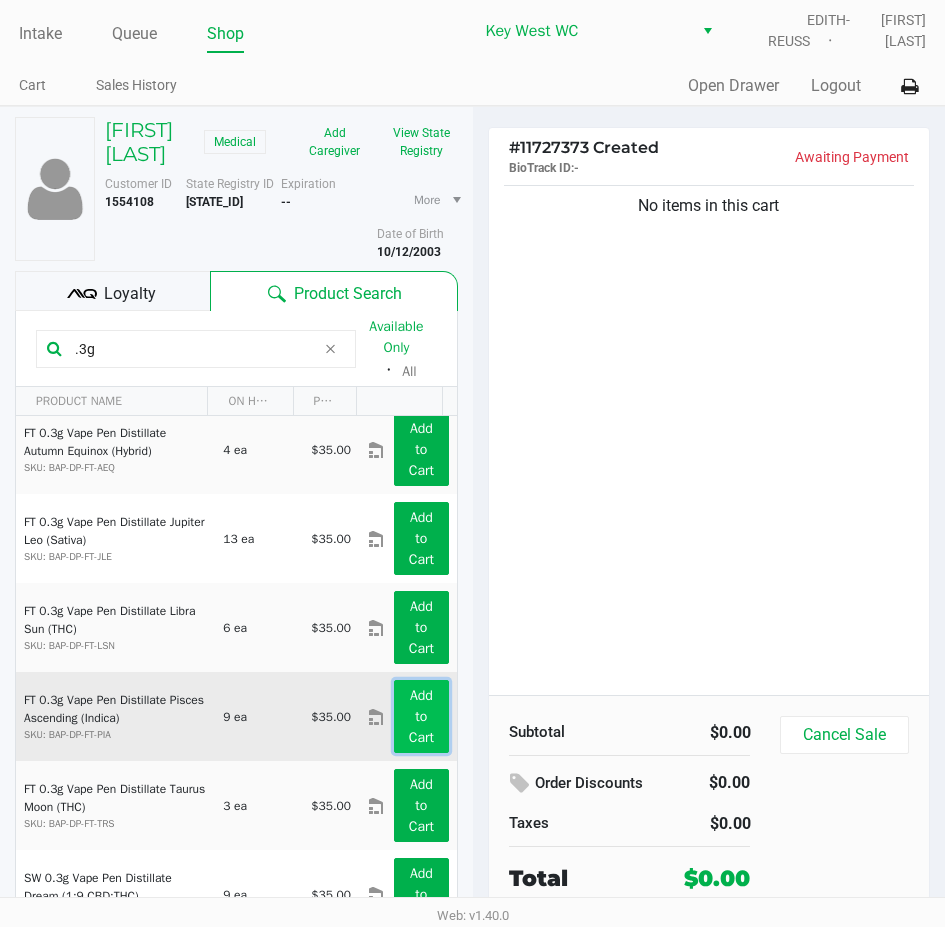 click on "Add to Cart" 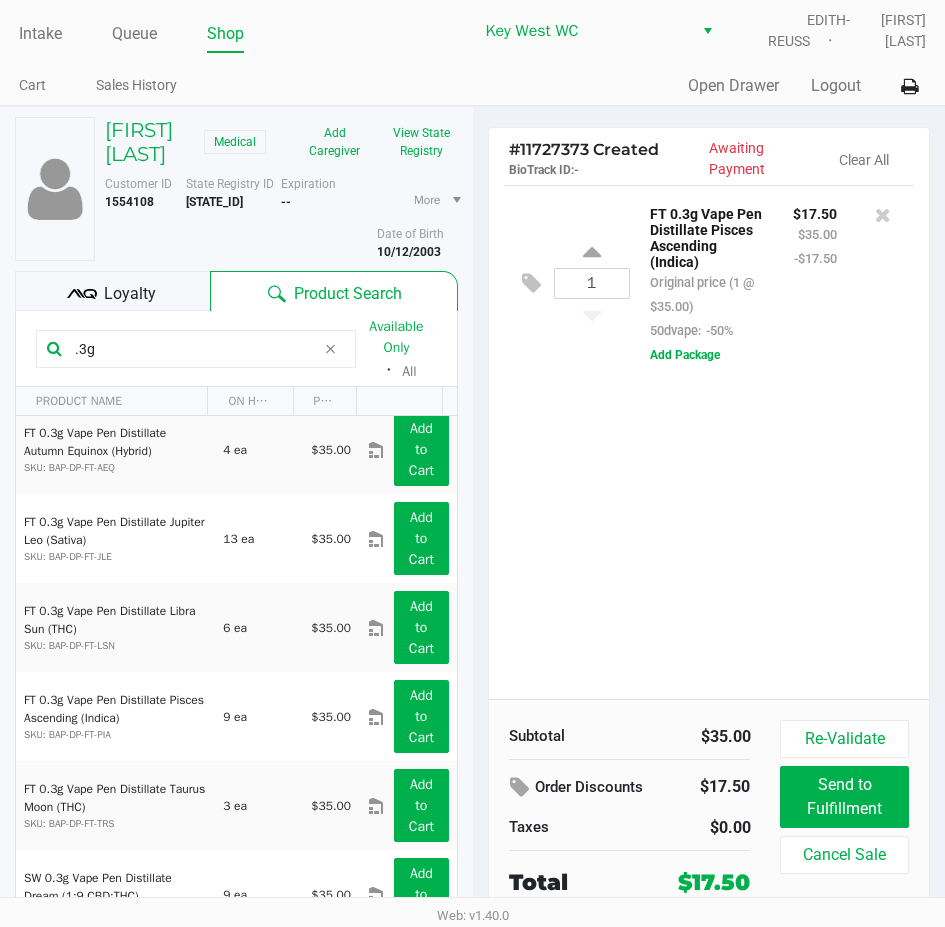 click on "1  FT 0.3g Vape Pen Distillate Pisces Ascending (Indica)   Original price (1 @ $35.00)  50dvape:  -50% $17.50 $35.00 -$17.50  Add Package" 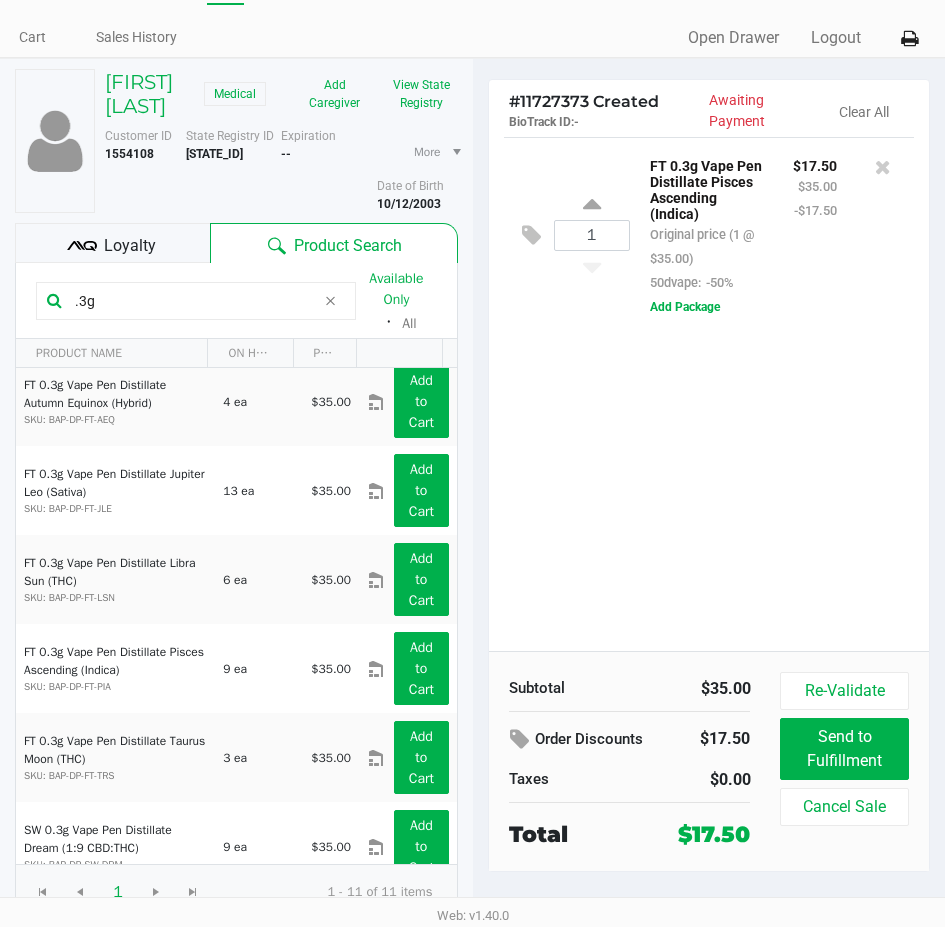 scroll, scrollTop: 75, scrollLeft: 0, axis: vertical 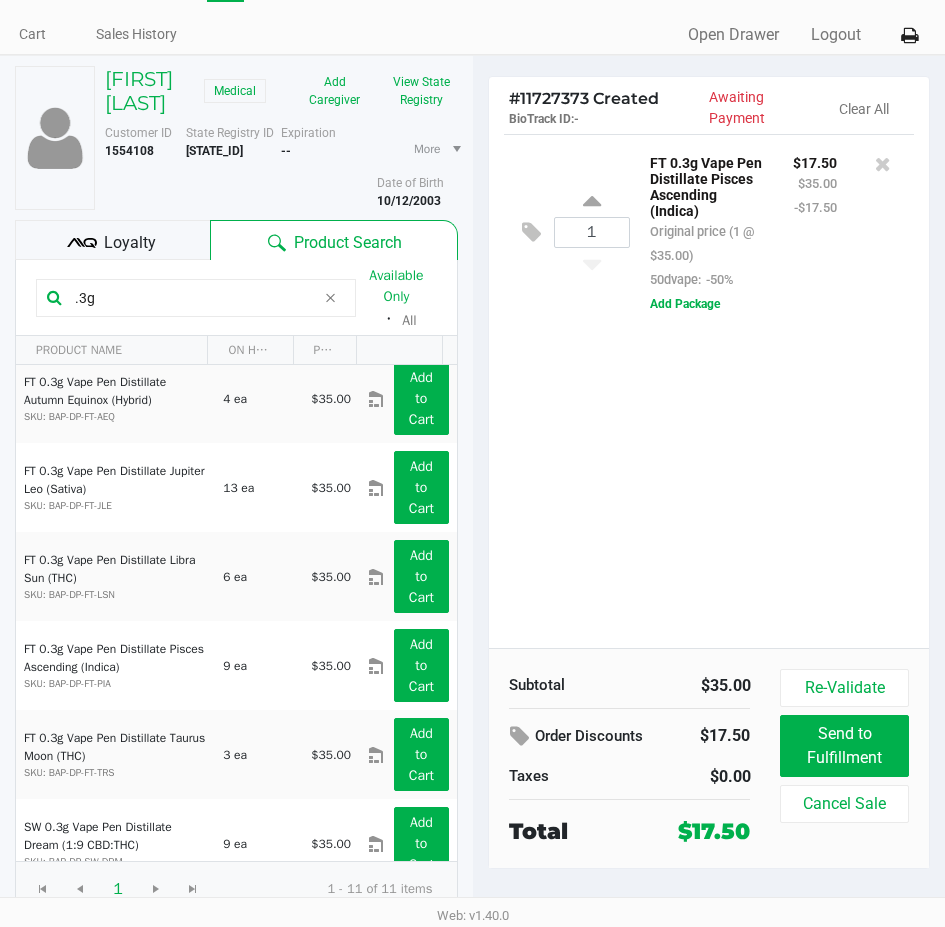 click 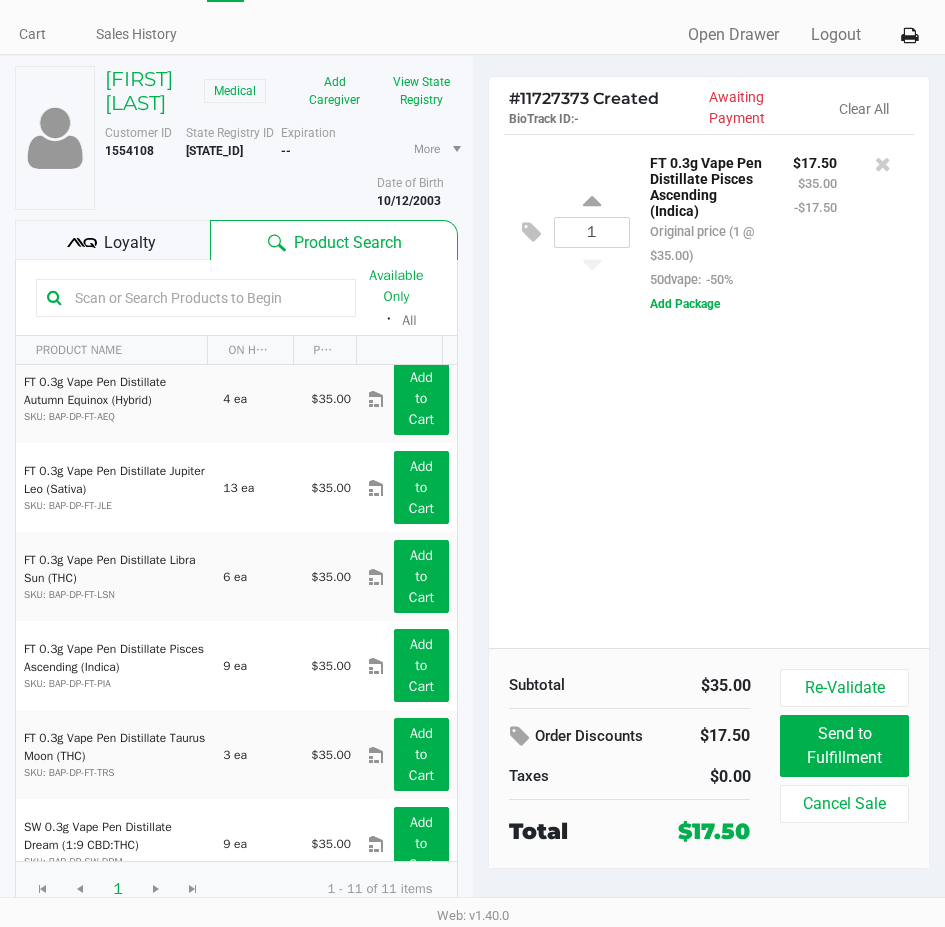 click on "Loyalty" 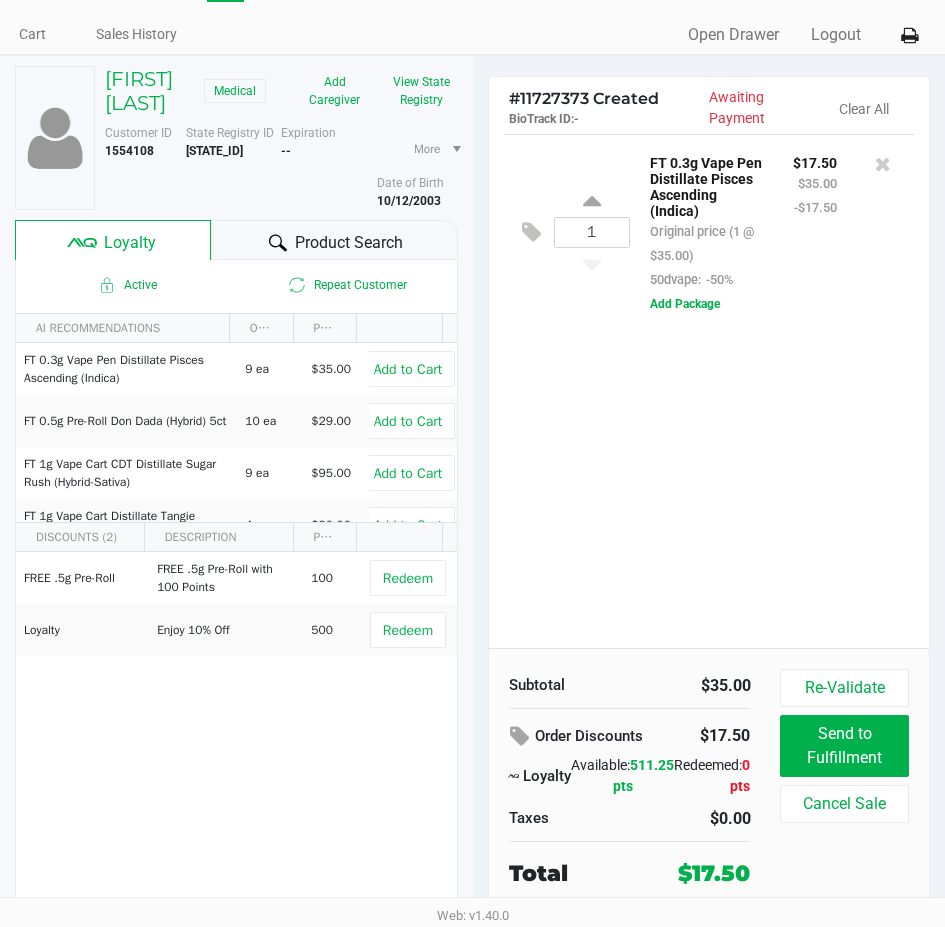 click on "Product Search" 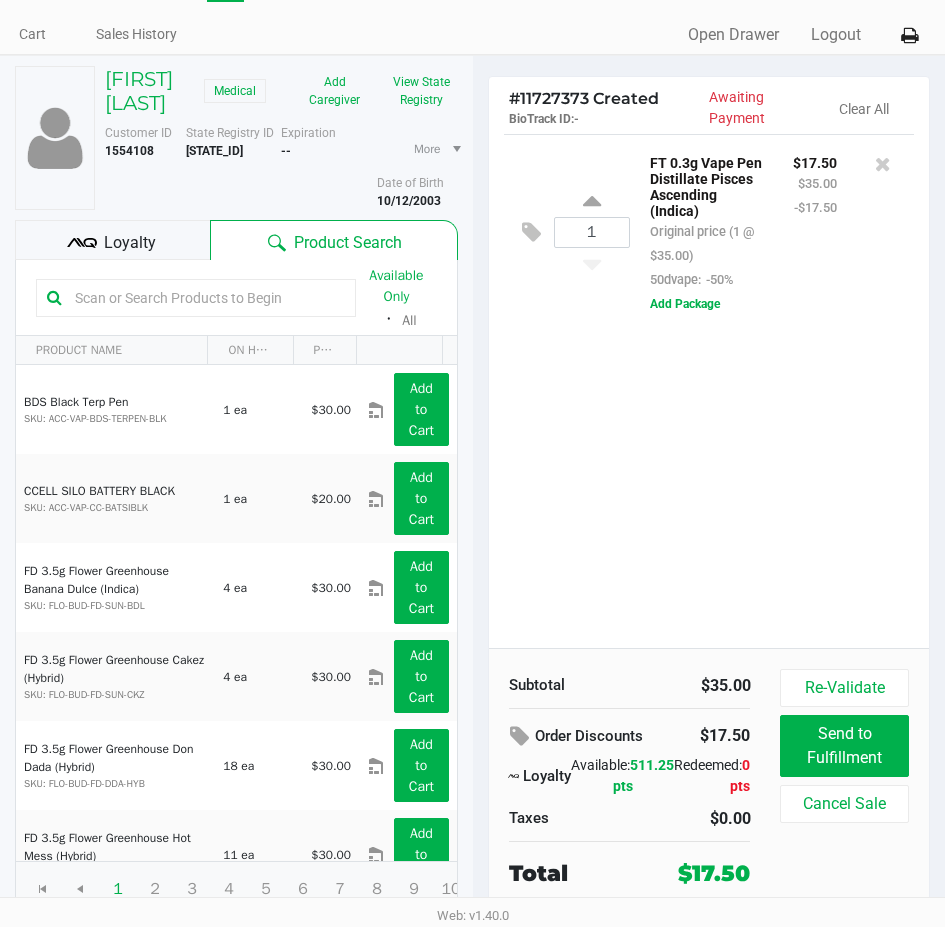 click 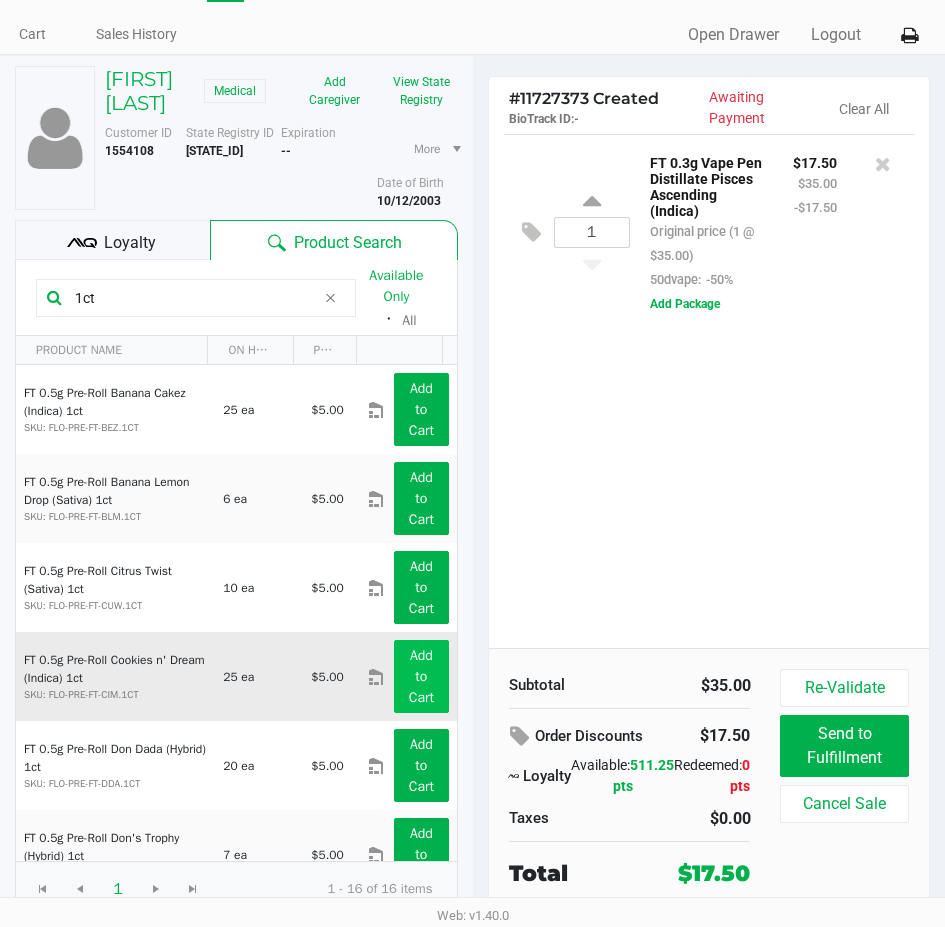 type on "1ct" 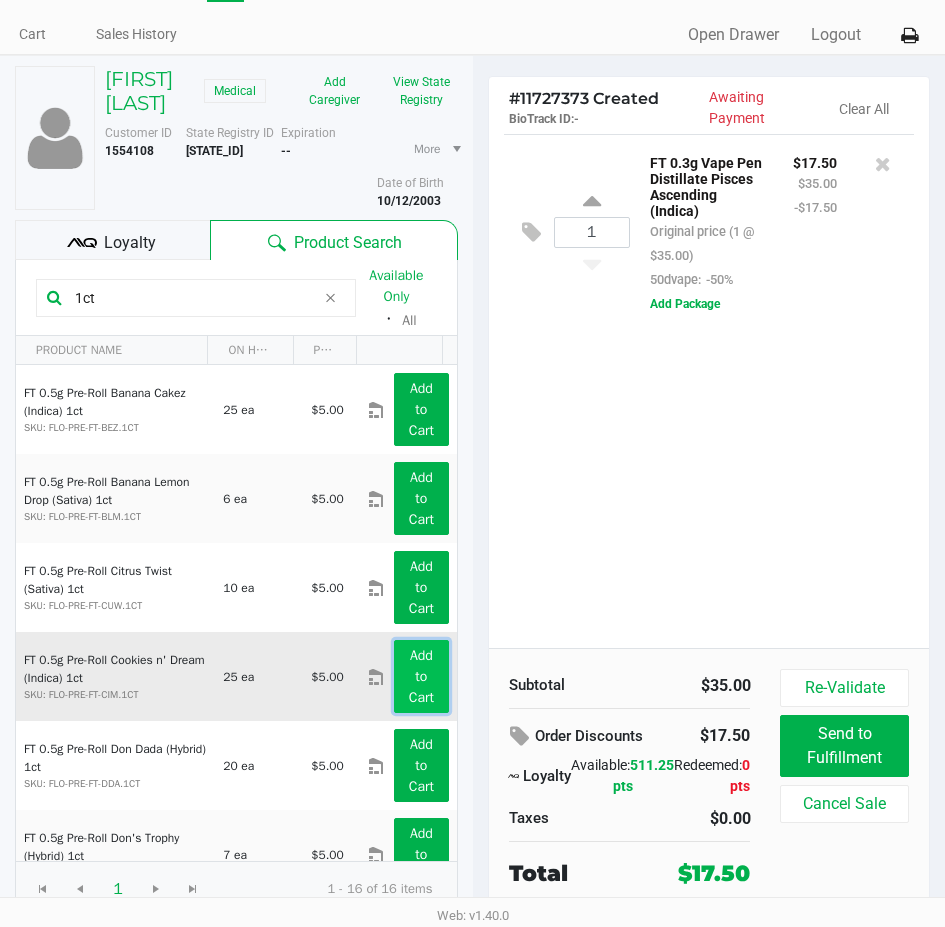 click on "Add to Cart" 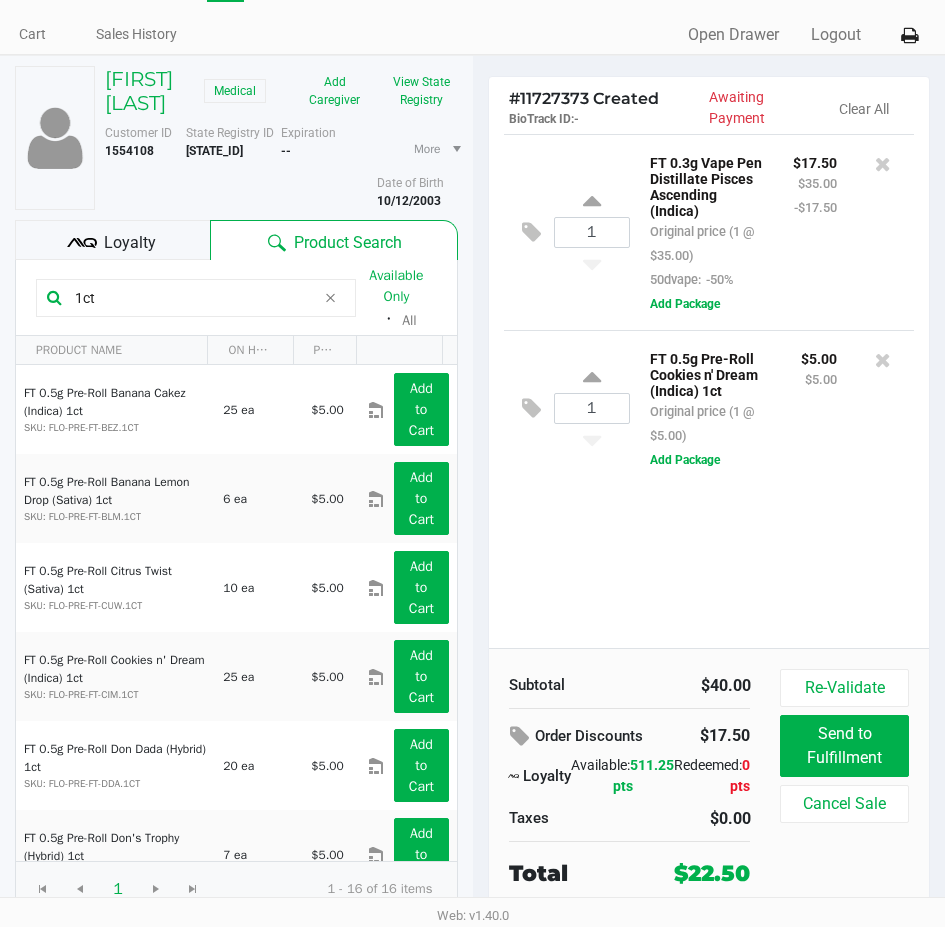 click on "Loyalty" 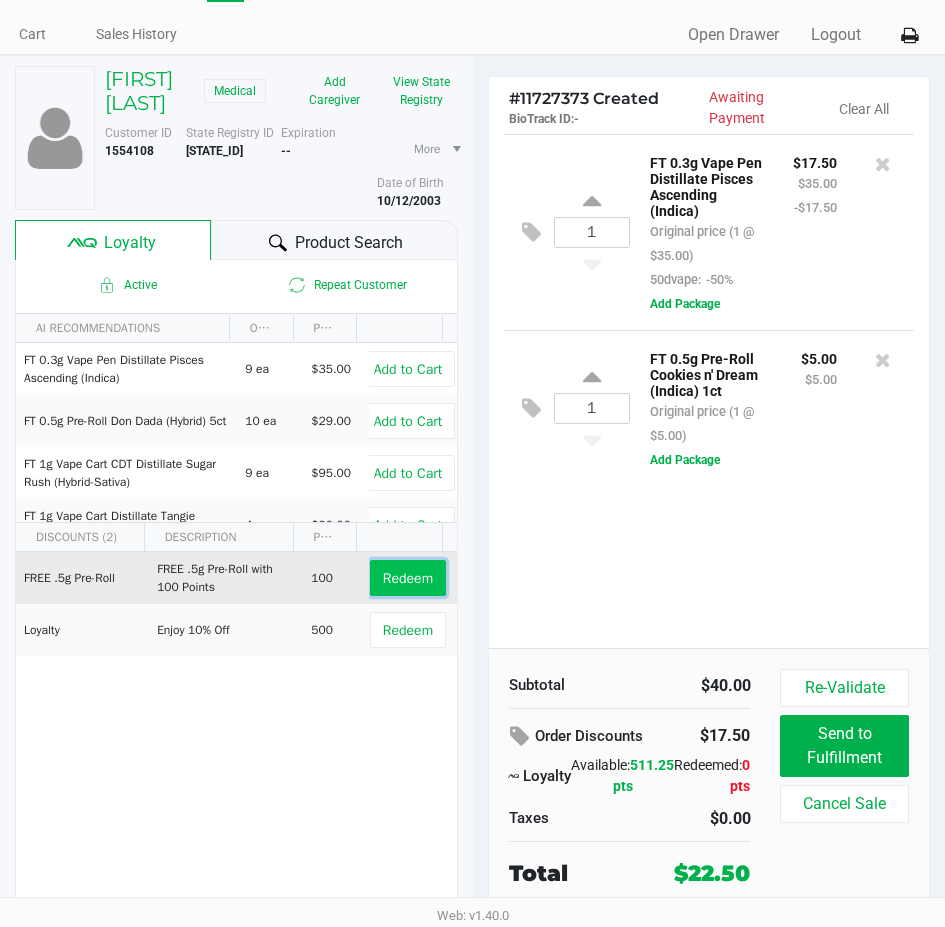 click on "Redeem" 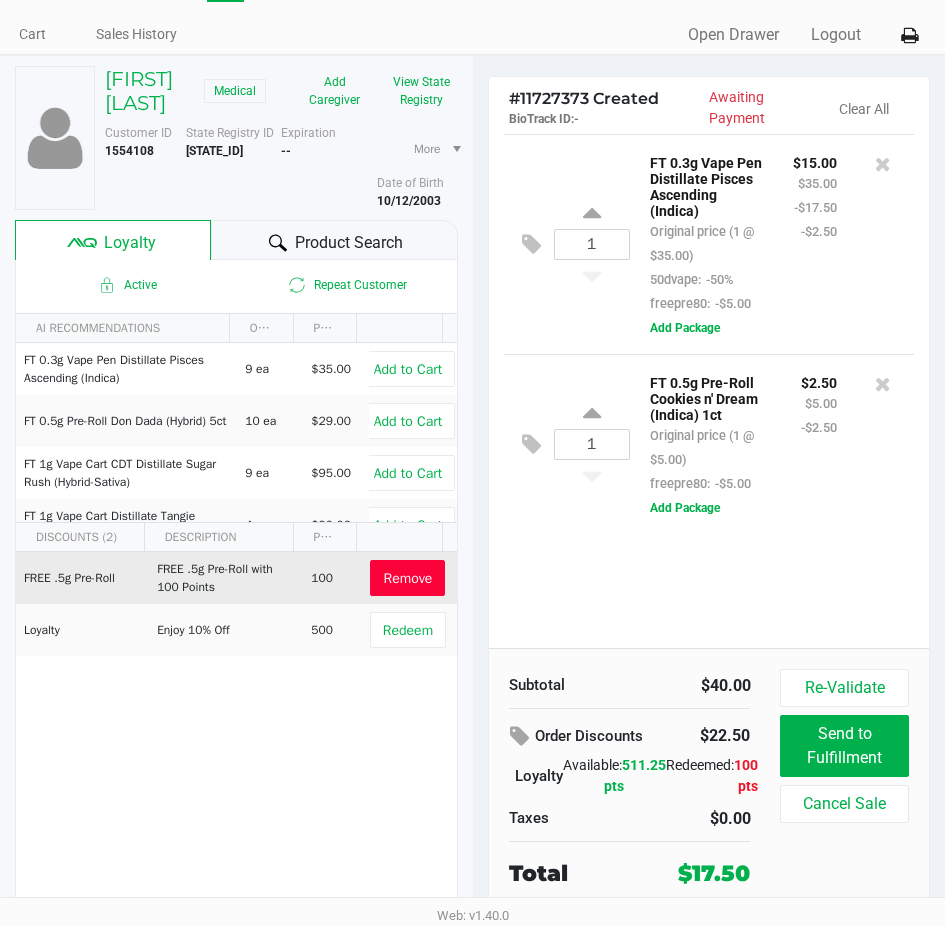 click on "1  FT 0.5g Pre-Roll Cookies n' Dream (Indica) 1ct   Original price (1 @ $5.00)  freepre80:  -$5.00 $2.50 $5.00 -$2.50  Add Package" 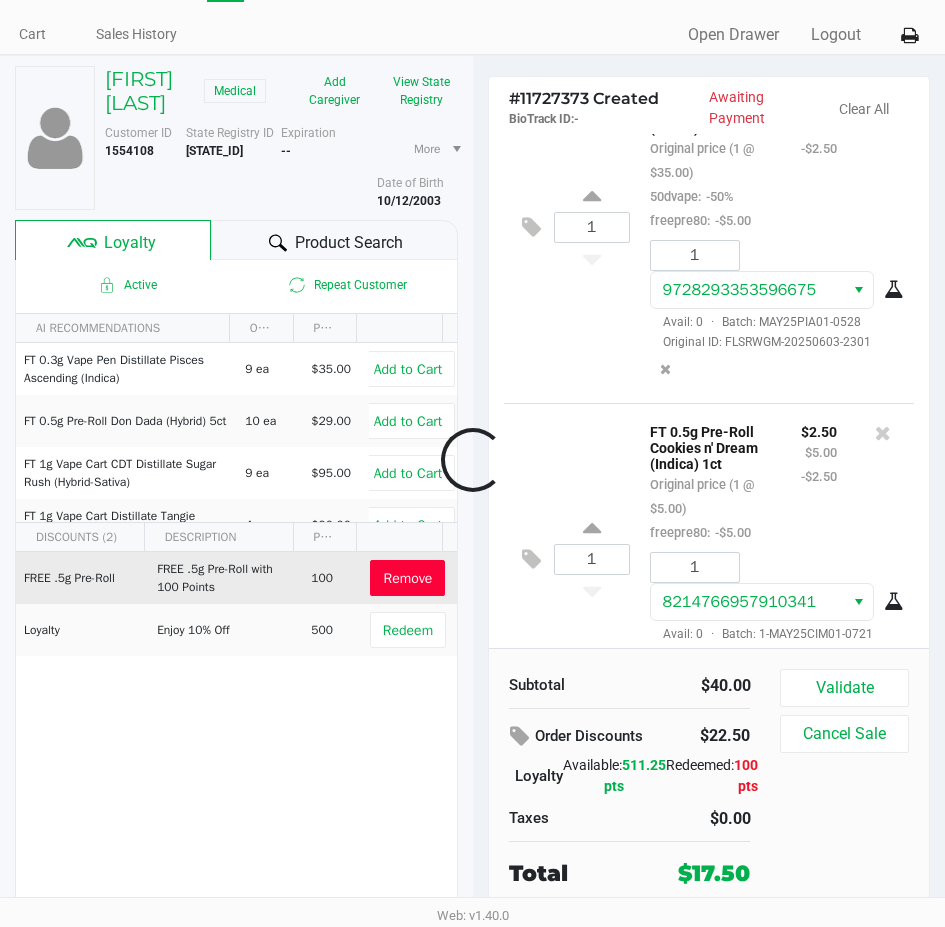 scroll, scrollTop: 215, scrollLeft: 0, axis: vertical 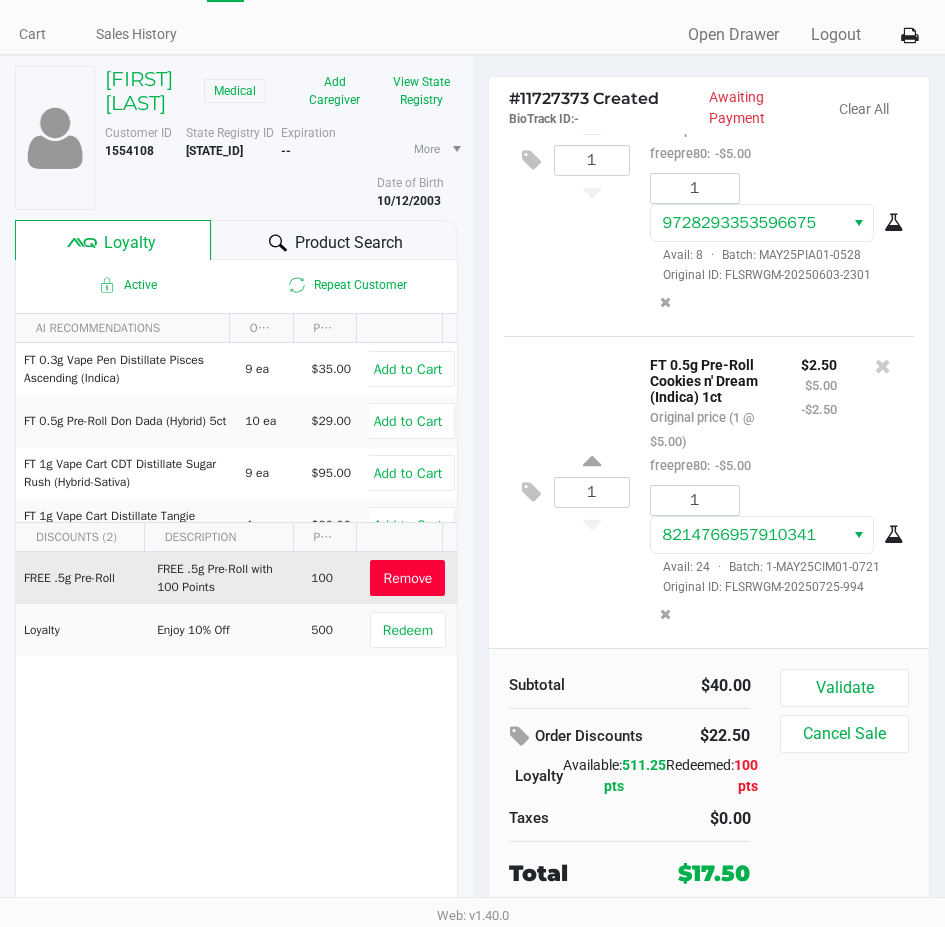 click on "Validate   Cancel Sale" 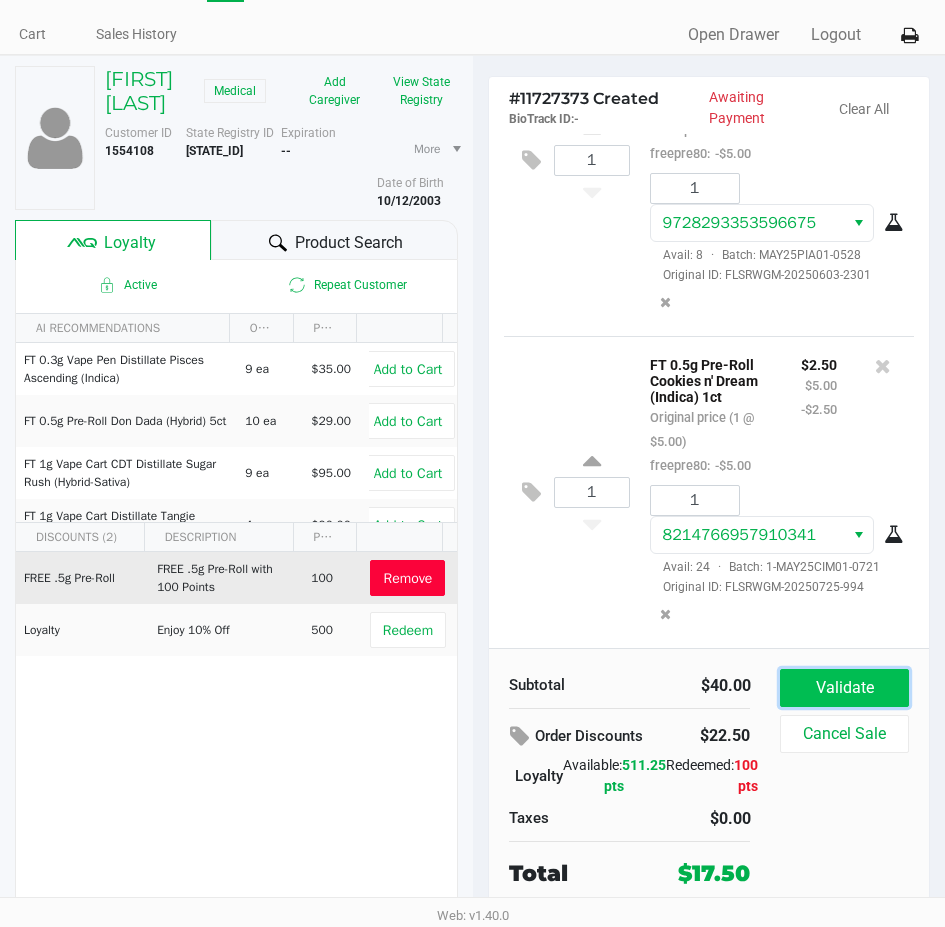 click on "Validate" 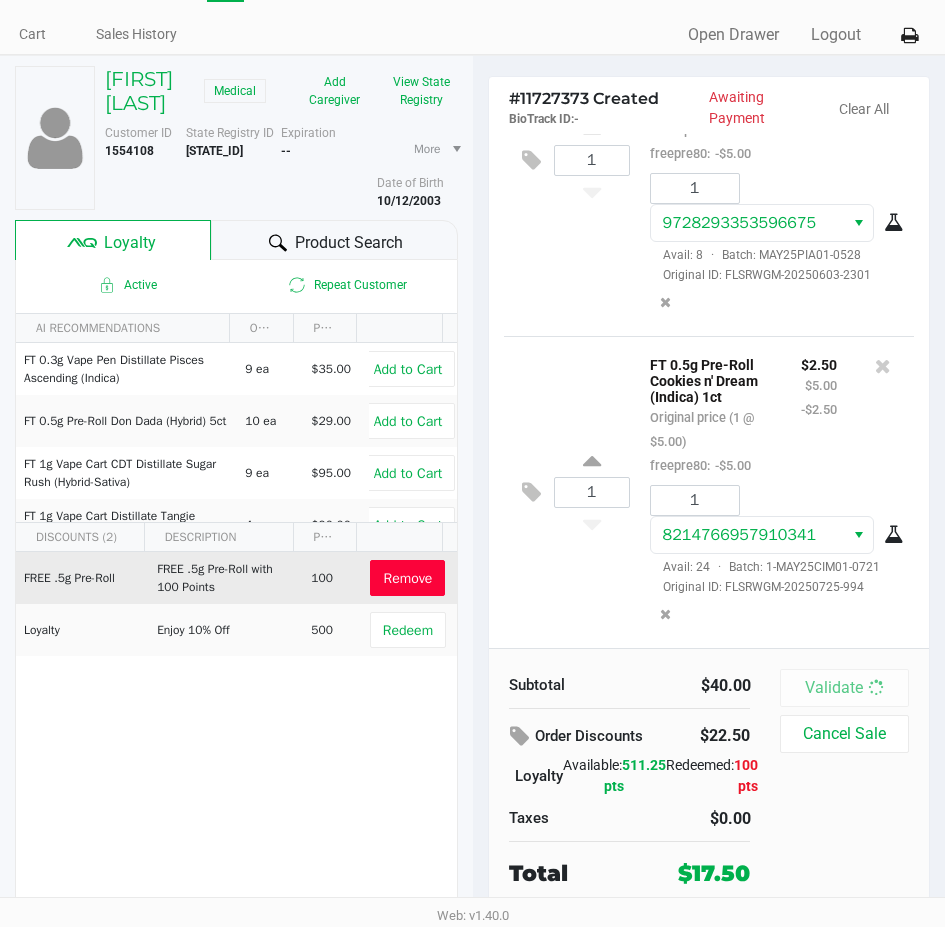 scroll, scrollTop: 0, scrollLeft: 0, axis: both 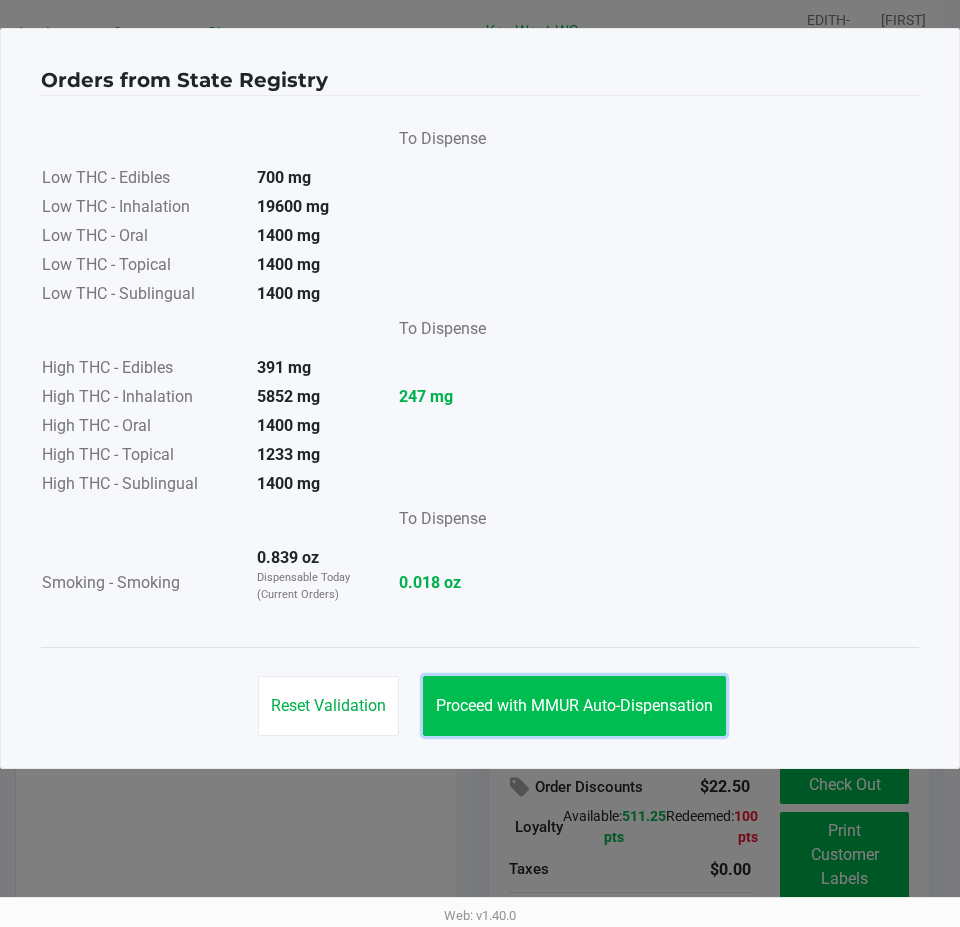 click on "Proceed with MMUR Auto-Dispensation" 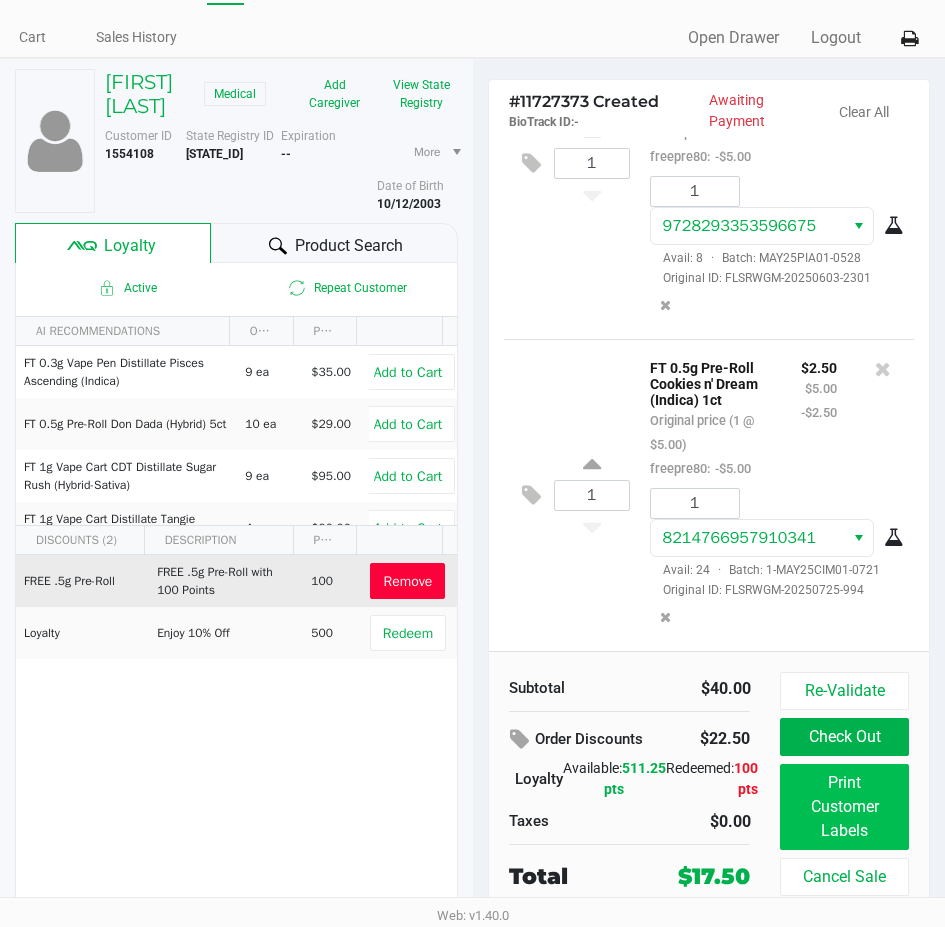 scroll, scrollTop: 75, scrollLeft: 0, axis: vertical 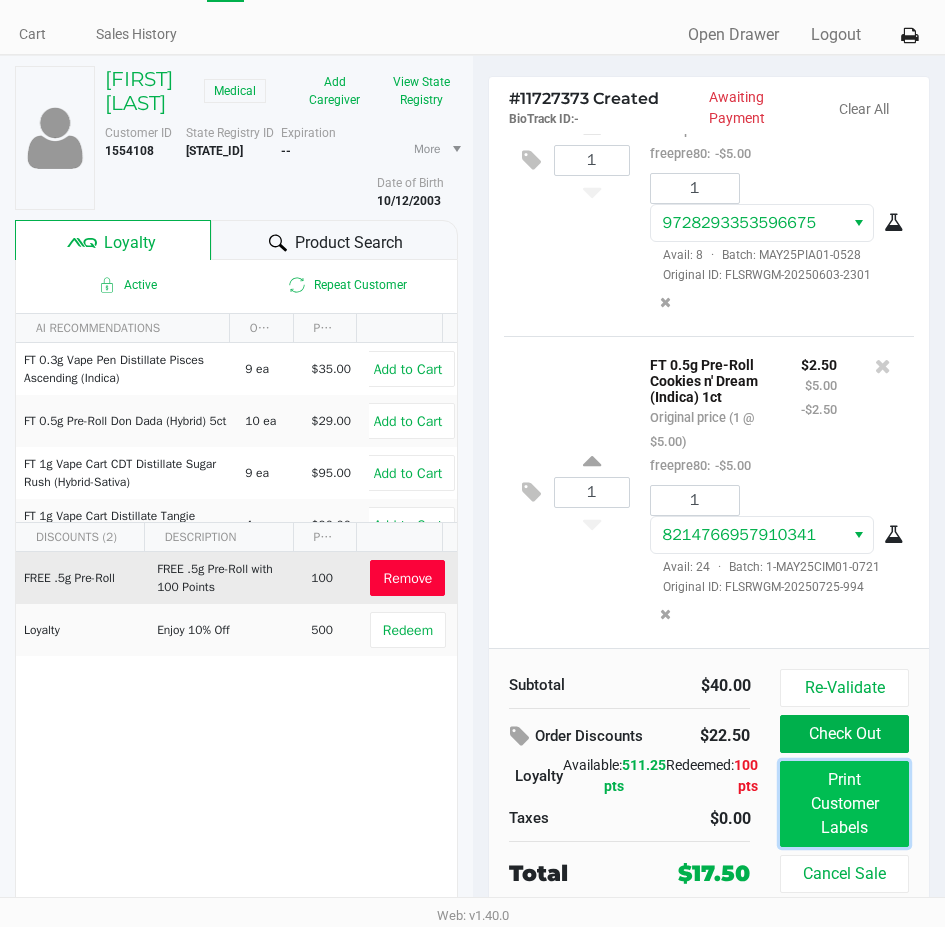 click on "Print Customer Labels" 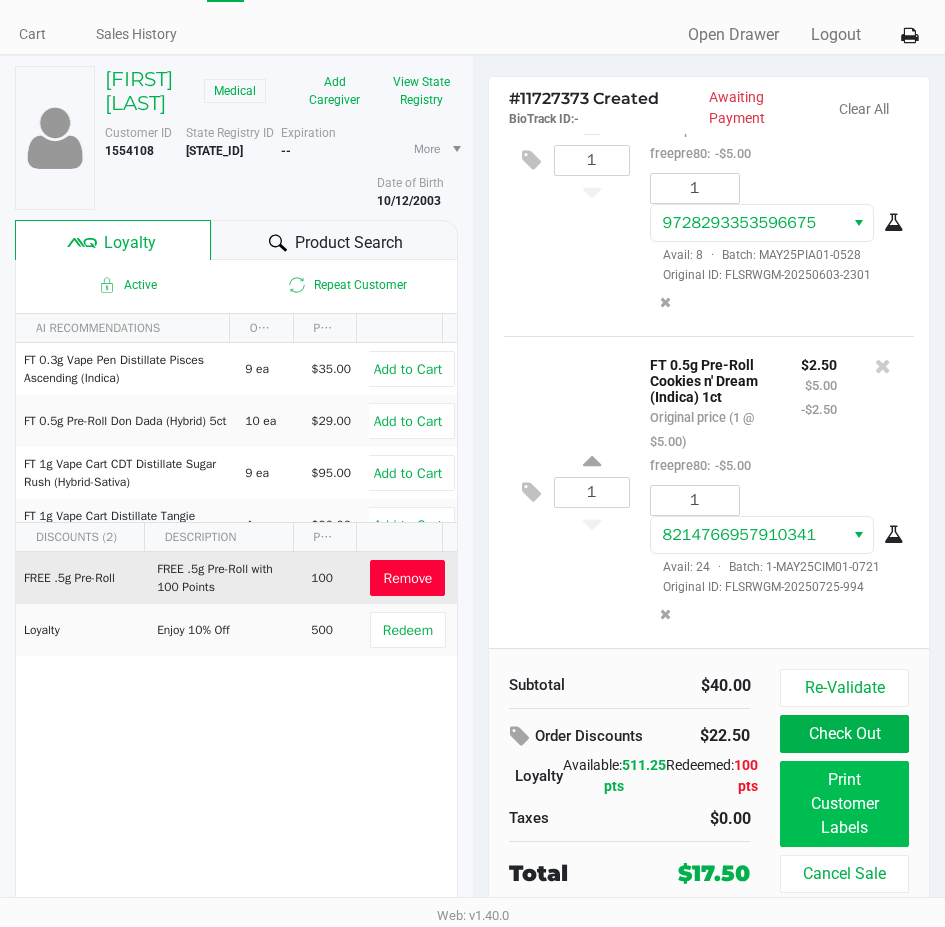 scroll, scrollTop: 0, scrollLeft: 0, axis: both 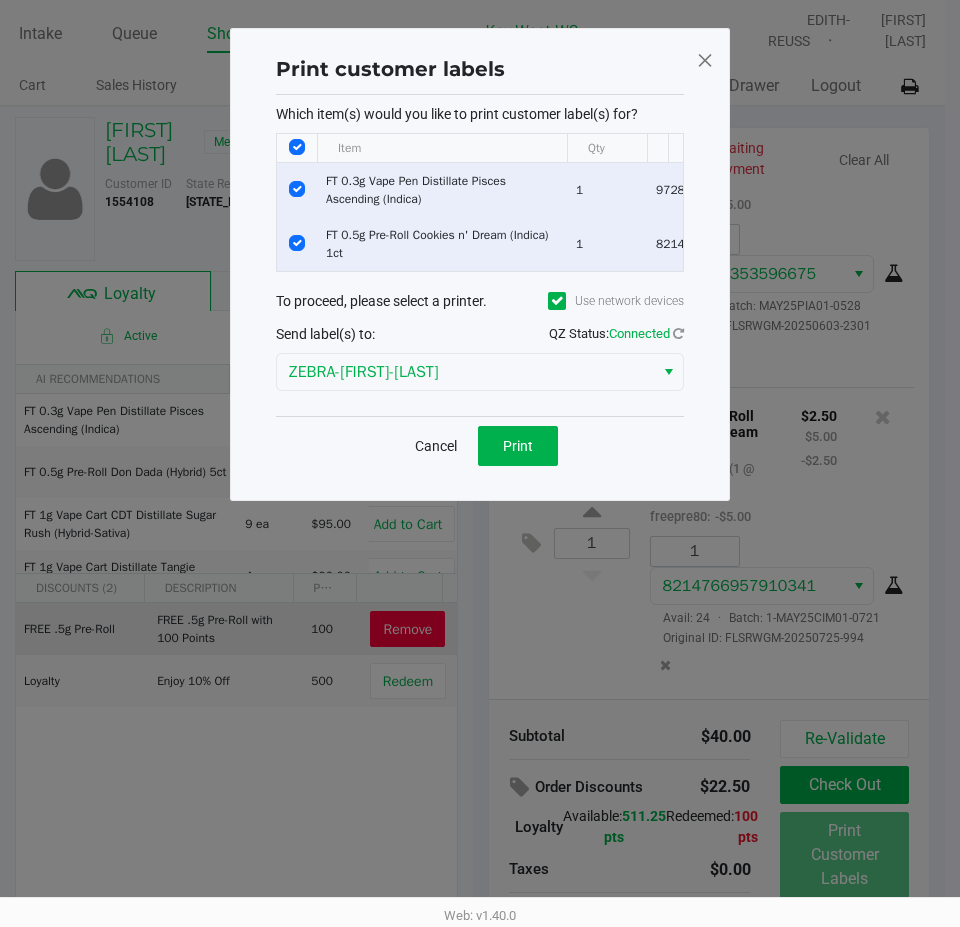 click on "Cancel   Print" 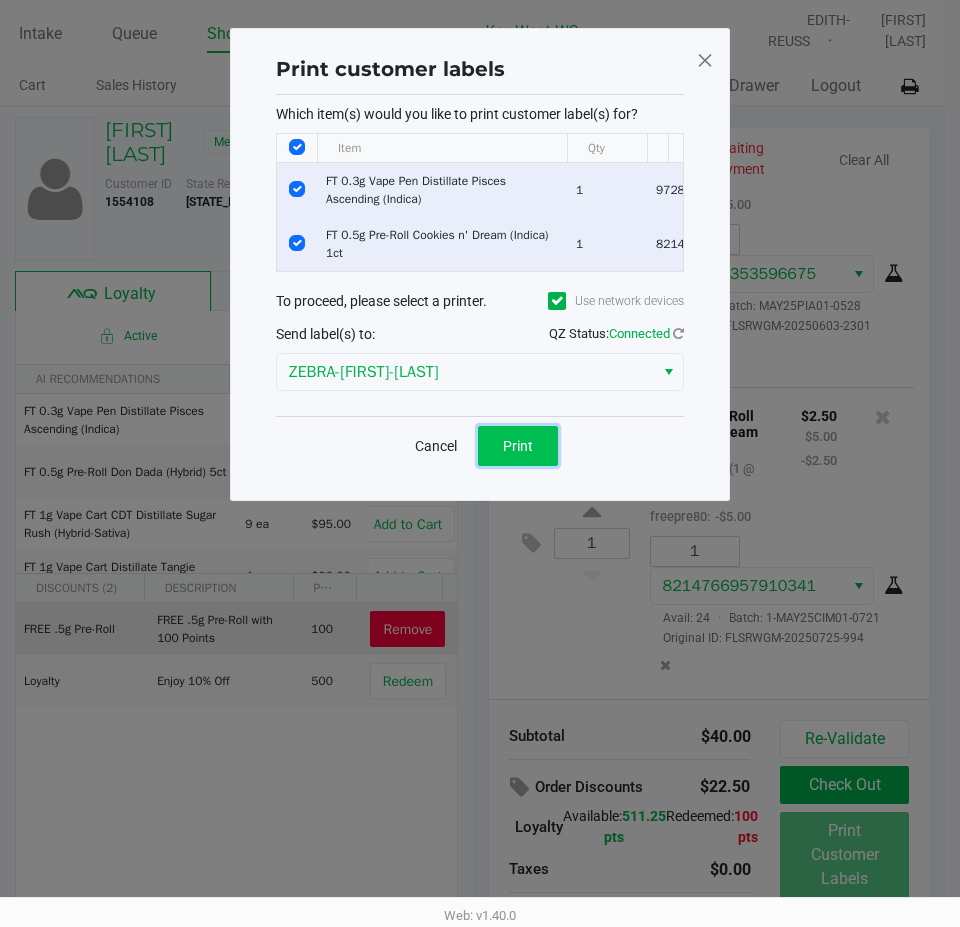 click on "Print" 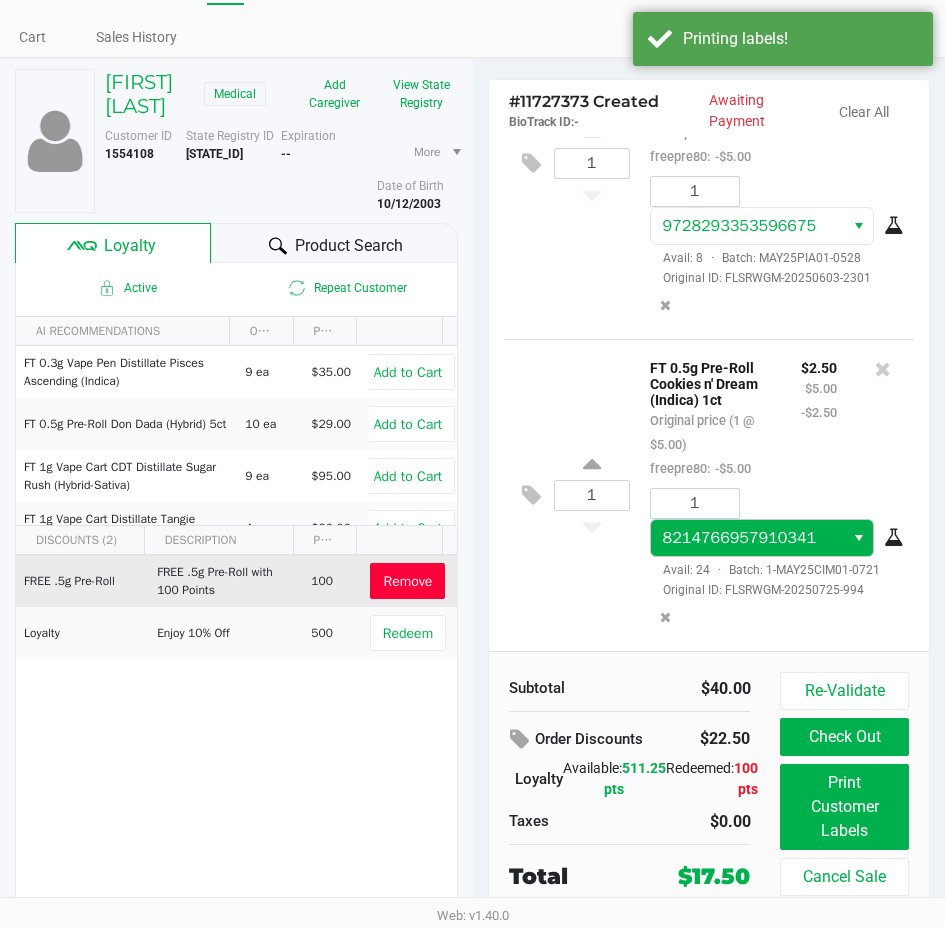 scroll, scrollTop: 75, scrollLeft: 0, axis: vertical 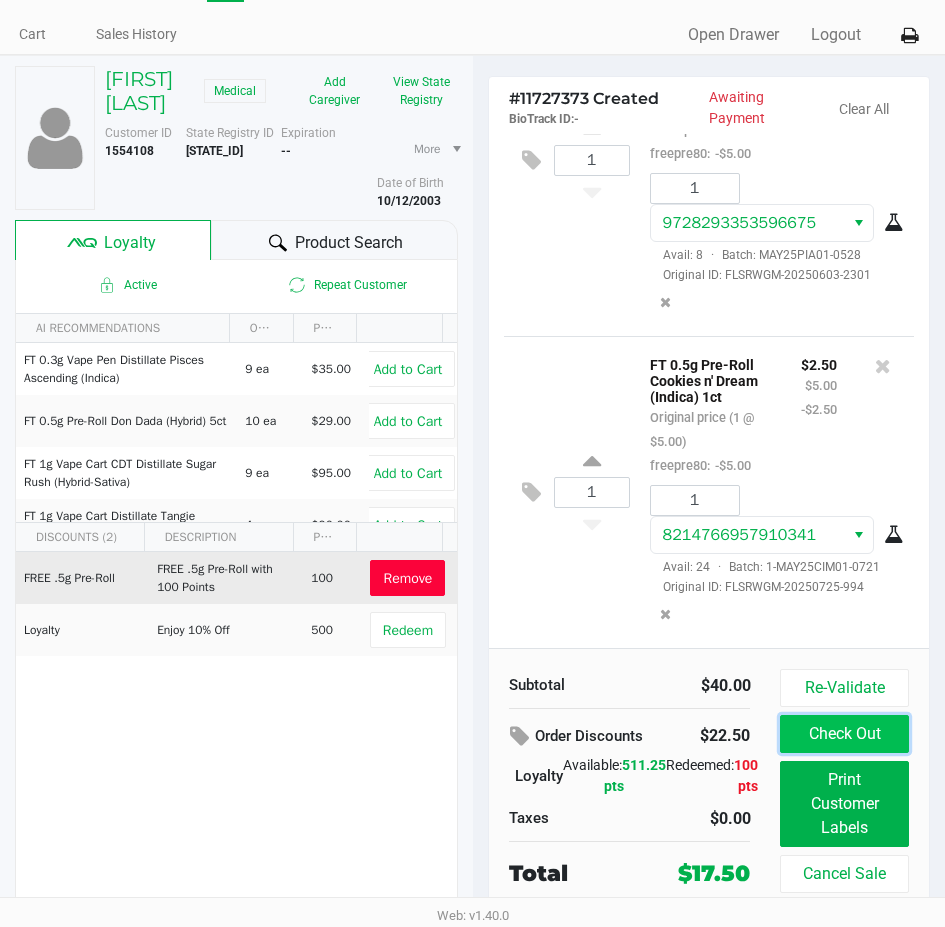 click on "Check Out" 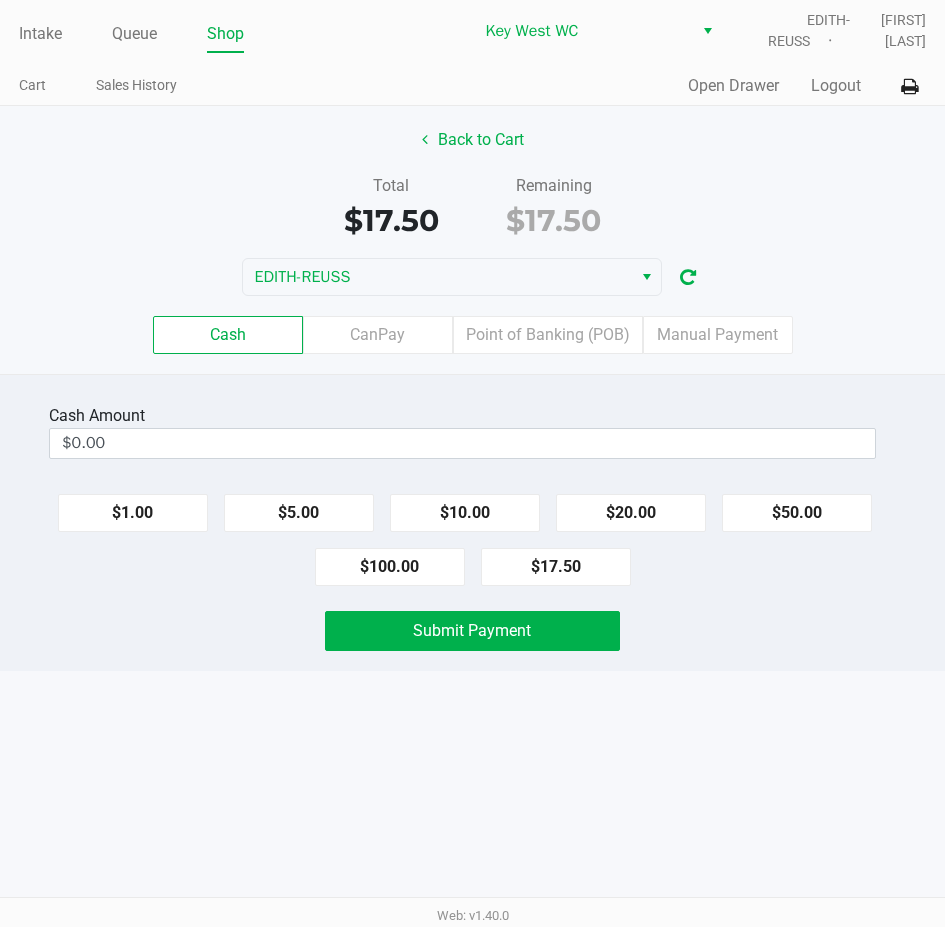 scroll, scrollTop: 0, scrollLeft: 0, axis: both 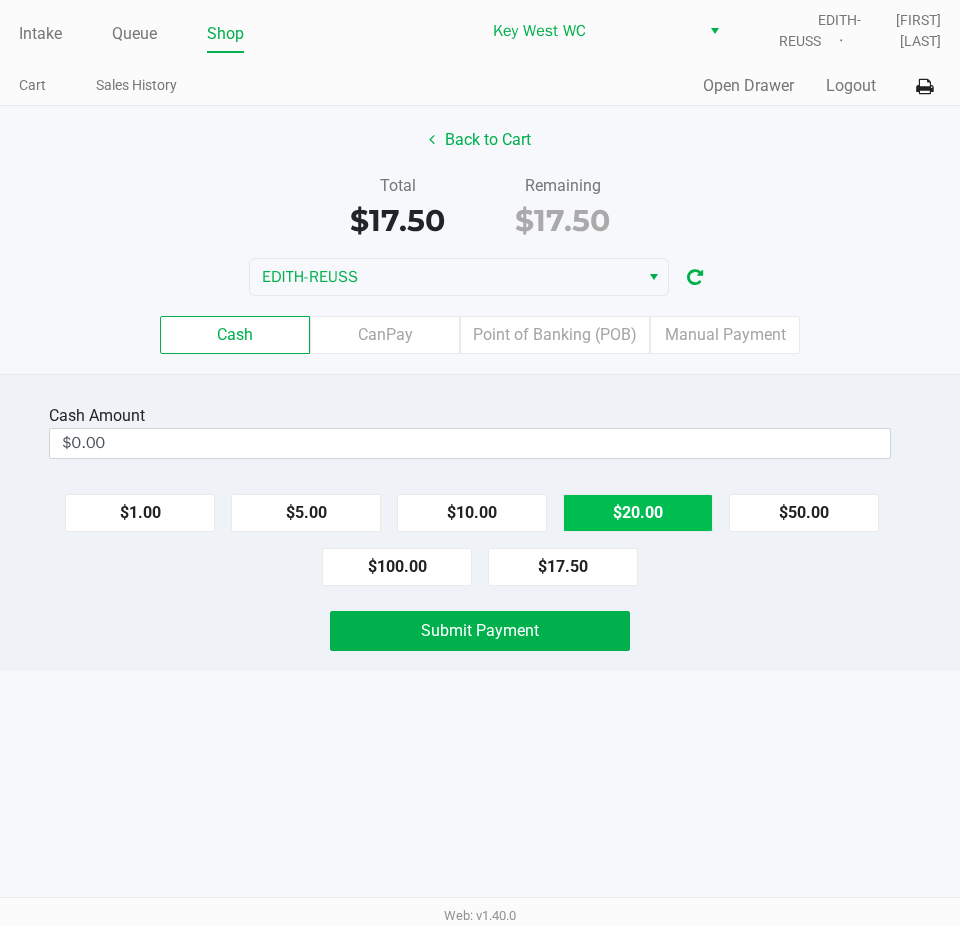 click on "$20.00" 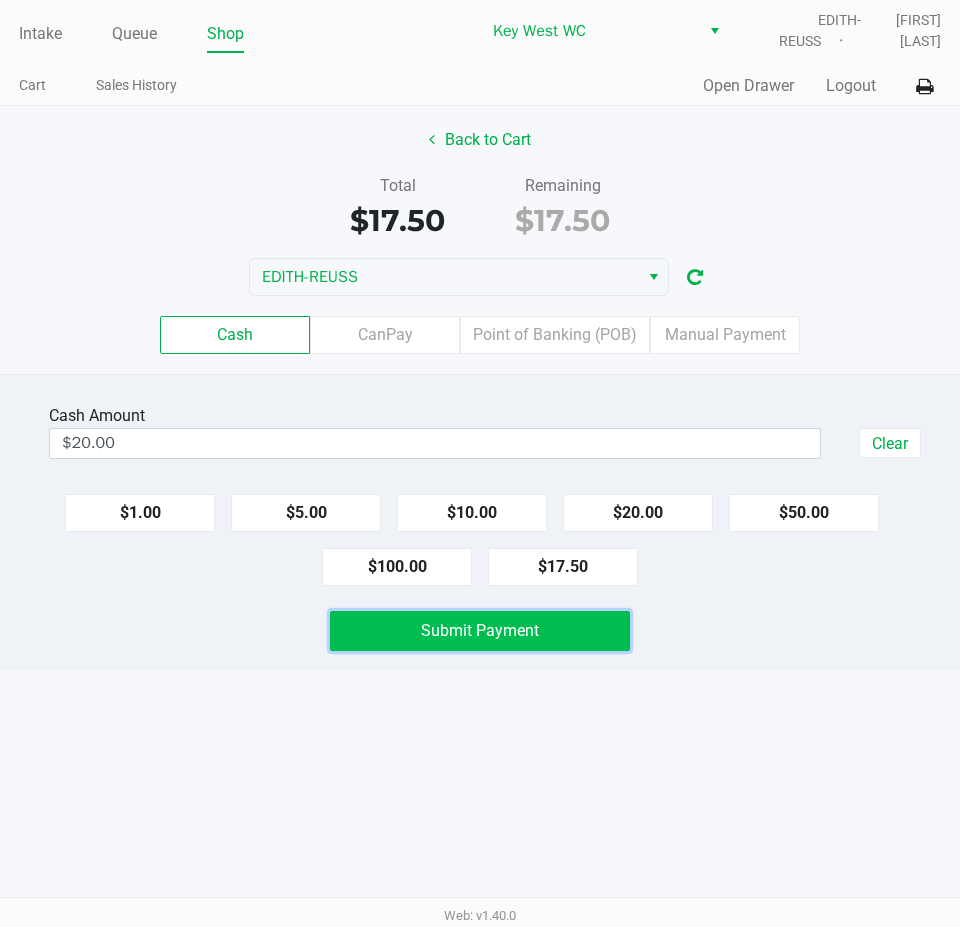 click on "Submit Payment" 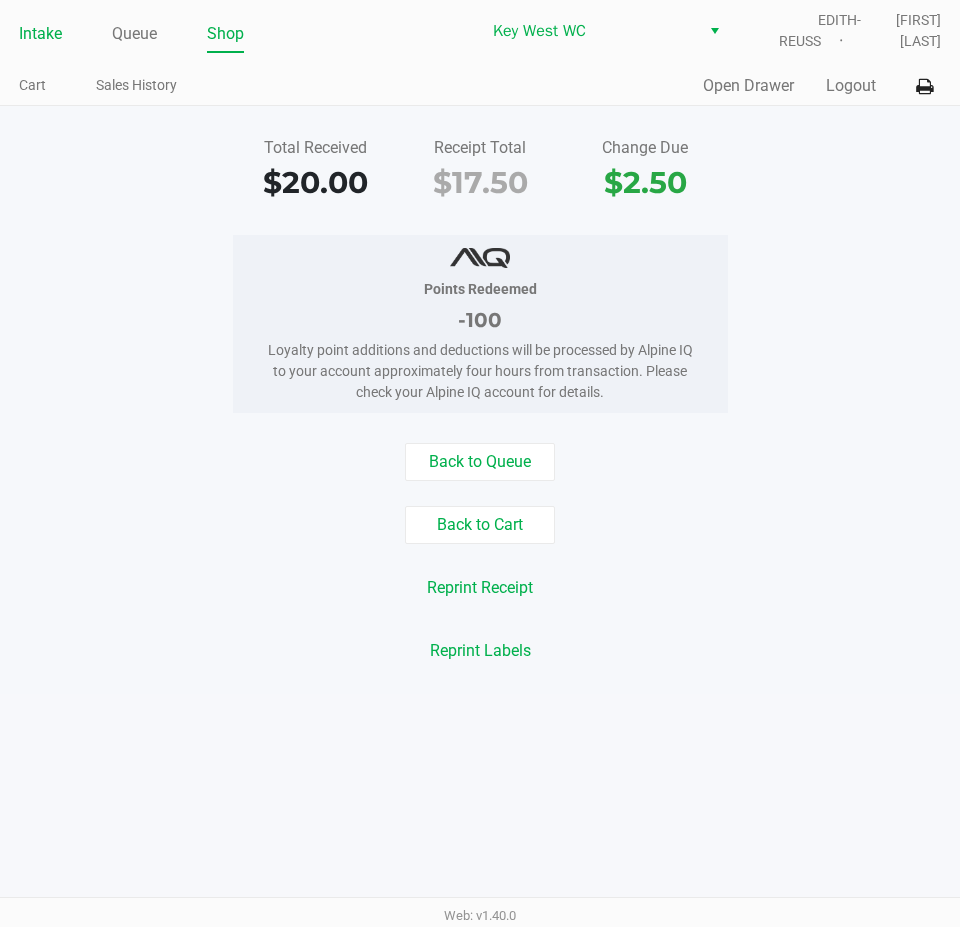 click on "Intake" 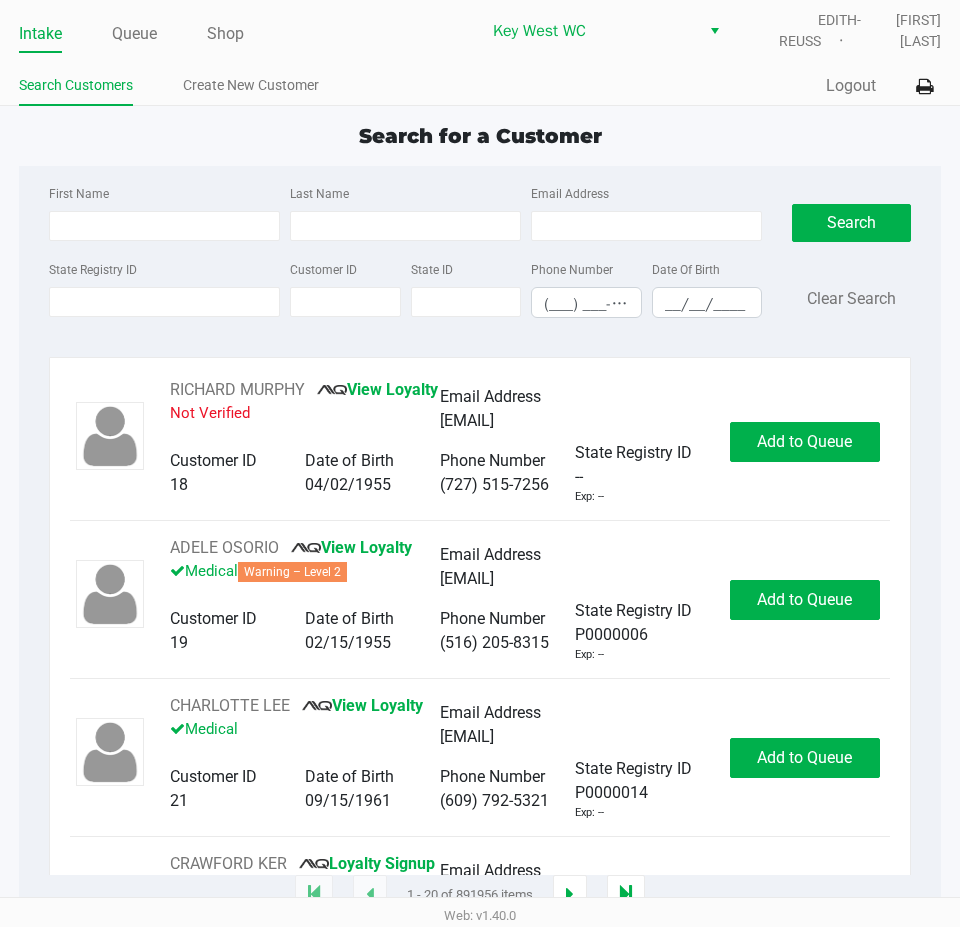 click on "First Name Last Name Email Address State Registry ID Customer ID State ID Phone Number (___) ___-____ Date Of Birth __/__/____  Search   Clear Search" 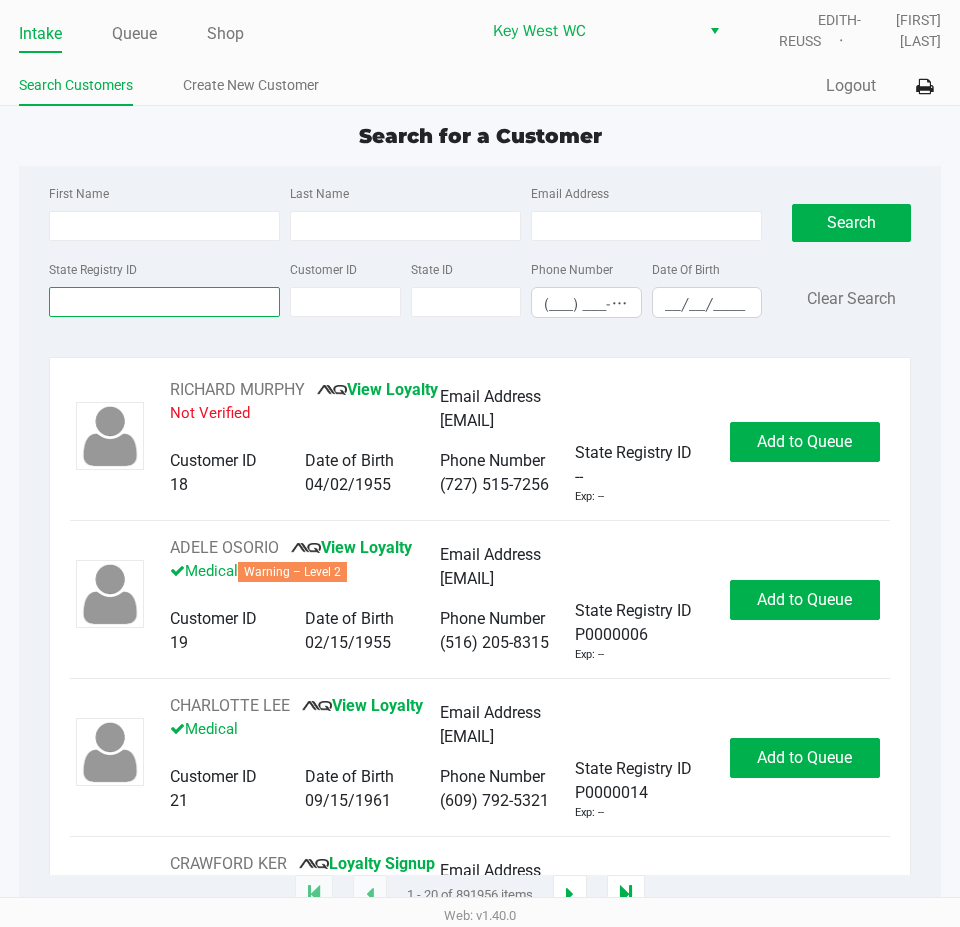 click on "State Registry ID" at bounding box center (164, 302) 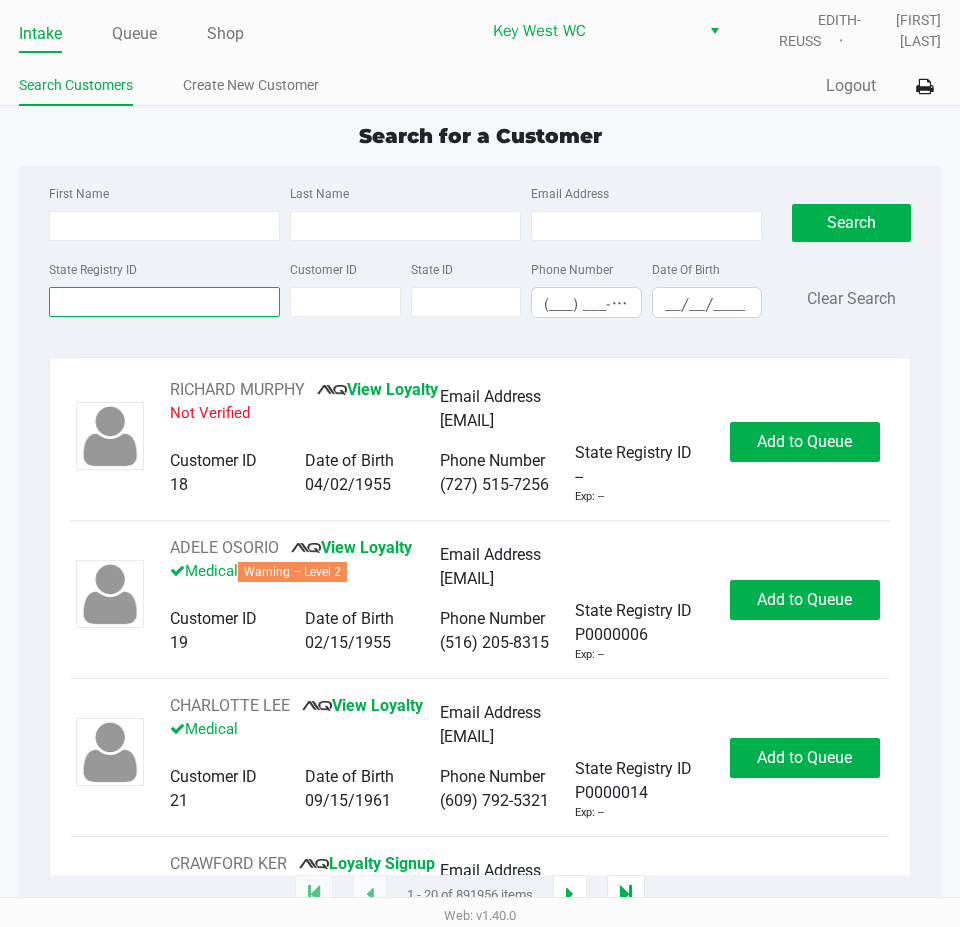 click on "State Registry ID" at bounding box center (164, 302) 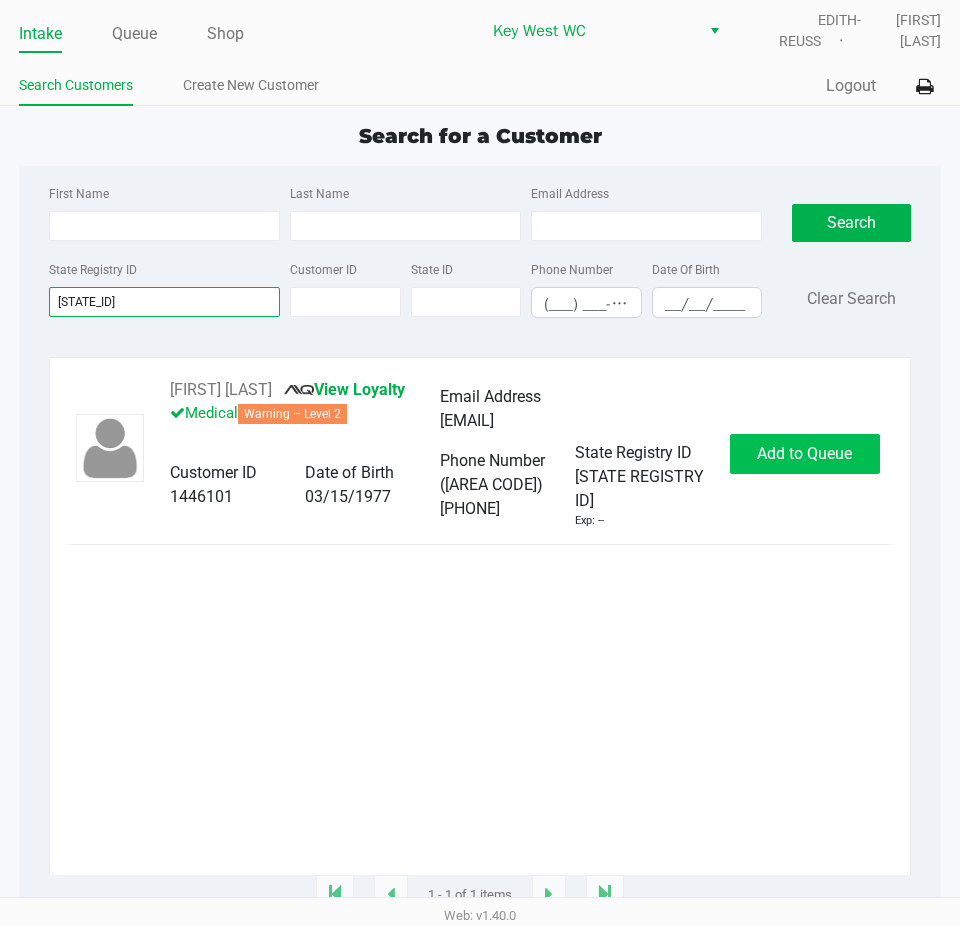 type on "[STATE_ID]" 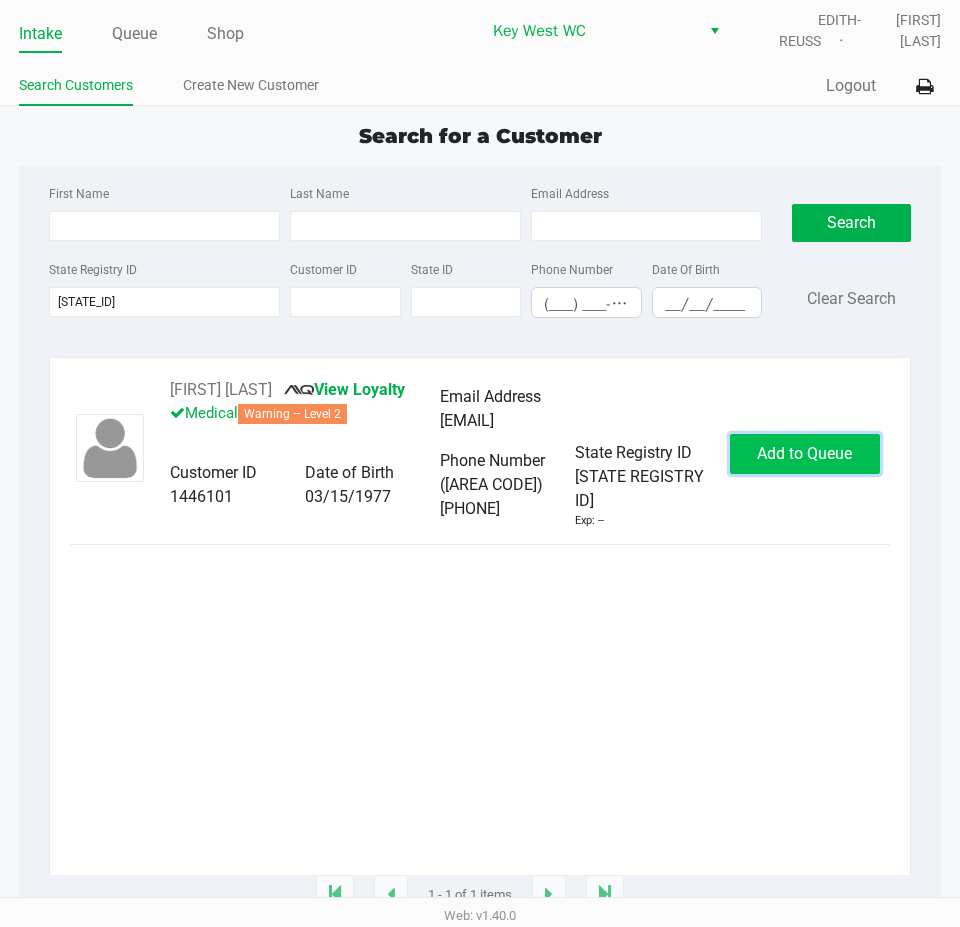 click on "Add to Queue" 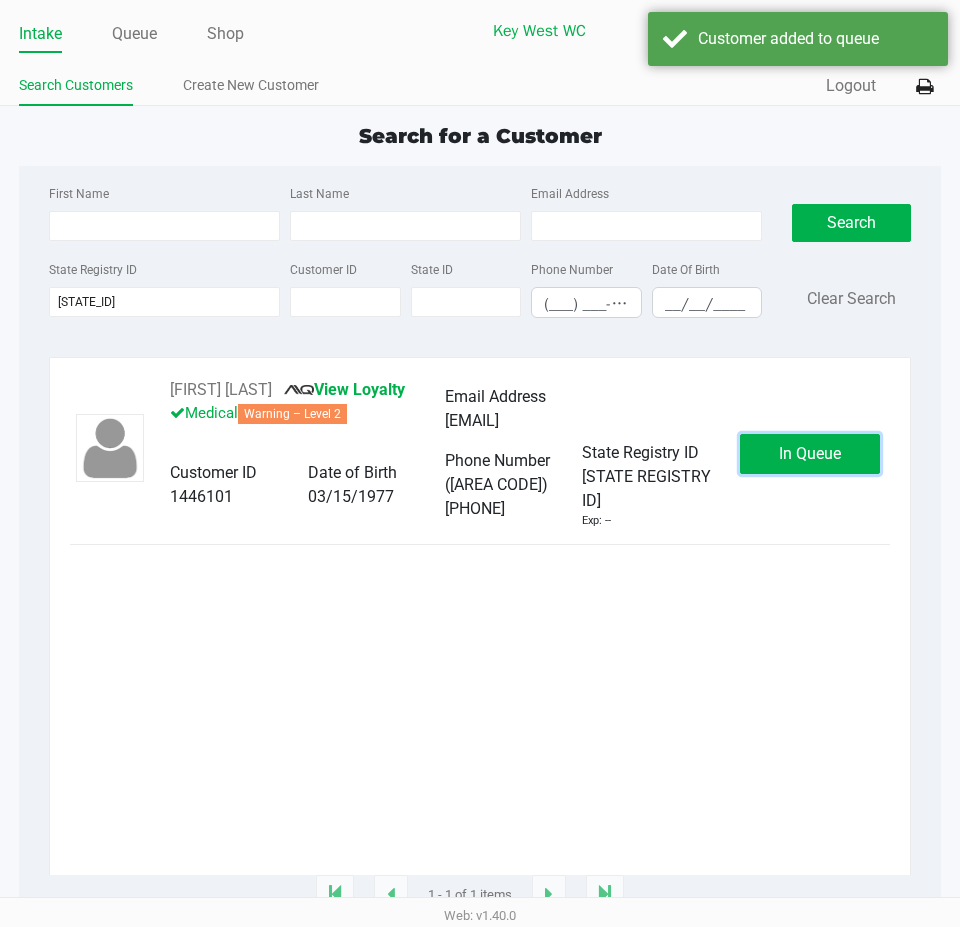 click on "In Queue" 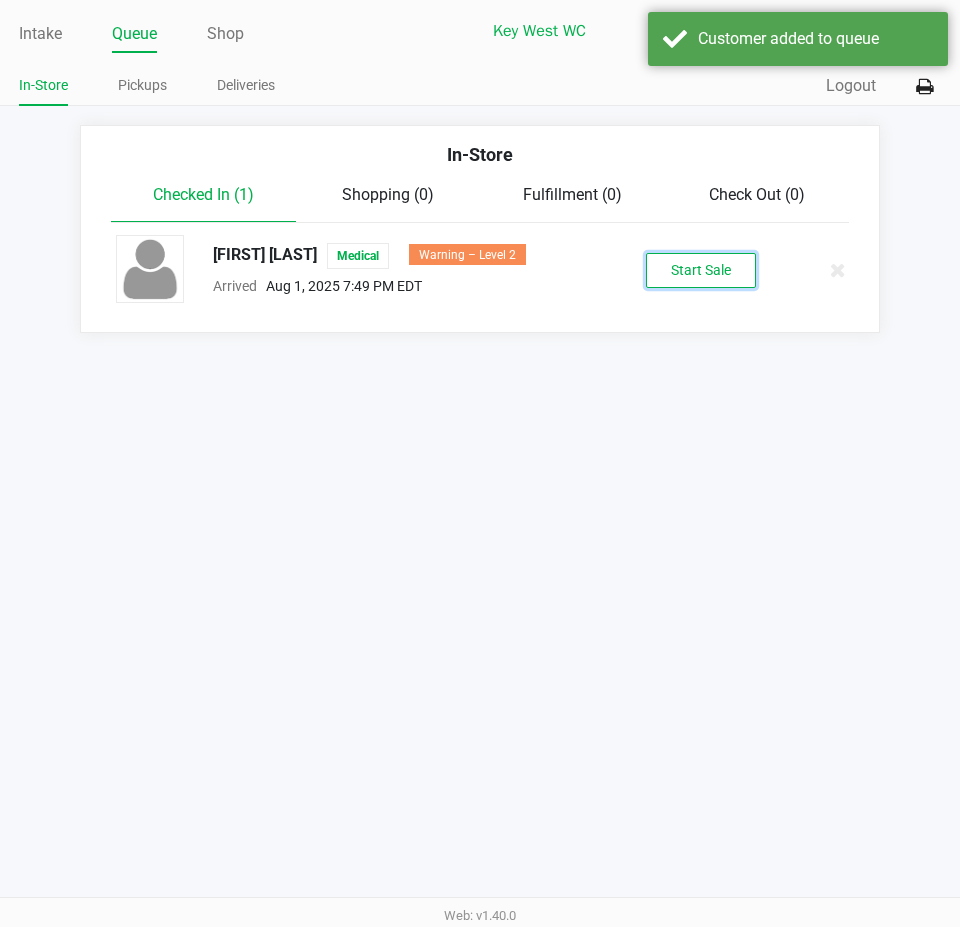 drag, startPoint x: 700, startPoint y: 315, endPoint x: 673, endPoint y: 262, distance: 59.48109 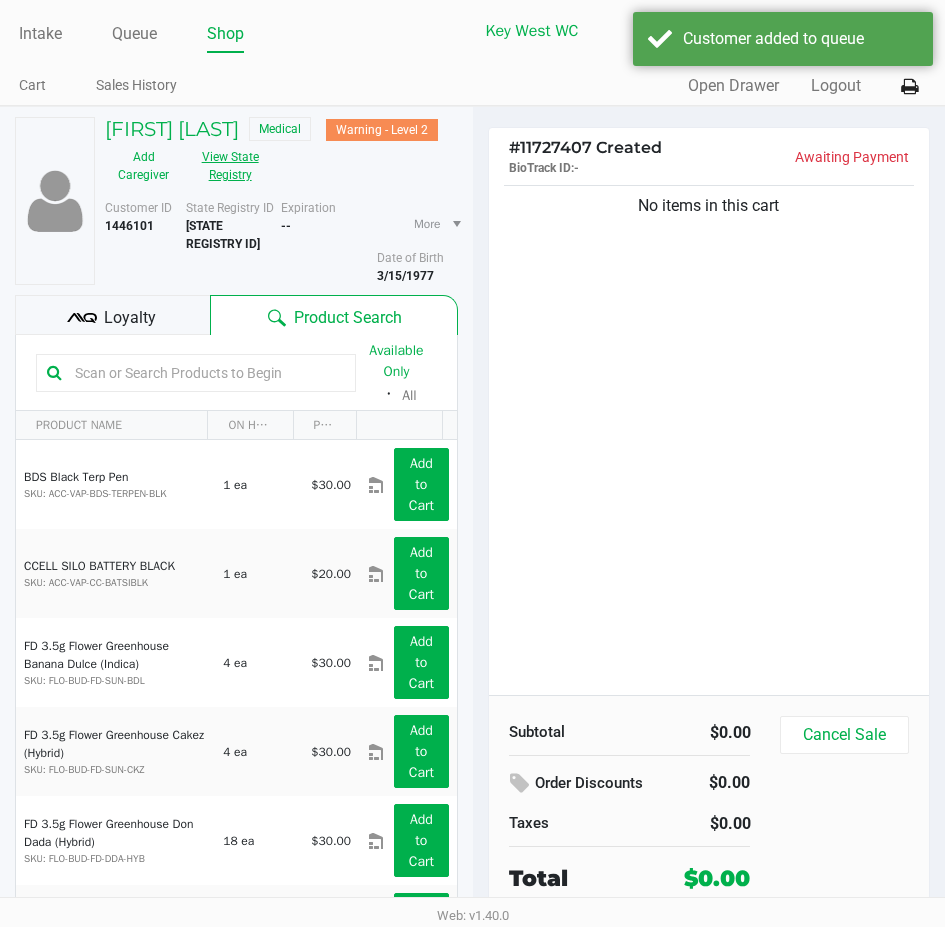 click on "View State Registry" 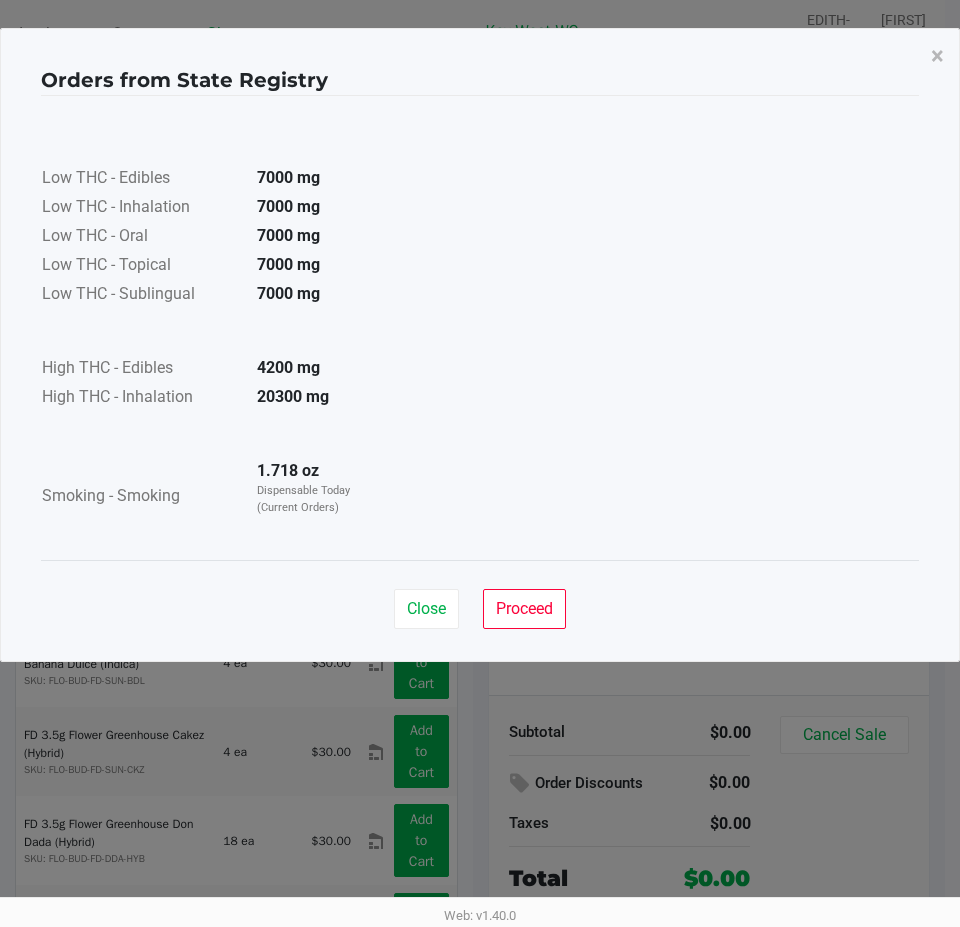 click on "Close   Proceed" 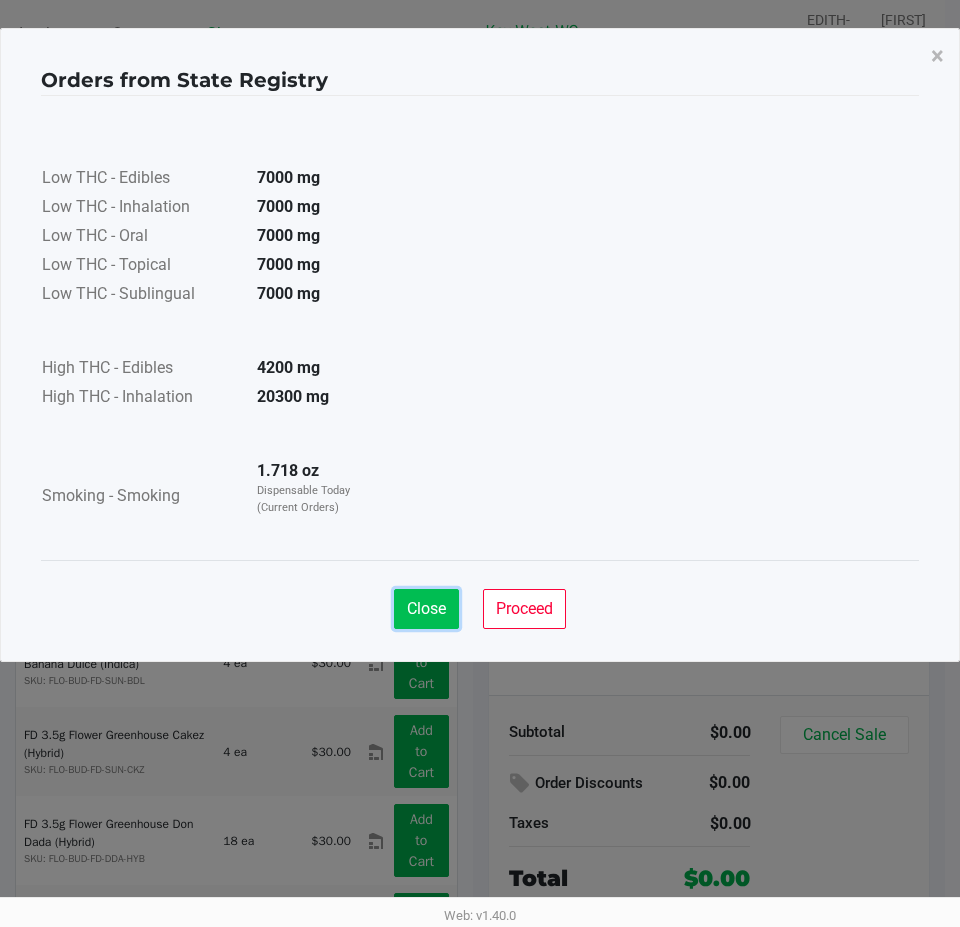 click on "Close" 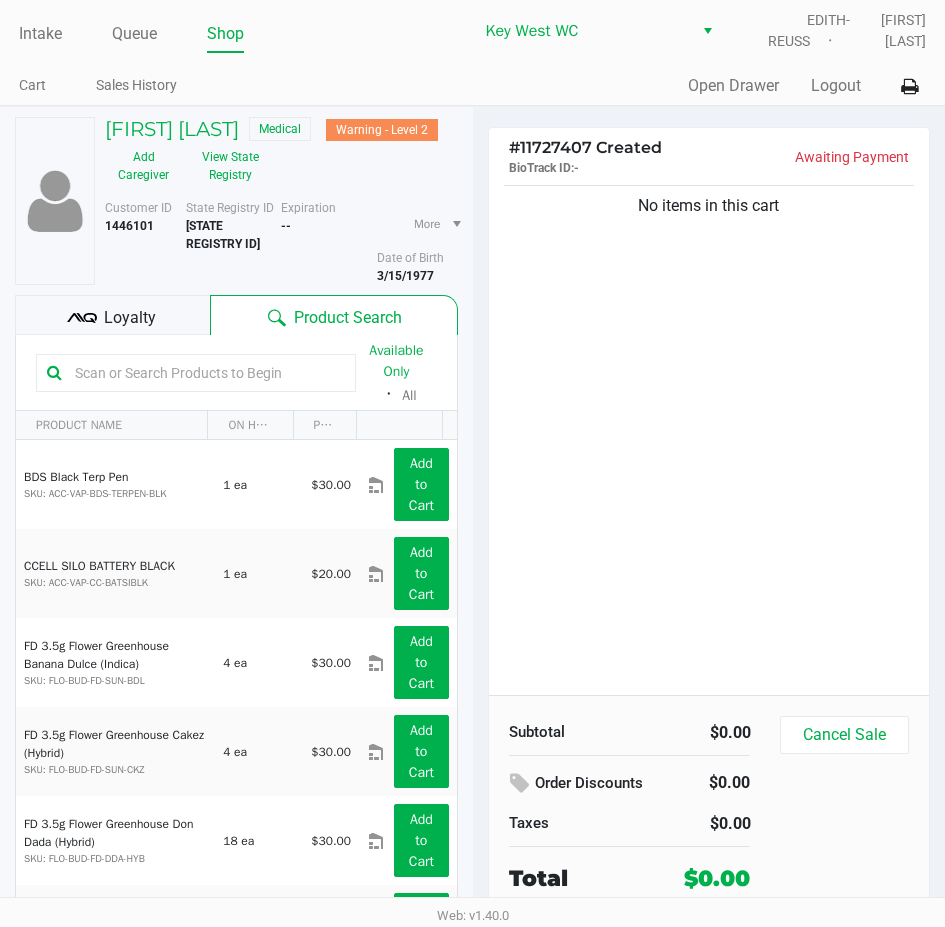 click on "No items in this cart" 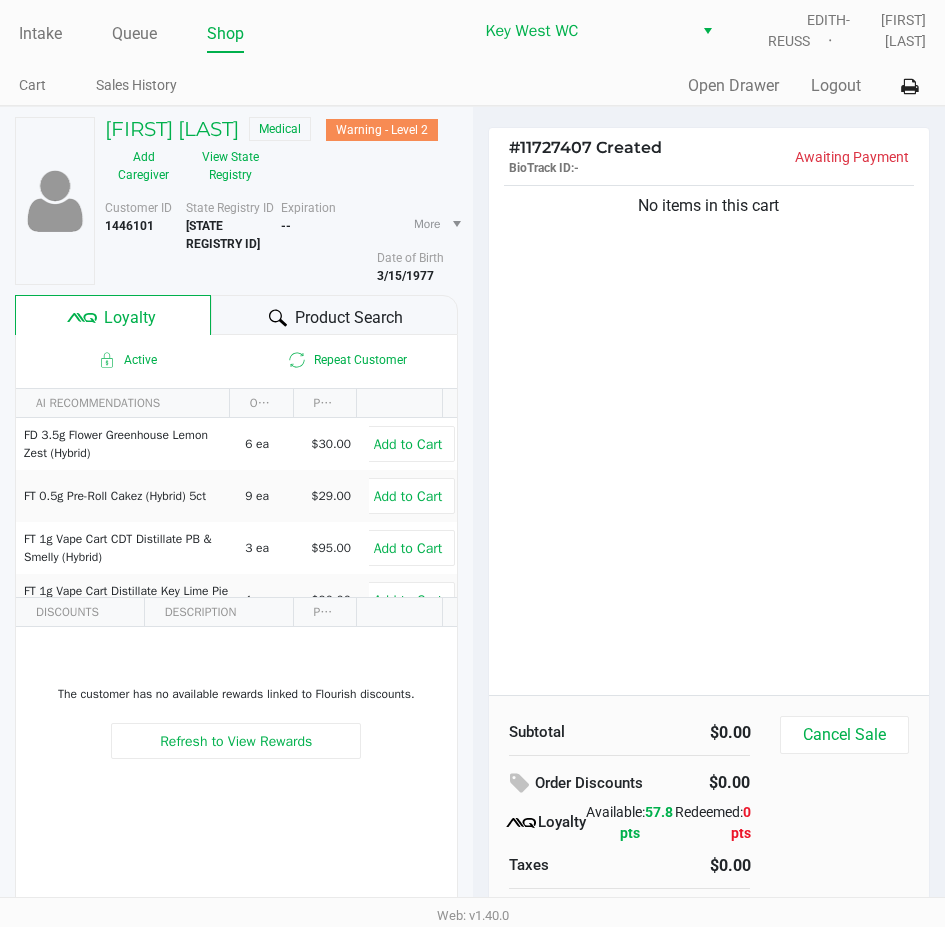 click on "Product Search" 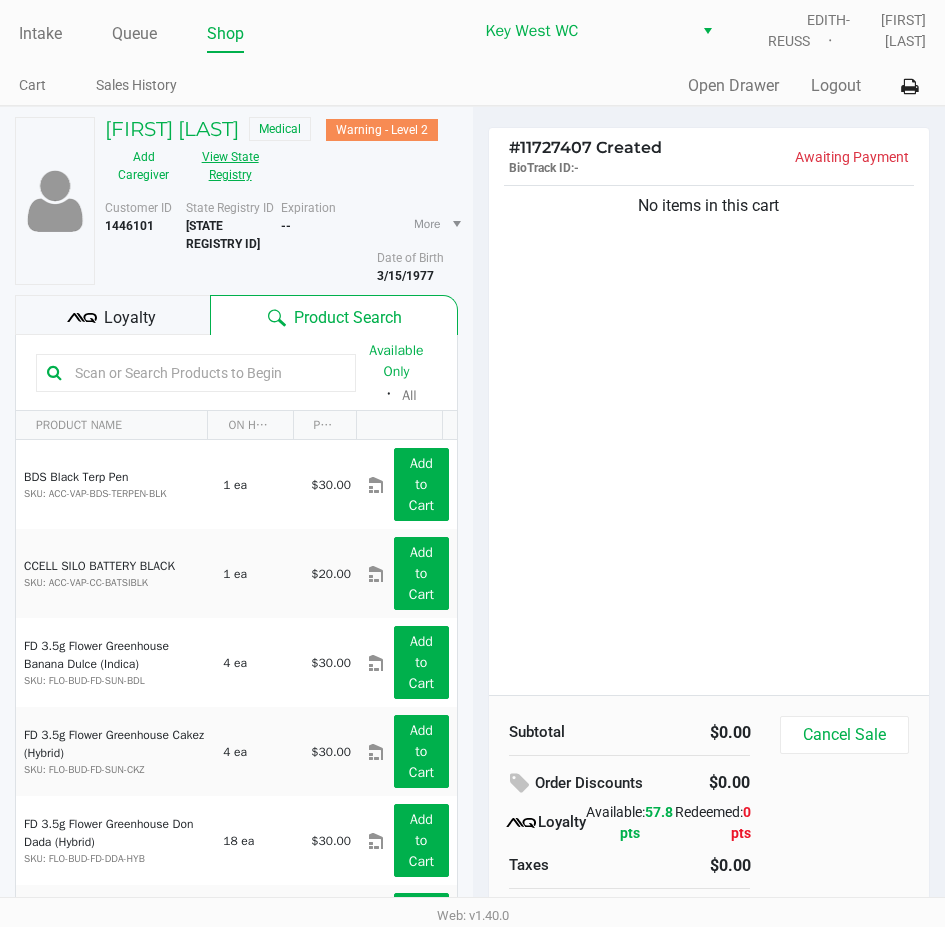 click on "View State Registry" 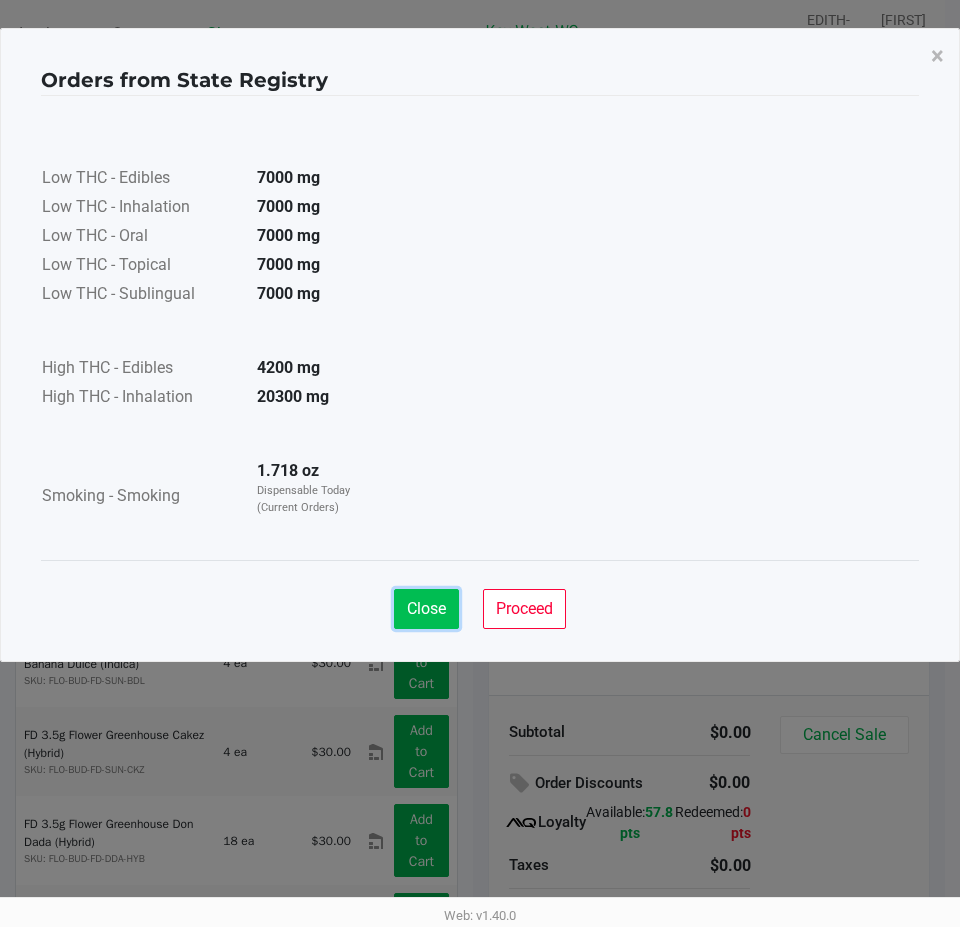 click on "Close" 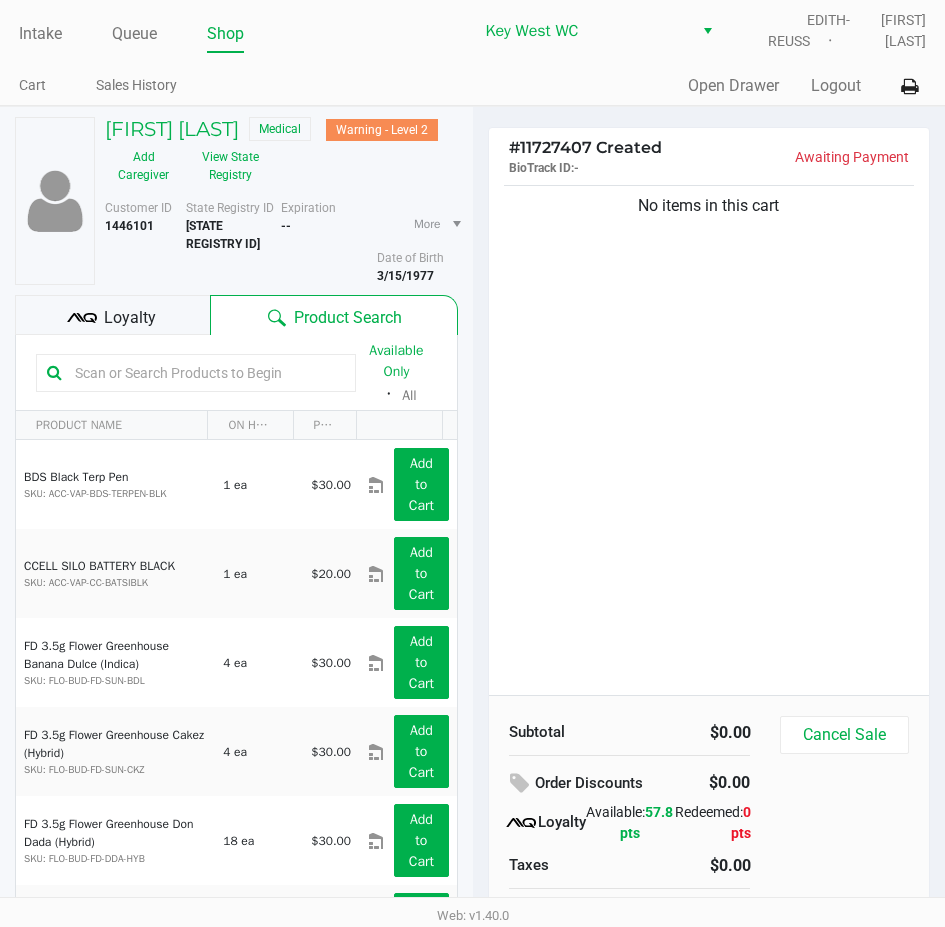 click on "Available Only  ᛫  All" 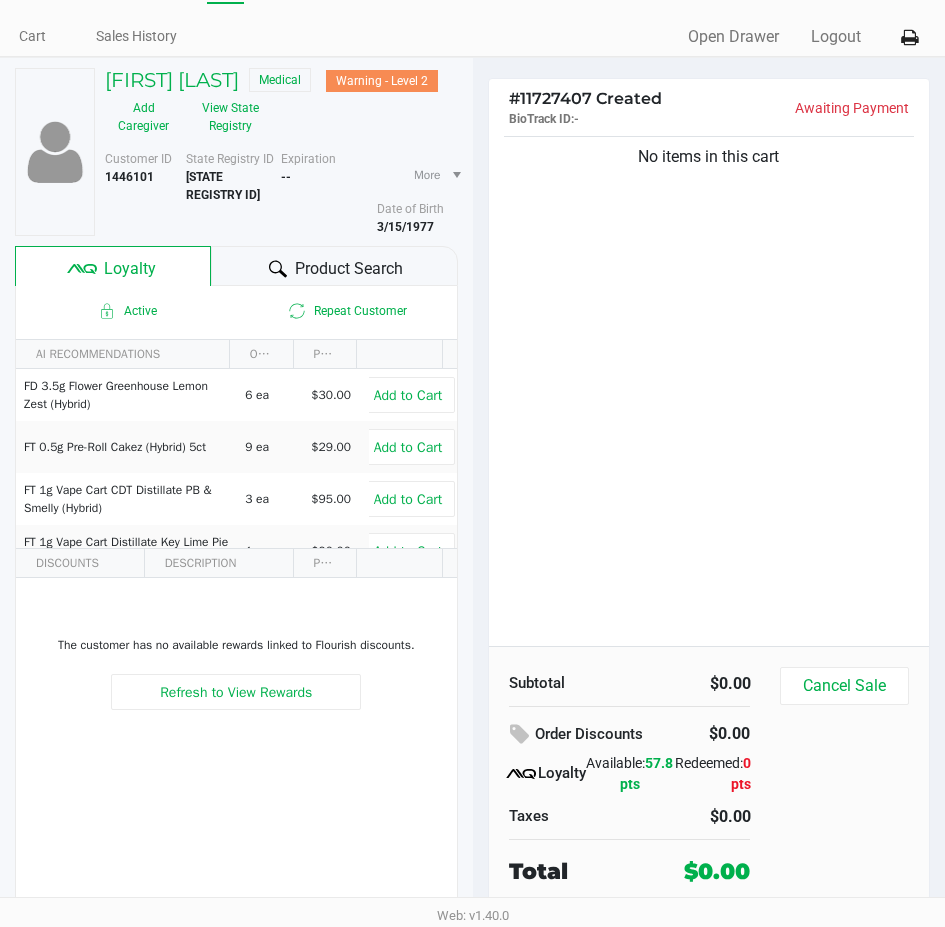 scroll, scrollTop: 75, scrollLeft: 0, axis: vertical 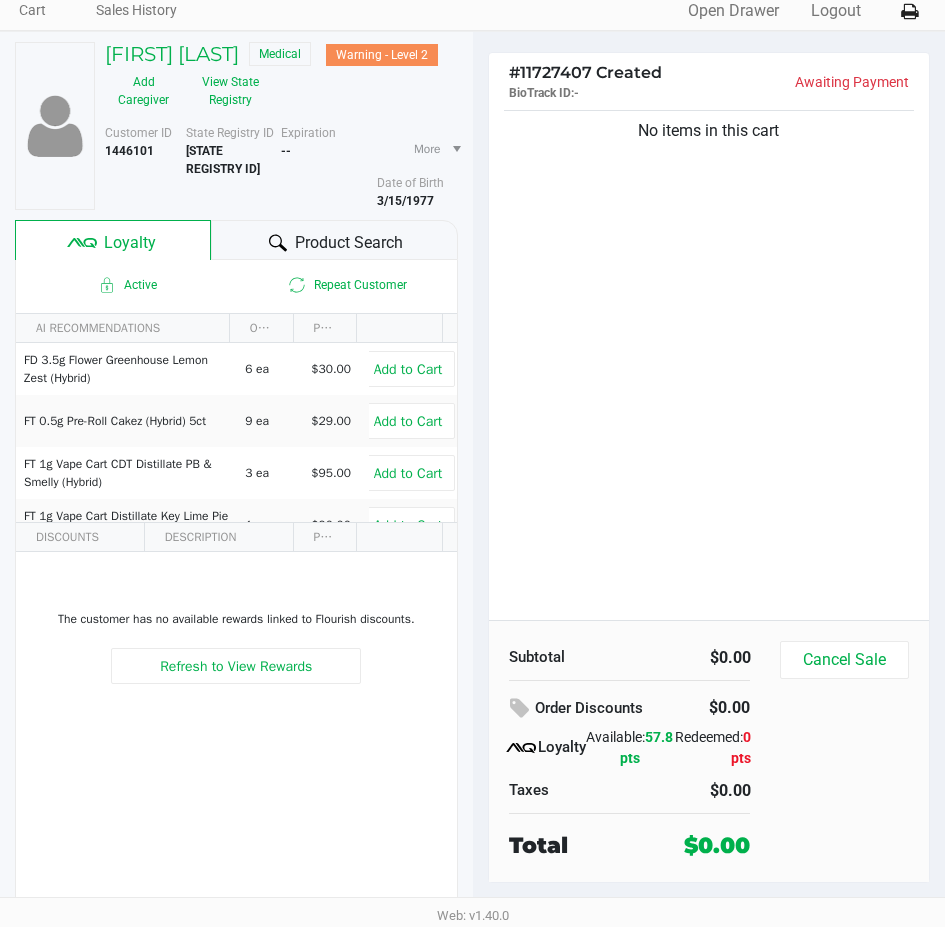 click on "Product Search" 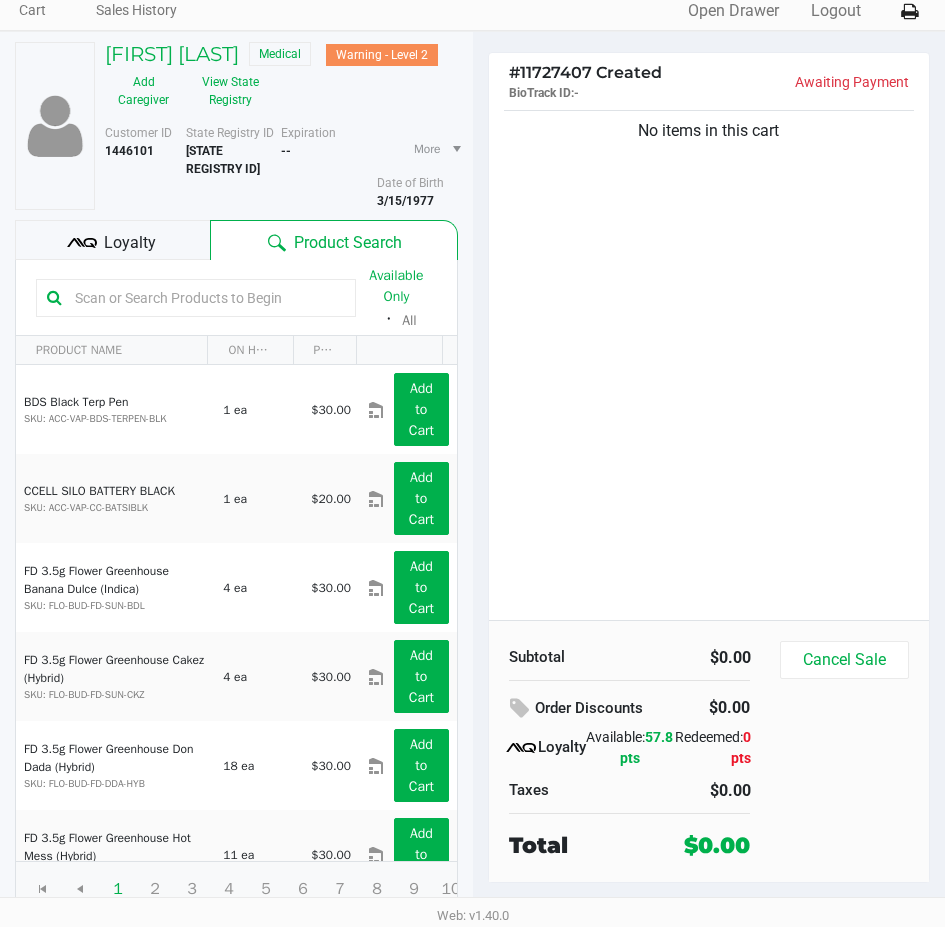 click 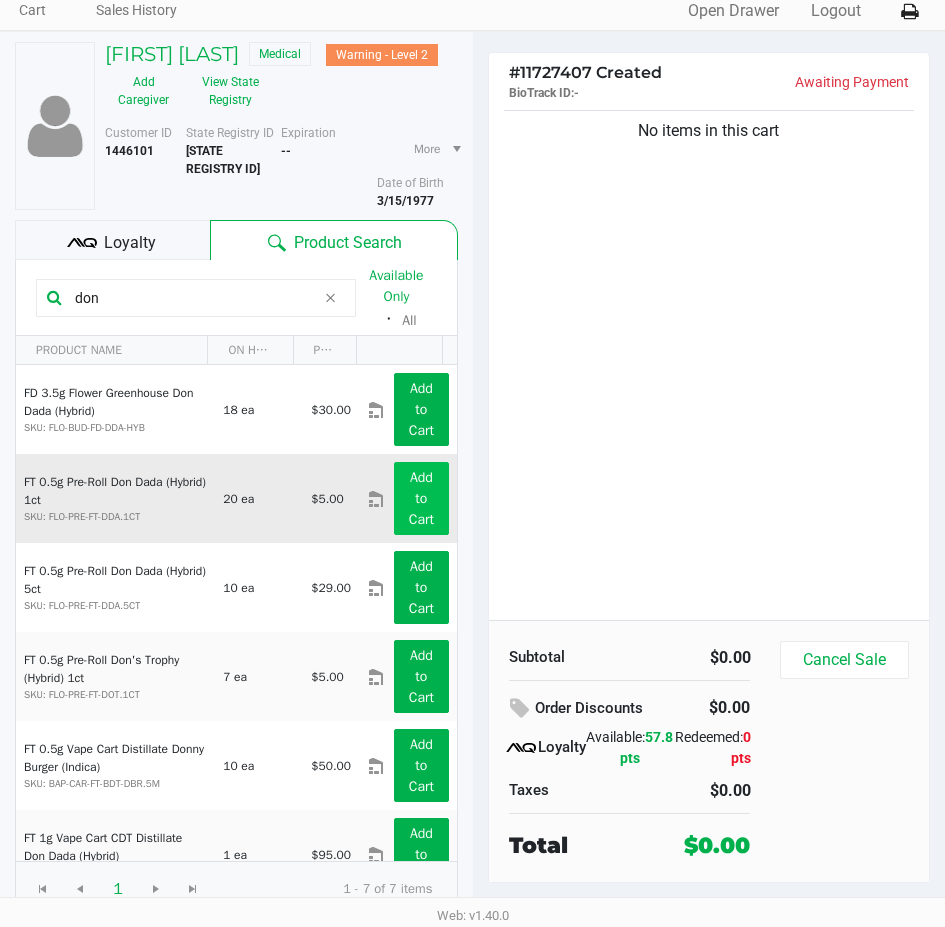 type on "don" 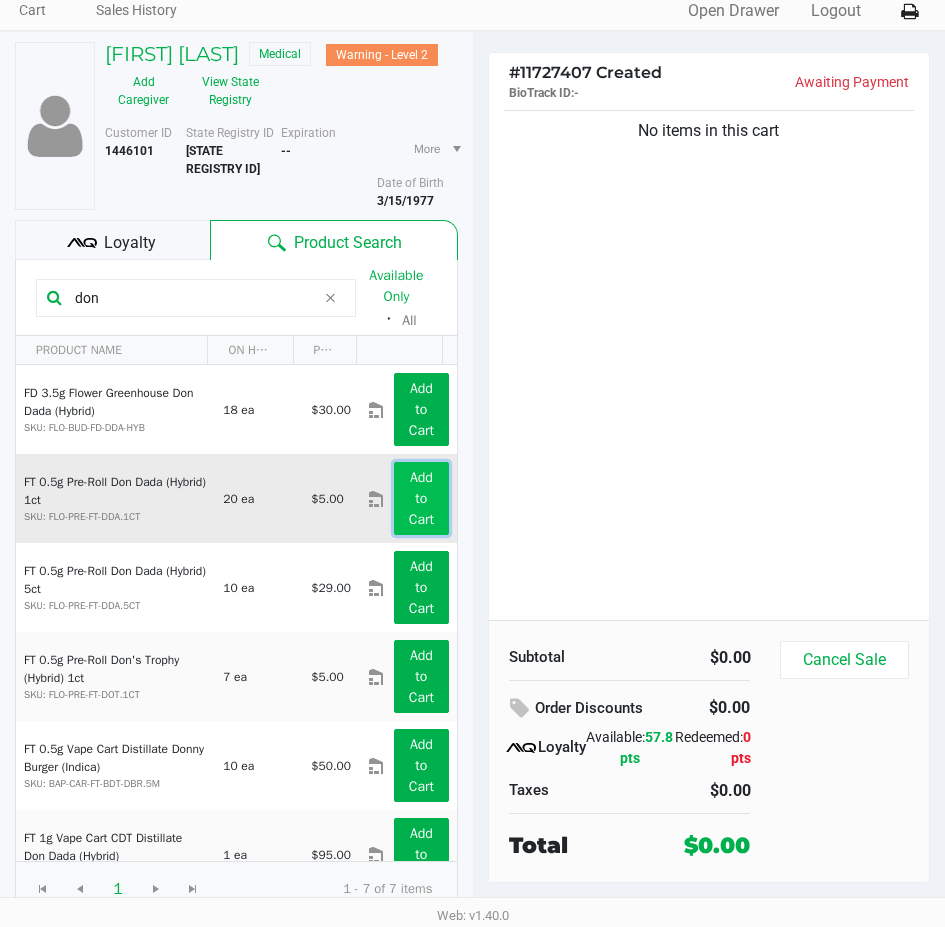 click on "Add to Cart" 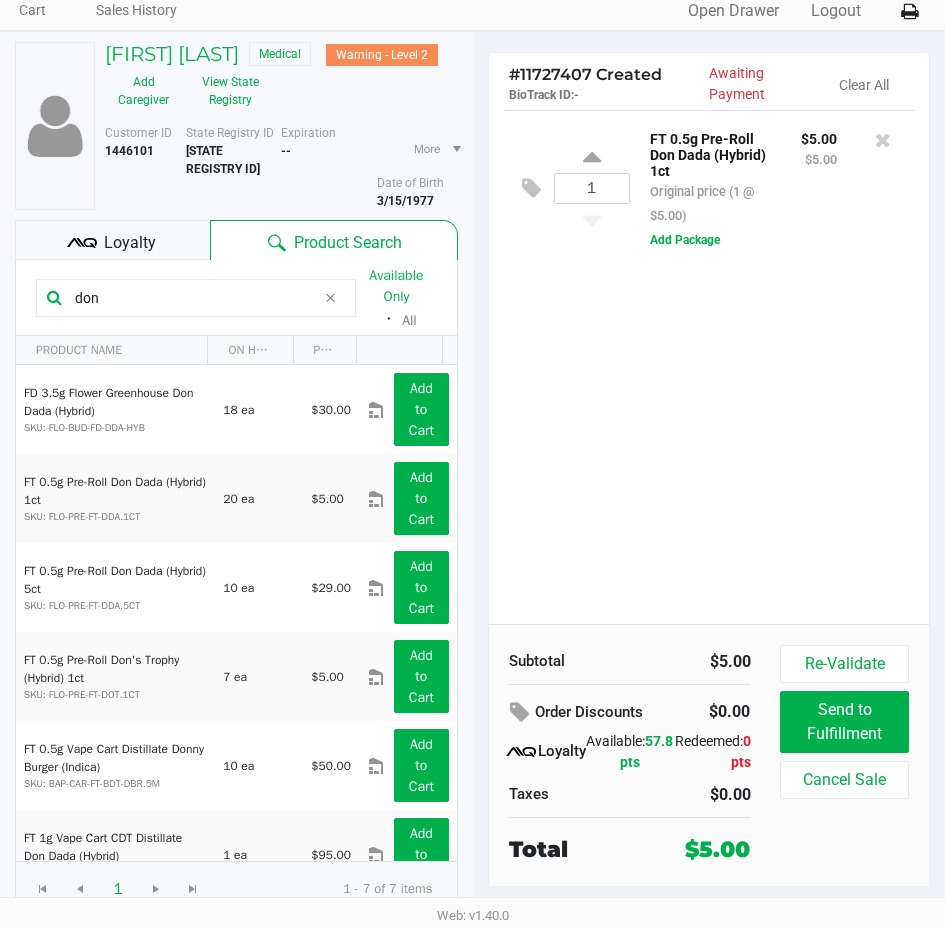 click on "don  Available Only  ᛫  All" 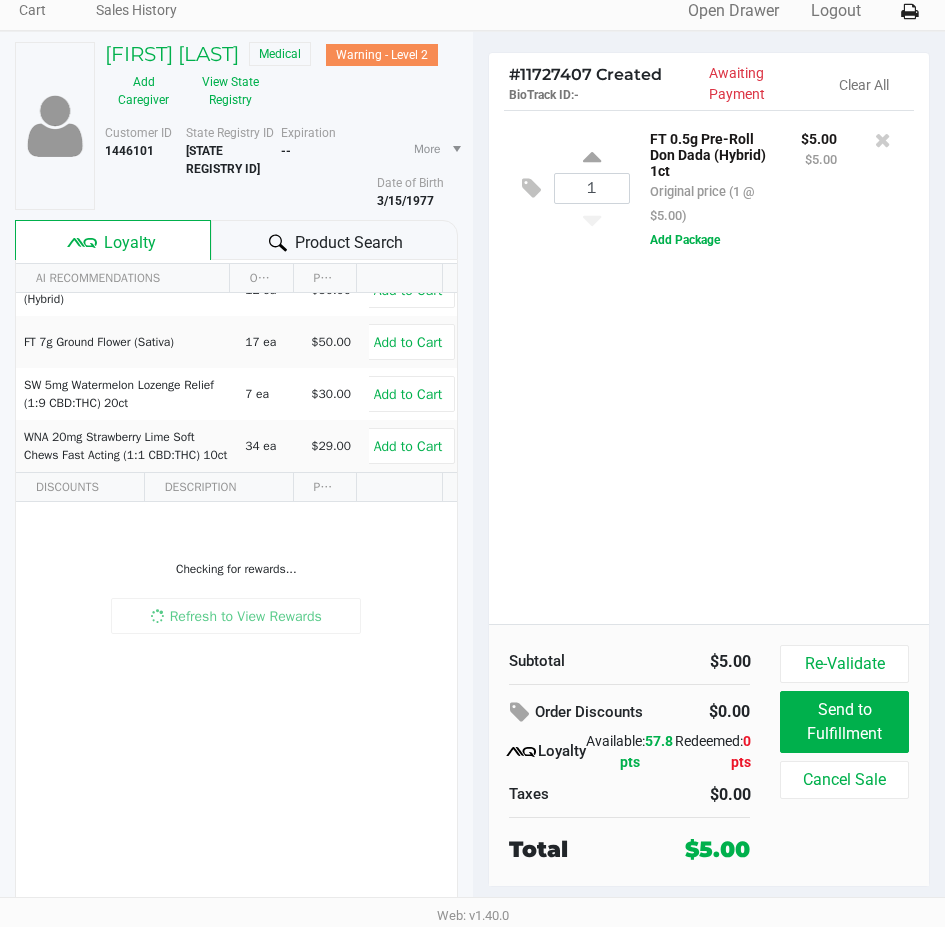 scroll, scrollTop: 255, scrollLeft: 0, axis: vertical 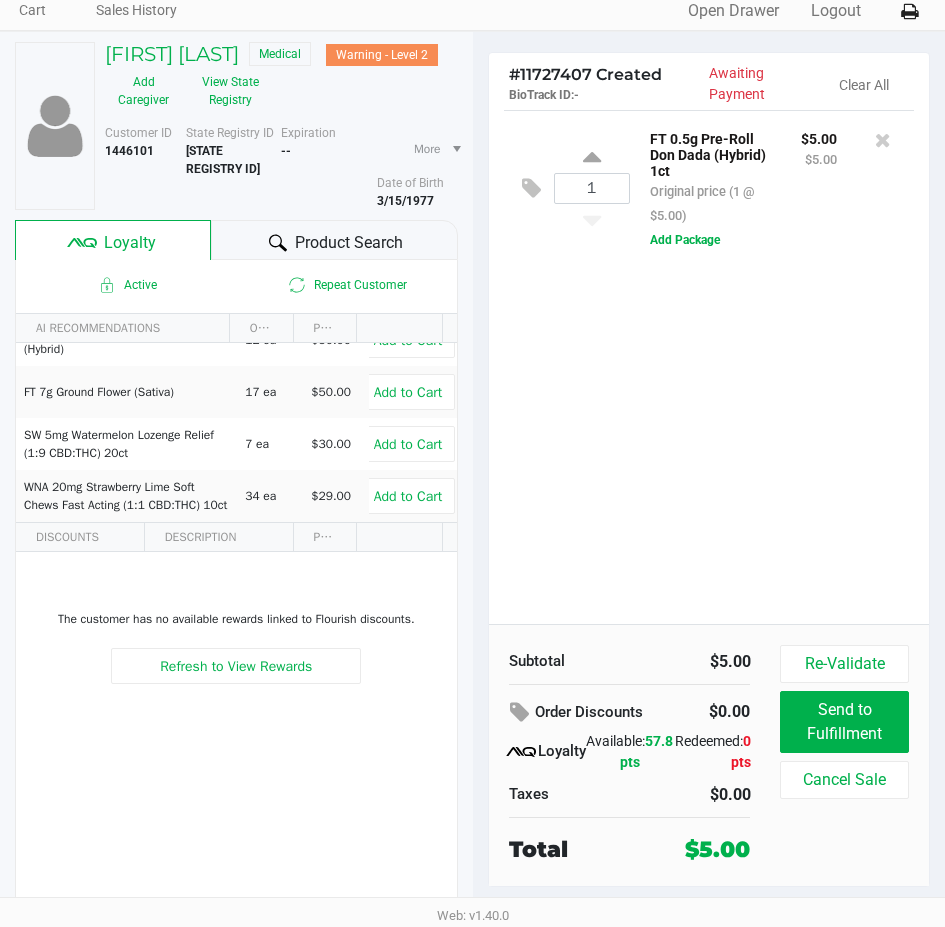 click on "1  FT 0.5g Pre-Roll Don Dada (Hybrid) 1ct   Original price (1 @ $5.00) $5.00 $5.00  Add Package" 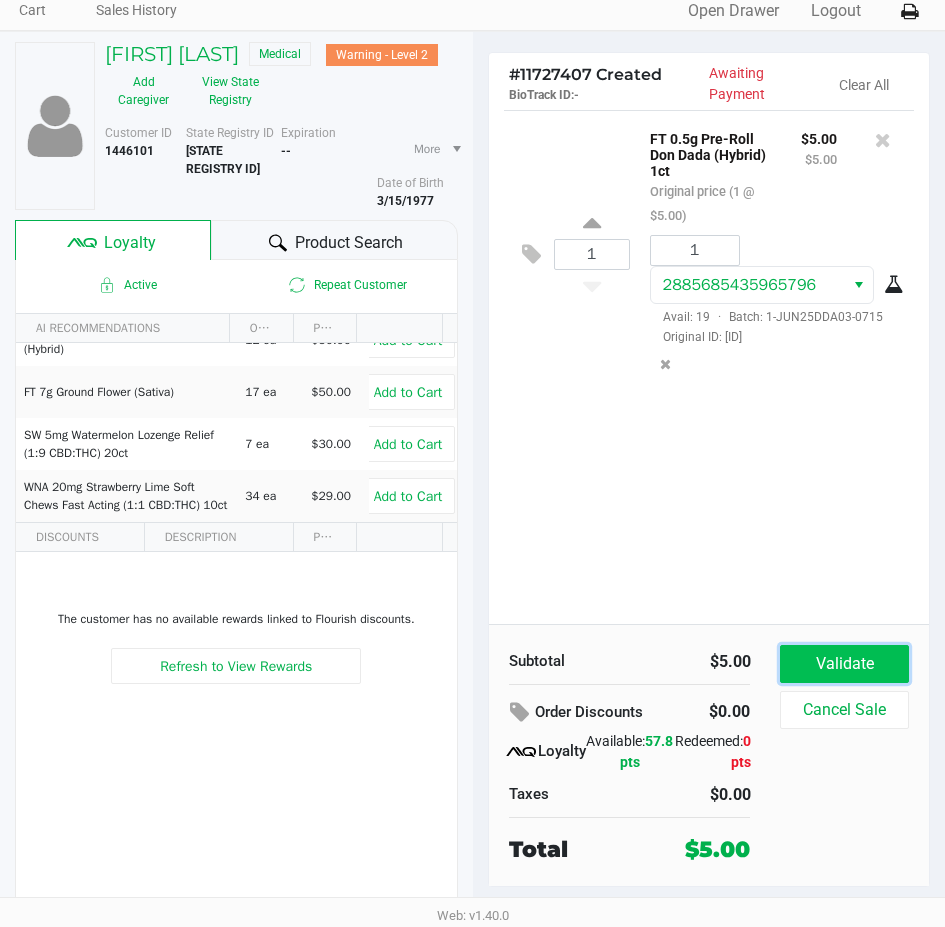 click on "Validate" 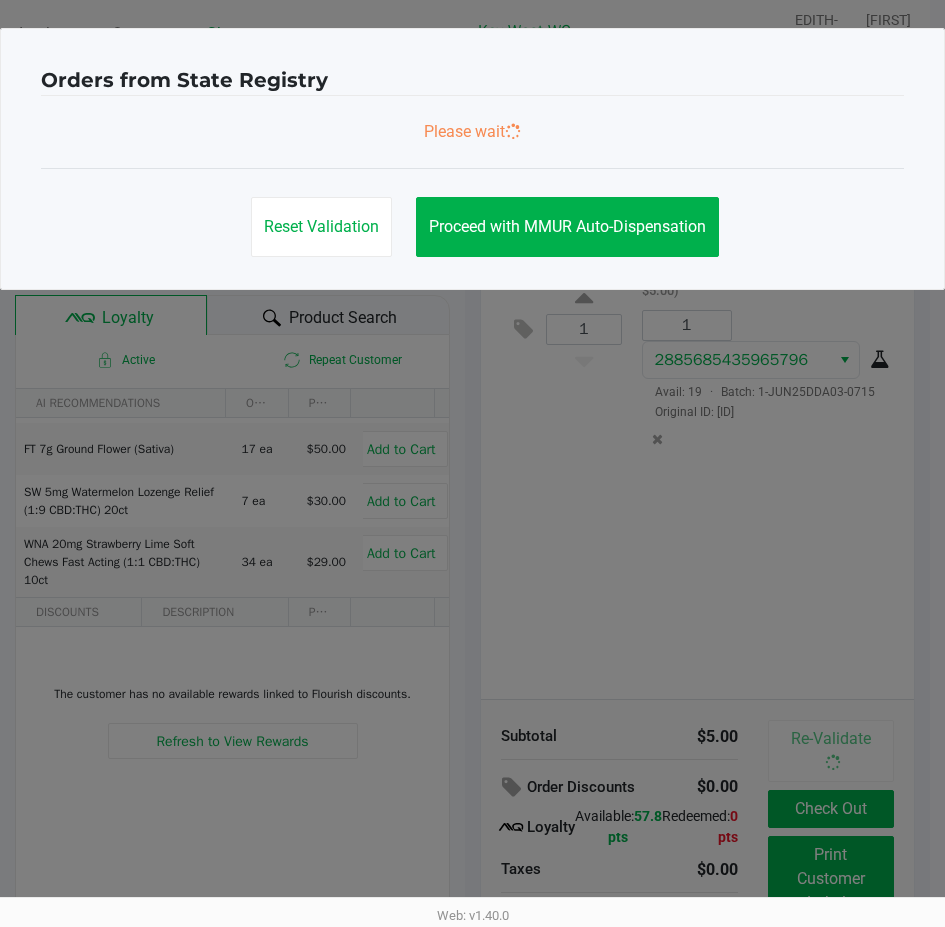 scroll, scrollTop: 0, scrollLeft: 0, axis: both 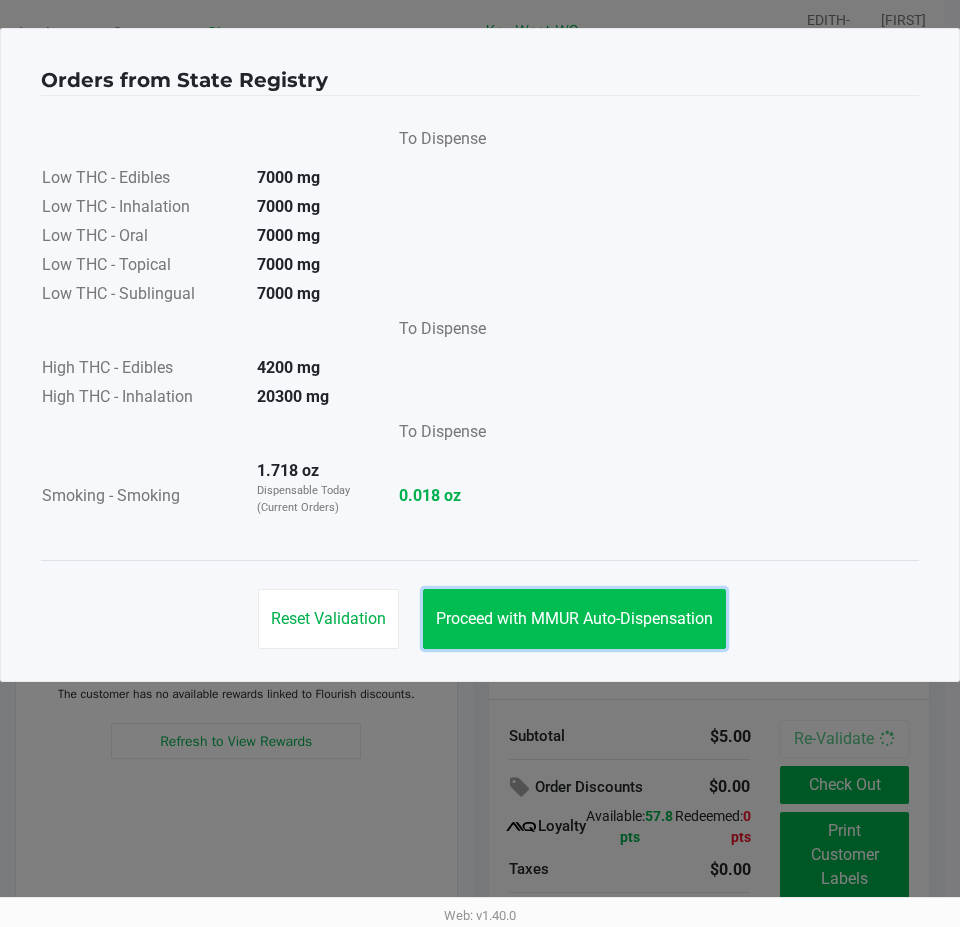 click on "Proceed with MMUR Auto-Dispensation" 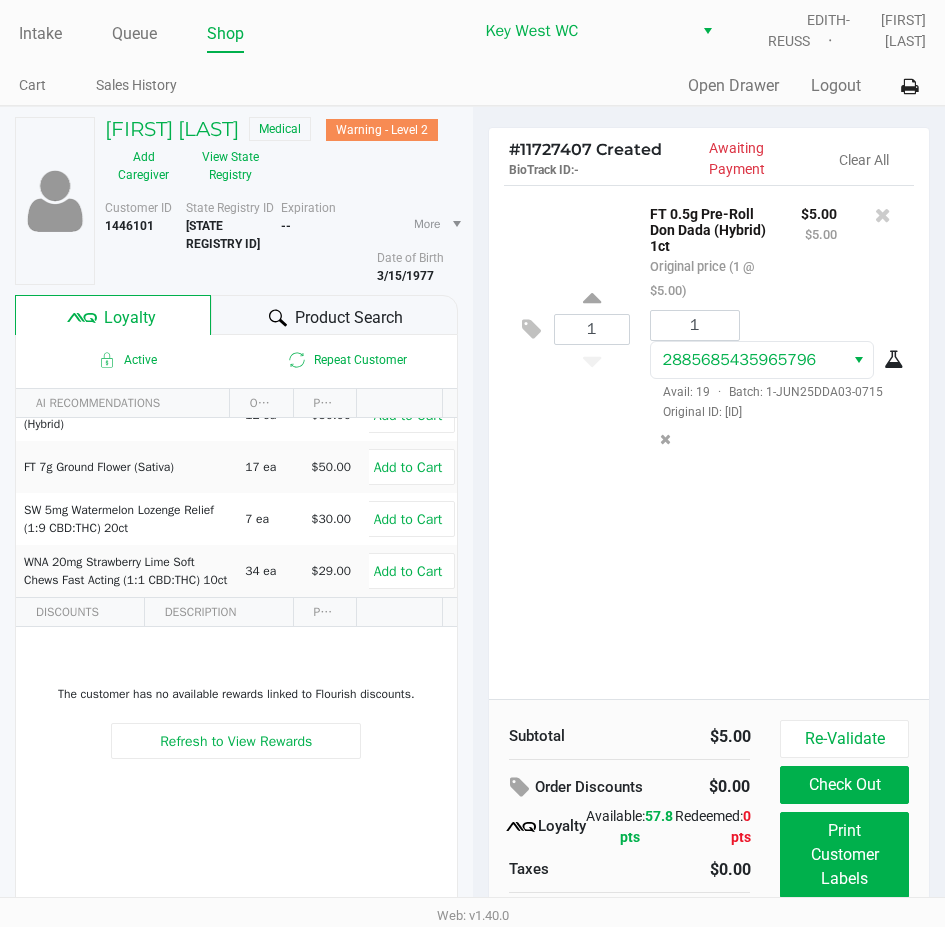 scroll, scrollTop: 75, scrollLeft: 0, axis: vertical 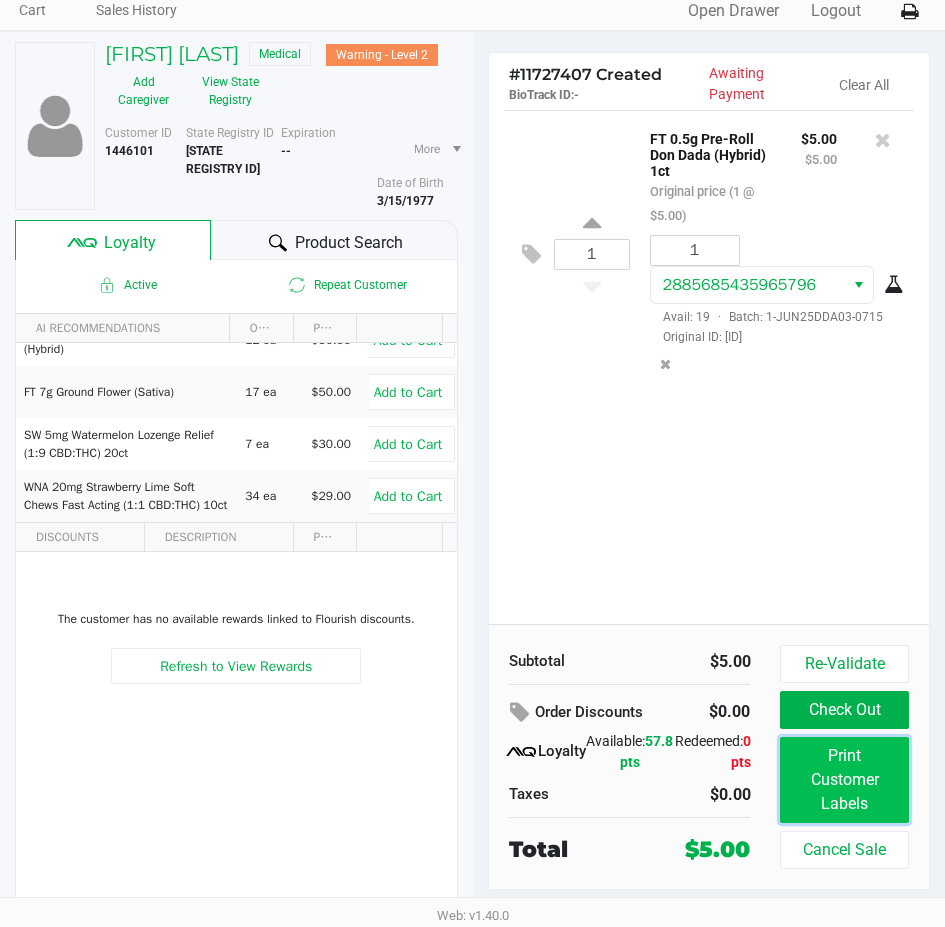 click on "Print Customer Labels" 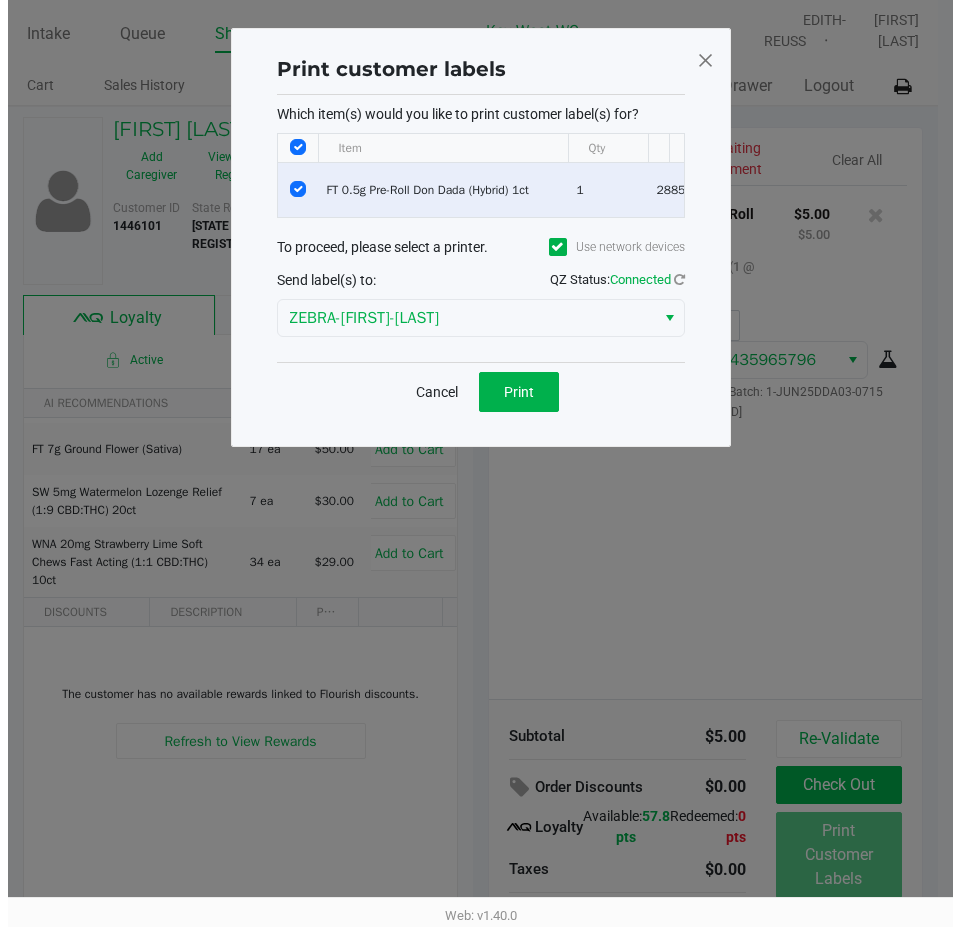 scroll, scrollTop: 0, scrollLeft: 0, axis: both 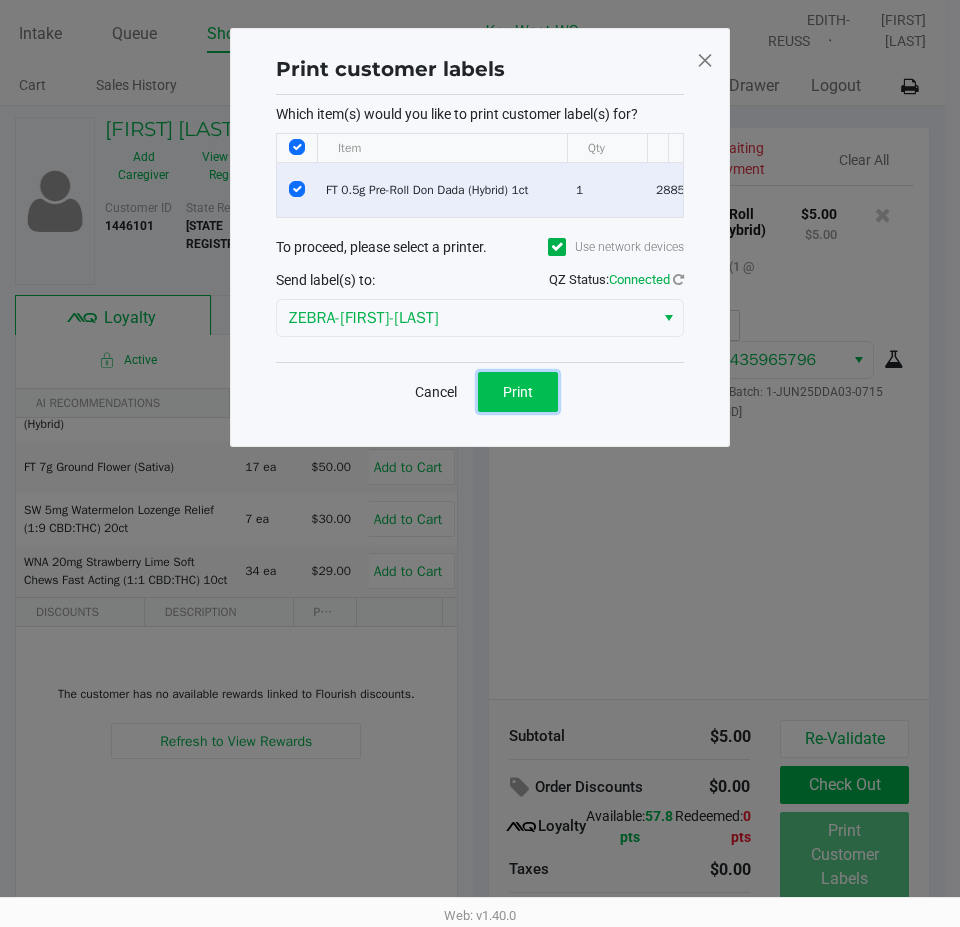 click on "Print" 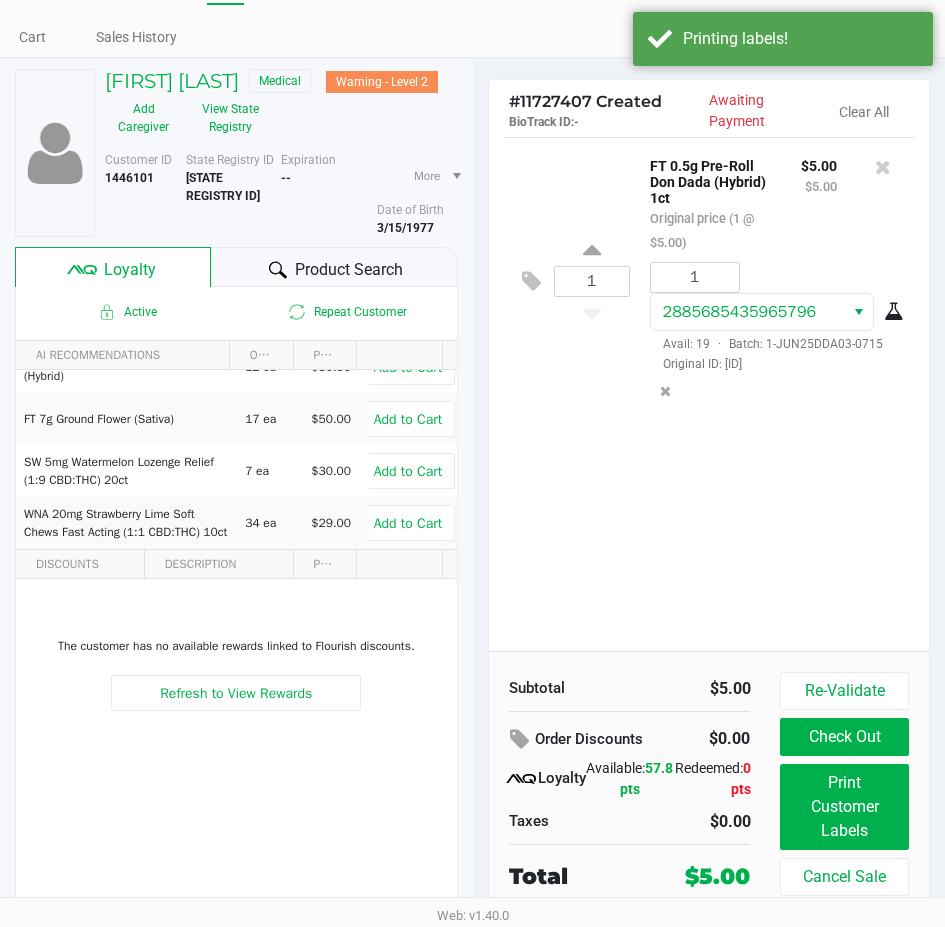 scroll, scrollTop: 75, scrollLeft: 0, axis: vertical 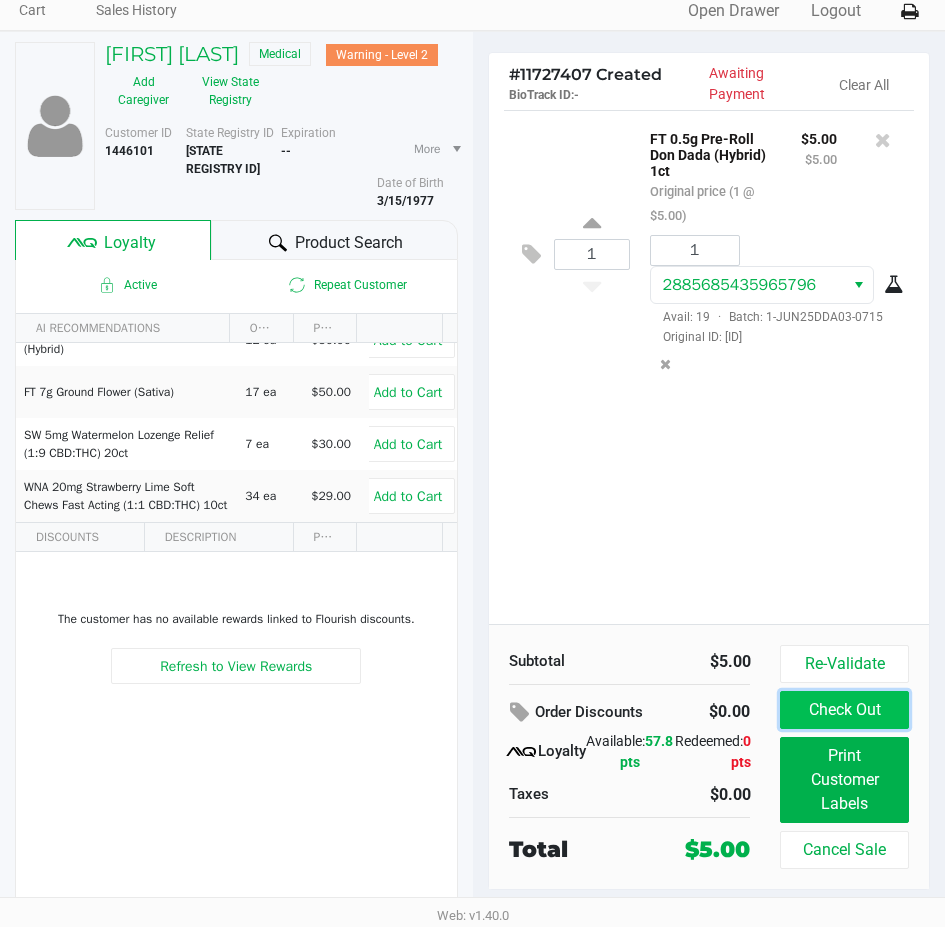 click on "Check Out" 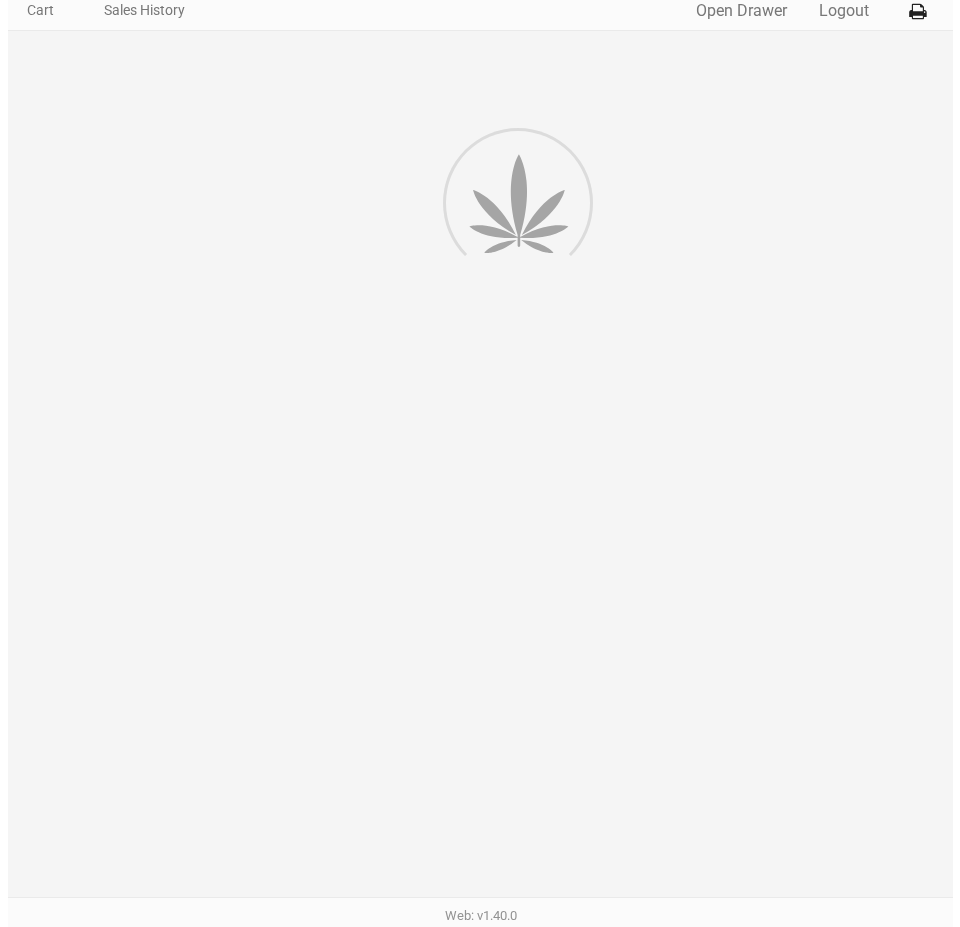 scroll, scrollTop: 0, scrollLeft: 0, axis: both 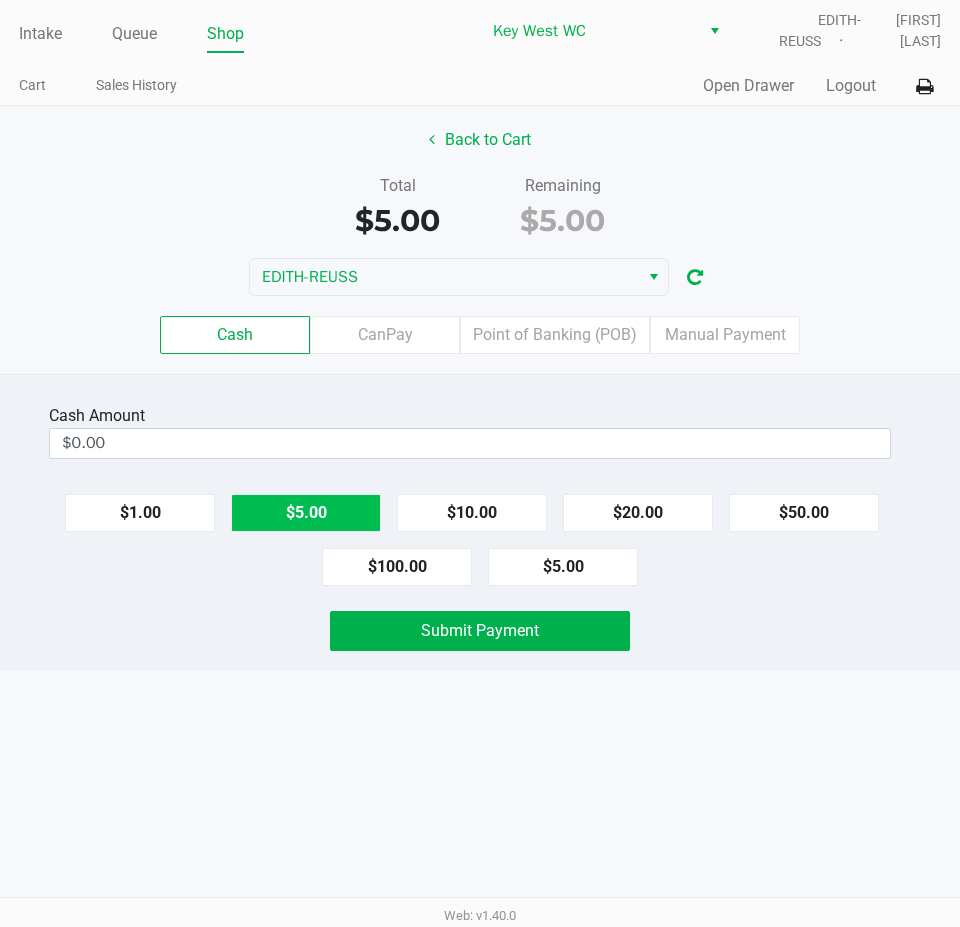 click on "$5.00" 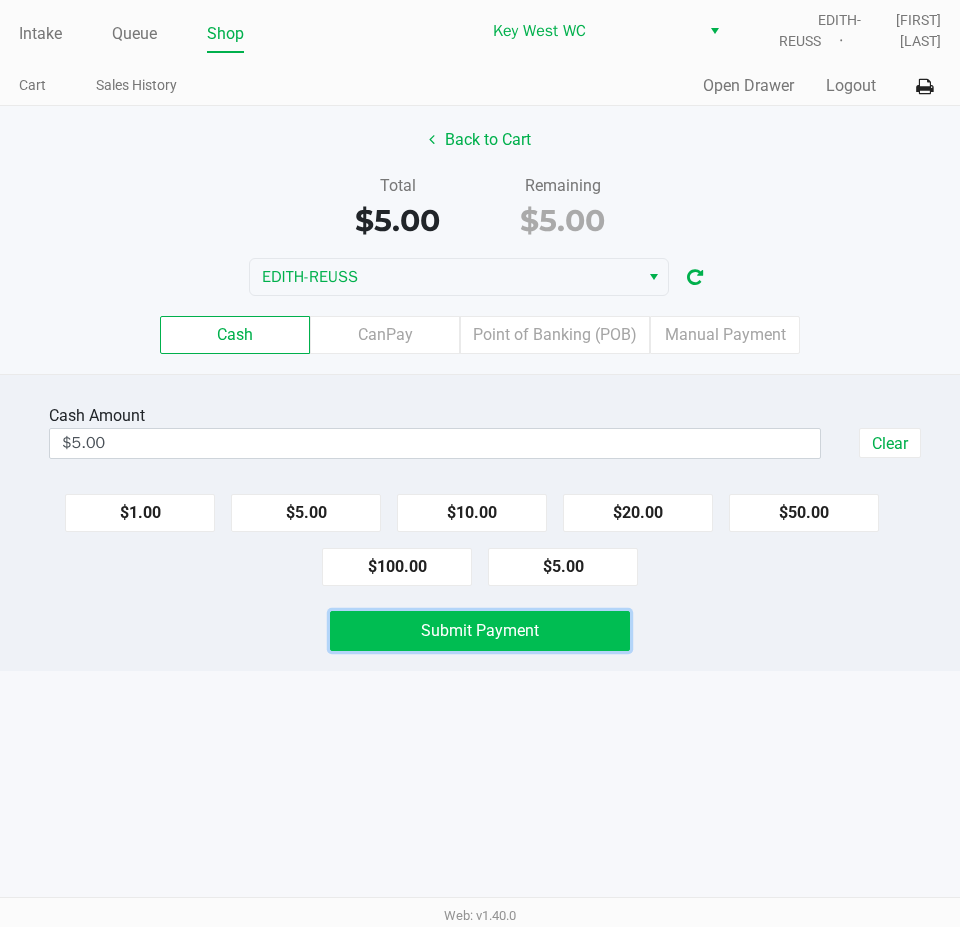 click on "Submit Payment" 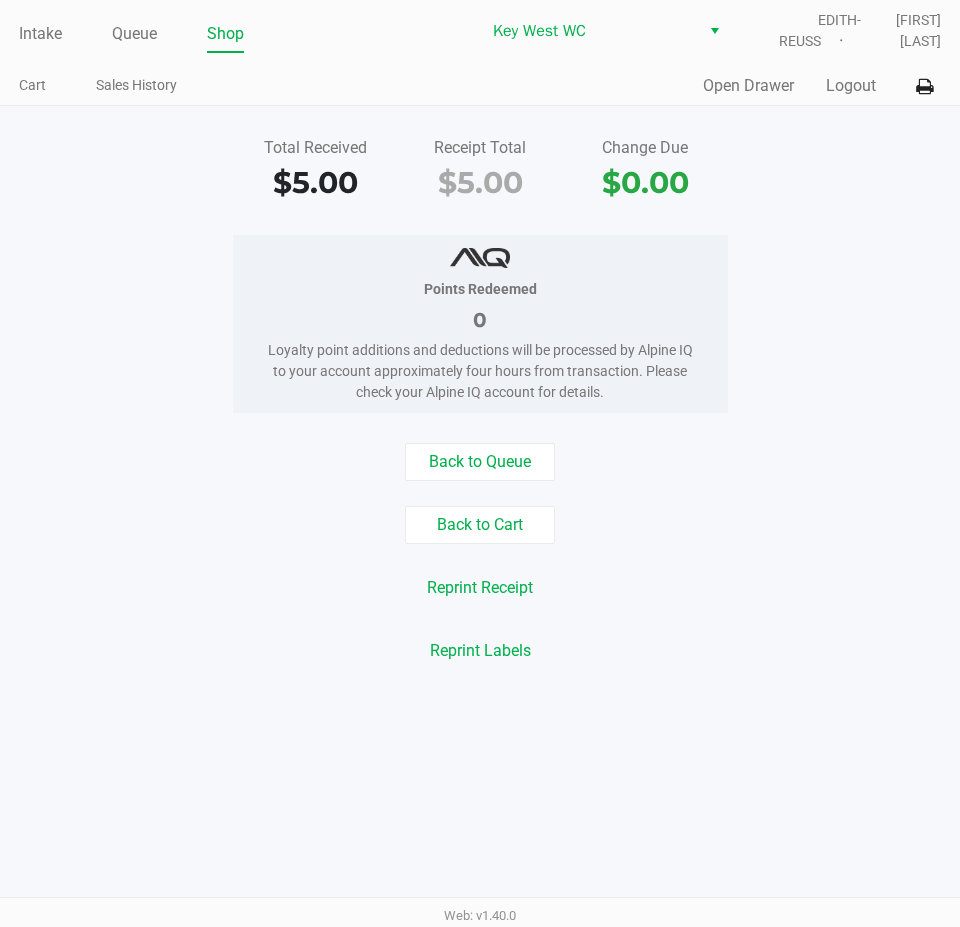 click on "Intake Queue Shop Key West WC  [FIRST]-[LAST]   Estevan Torres  Cart Sales History  Quick Sale   Open Drawer   Logout" 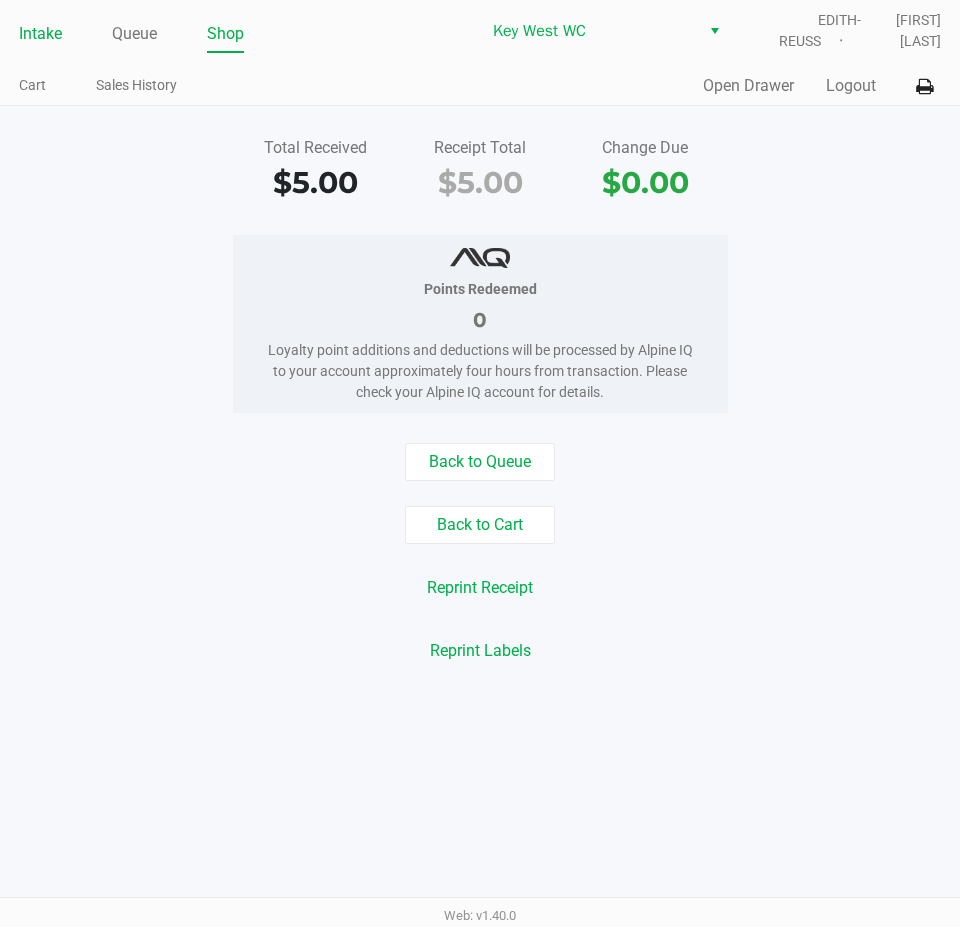 click on "Intake" 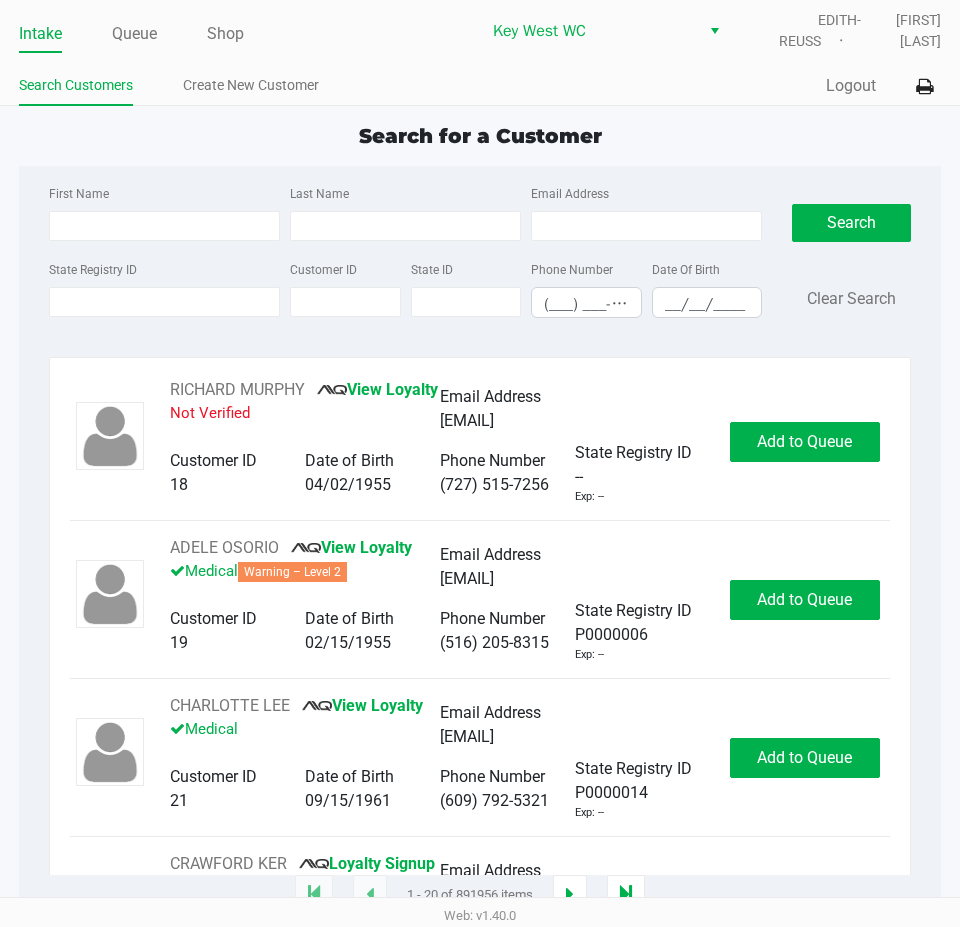 click on "Intake Queue Shop Key West WC  EDITH-REUSS   [FIRST] [LAST]  Search Customers Create New Customer  Quick Sale   Logout" 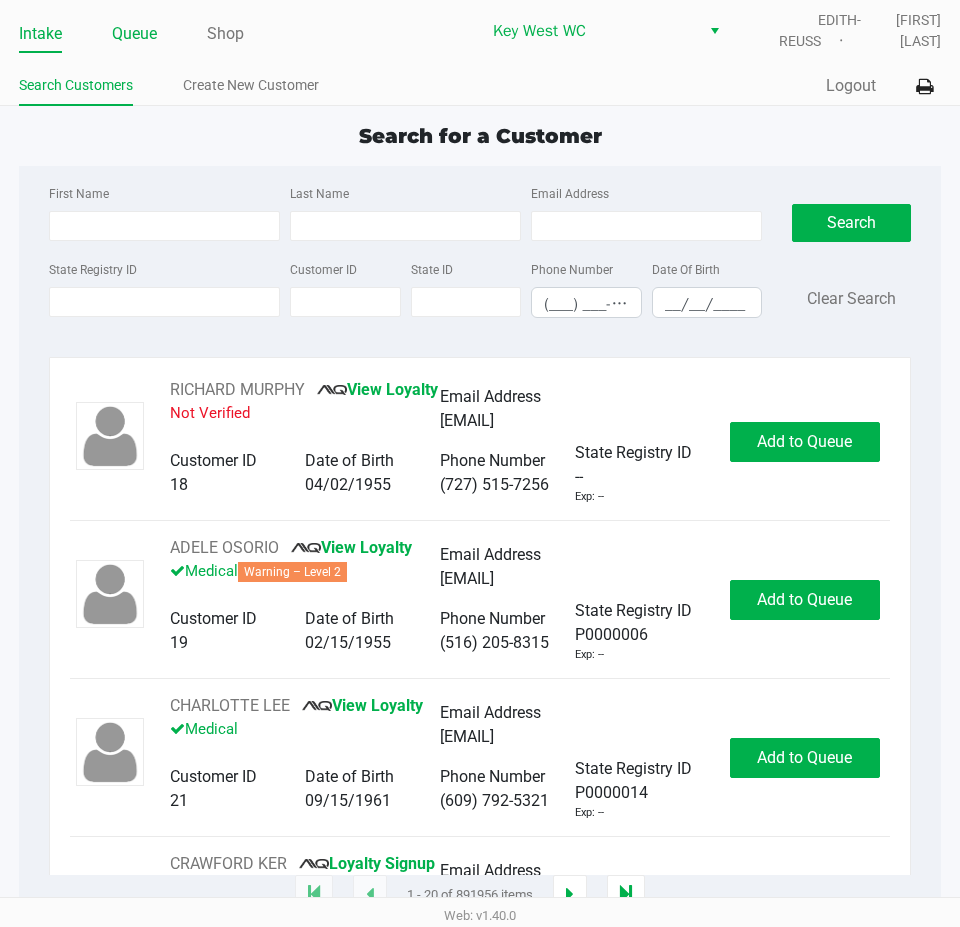 click on "Queue" 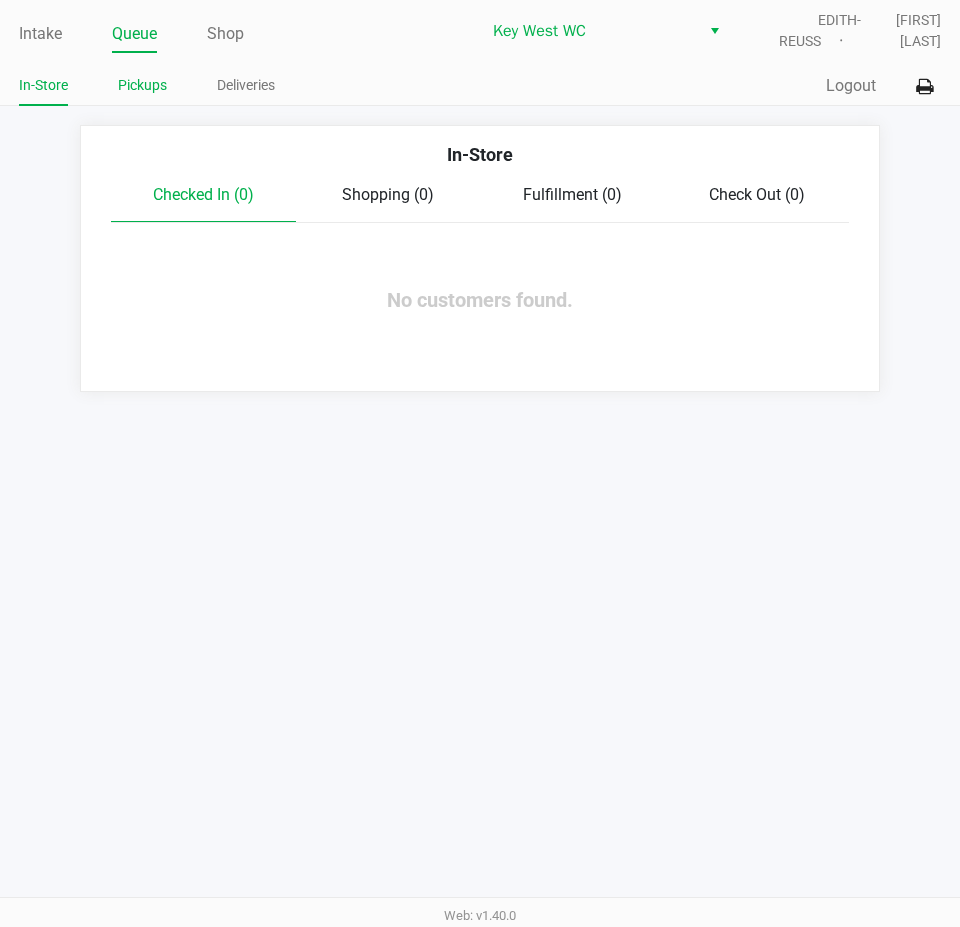 click on "Pickups" 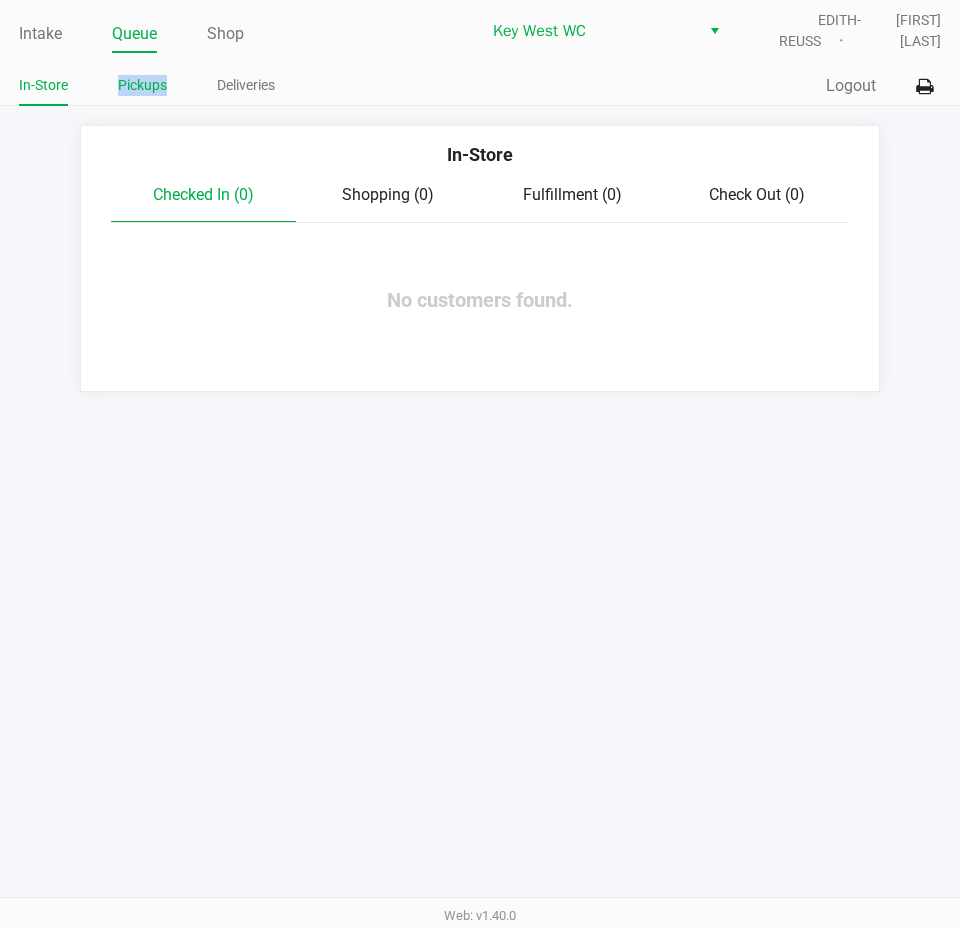 click on "Pickups" 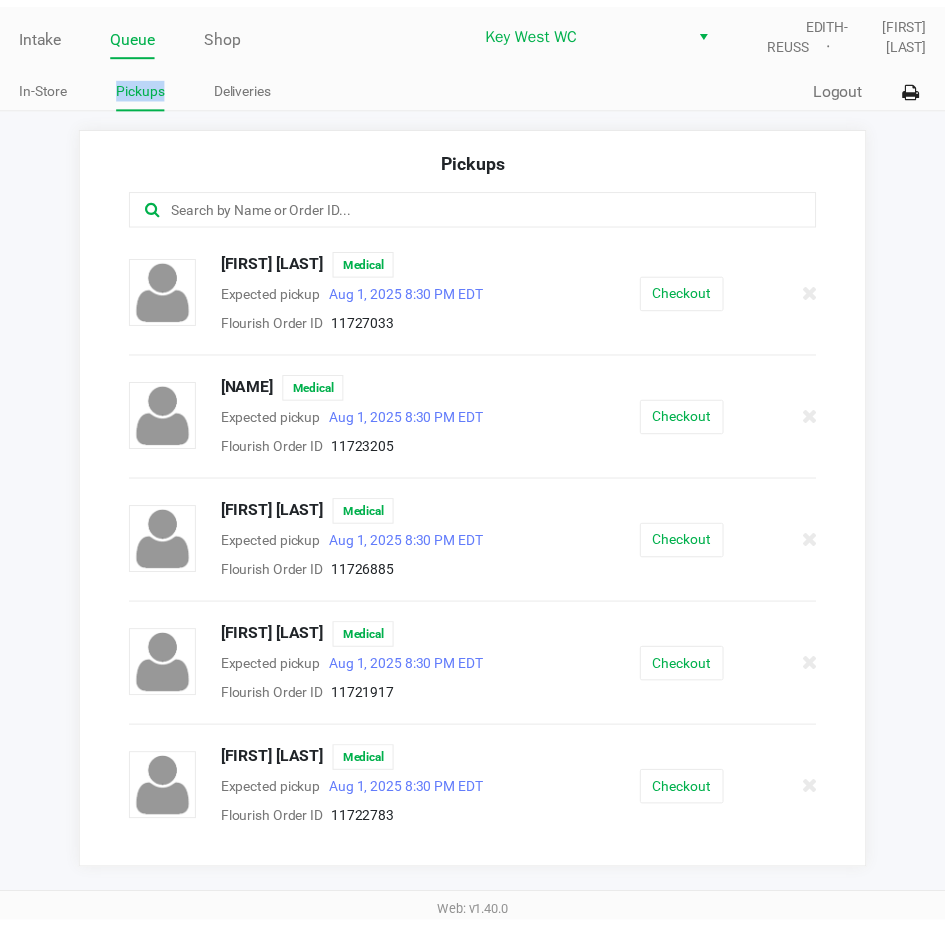 scroll, scrollTop: 100, scrollLeft: 0, axis: vertical 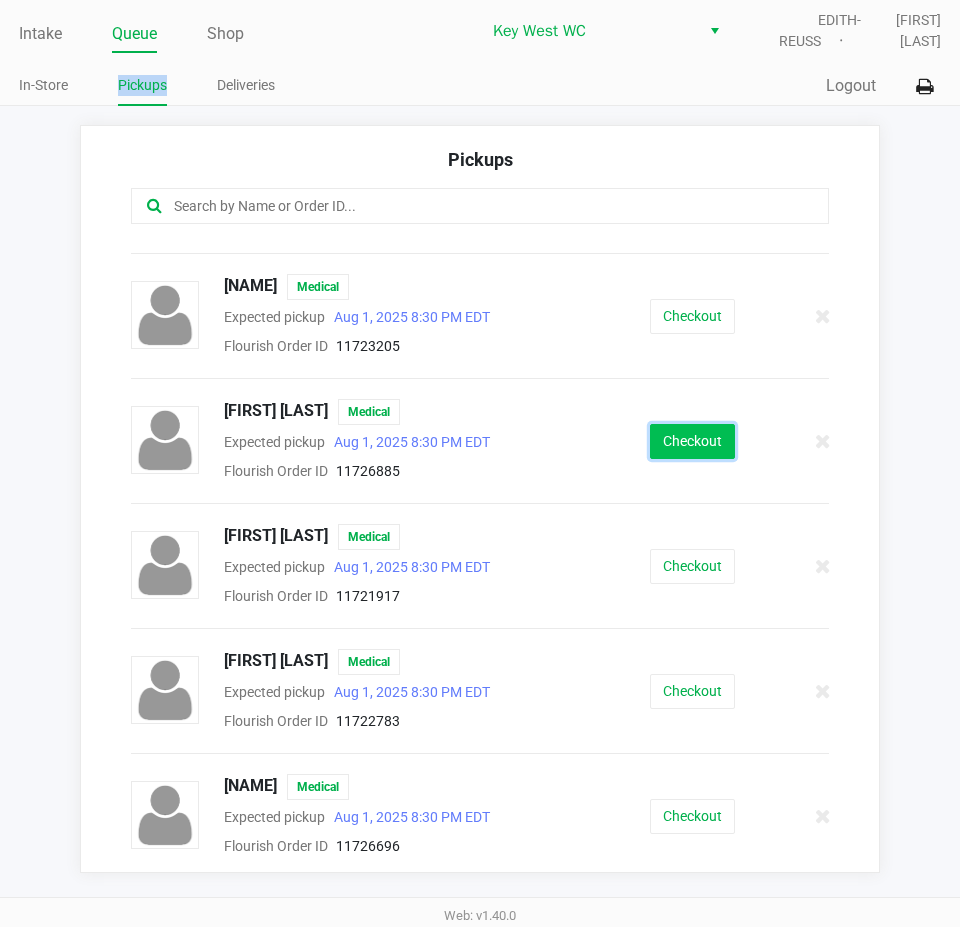 click on "Checkout" 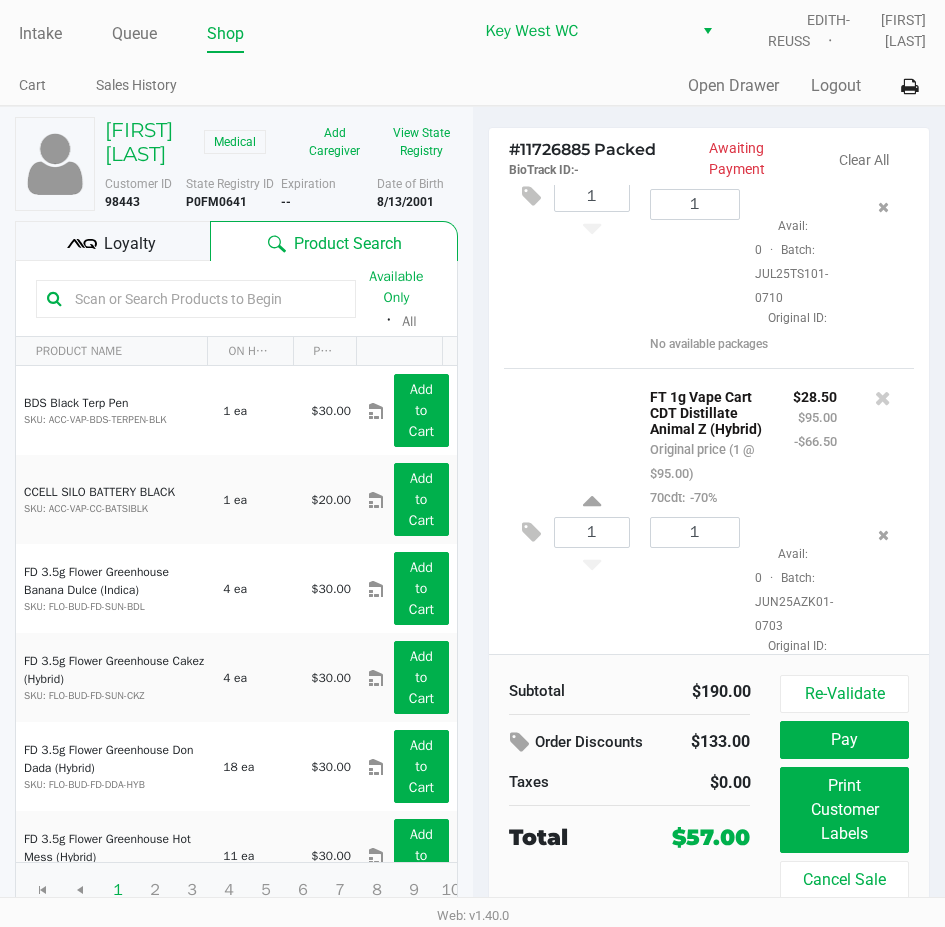 scroll, scrollTop: 239, scrollLeft: 0, axis: vertical 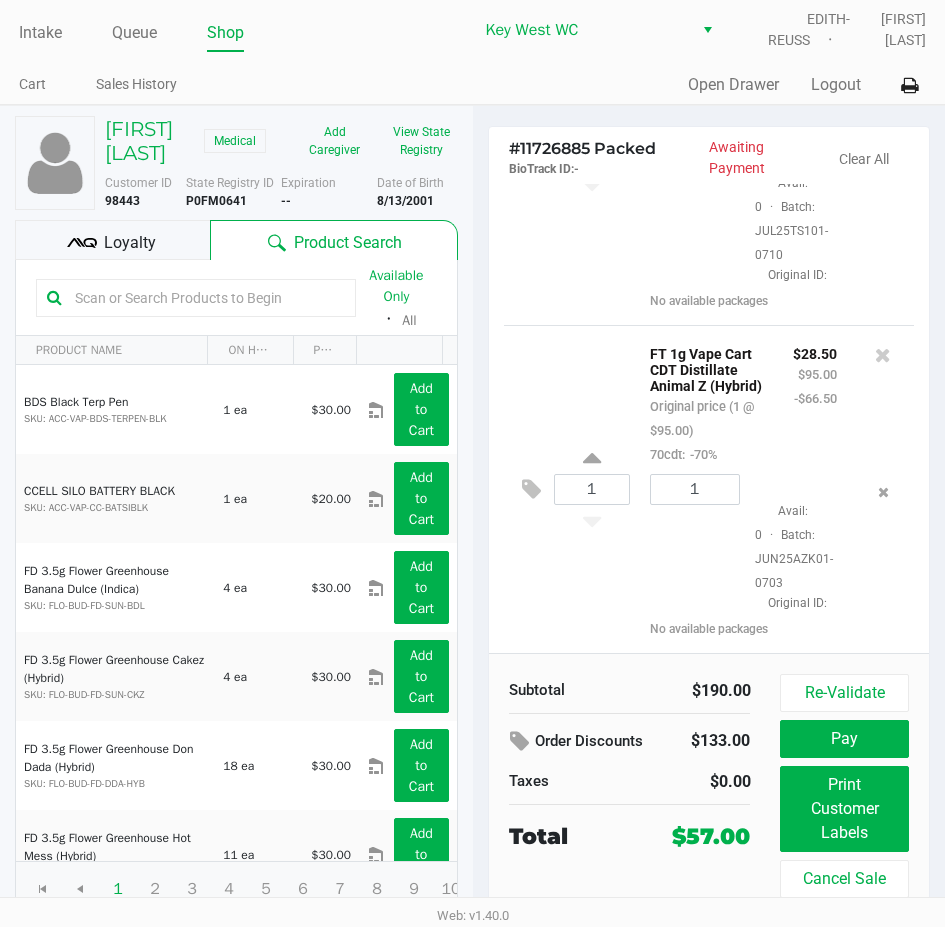 click on "Loyalty" 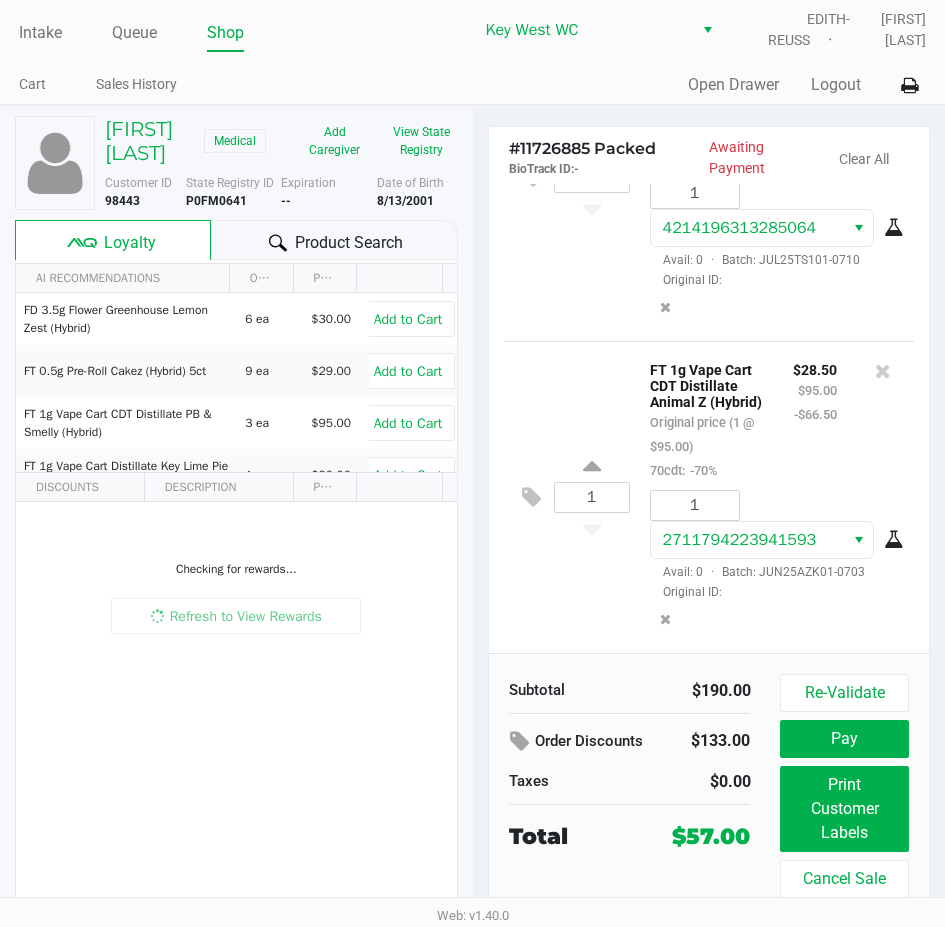 scroll, scrollTop: 229, scrollLeft: 0, axis: vertical 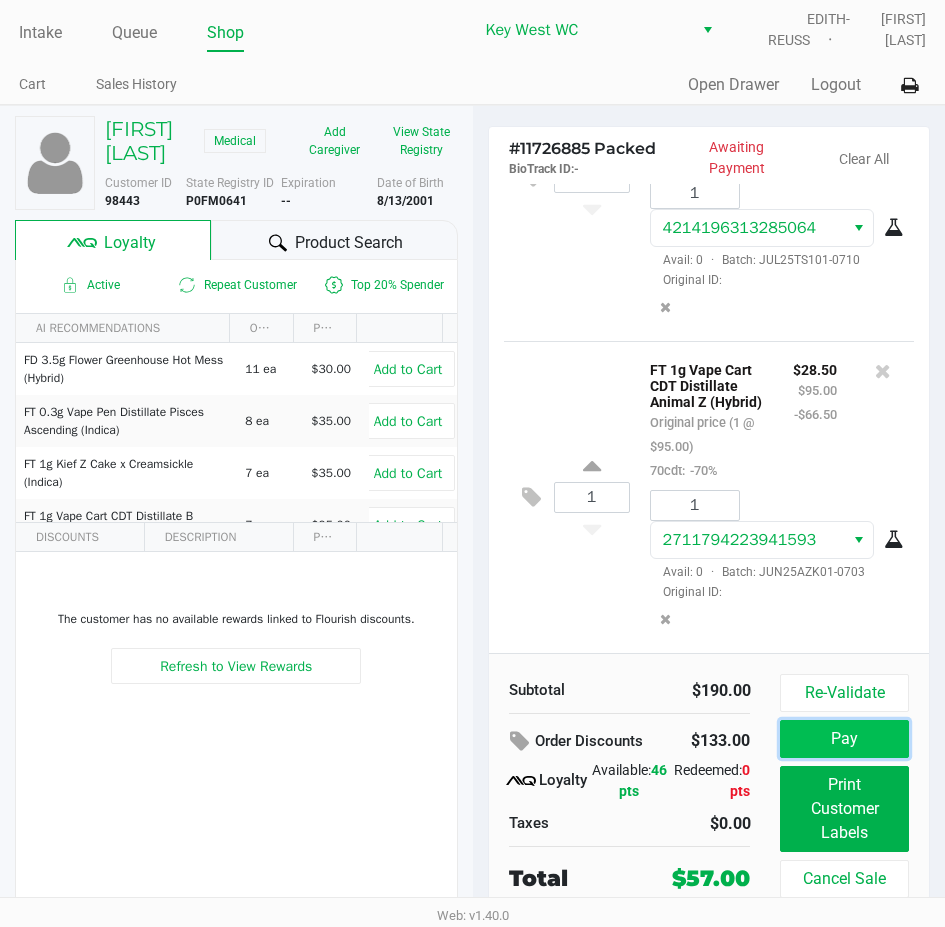 click on "Pay" 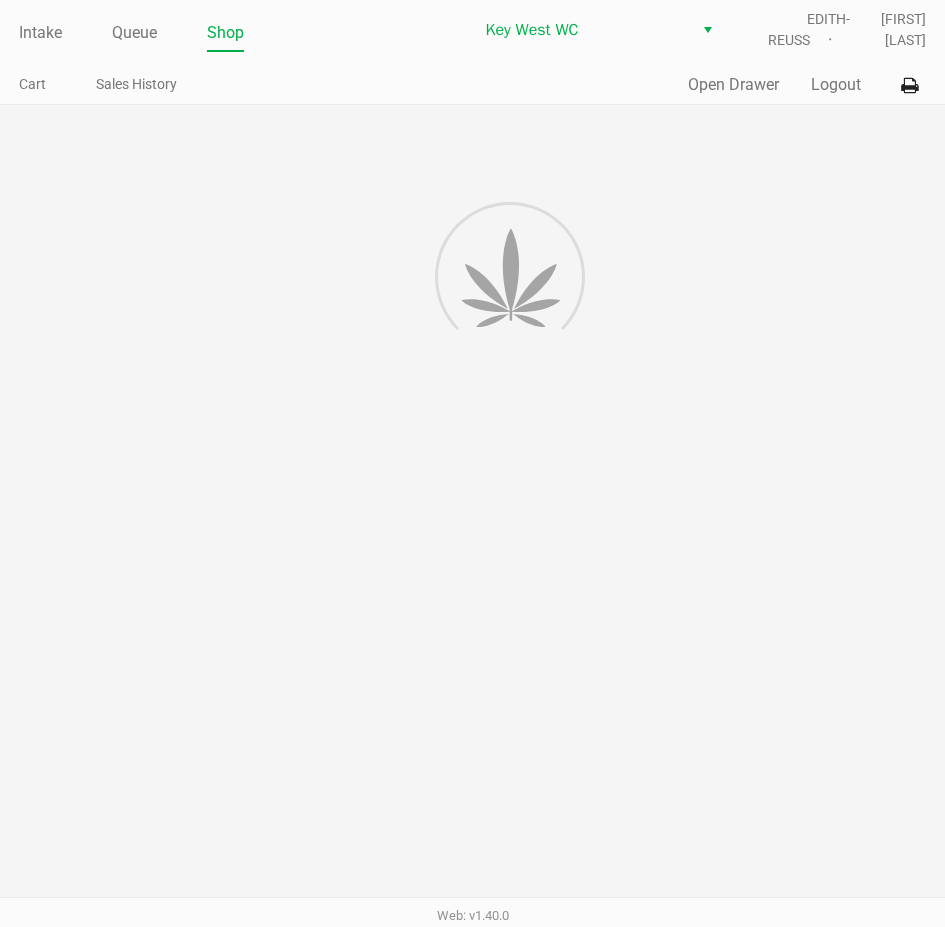 scroll, scrollTop: 0, scrollLeft: 0, axis: both 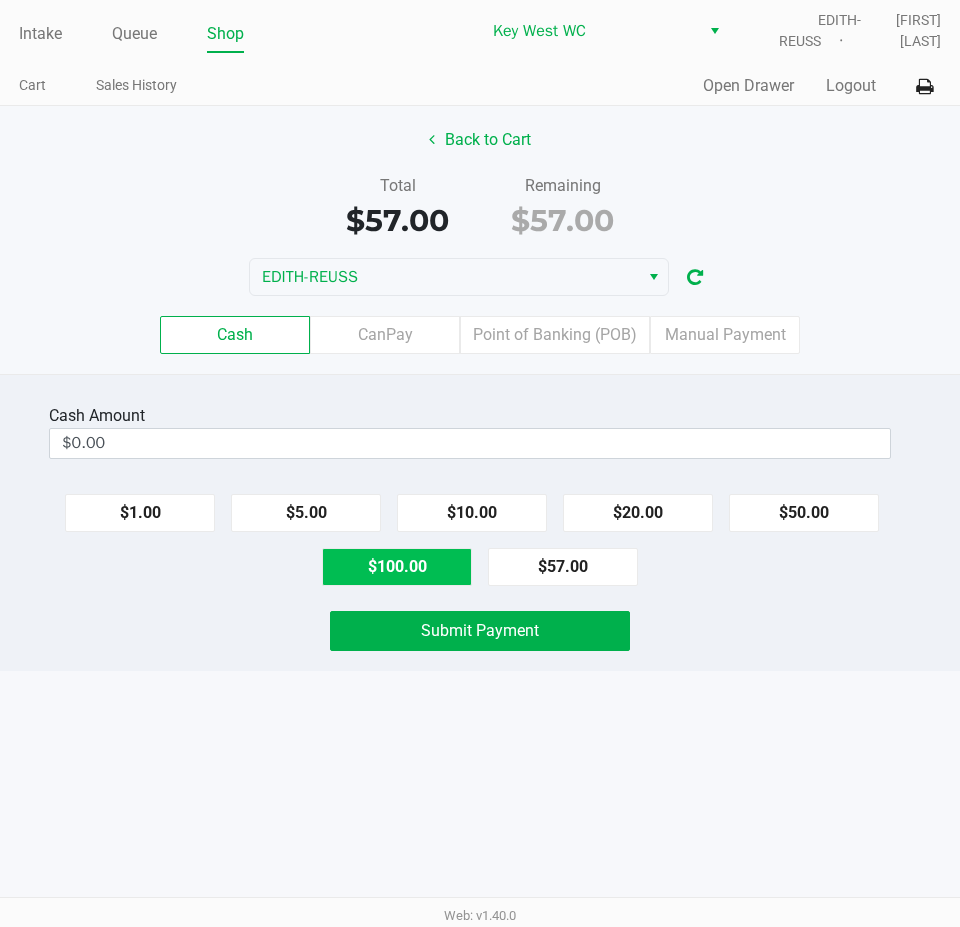 click on "$100.00" 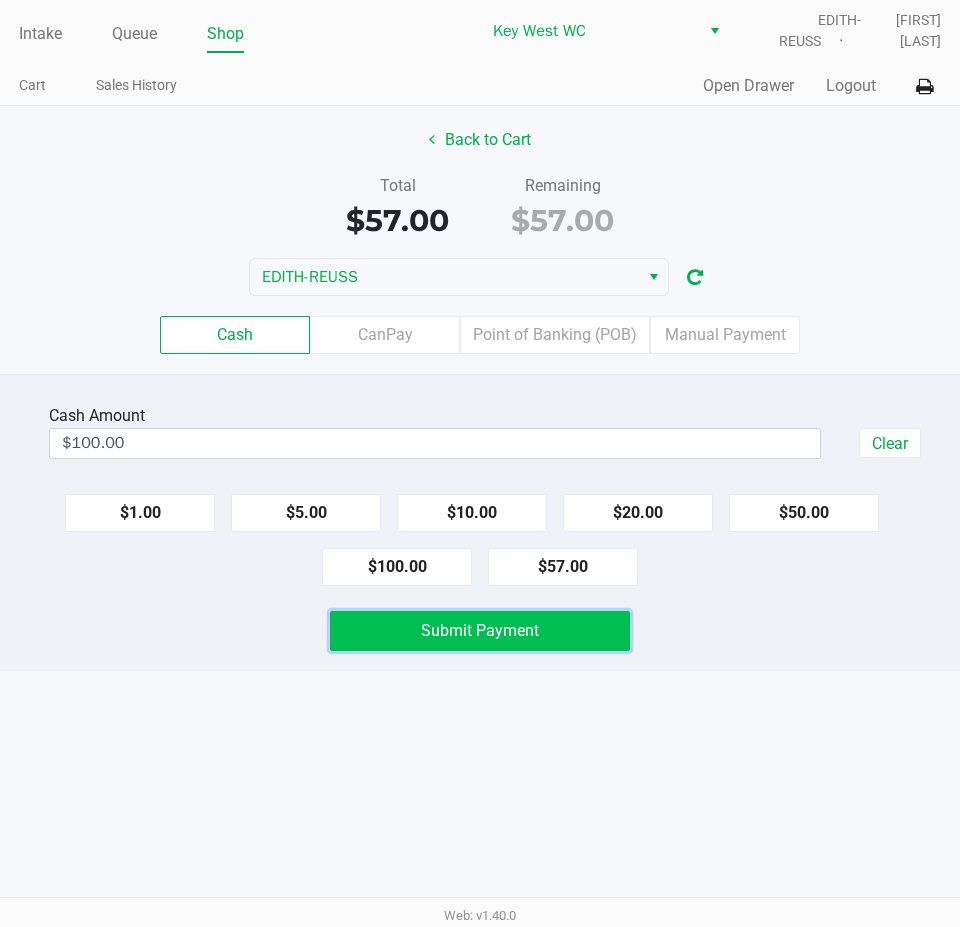click on "Submit Payment" 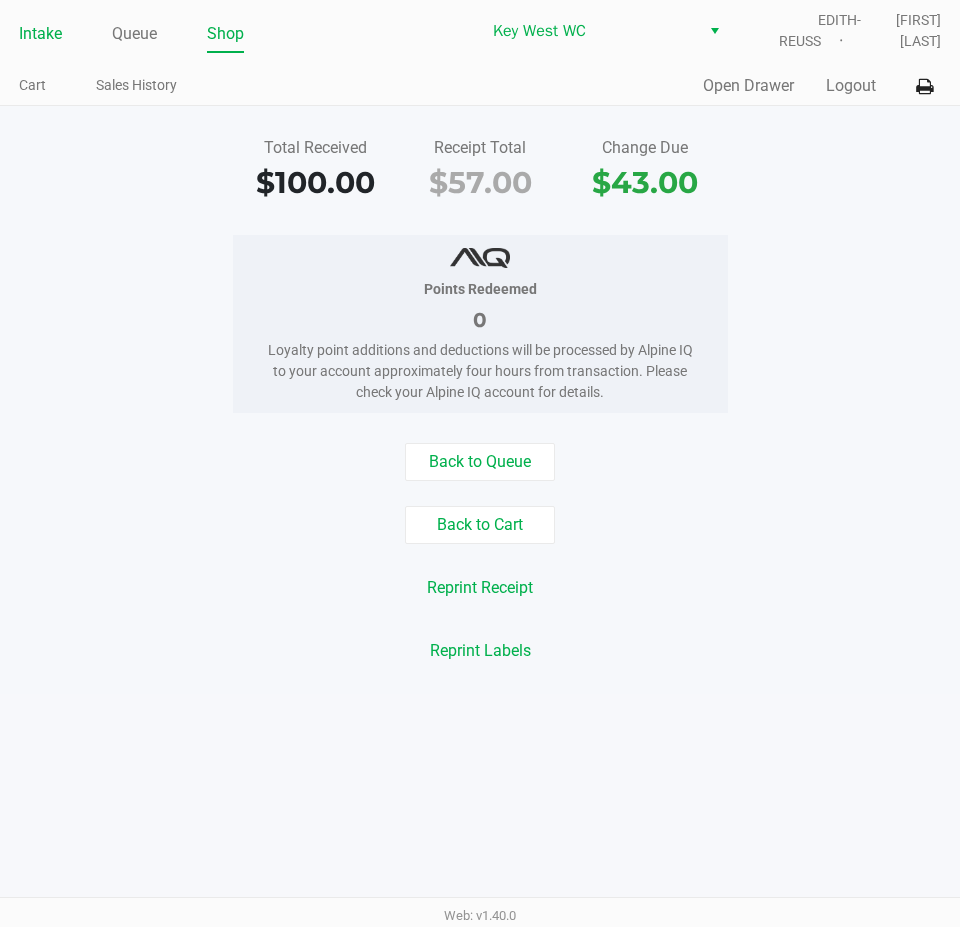 click on "Intake" 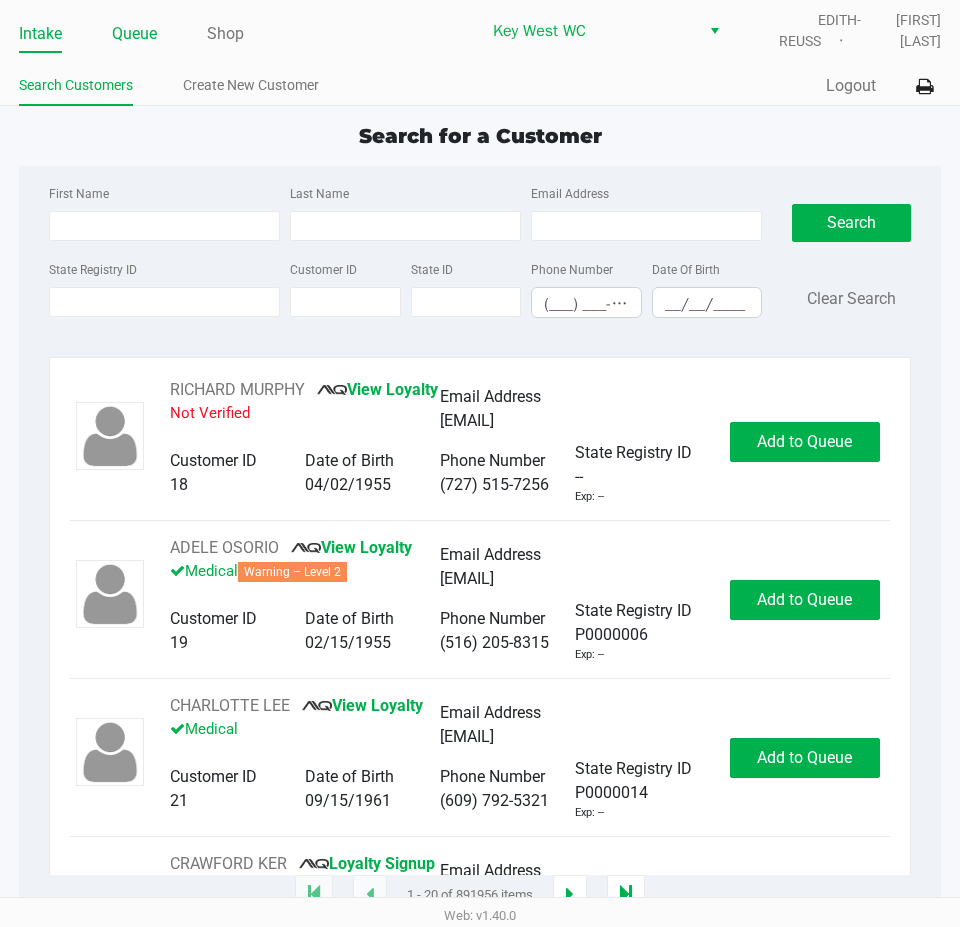 click on "Queue" 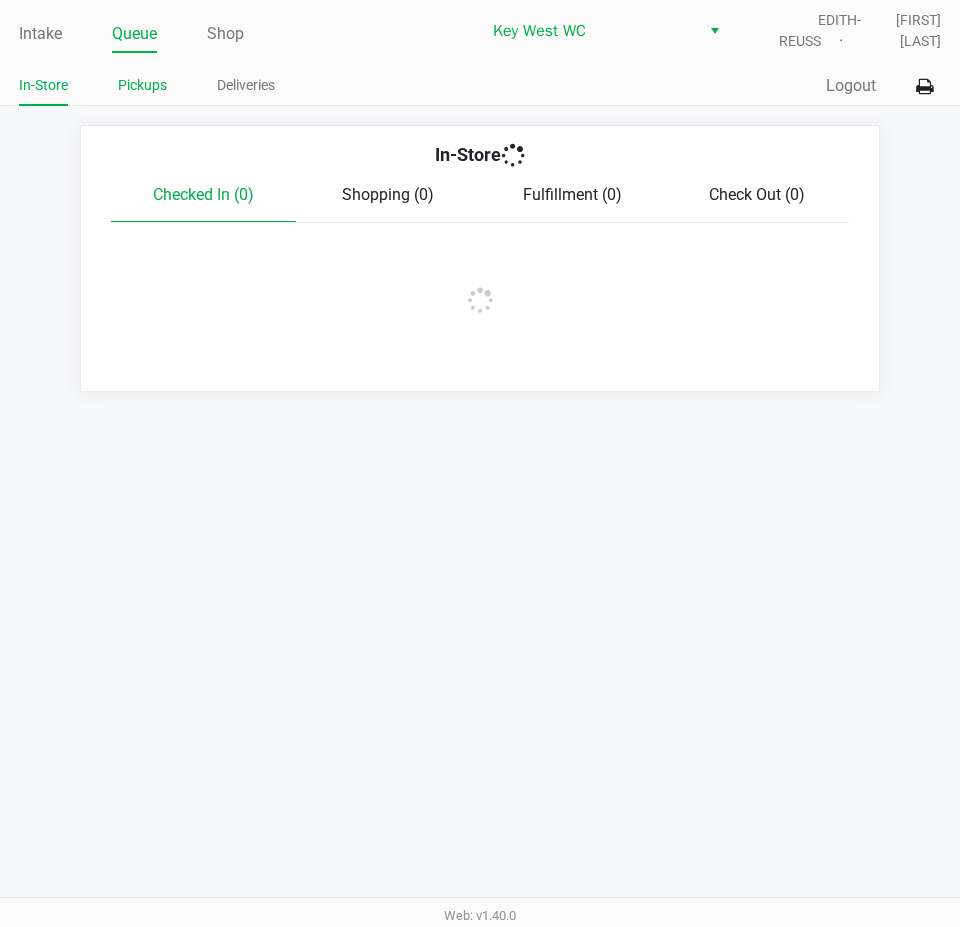 click on "Pickups" 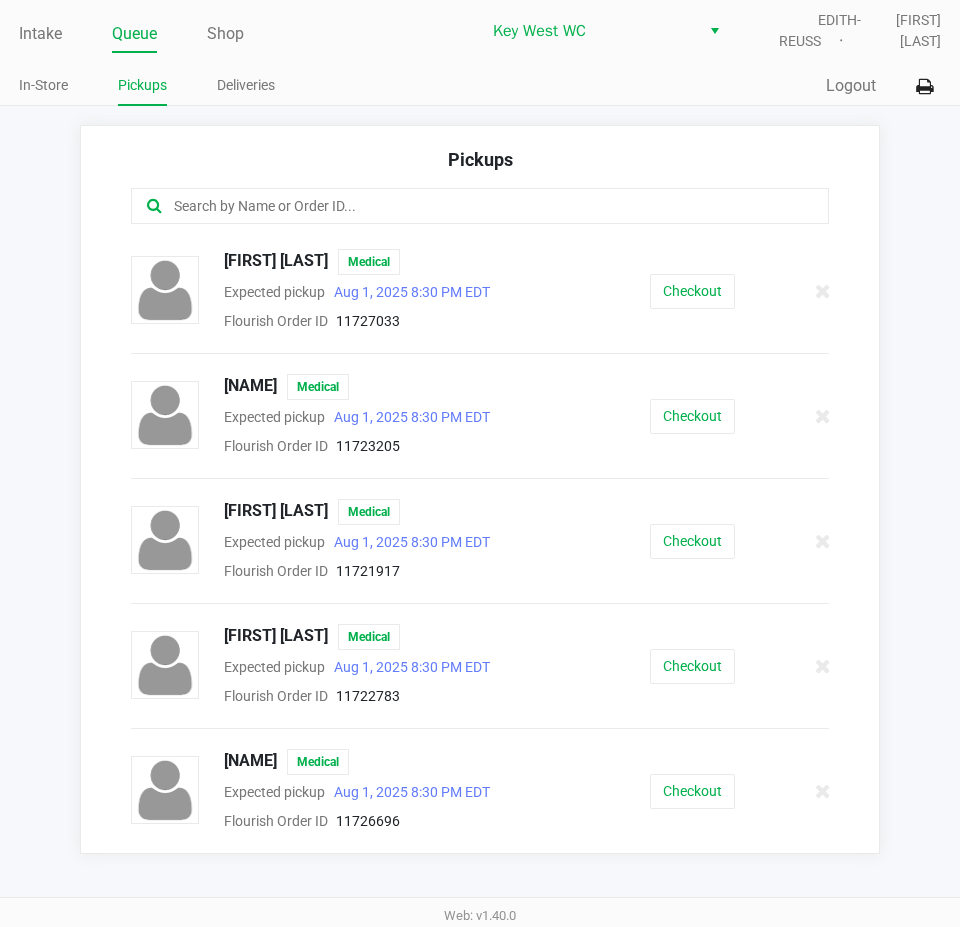 click on "HEATHER ROBERTS   Medical  Expected pickup      Aug 1, 2025 8:30 PM EDT  Flourish Order ID     11723205   Checkout" 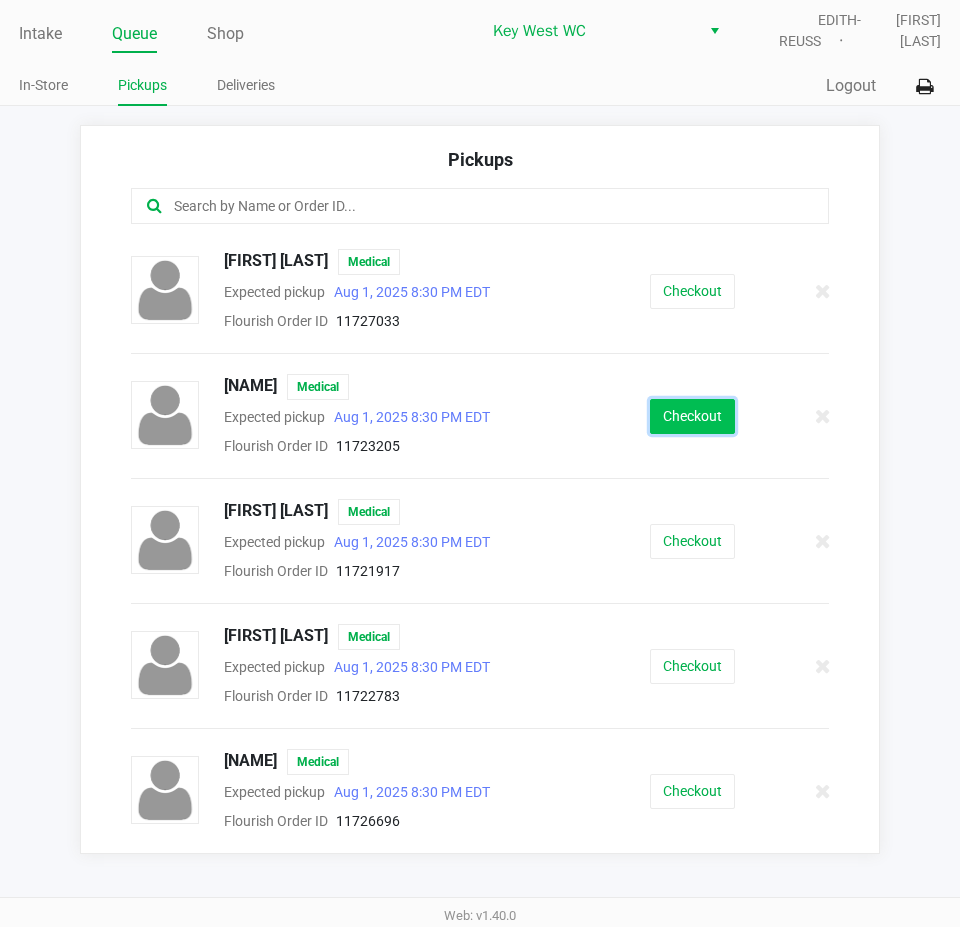 click on "Checkout" 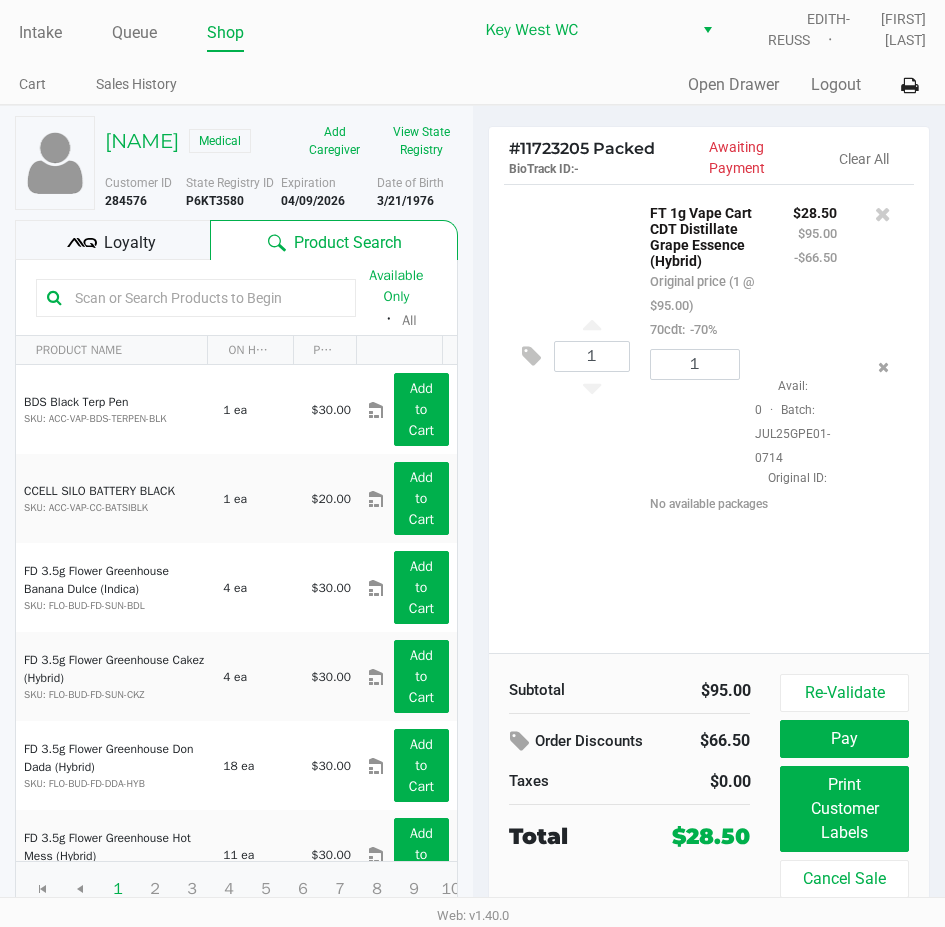 scroll, scrollTop: 25, scrollLeft: 0, axis: vertical 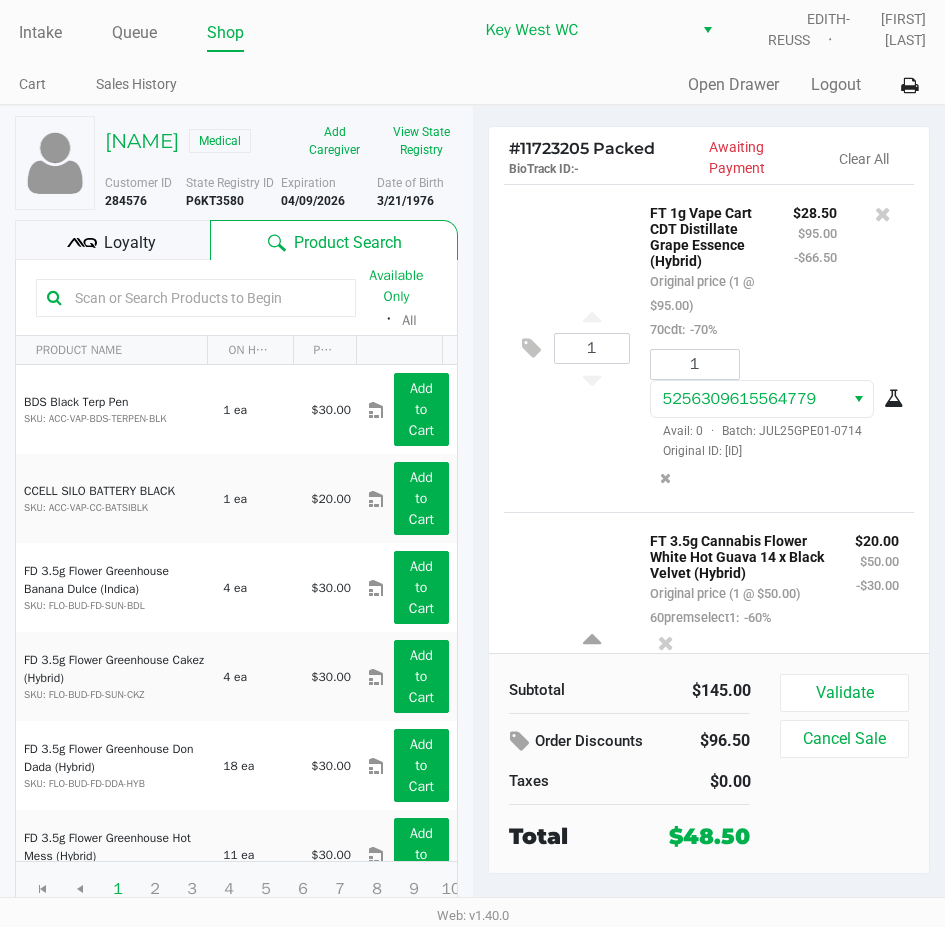 click 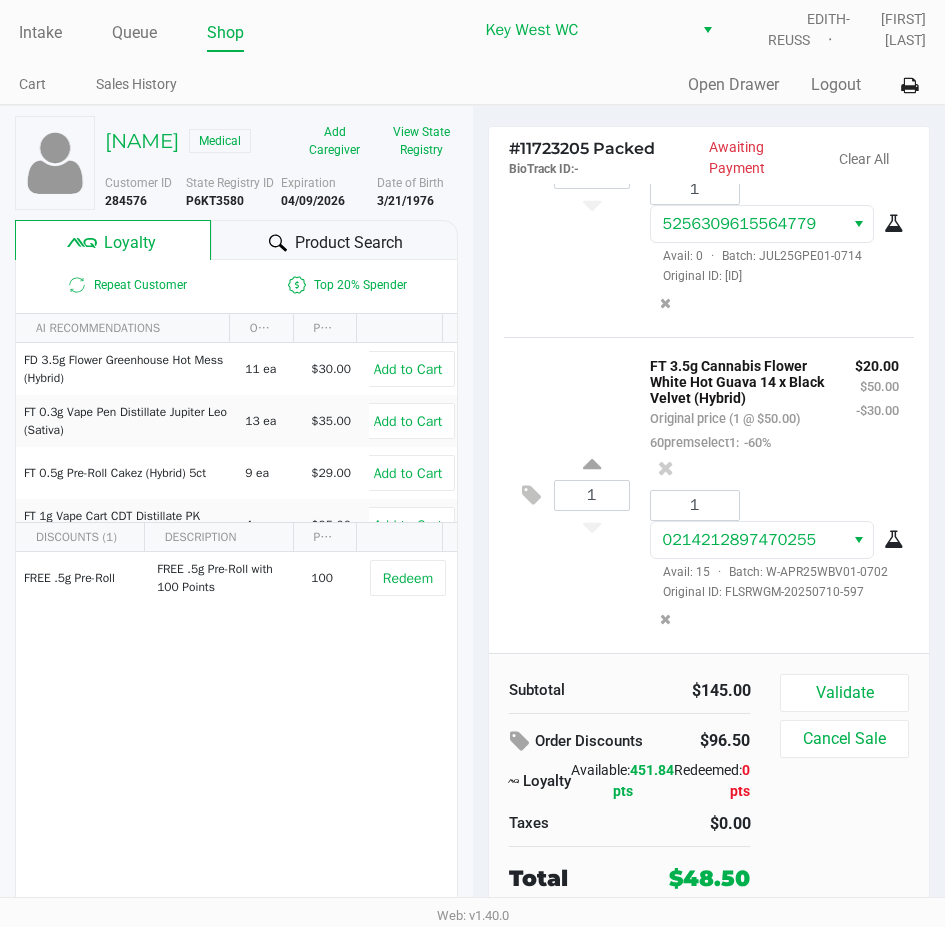 scroll, scrollTop: 294, scrollLeft: 0, axis: vertical 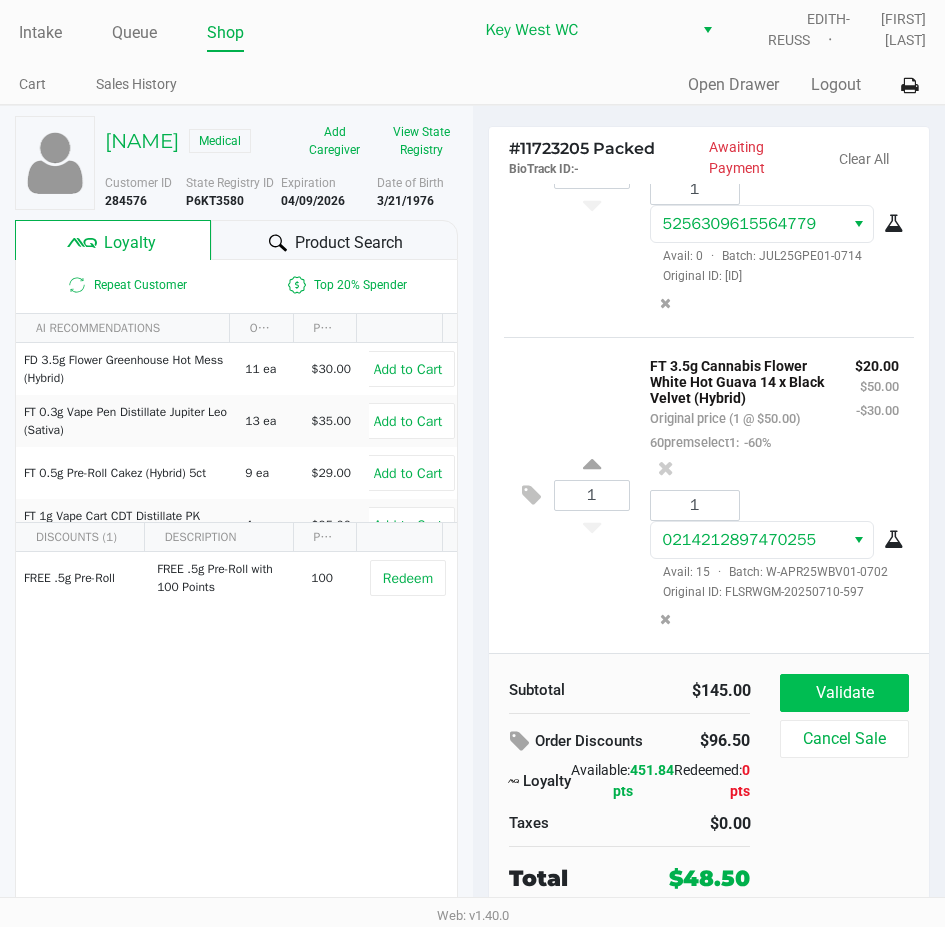 click on "Subtotal   $145.00   Order Discounts   $96.50
Loyalty   Available:   451.84 pts   Redeemed:   0 pts   Taxes   $0.00   Total   $48.50   Validate   Cancel Sale" 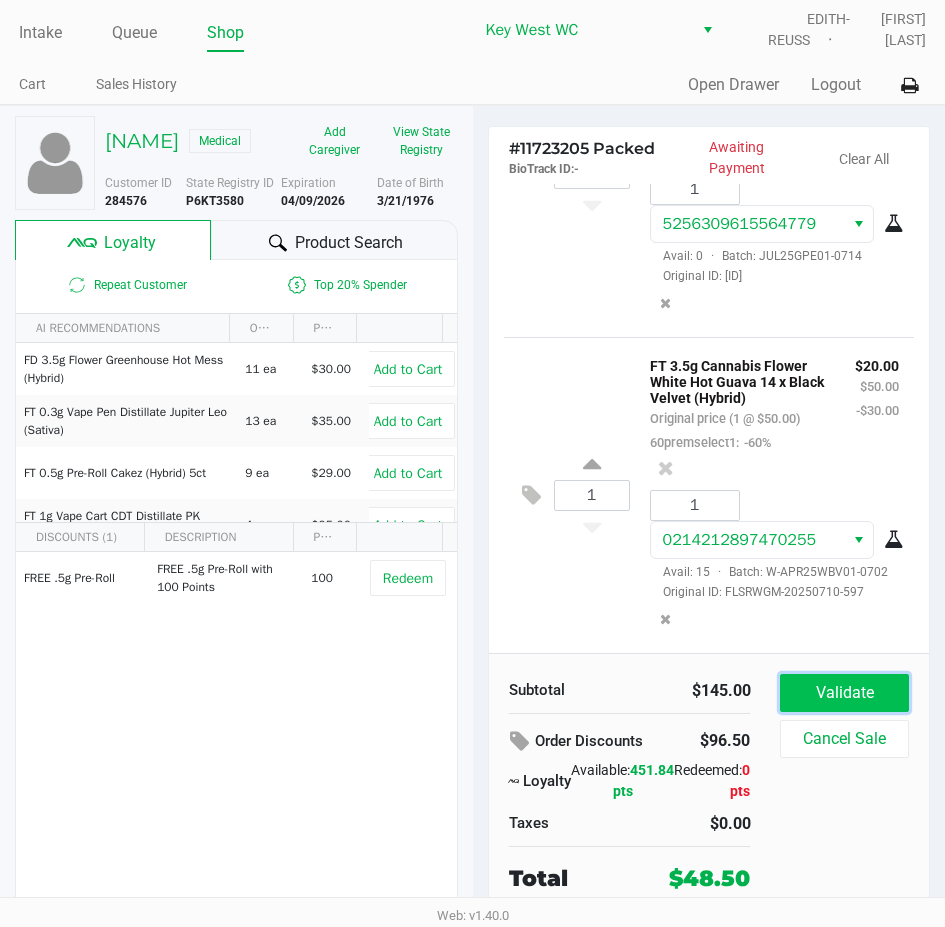 click on "Validate" 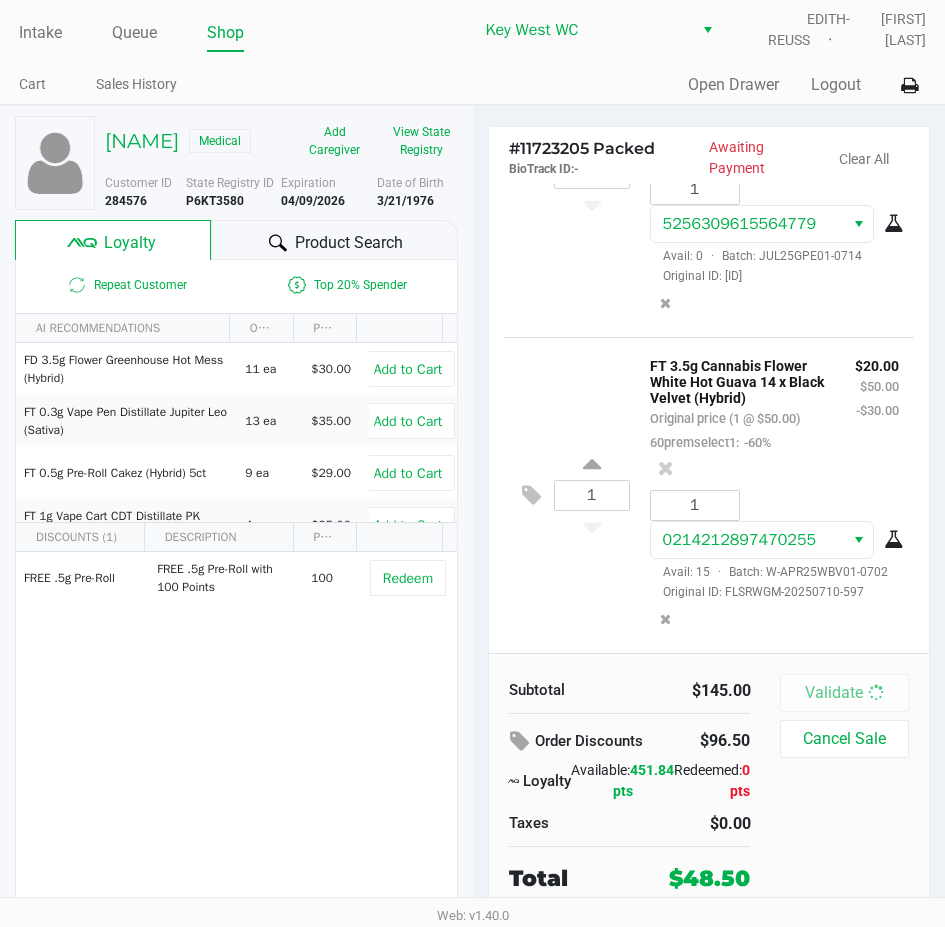 scroll, scrollTop: 0, scrollLeft: 0, axis: both 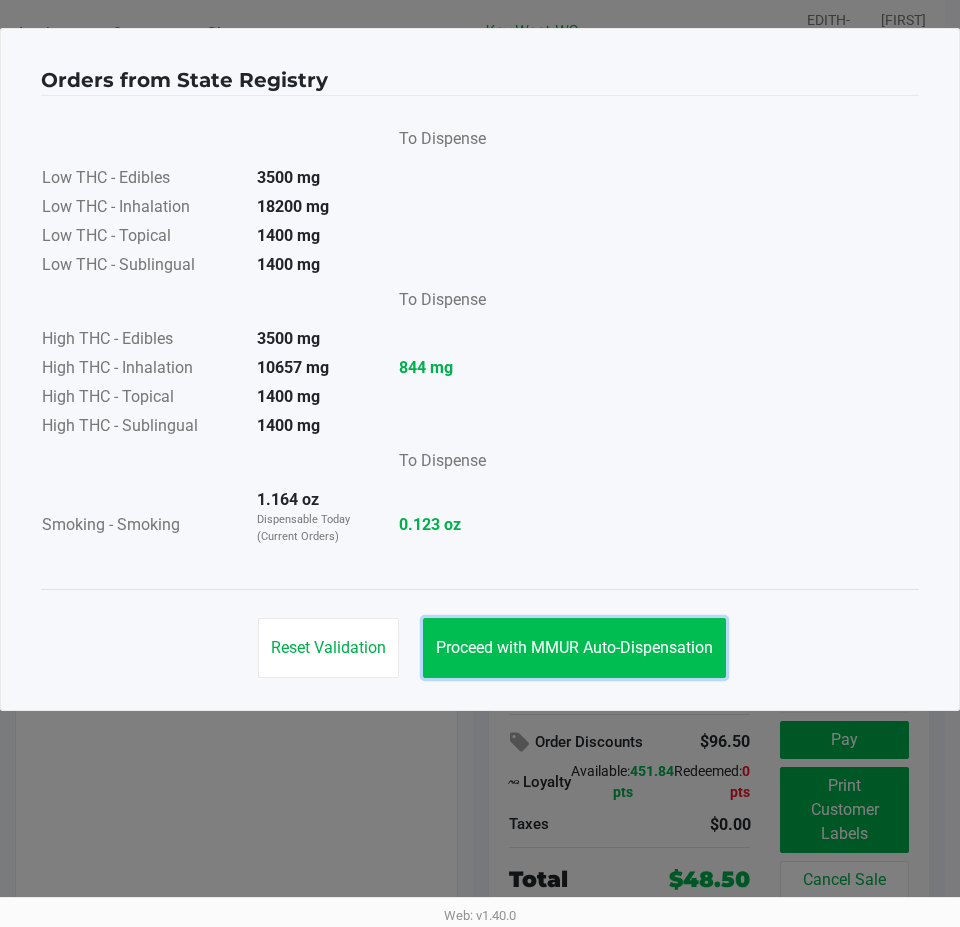 click on "Proceed with MMUR Auto-Dispensation" 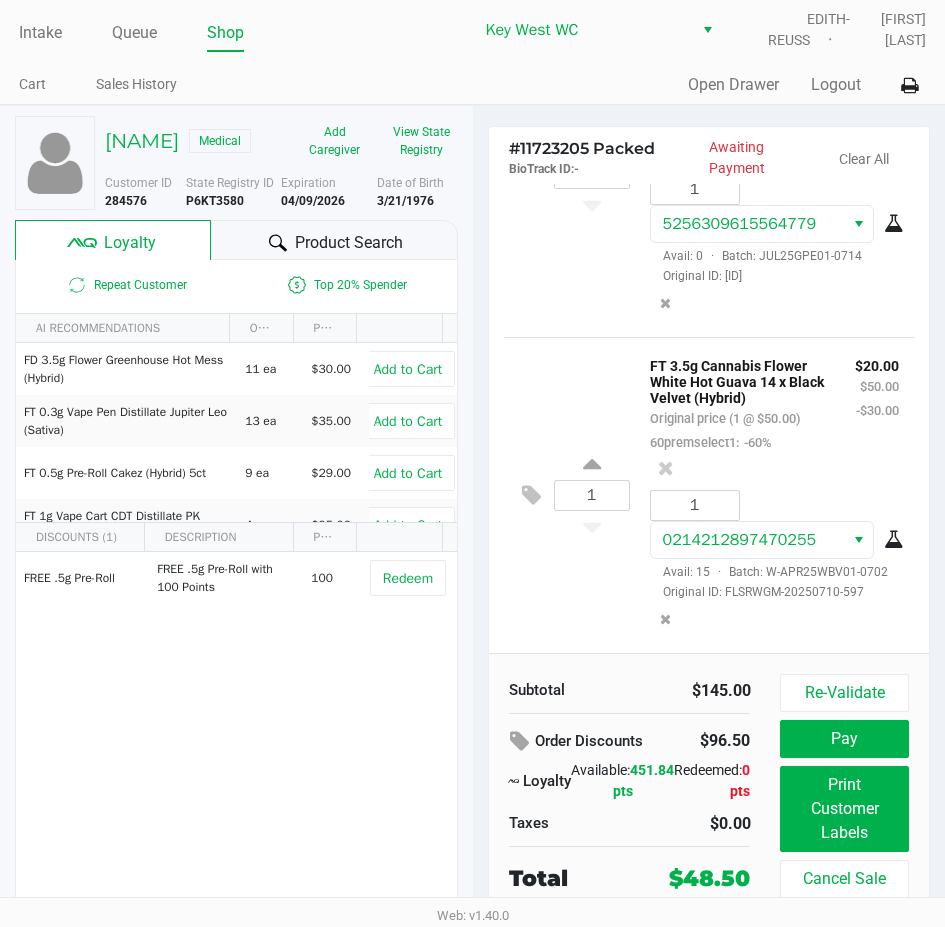 scroll, scrollTop: 25, scrollLeft: 0, axis: vertical 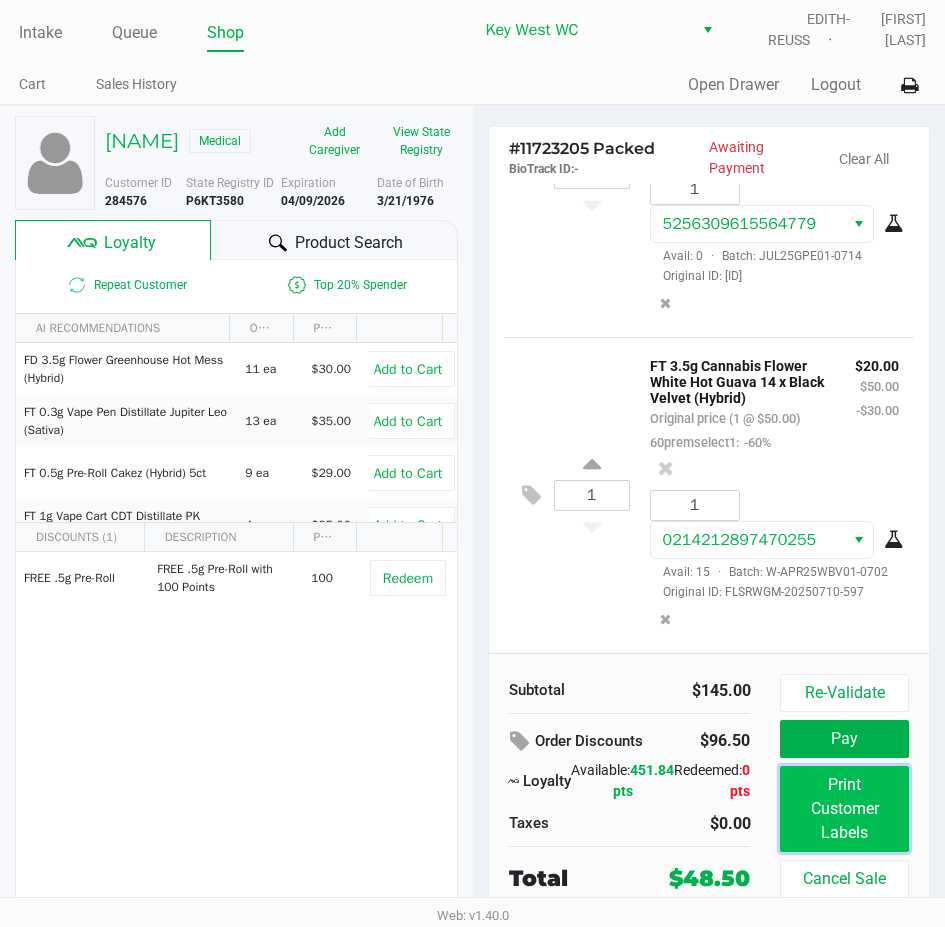 click on "Print Customer Labels" 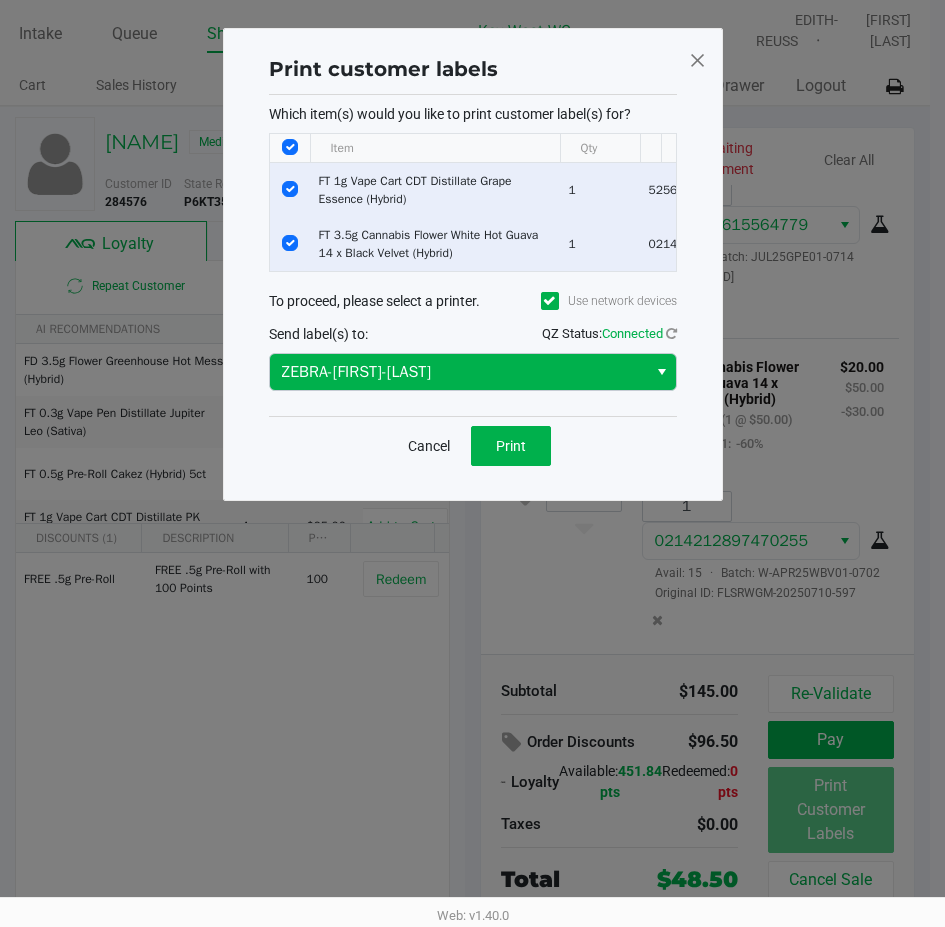 scroll, scrollTop: 0, scrollLeft: 0, axis: both 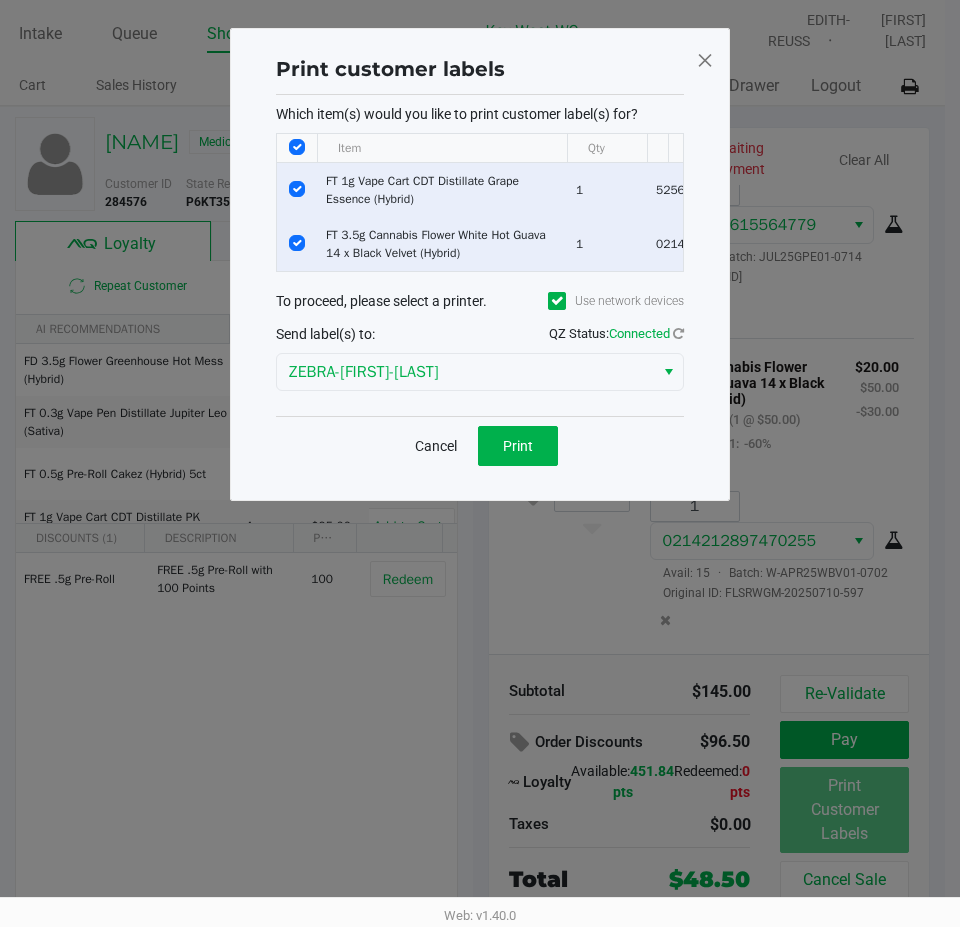click 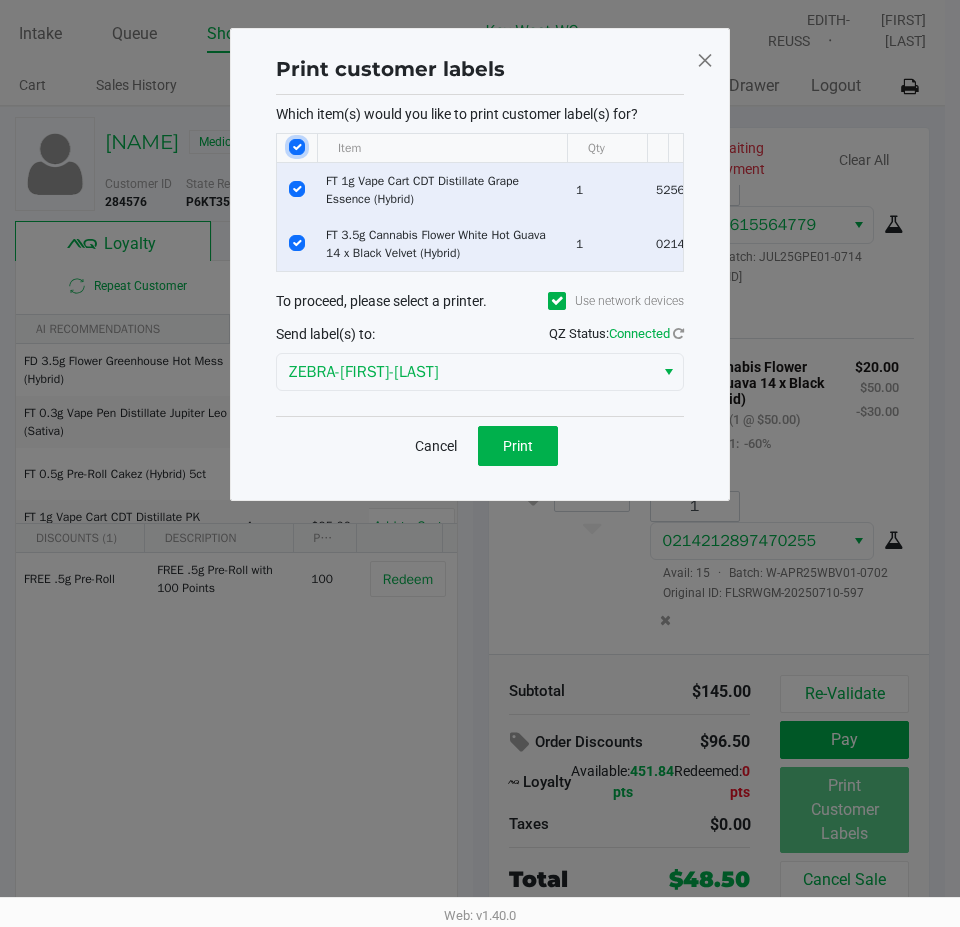 click 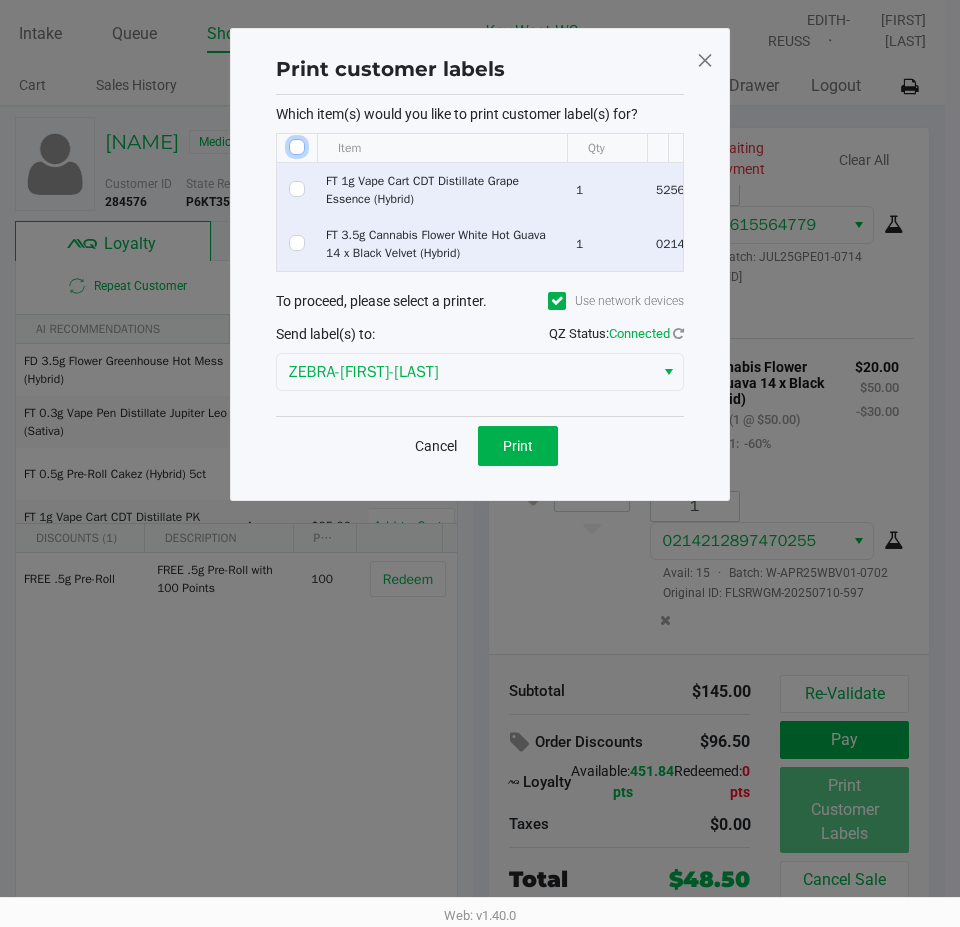 checkbox on "false" 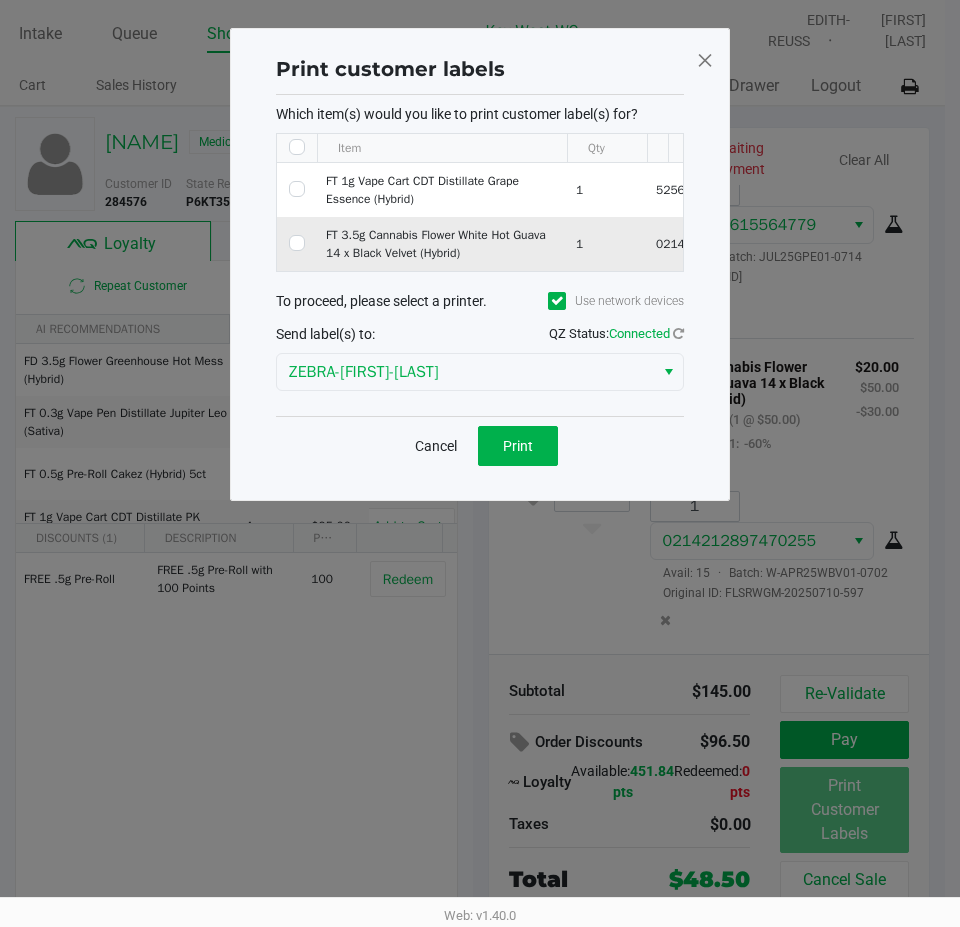 click 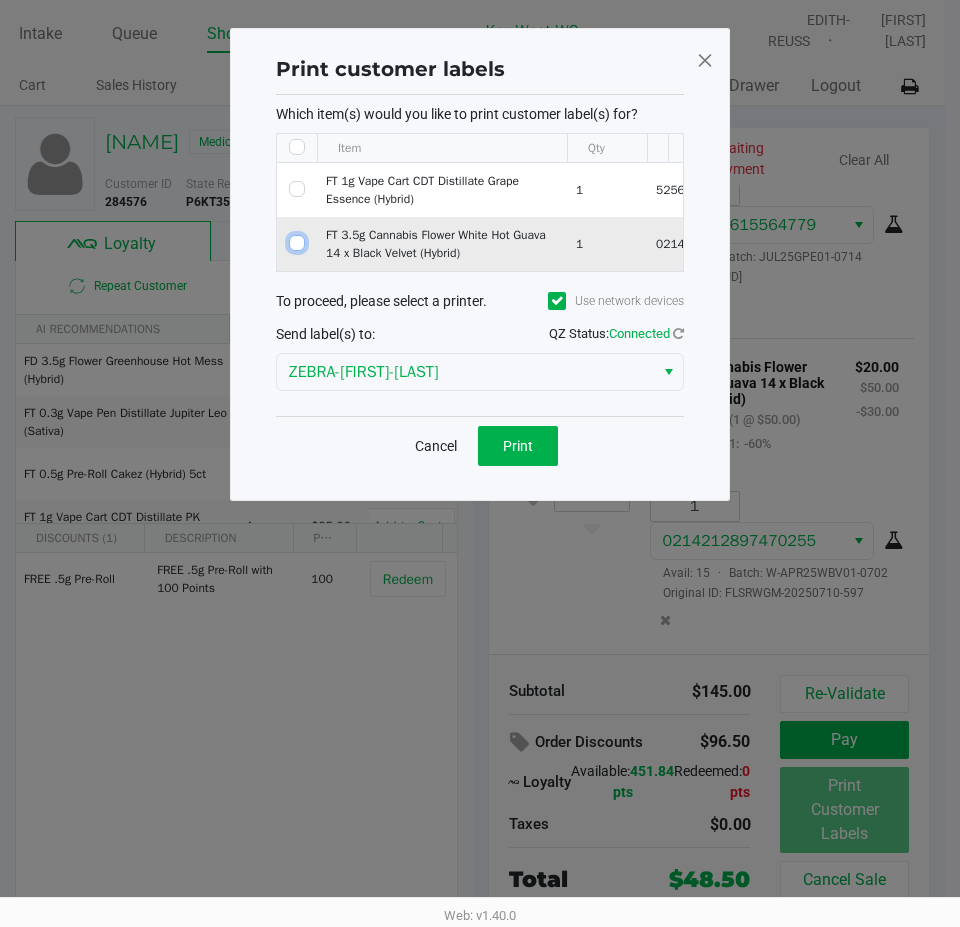 click at bounding box center (297, 243) 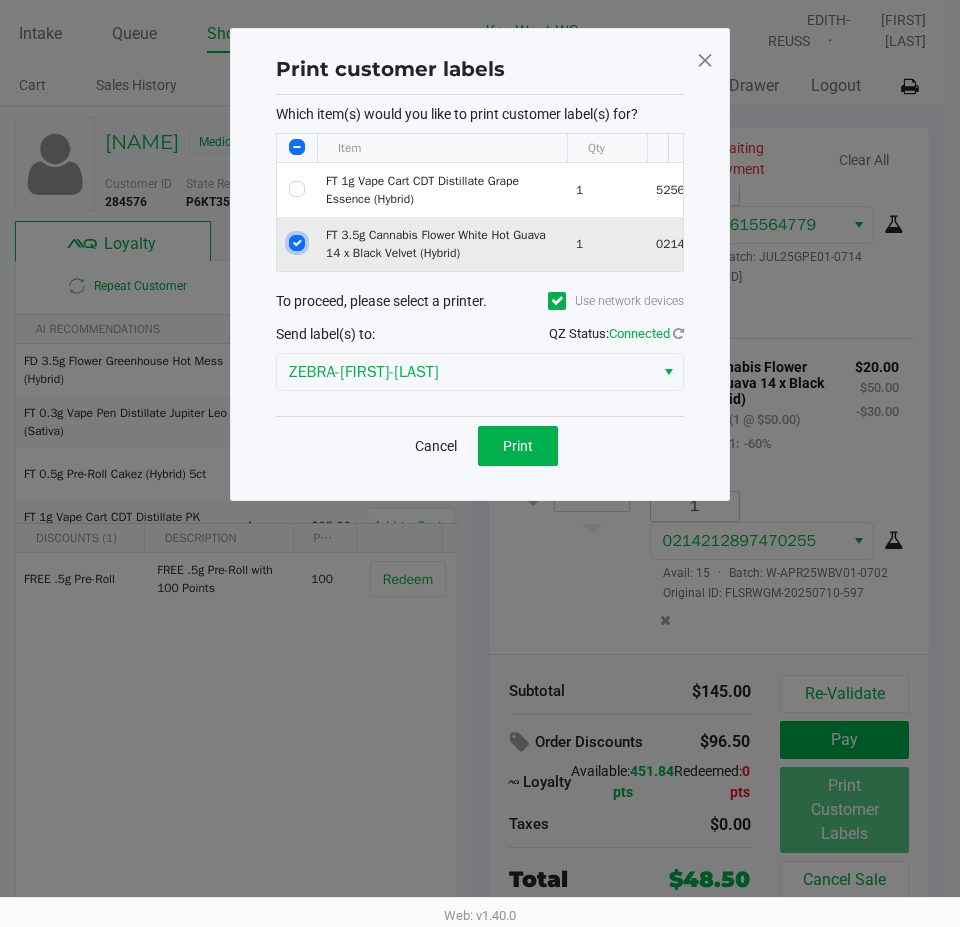 checkbox on "true" 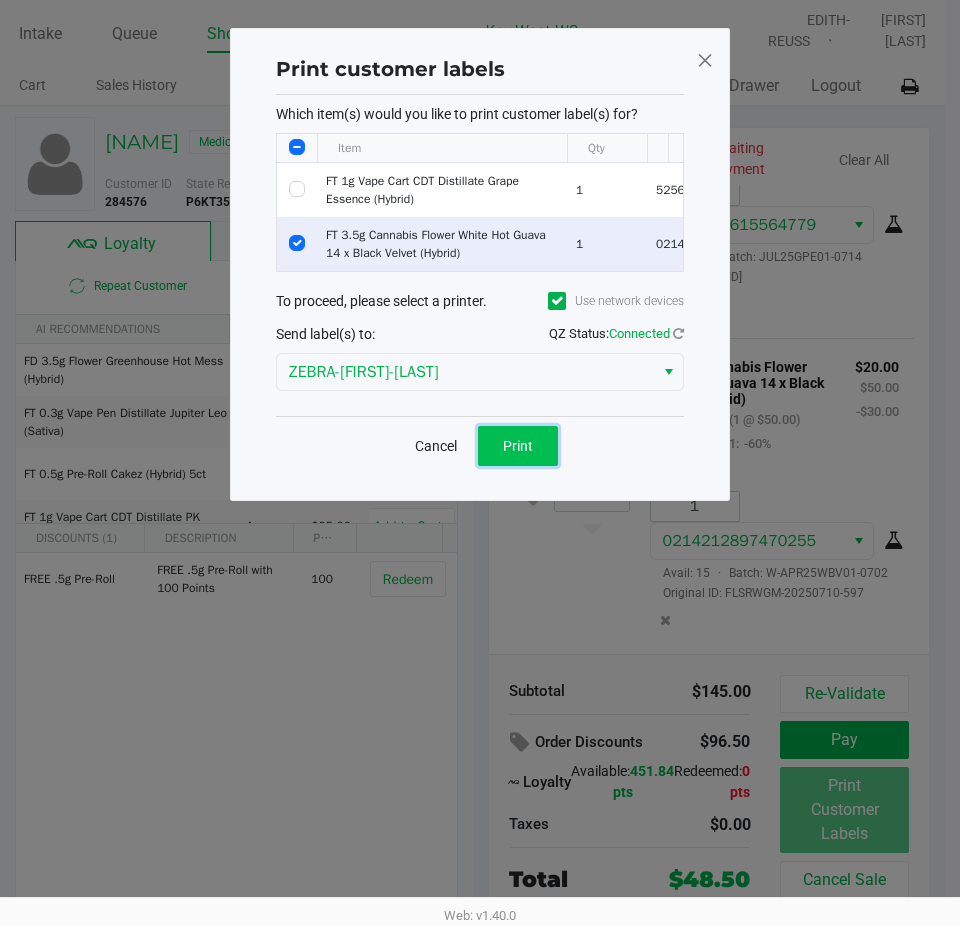 click on "Print" 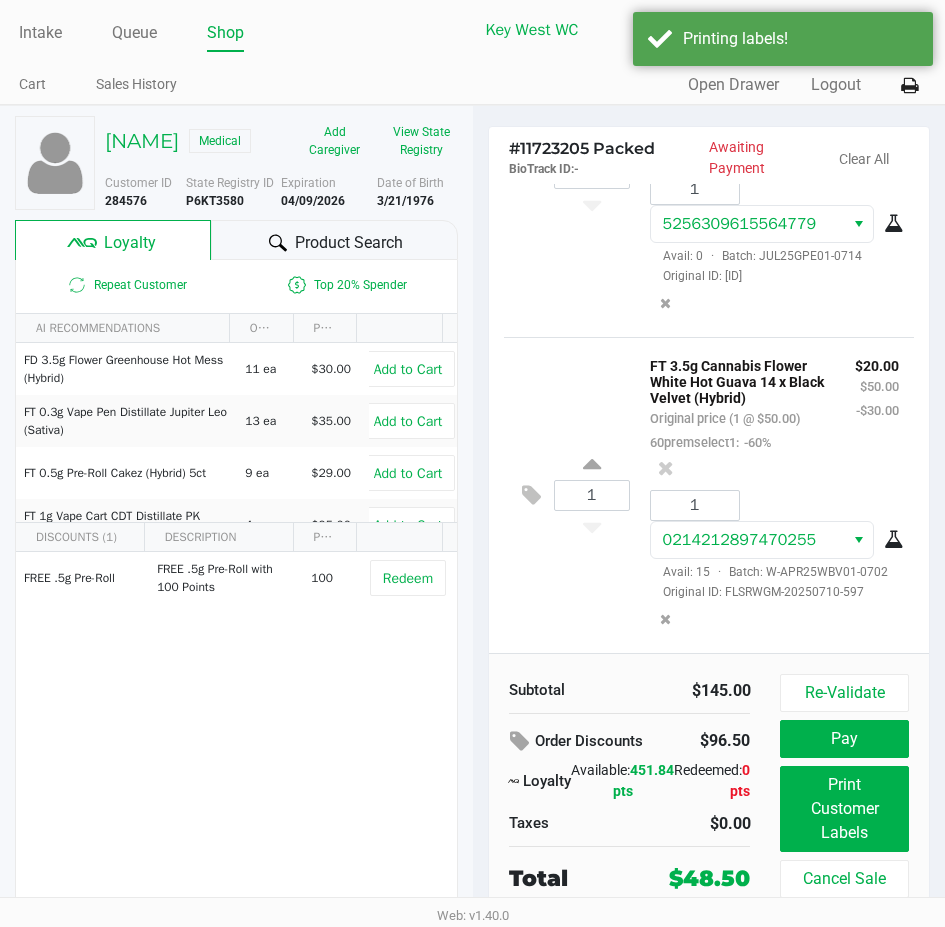 scroll, scrollTop: 25, scrollLeft: 0, axis: vertical 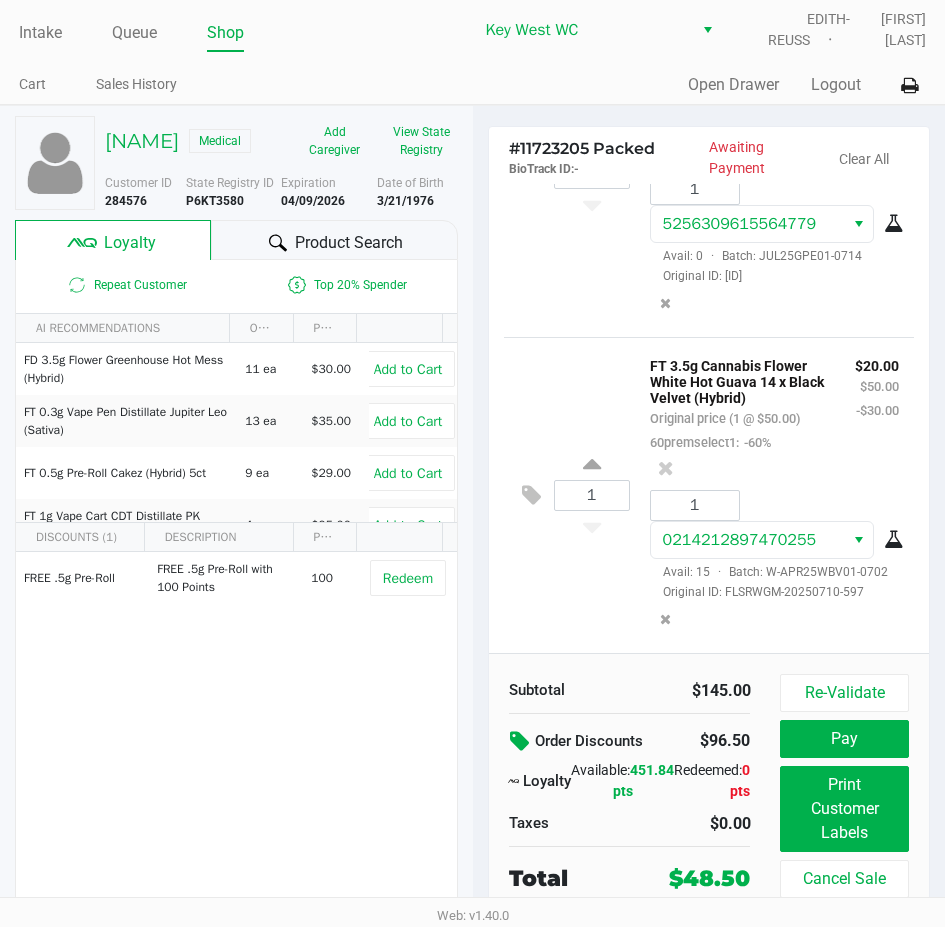 click 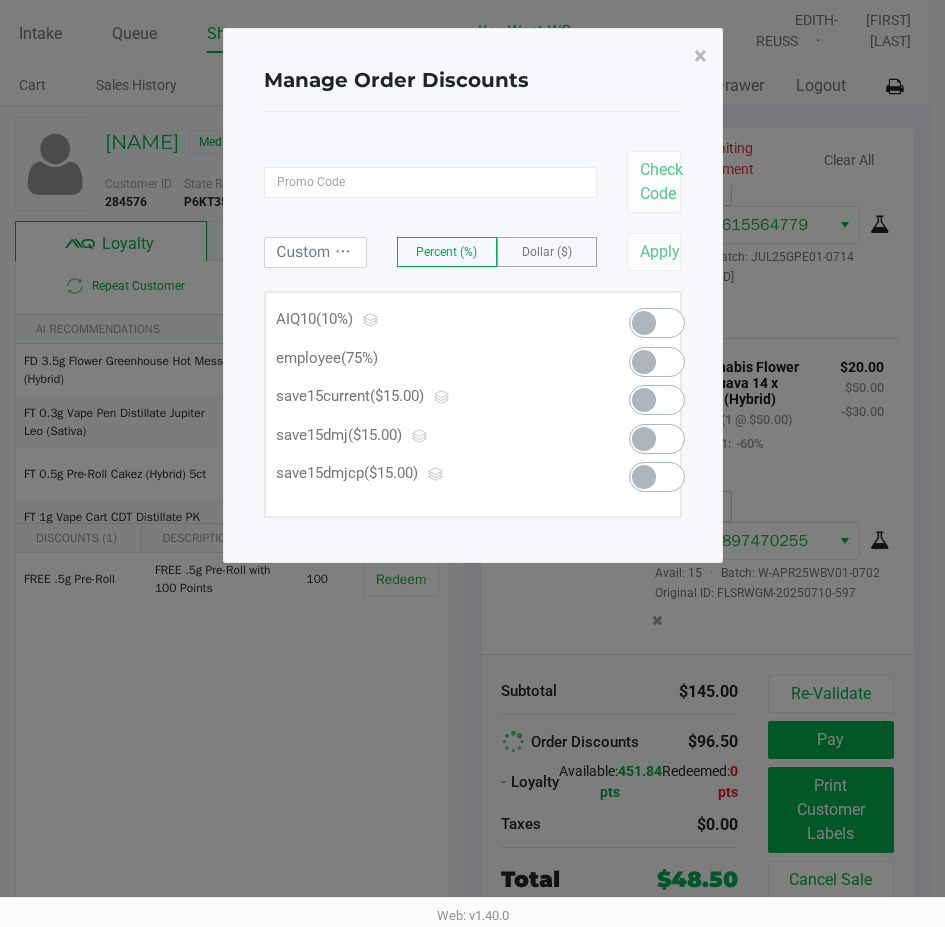 scroll, scrollTop: 0, scrollLeft: 0, axis: both 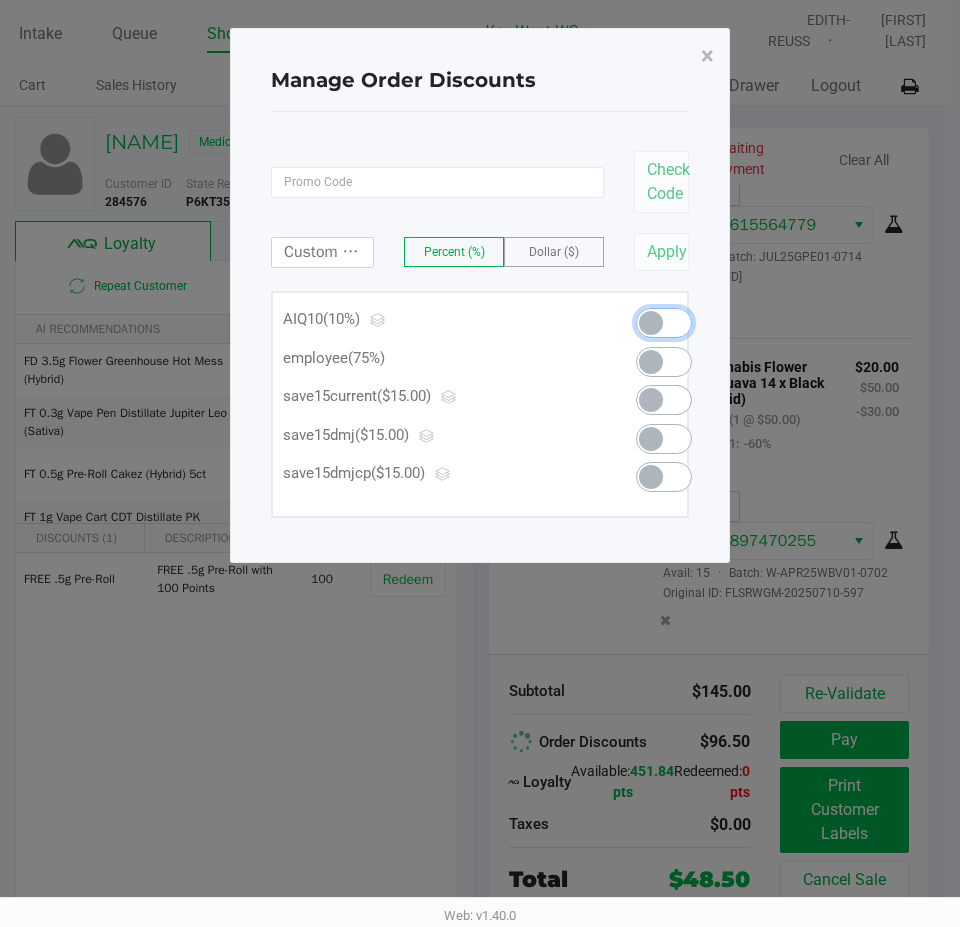click 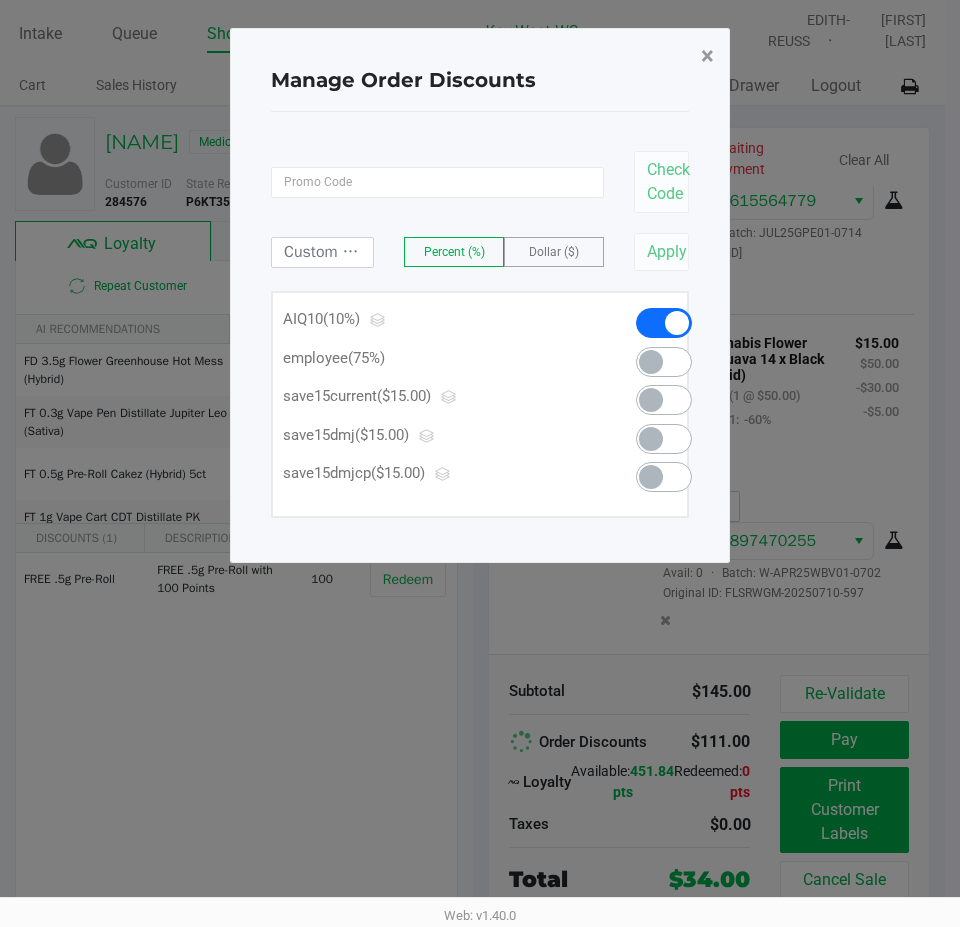 click on "×" 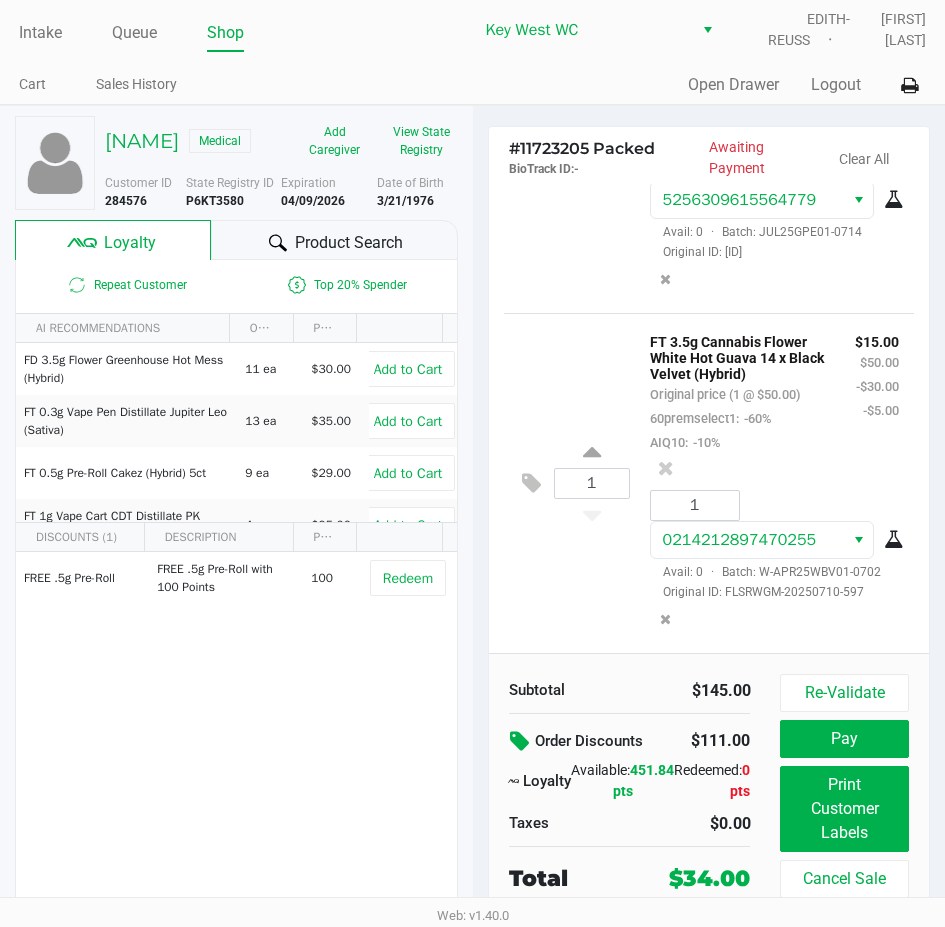 scroll, scrollTop: 25, scrollLeft: 0, axis: vertical 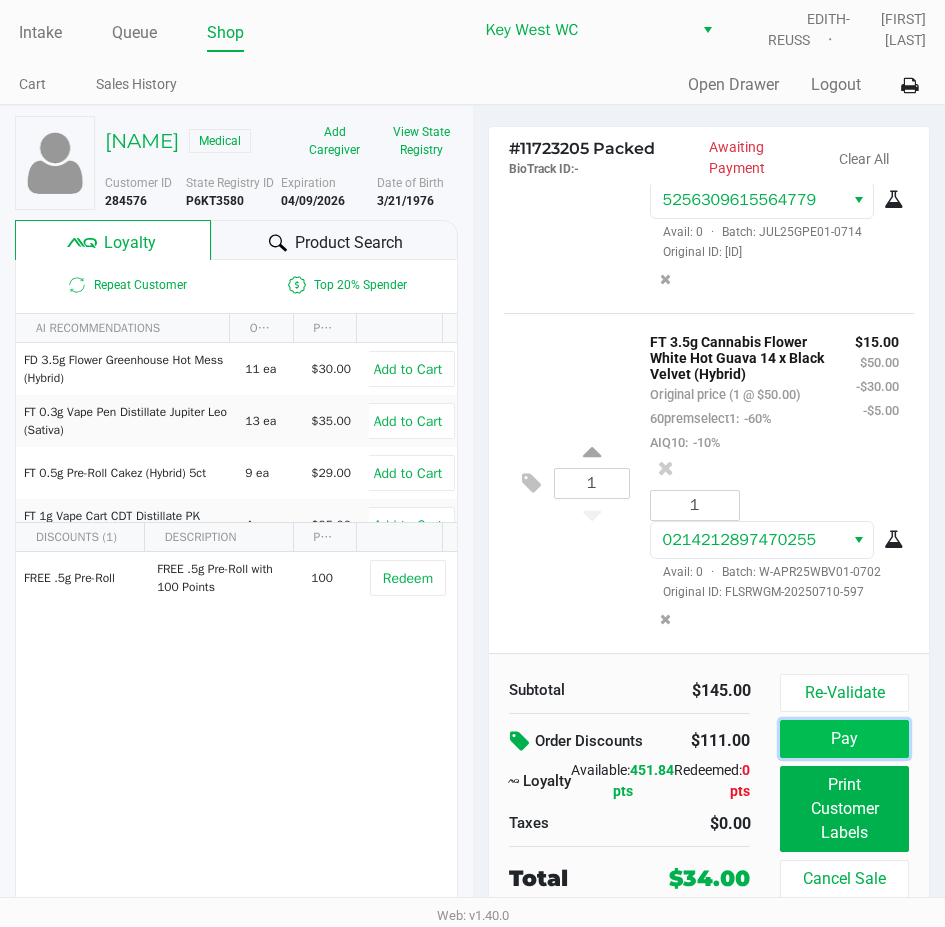 click on "Pay" 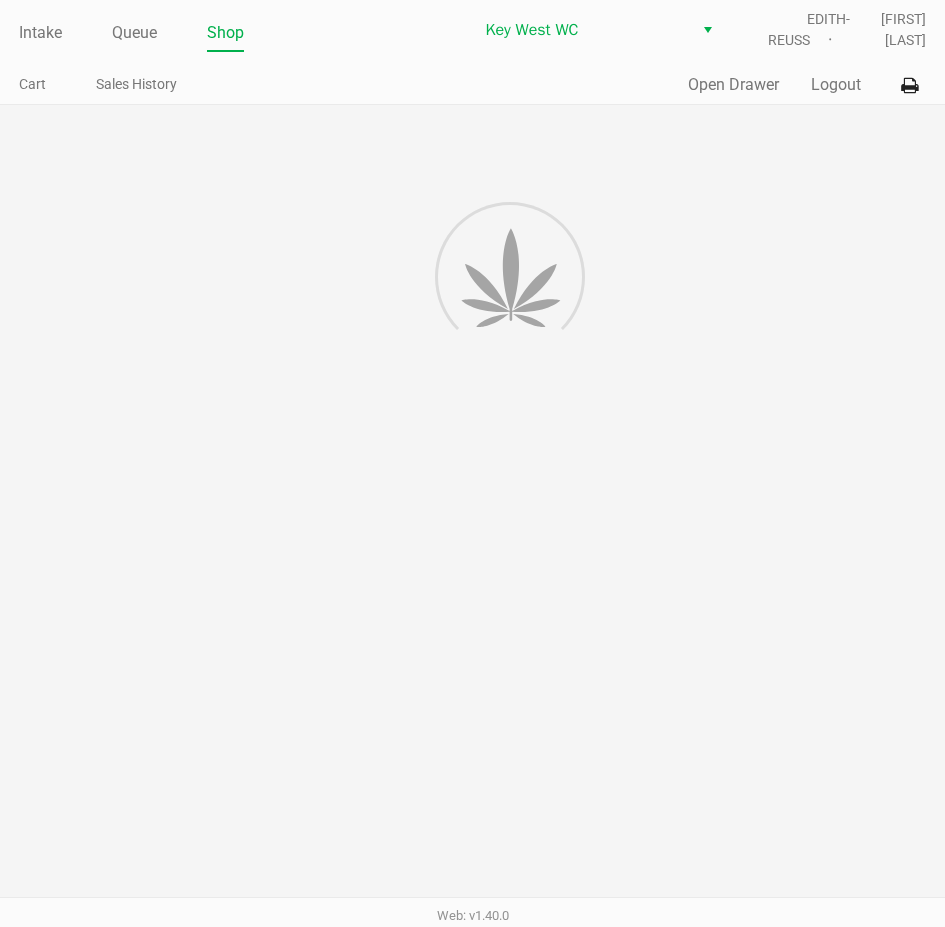 scroll, scrollTop: 0, scrollLeft: 0, axis: both 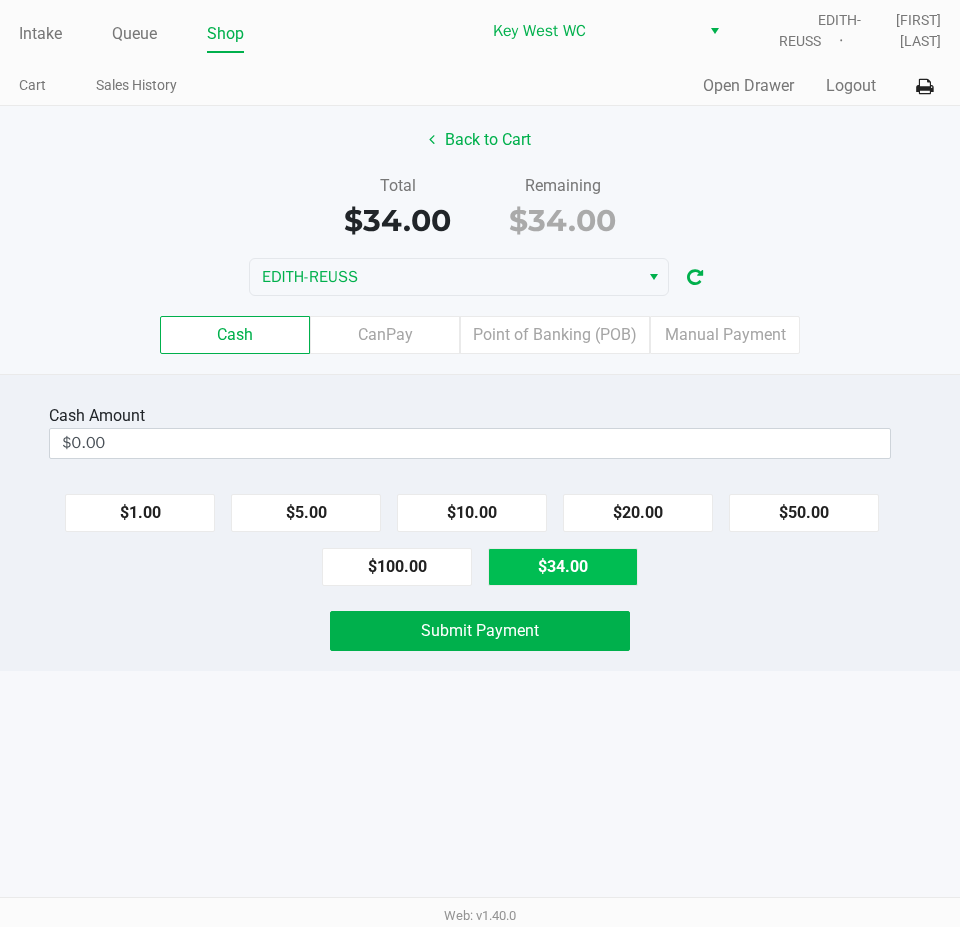 click on "$34.00" 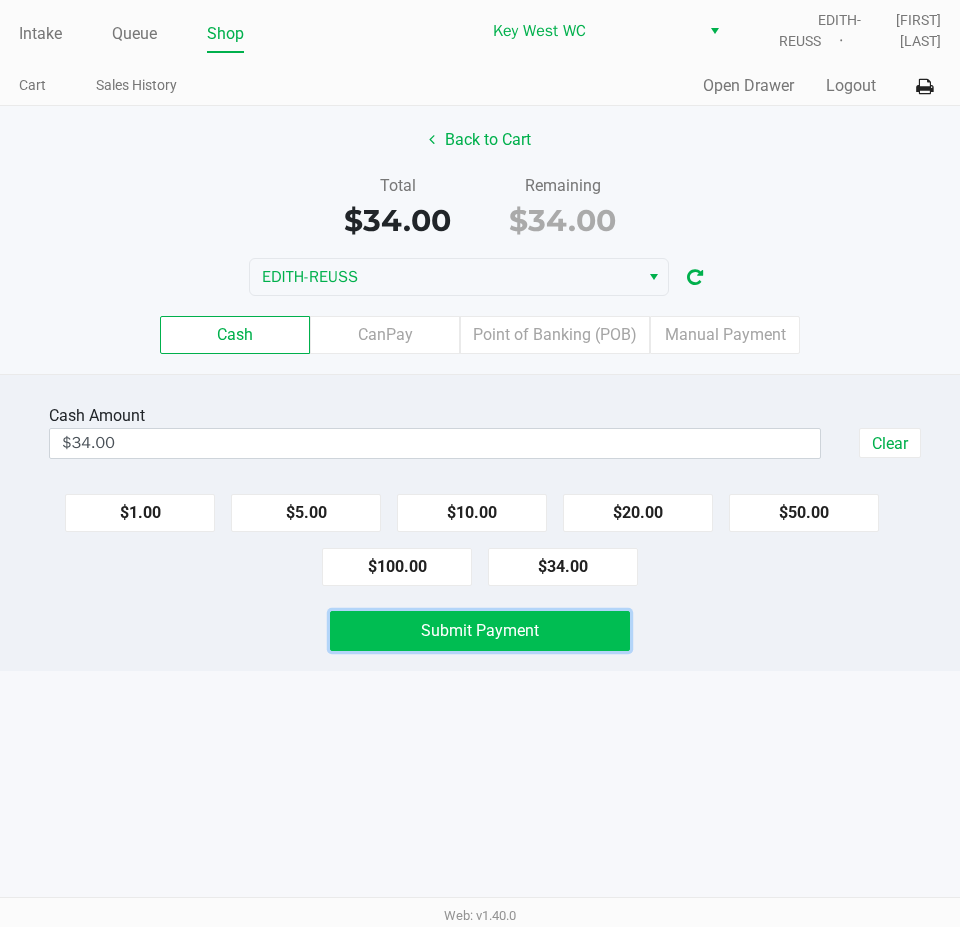 click on "Submit Payment" 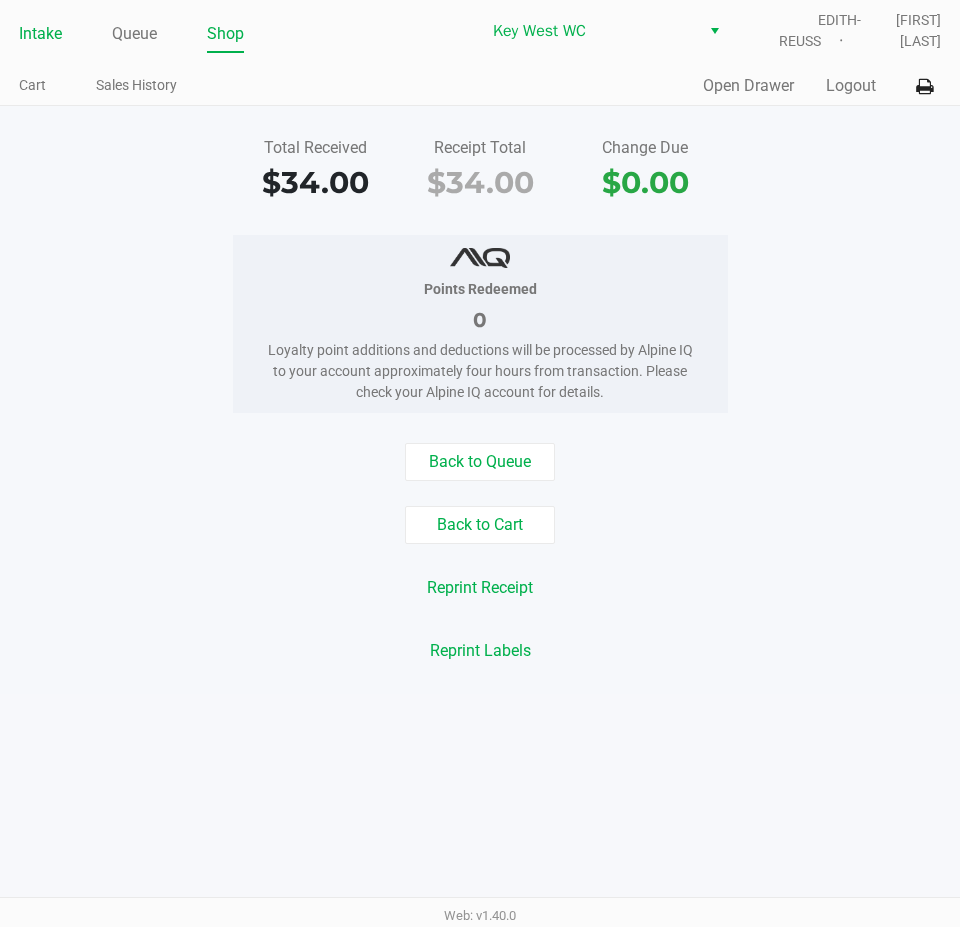 click on "Intake" 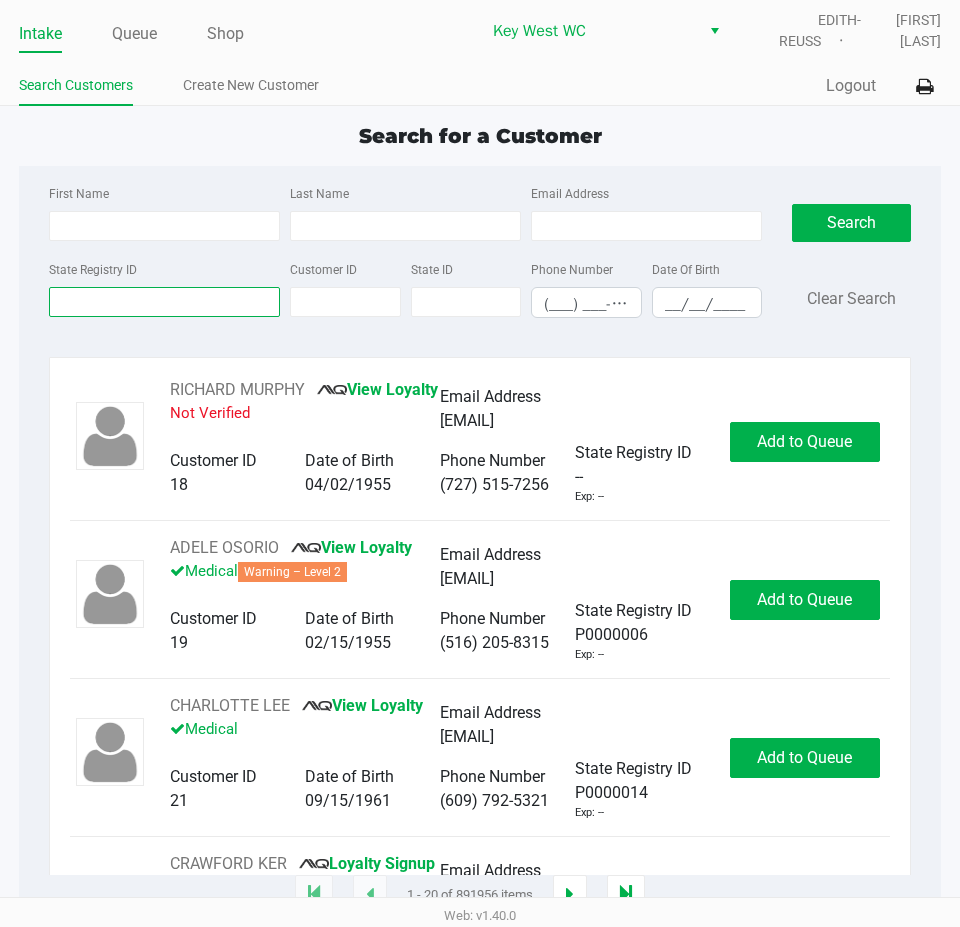 click on "State Registry ID" at bounding box center (164, 302) 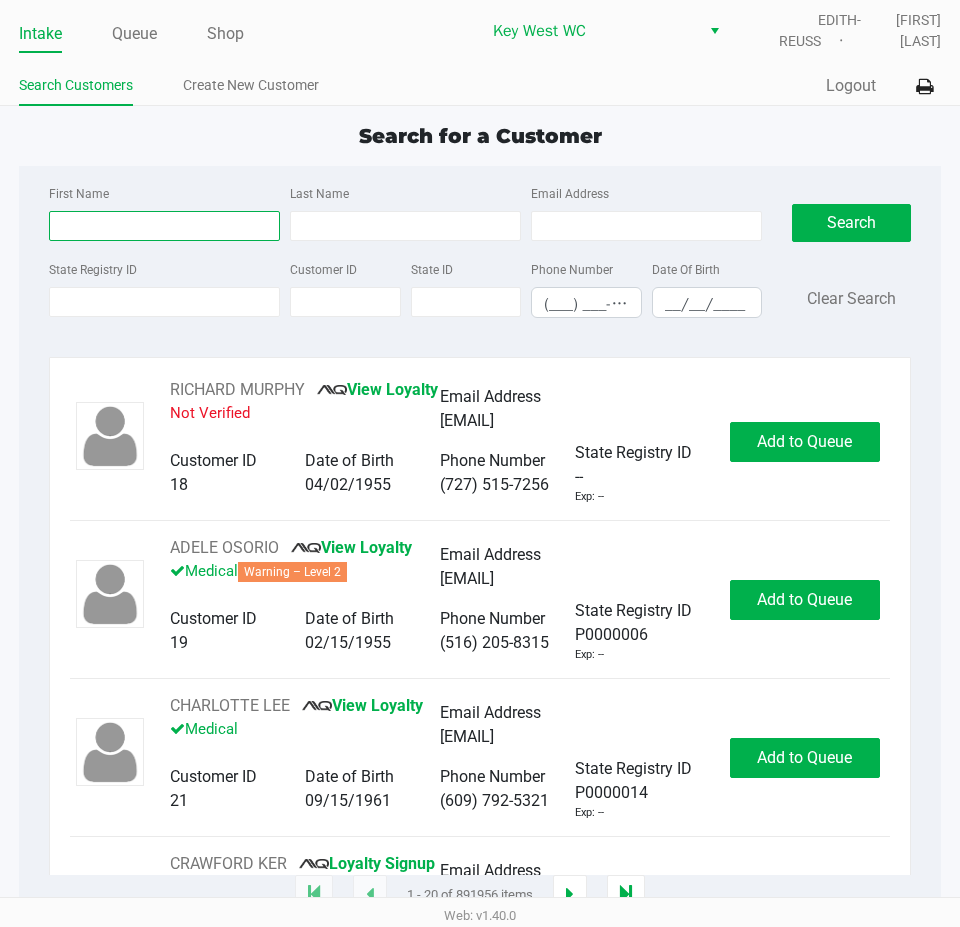 click on "First Name" at bounding box center (164, 226) 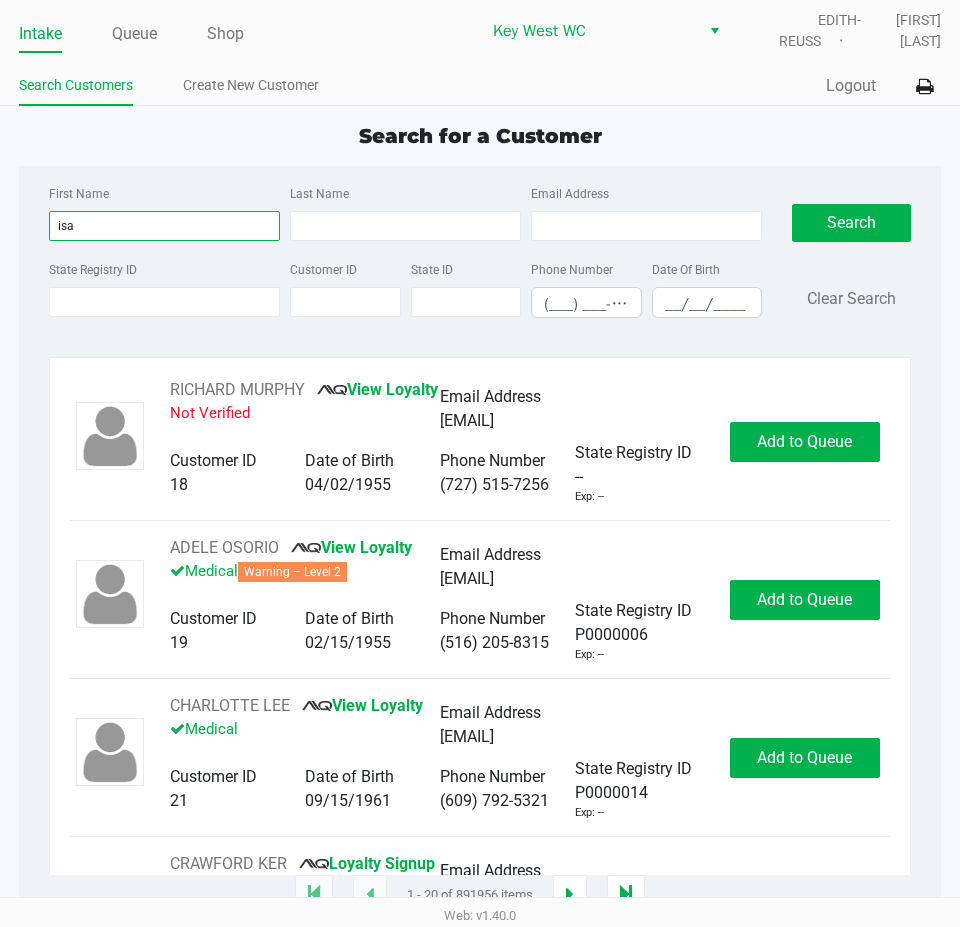 type on "isa" 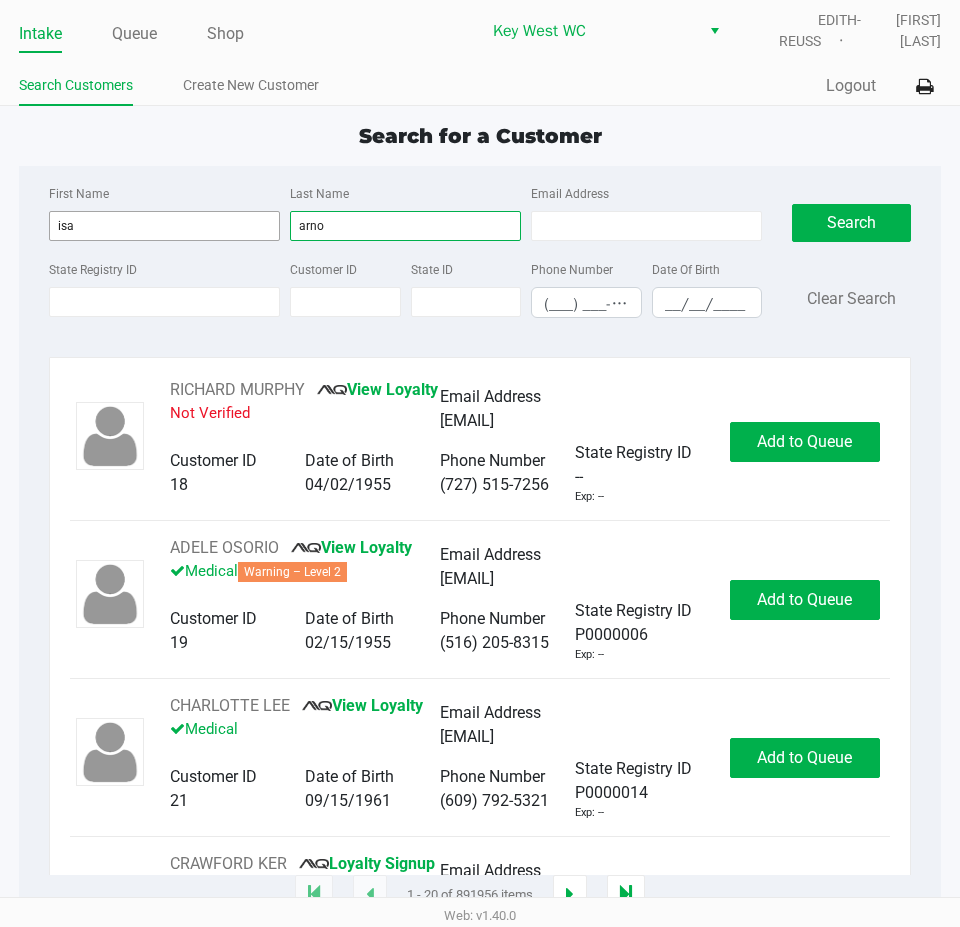 type on "arno" 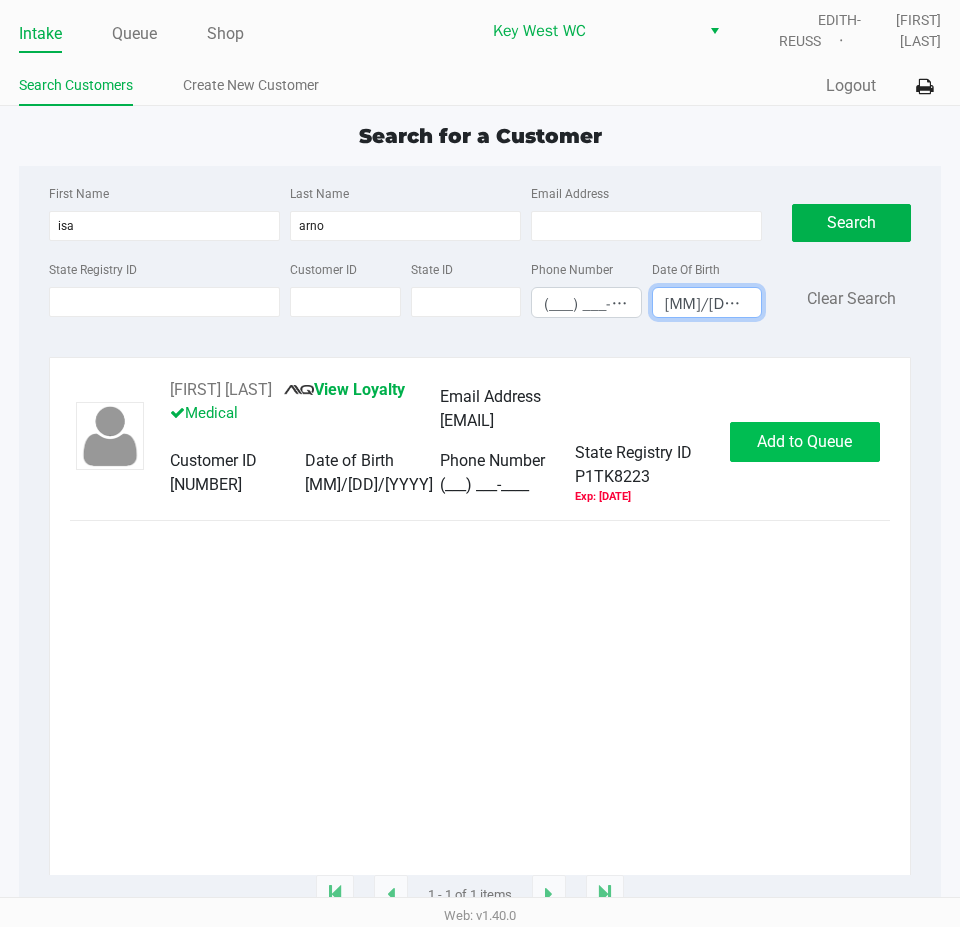 type on "[MM]/[DD]/[YYYY]" 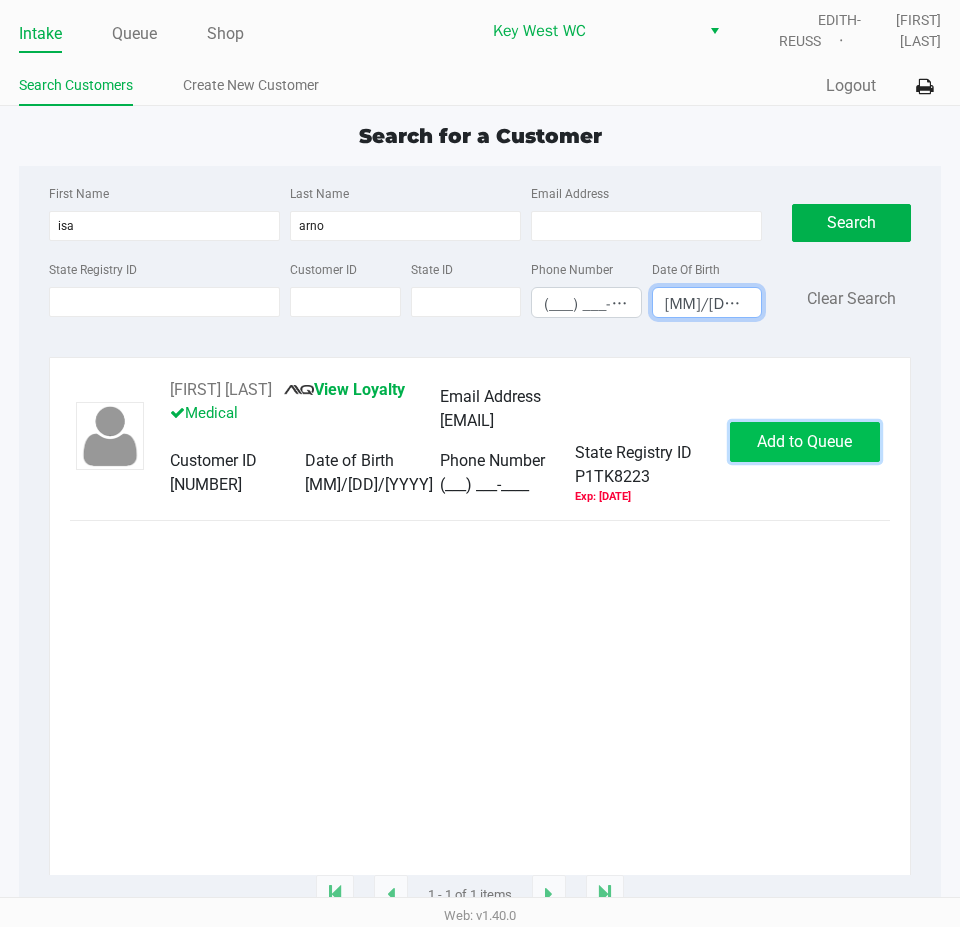 click on "Add to Queue" 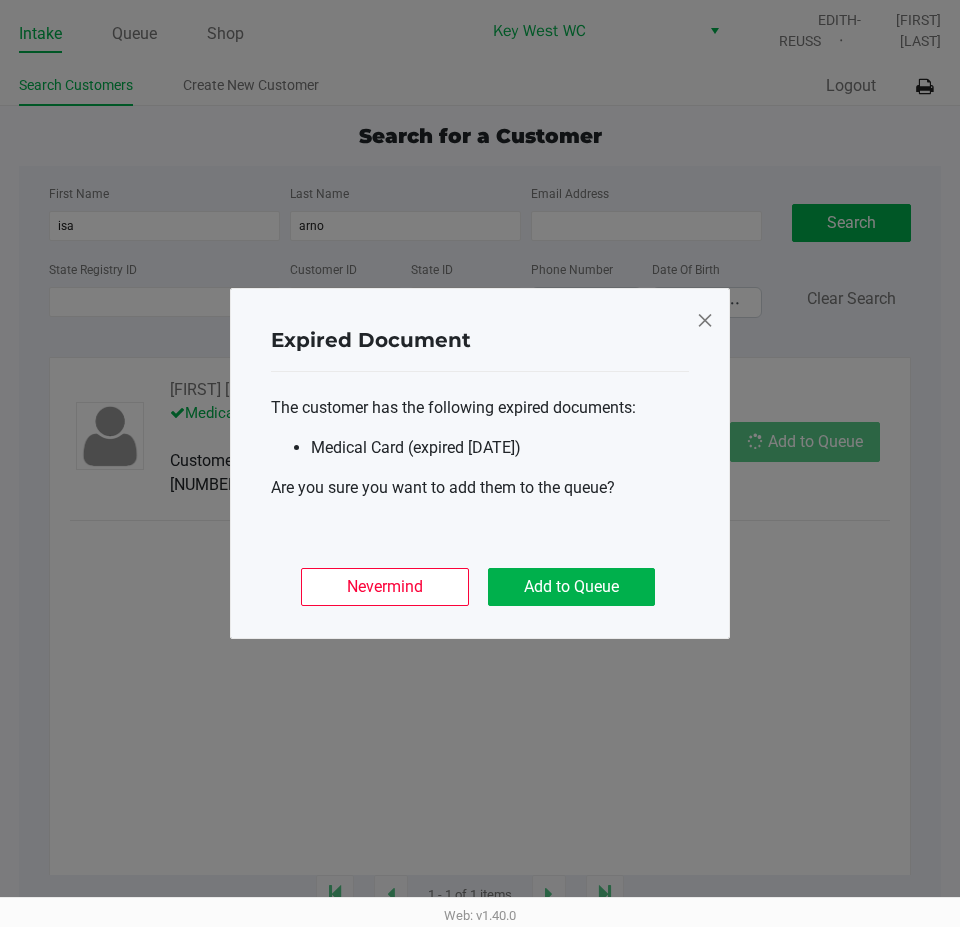 click on "Nevermind   Add to Queue" 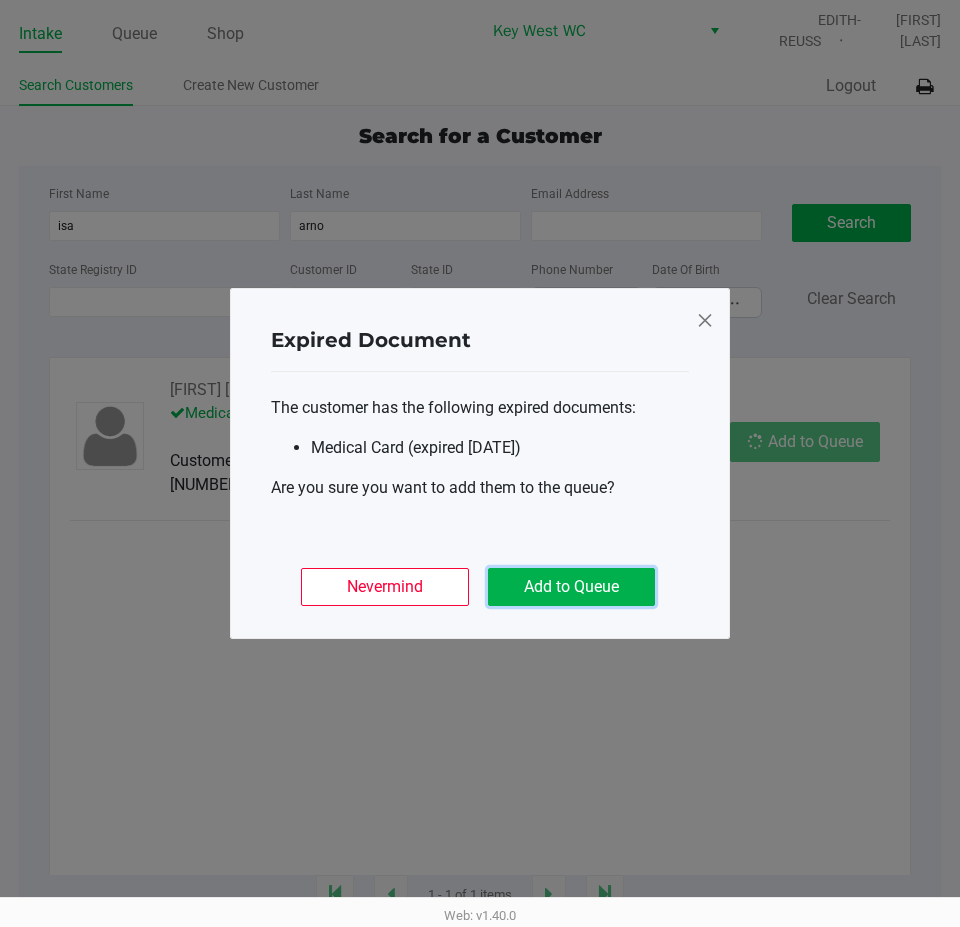 click on "Add to Queue" 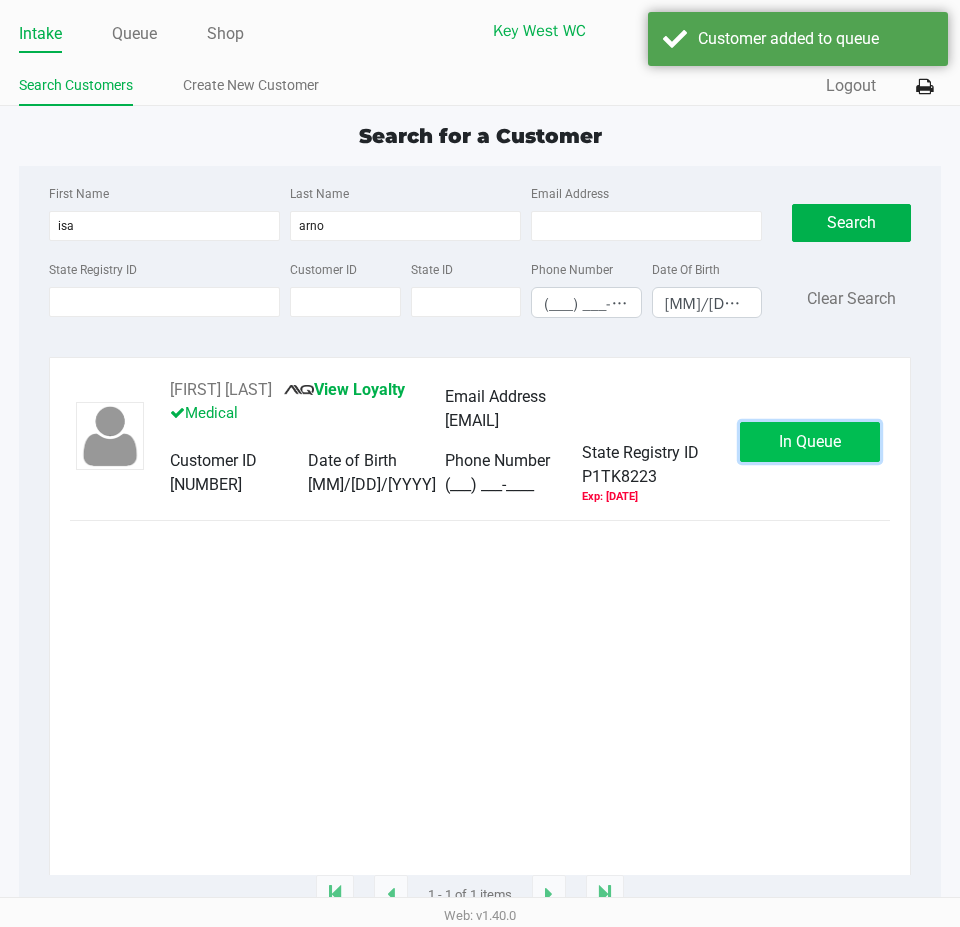 click on "In Queue" 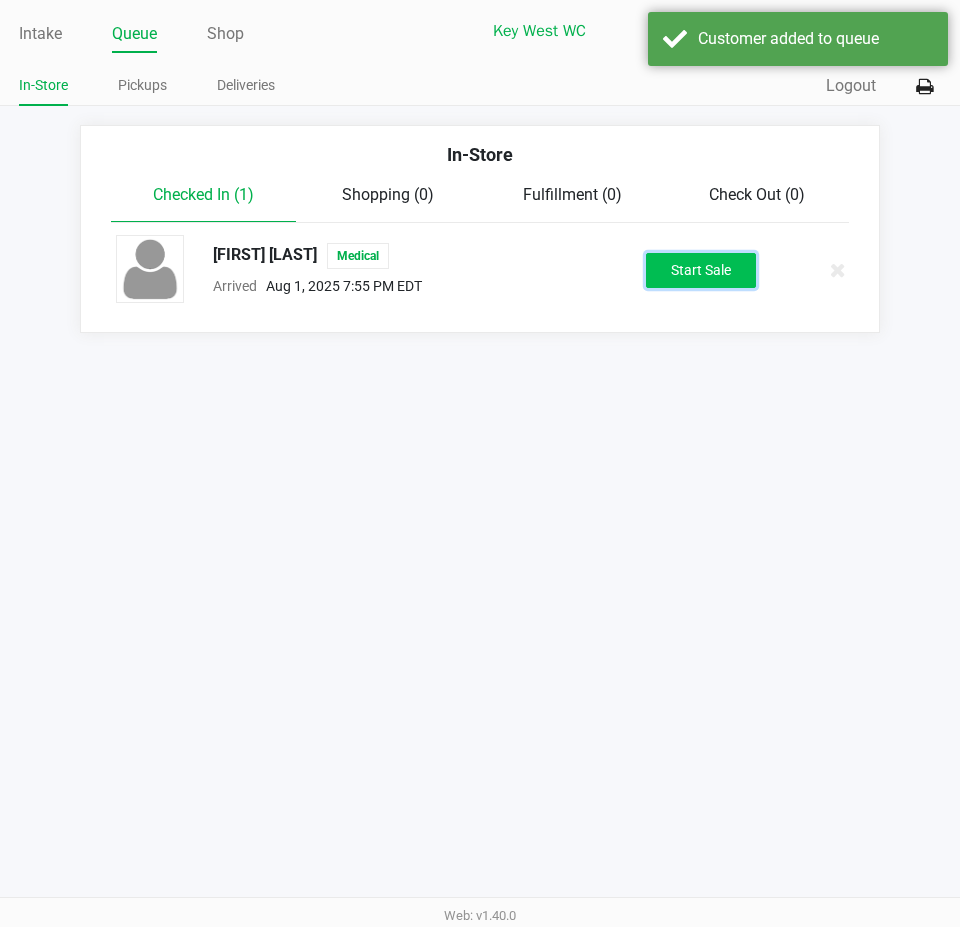 click on "Start Sale" 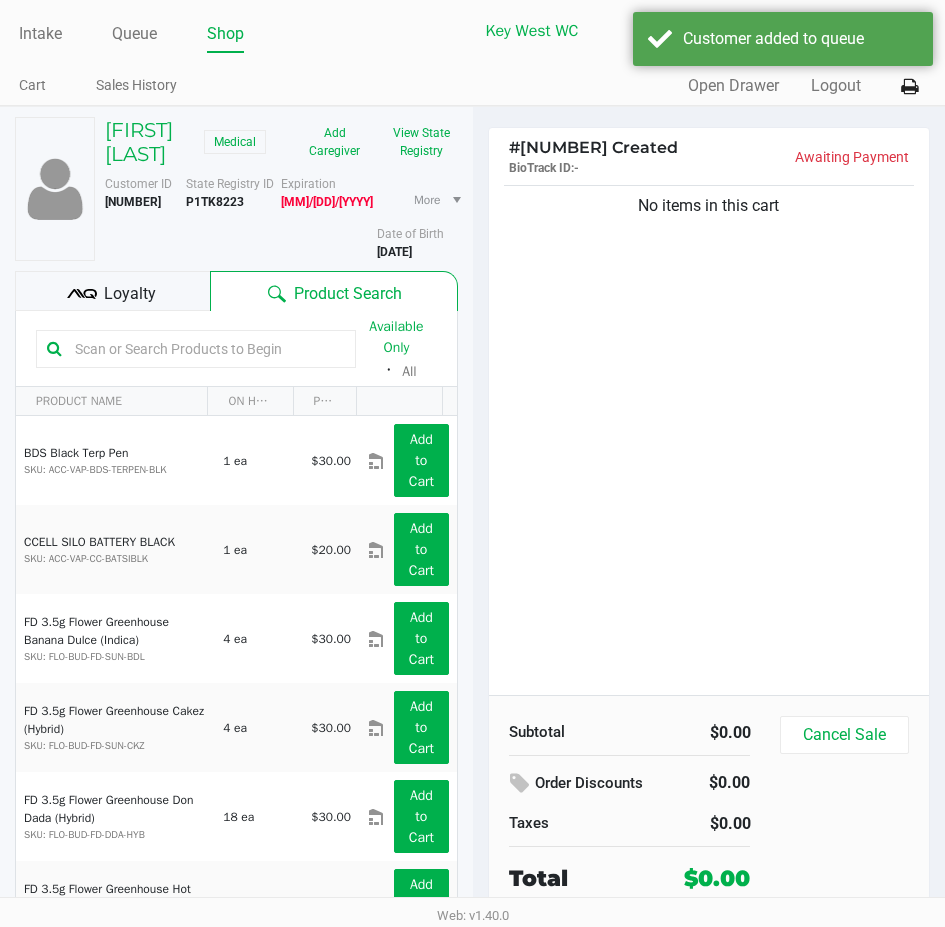 click on "Available Only  ᛫  All" 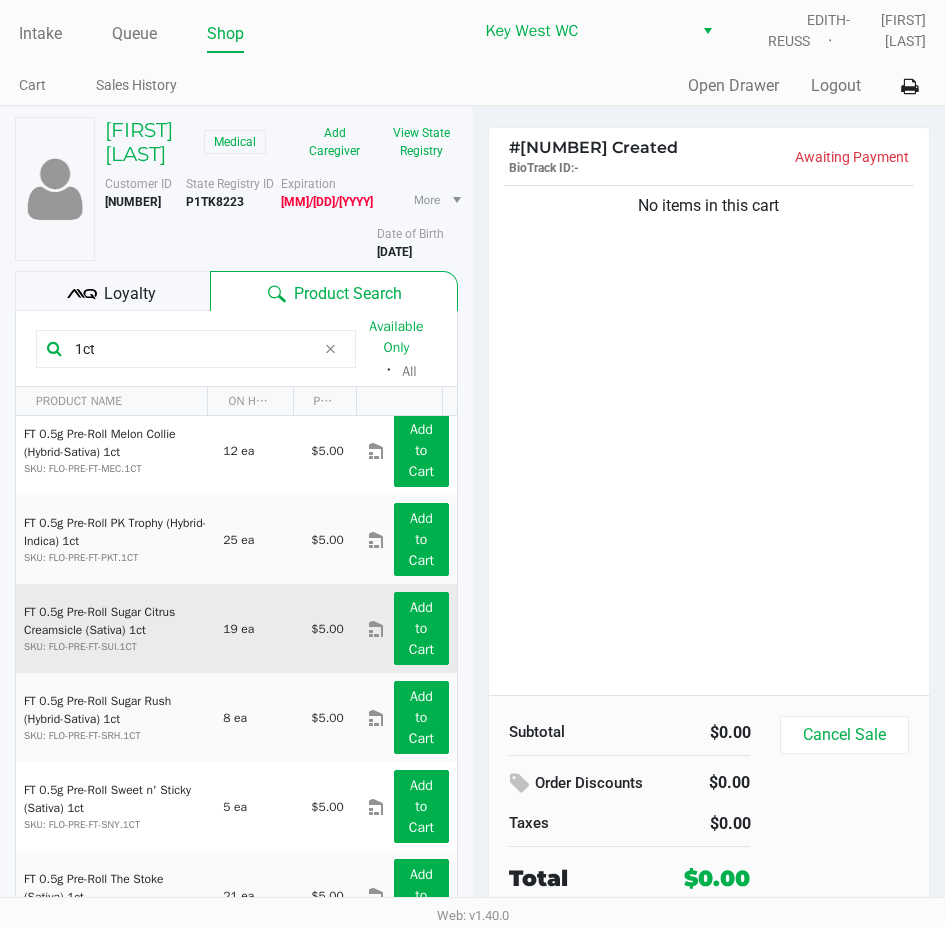 scroll, scrollTop: 928, scrollLeft: 0, axis: vertical 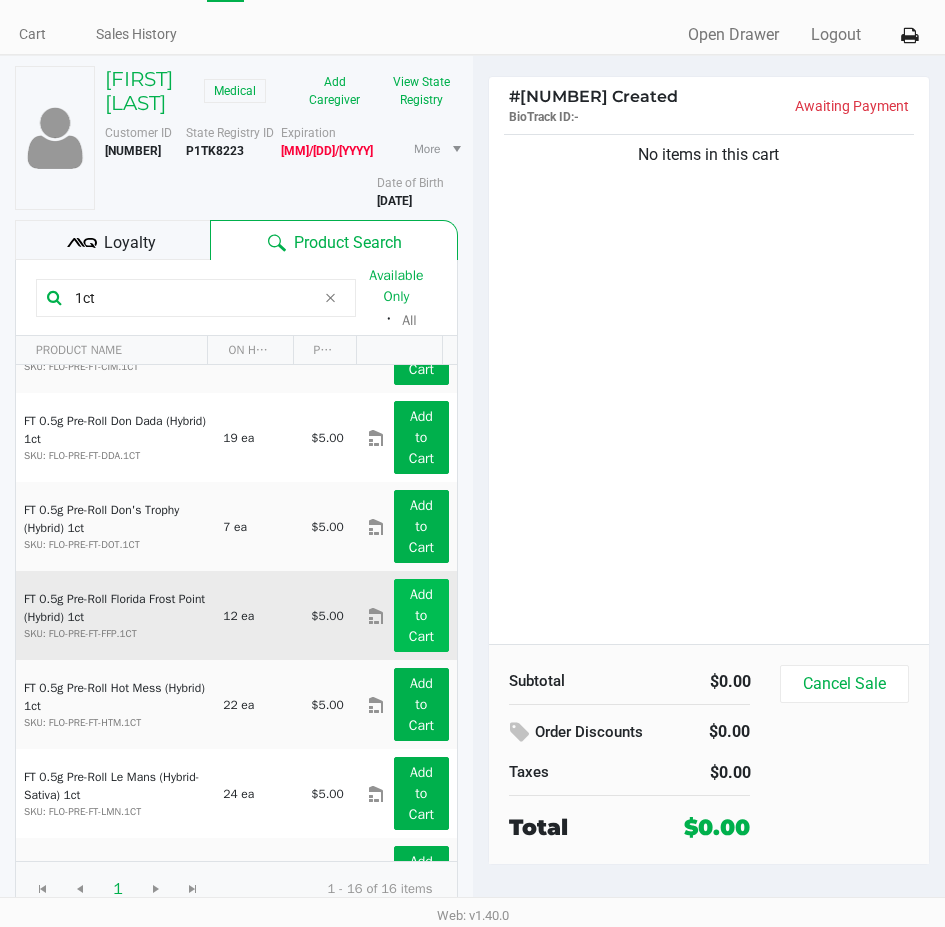 type on "1ct" 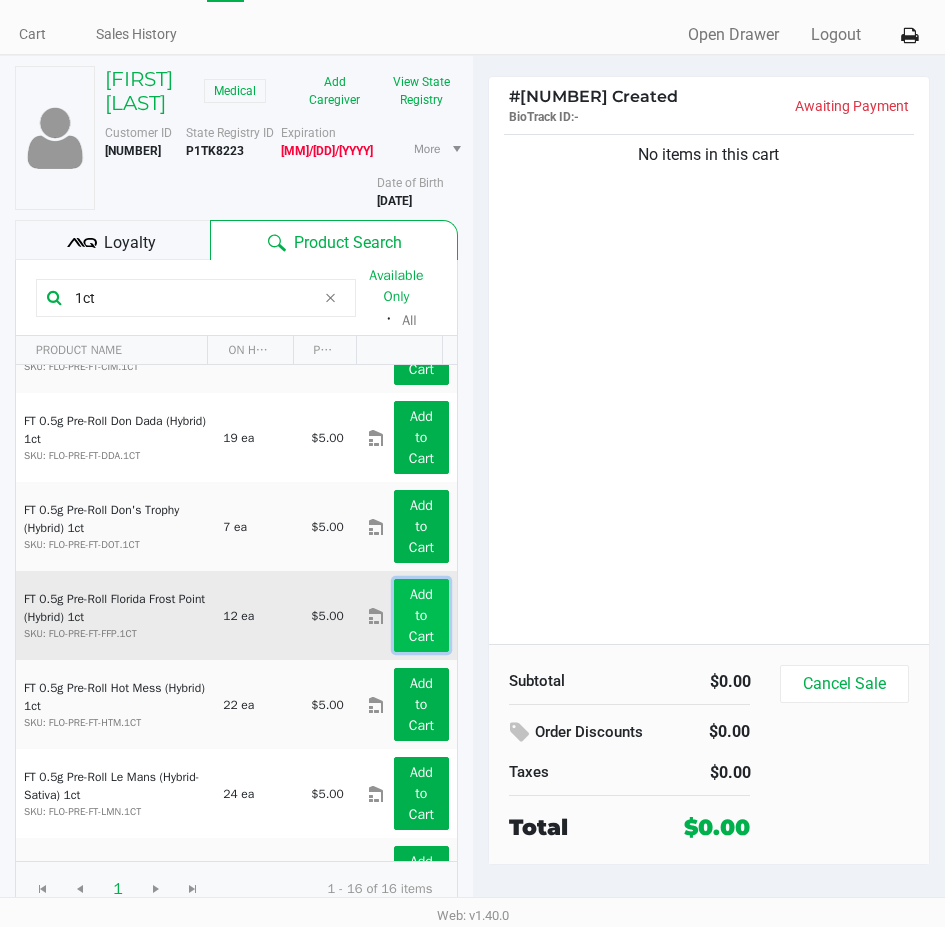 click on "Add to Cart" 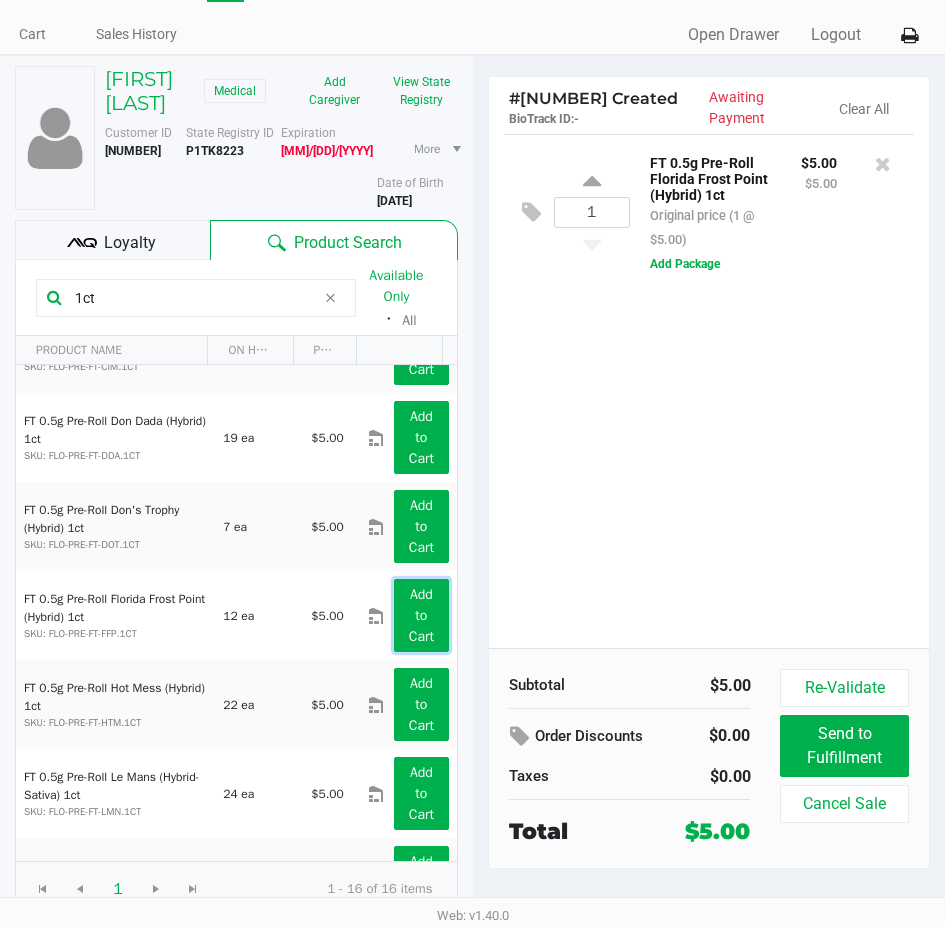 click on "Add to Cart" 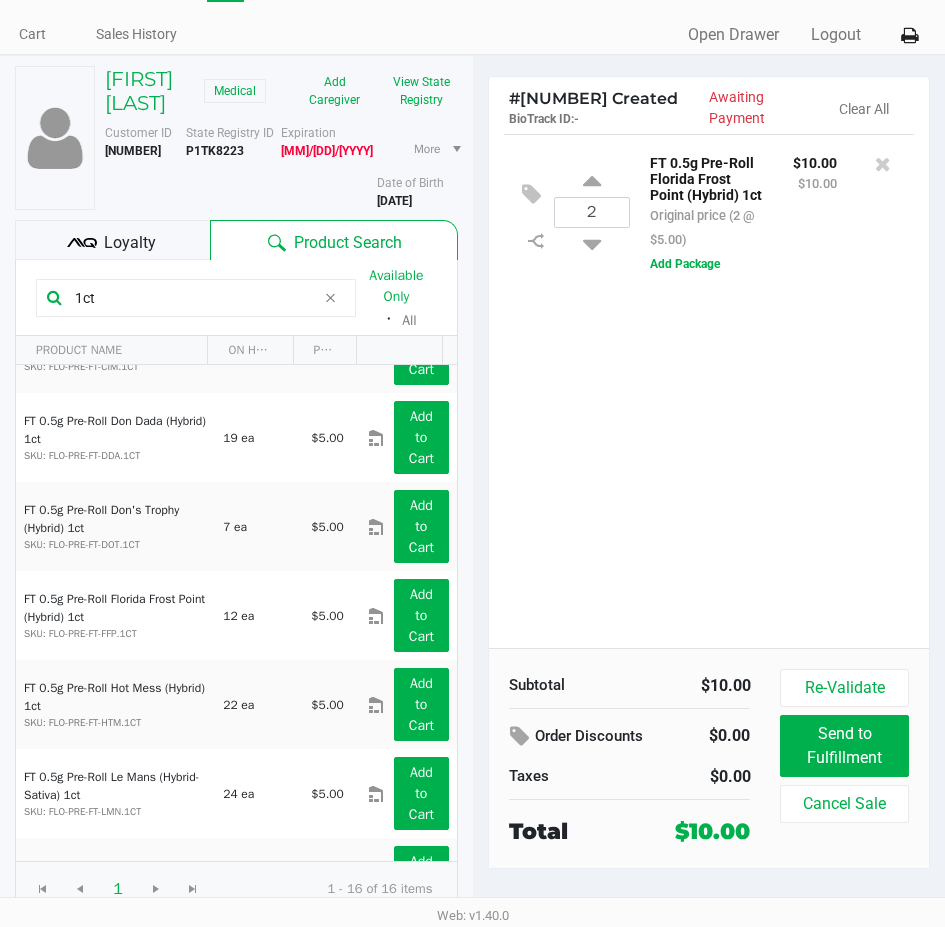 click on "2  FT 0.5g Pre-Roll Florida Frost Point (Hybrid) 1ct   Original price (2 @ $5.00) $10.00 $10.00  Add Package" 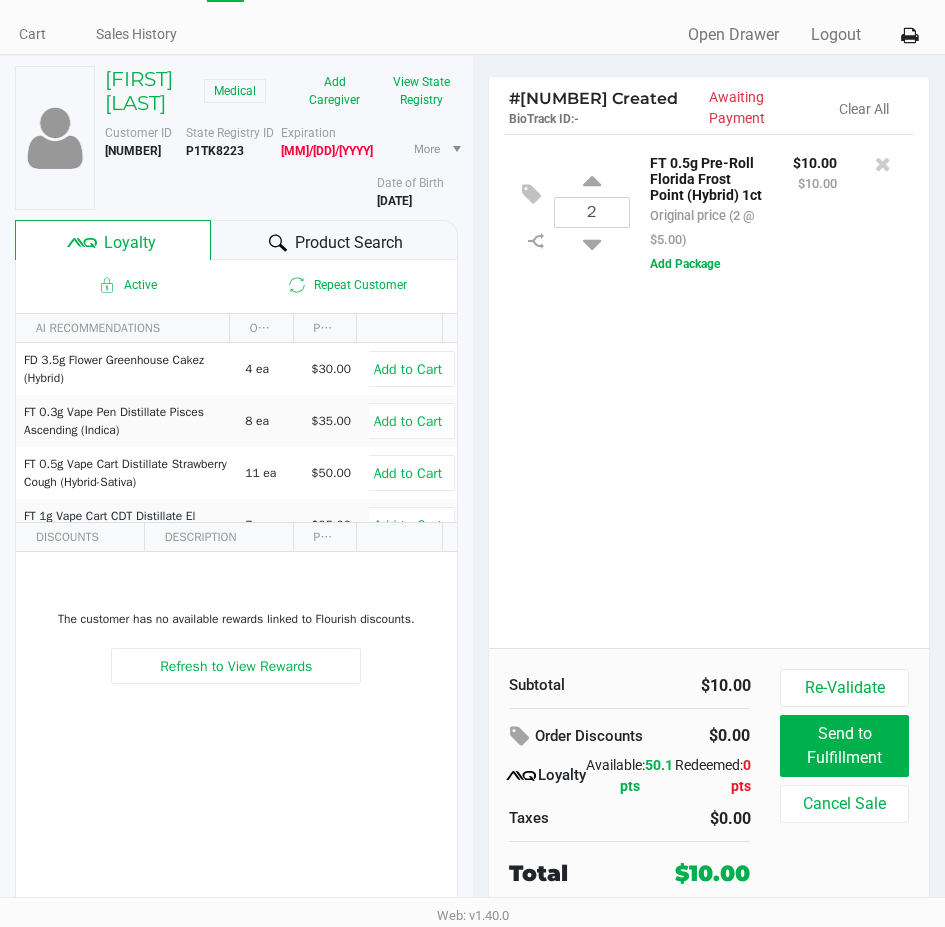 click on "2  FT 0.5g Pre-Roll Florida Frost Point (Hybrid) 1ct   Original price (2 @ $5.00) $10.00 $10.00  Add Package" 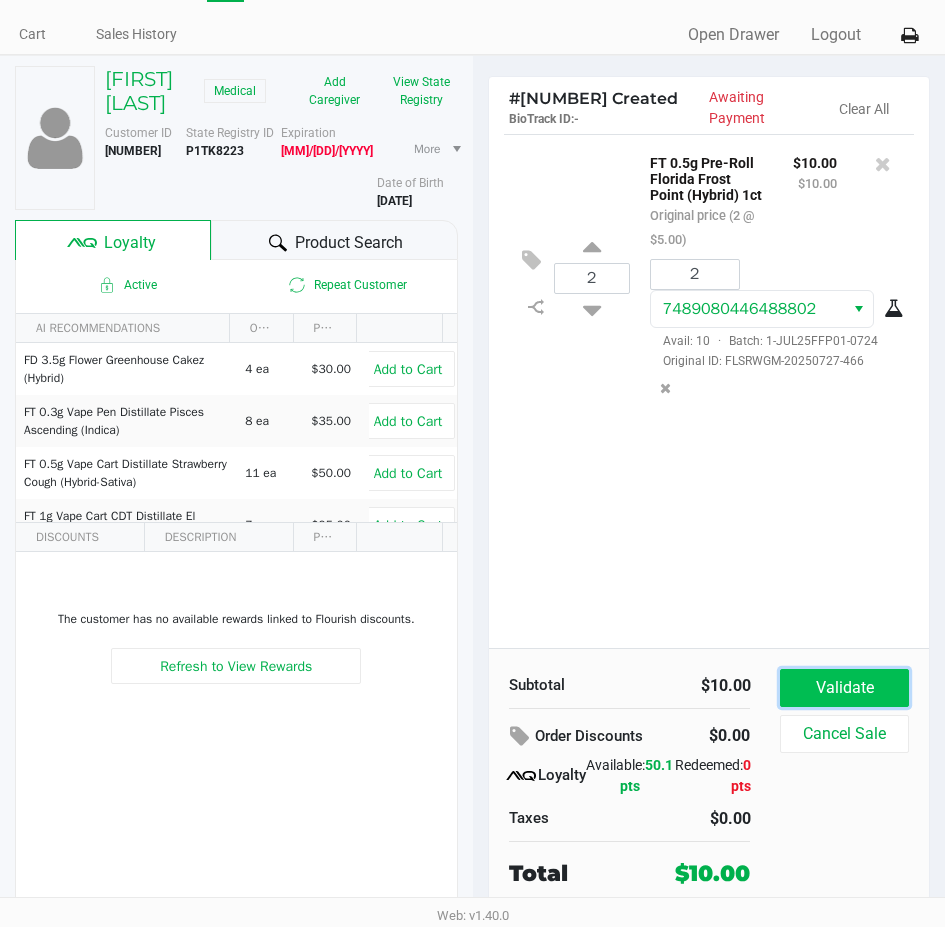 click on "Validate" 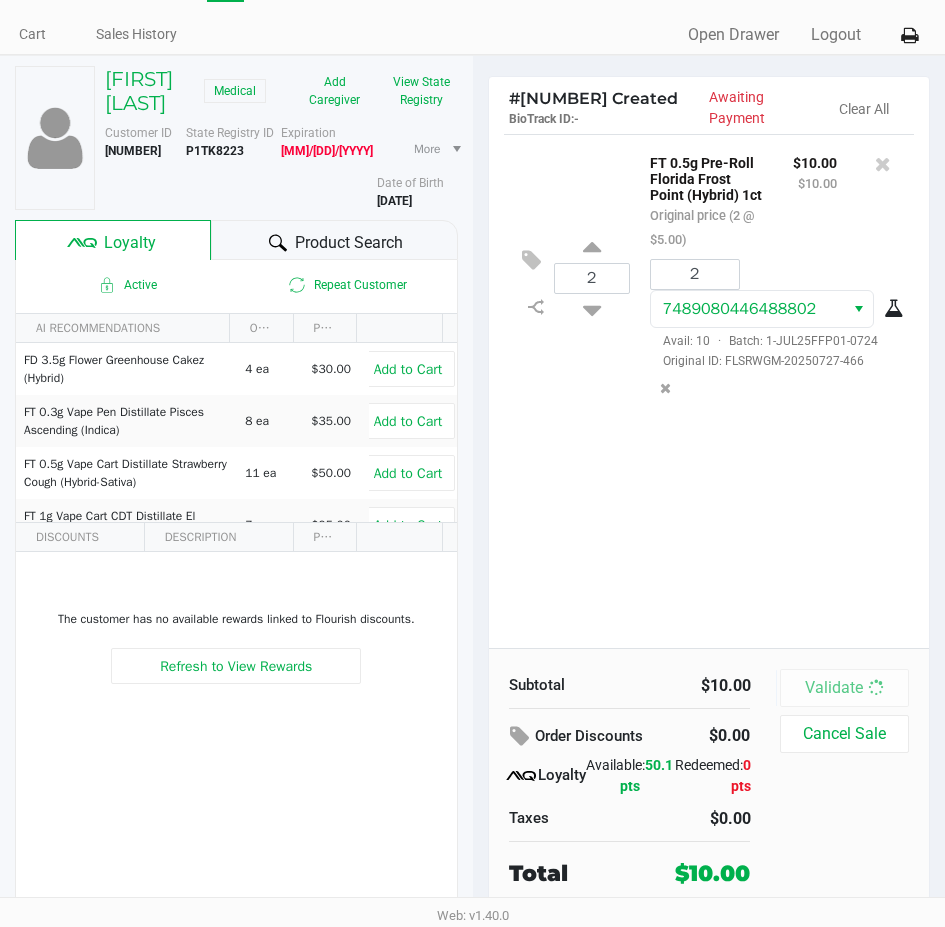 scroll, scrollTop: 0, scrollLeft: 0, axis: both 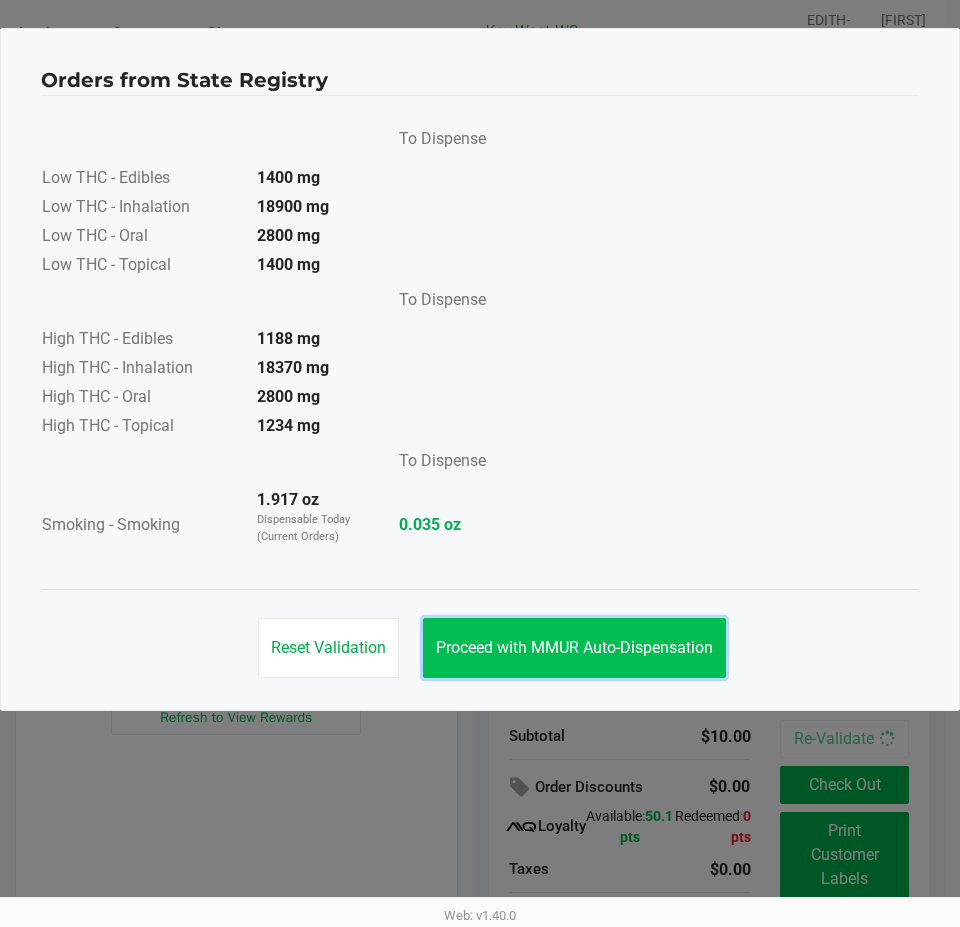 click on "Proceed with MMUR Auto-Dispensation" 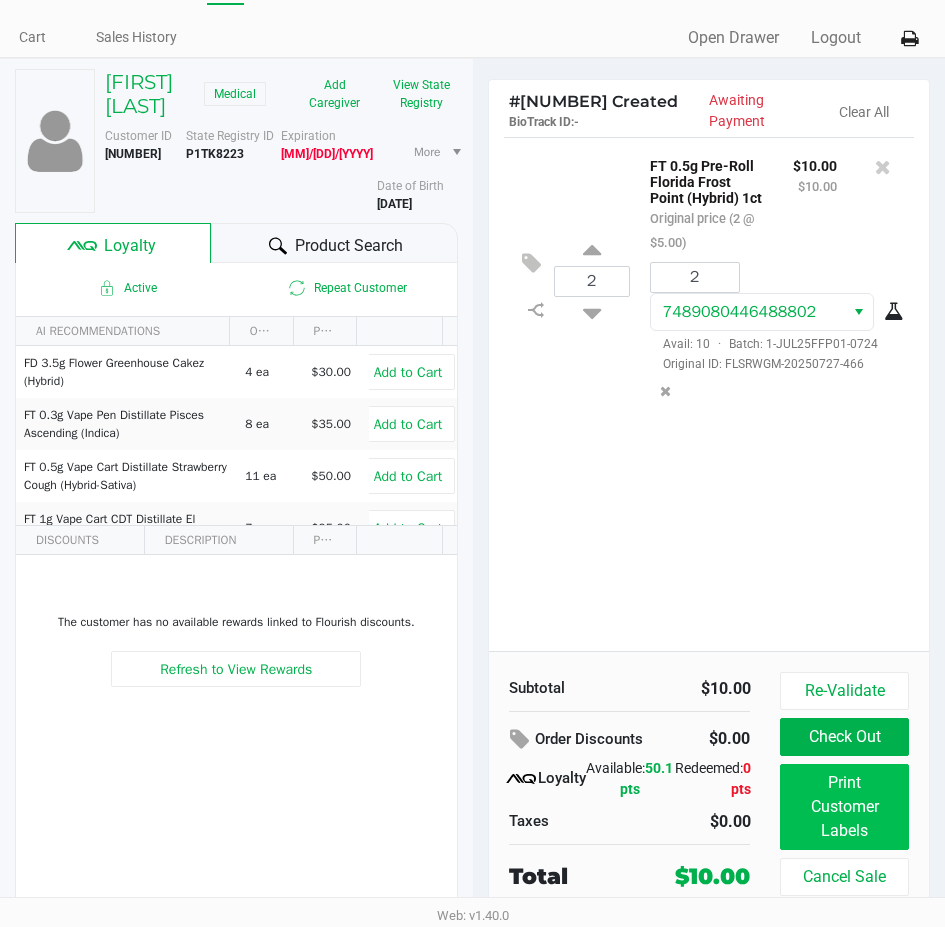scroll, scrollTop: 75, scrollLeft: 0, axis: vertical 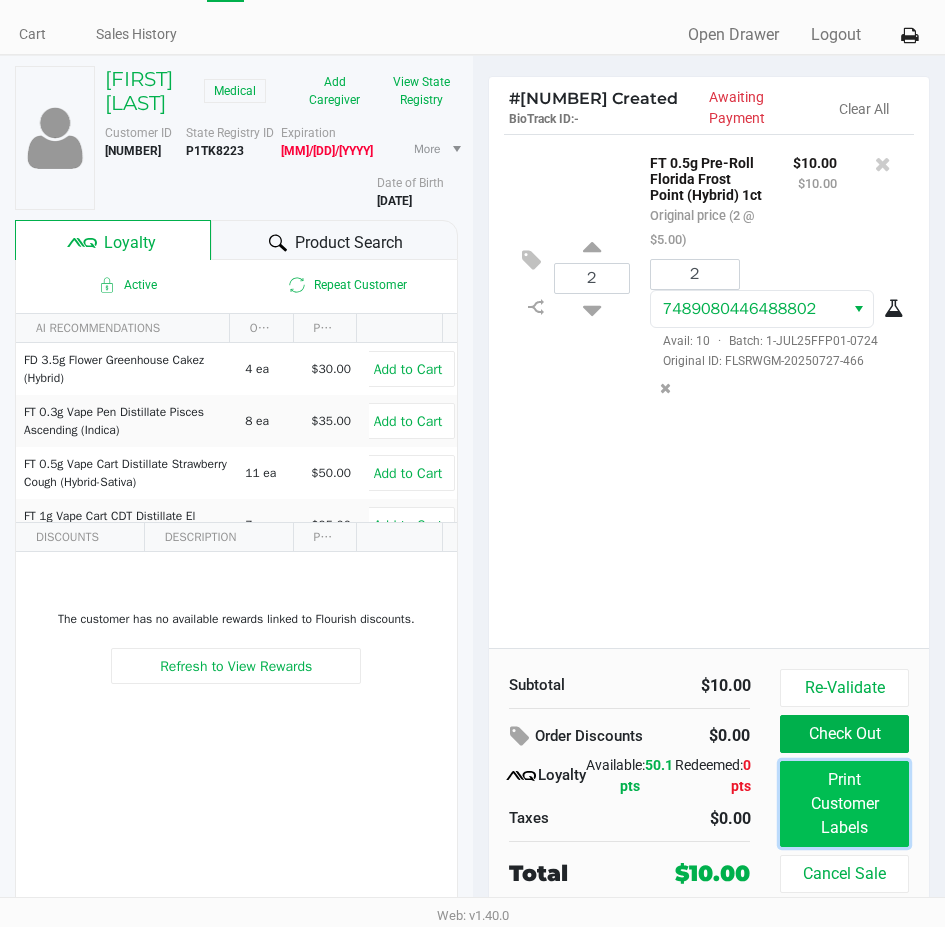 click on "Print Customer Labels" 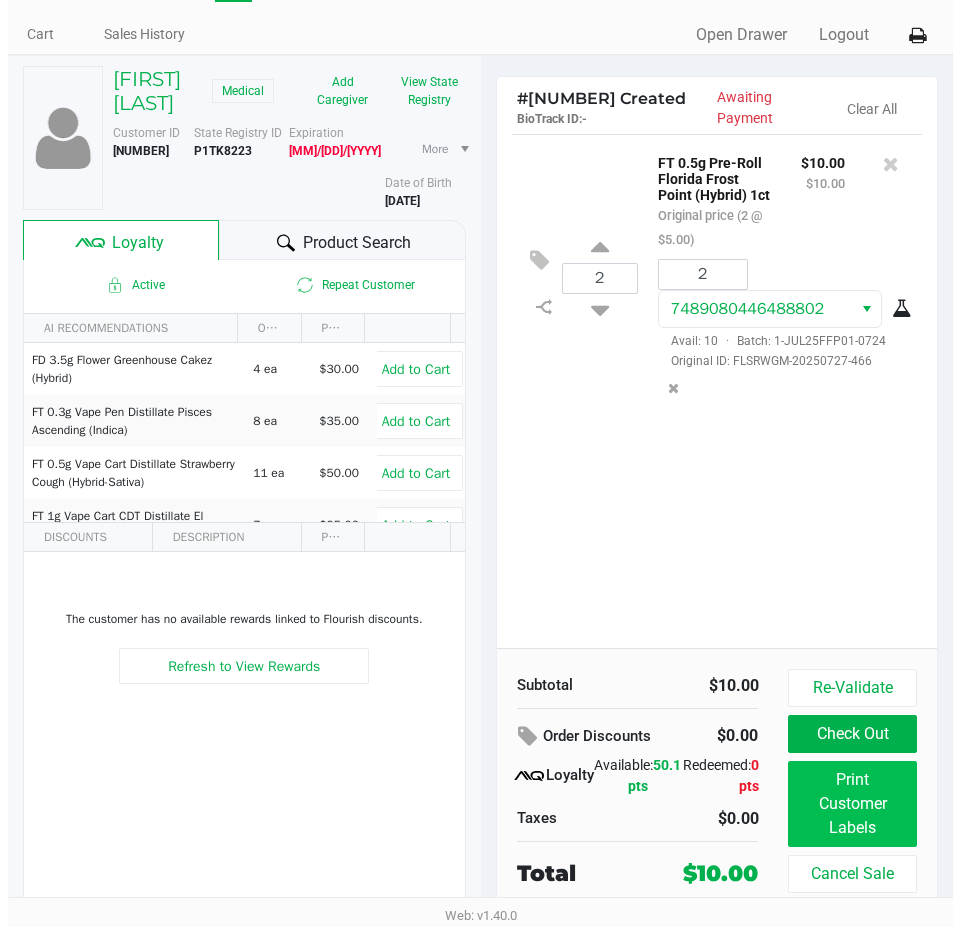 scroll, scrollTop: 0, scrollLeft: 0, axis: both 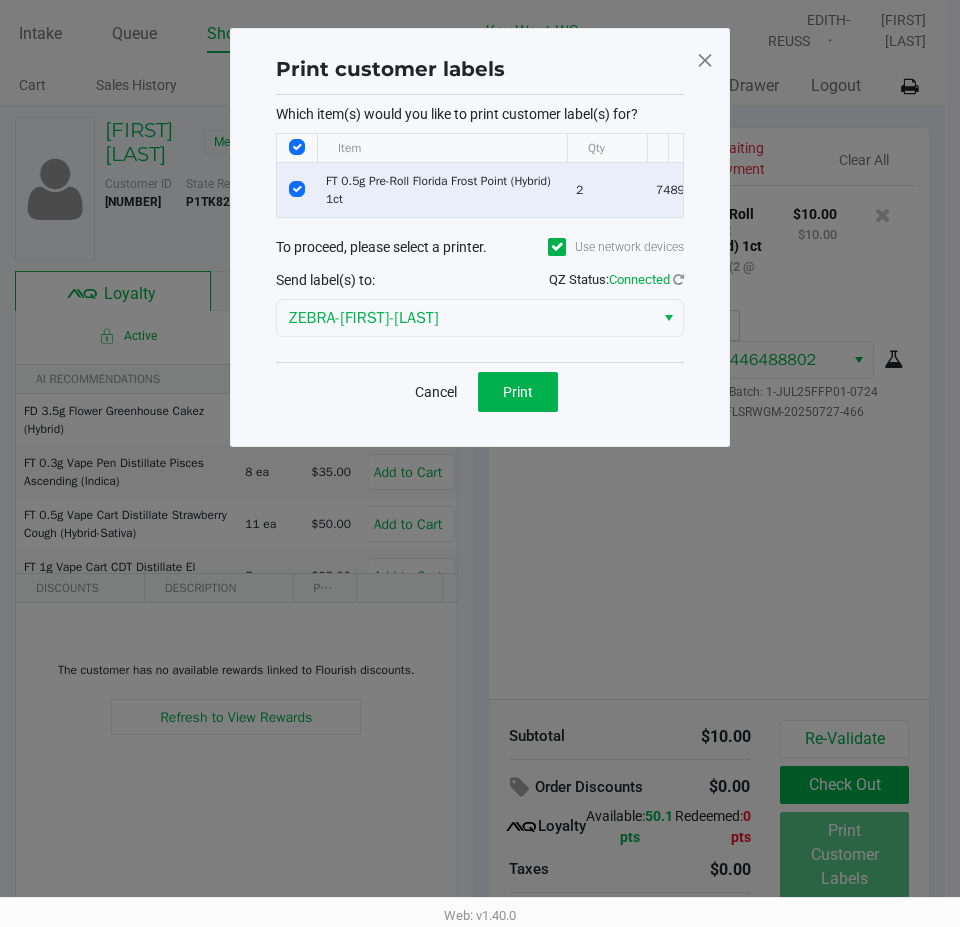 click on "Cancel   Print" 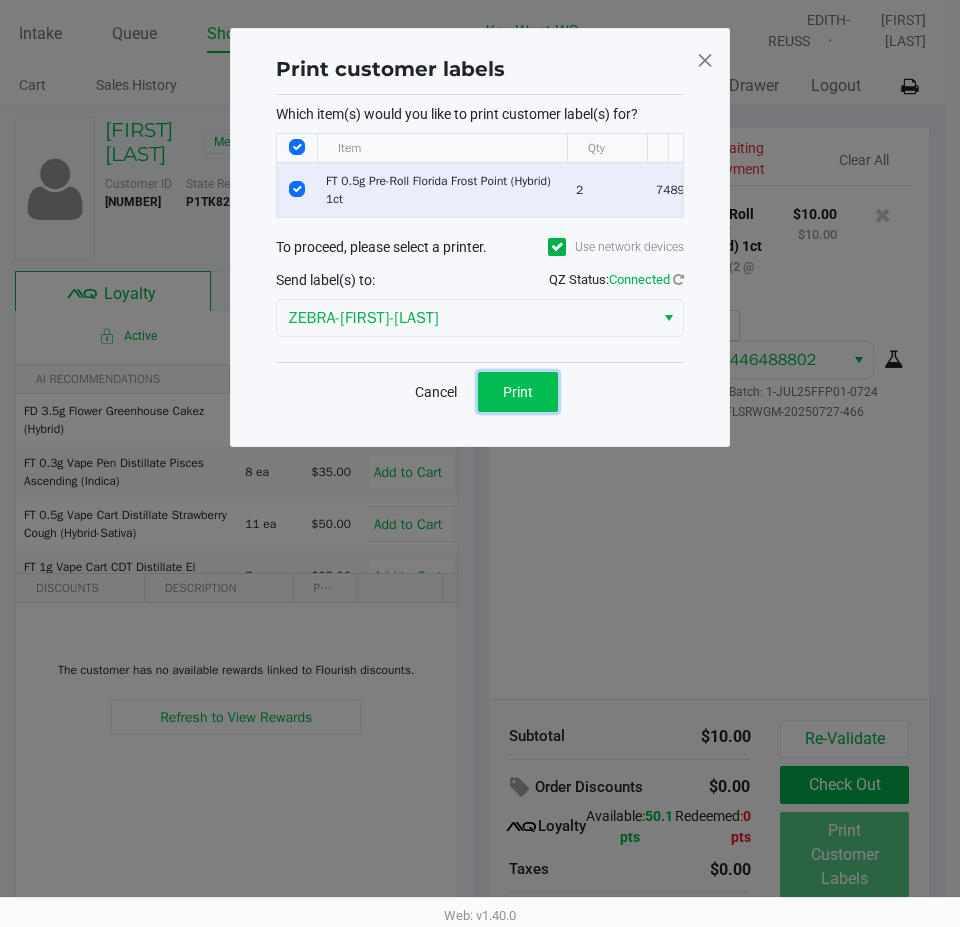 click on "Print" 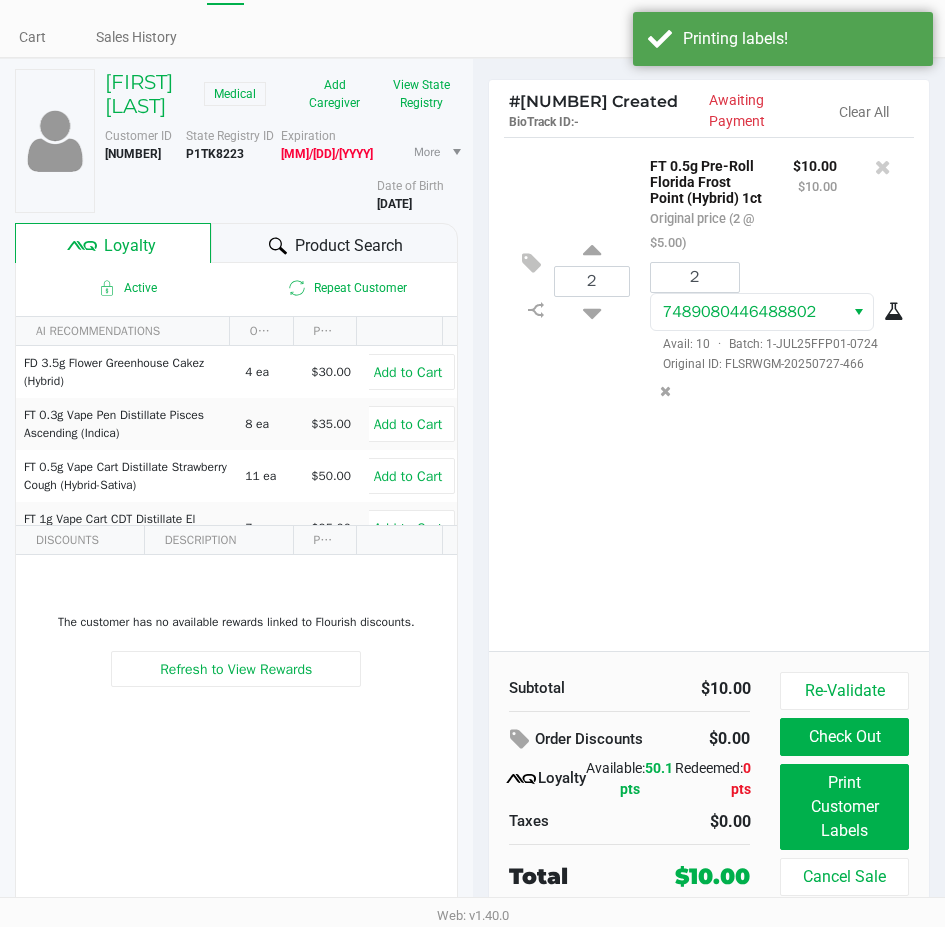 scroll, scrollTop: 75, scrollLeft: 0, axis: vertical 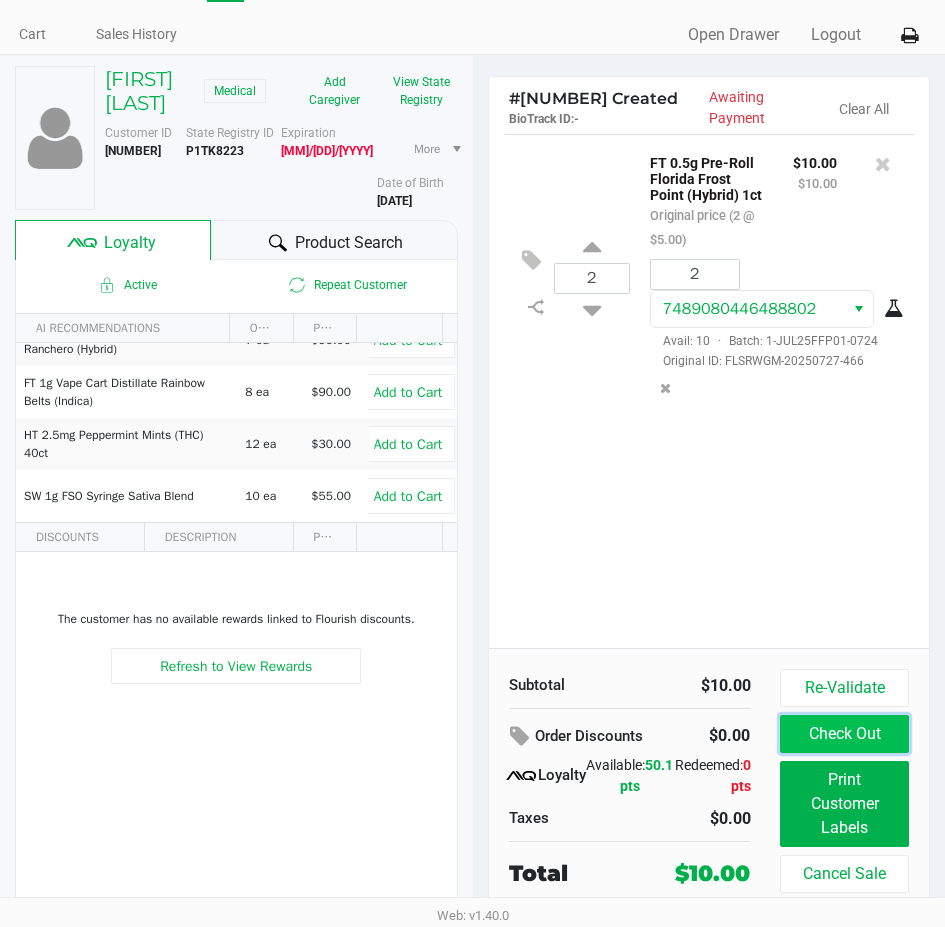 click on "Check Out" 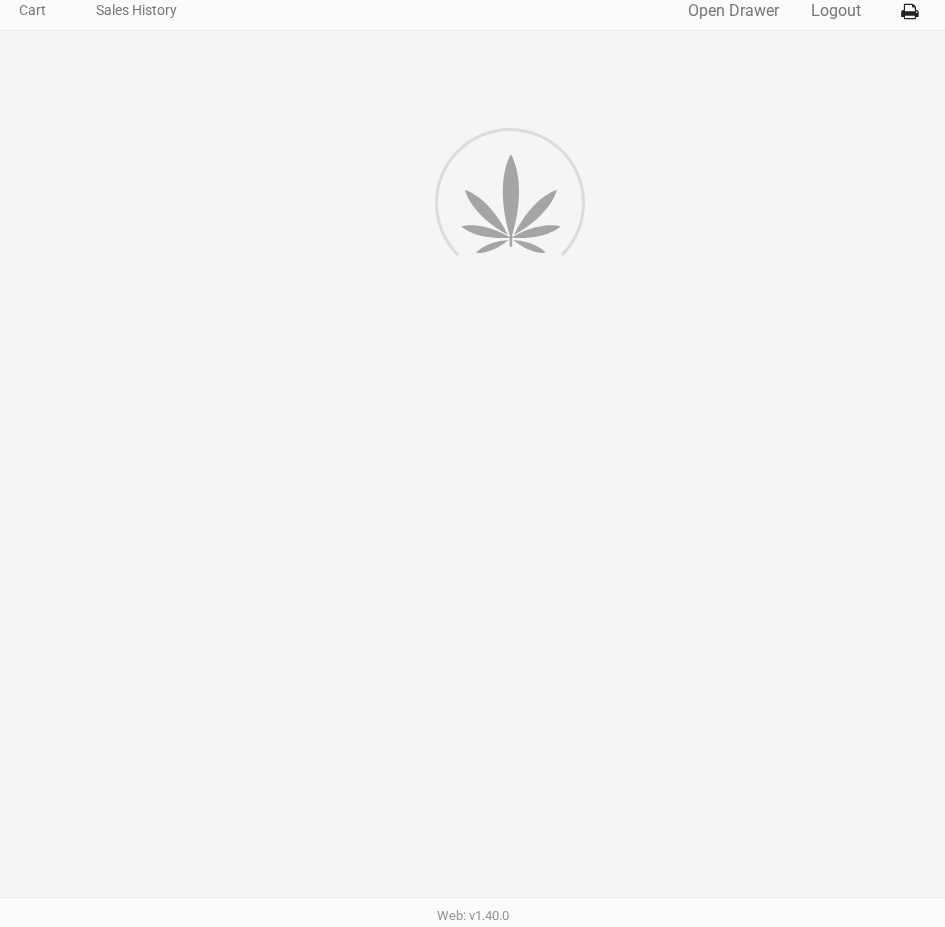 scroll, scrollTop: 0, scrollLeft: 0, axis: both 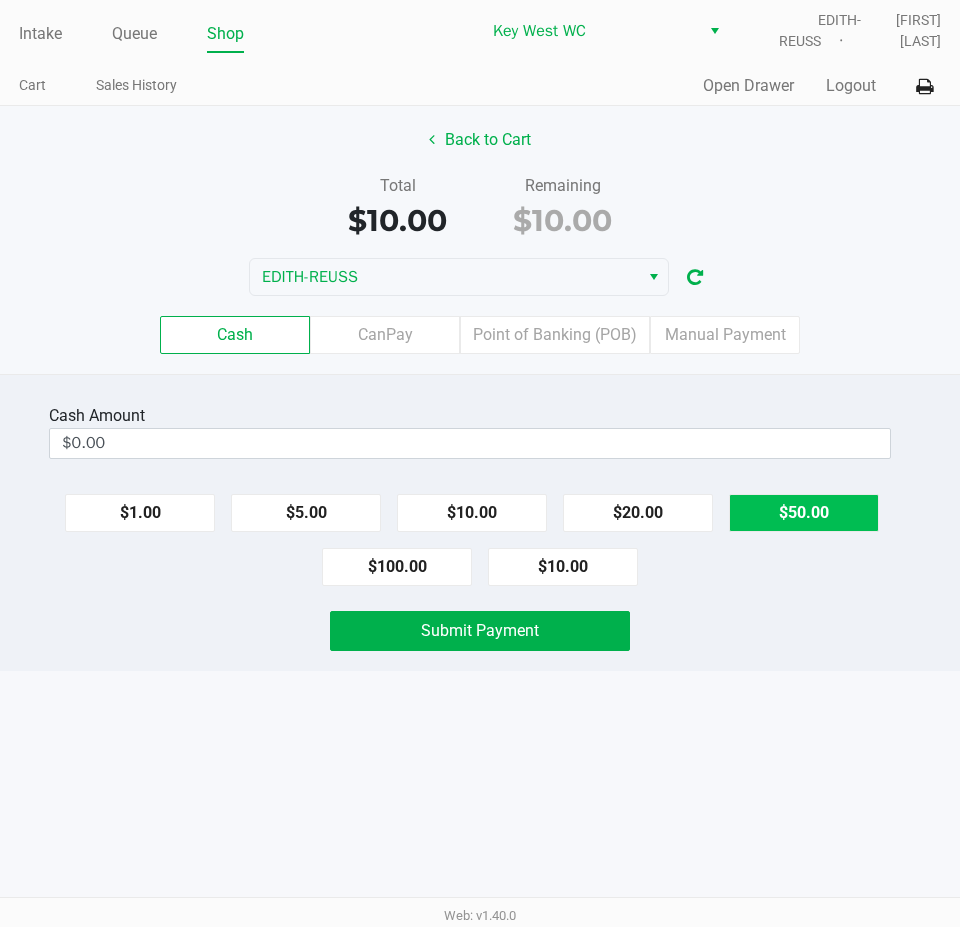 click on "$50.00" 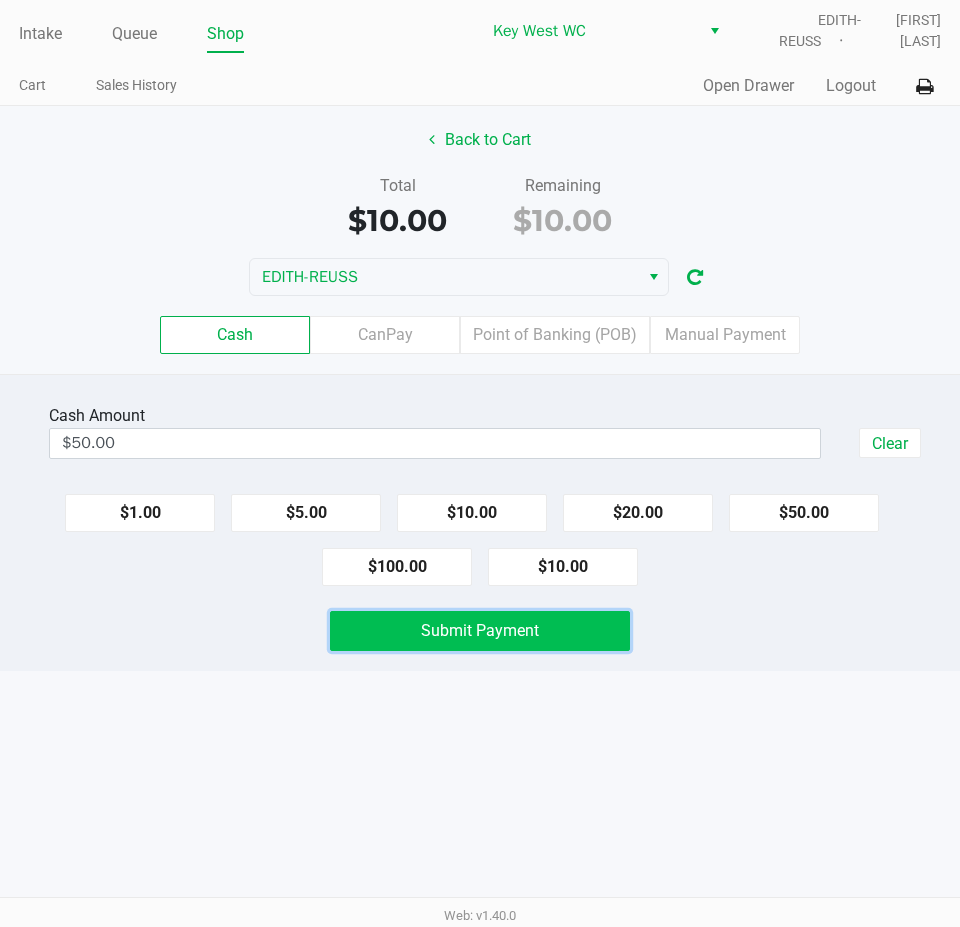 click on "Submit Payment" 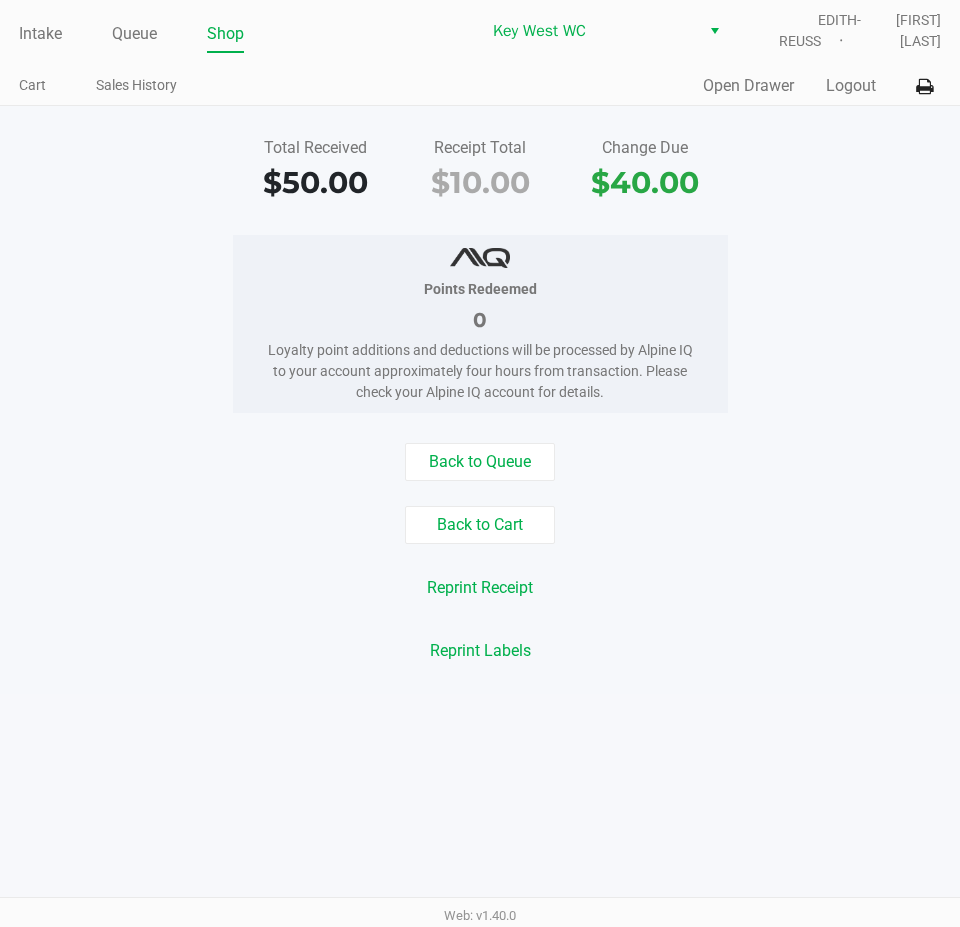 click on "Intake Queue Shop" 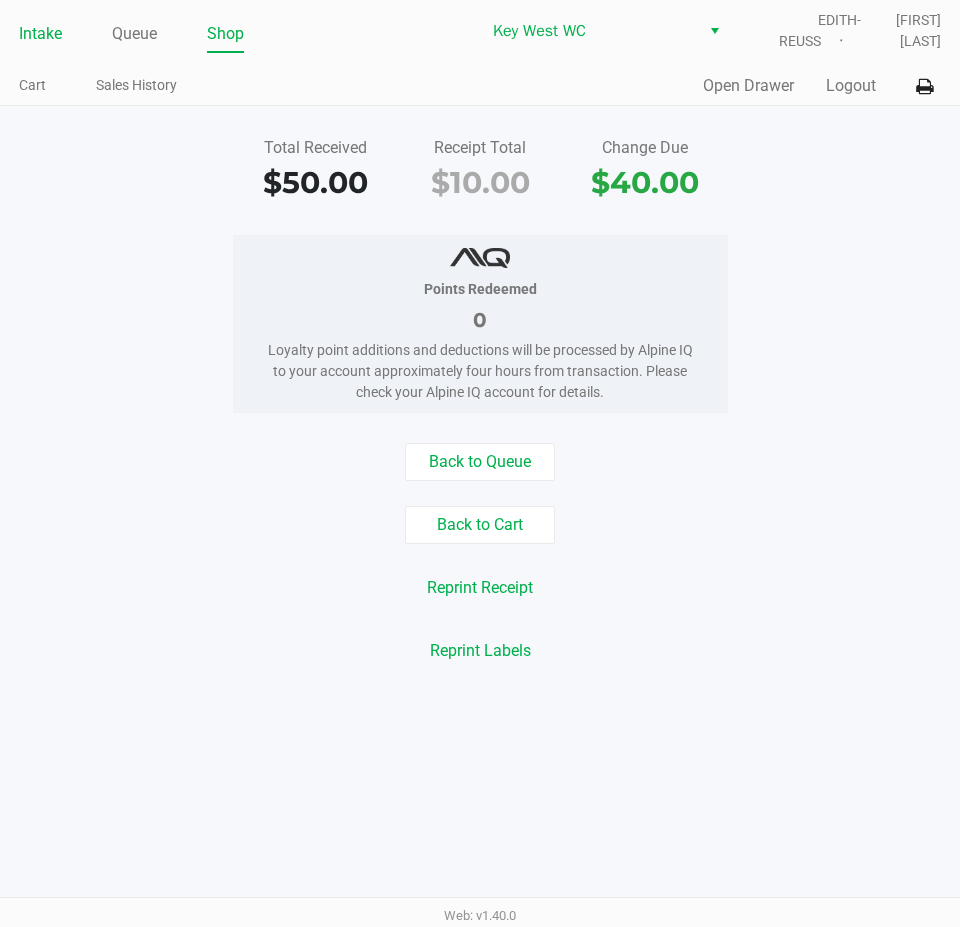 click on "Intake" 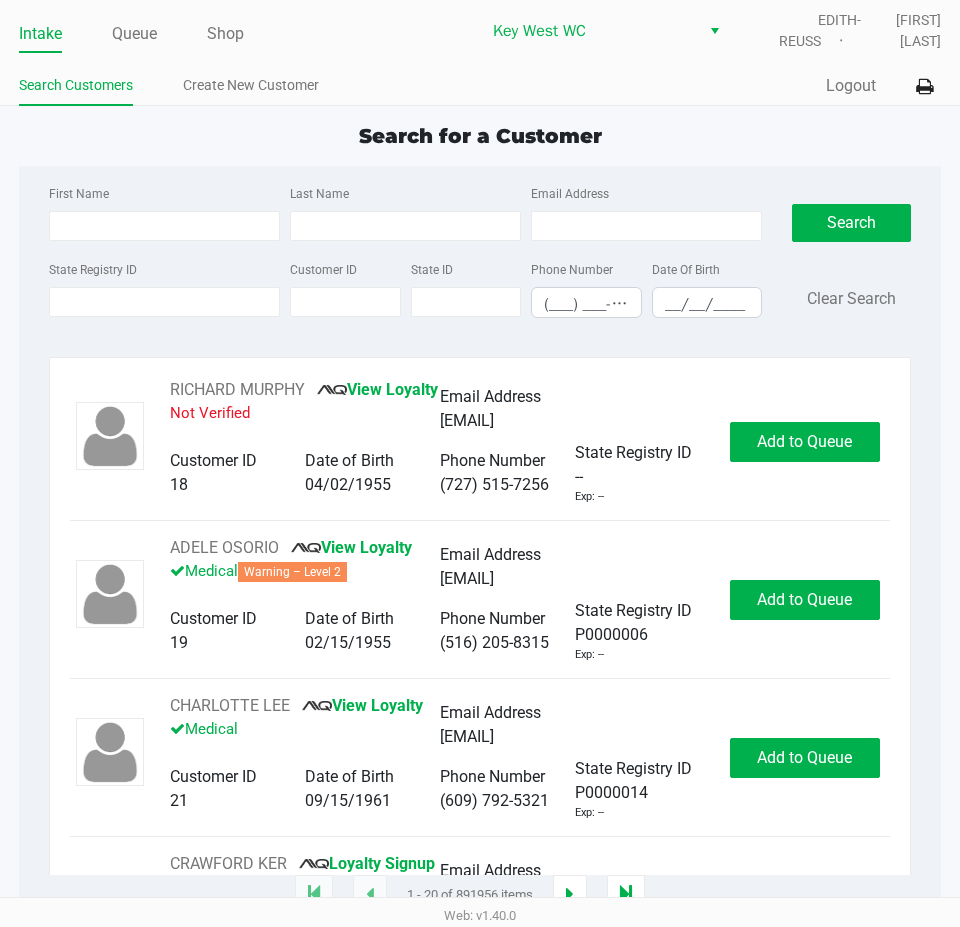 click on "State Registry ID Customer ID State ID Phone Number [PHONE] Date Of Birth __/__/____" 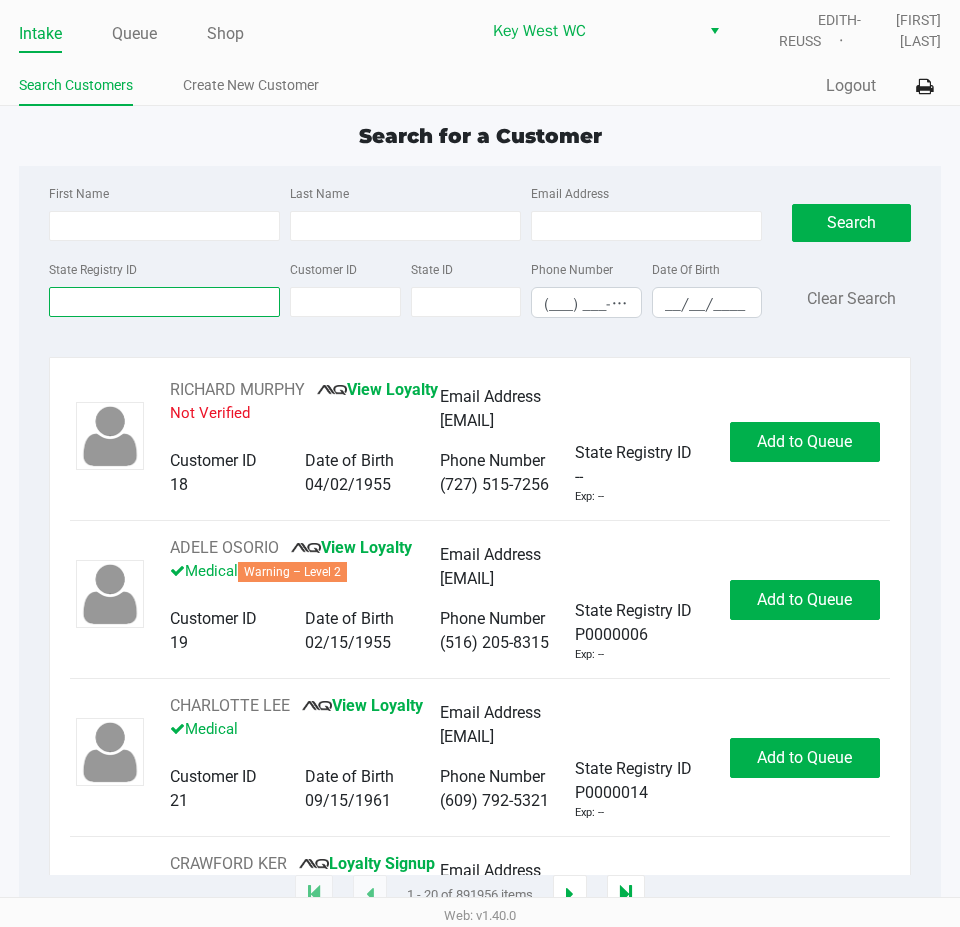 click on "State Registry ID" at bounding box center (164, 302) 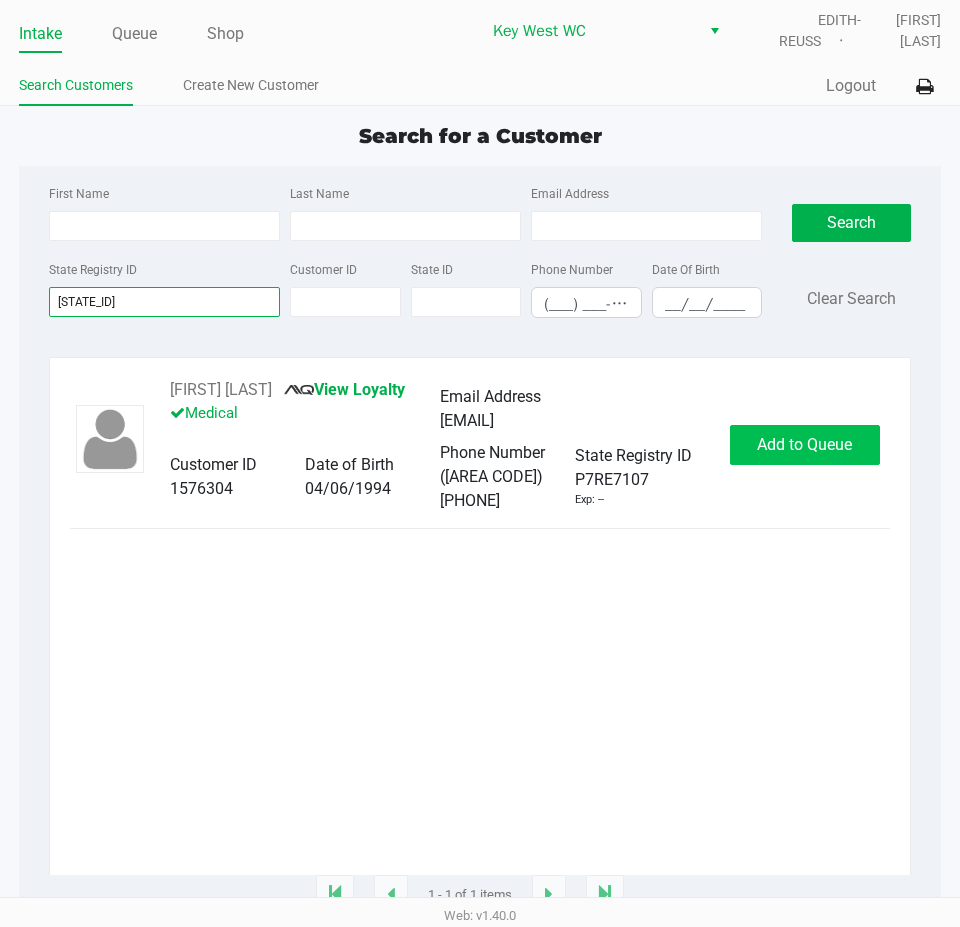 type on "[STATE_ID]" 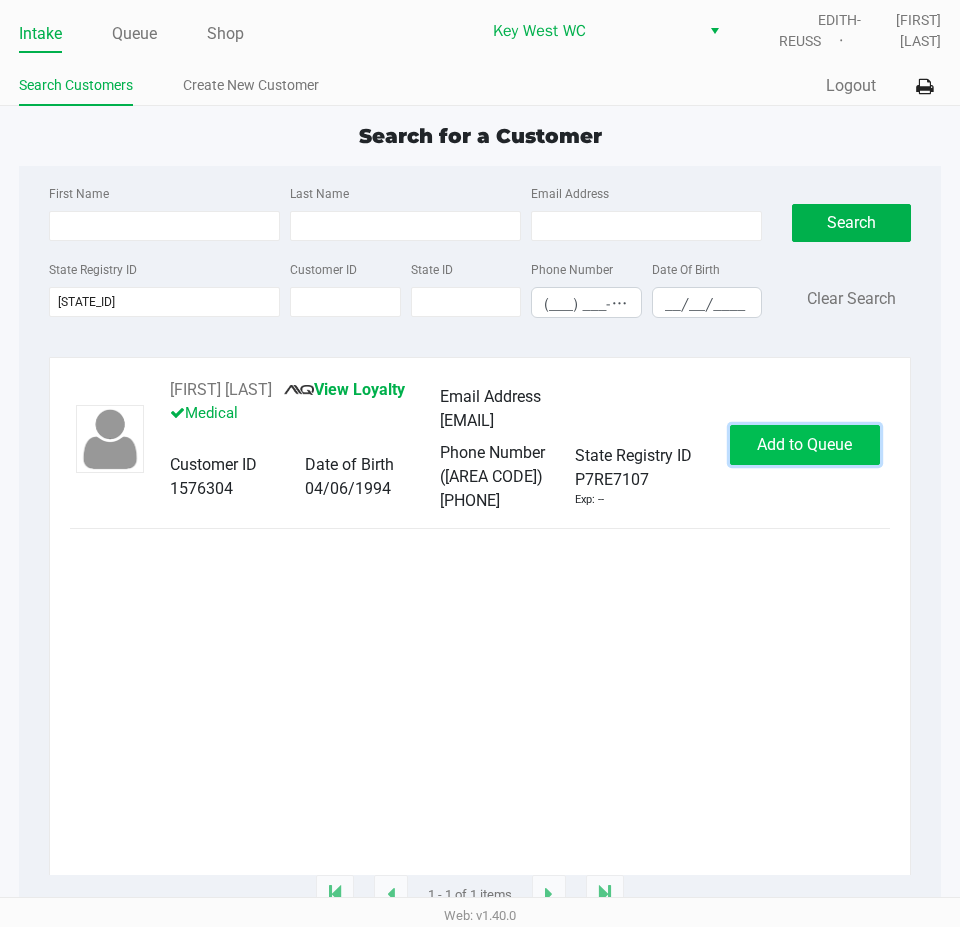 click on "Add to Queue" 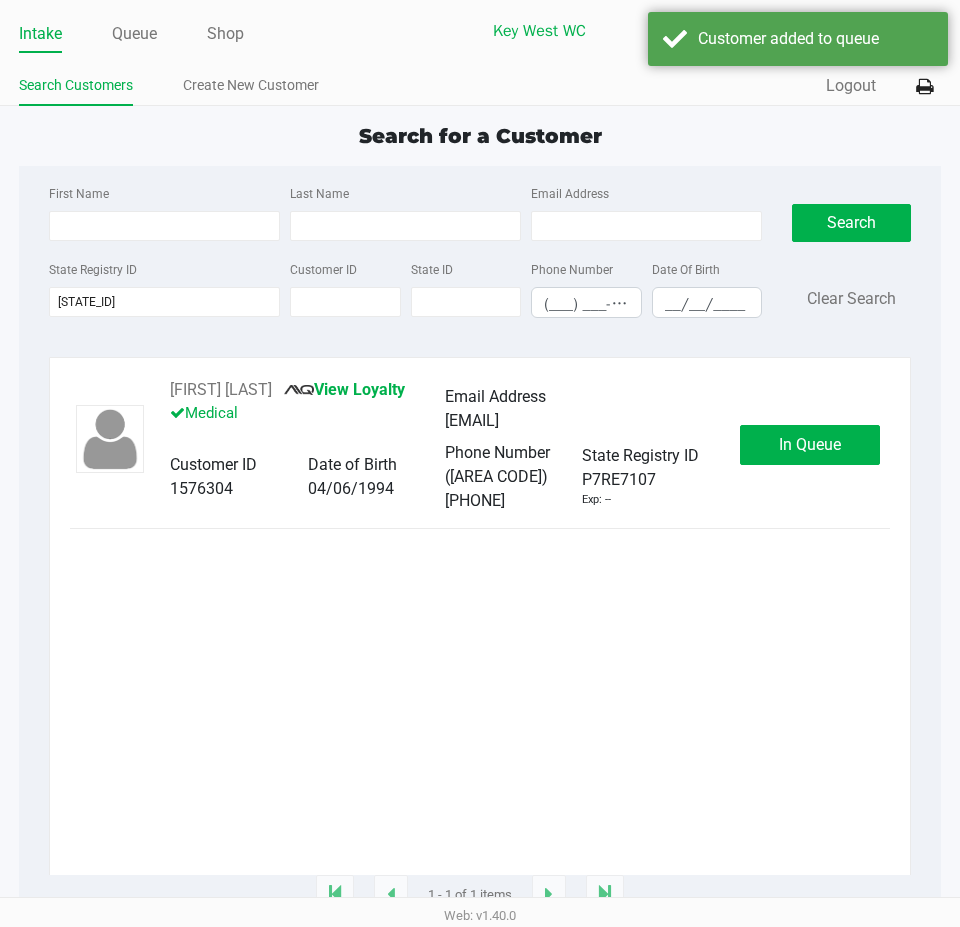 click on "In Queue" 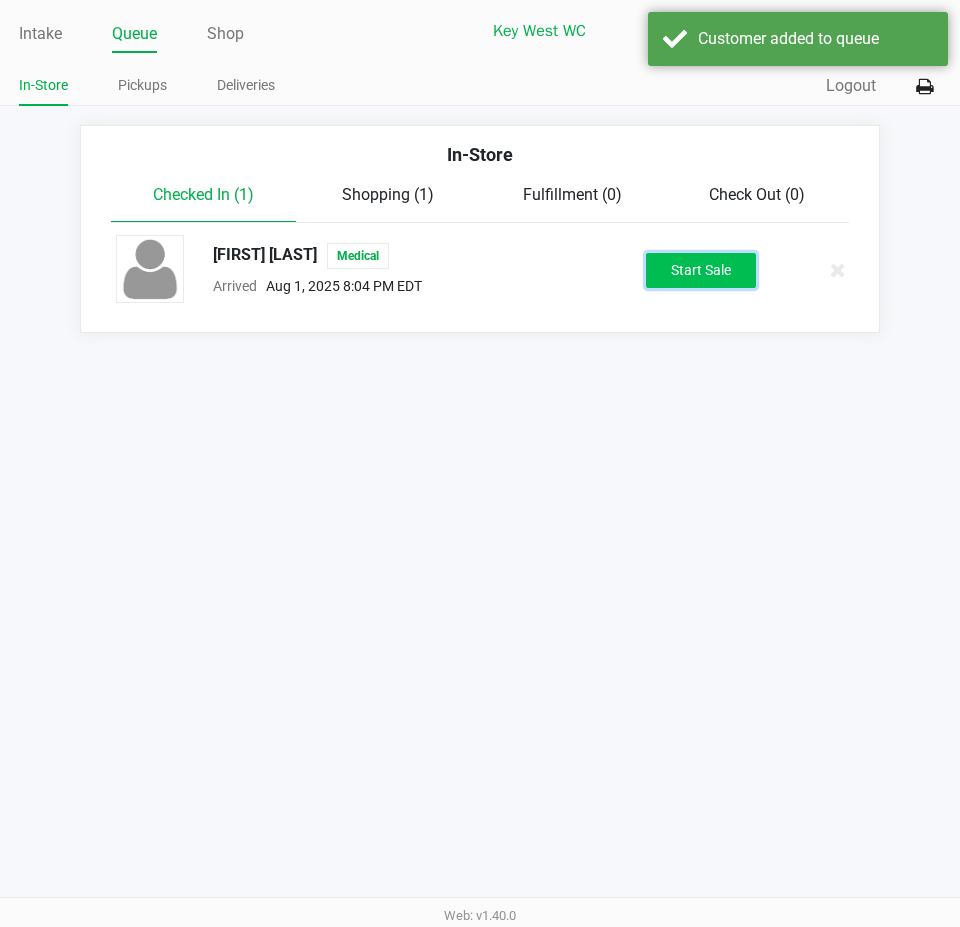click on "Start Sale" 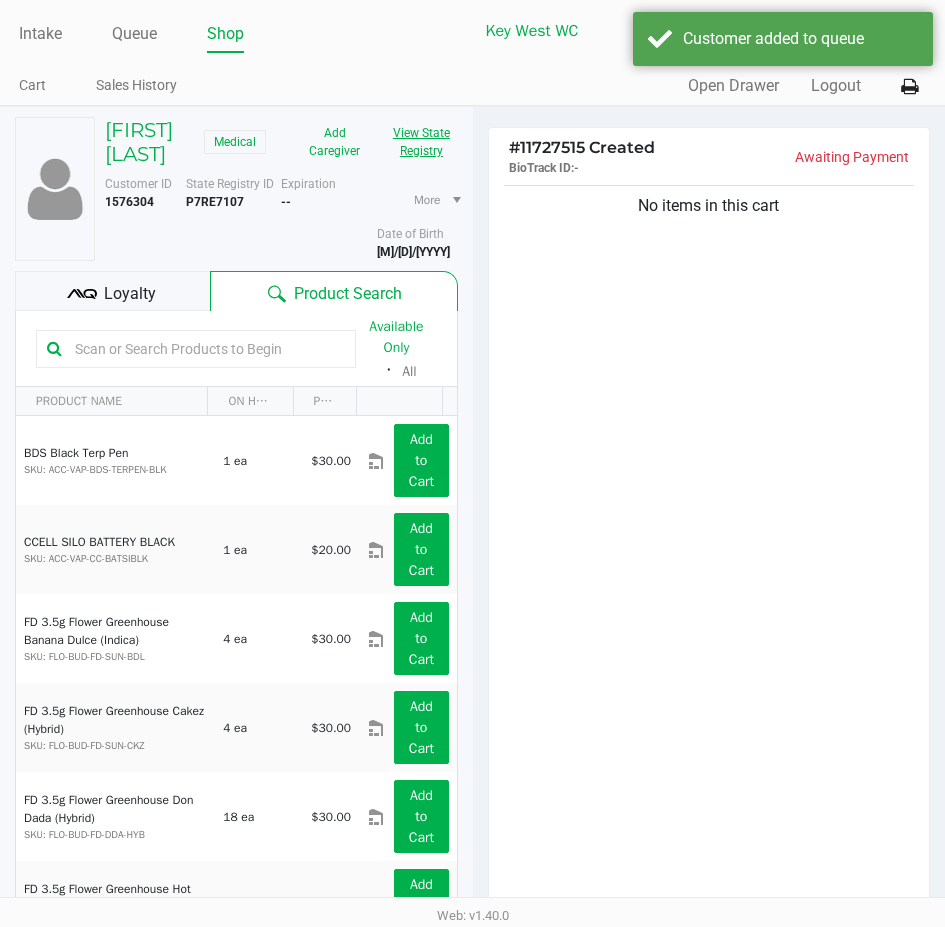 click on "View State Registry" 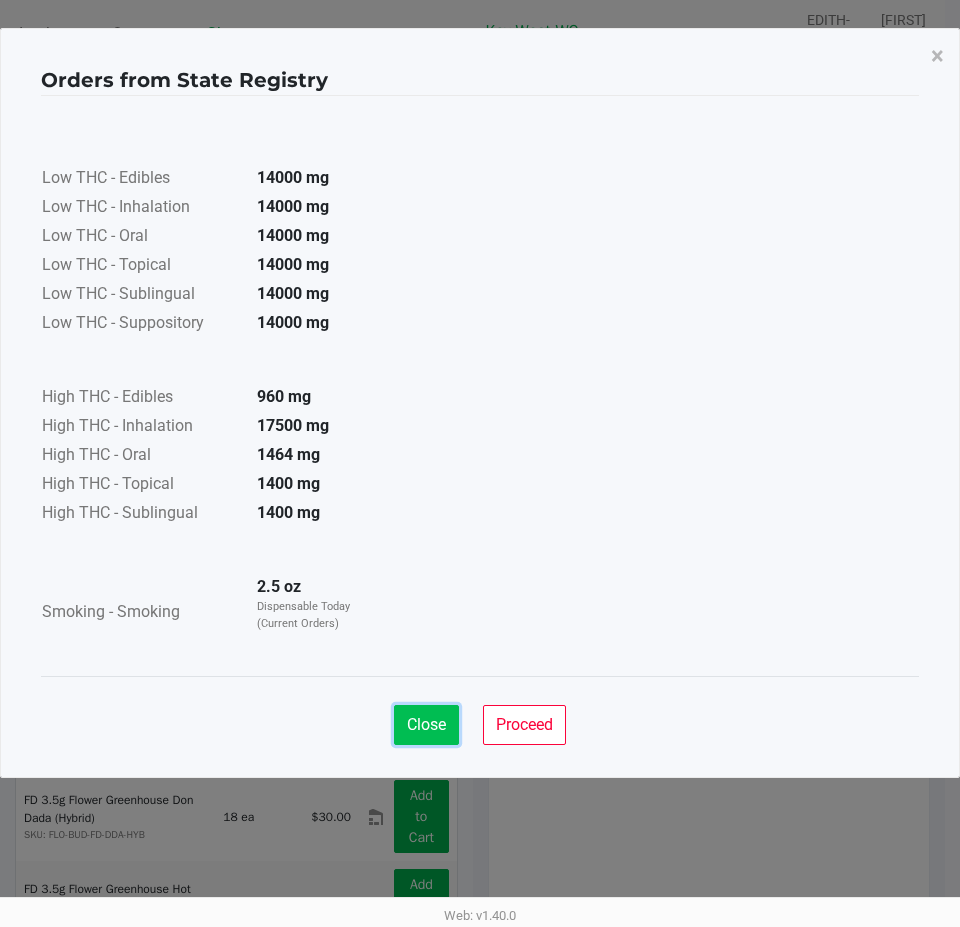 click on "Close" 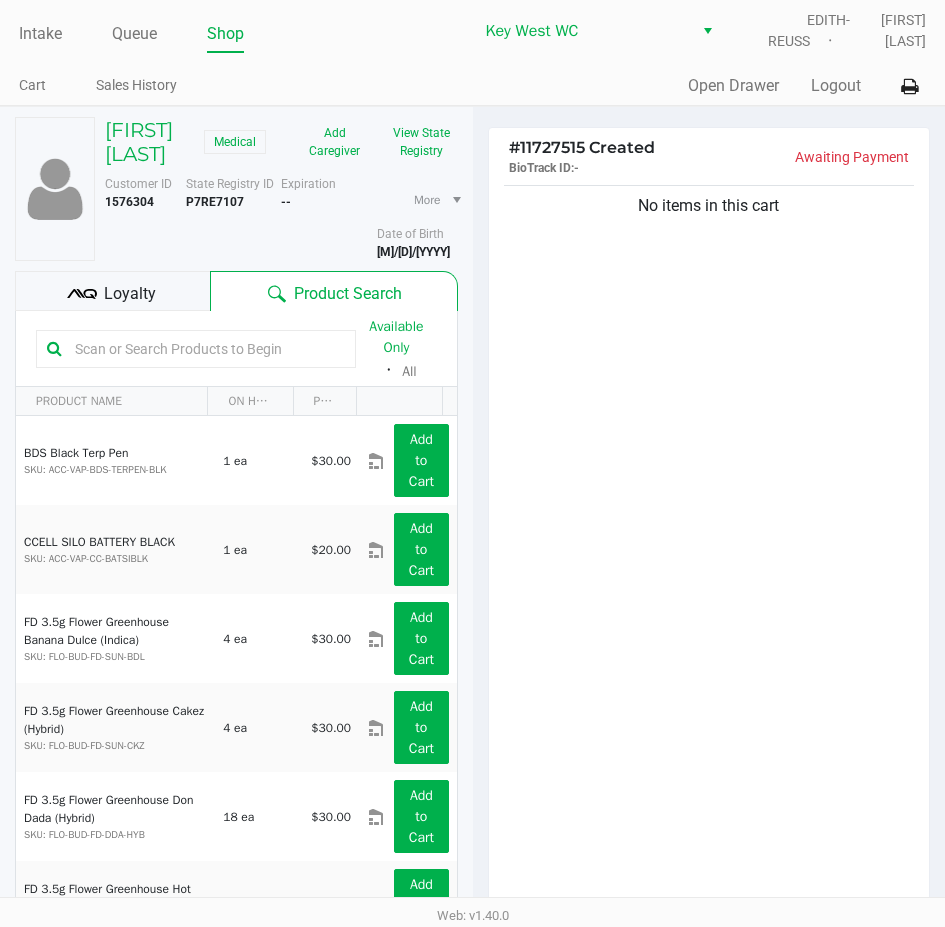 drag, startPoint x: 603, startPoint y: 371, endPoint x: 452, endPoint y: 310, distance: 162.85576 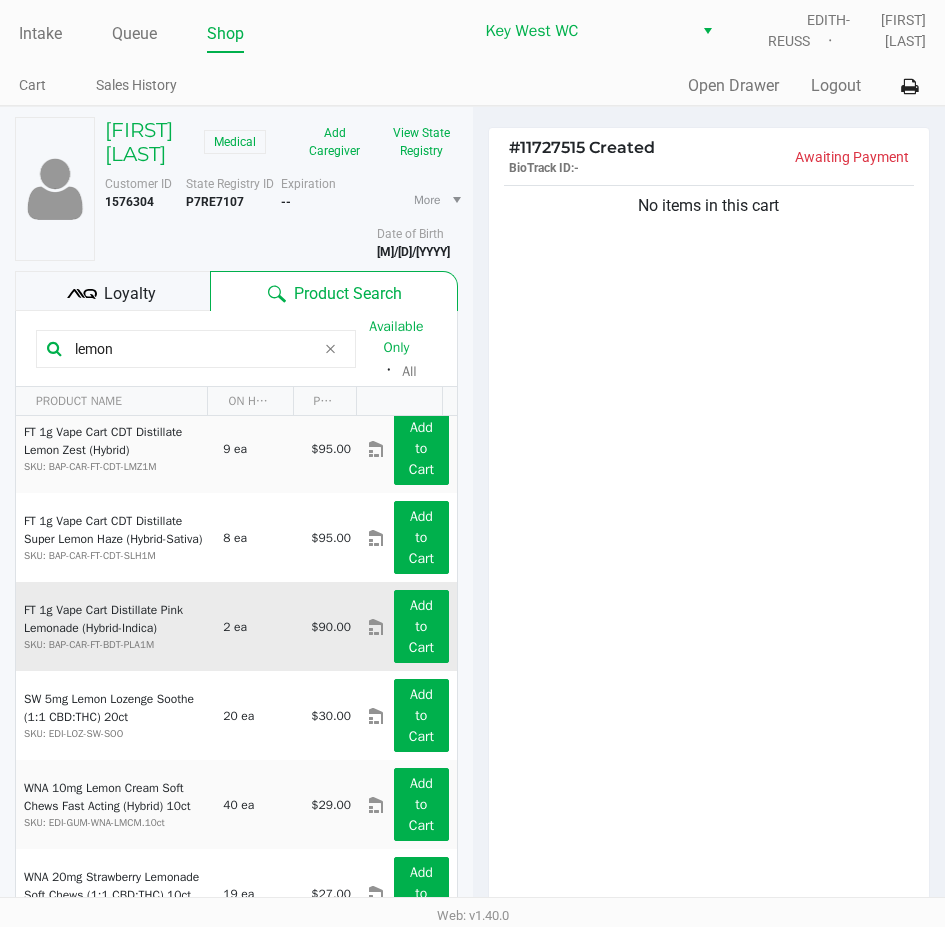 scroll, scrollTop: 661, scrollLeft: 0, axis: vertical 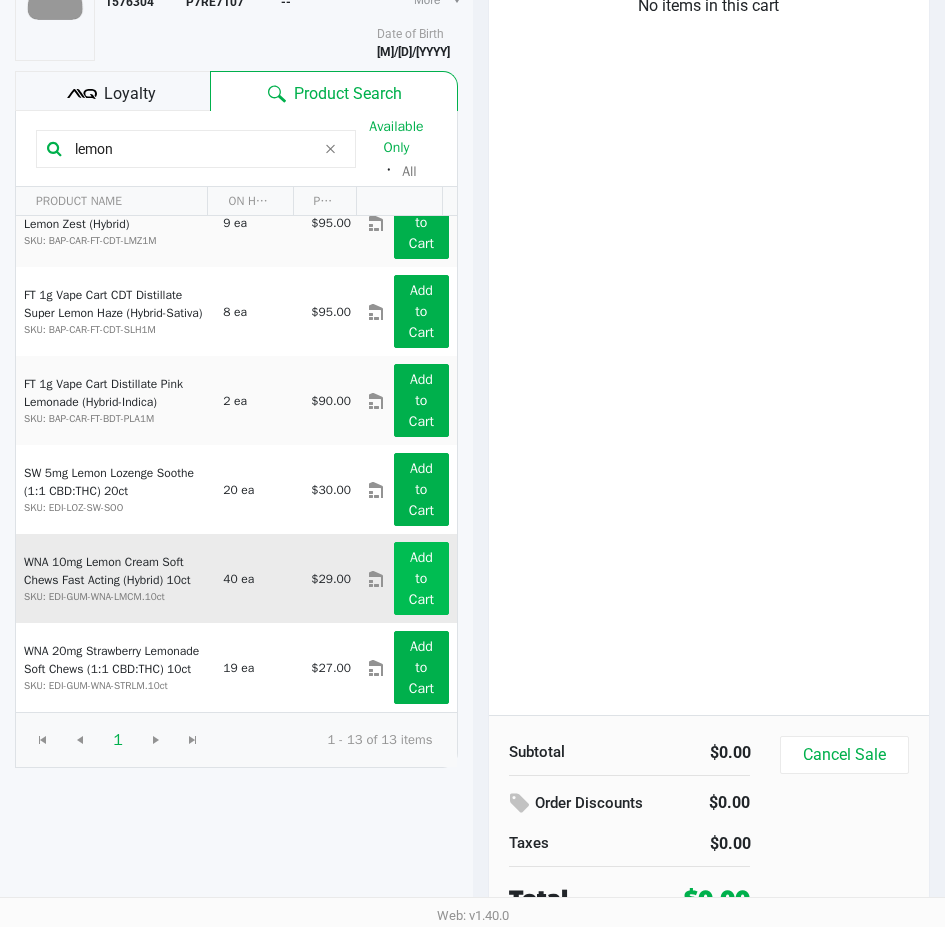 type on "lemon" 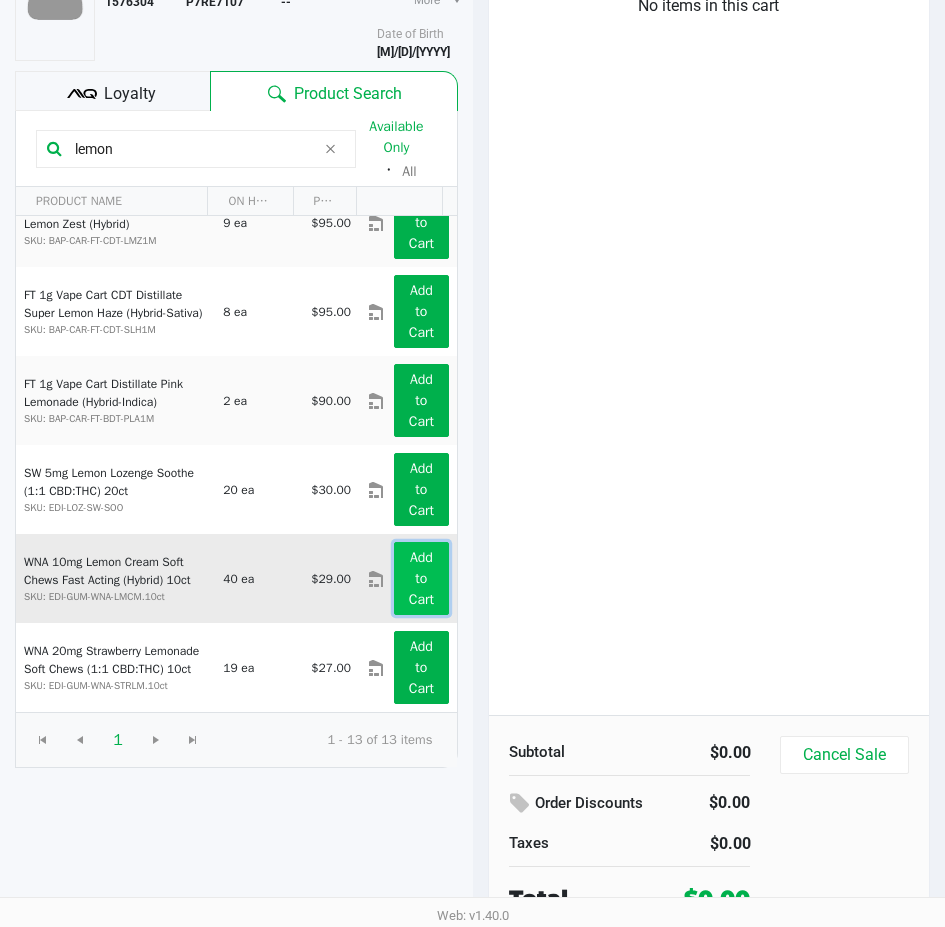 click on "Add to Cart" 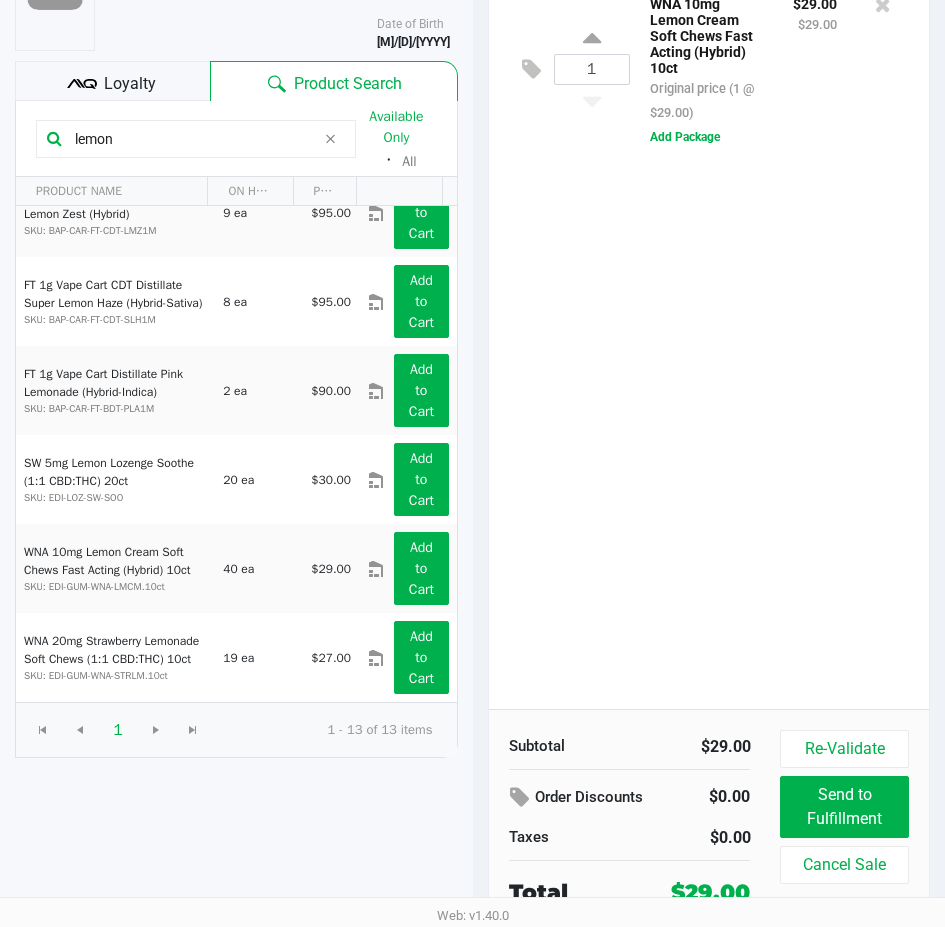 scroll, scrollTop: 213, scrollLeft: 0, axis: vertical 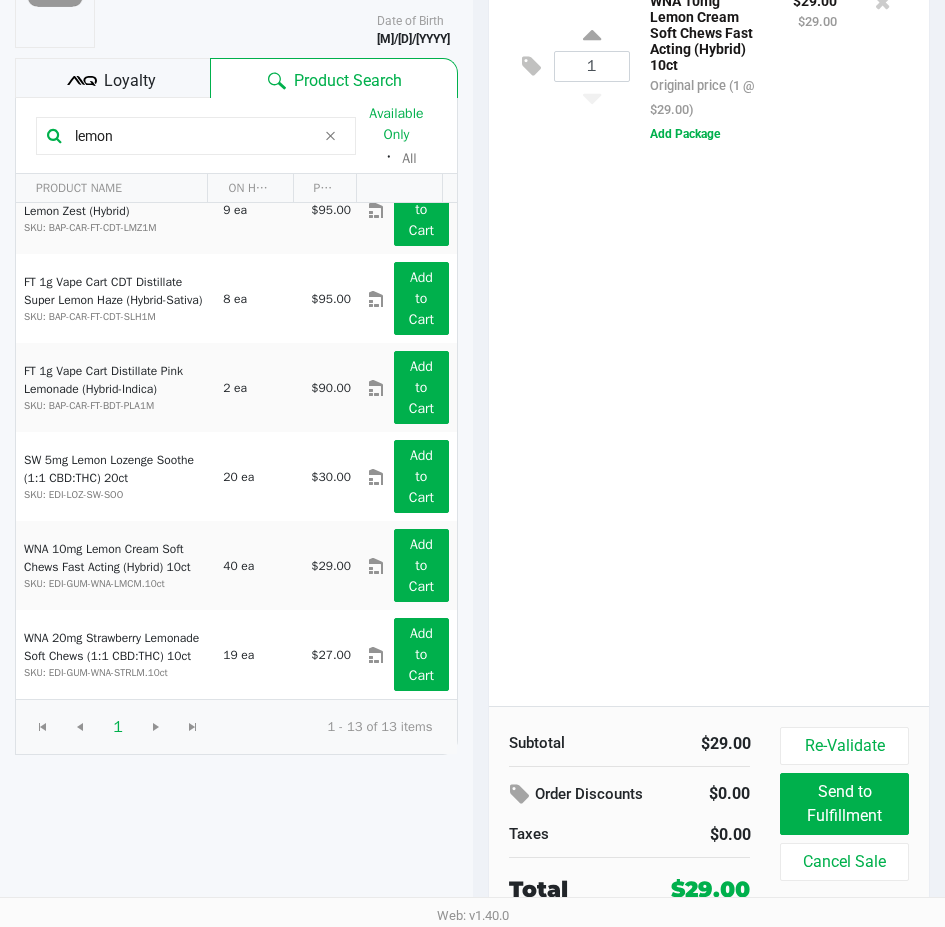 click on "Loyalty" 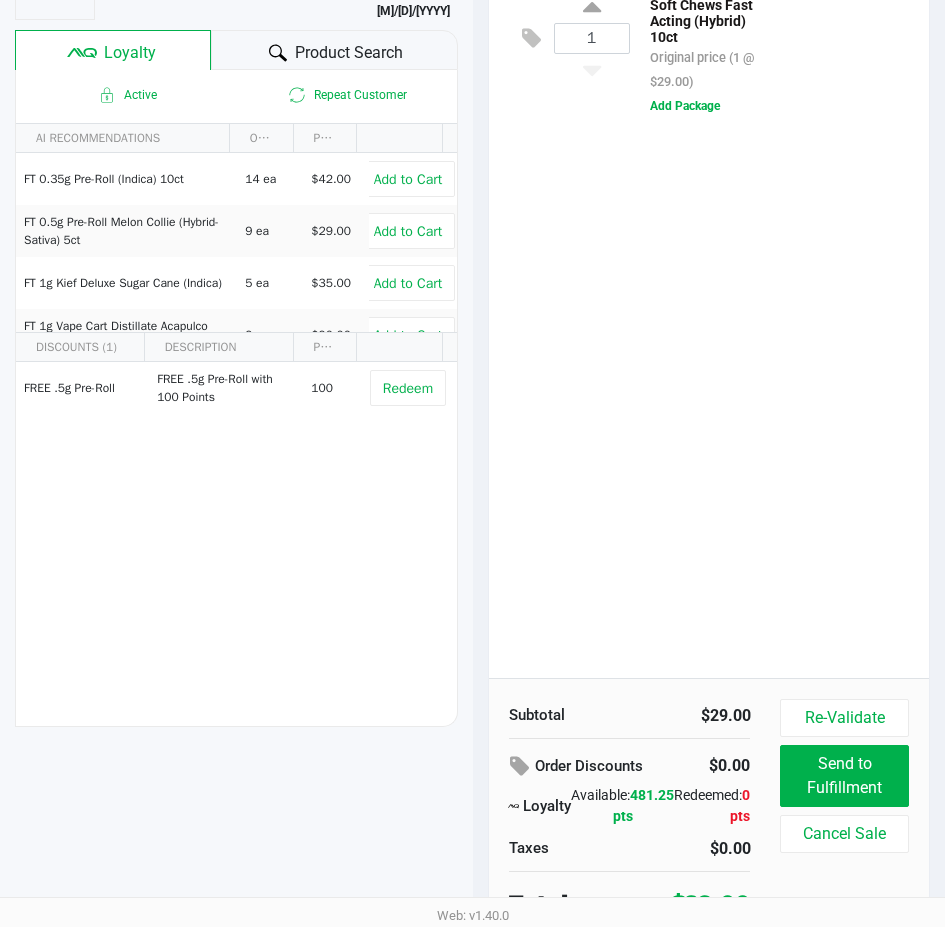 scroll, scrollTop: 255, scrollLeft: 0, axis: vertical 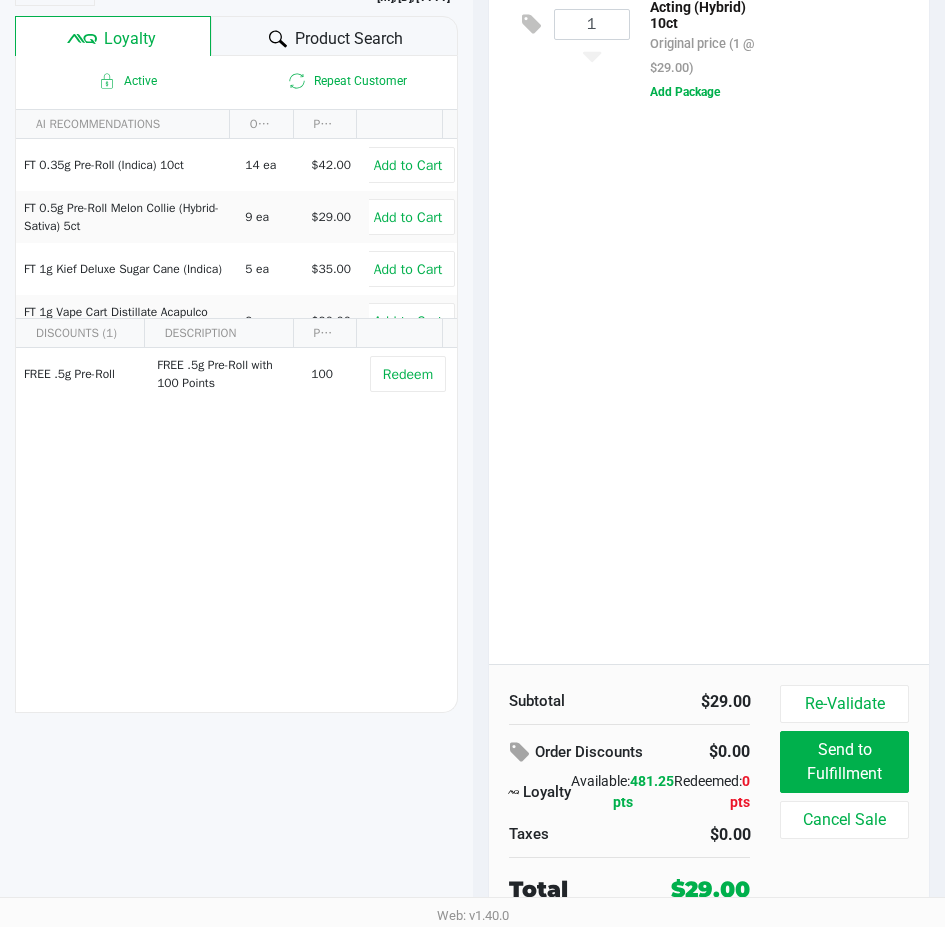 click on "1  WNA 10mg Lemon Cream Soft Chews Fast Acting (Hybrid) 10ct   Original price (1 @ $29.00) $29.00 $29.00  Add Package" 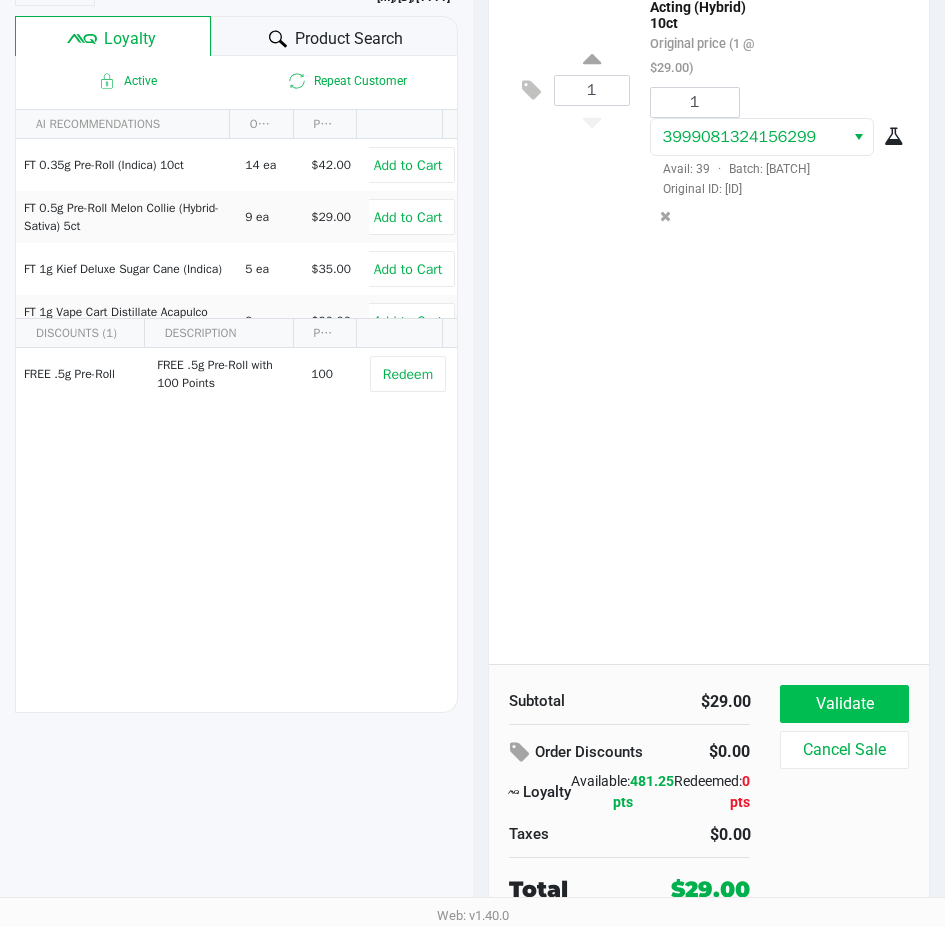 drag, startPoint x: 871, startPoint y: 681, endPoint x: 871, endPoint y: 696, distance: 15 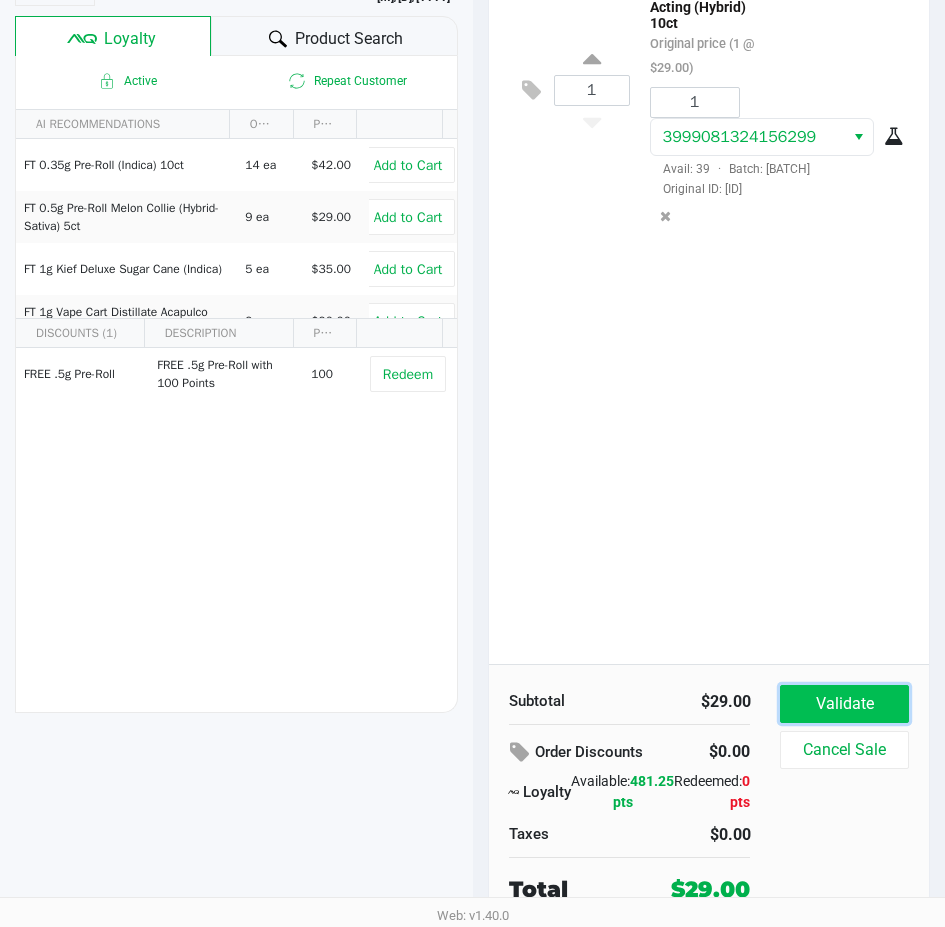 click on "Validate" 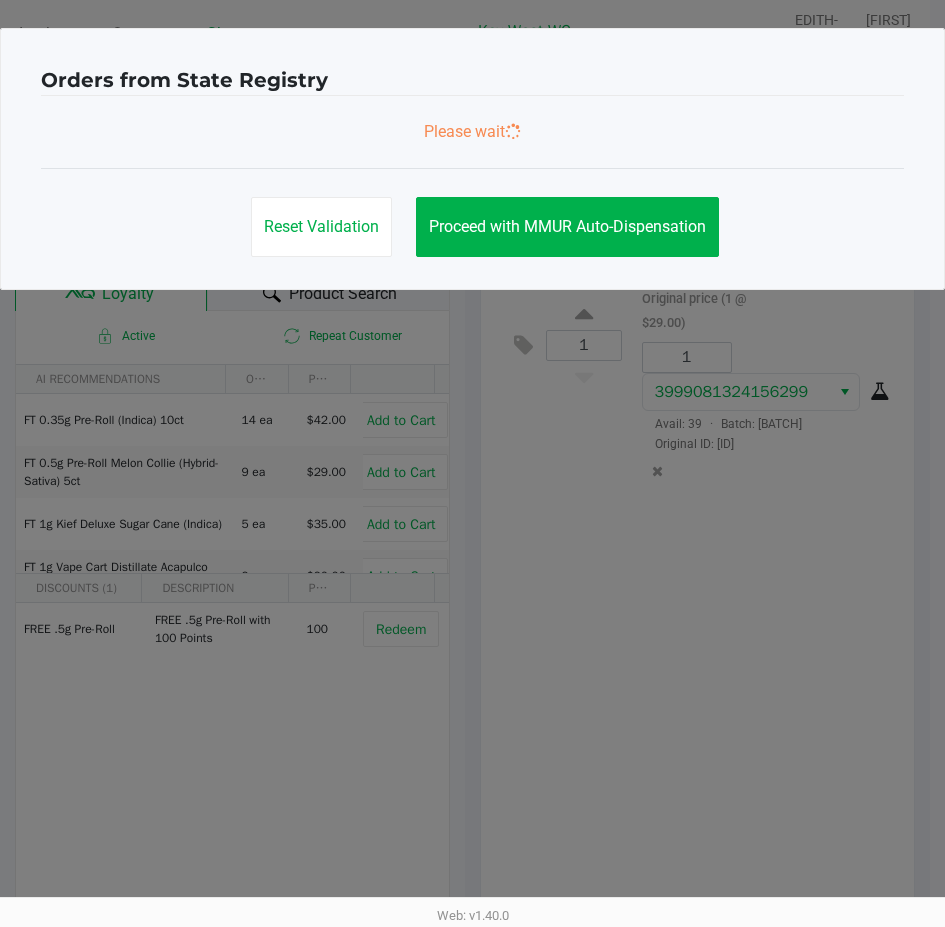 scroll, scrollTop: 0, scrollLeft: 0, axis: both 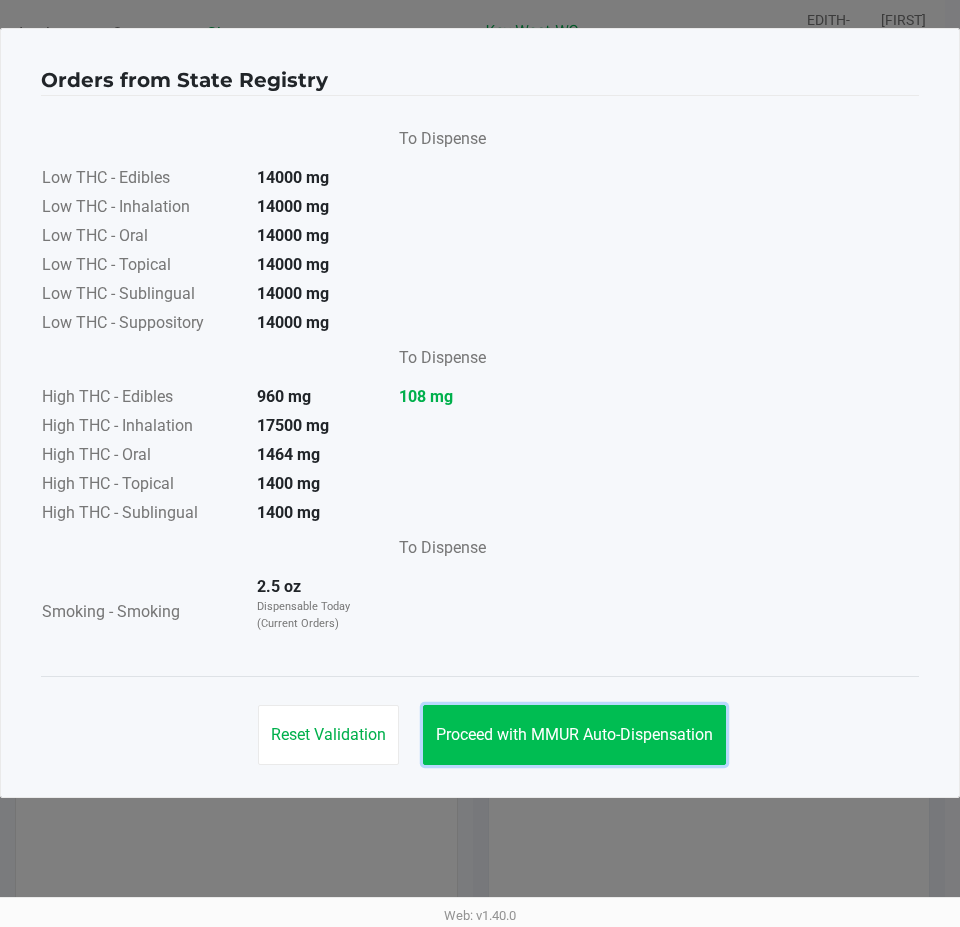 click on "Proceed with MMUR Auto-Dispensation" 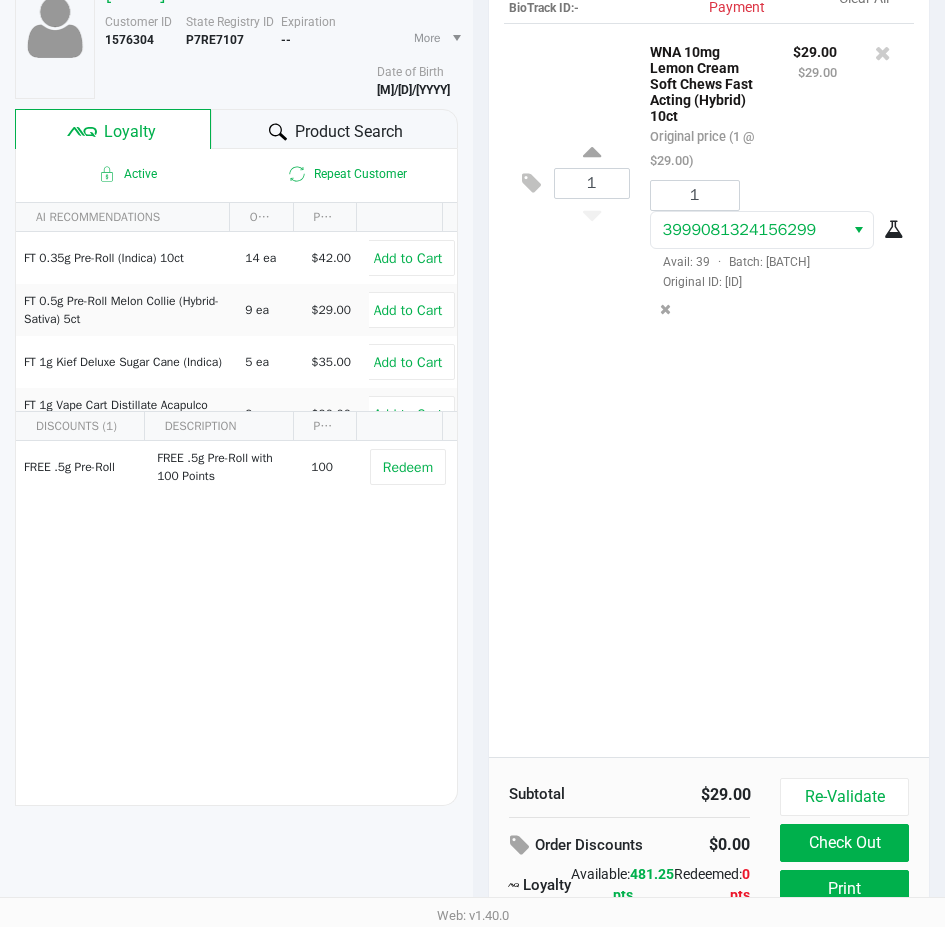 scroll, scrollTop: 258, scrollLeft: 0, axis: vertical 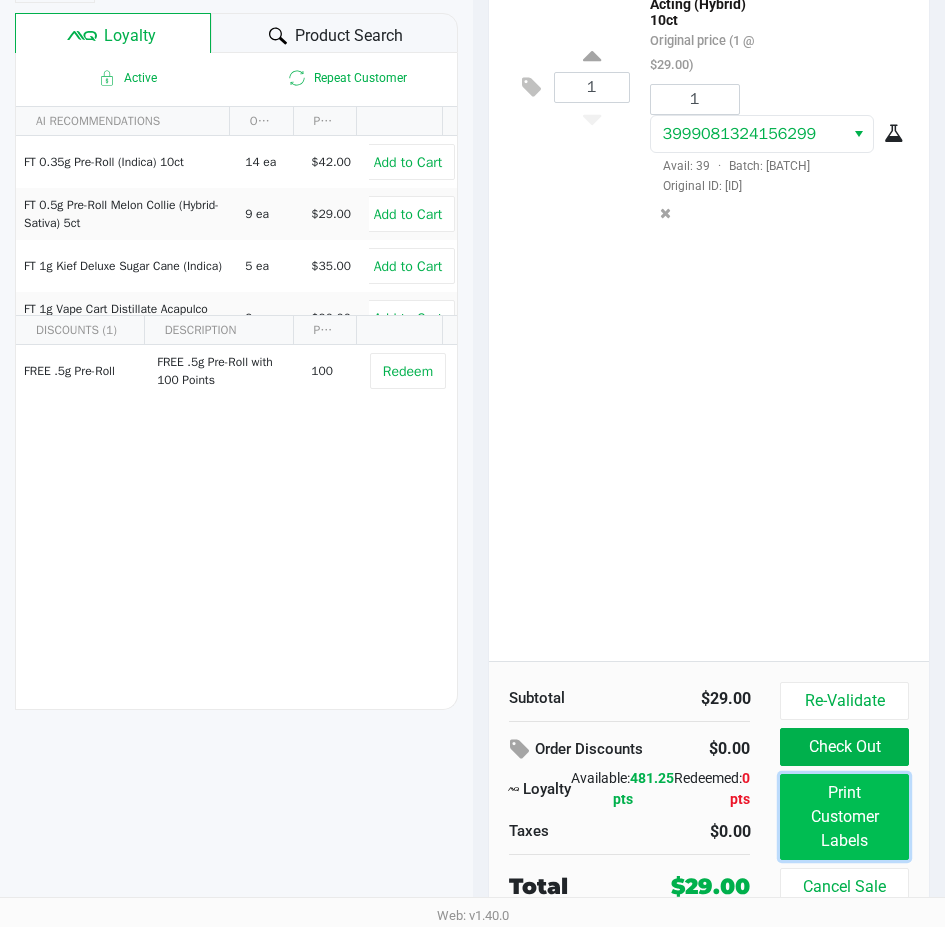 drag, startPoint x: 815, startPoint y: 818, endPoint x: 811, endPoint y: 803, distance: 15.524175 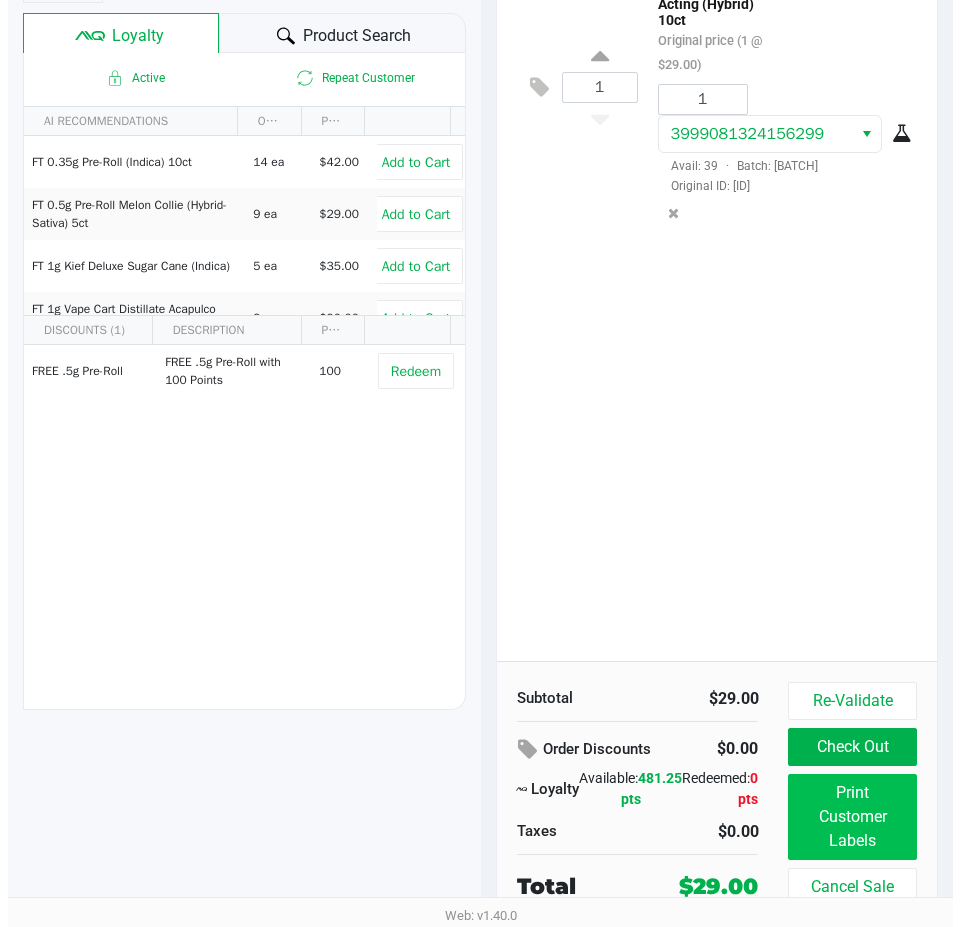 scroll, scrollTop: 0, scrollLeft: 0, axis: both 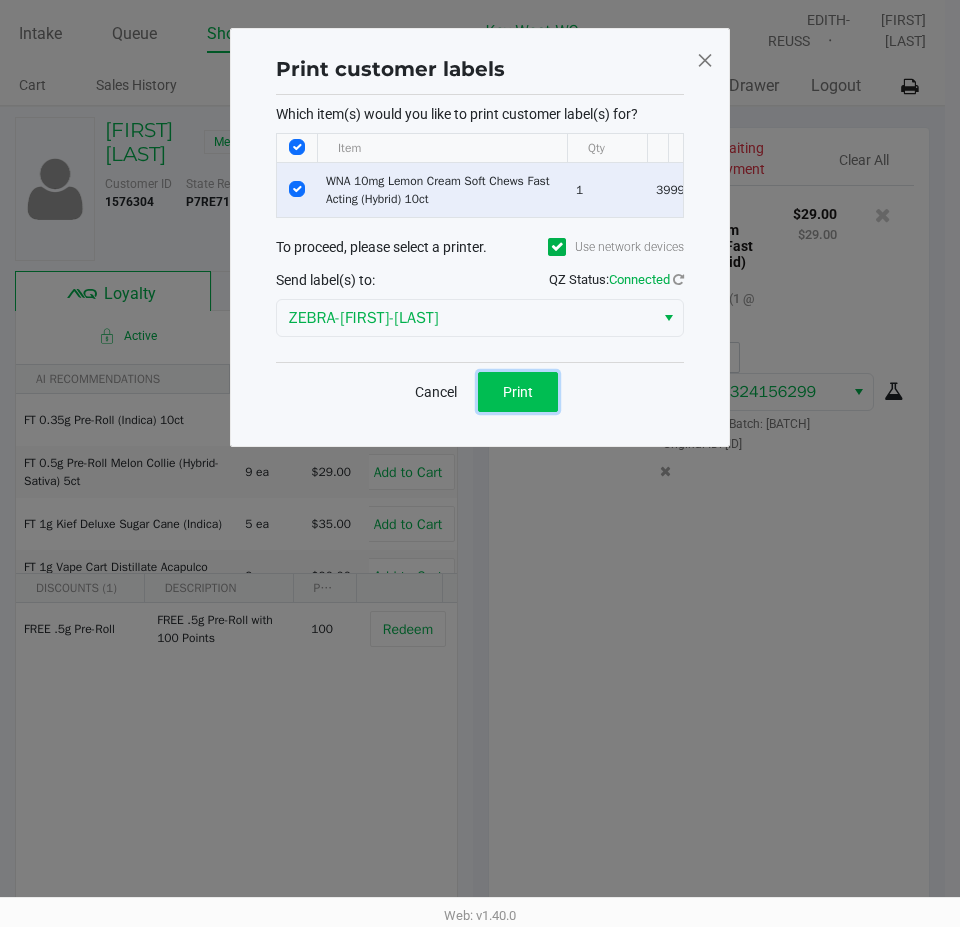 click on "Print" 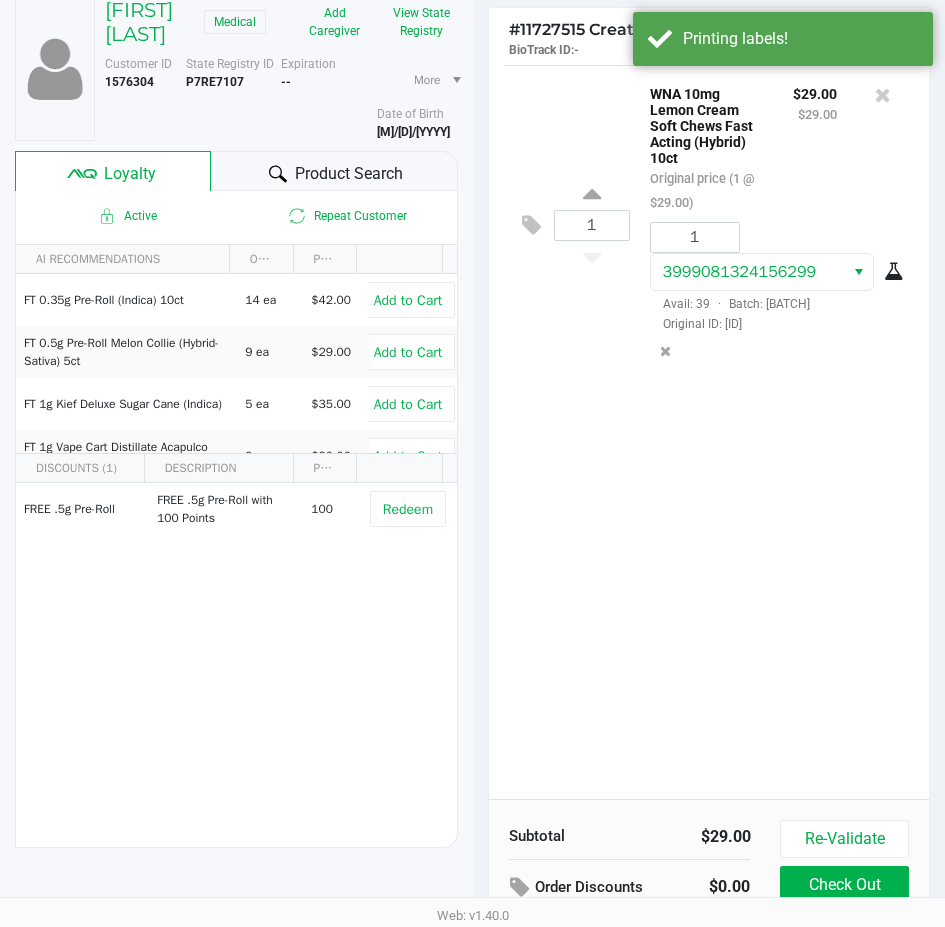 scroll, scrollTop: 258, scrollLeft: 0, axis: vertical 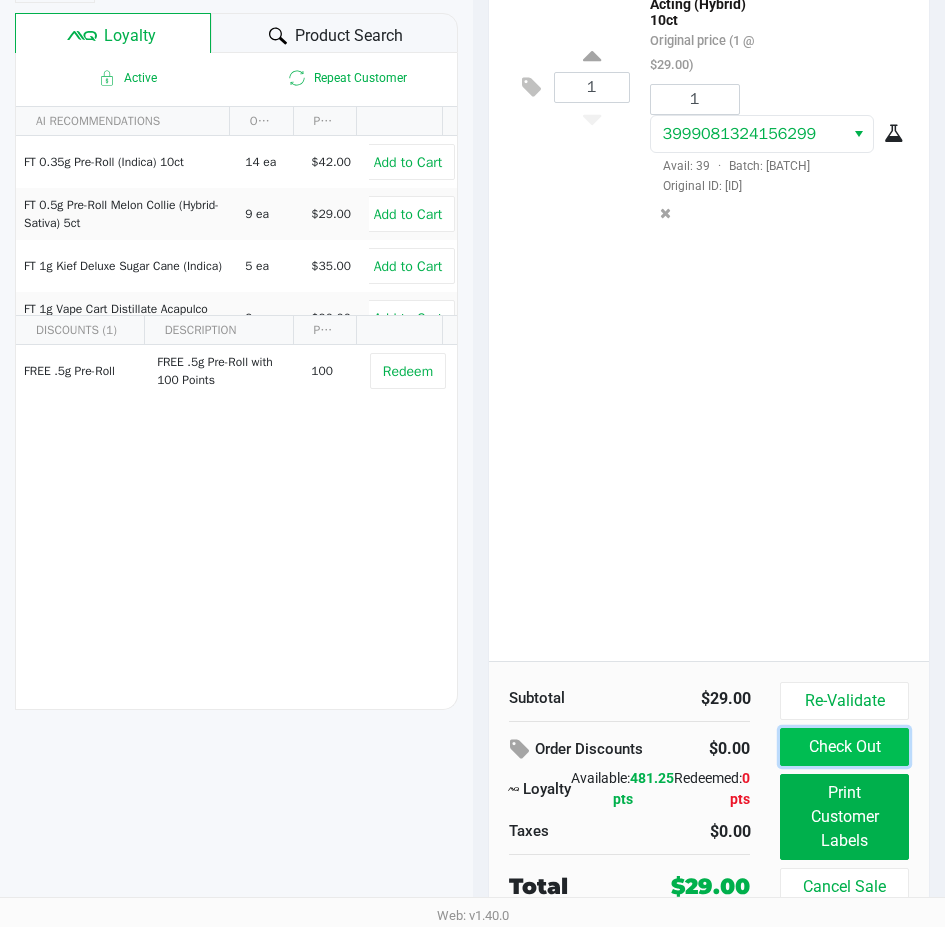 click on "Check Out" 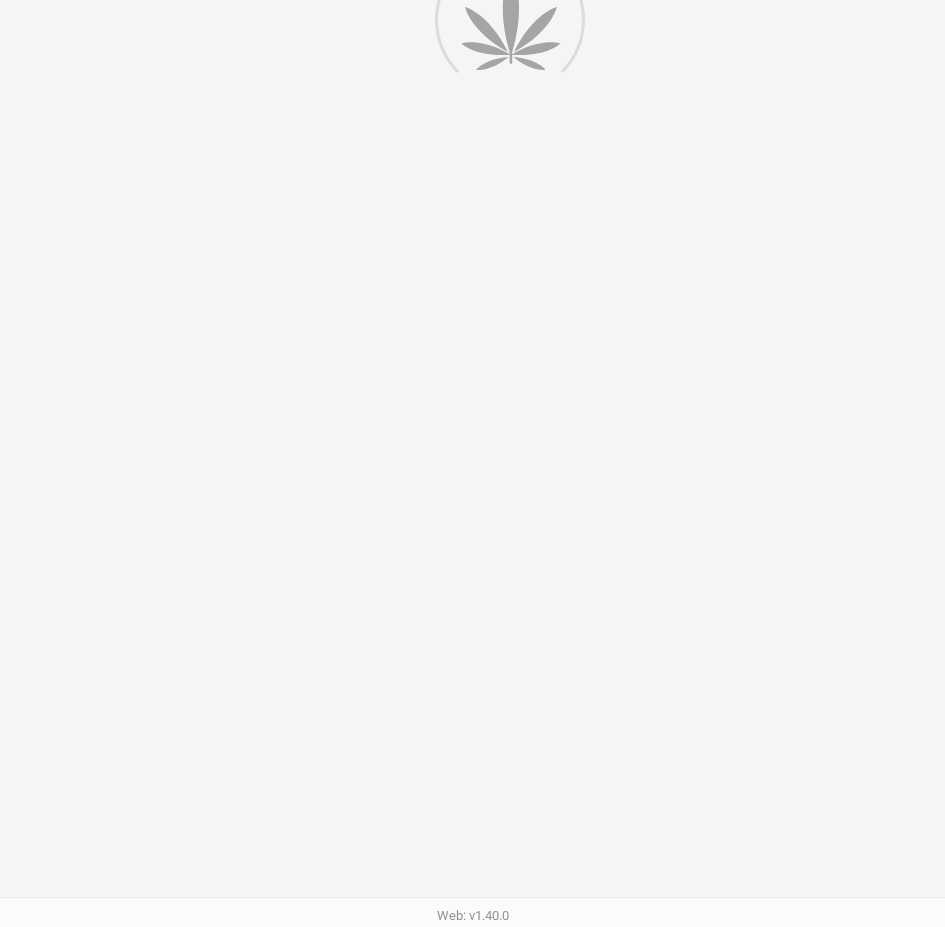 scroll, scrollTop: 0, scrollLeft: 0, axis: both 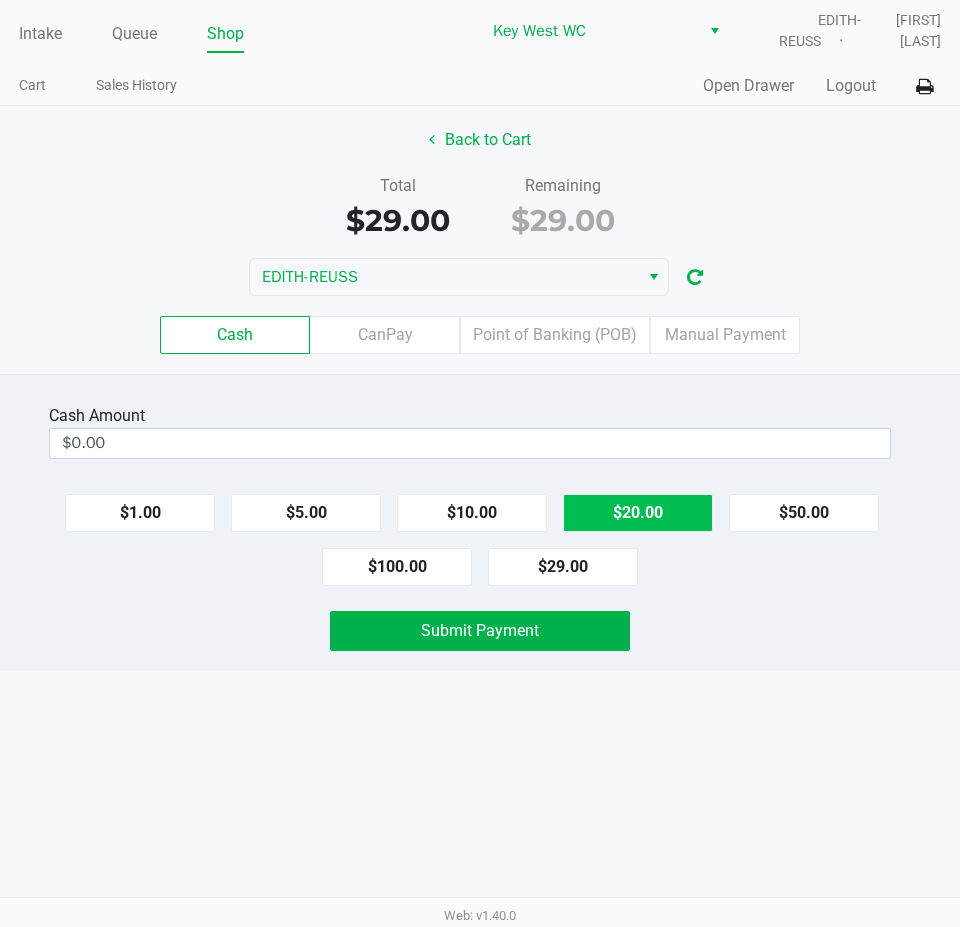 click on "$20.00" 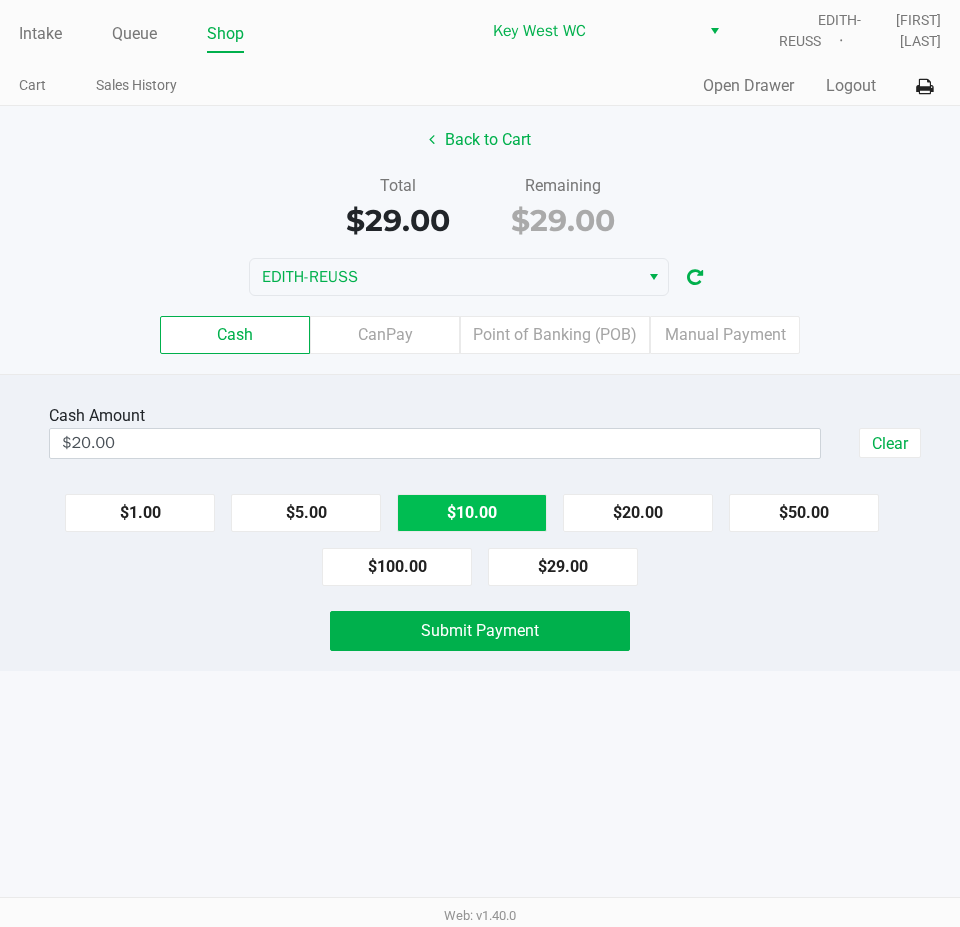 click on "$10.00" 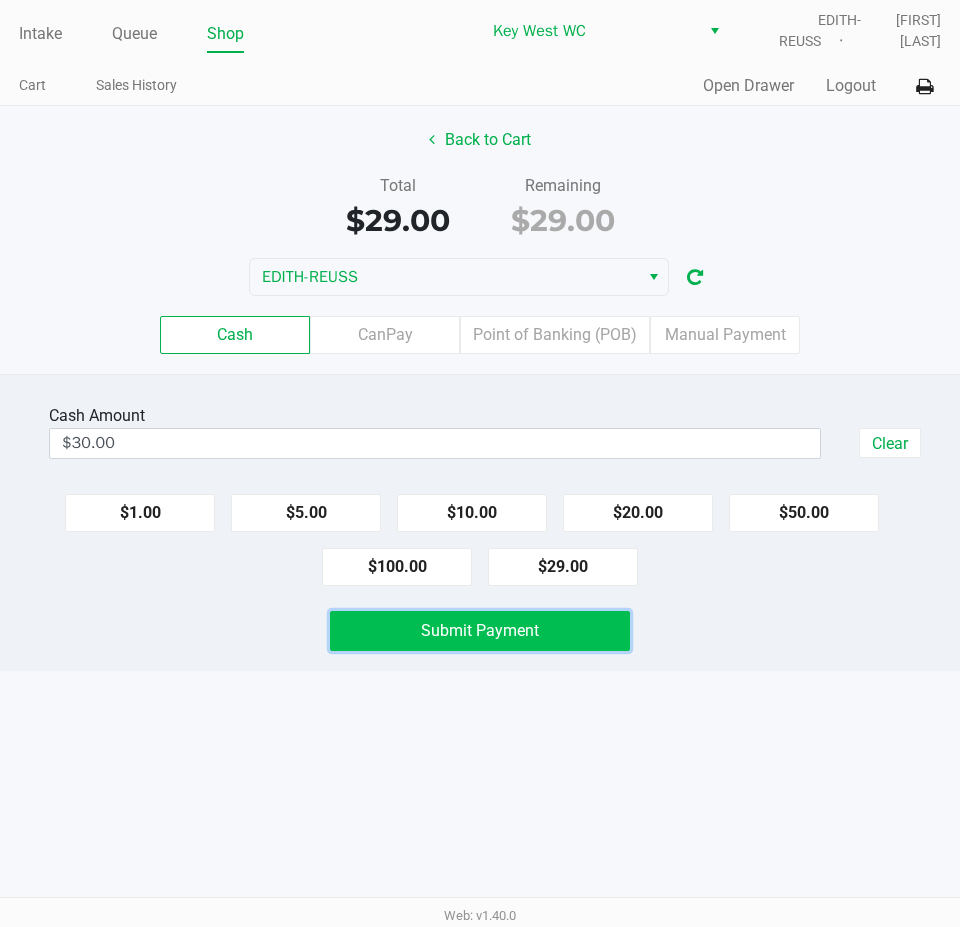 click on "Submit Payment" 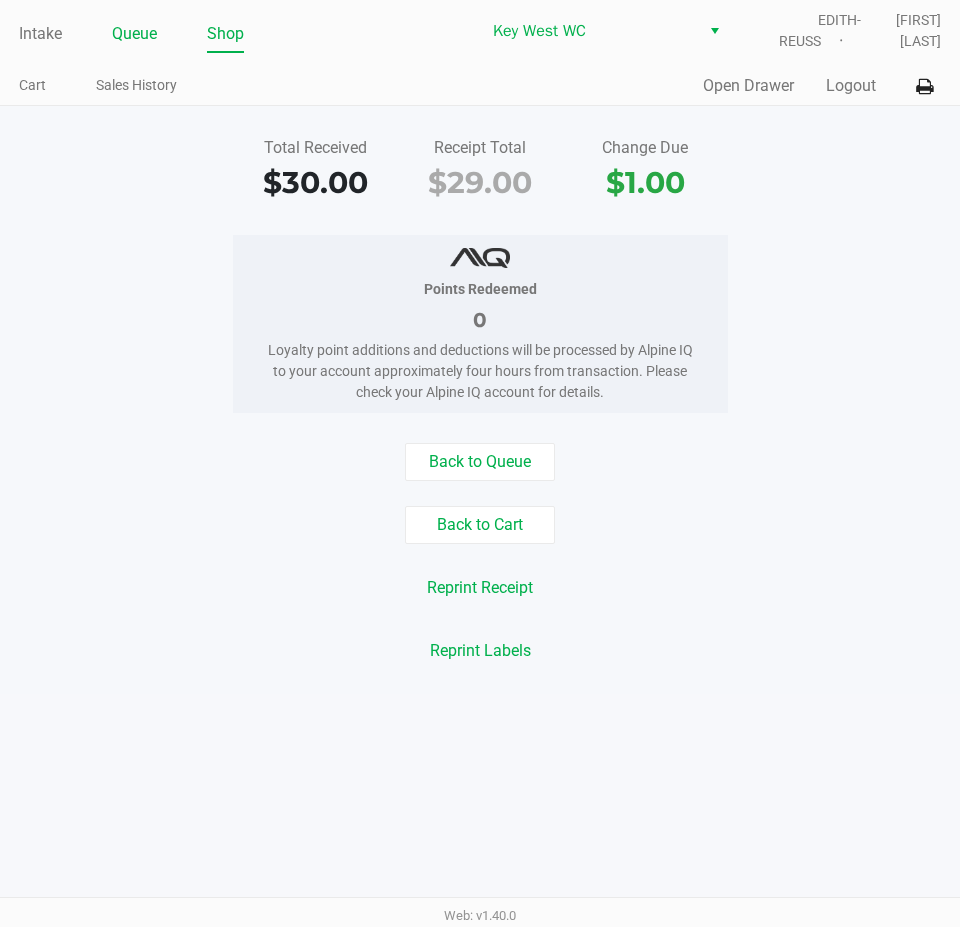 click on "Queue" 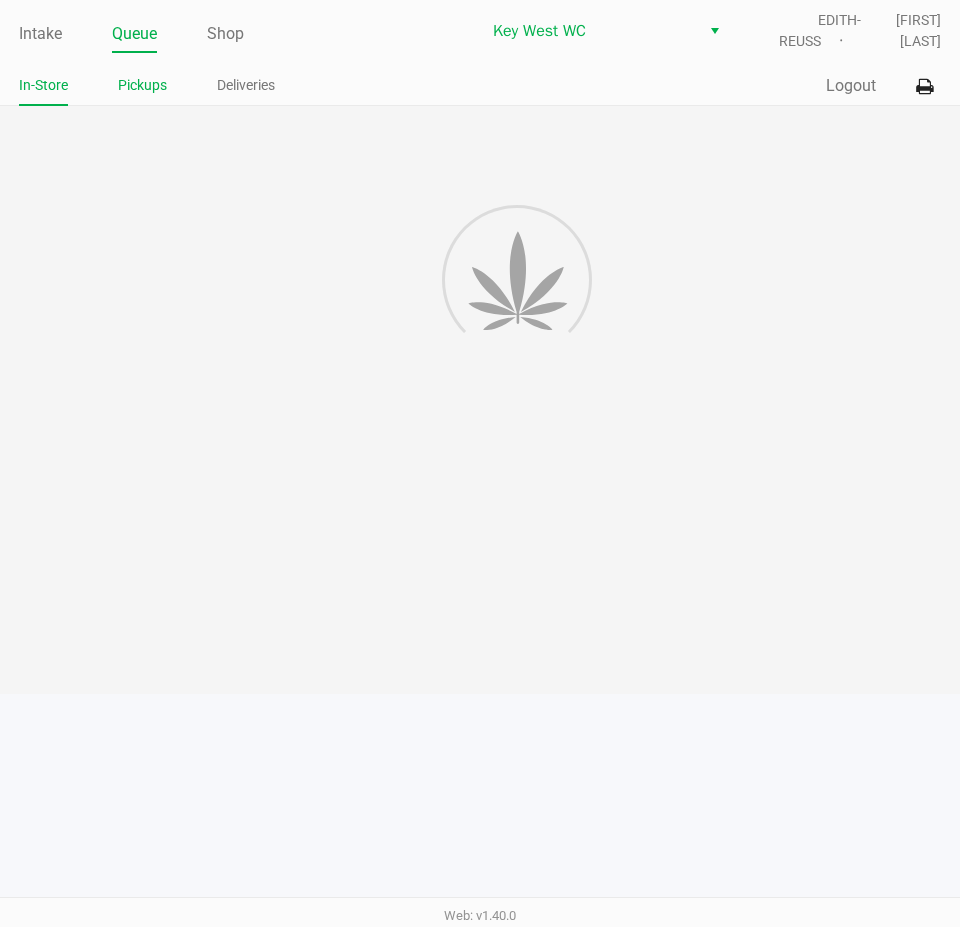 click on "Pickups" 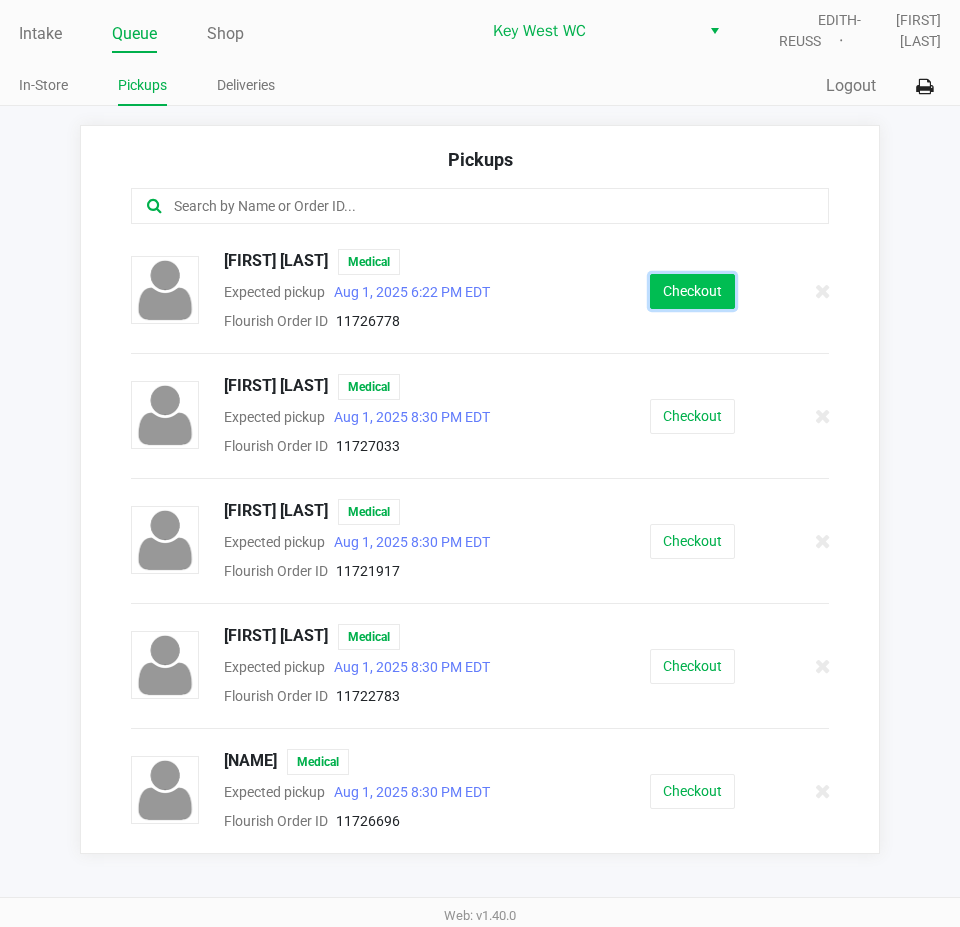 click on "Checkout" 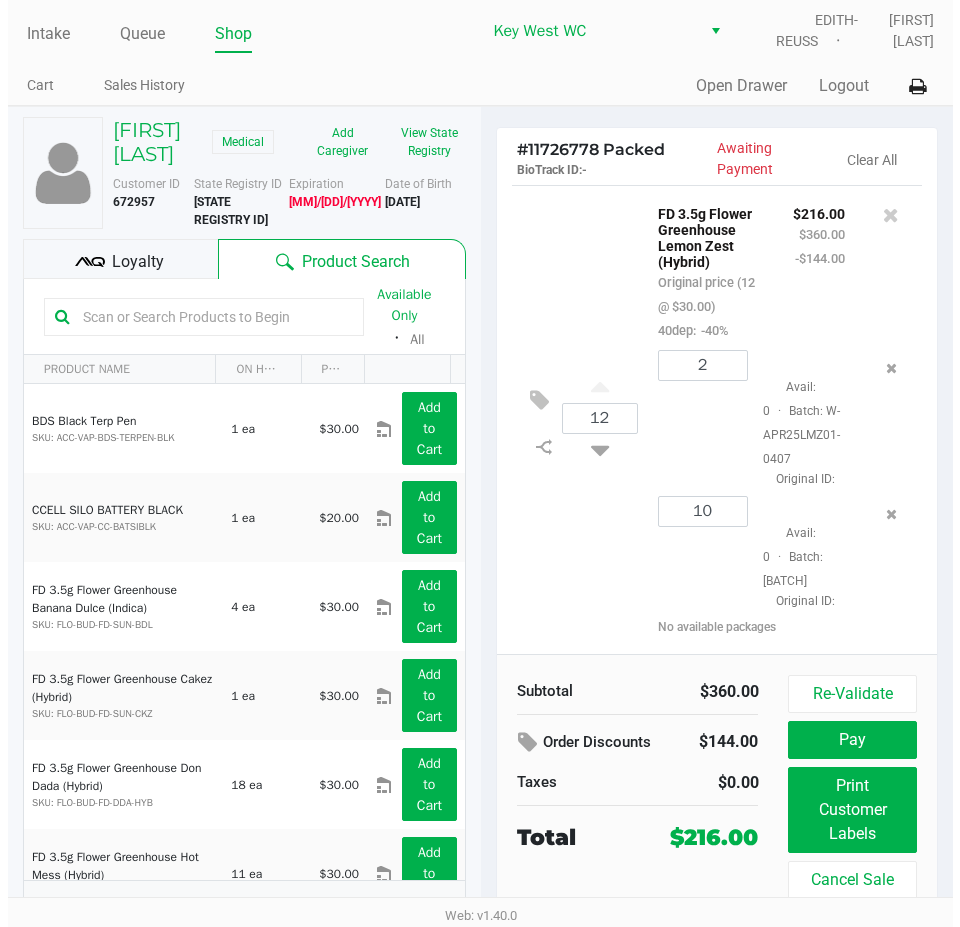scroll, scrollTop: 20, scrollLeft: 0, axis: vertical 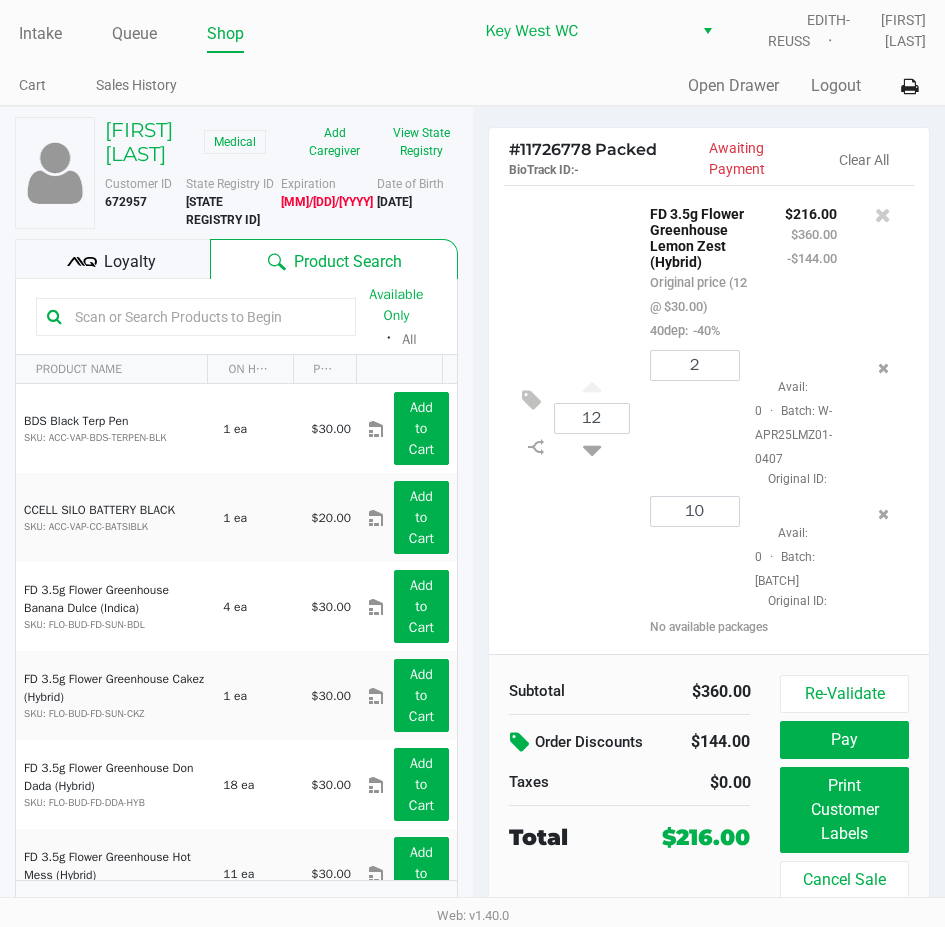 click 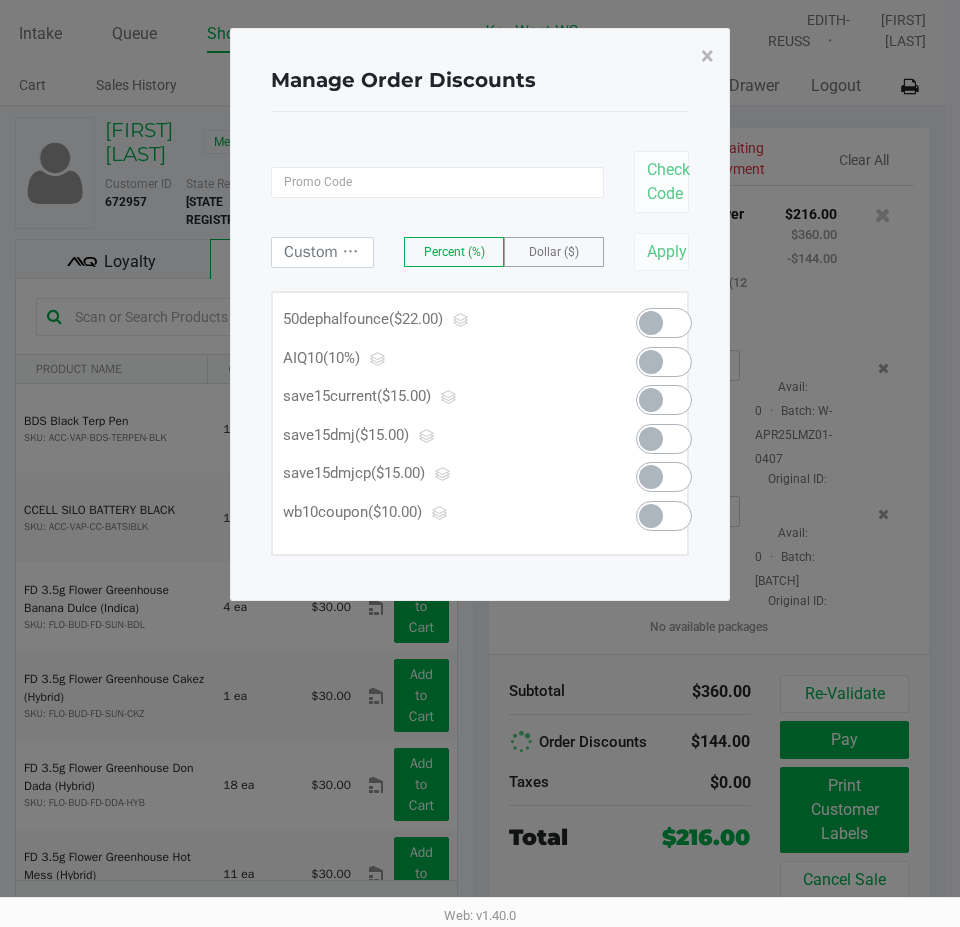 scroll, scrollTop: 28, scrollLeft: 0, axis: vertical 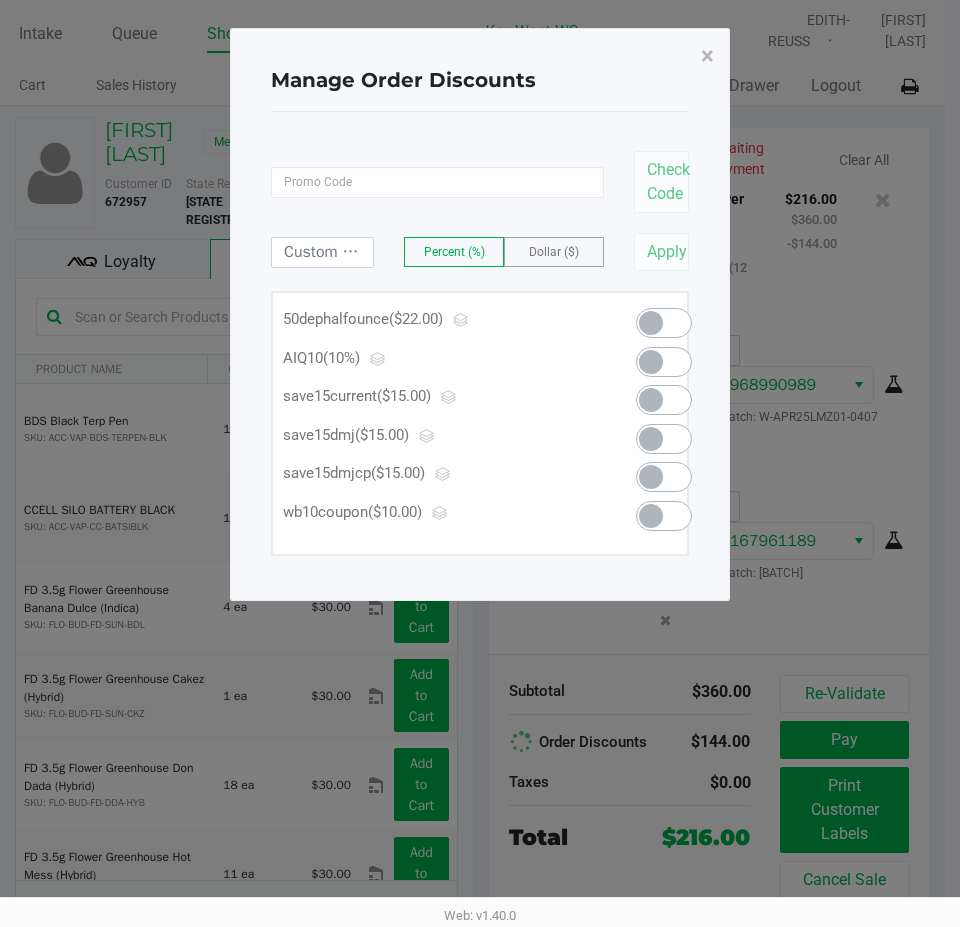 click at bounding box center [664, 323] 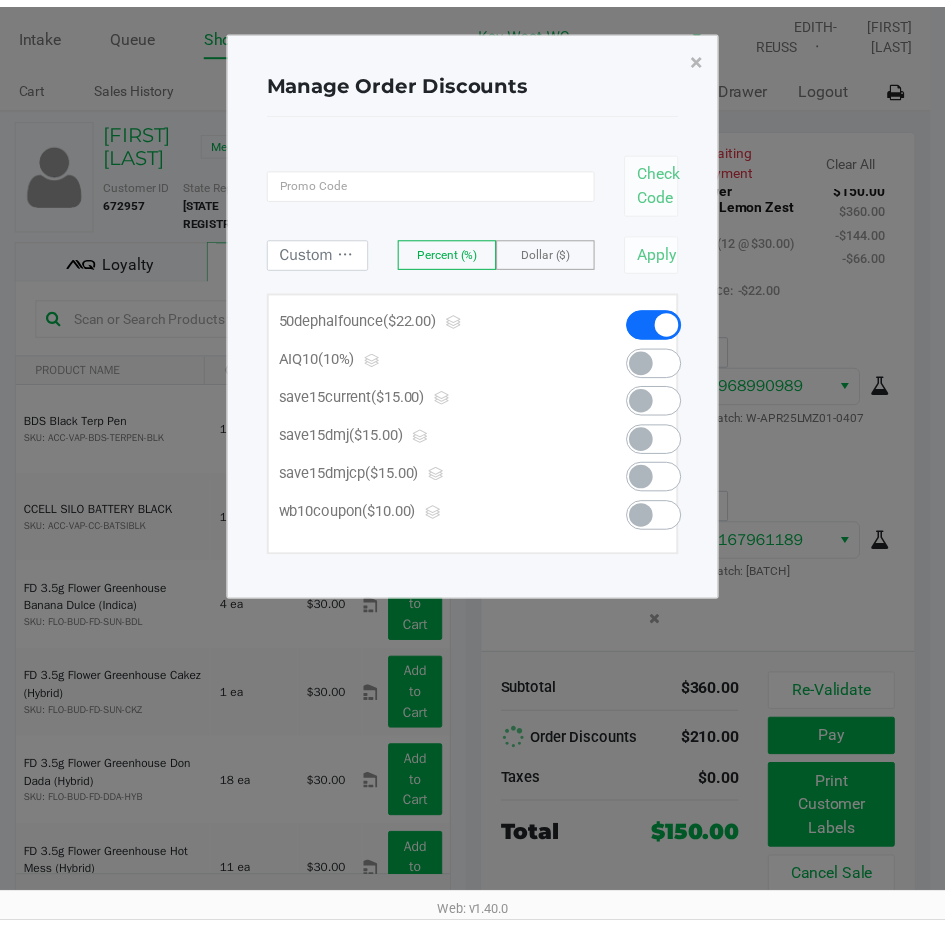 scroll, scrollTop: 36, scrollLeft: 0, axis: vertical 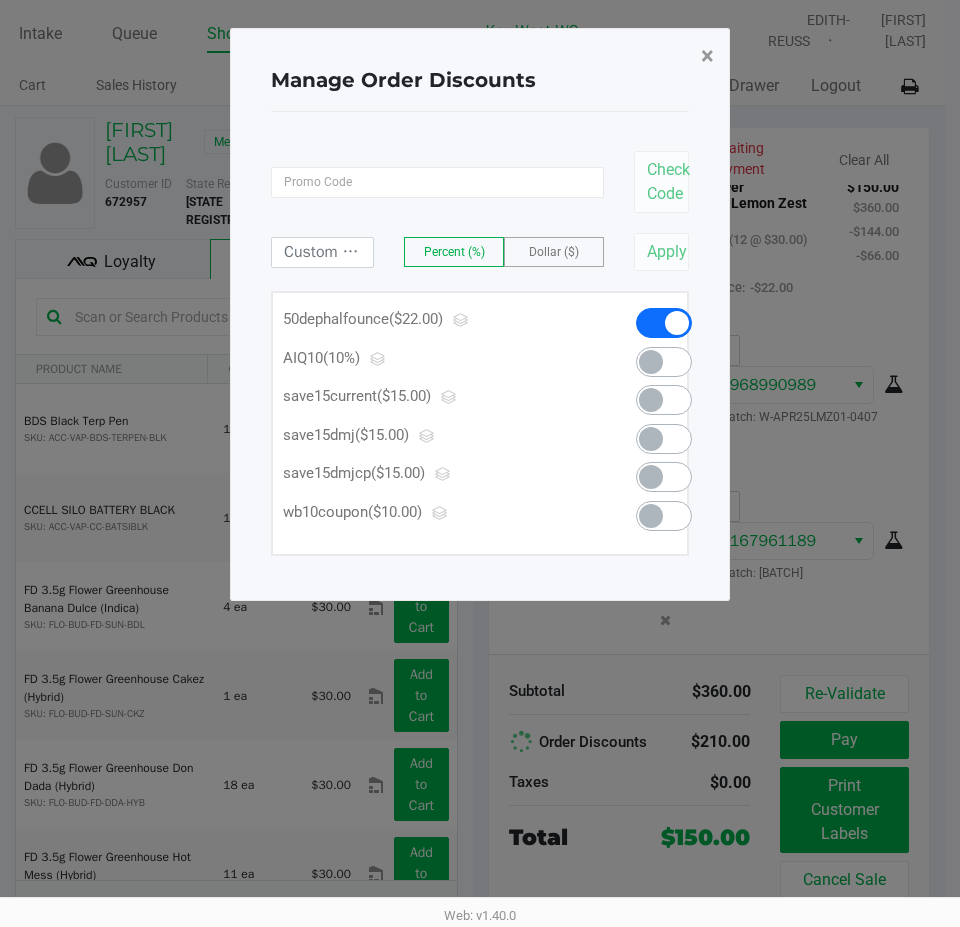 click on "×" 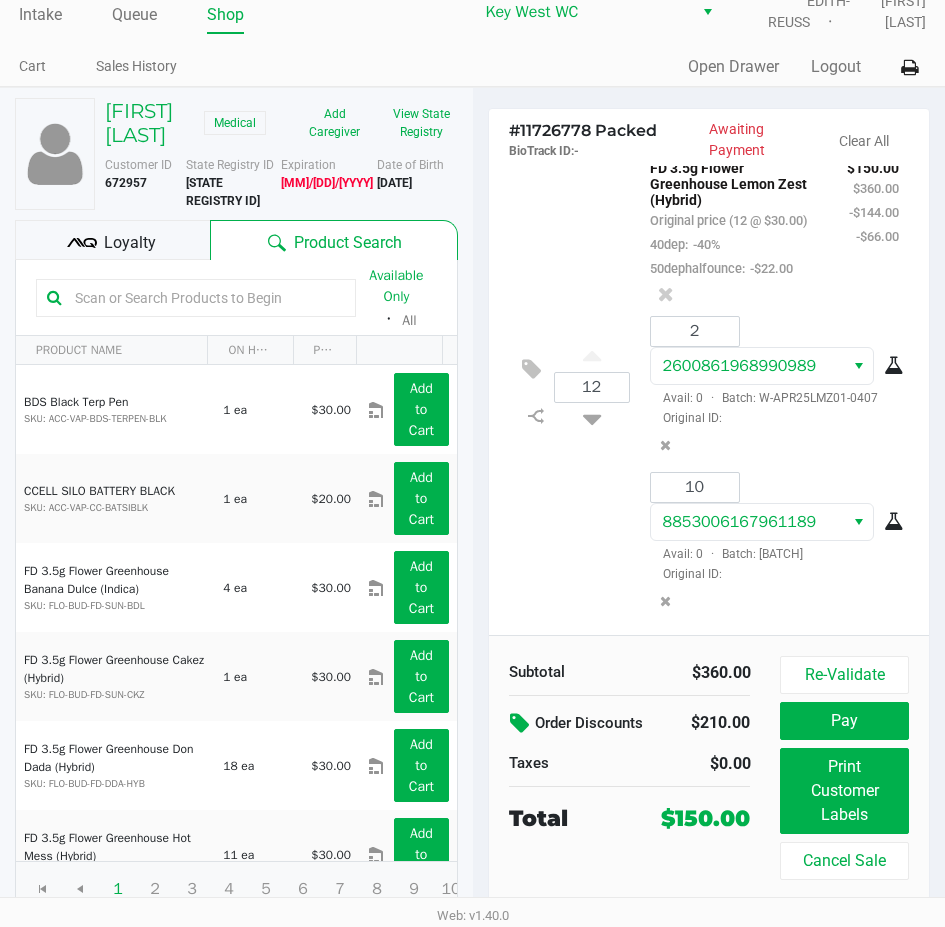 scroll, scrollTop: 25, scrollLeft: 0, axis: vertical 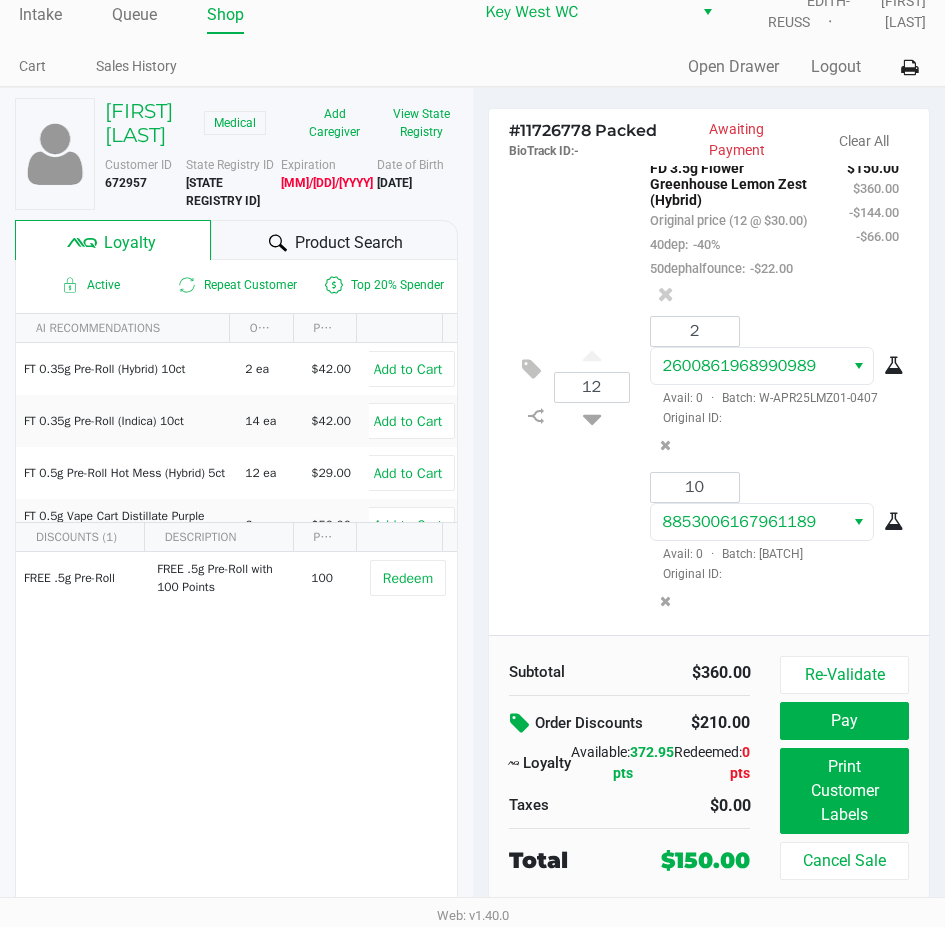 click on "[NUMBER]  Avail: [NUMBER]  ·  Batch: [BATCH]   Original ID:" 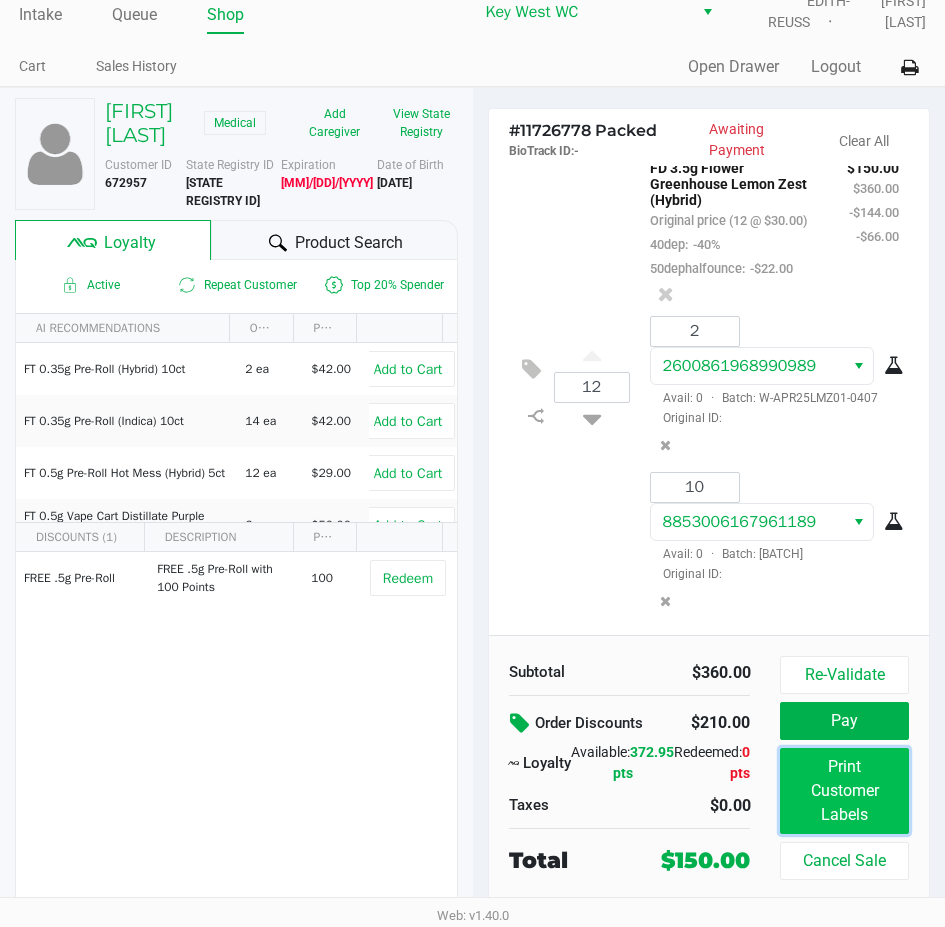 click on "Print Customer Labels" 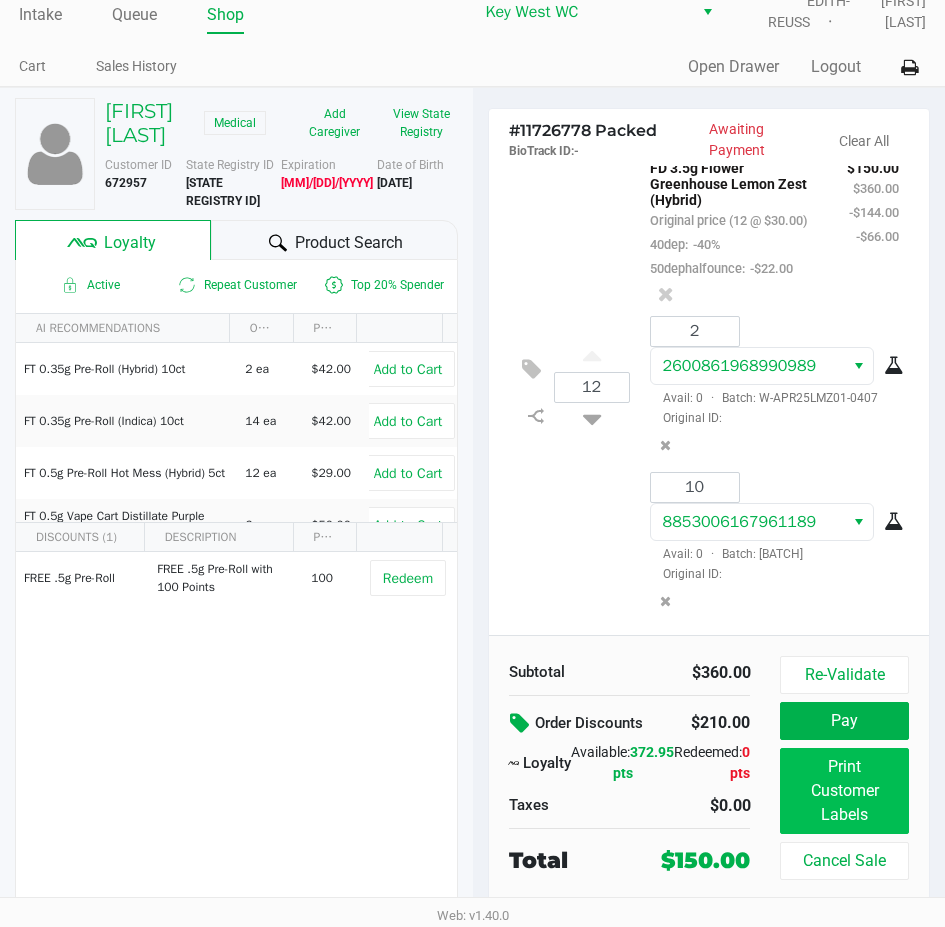 scroll, scrollTop: 0, scrollLeft: 0, axis: both 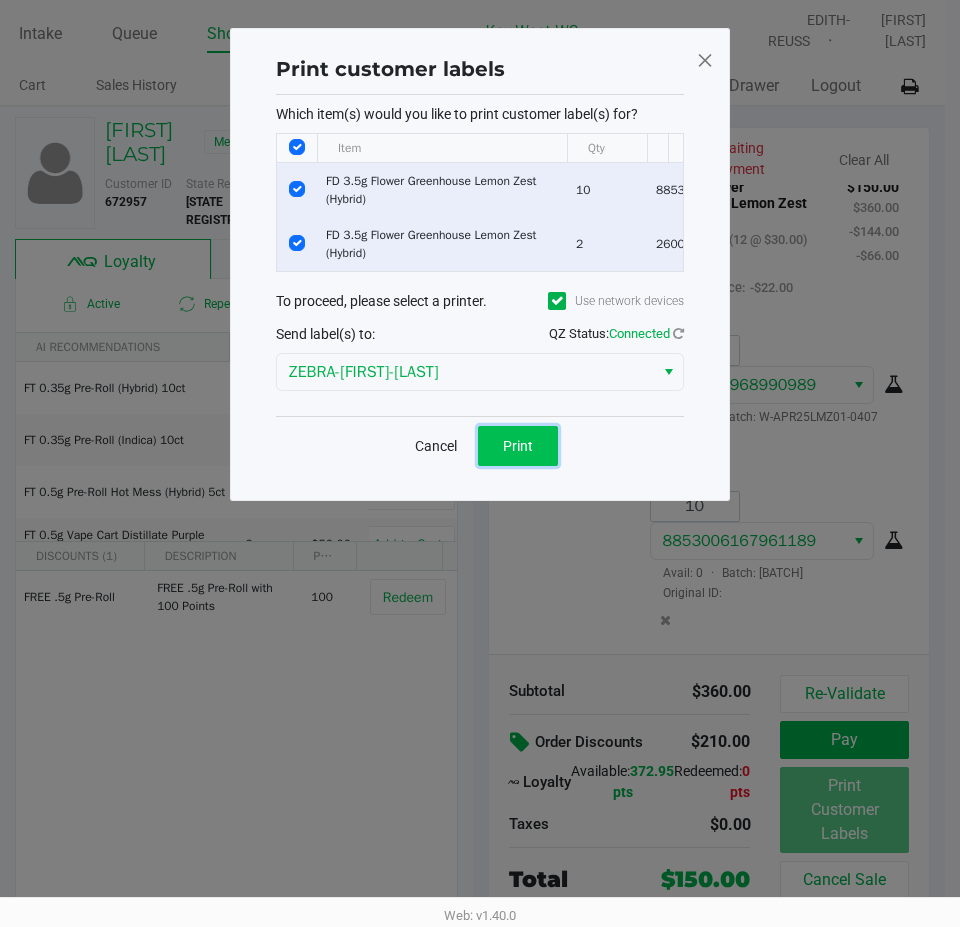click on "Print" 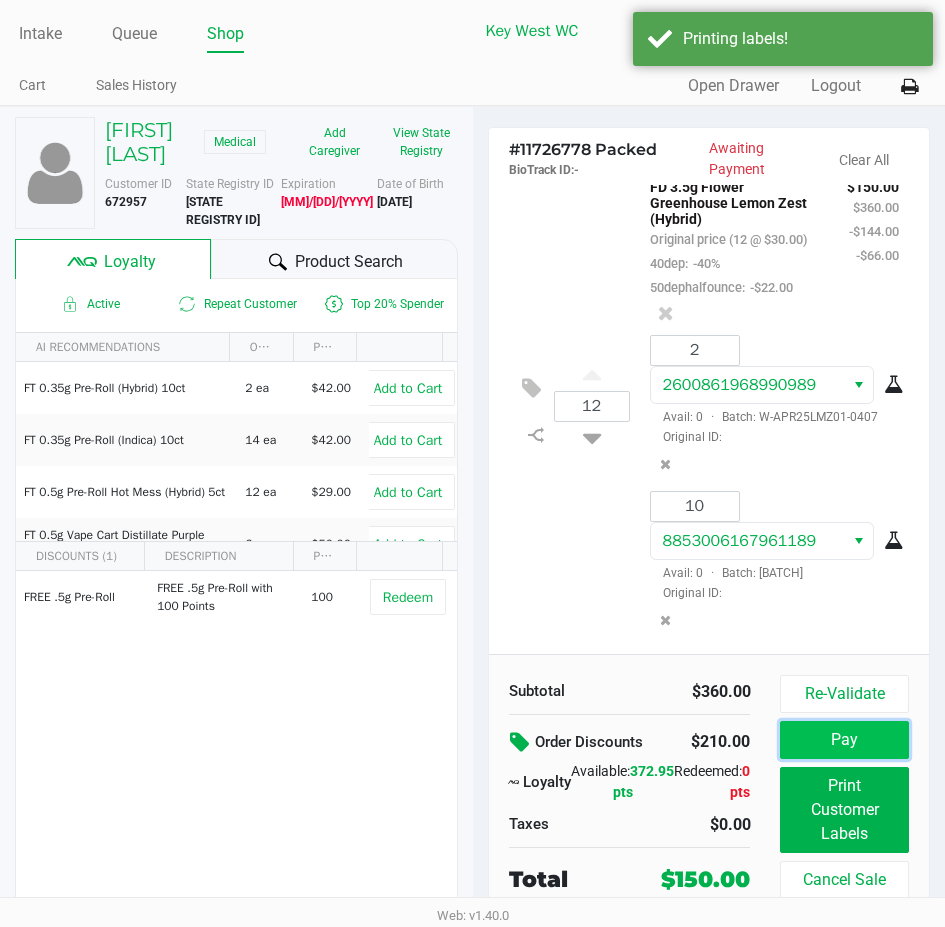 click on "Pay" 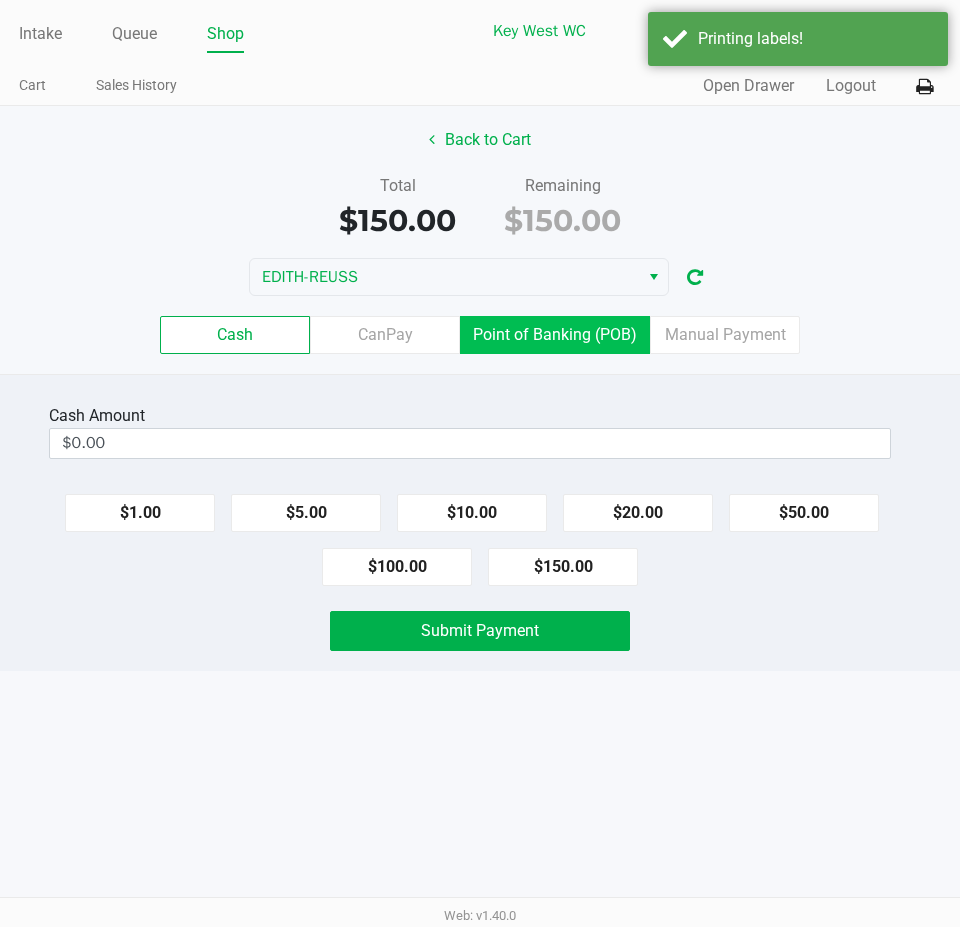 click on "Point of Banking (POB)" 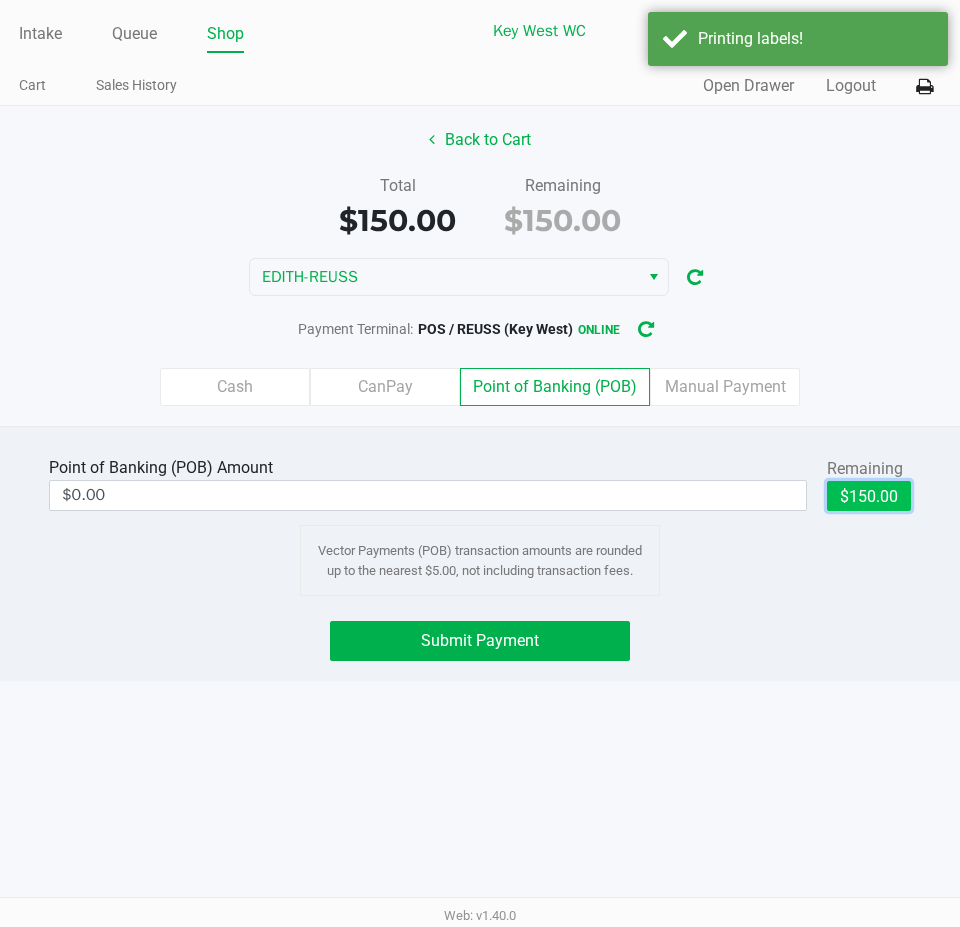 click on "$150.00" 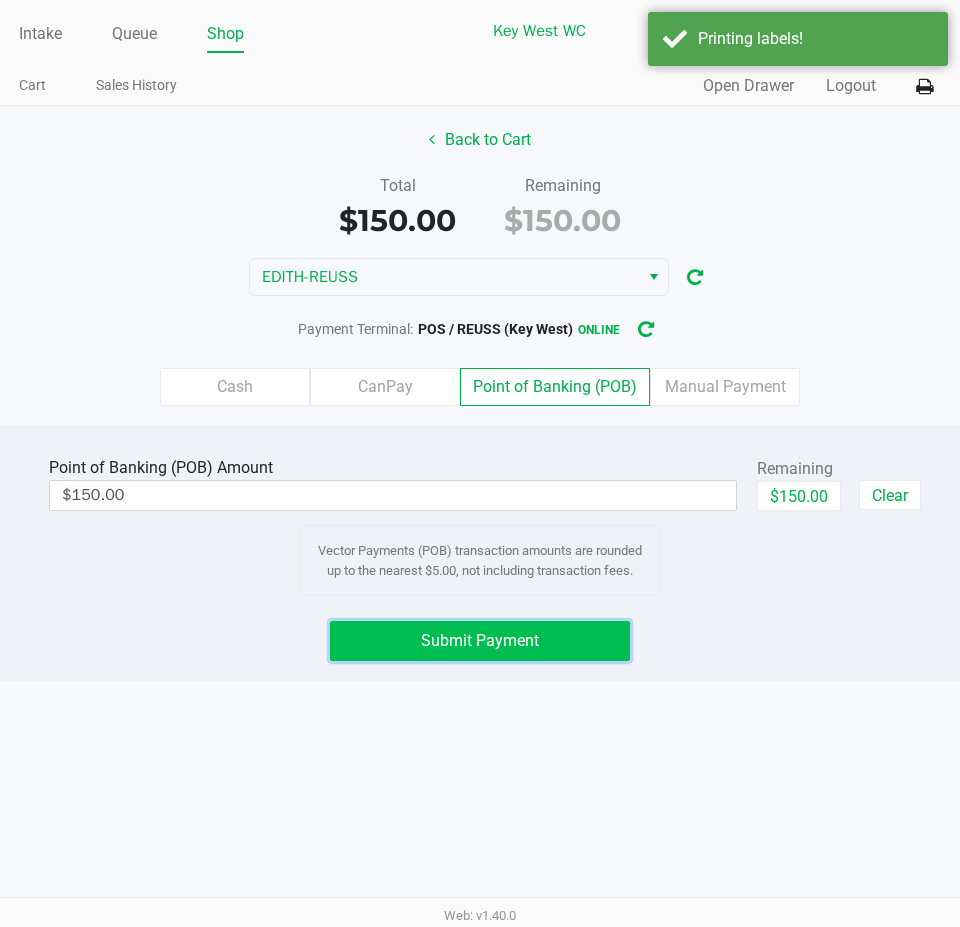 click on "Submit Payment" 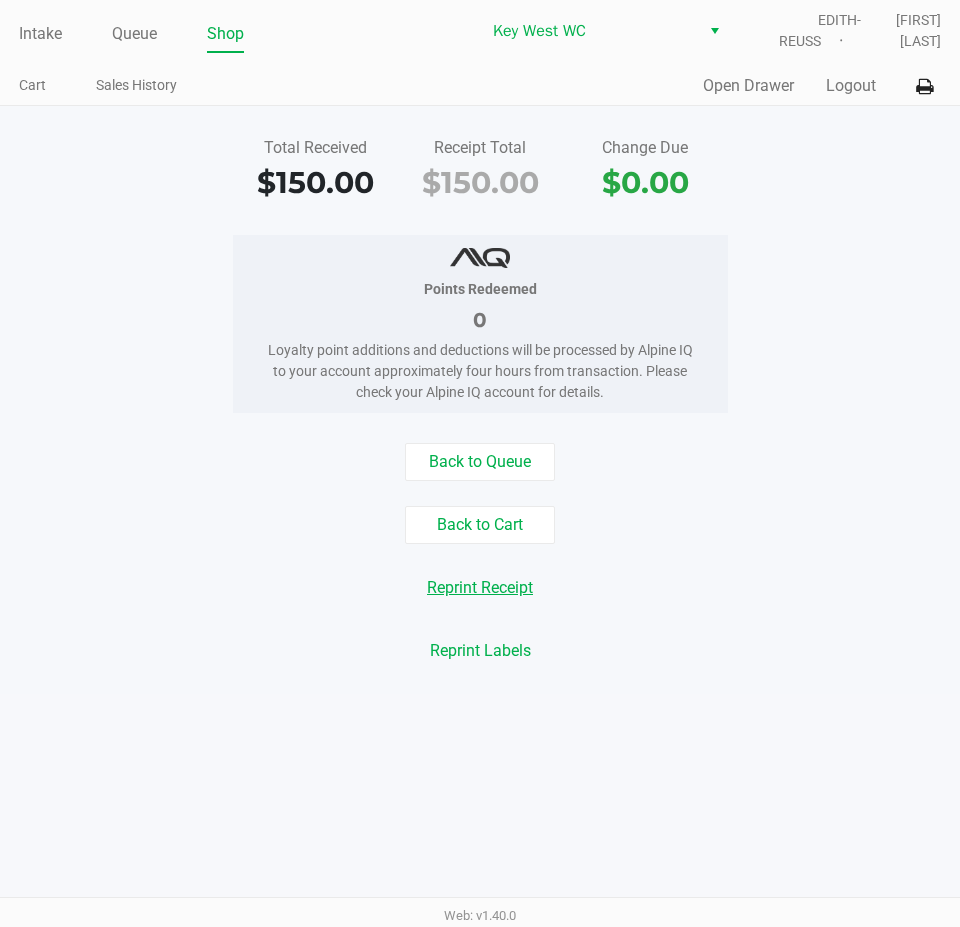 click on "Reprint Receipt" 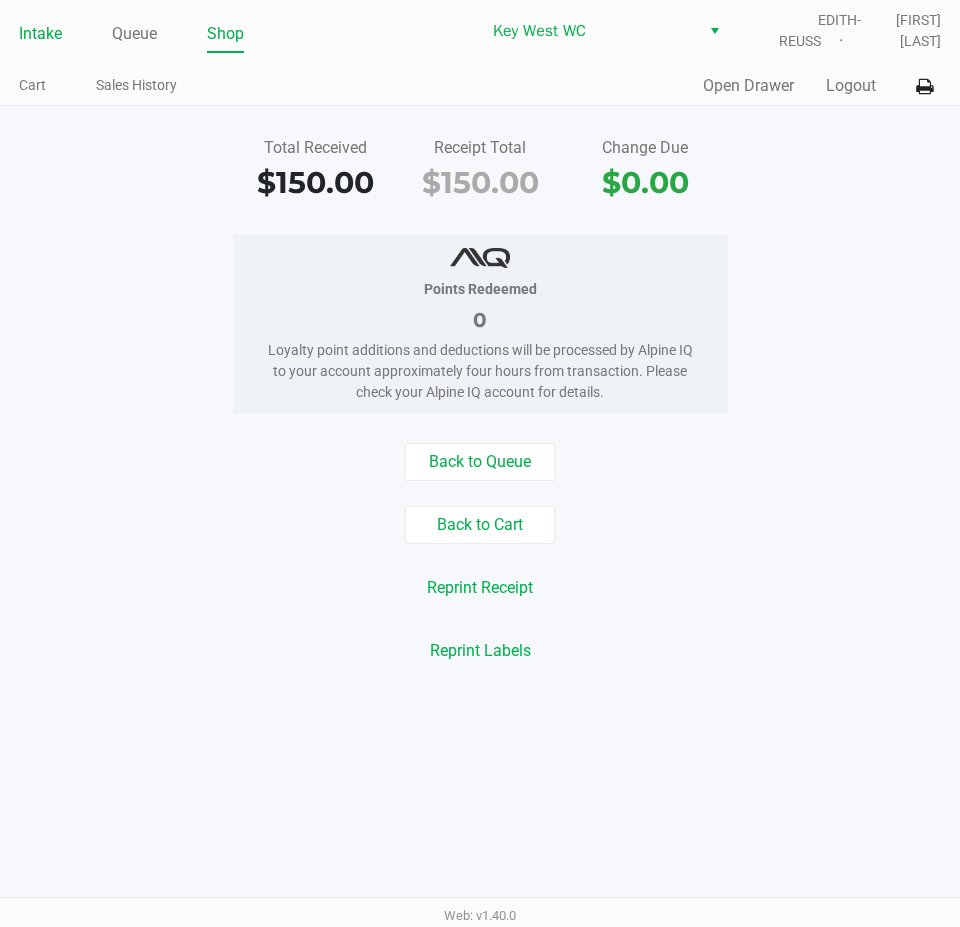 click on "Intake" 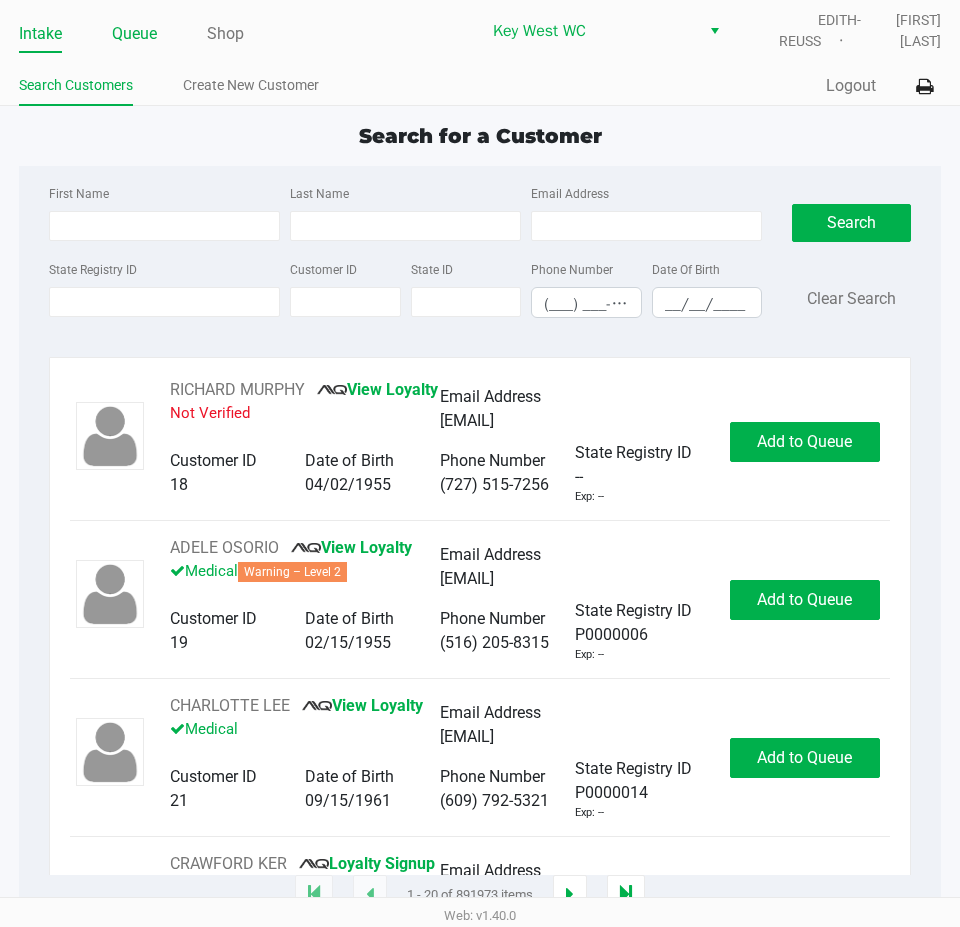 drag, startPoint x: 132, startPoint y: 15, endPoint x: 132, endPoint y: 36, distance: 21 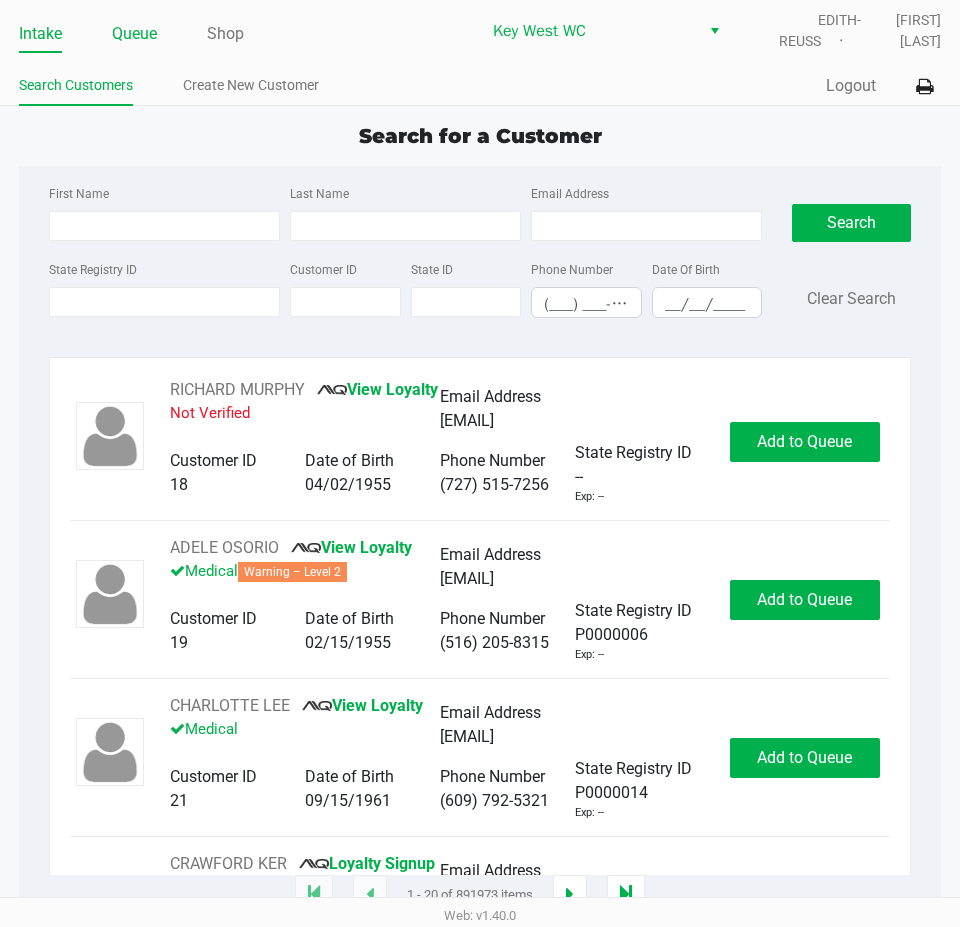 click on "Intake Queue Shop" 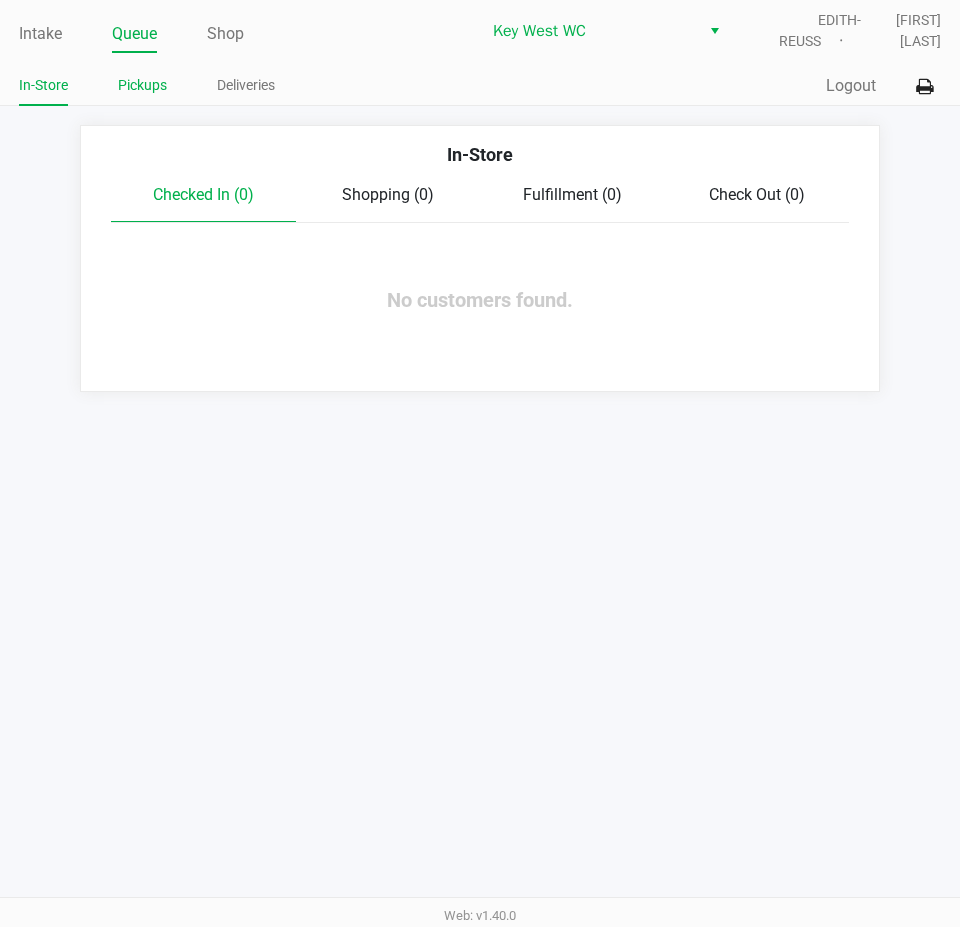 click on "Pickups" 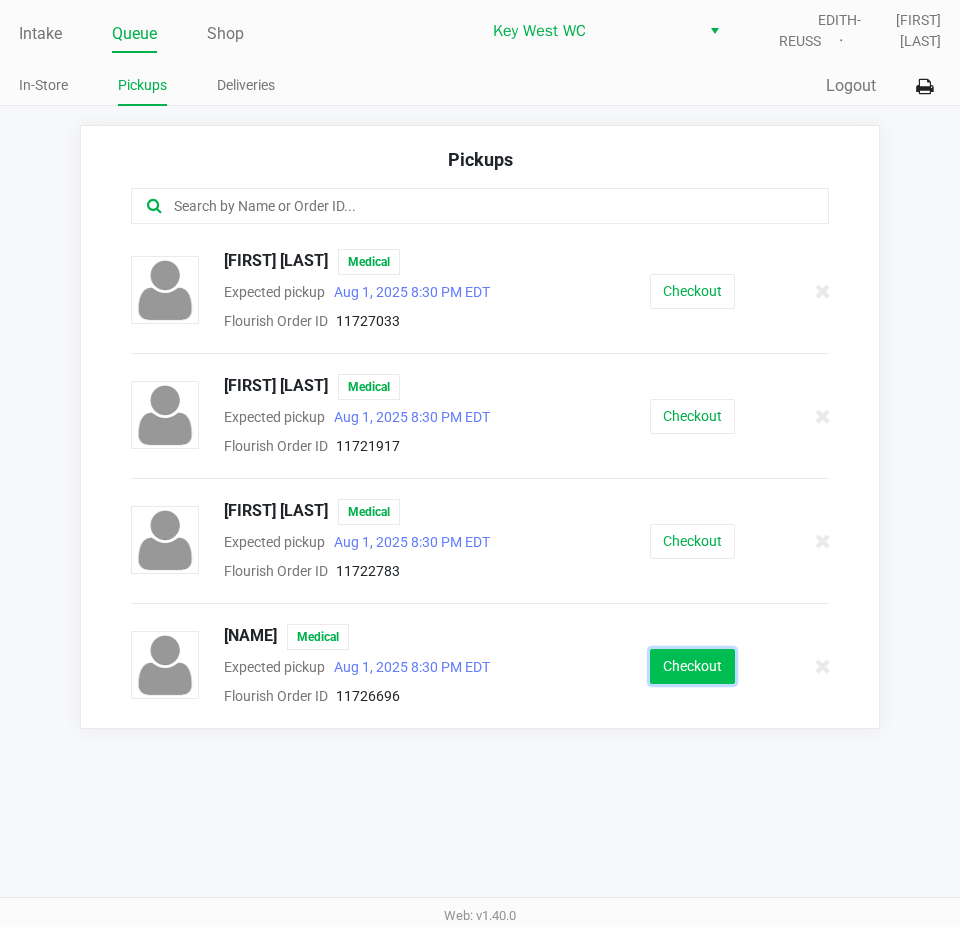 click on "Checkout" 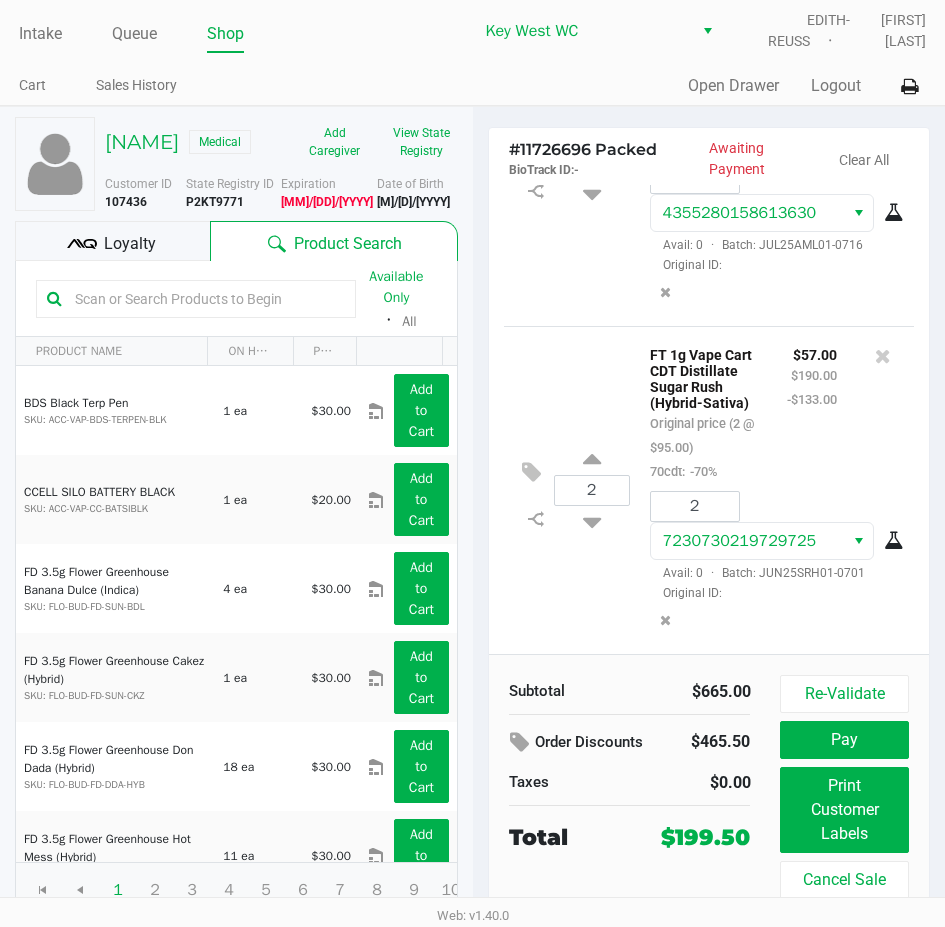 scroll, scrollTop: 595, scrollLeft: 0, axis: vertical 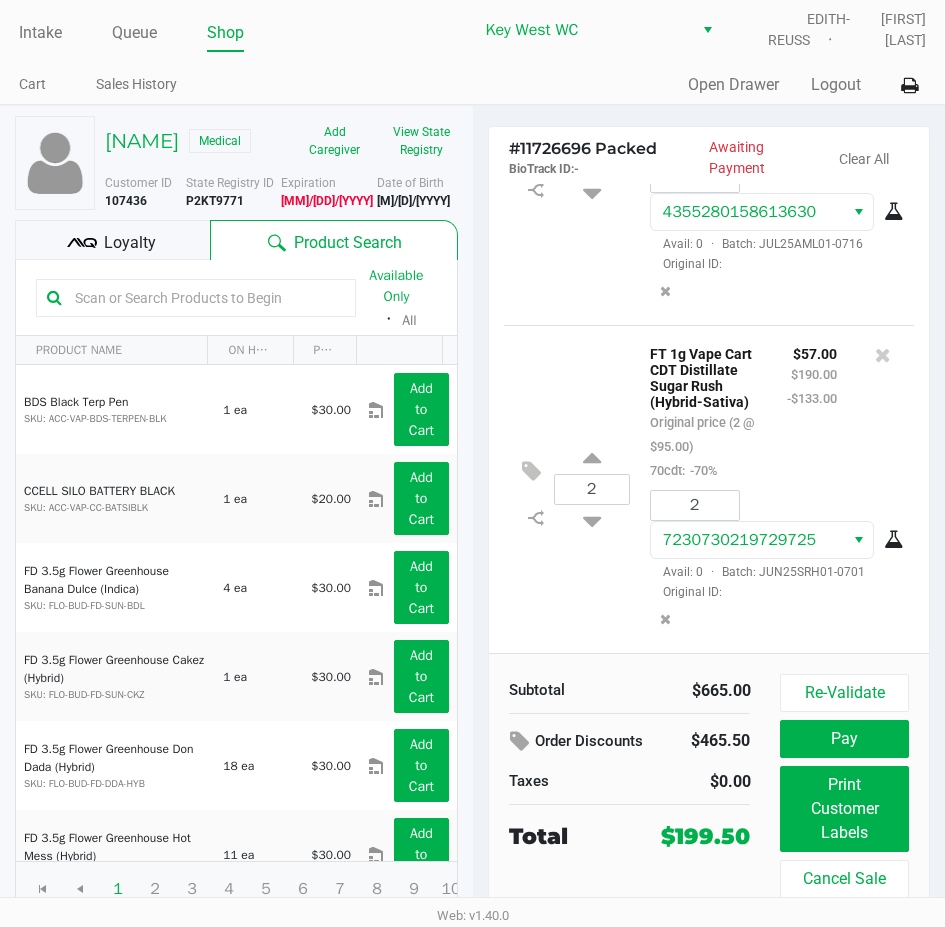 click on "Loyalty" 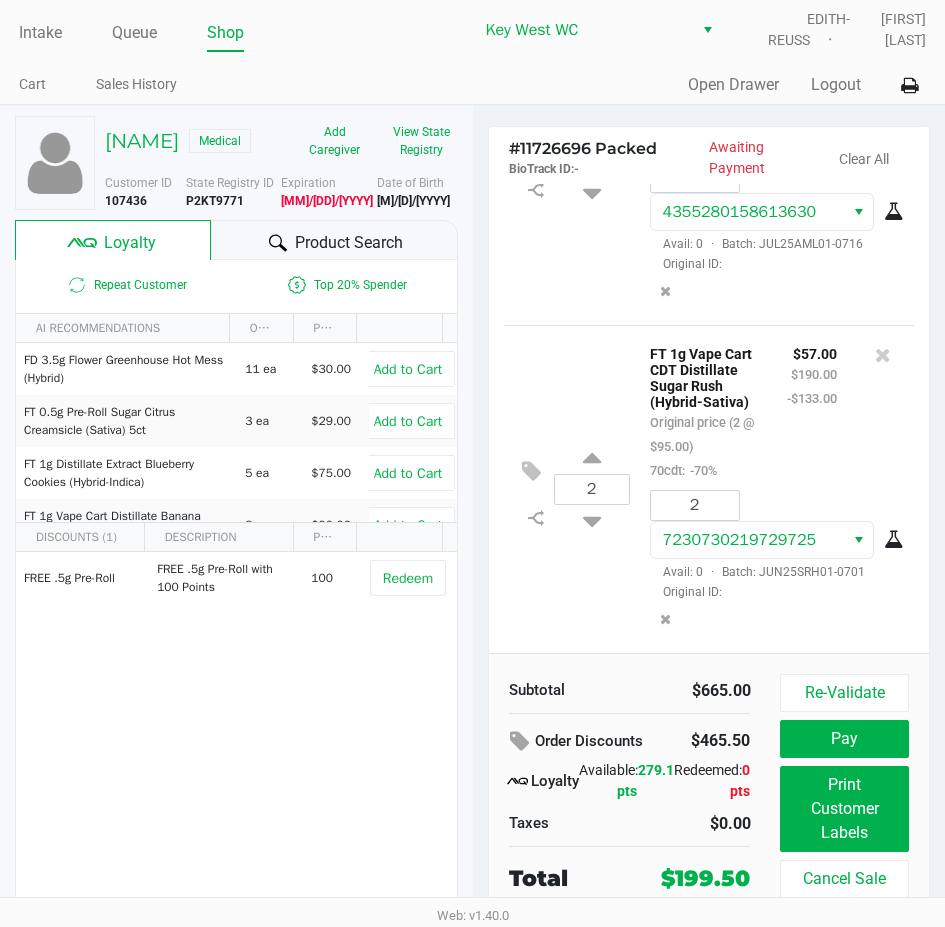 click 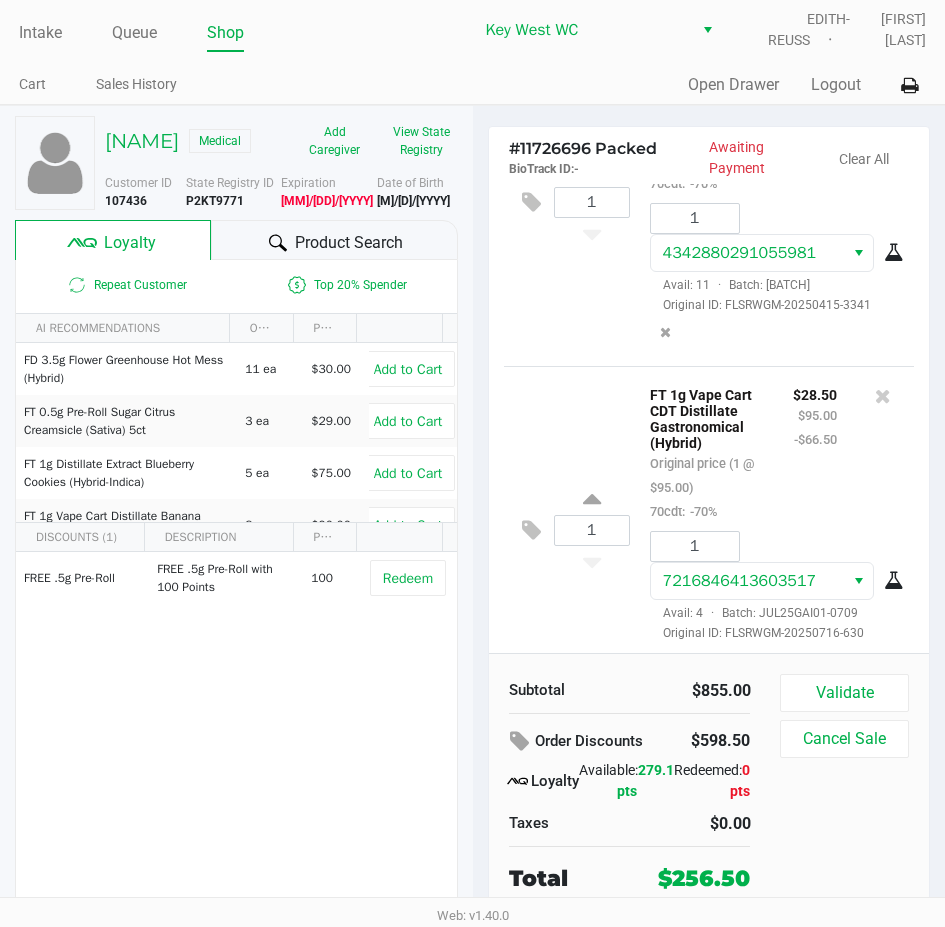 scroll, scrollTop: 993, scrollLeft: 0, axis: vertical 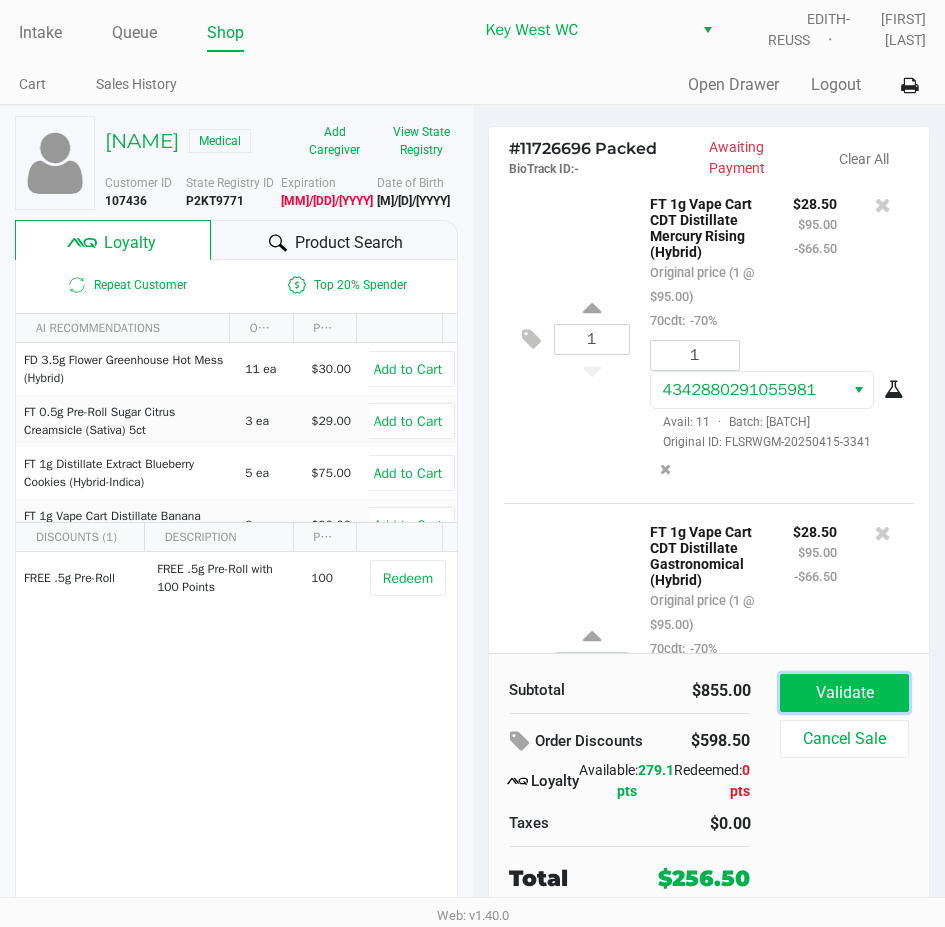 click on "Validate" 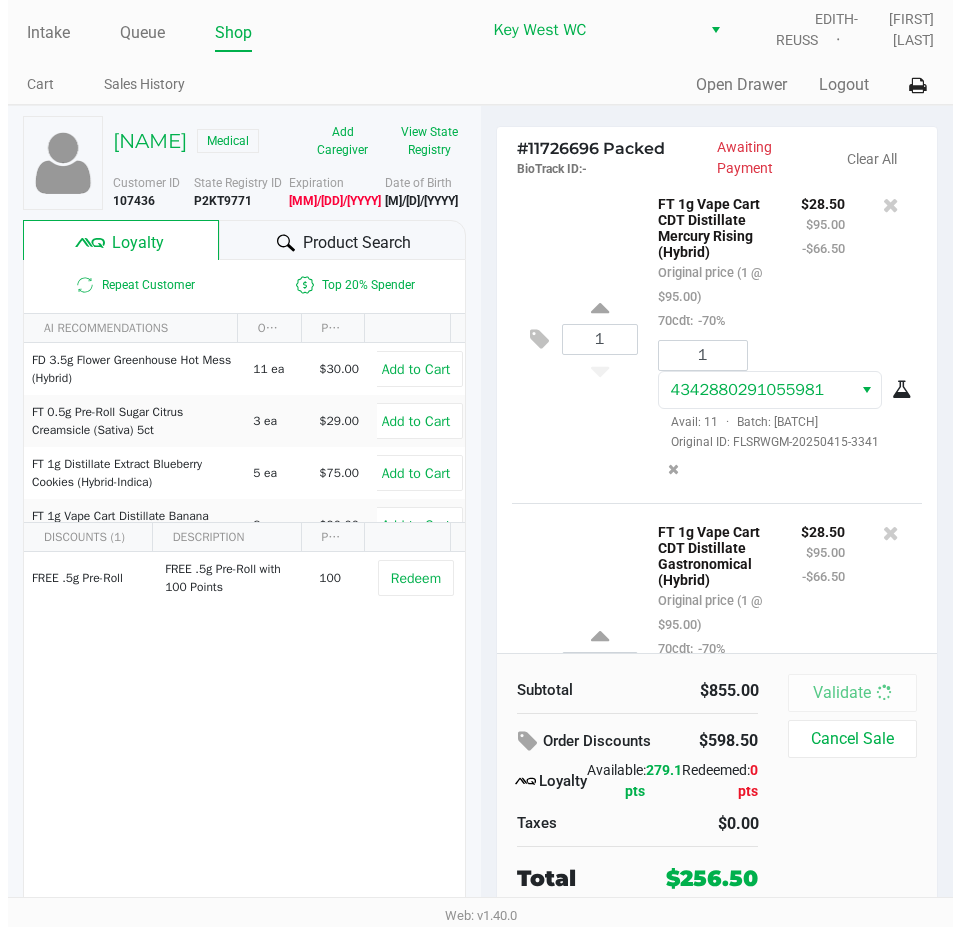 scroll, scrollTop: 0, scrollLeft: 0, axis: both 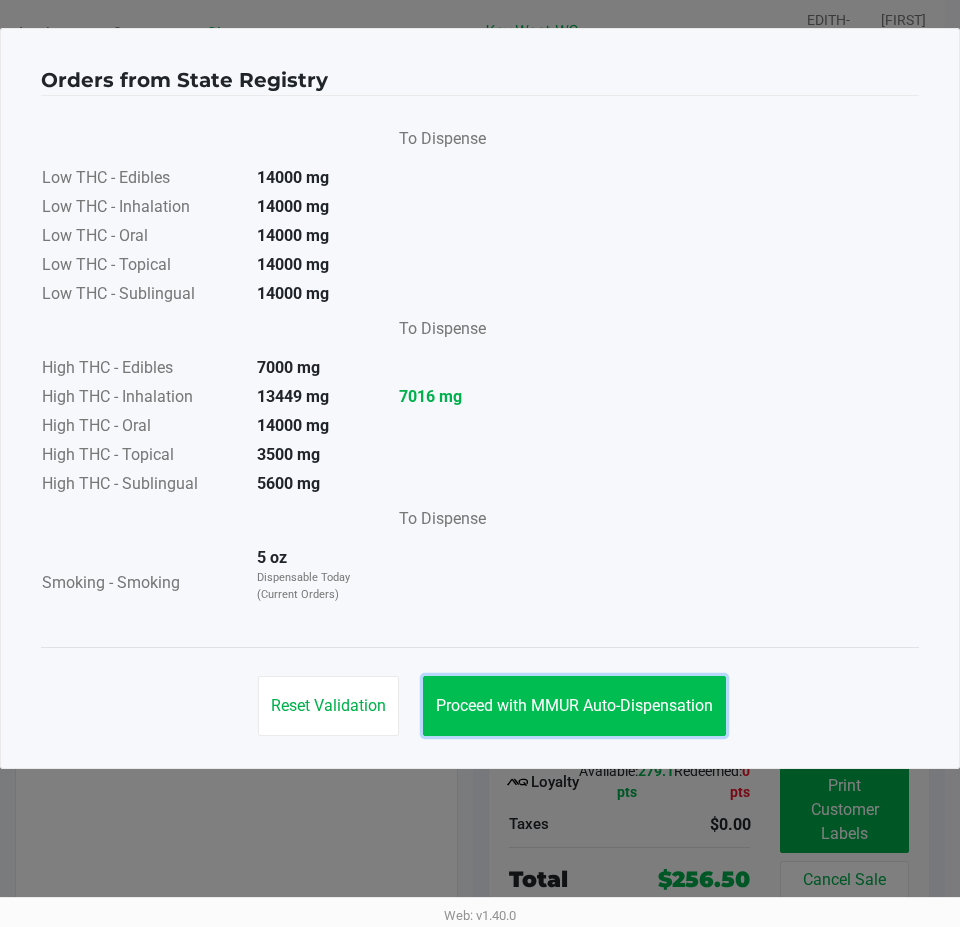 click on "Proceed with MMUR Auto-Dispensation" 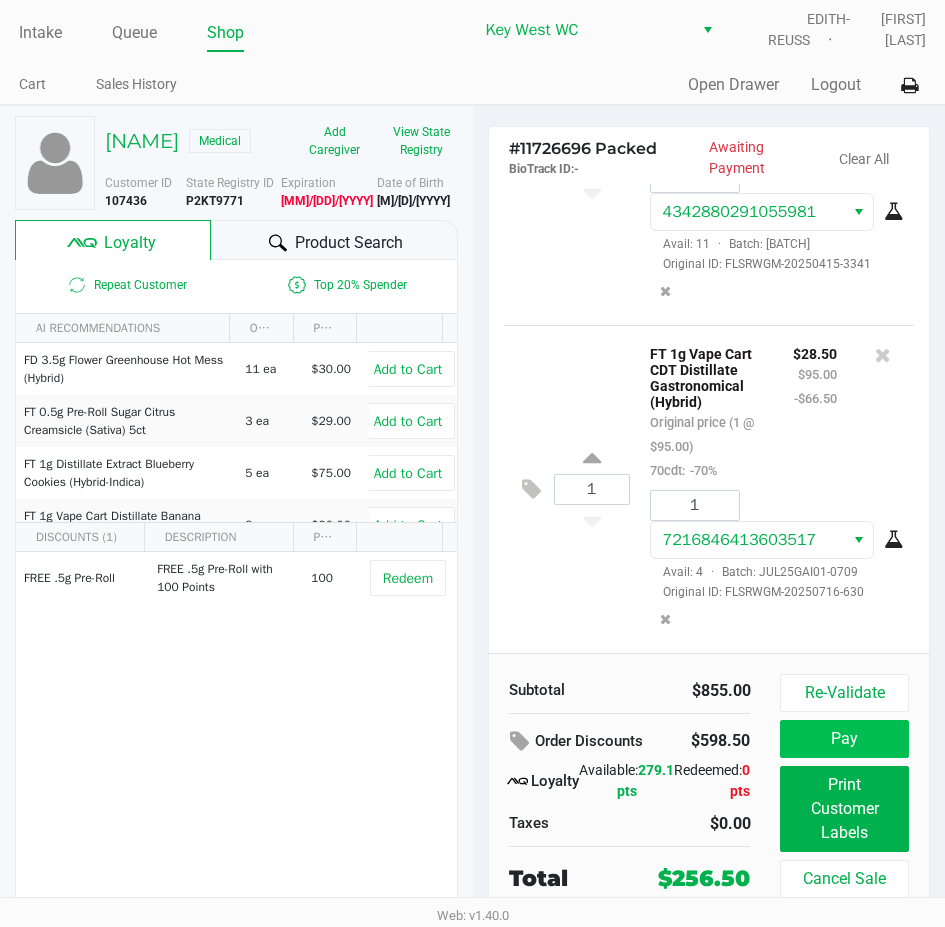 scroll, scrollTop: 25, scrollLeft: 0, axis: vertical 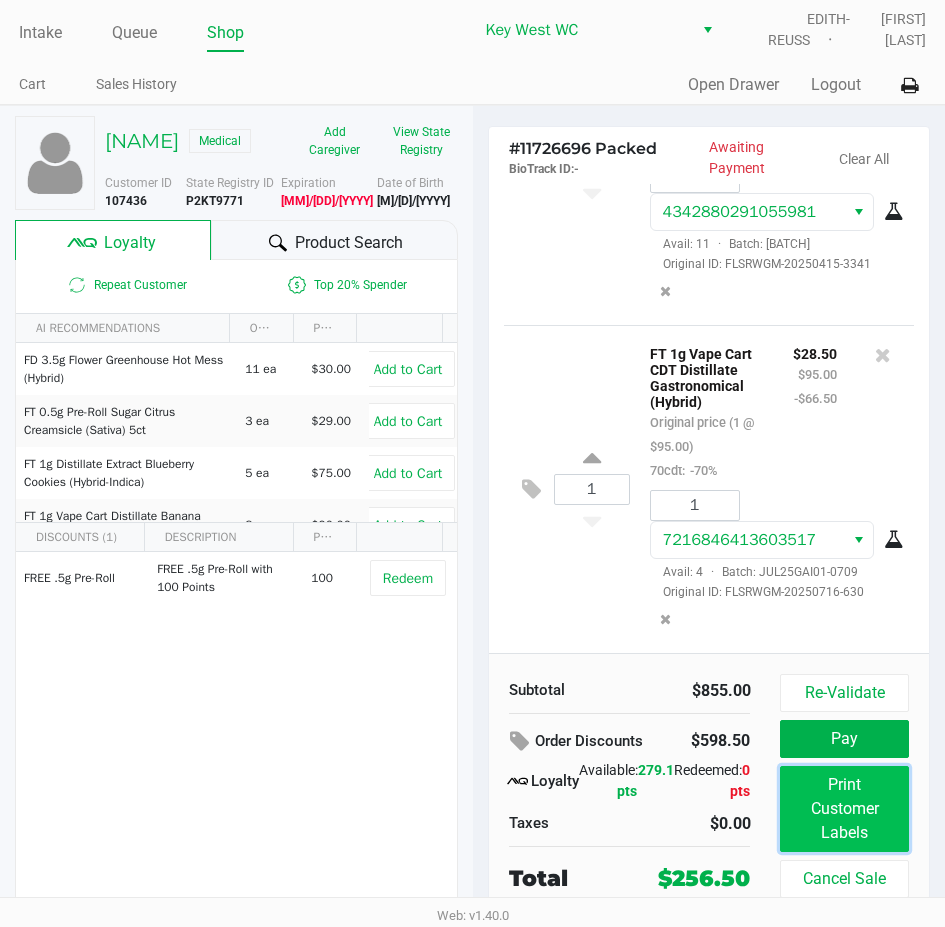 click on "Print Customer Labels" 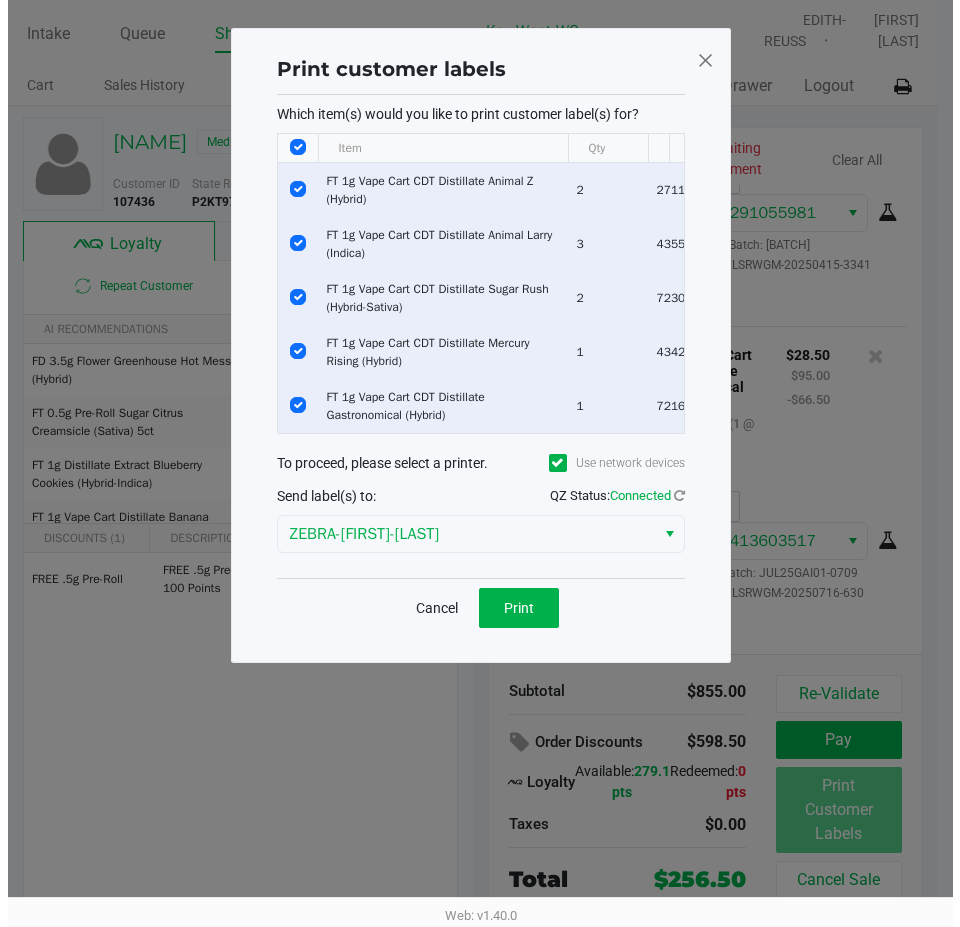 scroll, scrollTop: 0, scrollLeft: 0, axis: both 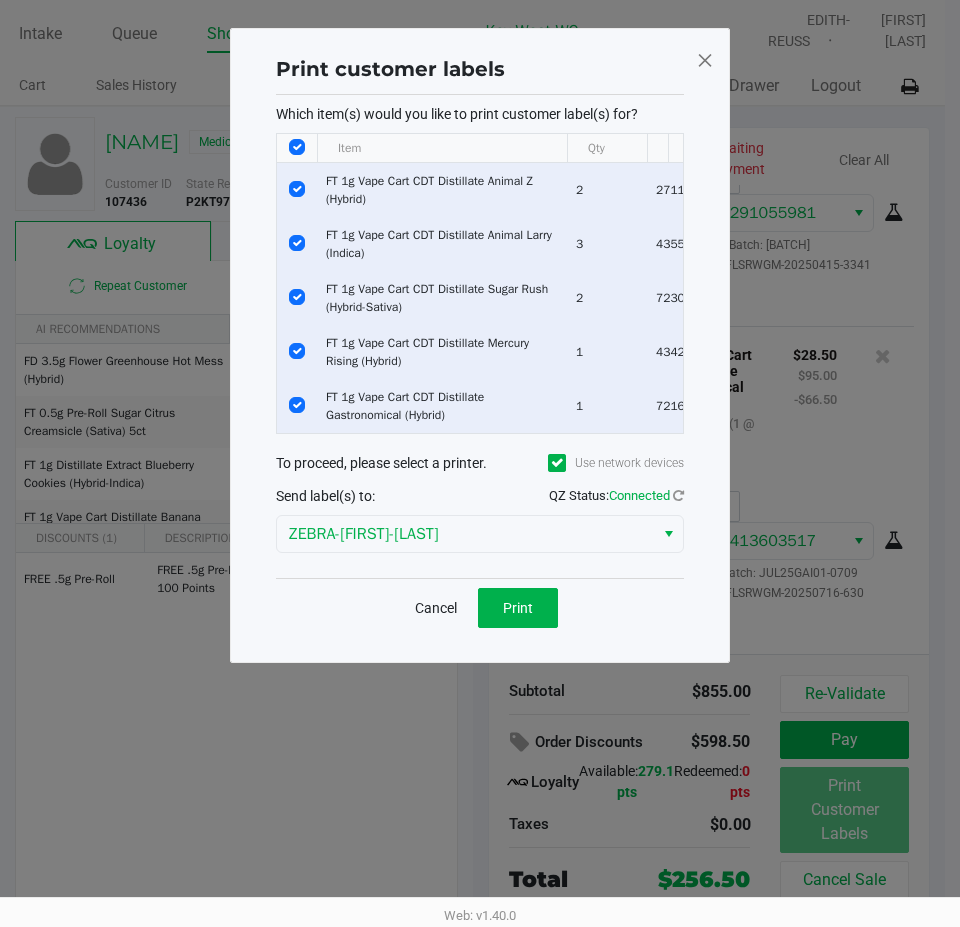 click 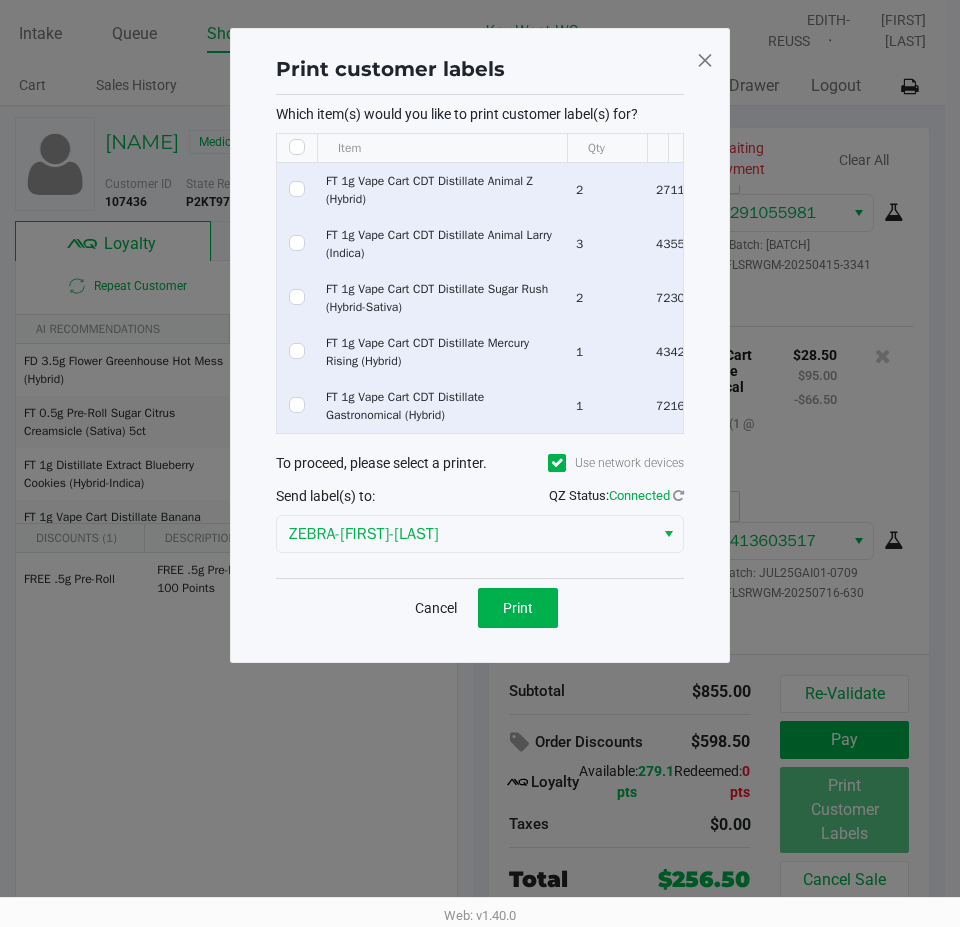 checkbox on "false" 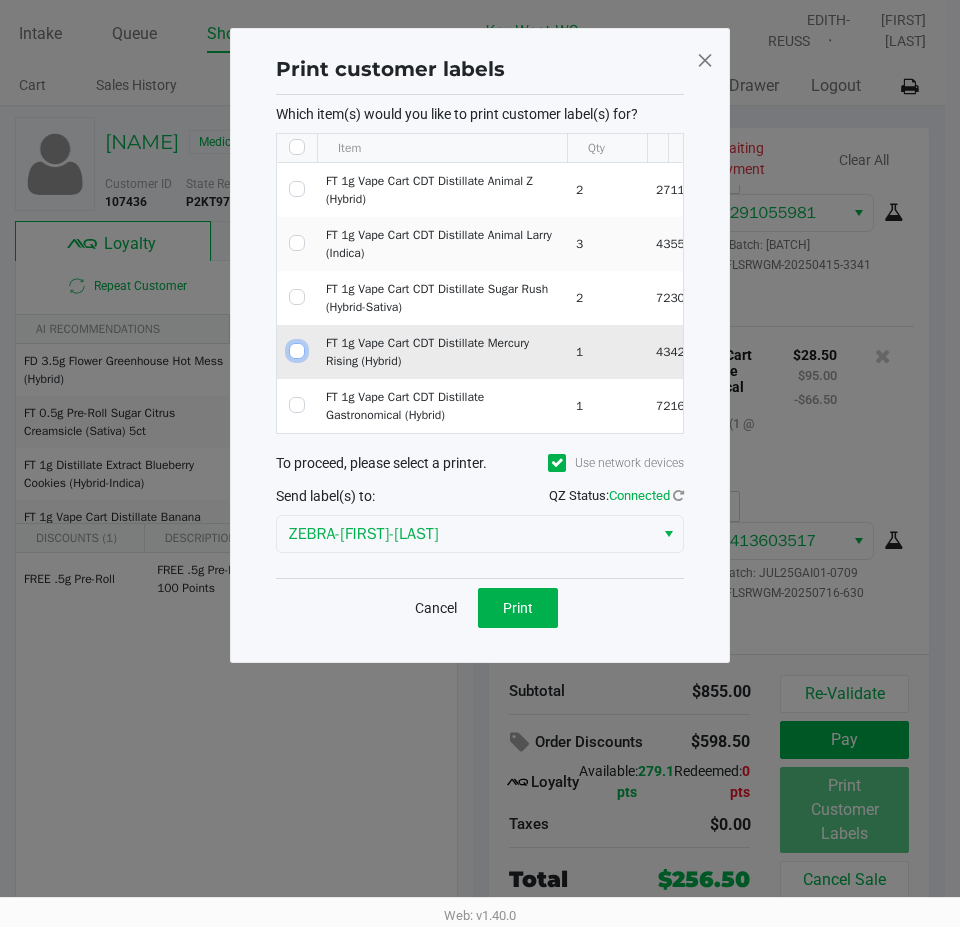 click at bounding box center (297, 351) 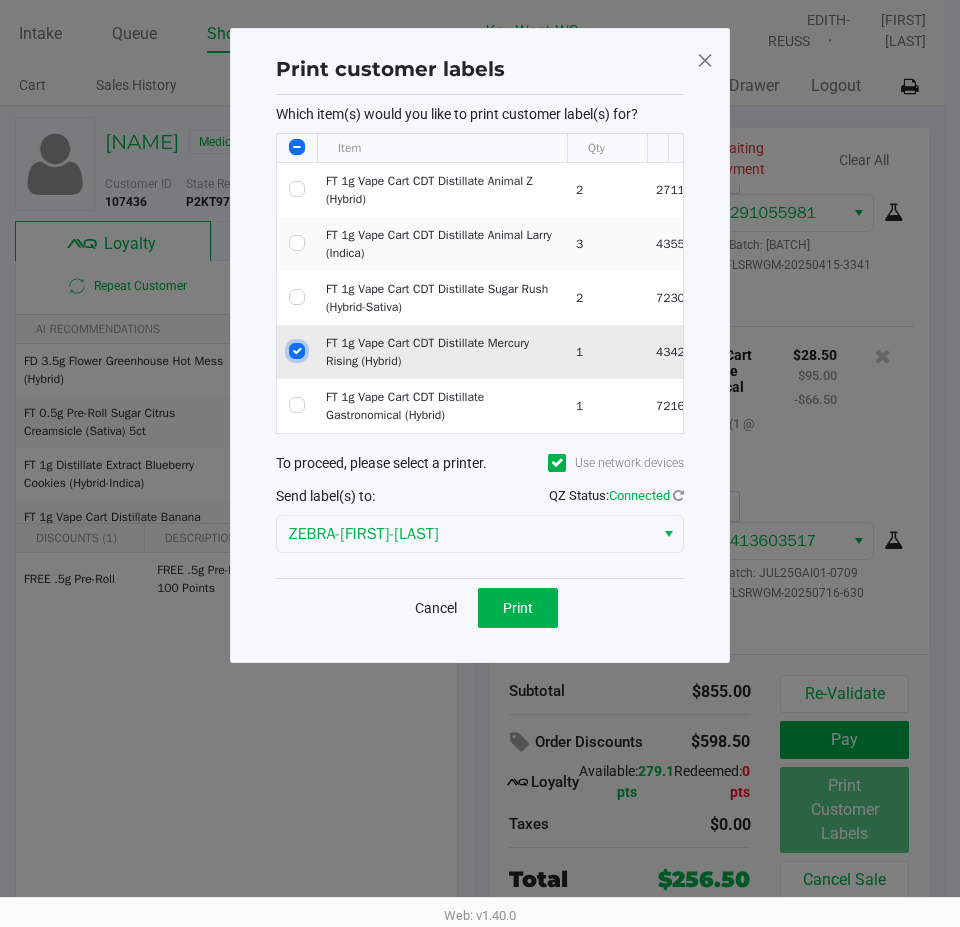 checkbox on "true" 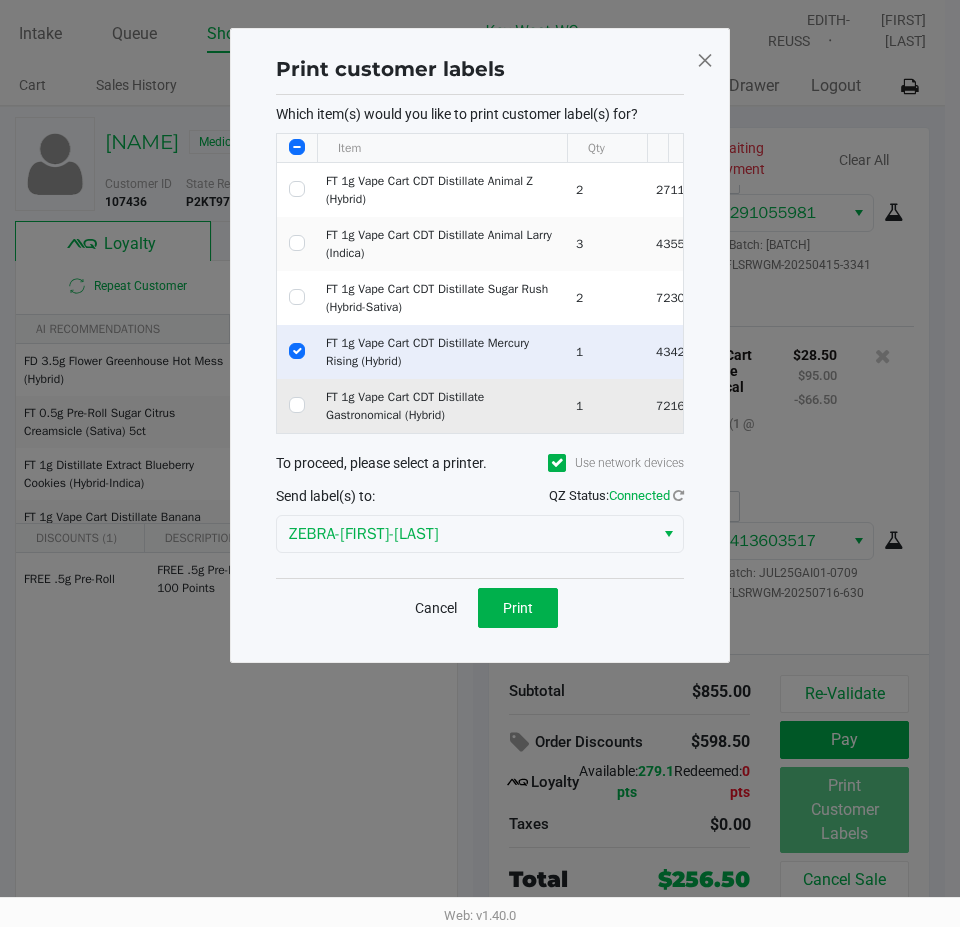 click 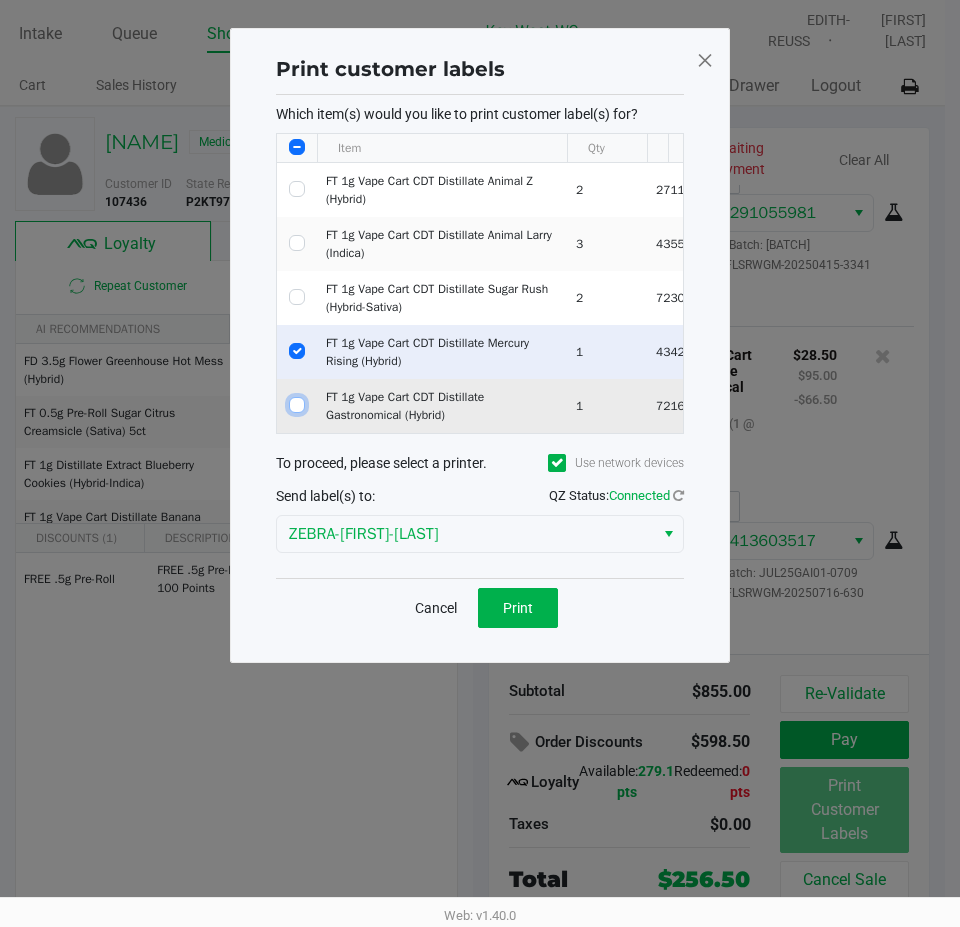click at bounding box center (297, 405) 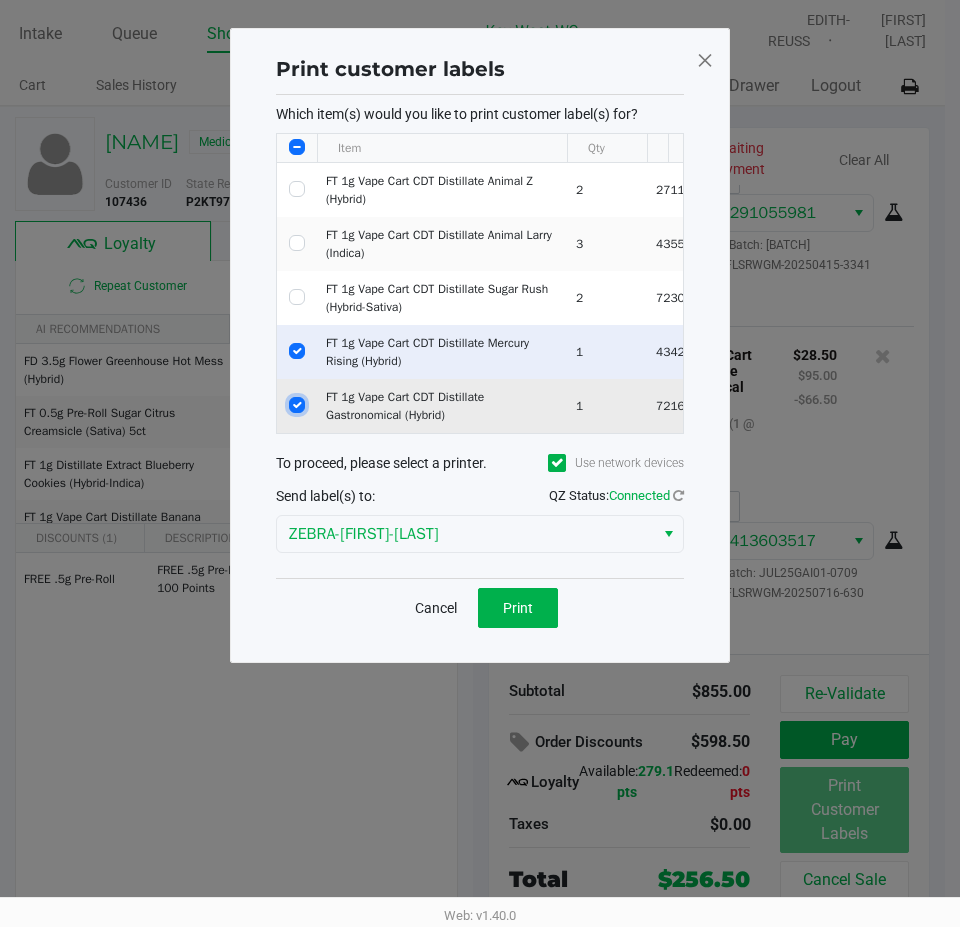 checkbox on "true" 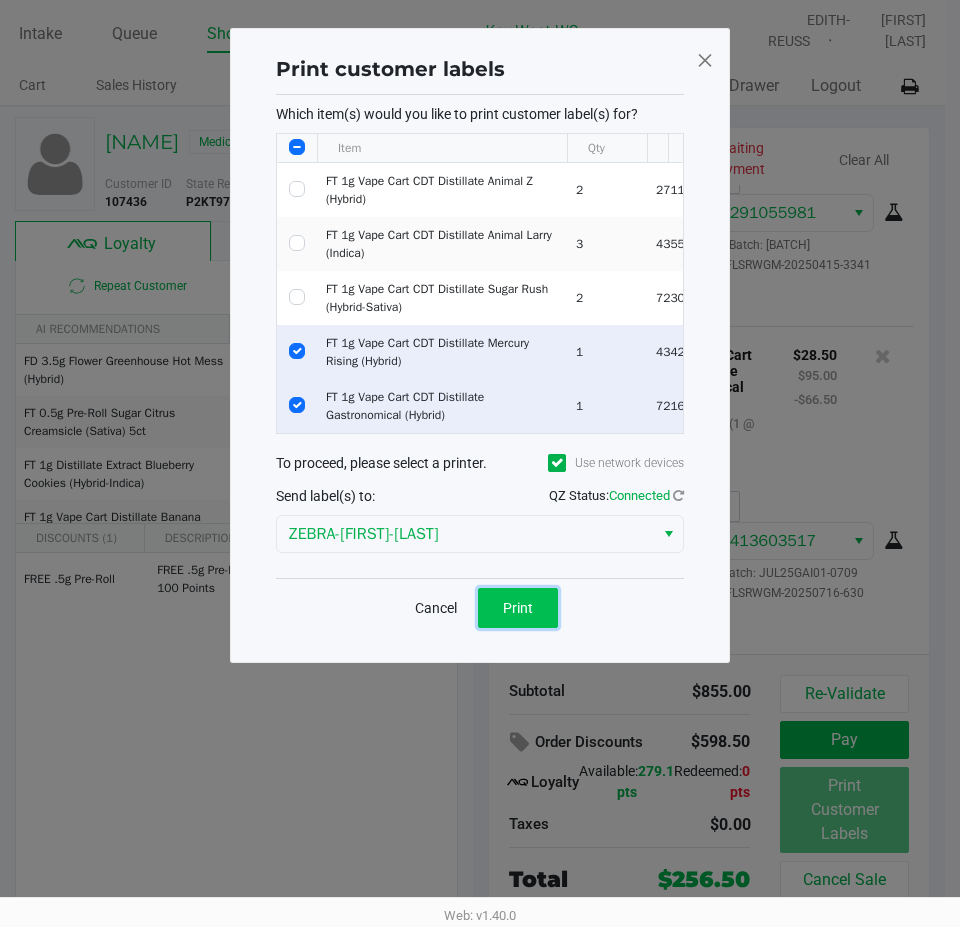 click on "Print" 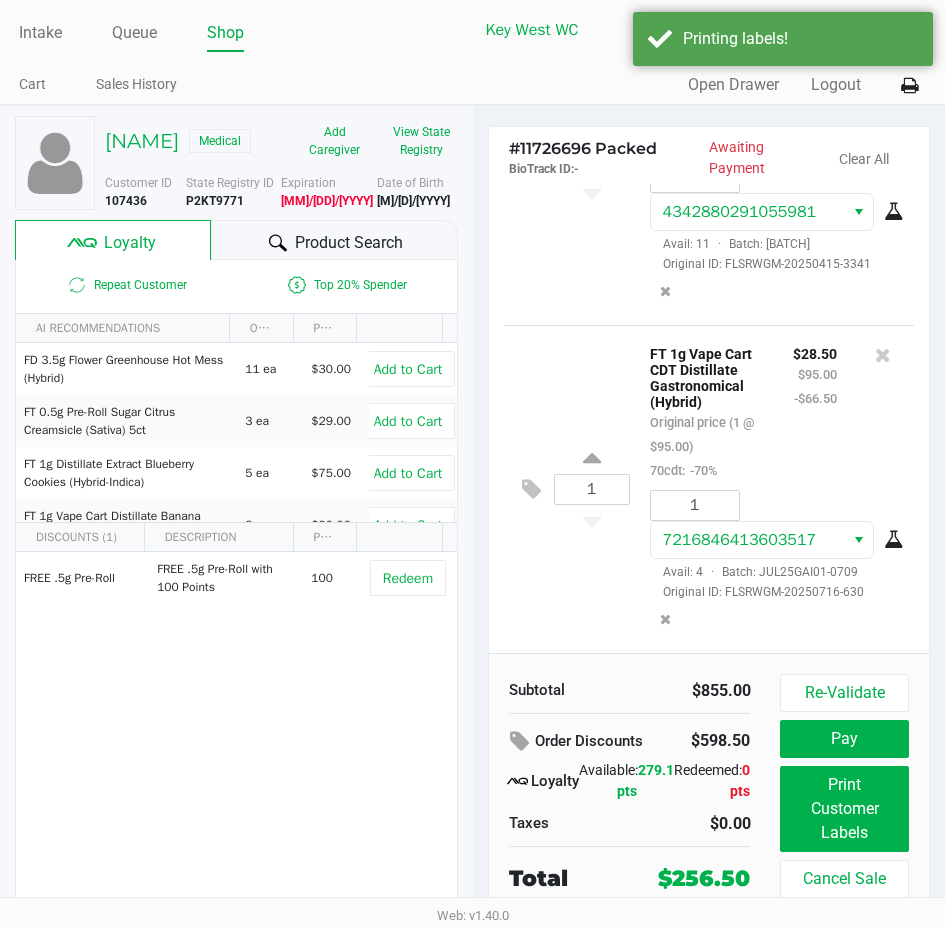 scroll, scrollTop: 25, scrollLeft: 0, axis: vertical 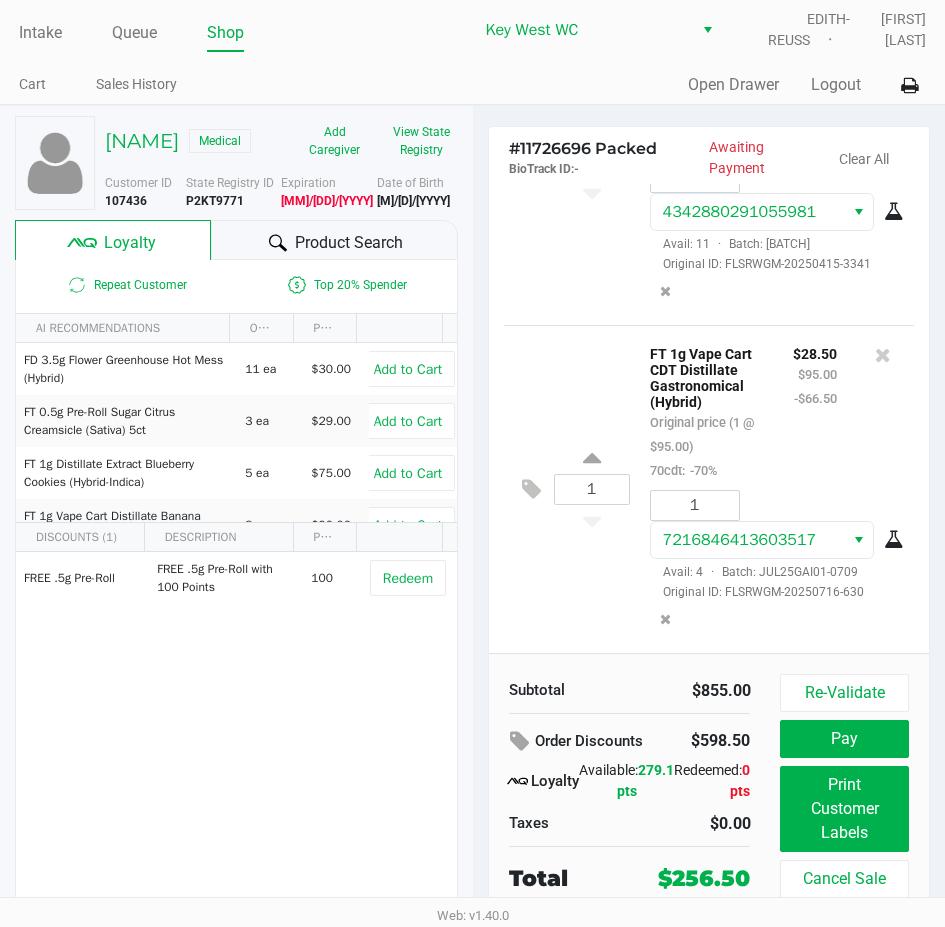 click on "1  FT 1g Vape Cart CDT Distillate Gastronomical (Hybrid)   Original price (1 @ $95.00)  70cdt:  -70% $28.50 $95.00 -$66.50 1 7216846413603517  Avail: 4  ·  Batch: JUL25GAI01-0709   Original ID: FLSRWGM-20250716-630" 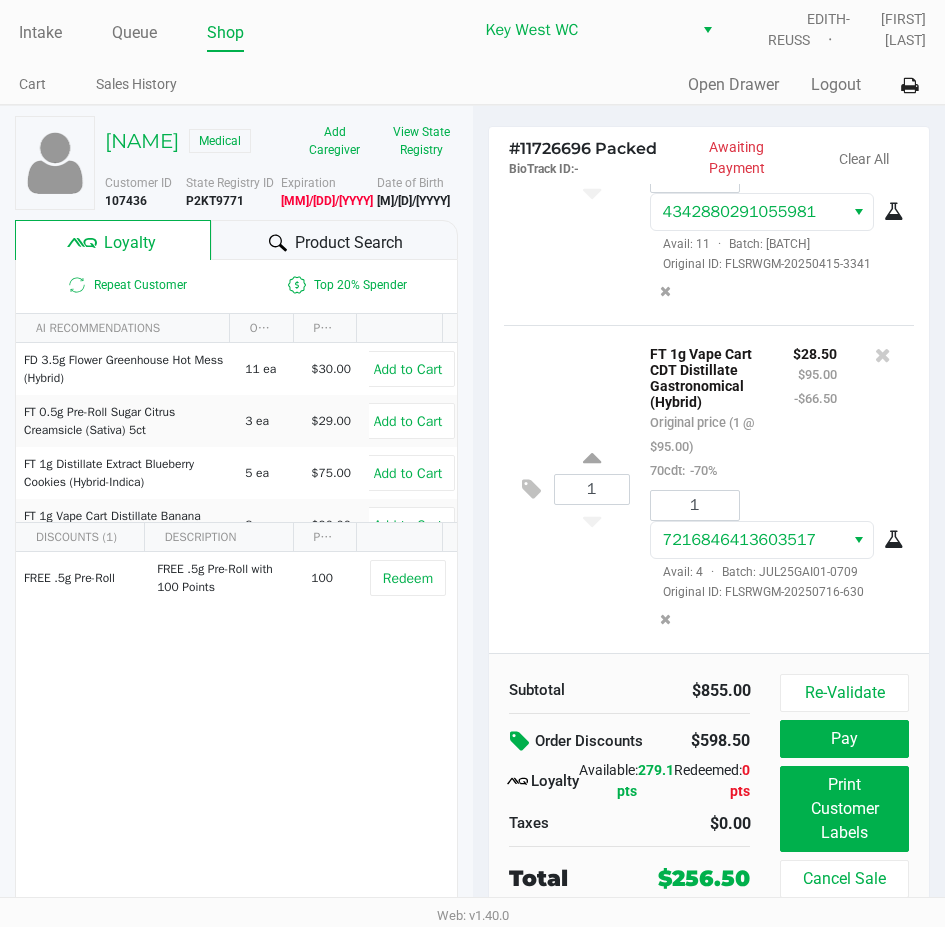 click 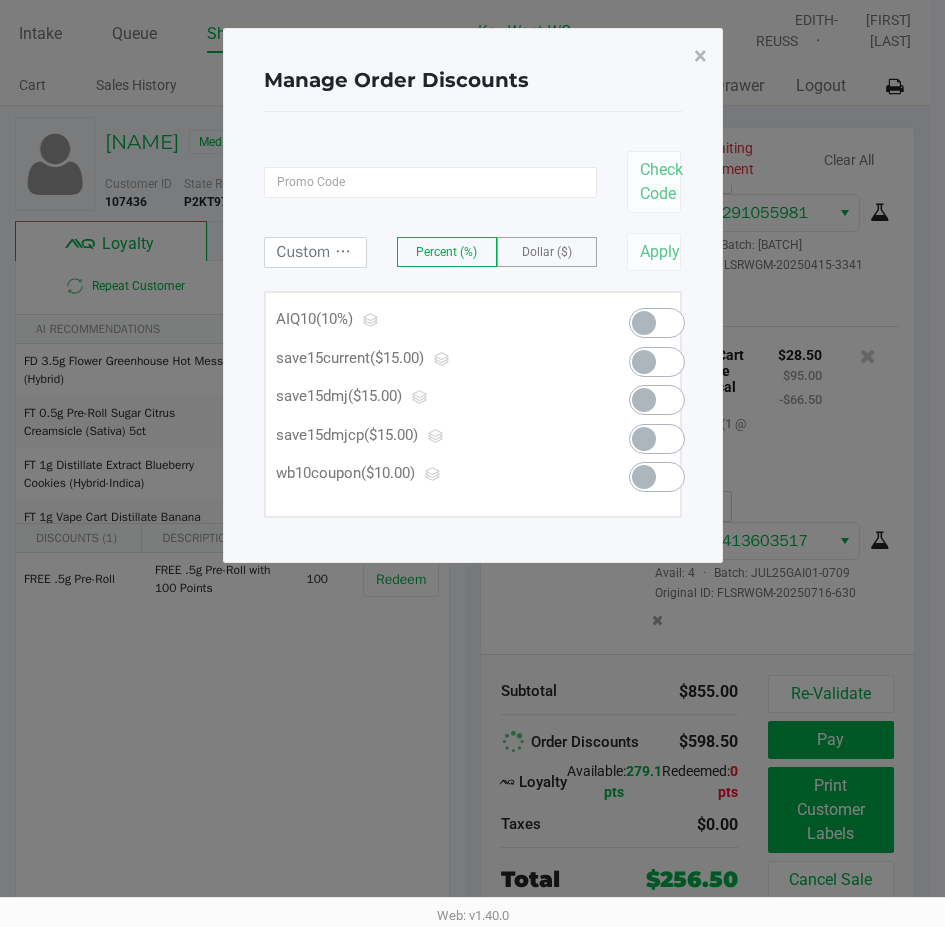 scroll, scrollTop: 0, scrollLeft: 0, axis: both 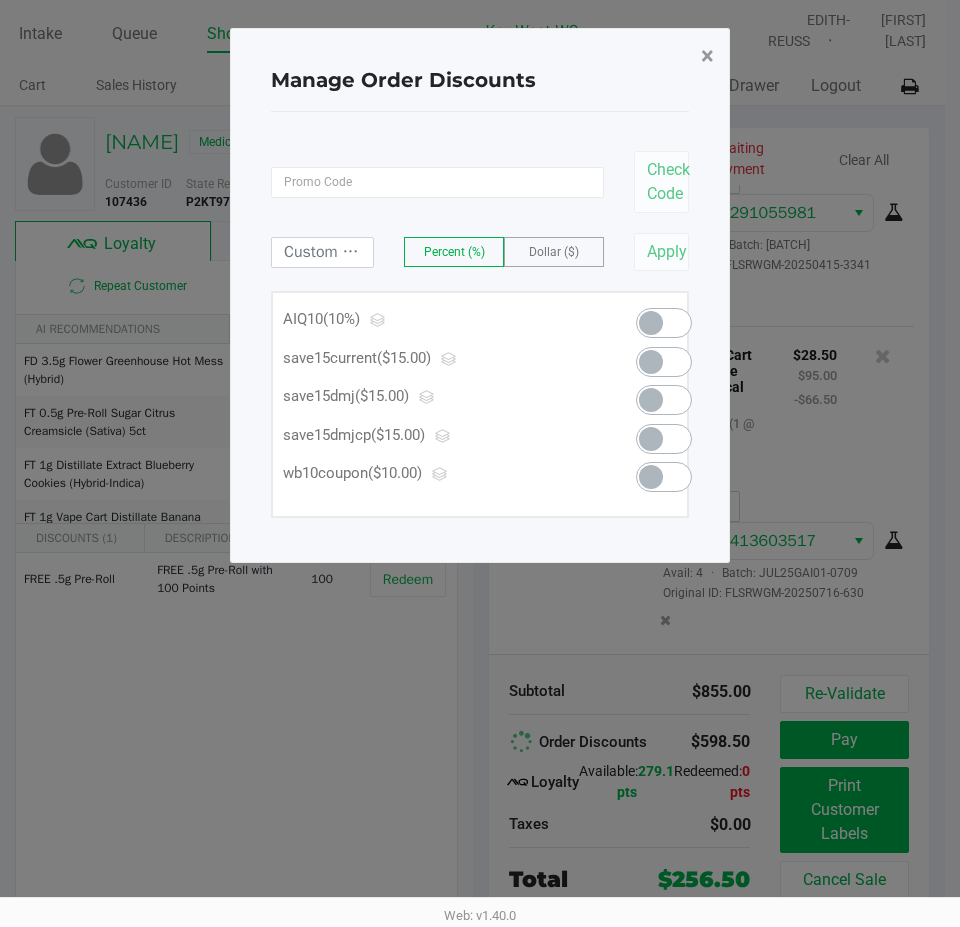 click on "×" 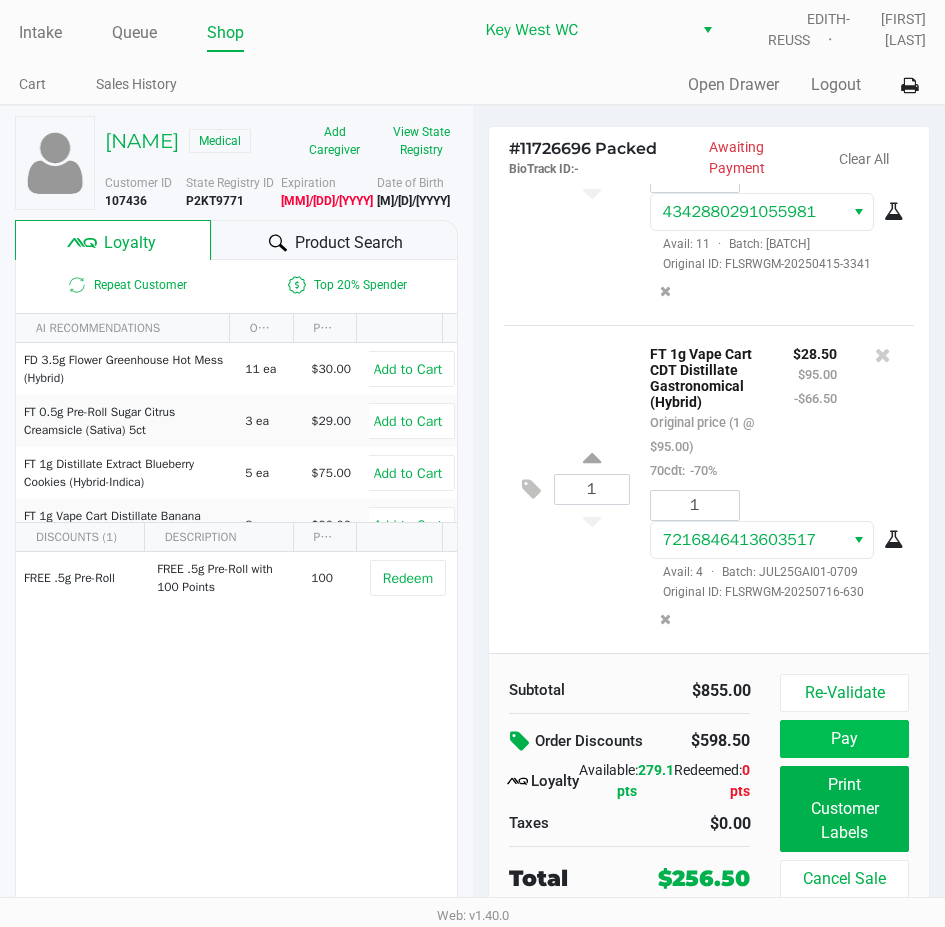 scroll, scrollTop: 25, scrollLeft: 0, axis: vertical 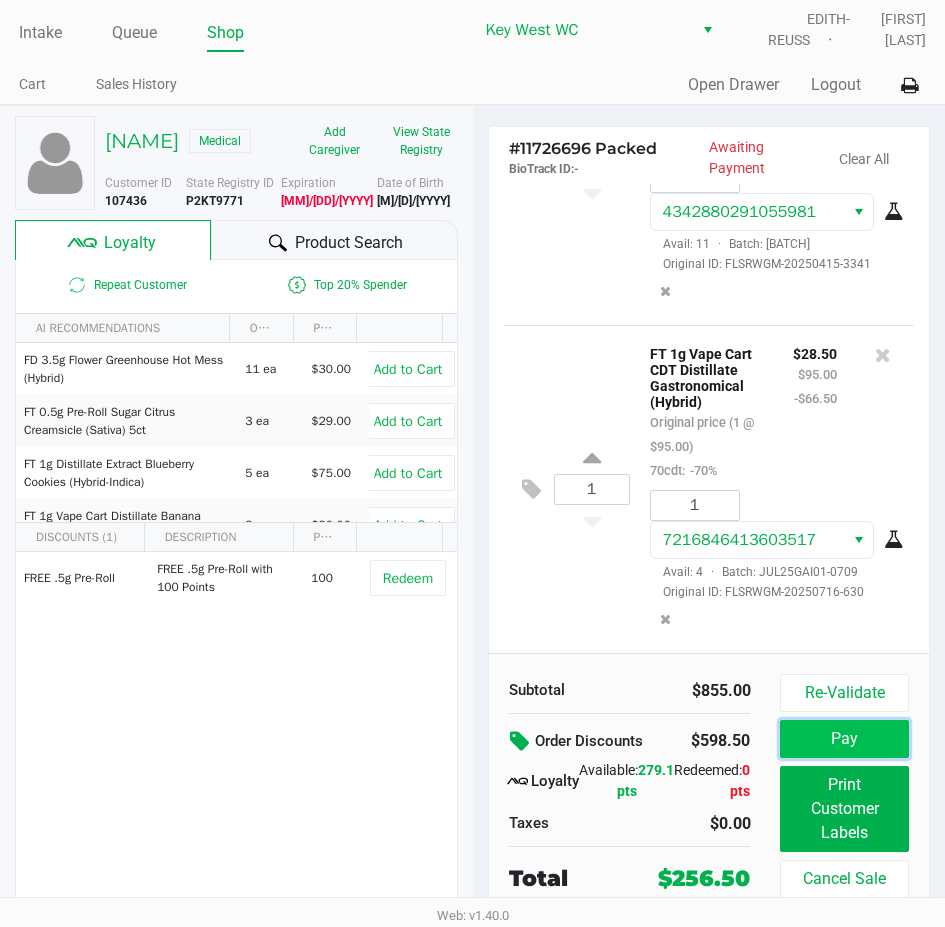 click on "Pay" 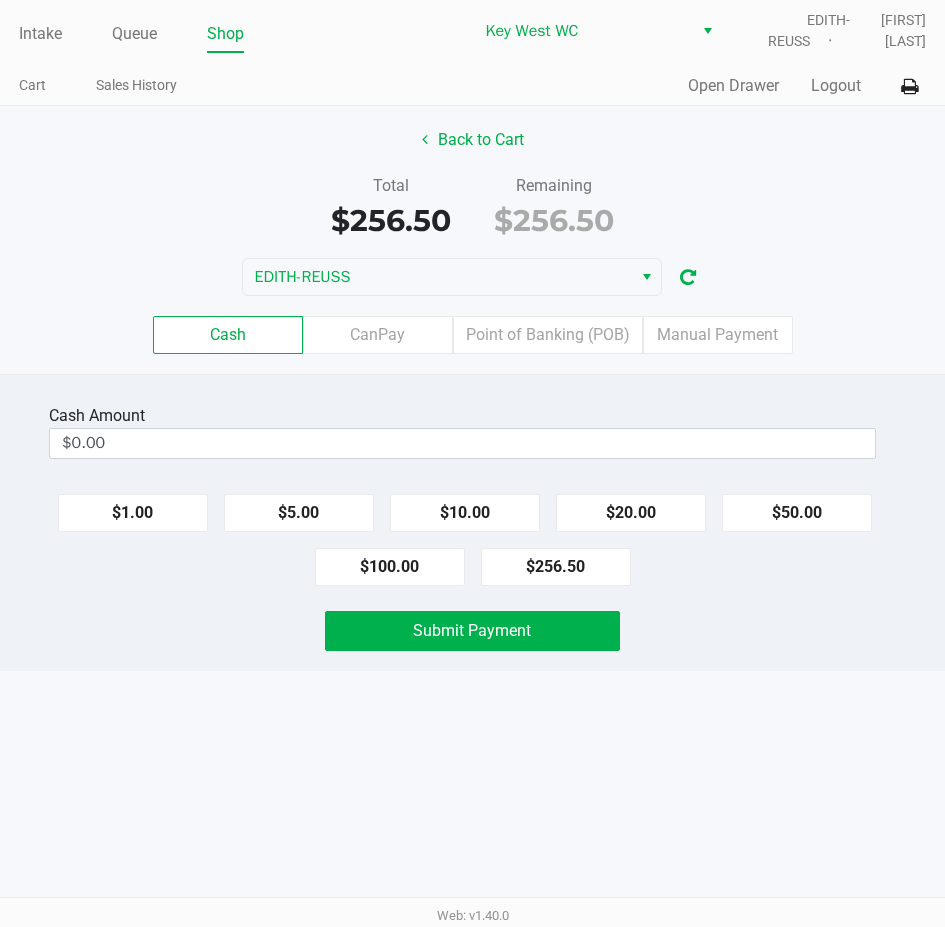 scroll, scrollTop: 0, scrollLeft: 0, axis: both 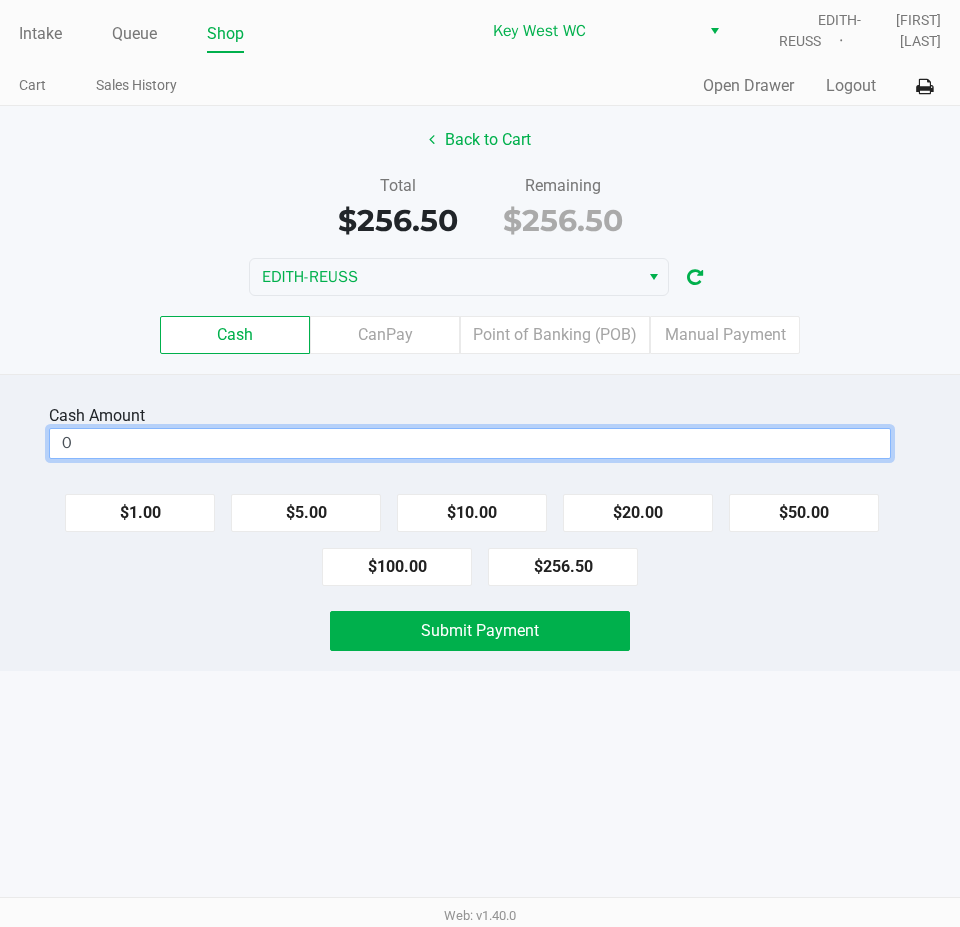 click on "0" at bounding box center [470, 443] 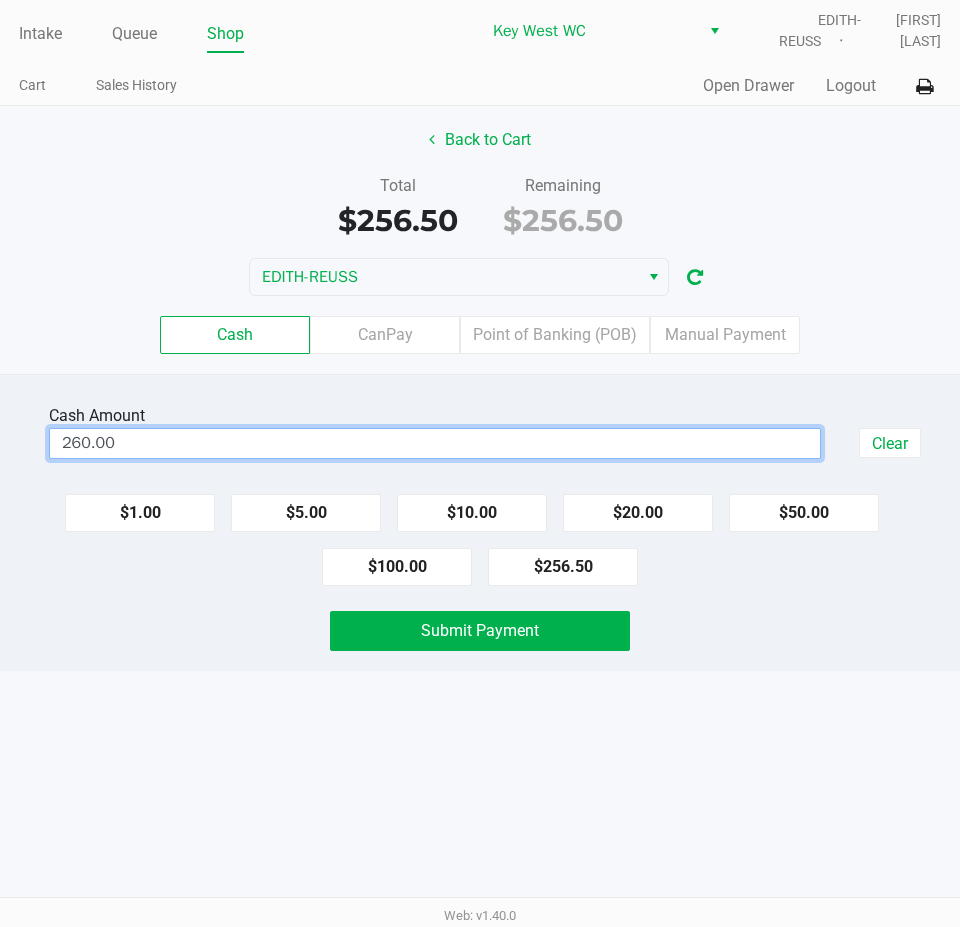 type on "$260.00" 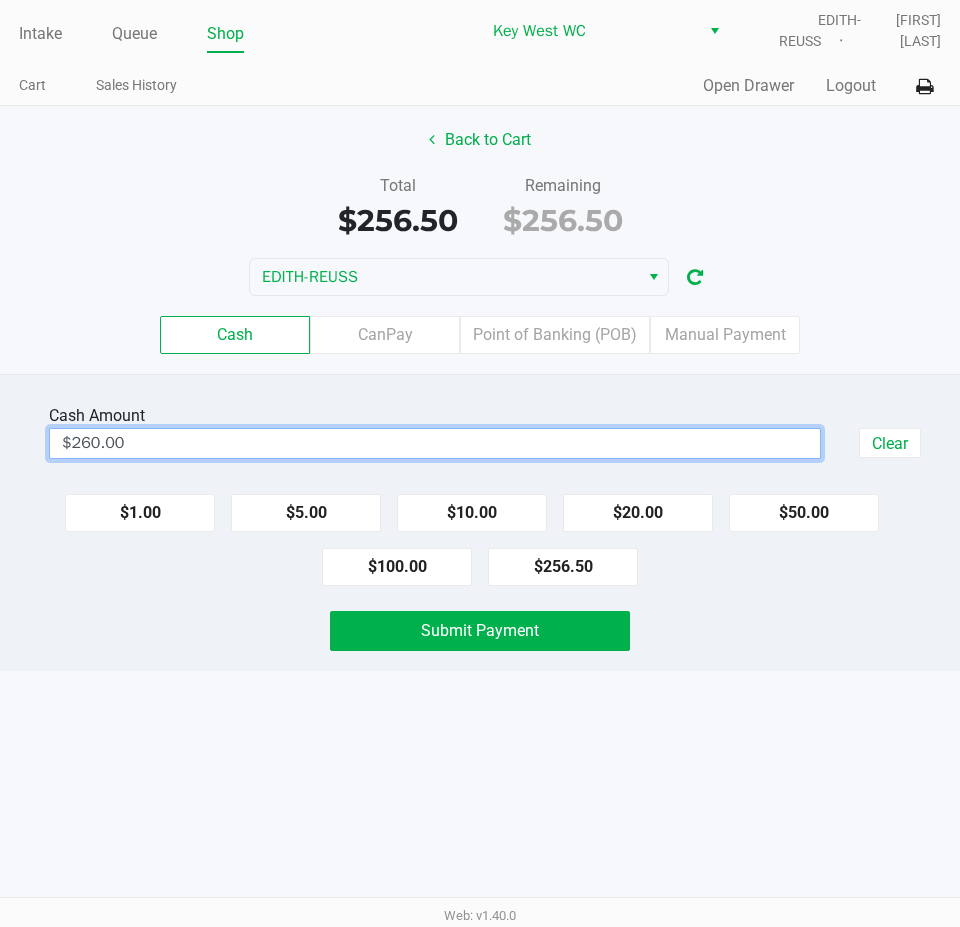 click on "Cash  Amount  $260.00  Clear   $1.00   $5.00   $10.00   $20.00   $50.00   $100.00   $256.50   Submit Payment" 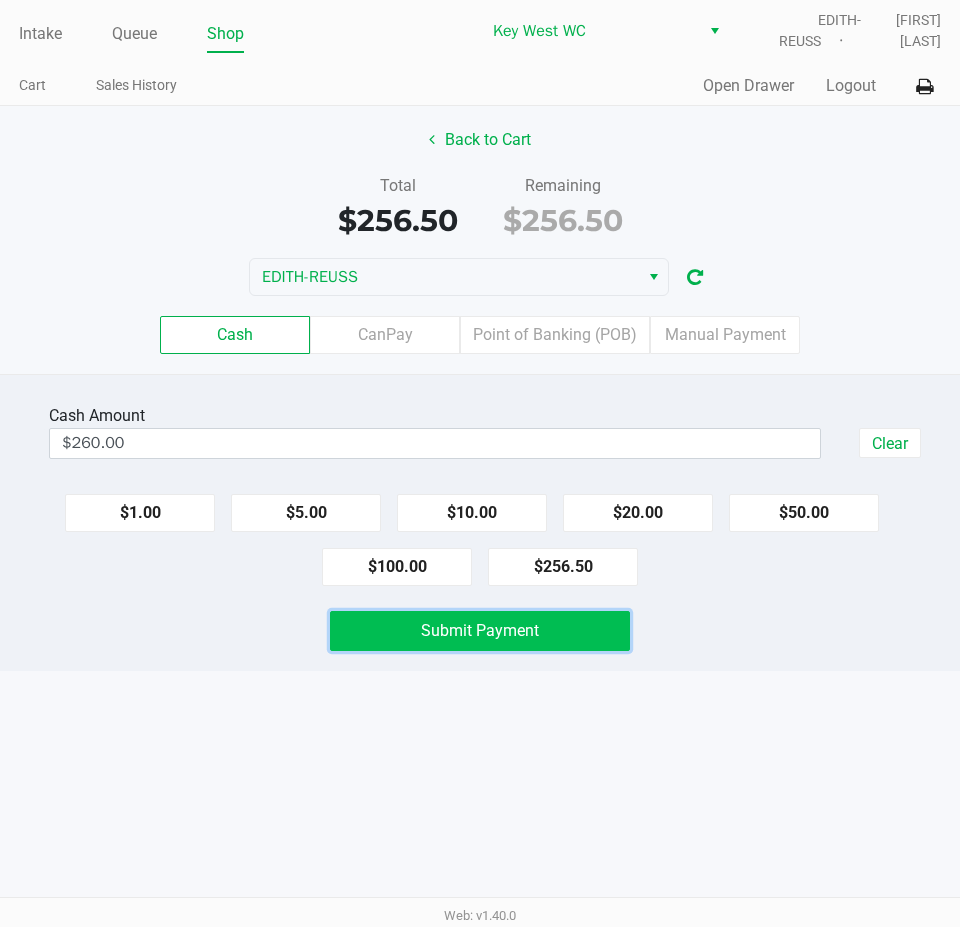 click on "Submit Payment" 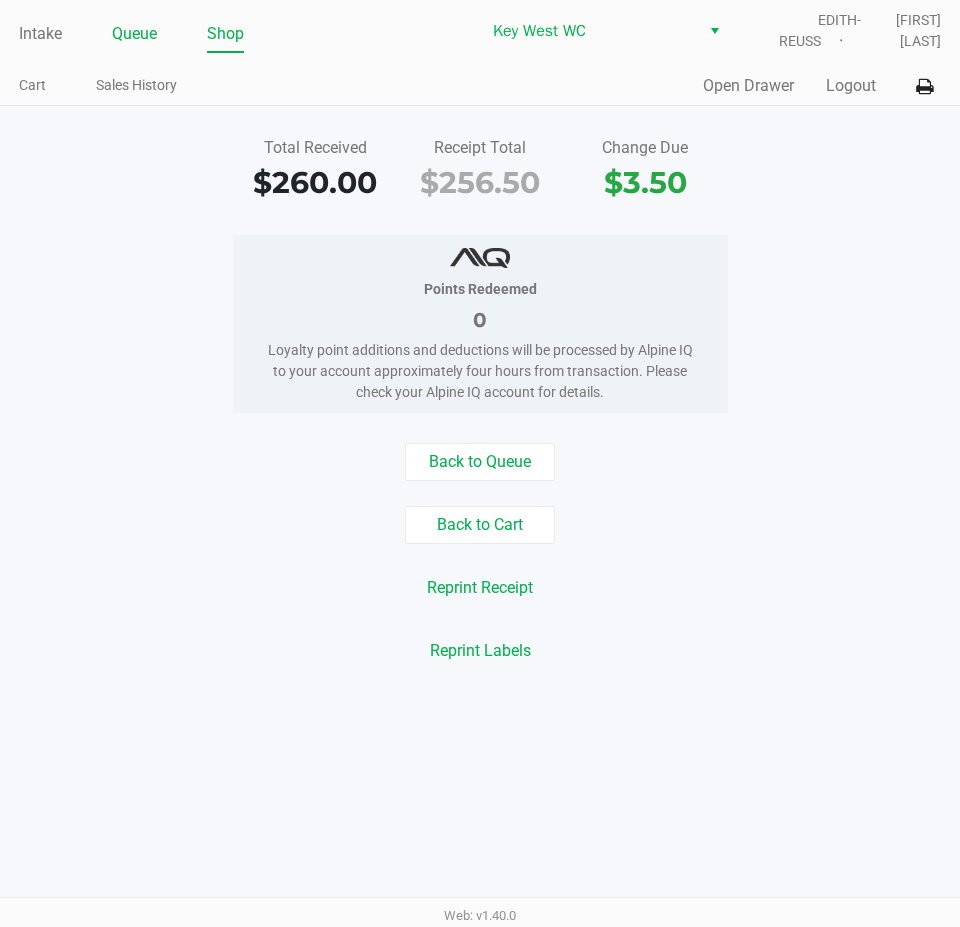 click on "Queue" 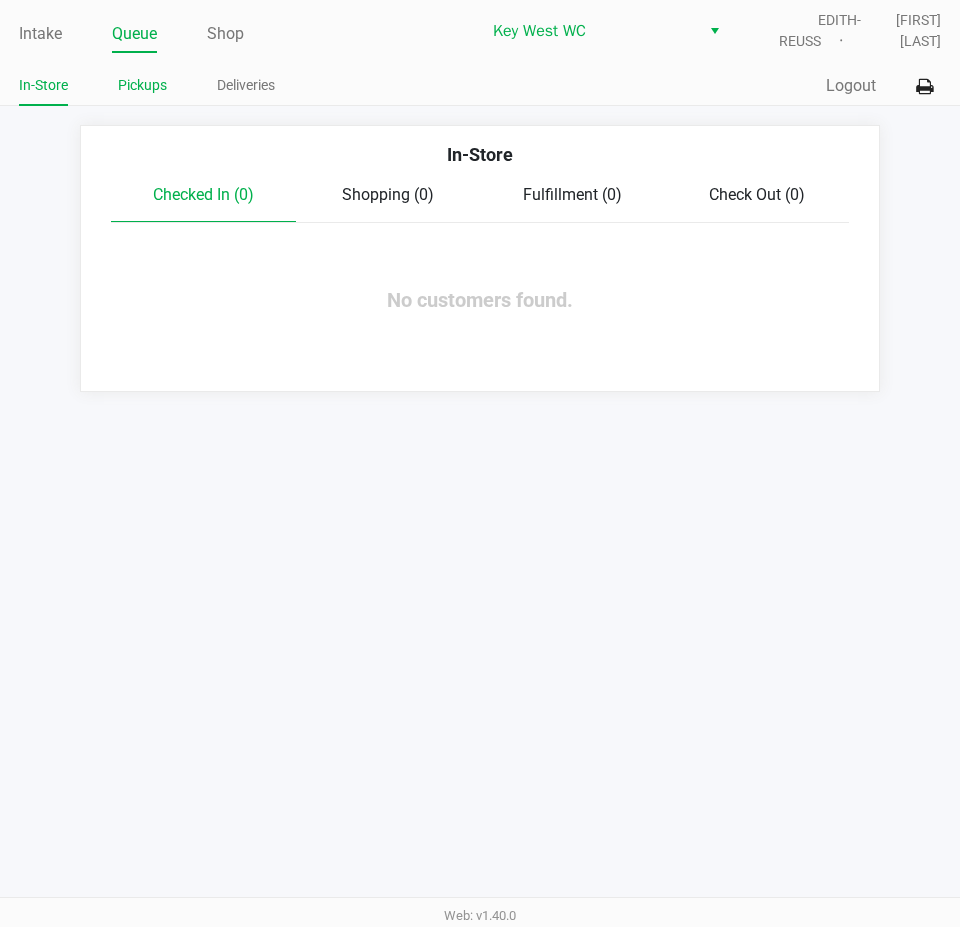 click on "Pickups" 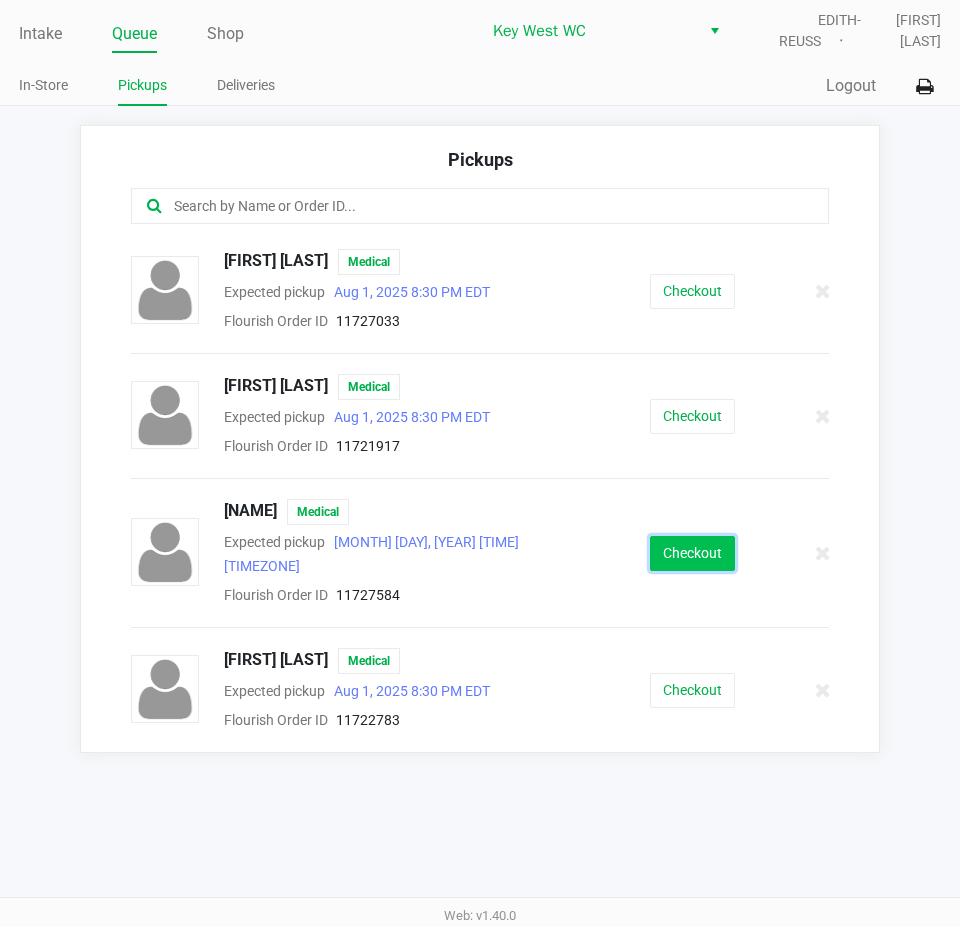 click on "Checkout" 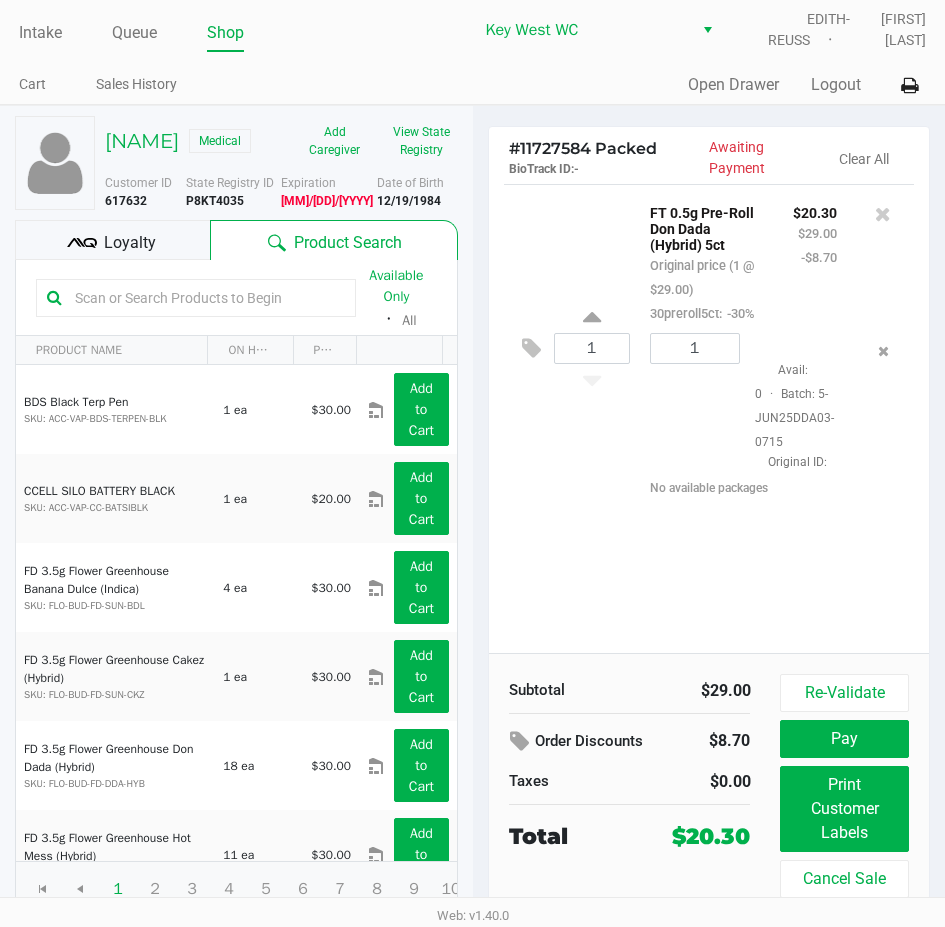 scroll, scrollTop: 25, scrollLeft: 0, axis: vertical 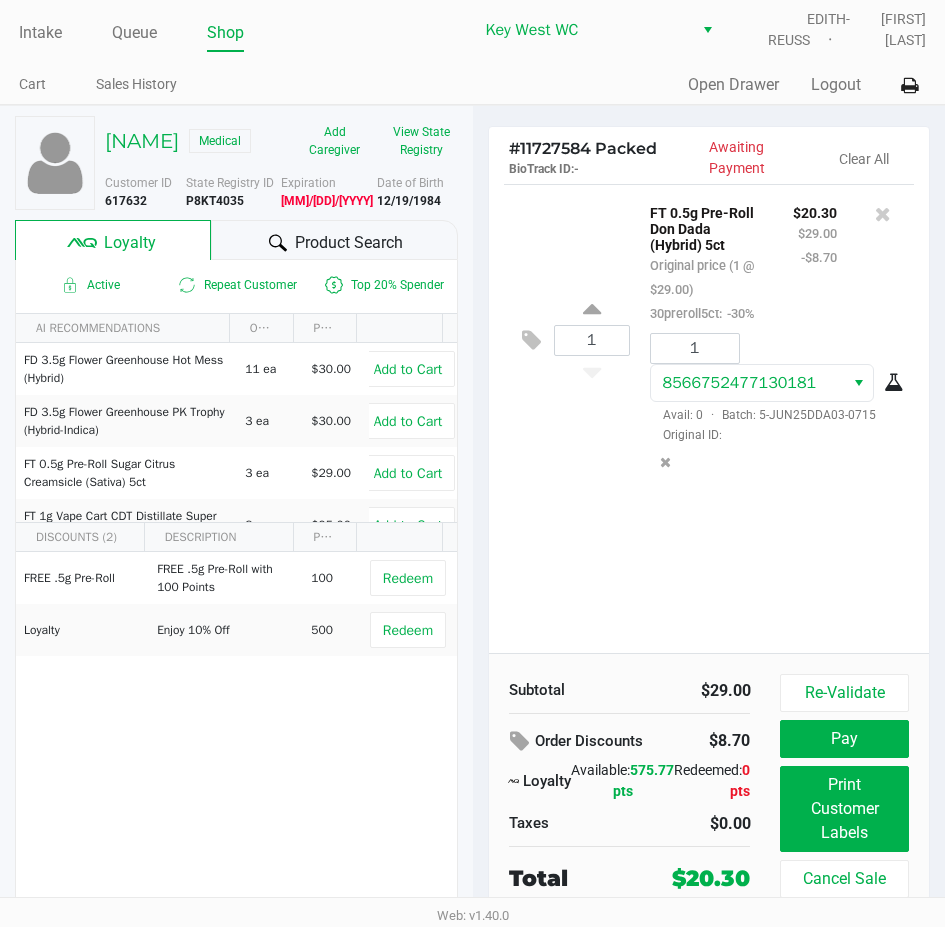 click on "1  FT 0.5g Pre-Roll Don Dada (Hybrid) 5ct   Original price (1 @ $29.00)  30preroll5ct:  -30% $20.30 $29.00 -$8.70 1 8566752477130181  Avail: 0  ·  Batch: 5-JUN25DDA03-0715   Original ID:" 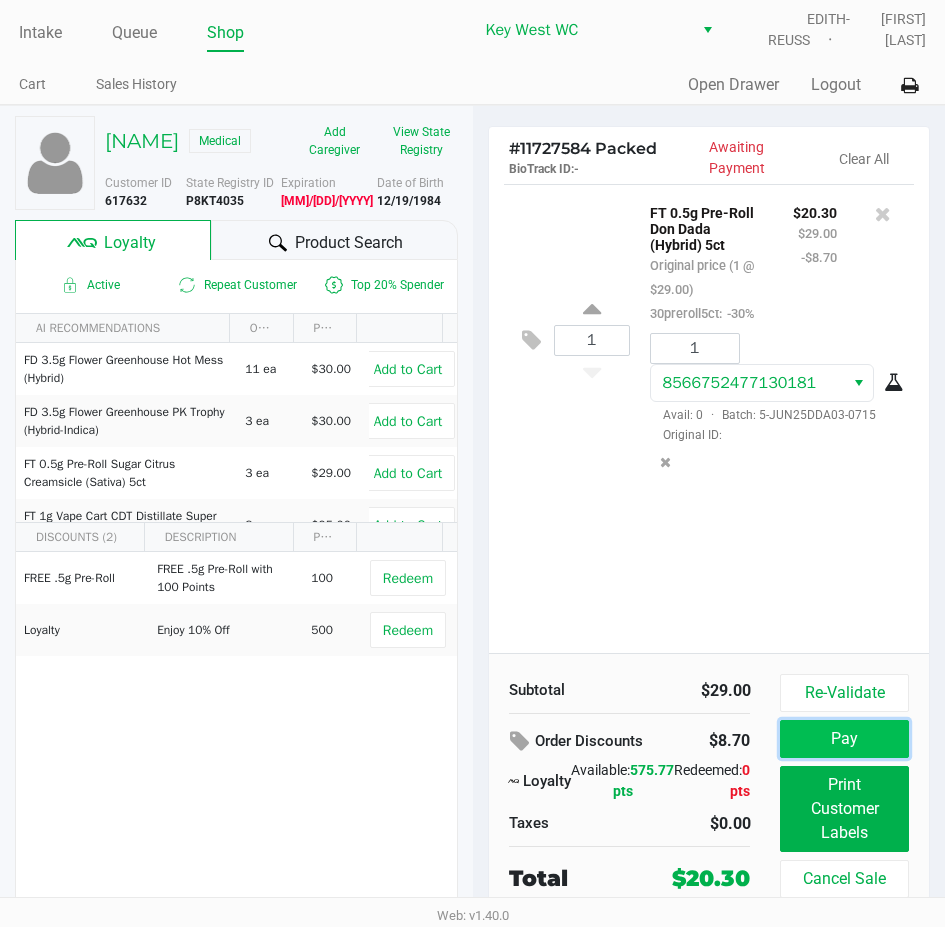 click on "Pay" 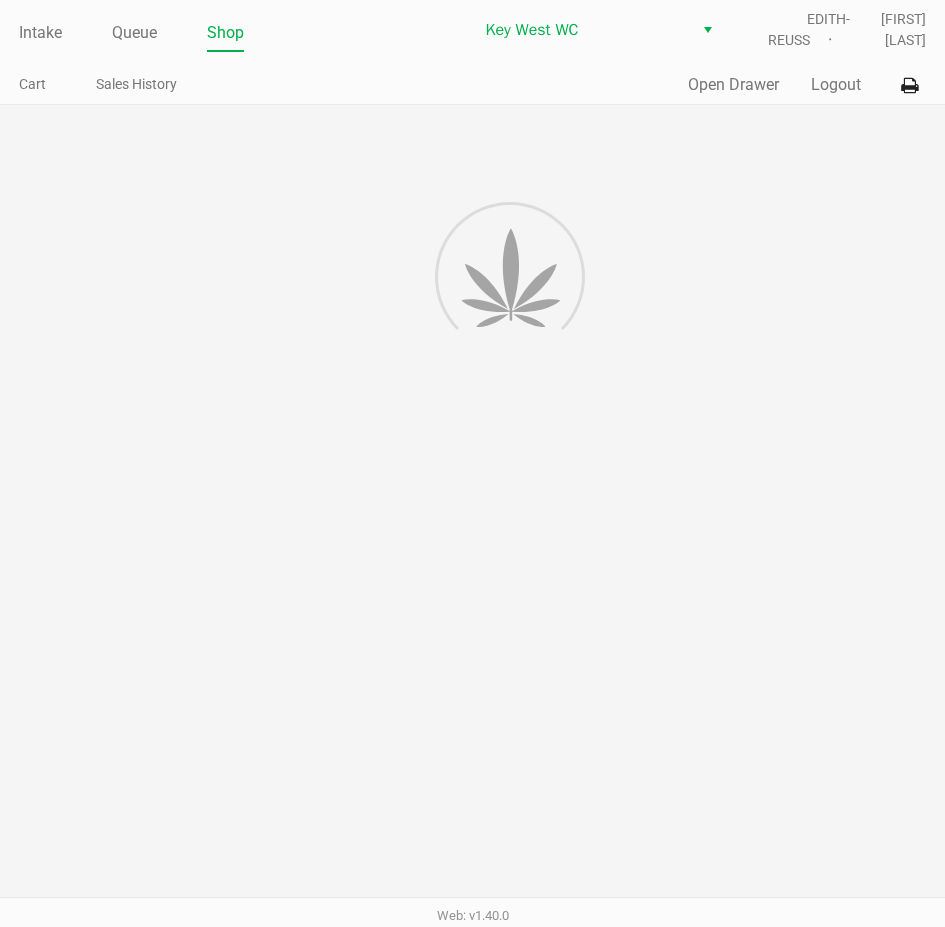 scroll, scrollTop: 0, scrollLeft: 0, axis: both 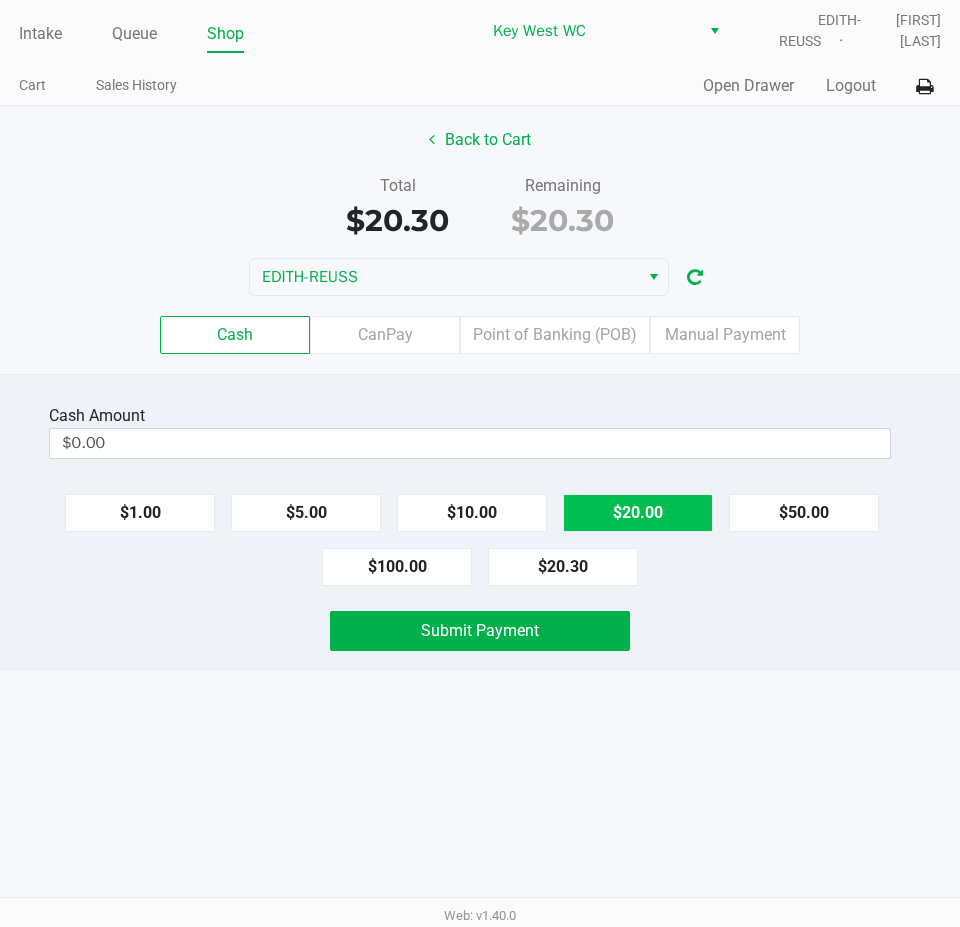 click on "$20.00" 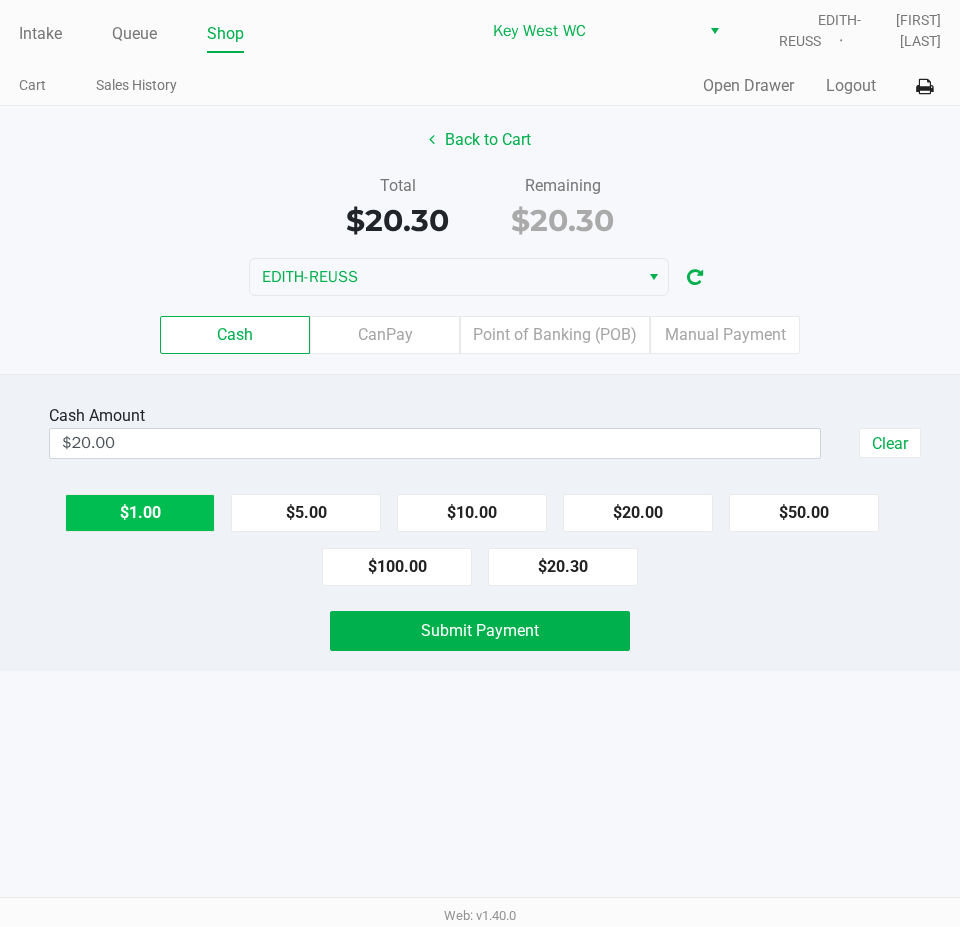 click on "$1.00" 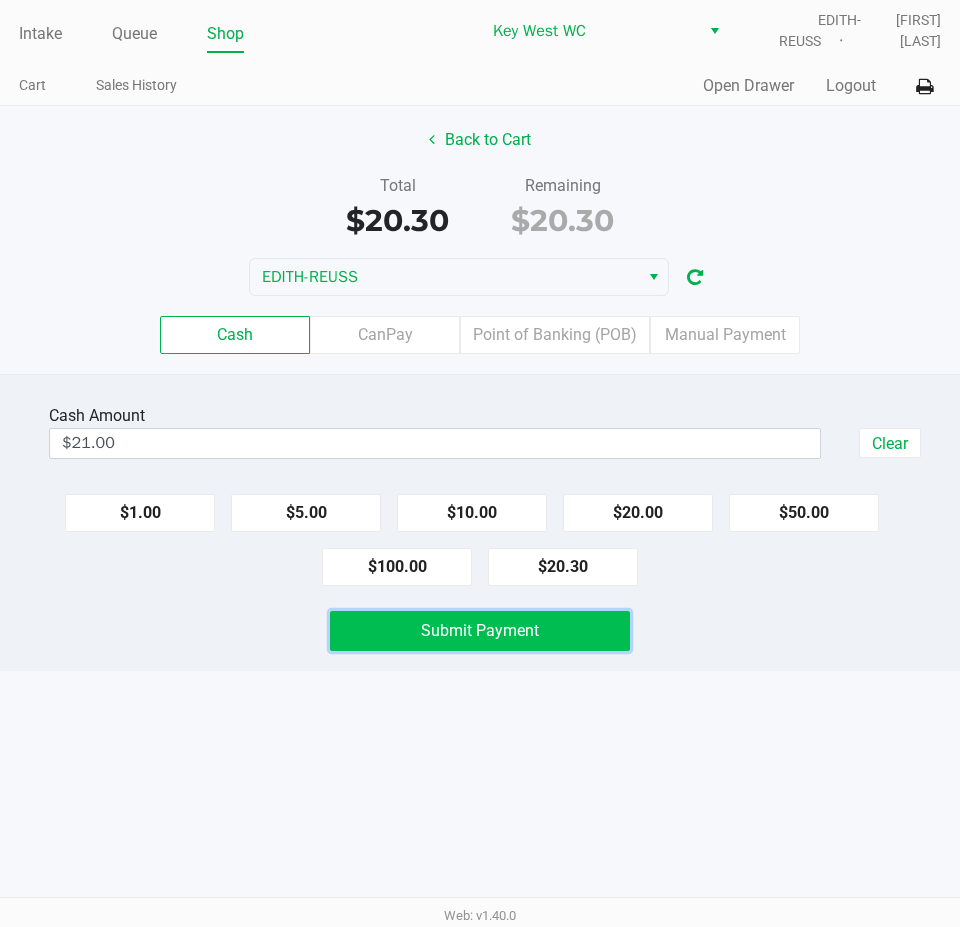 click on "Submit Payment" 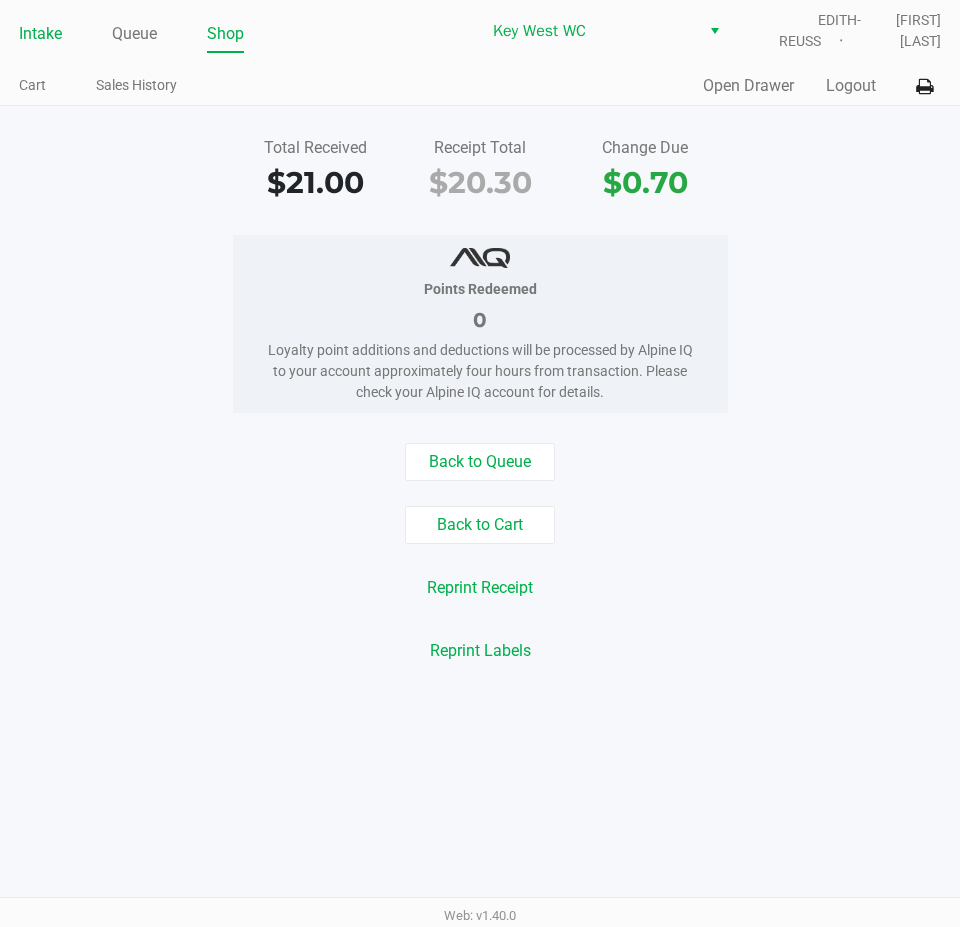 click on "Intake" 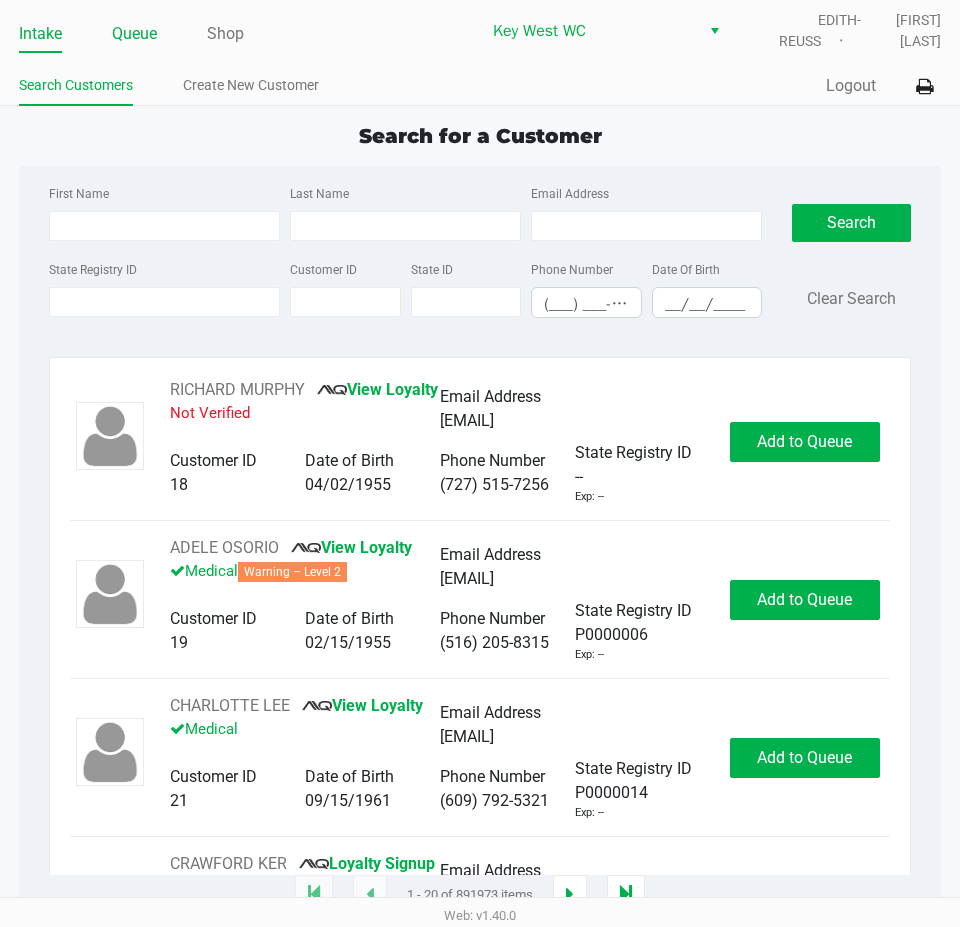 click on "Queue" 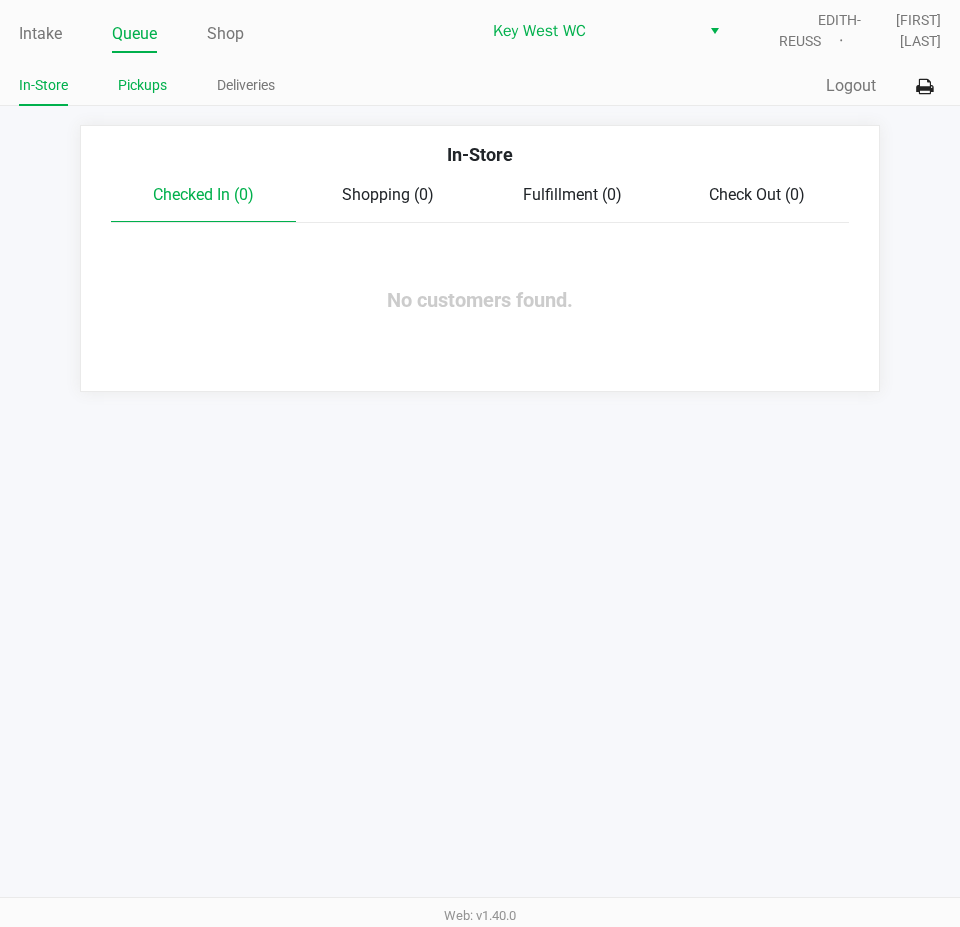 click on "Pickups" 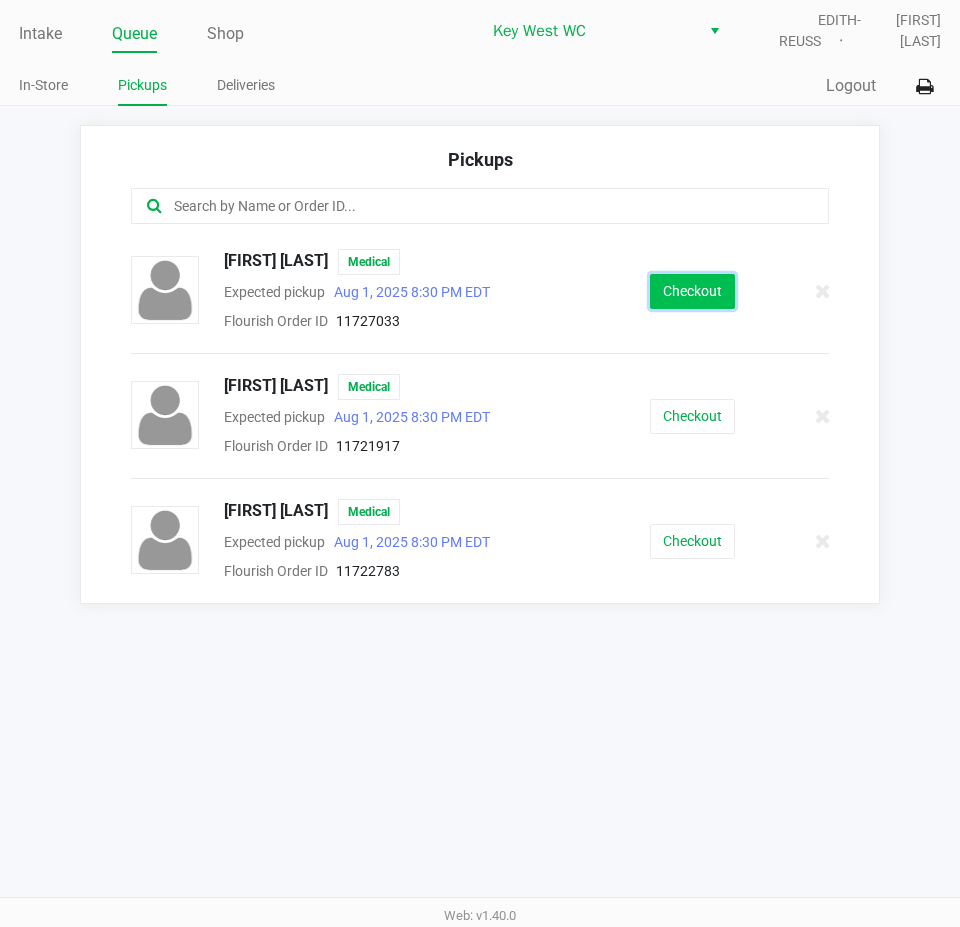 click on "Checkout" 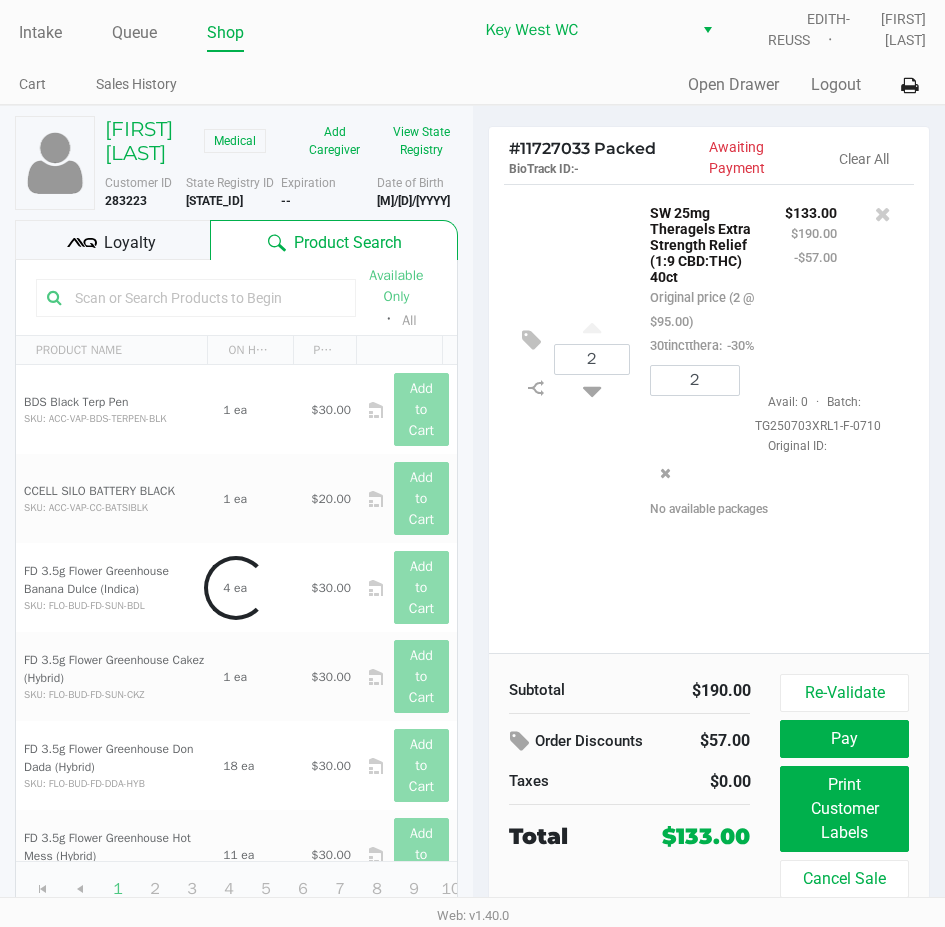 scroll, scrollTop: 25, scrollLeft: 0, axis: vertical 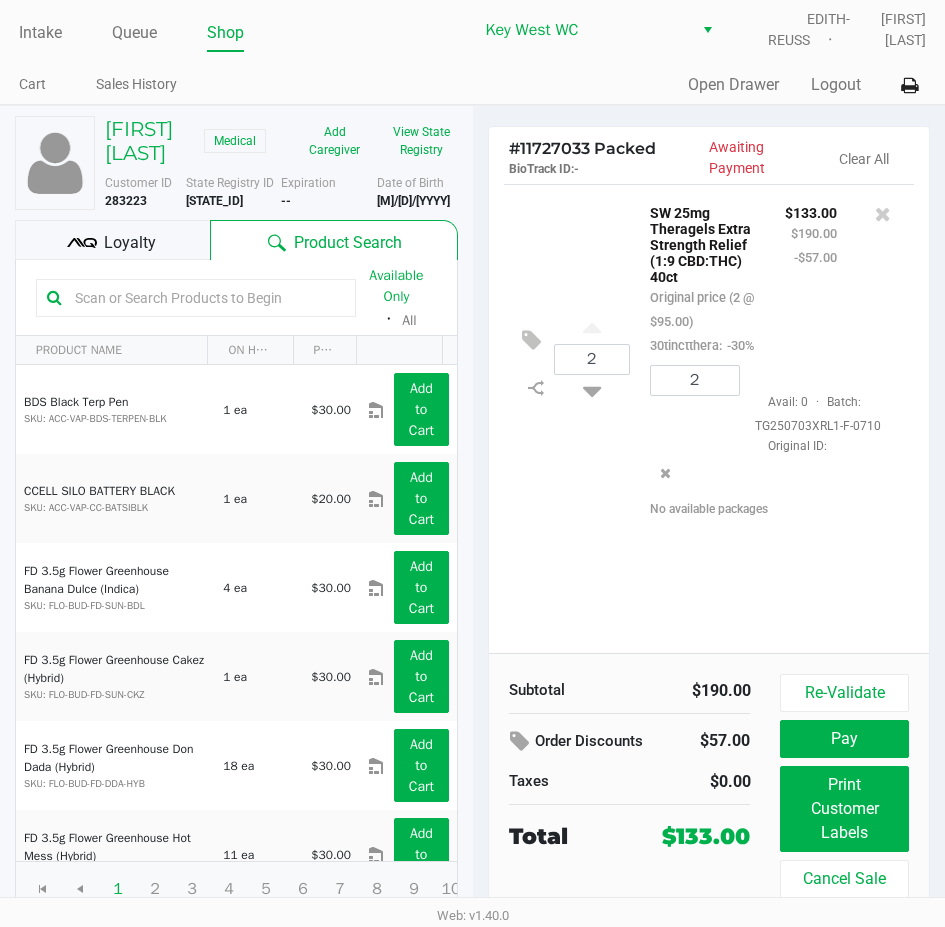click on "Loyalty" 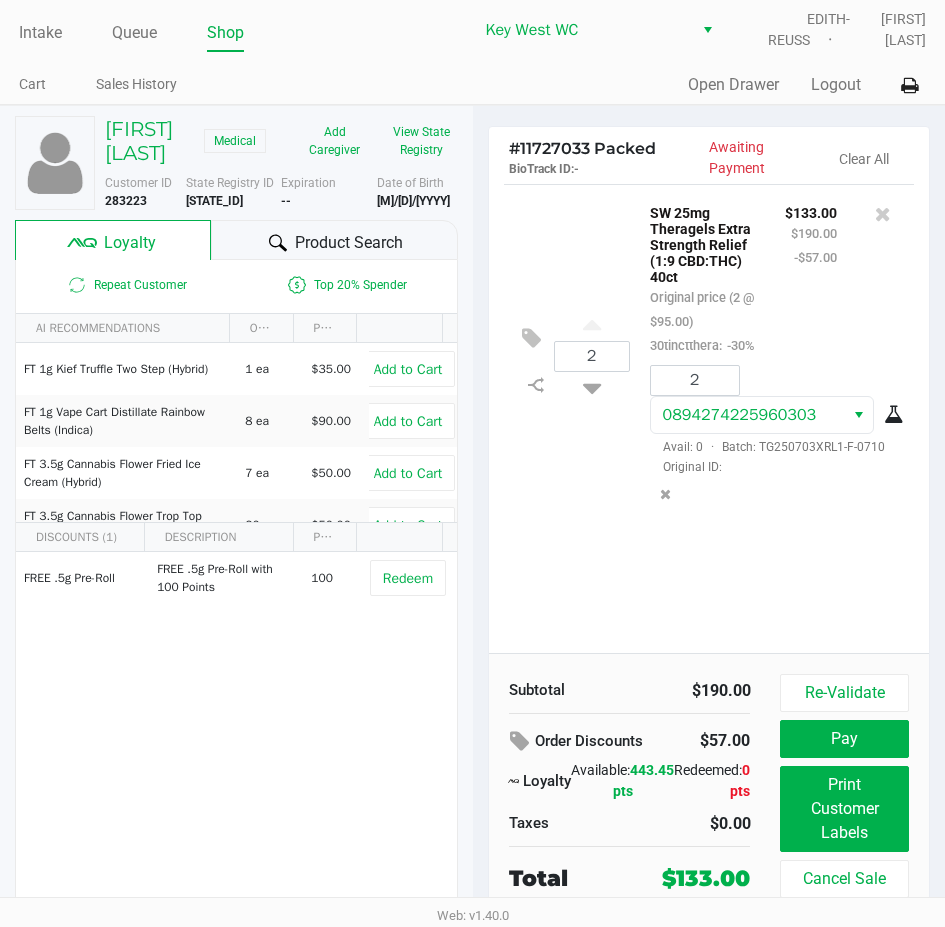 click on "2  SW 25mg Theragels Extra Strength Relief (1:9 CBD:THC) 40ct   Original price (2 @ $95.00)  30tinctthera:  -30% $133.00 $190.00 -$57.00 2 0894274225960303  Avail: 0  ·  Batch: TG250703XRL1-F-0710   Original ID:" 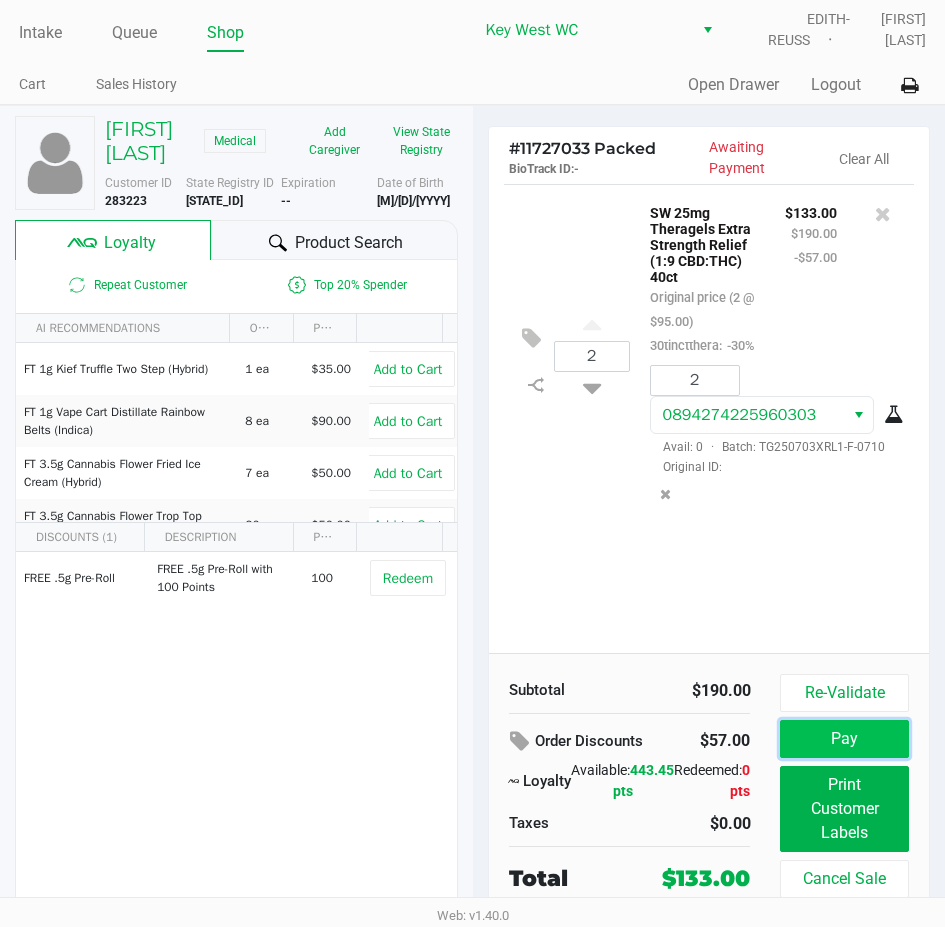 click on "Pay" 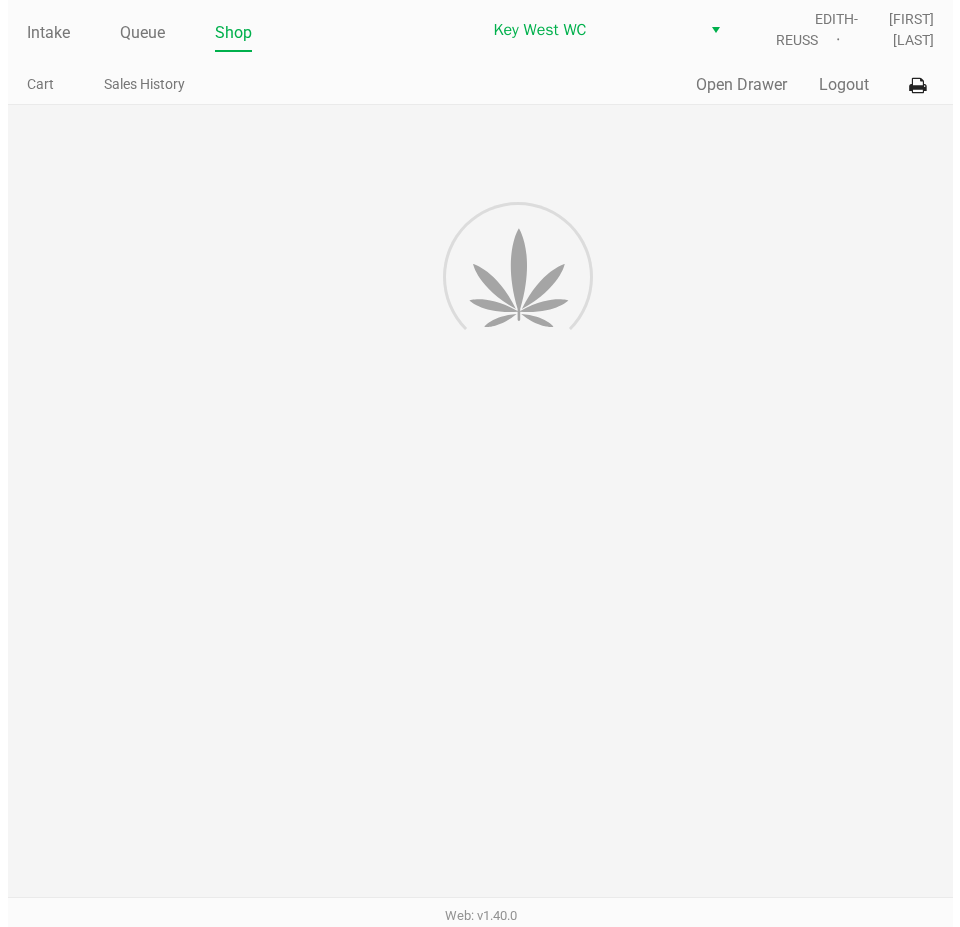 scroll, scrollTop: 0, scrollLeft: 0, axis: both 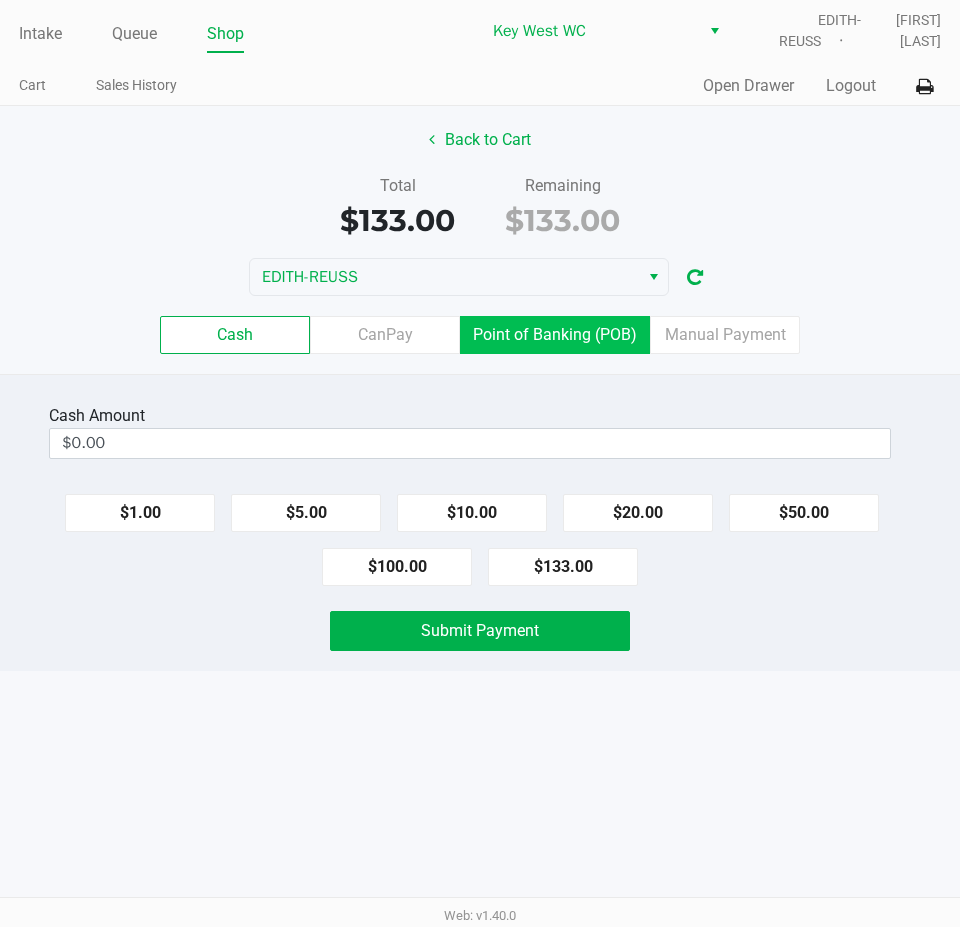 click on "Point of Banking (POB)" 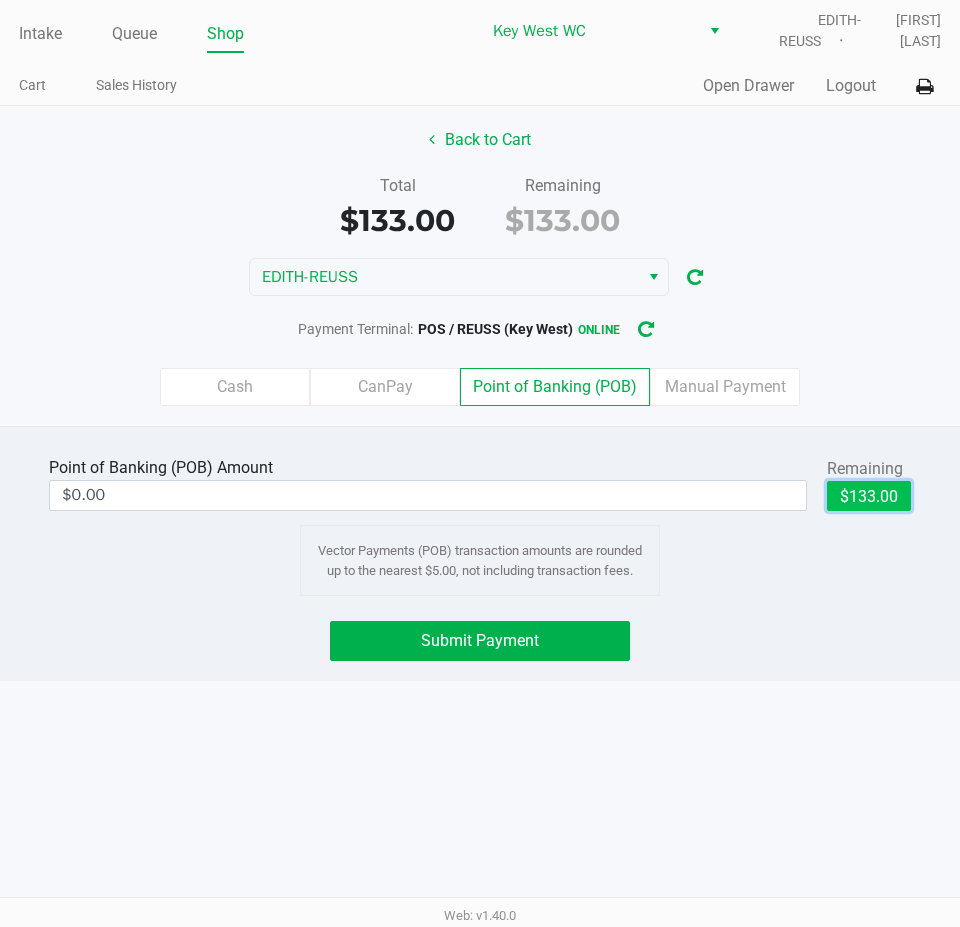click on "$133.00" 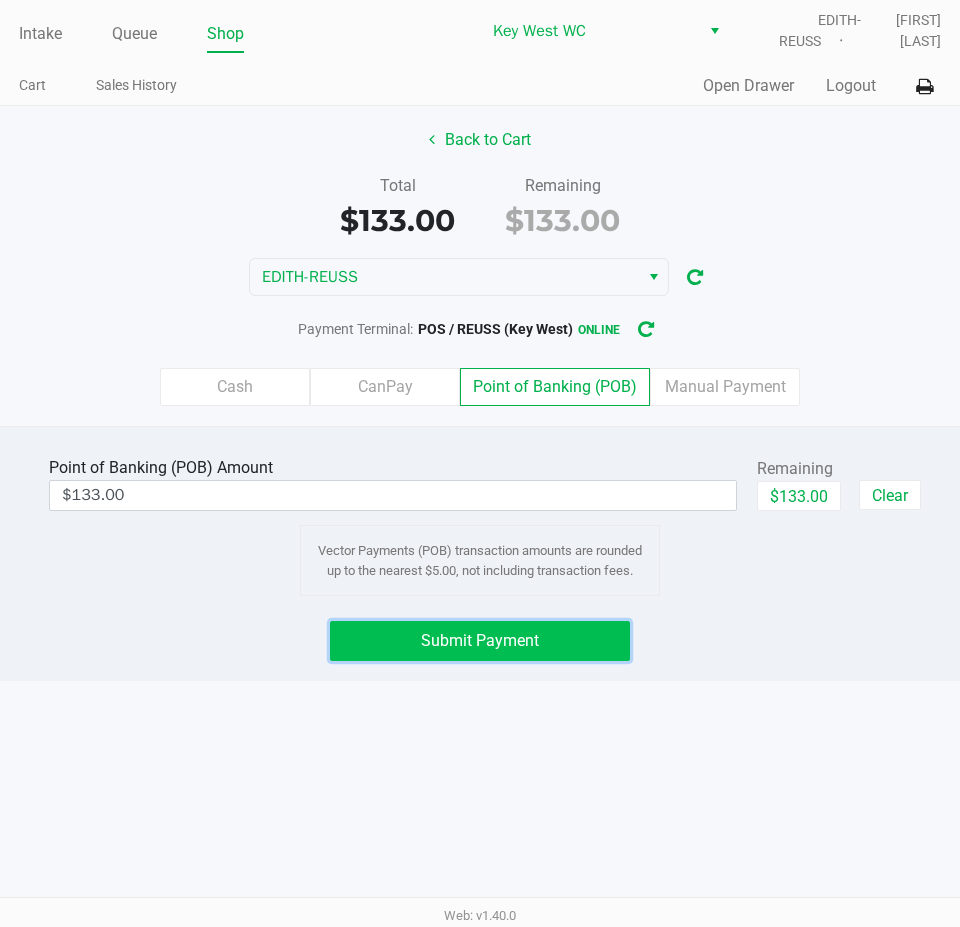 click on "Submit Payment" 